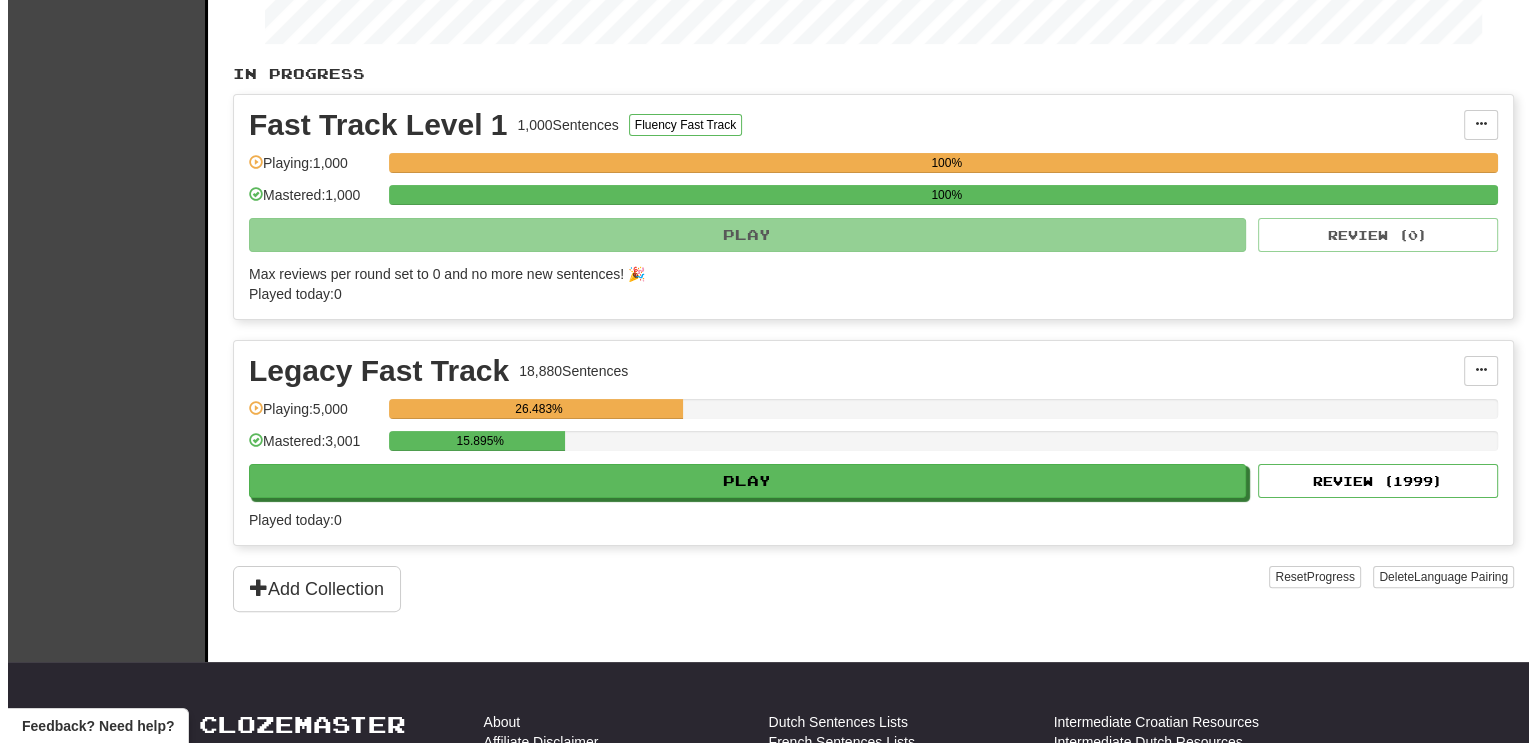 scroll, scrollTop: 378, scrollLeft: 0, axis: vertical 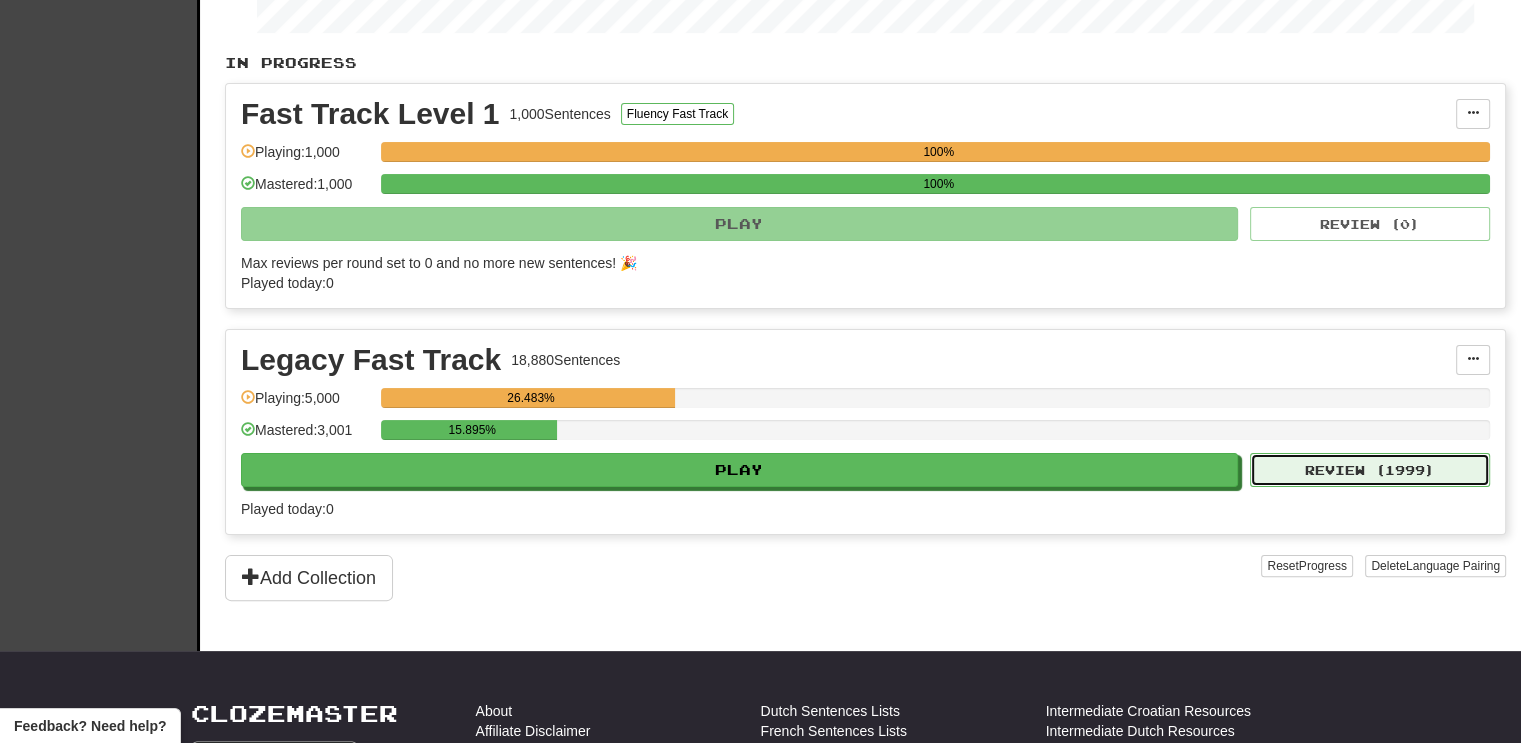 click on "Review ( 1999 )" at bounding box center (1370, 470) 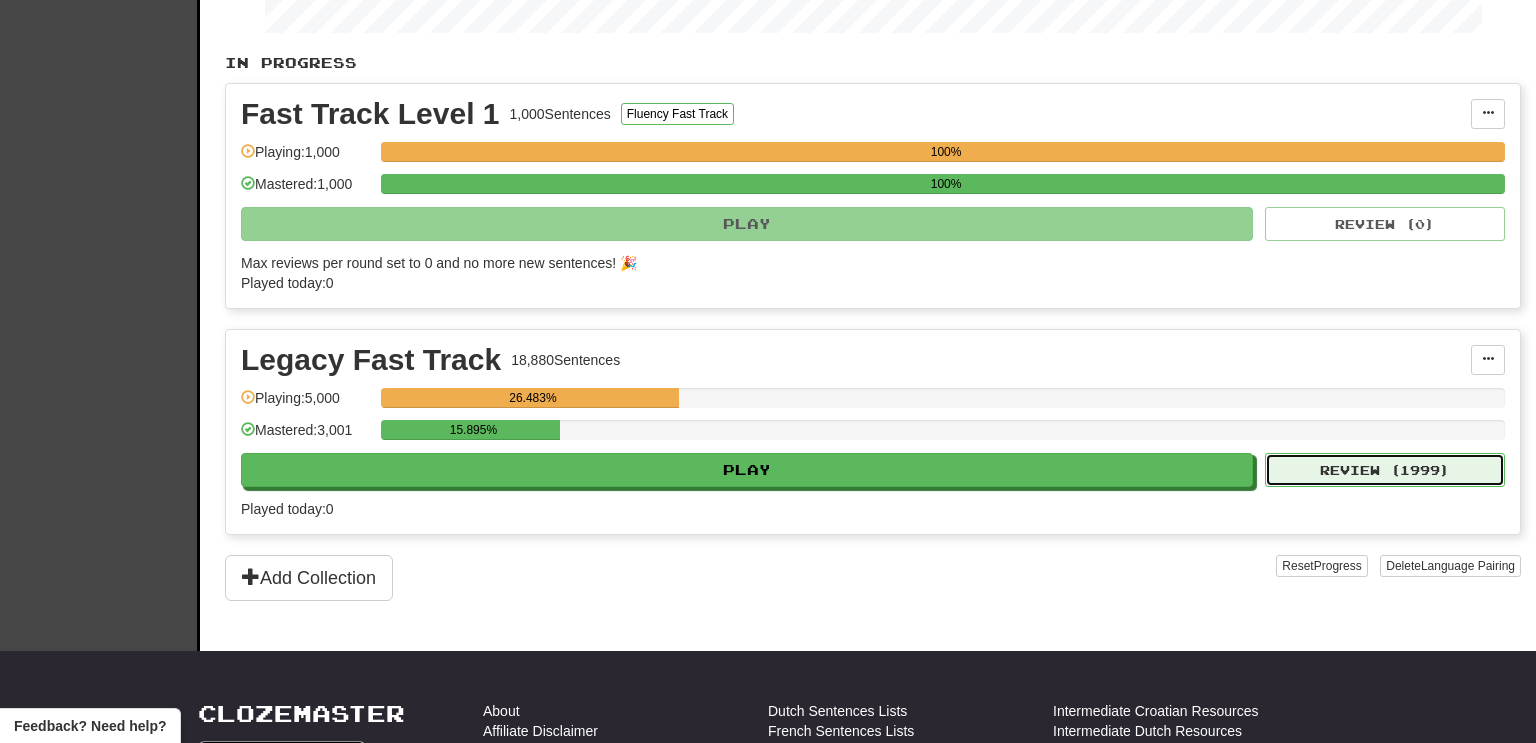 select on "***" 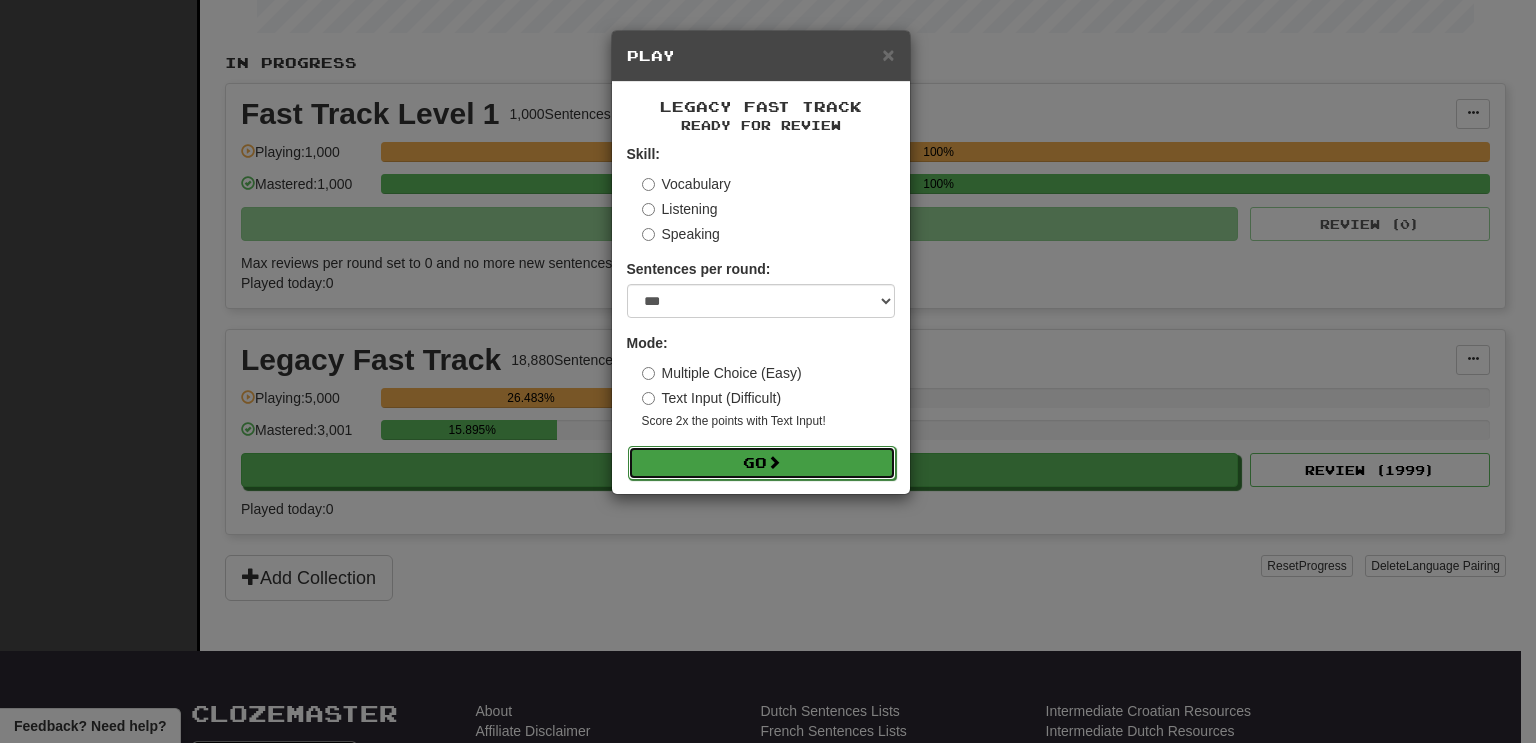 click on "Go" at bounding box center (762, 463) 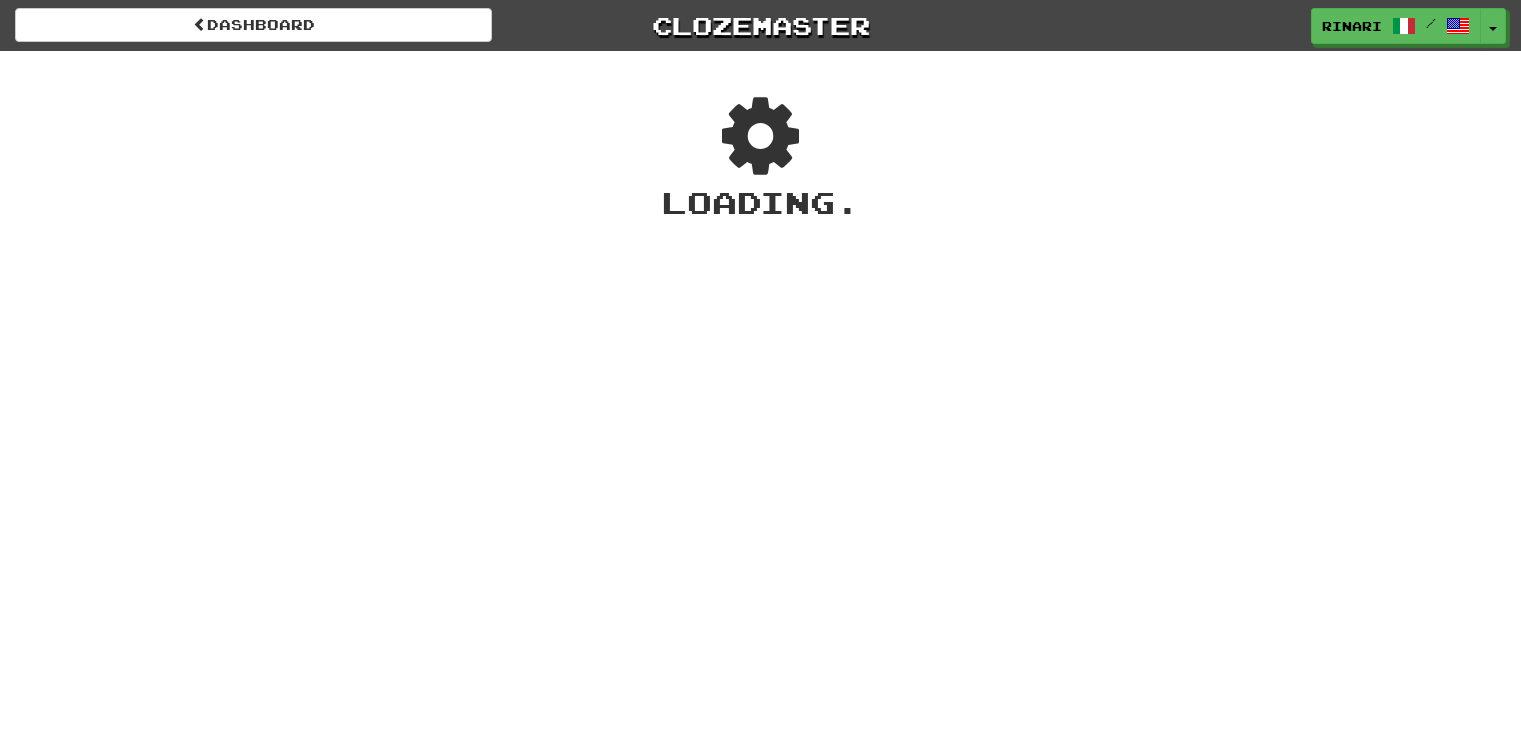 scroll, scrollTop: 0, scrollLeft: 0, axis: both 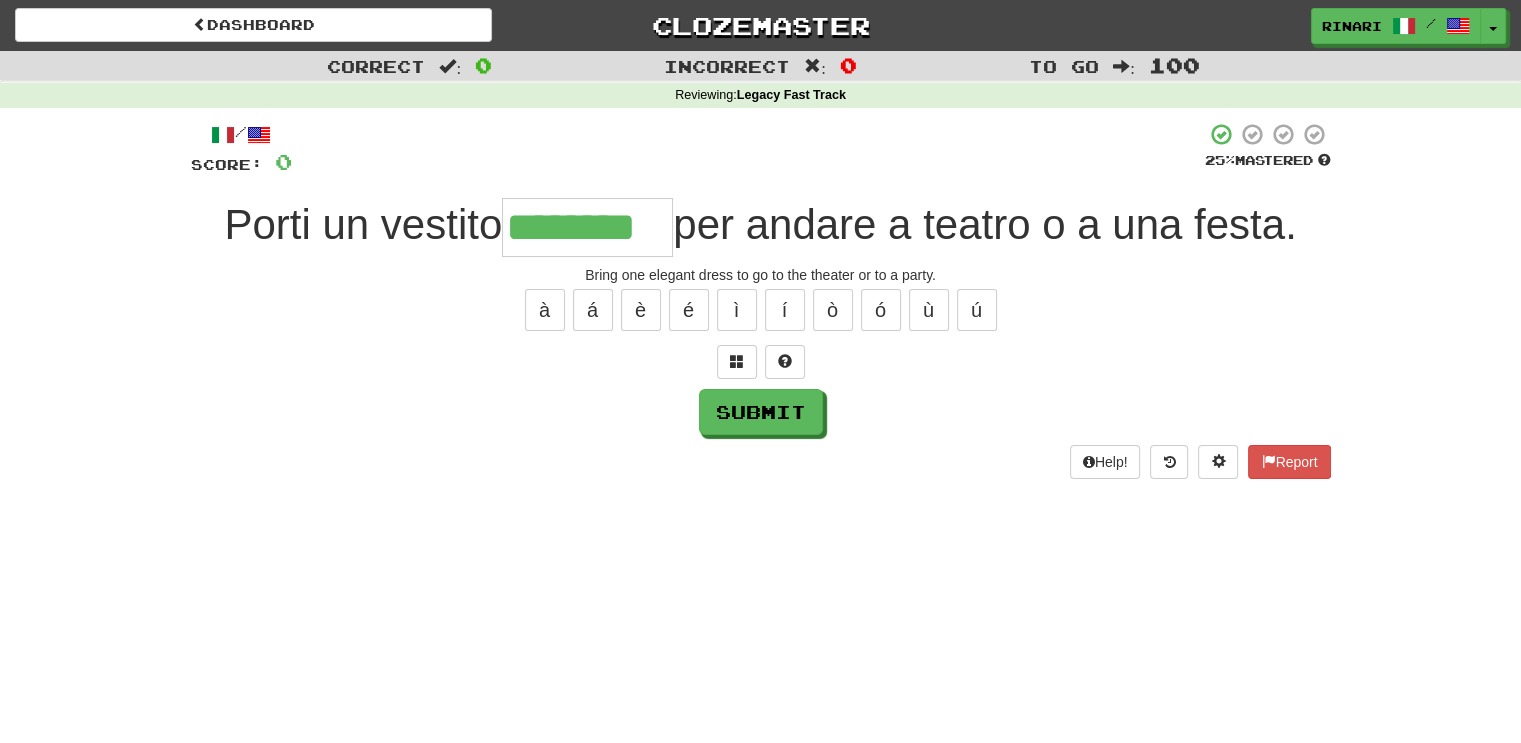 type on "********" 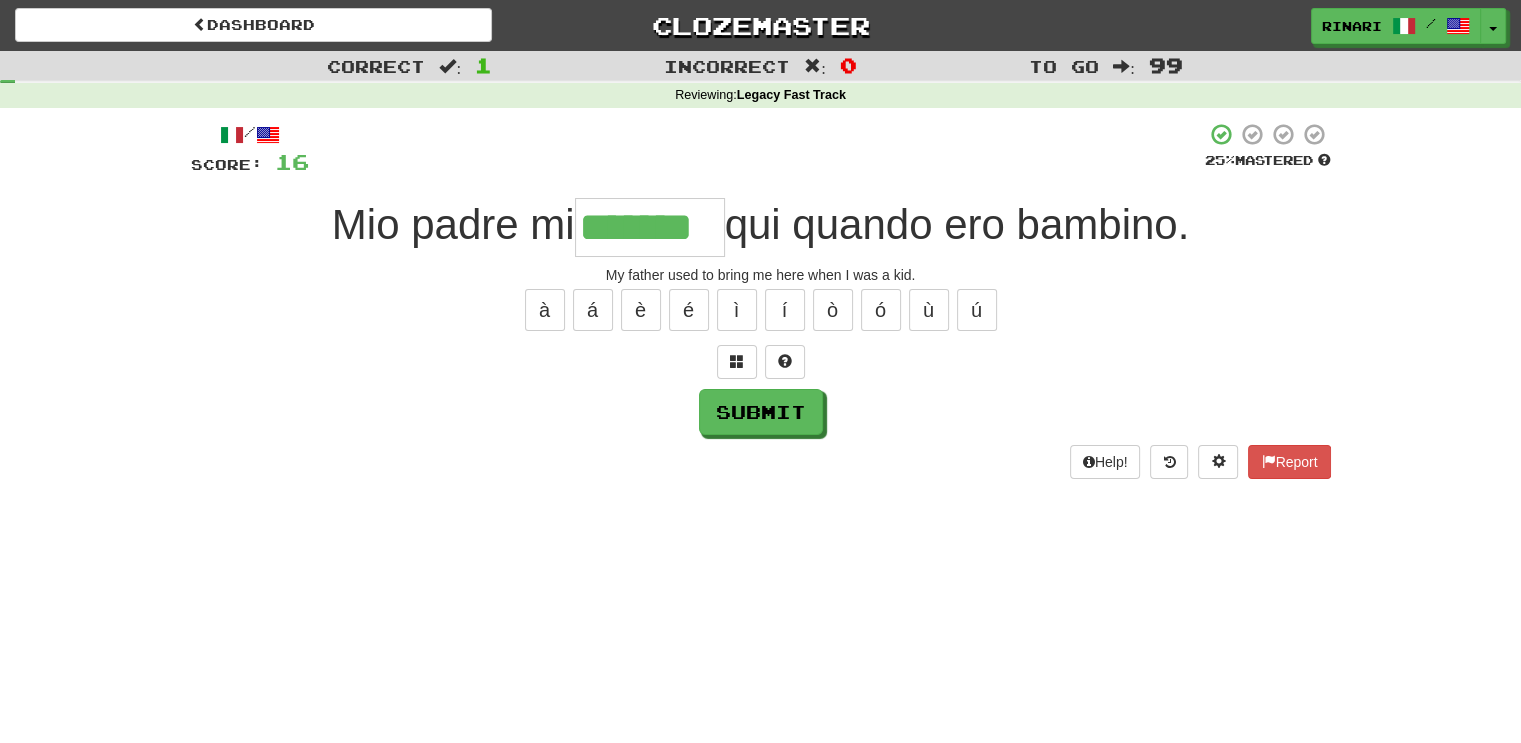 type on "*******" 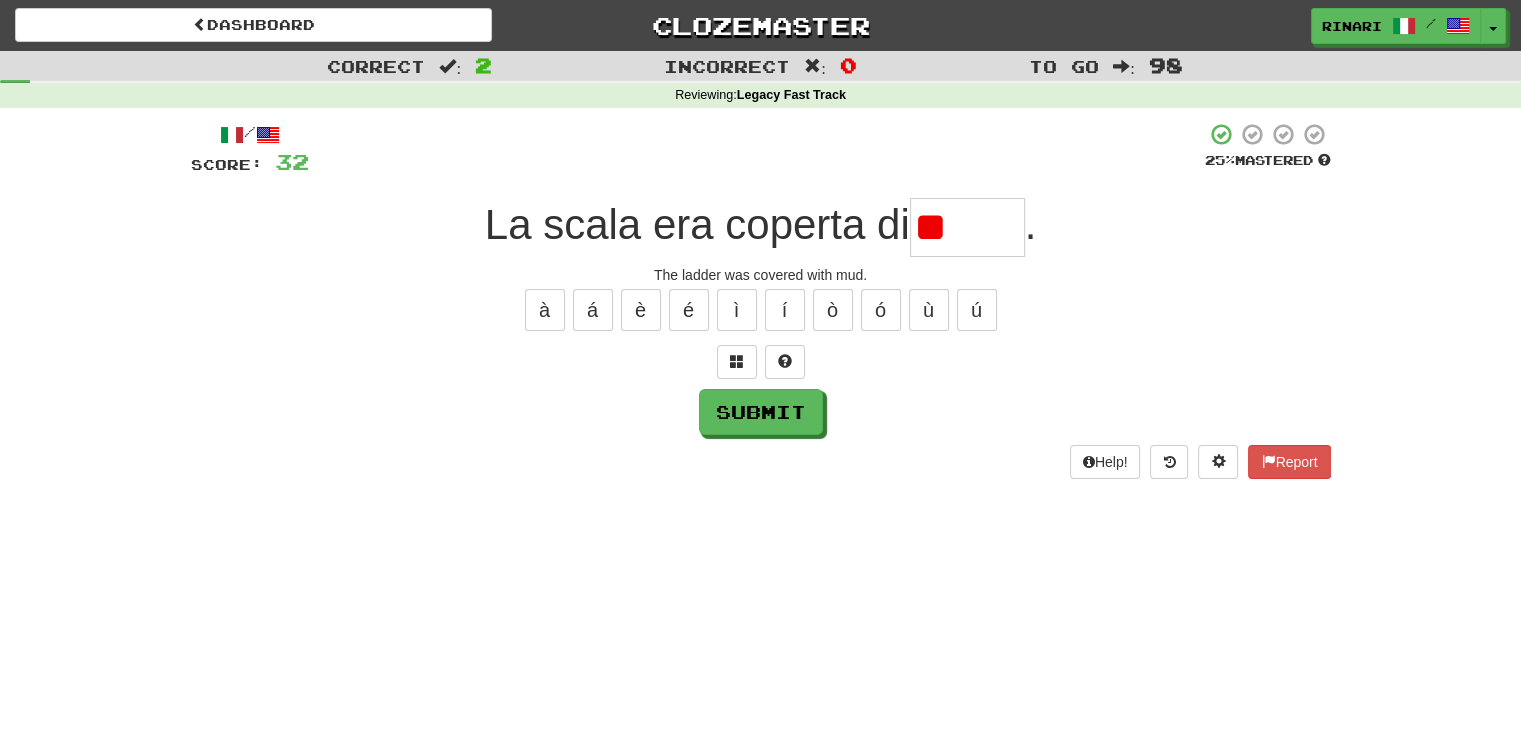 type on "*" 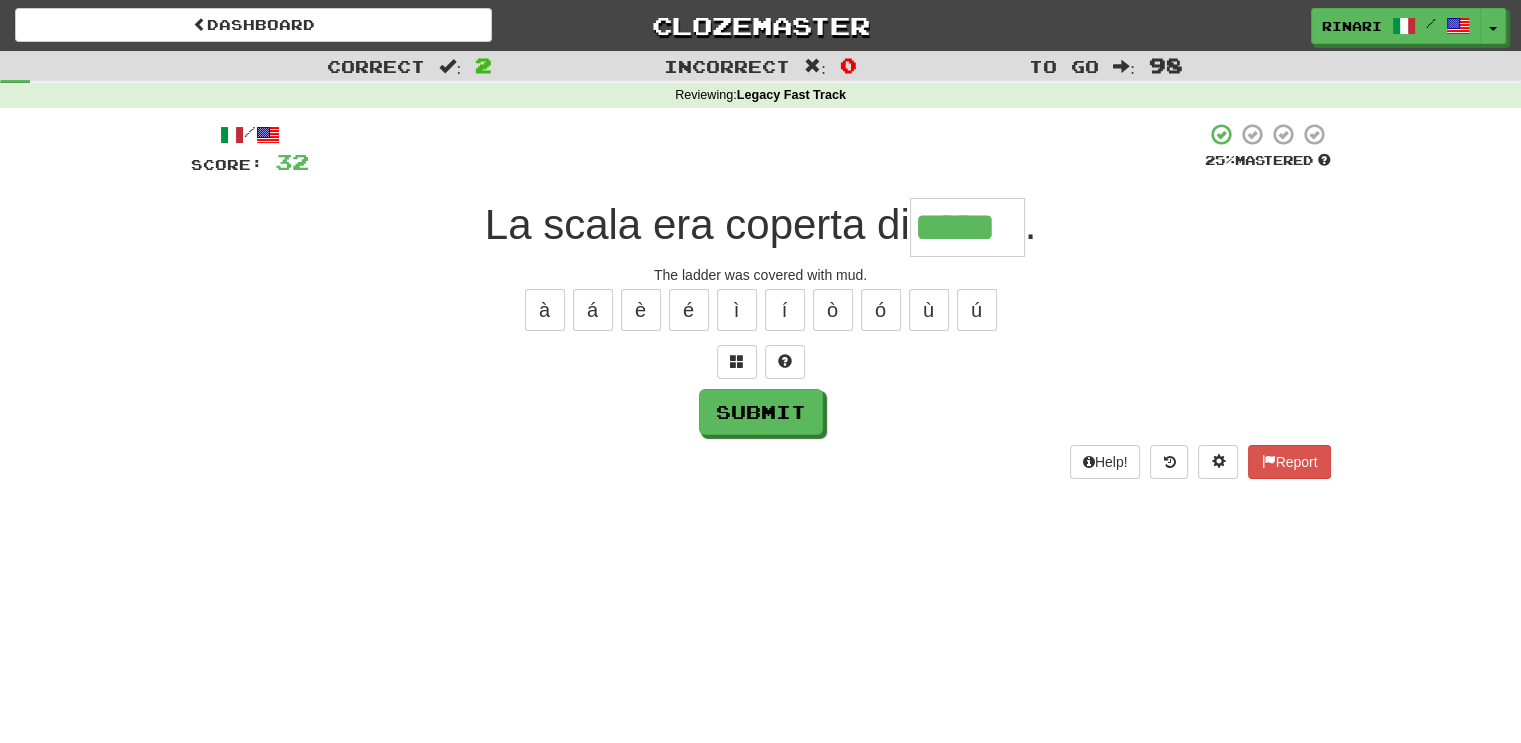 type on "*****" 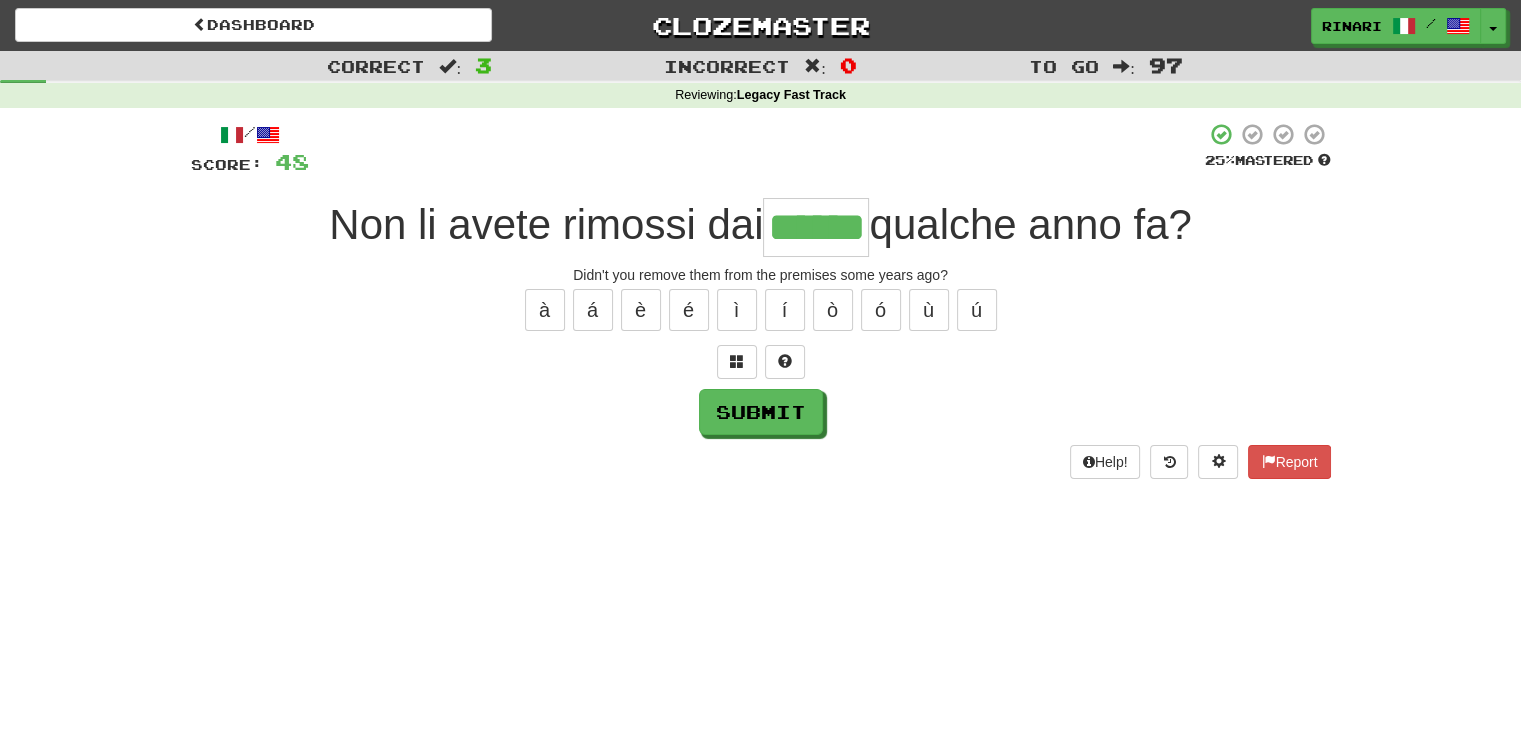 type on "******" 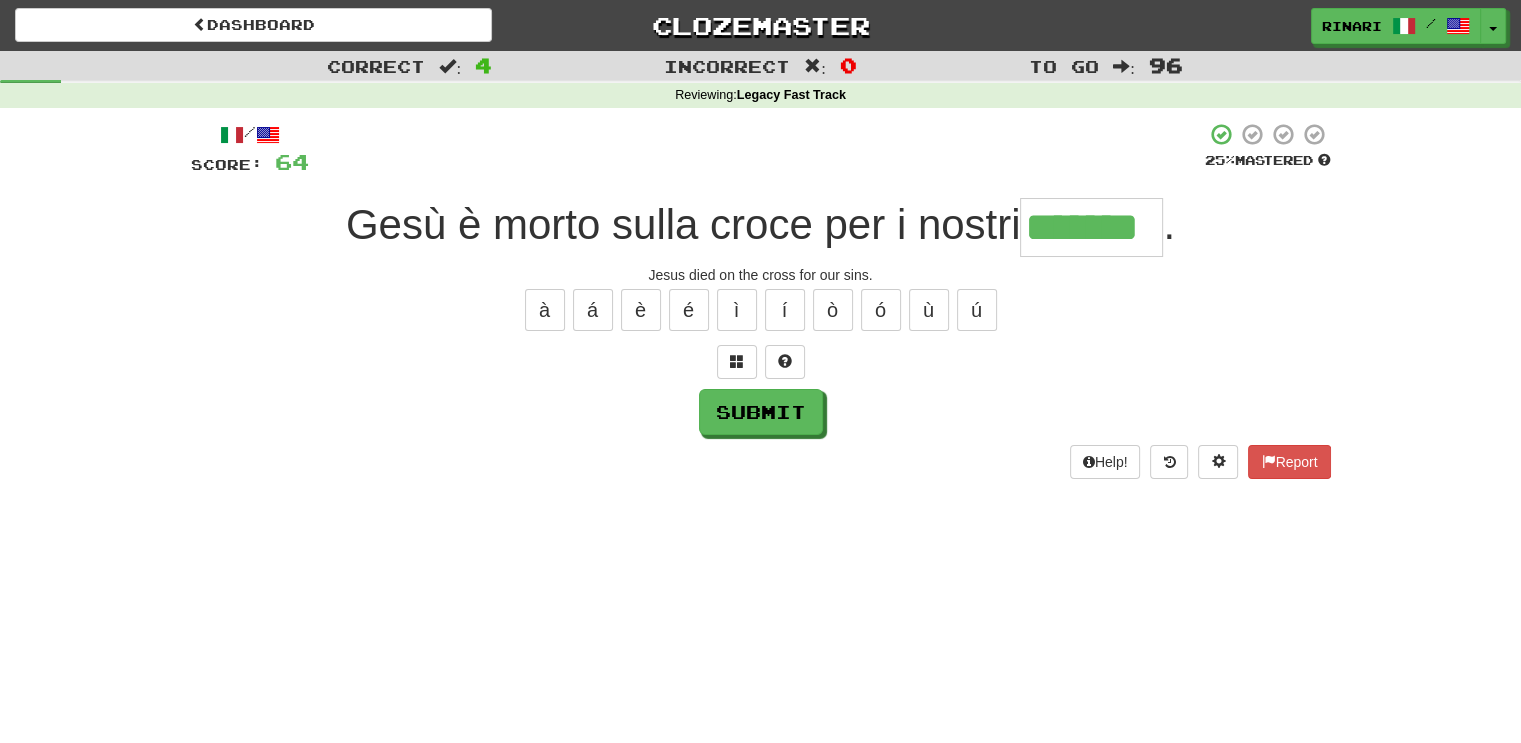 type on "*******" 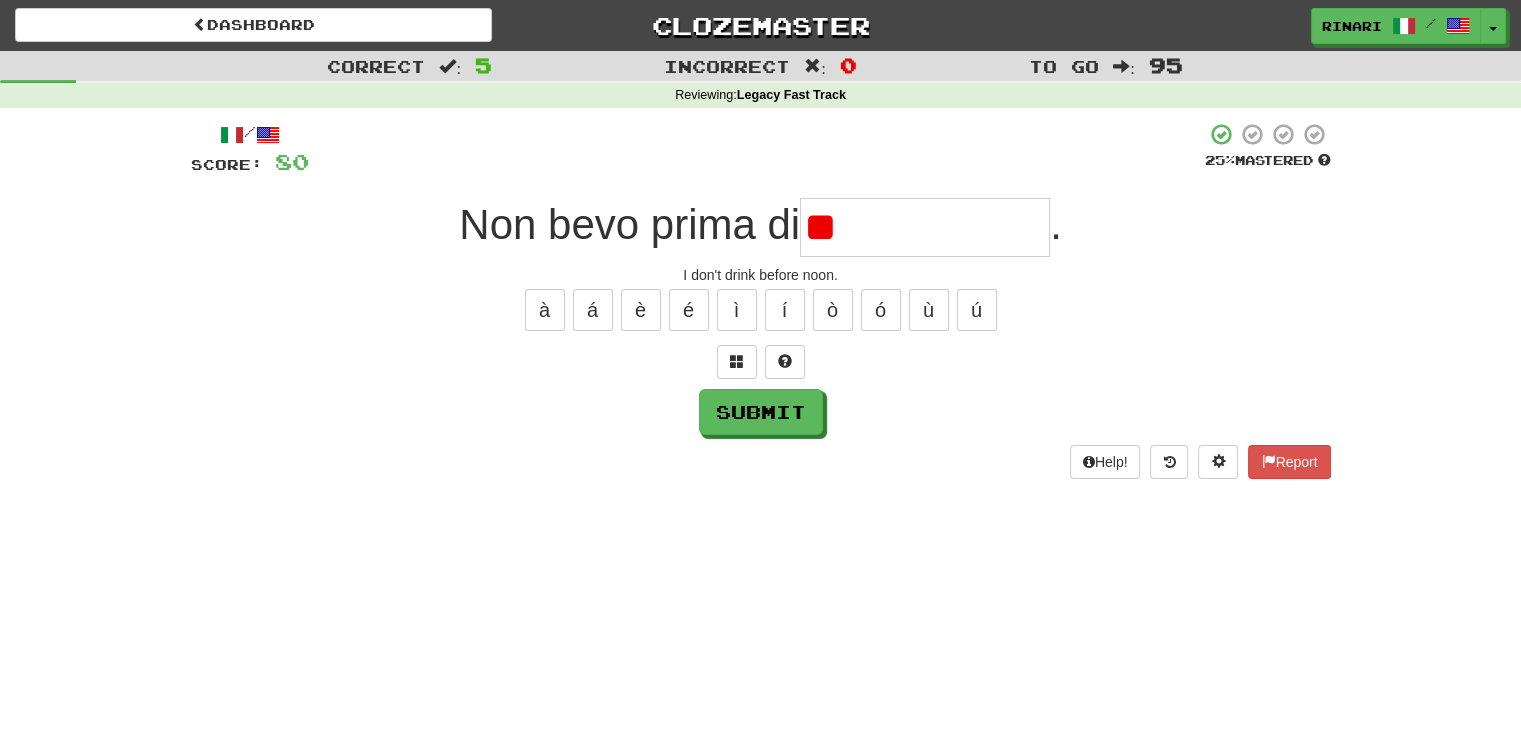 type on "*" 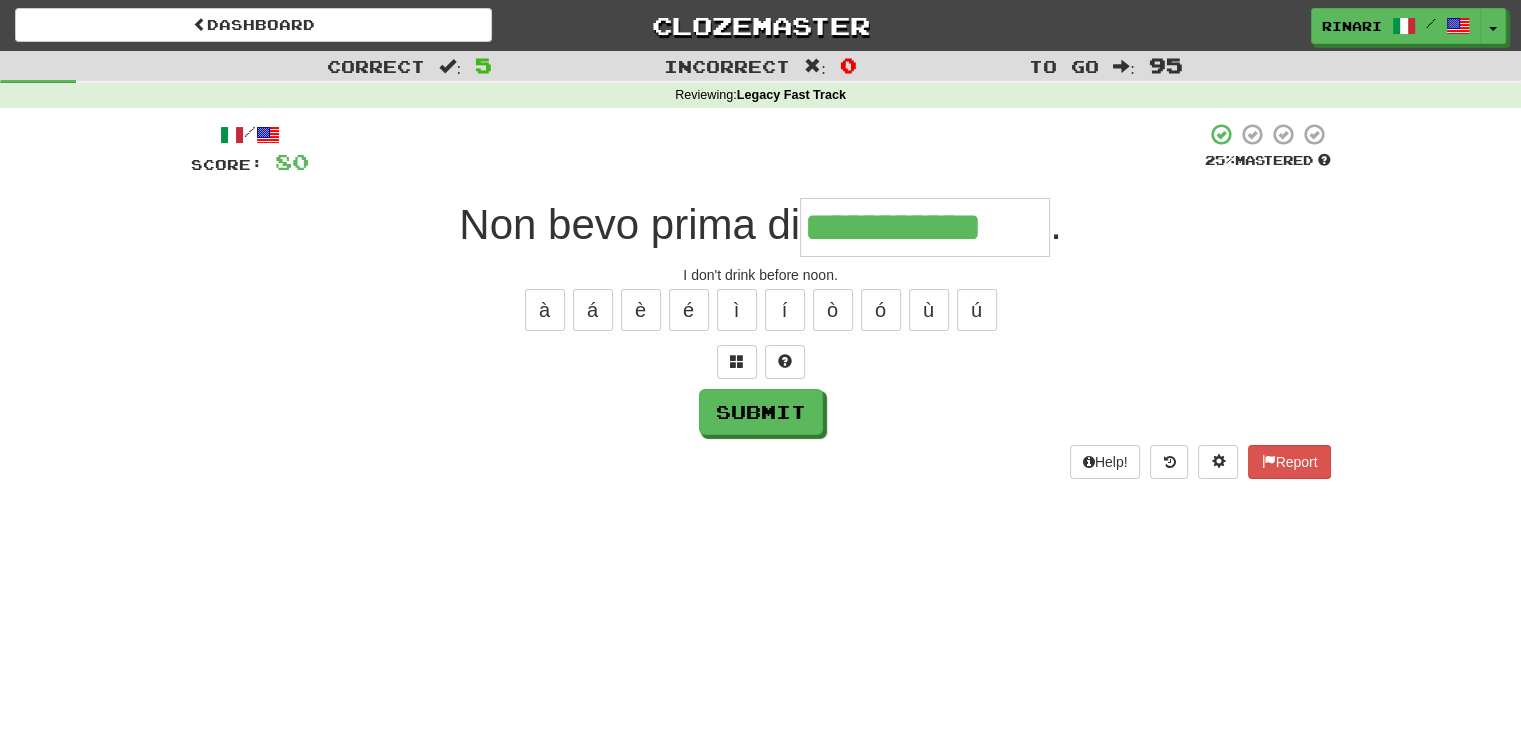 type on "**********" 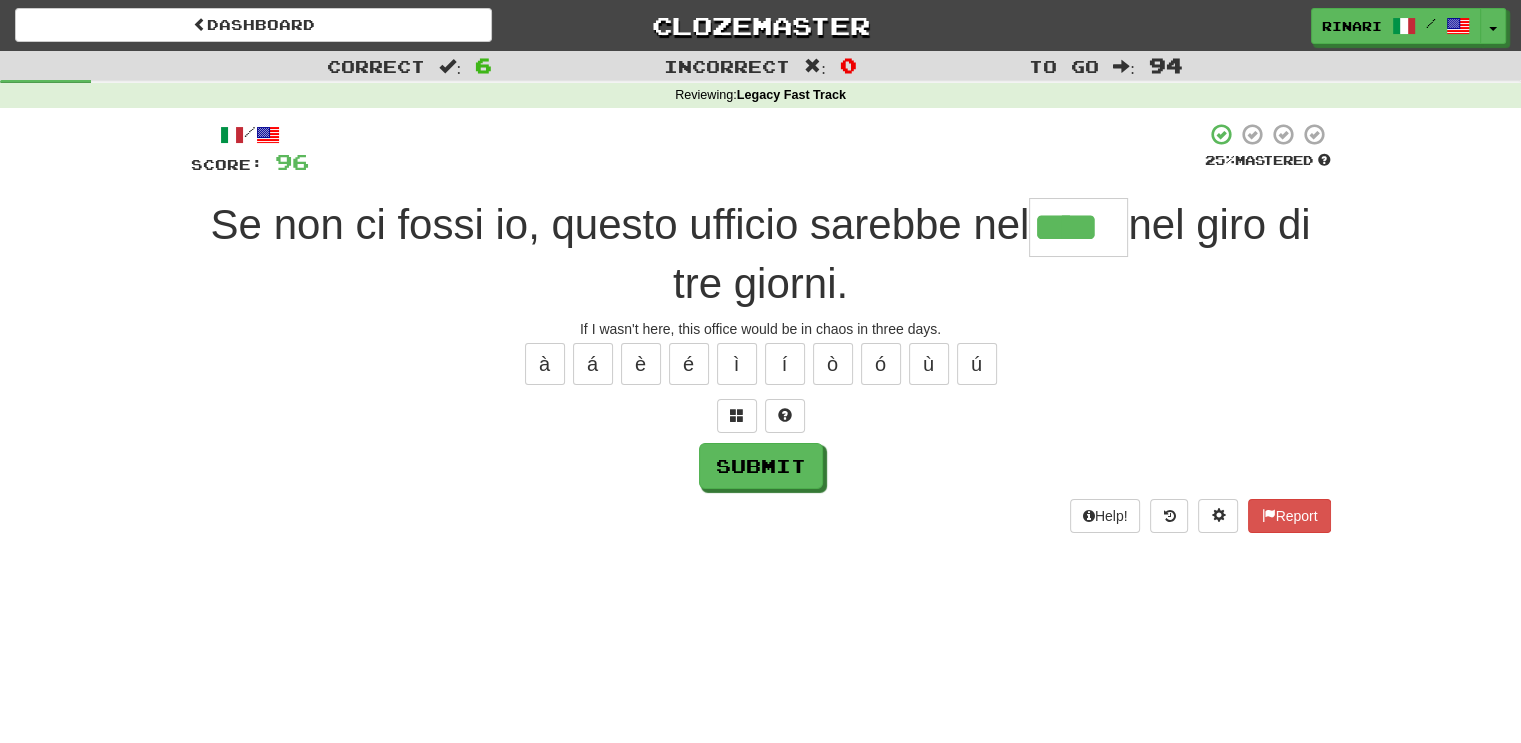 type on "****" 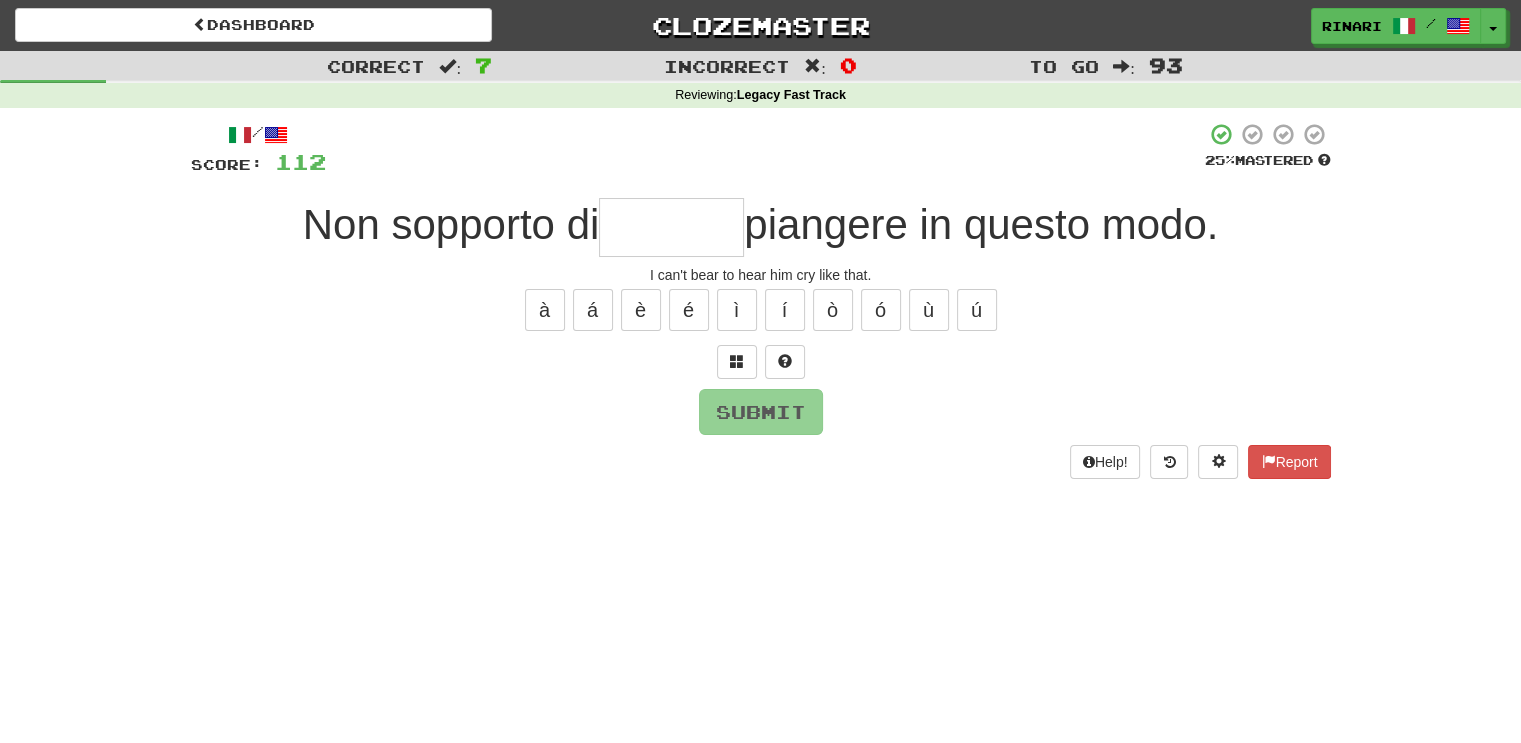 type on "*" 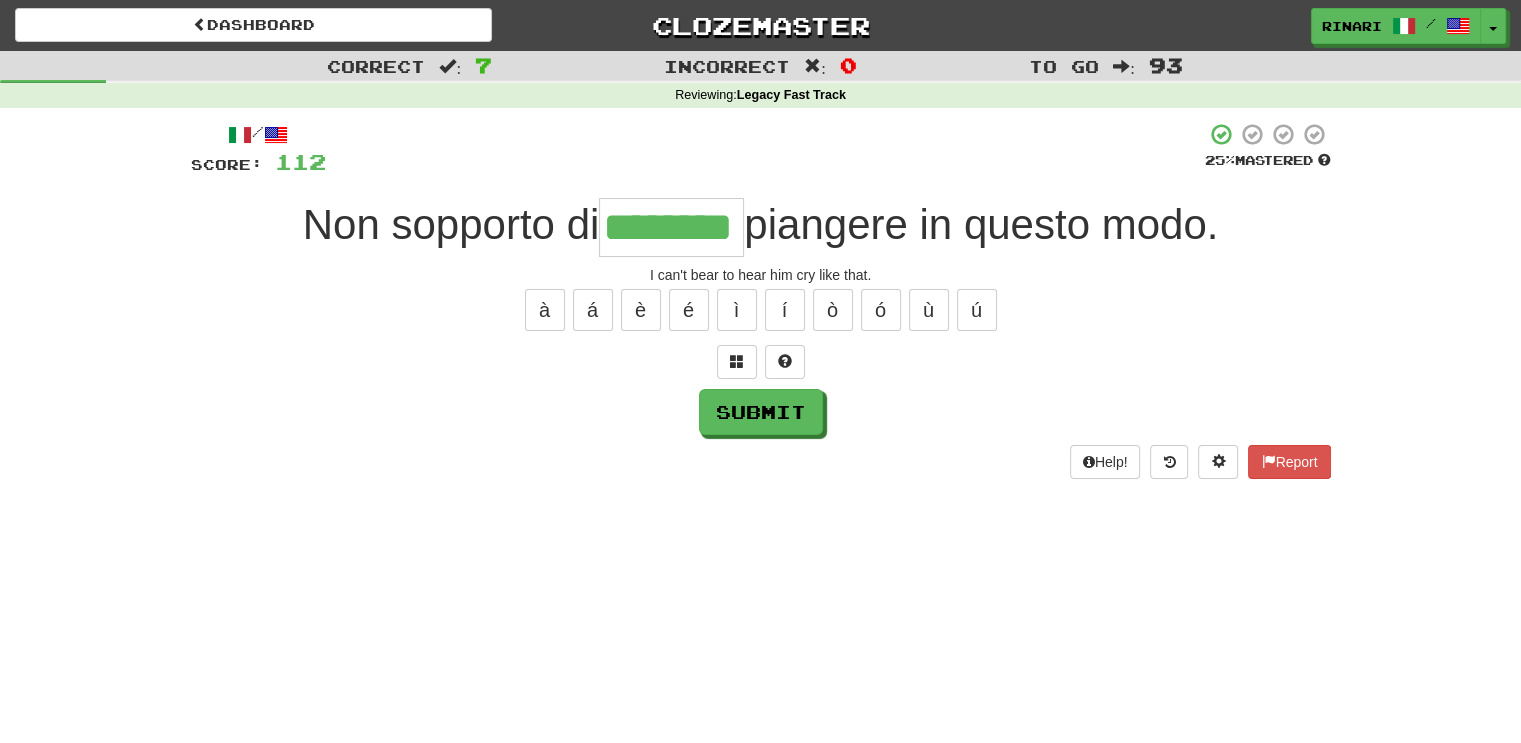 type on "********" 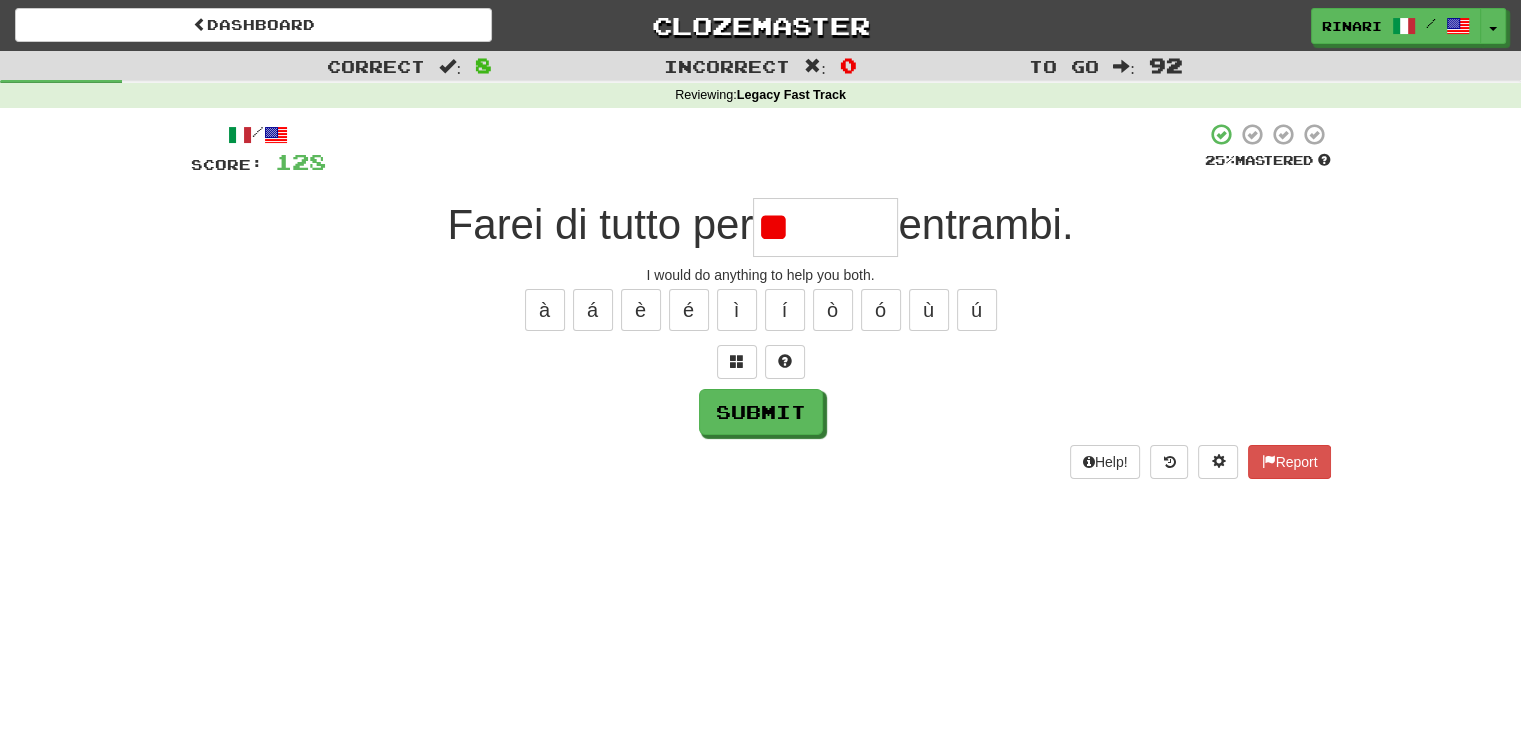 type on "*" 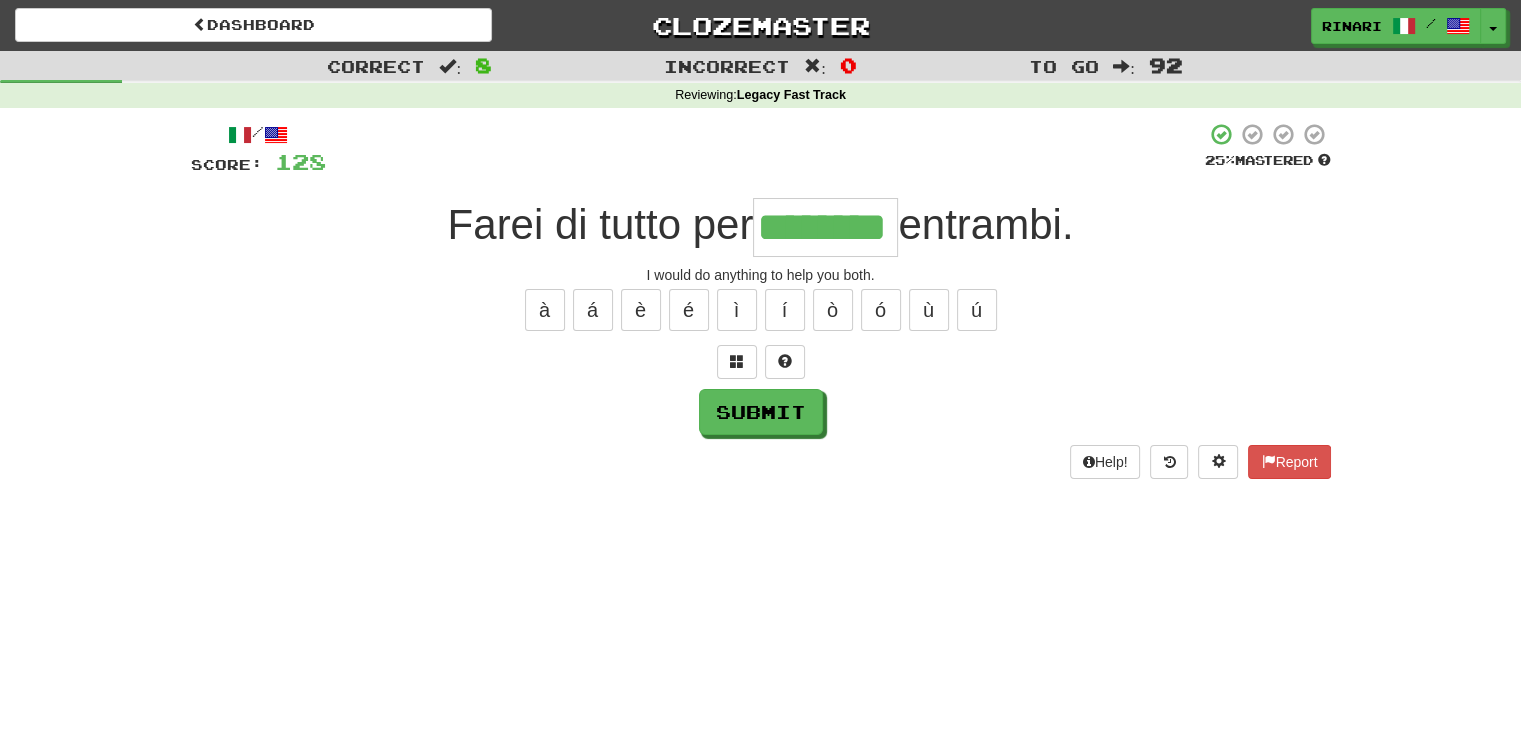 type on "********" 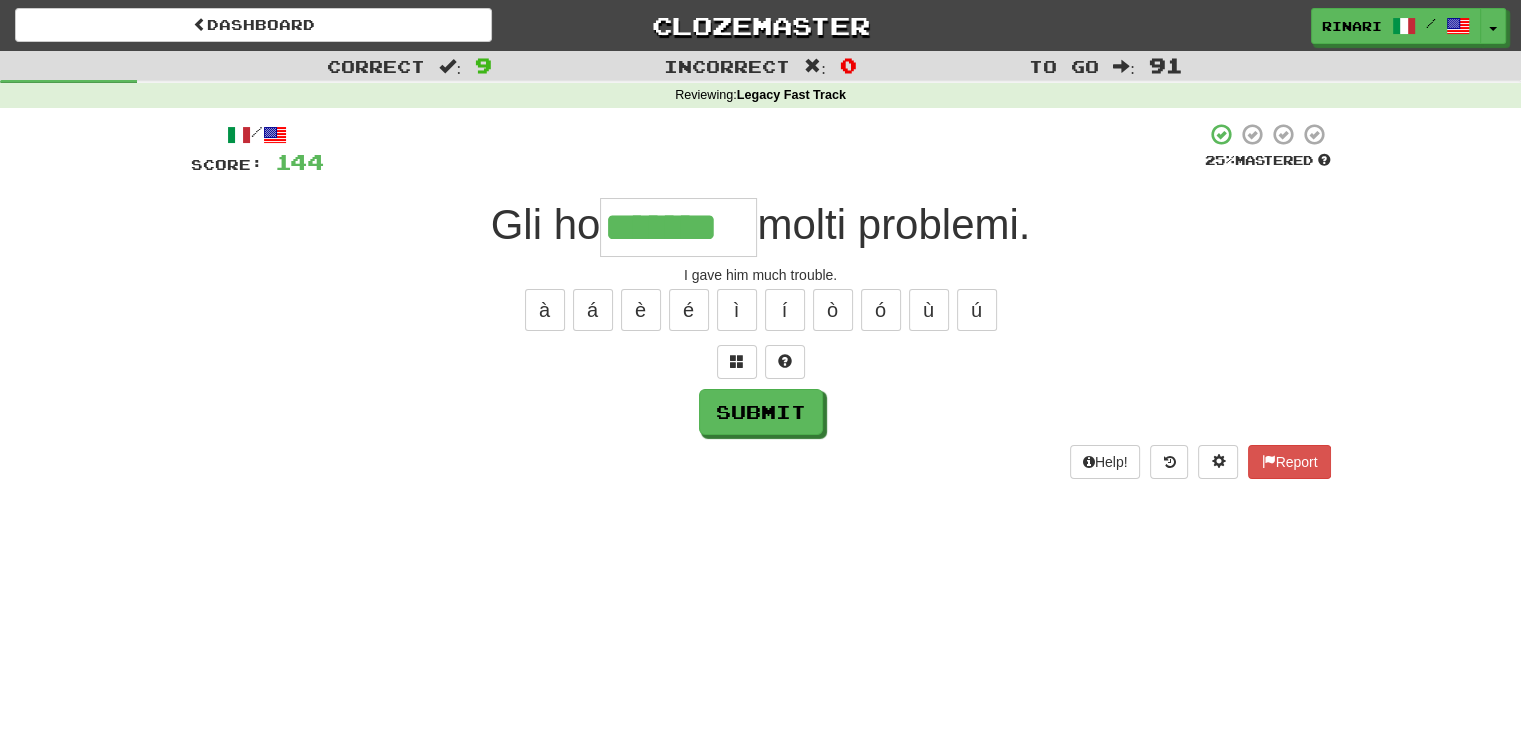 type on "*******" 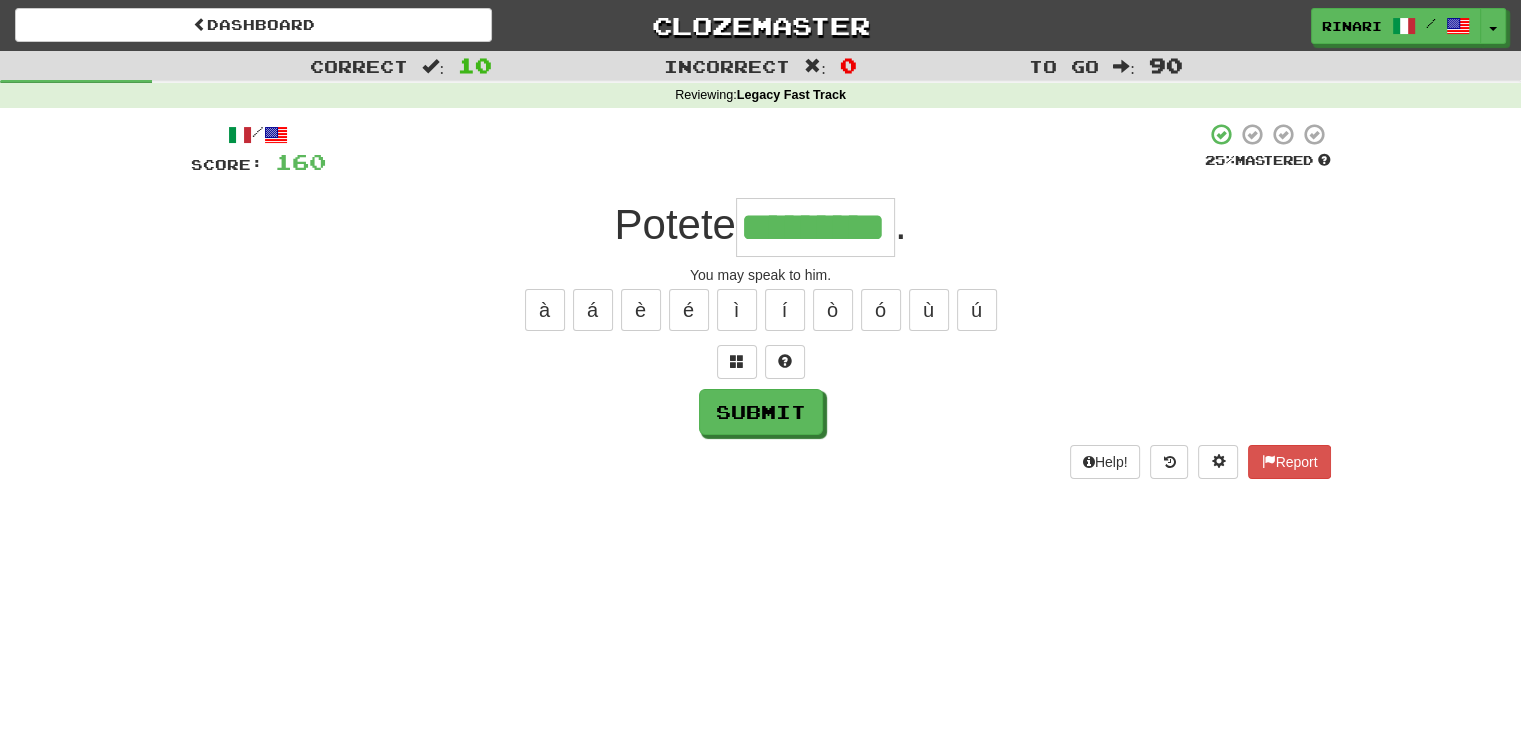type on "*********" 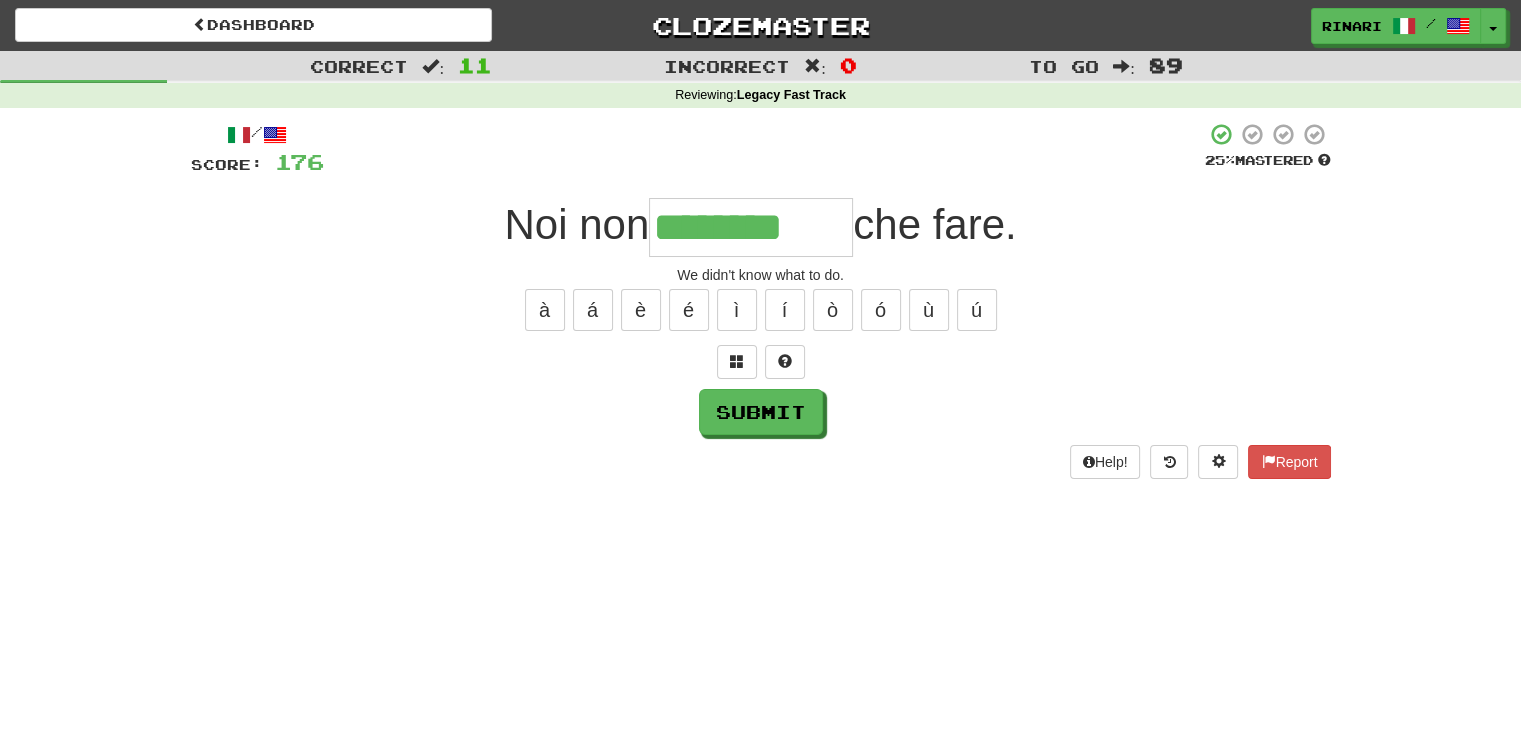 type on "********" 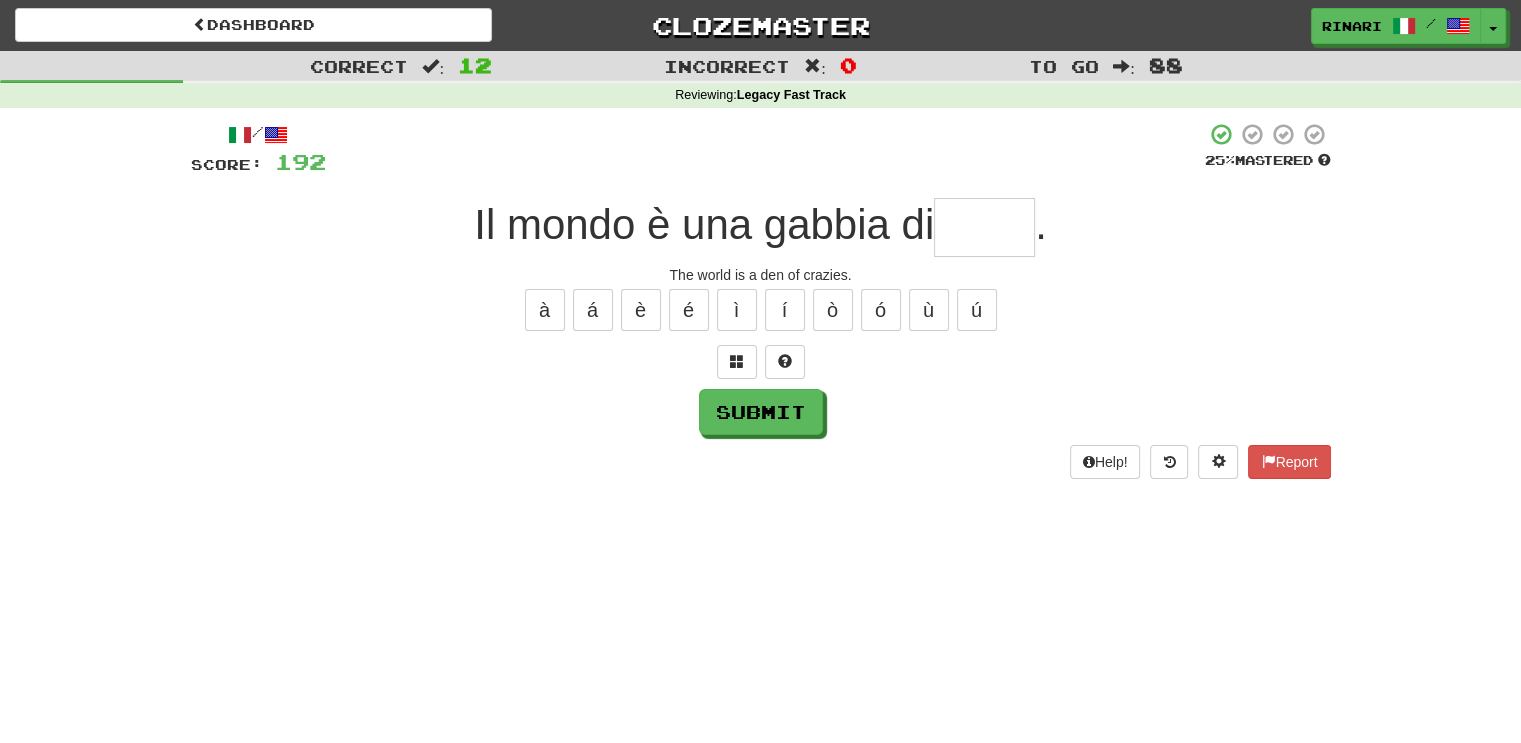 type on "*" 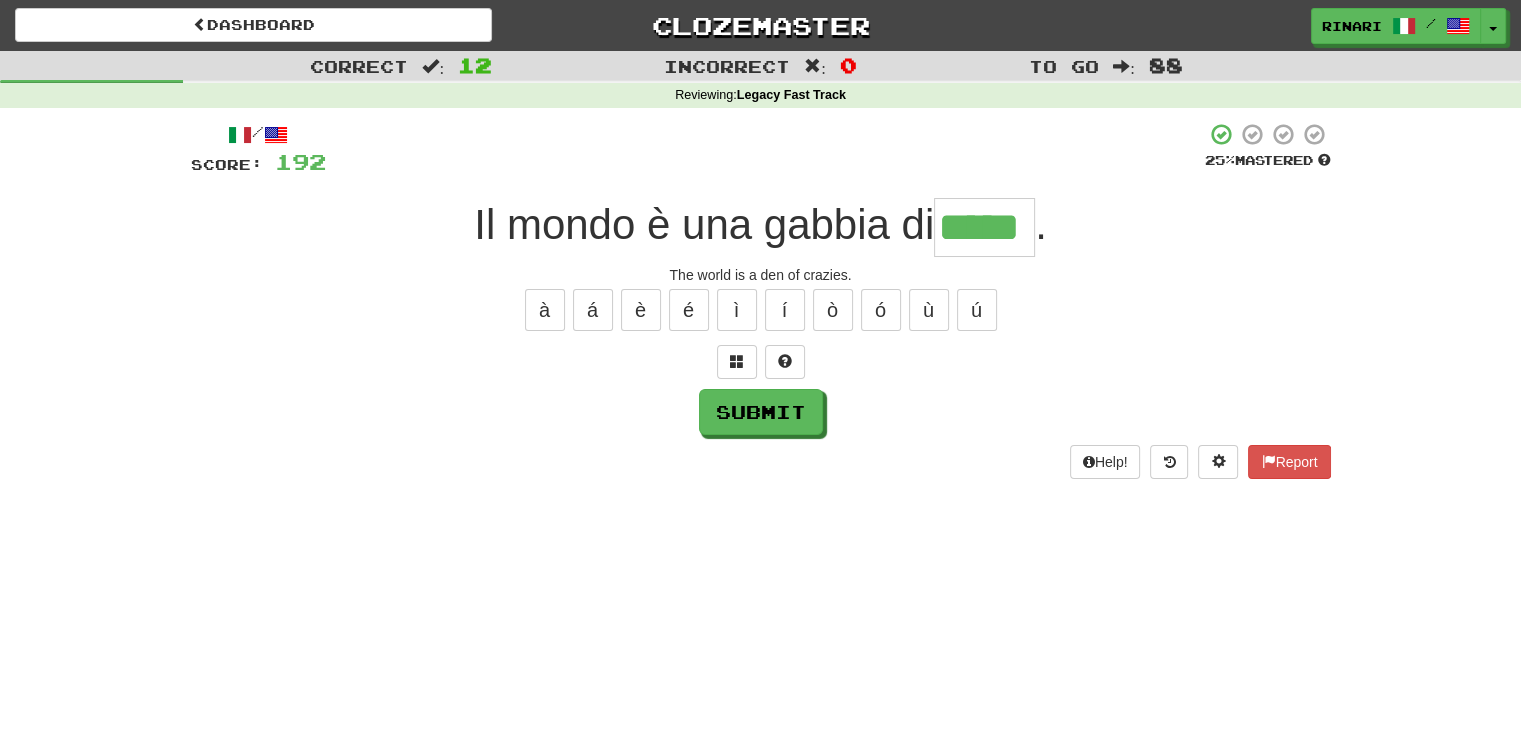 type on "*****" 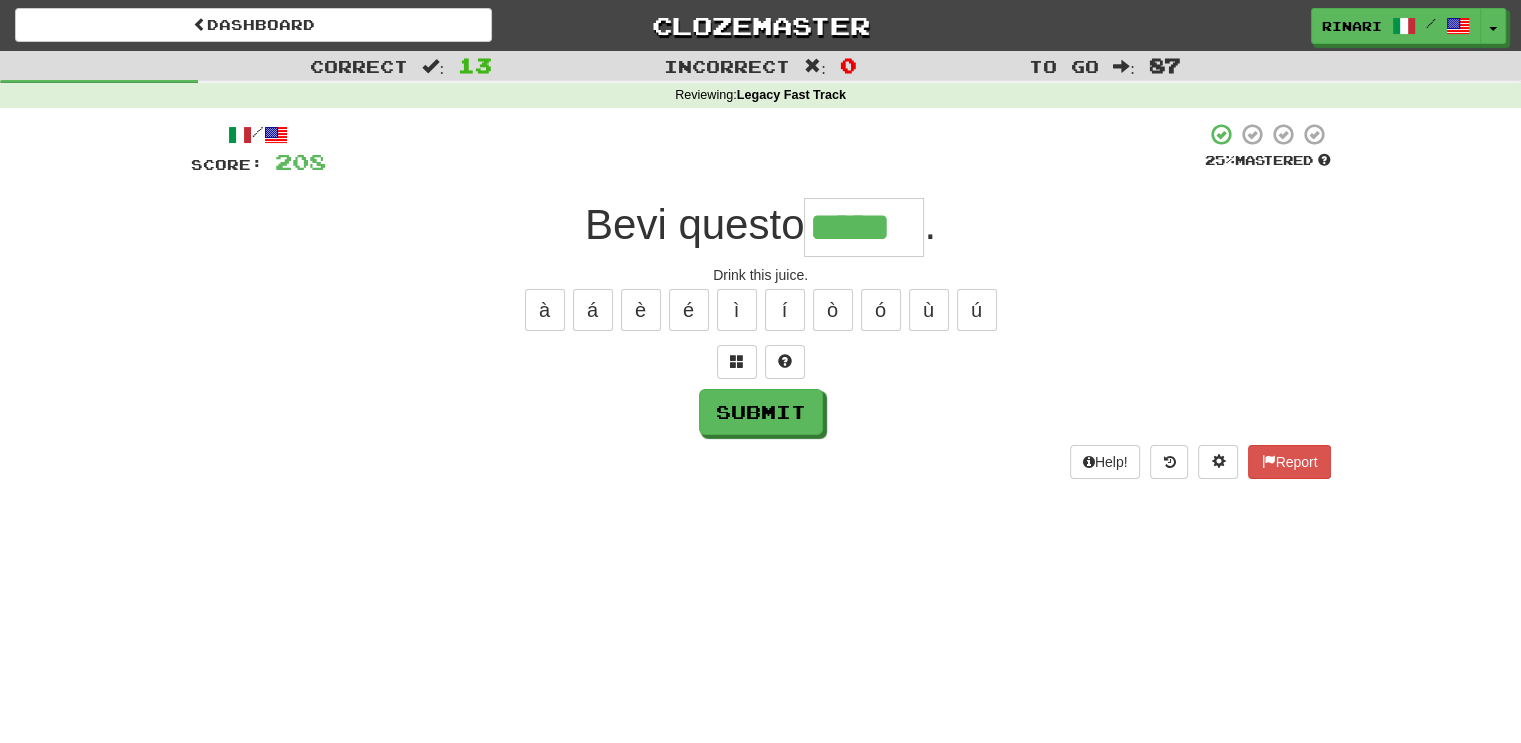 type on "*****" 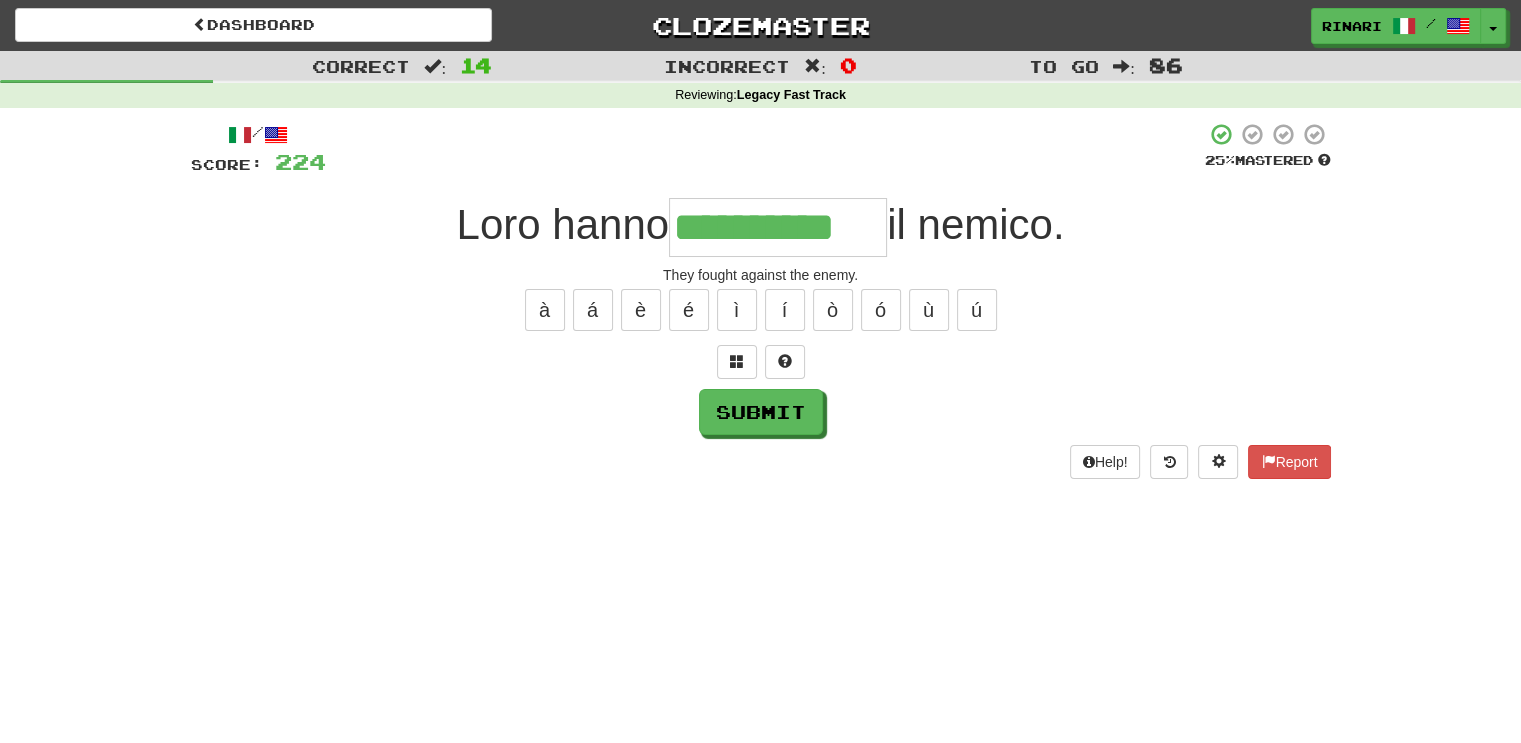 type on "**********" 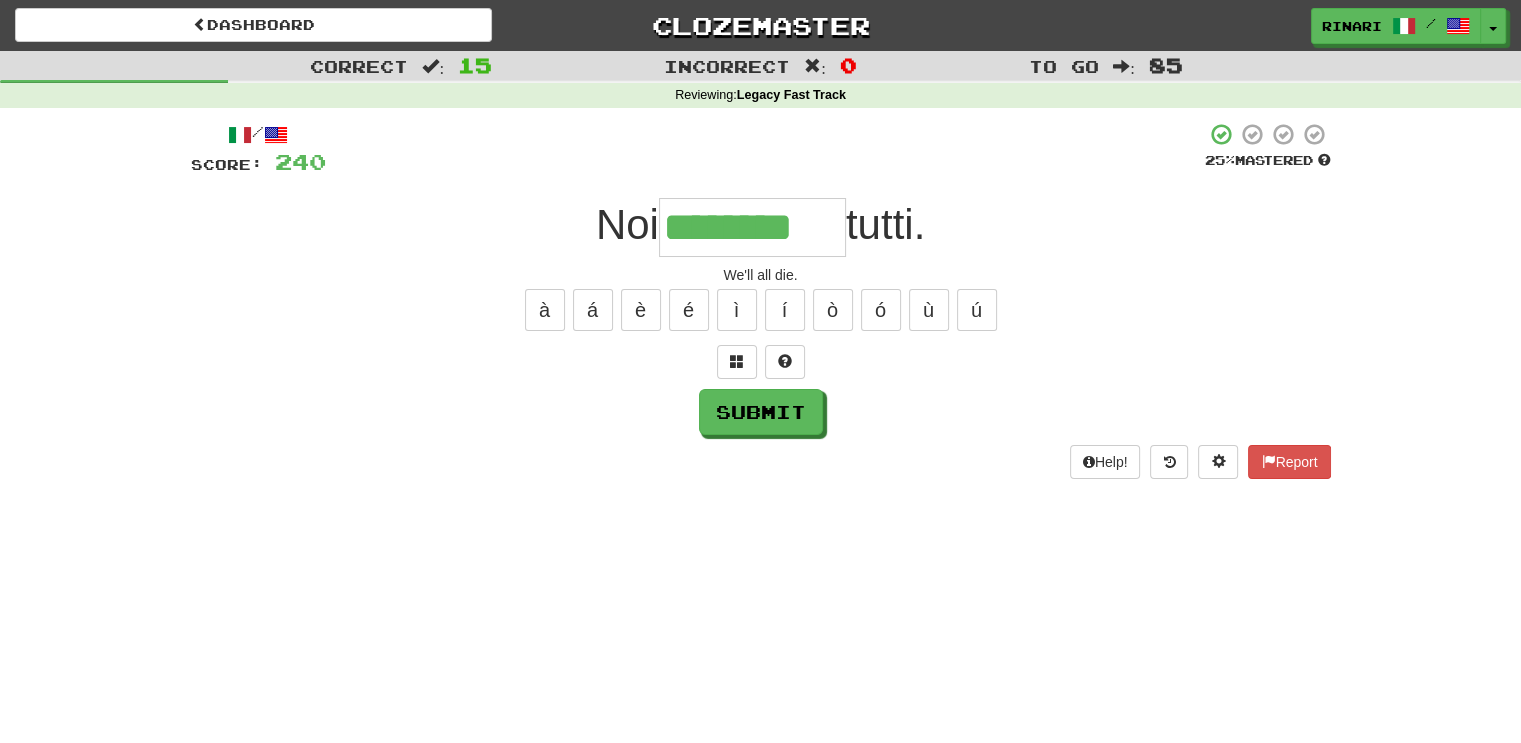 type on "********" 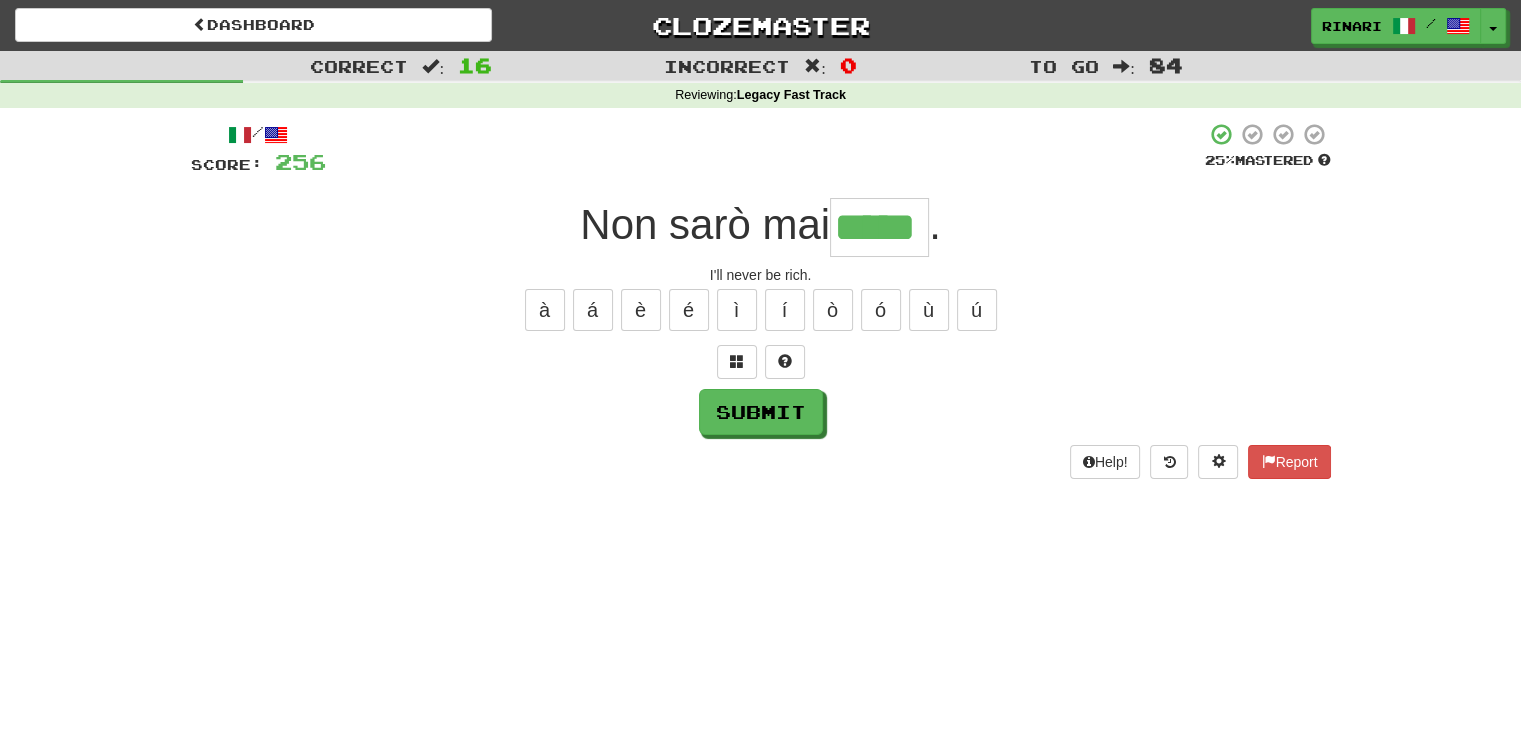 type on "*****" 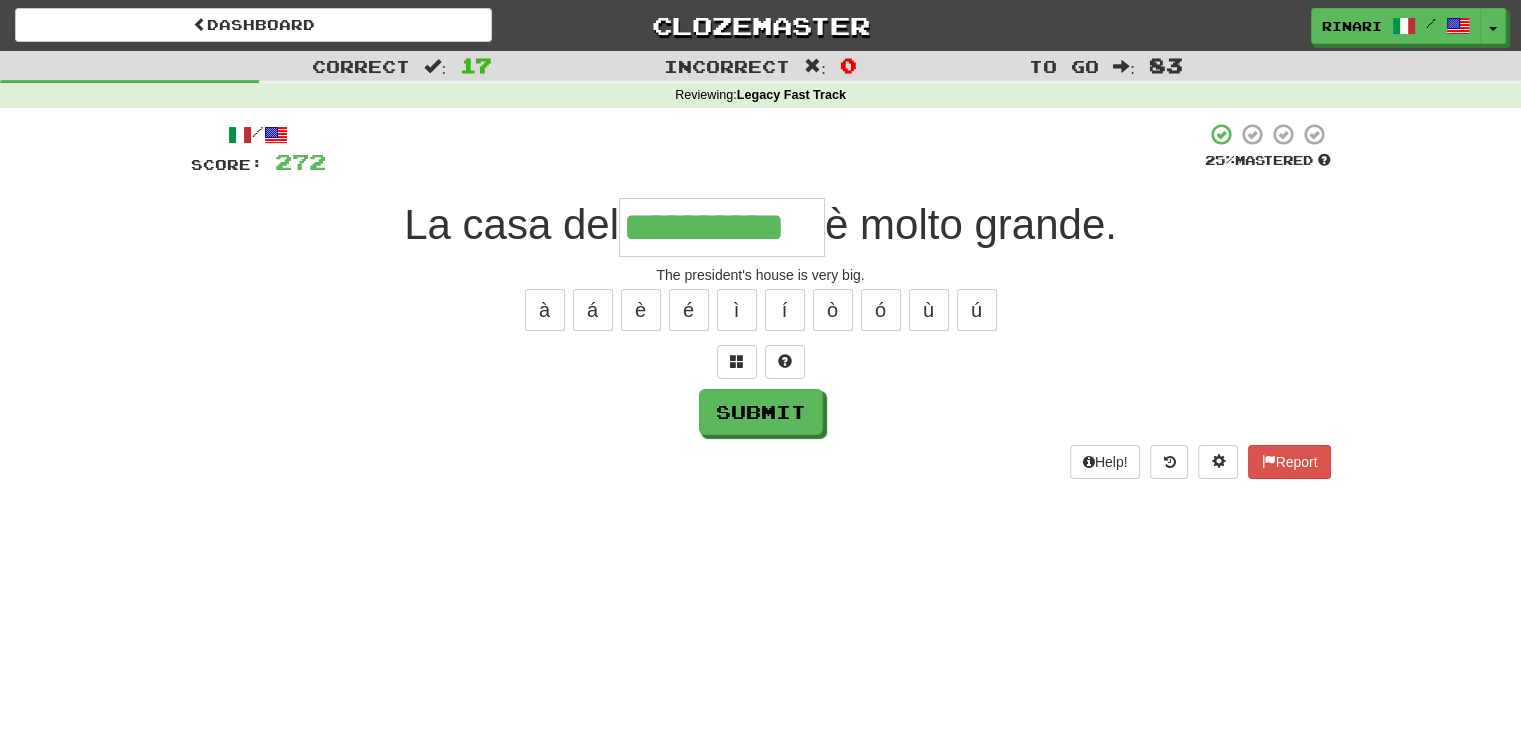type on "**********" 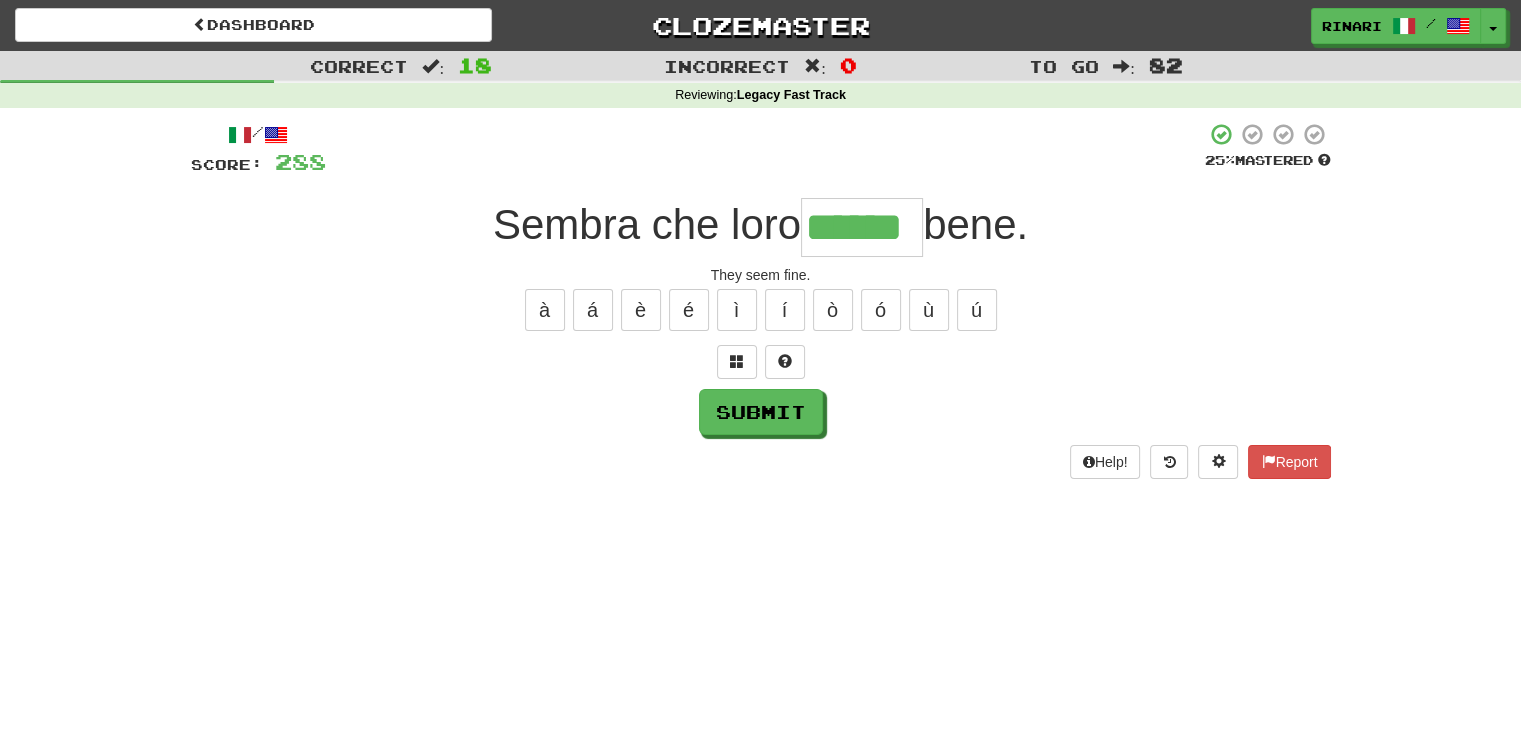 type on "******" 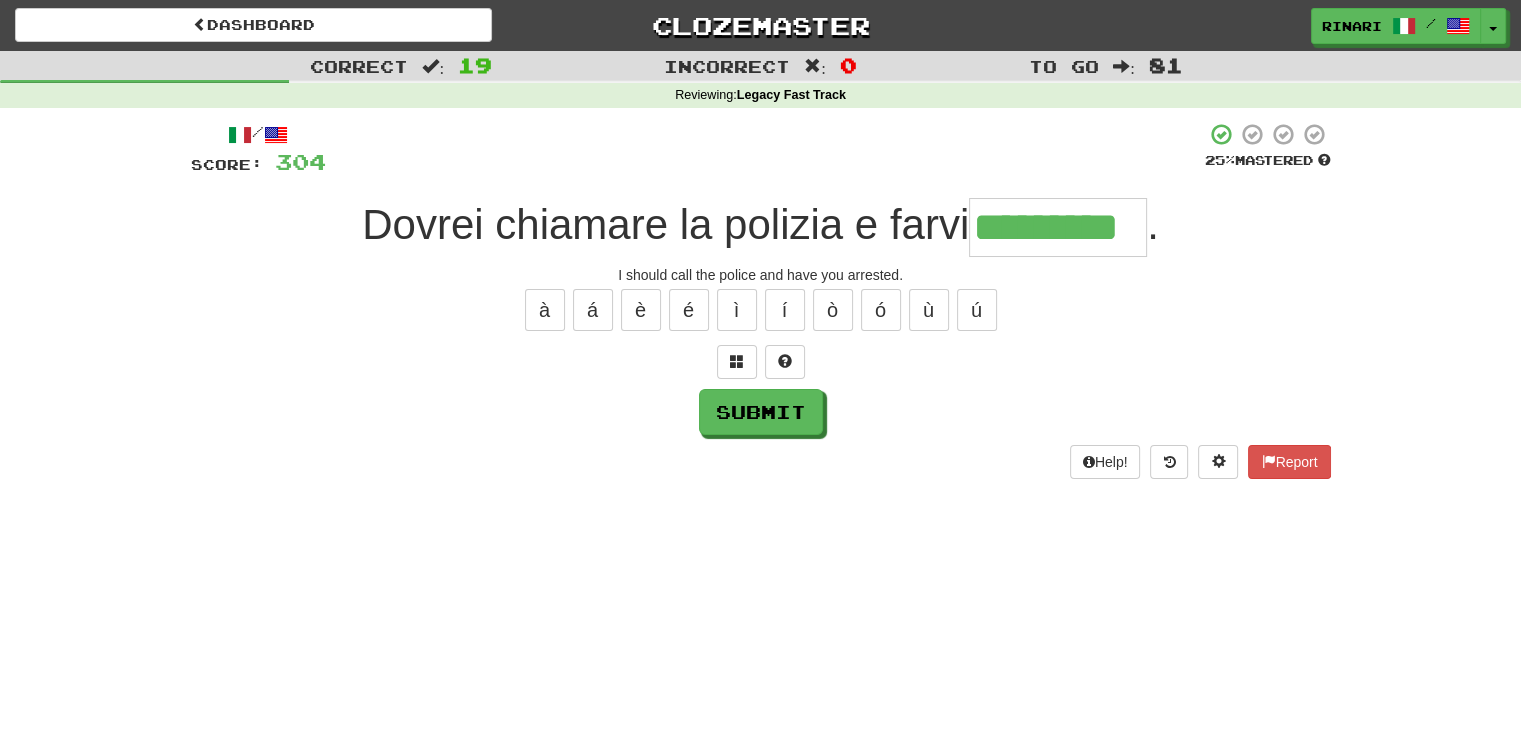 type on "*********" 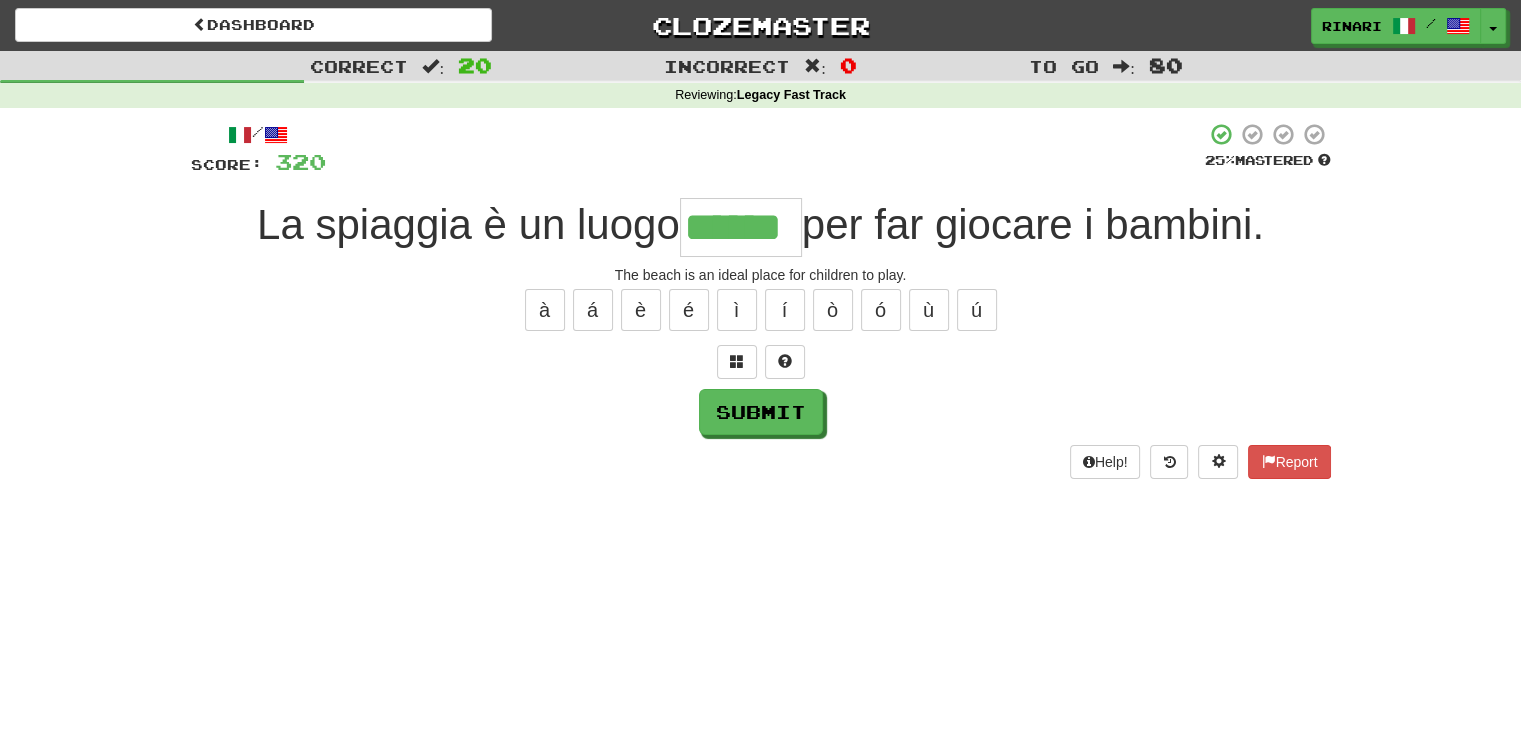 type on "******" 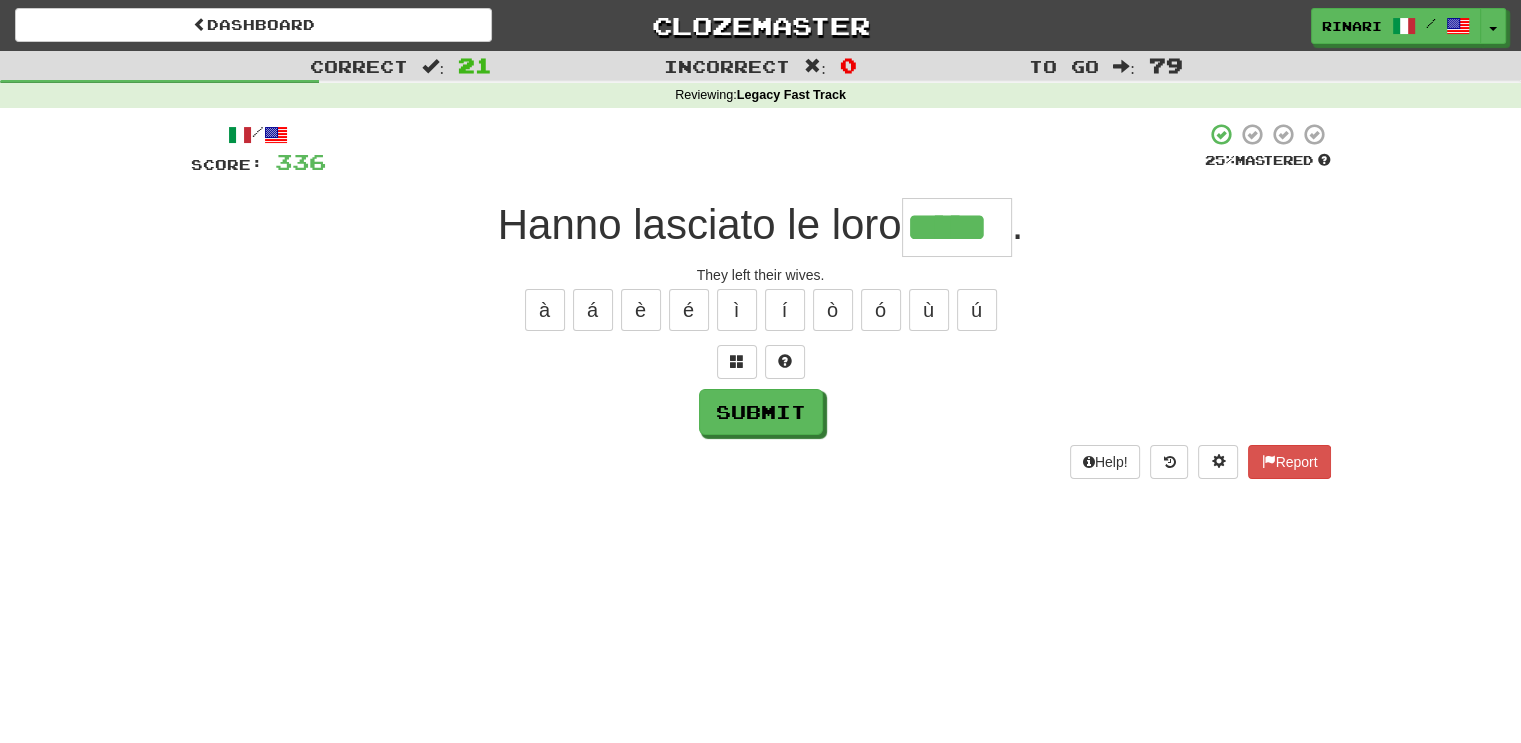 type on "*****" 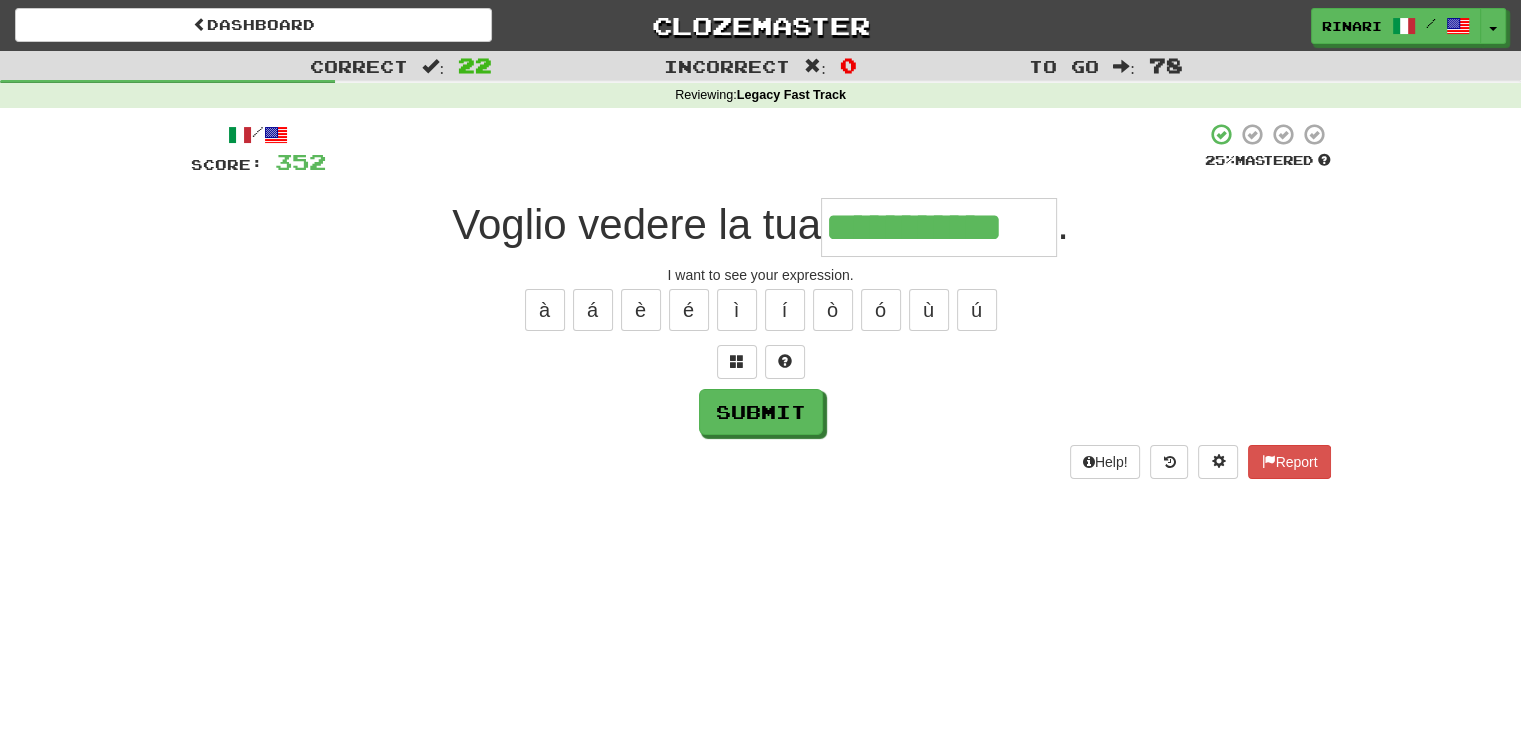 type on "**********" 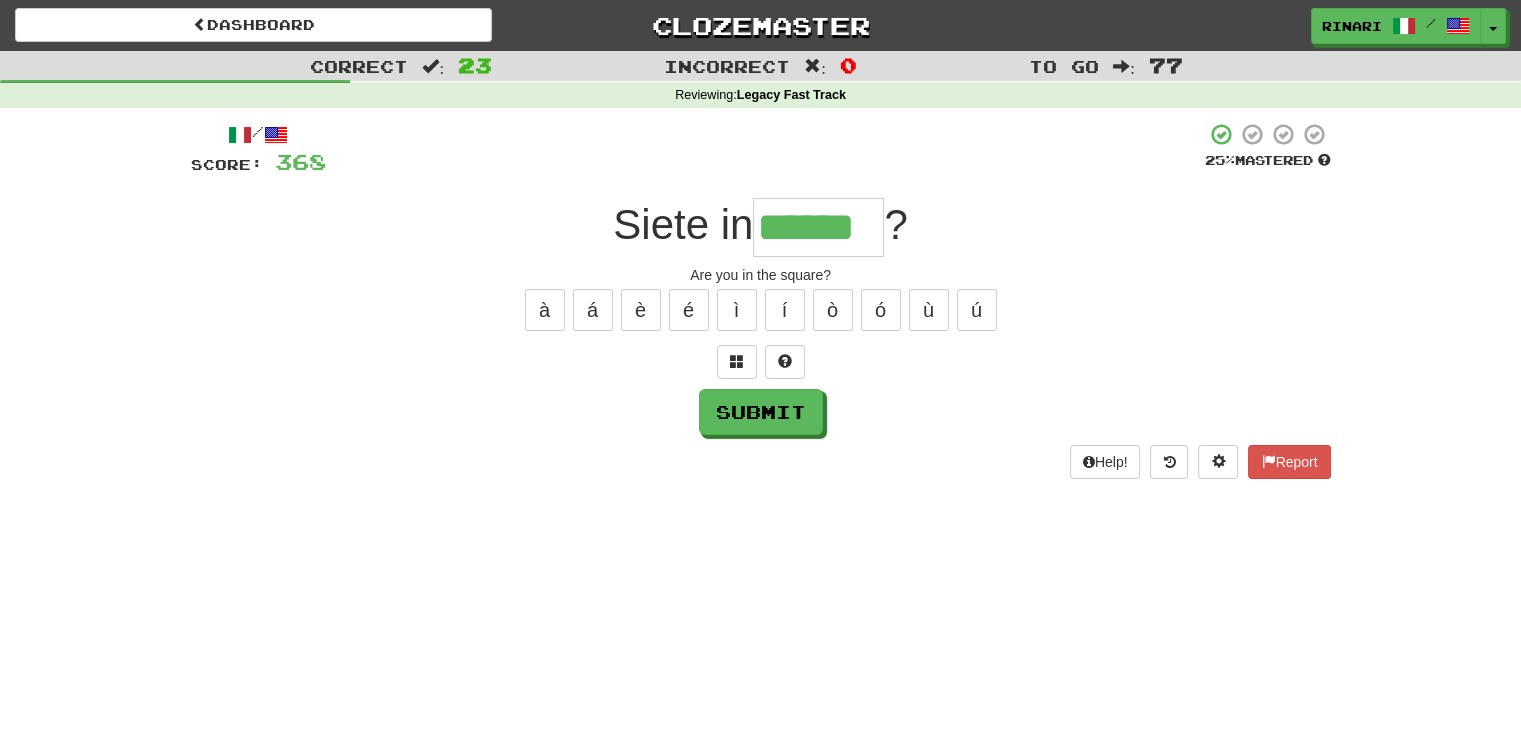 type on "******" 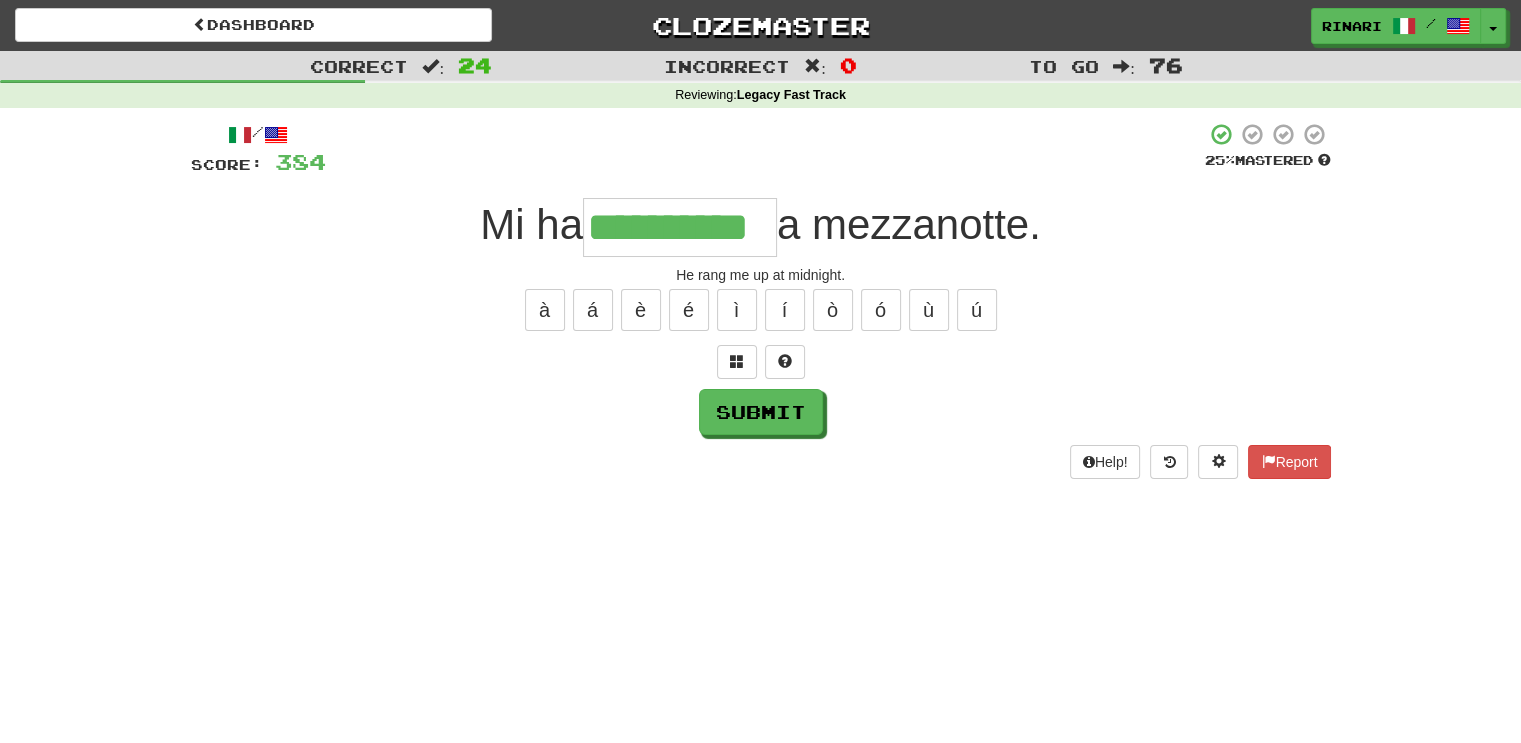 type on "**********" 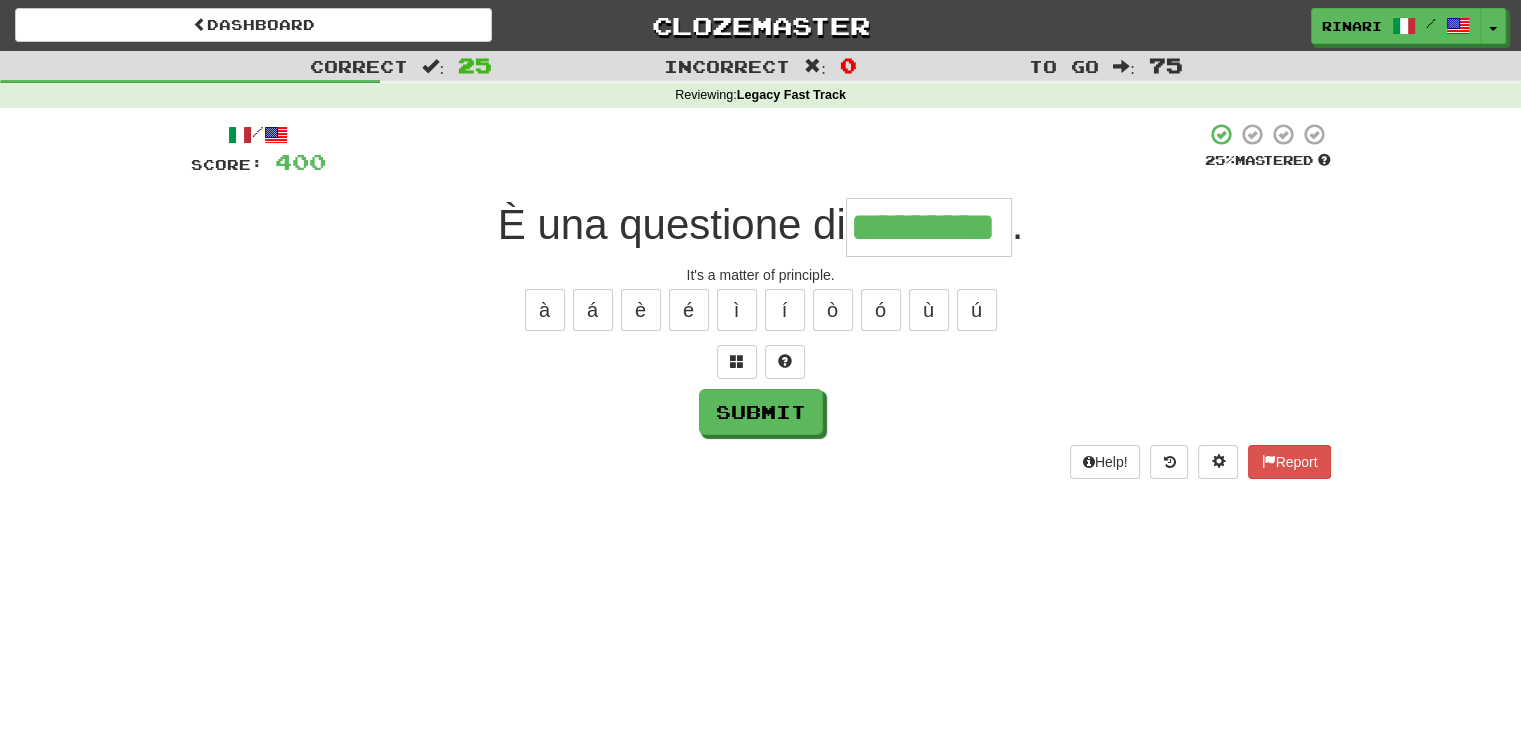 type on "*********" 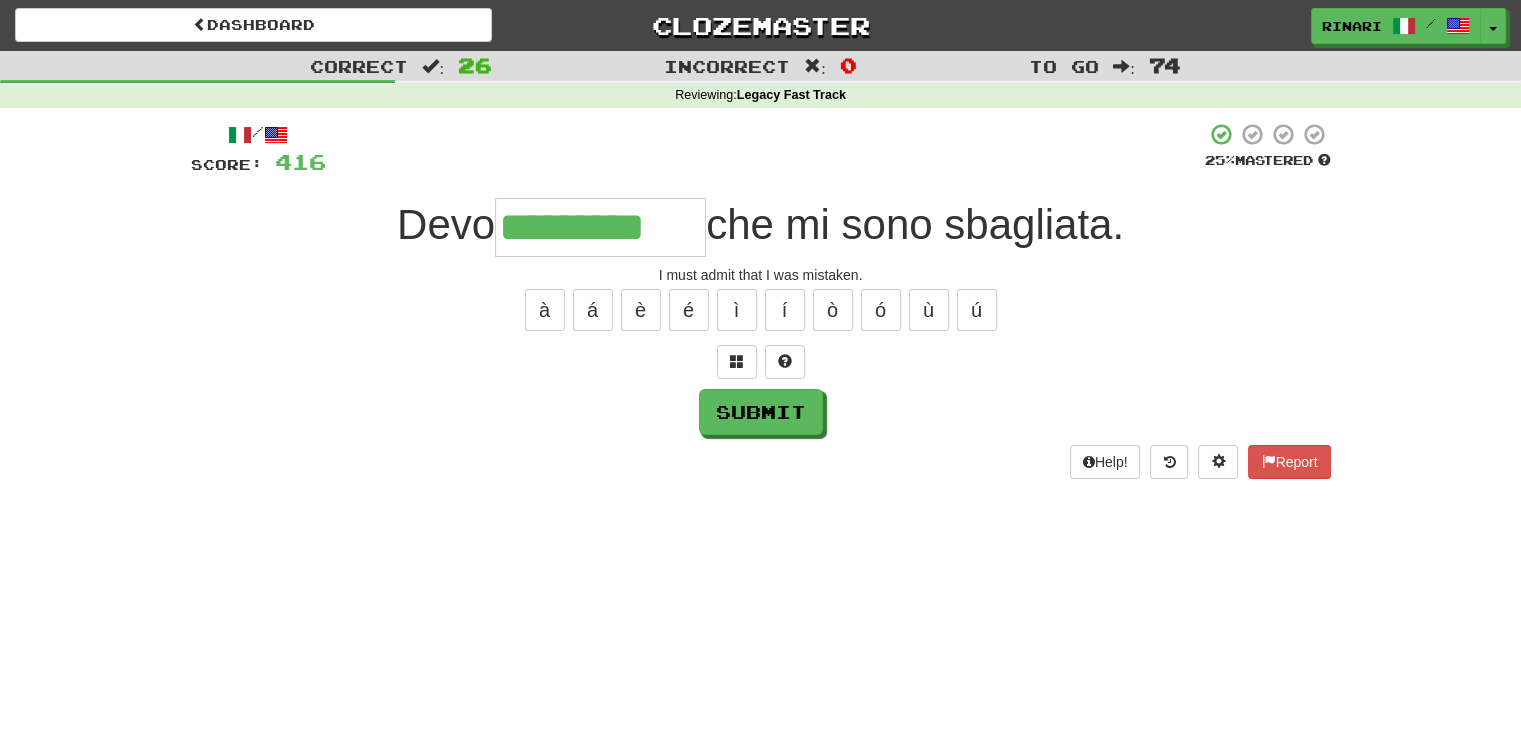 type on "*********" 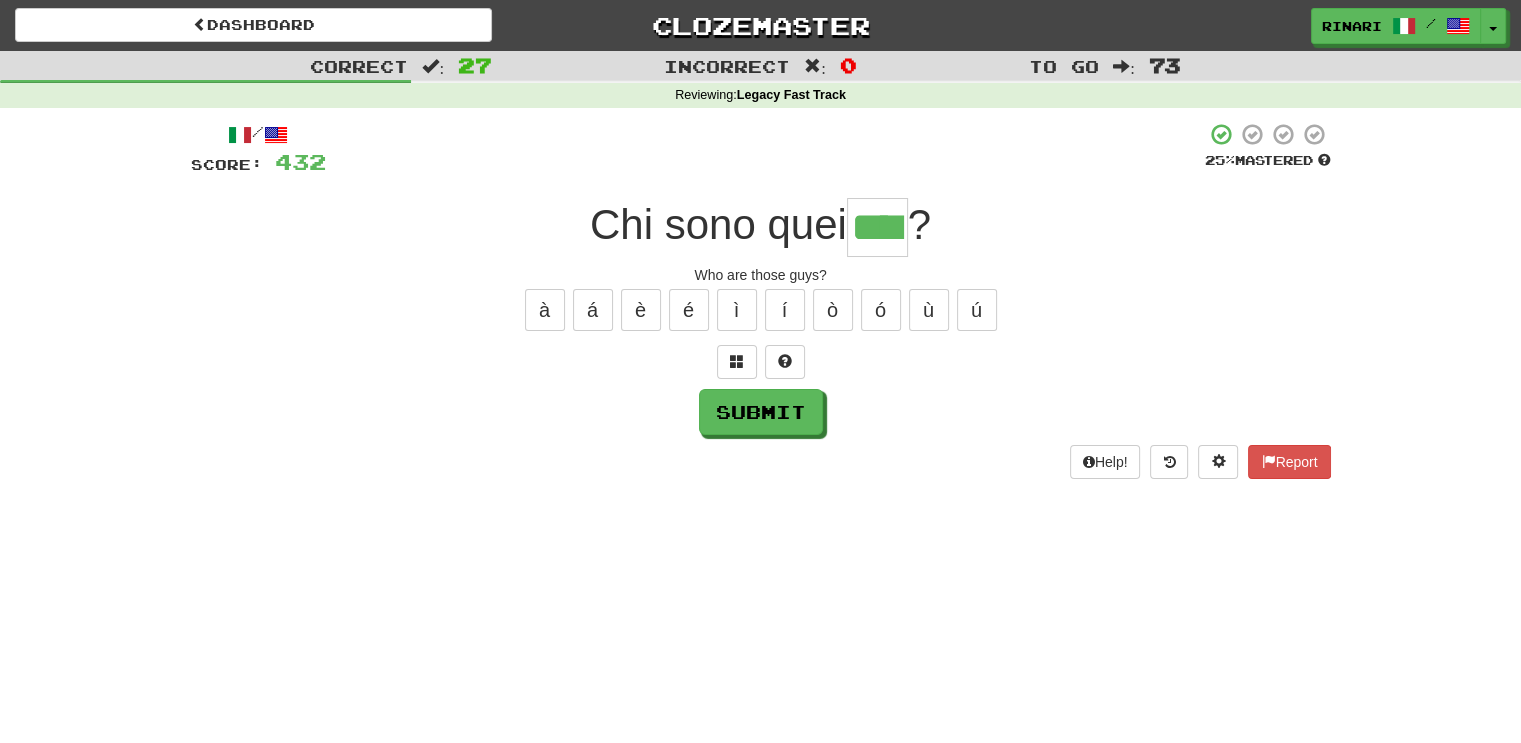 type on "****" 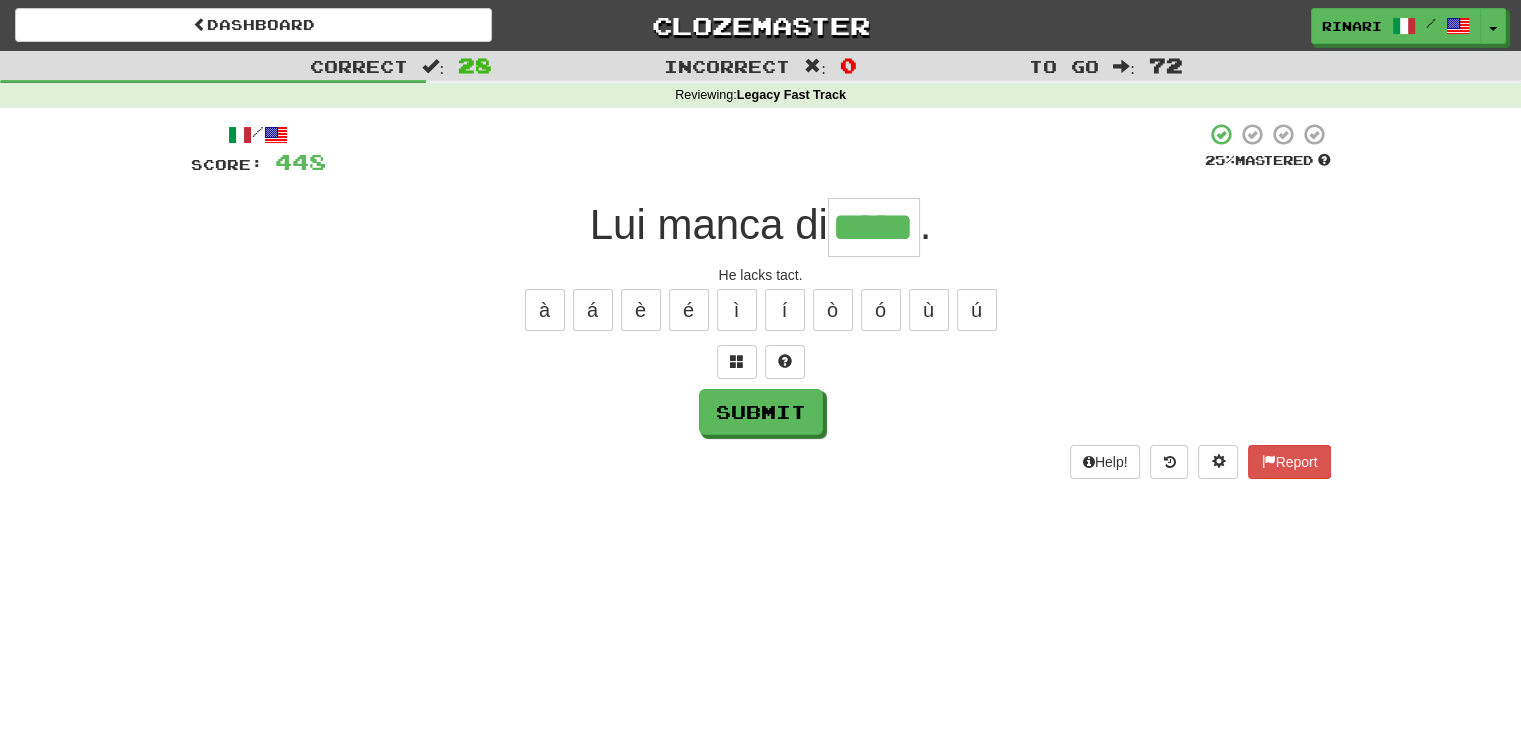 type on "*****" 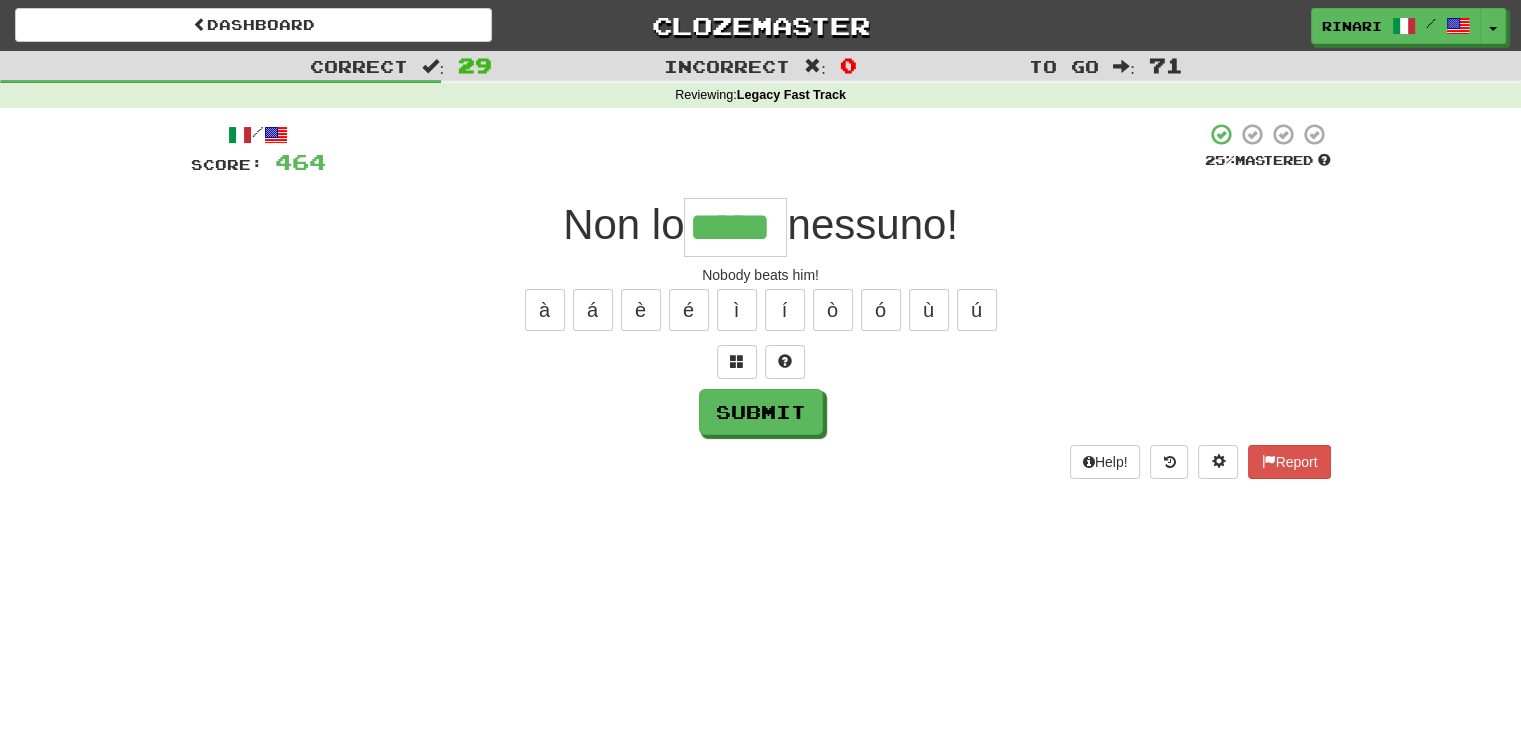 type on "*****" 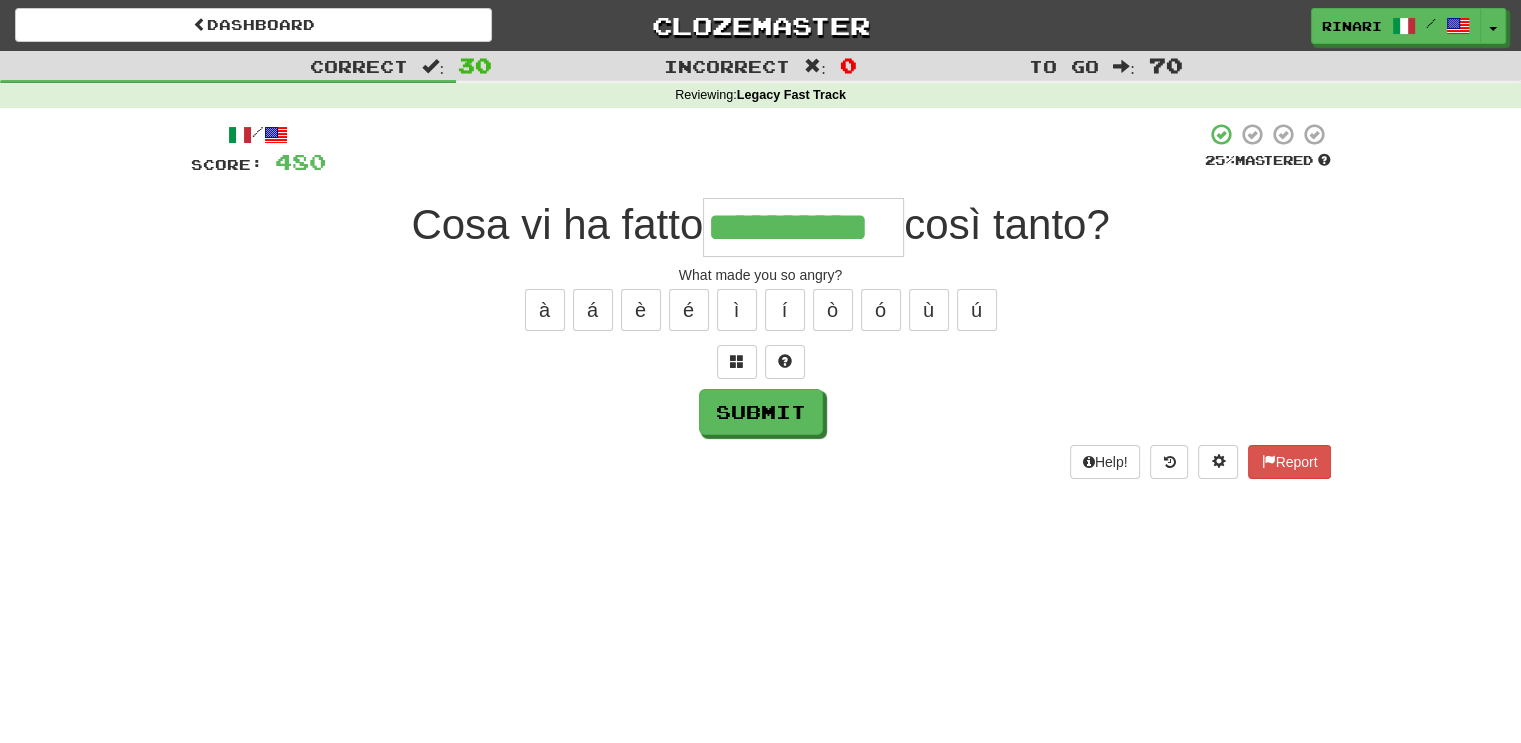 type on "**********" 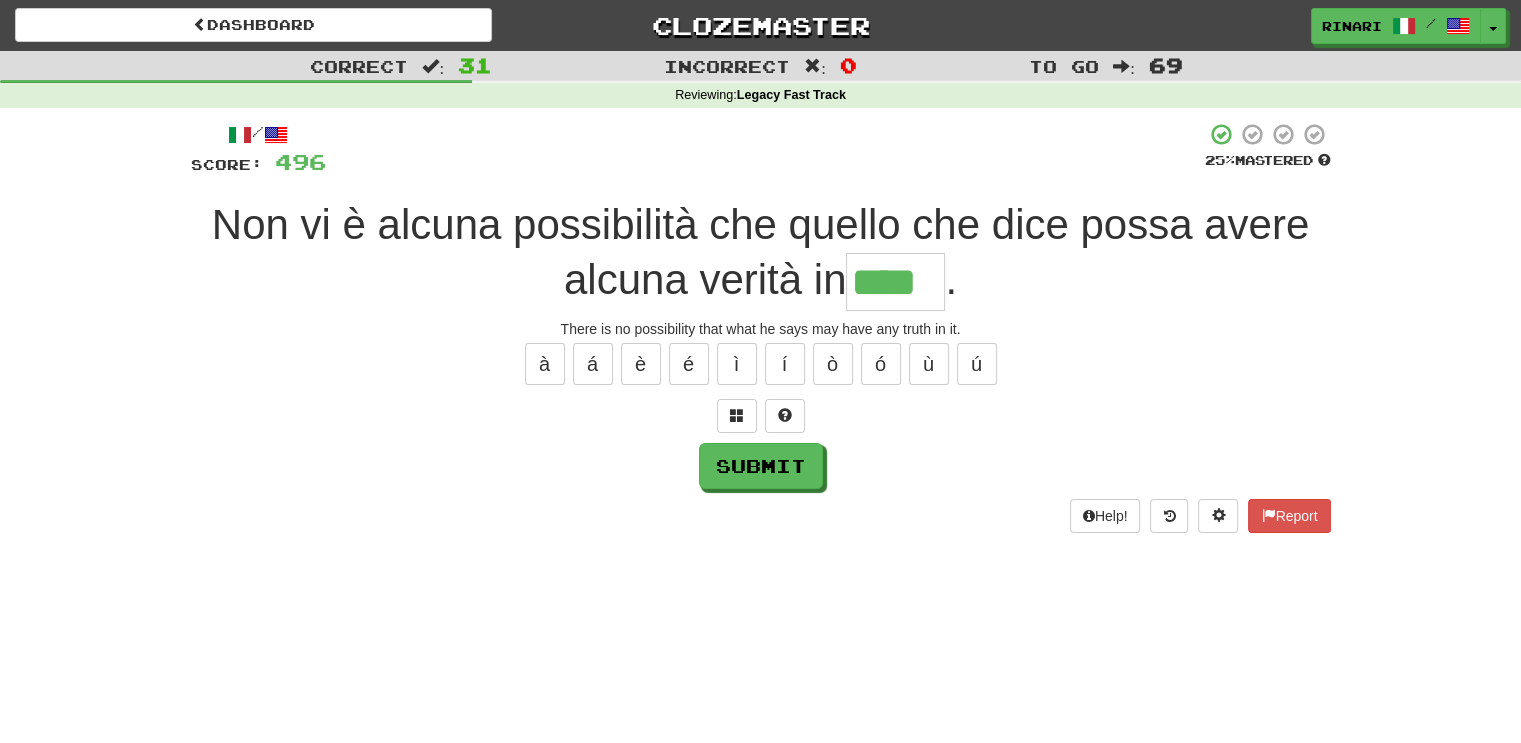 type on "****" 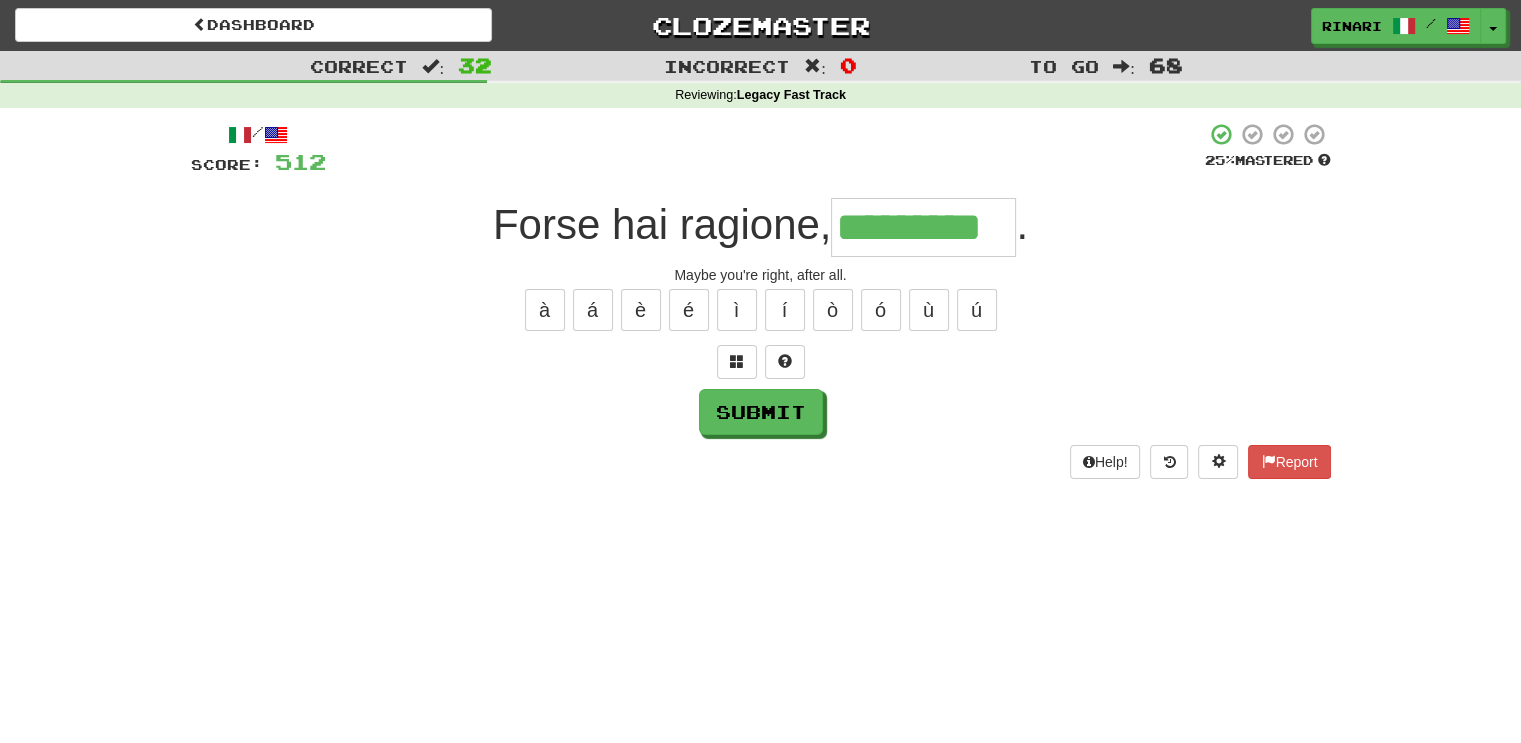type on "*********" 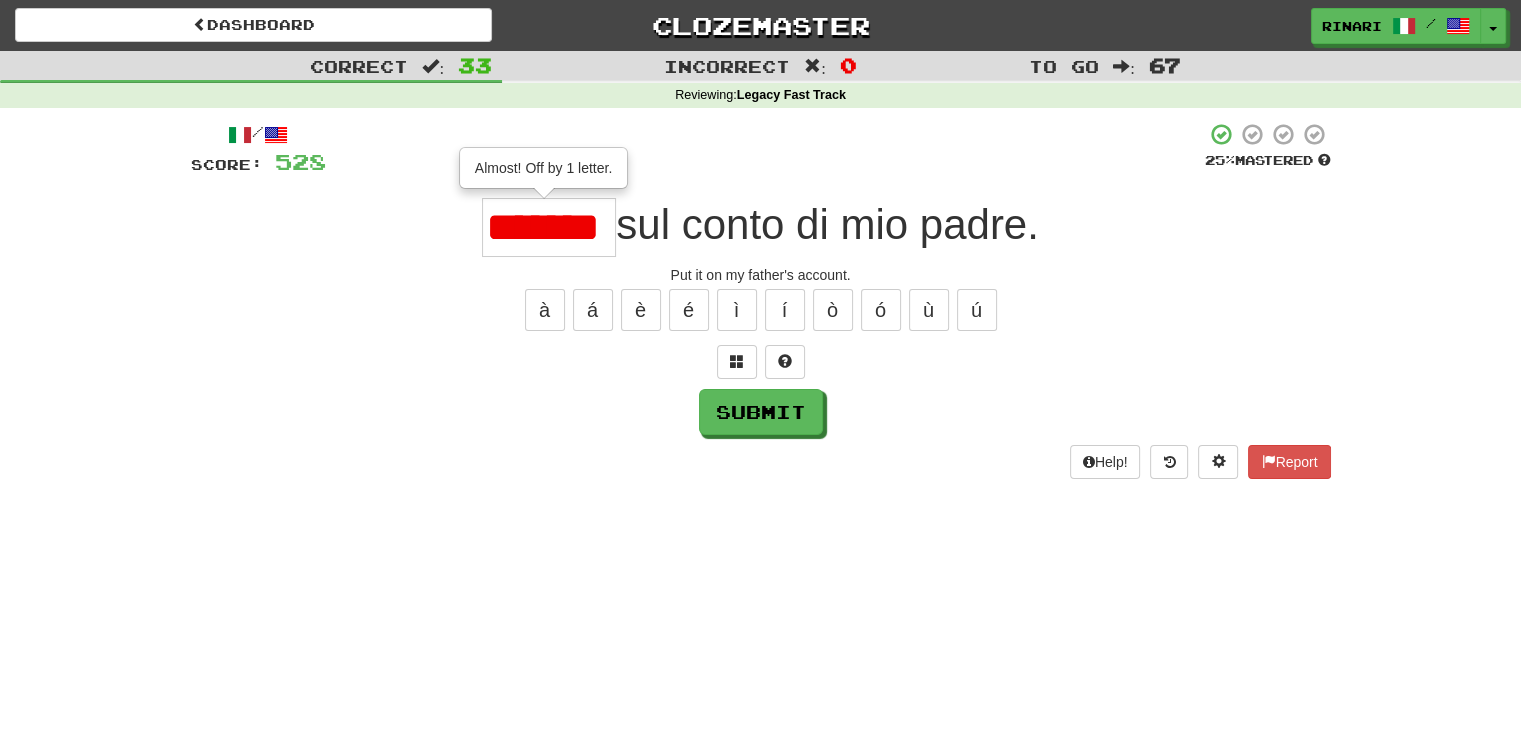 scroll, scrollTop: 0, scrollLeft: 0, axis: both 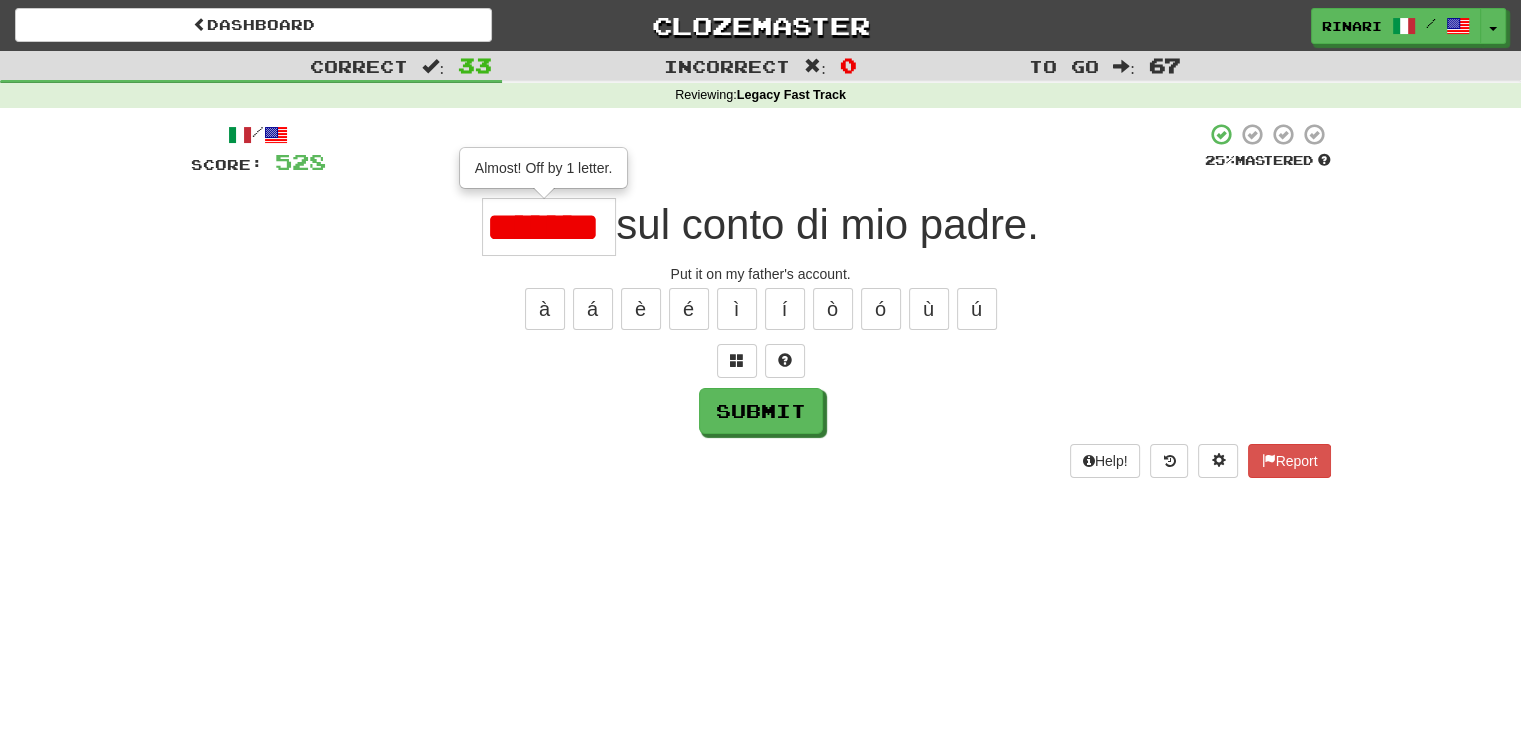 type on "*******" 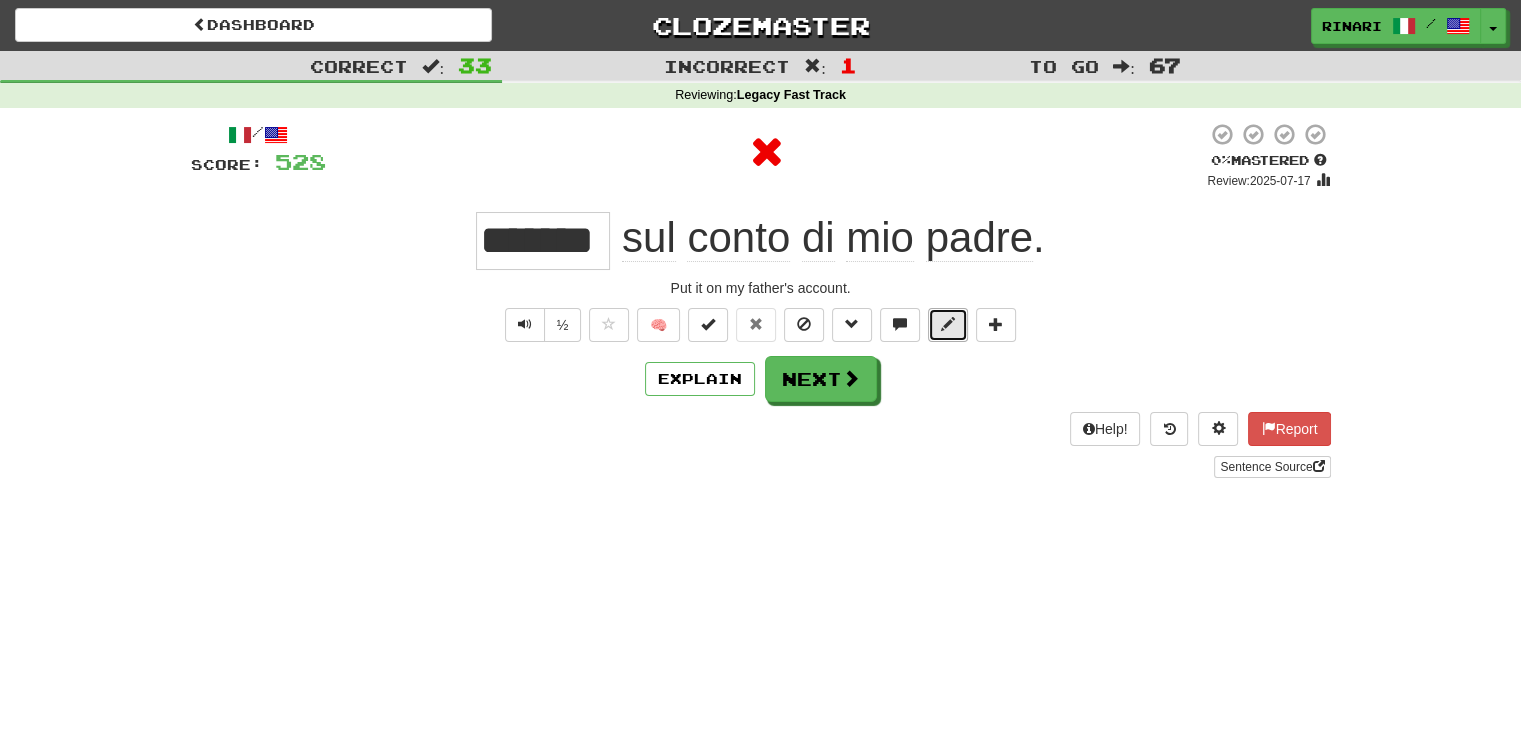 click at bounding box center [948, 325] 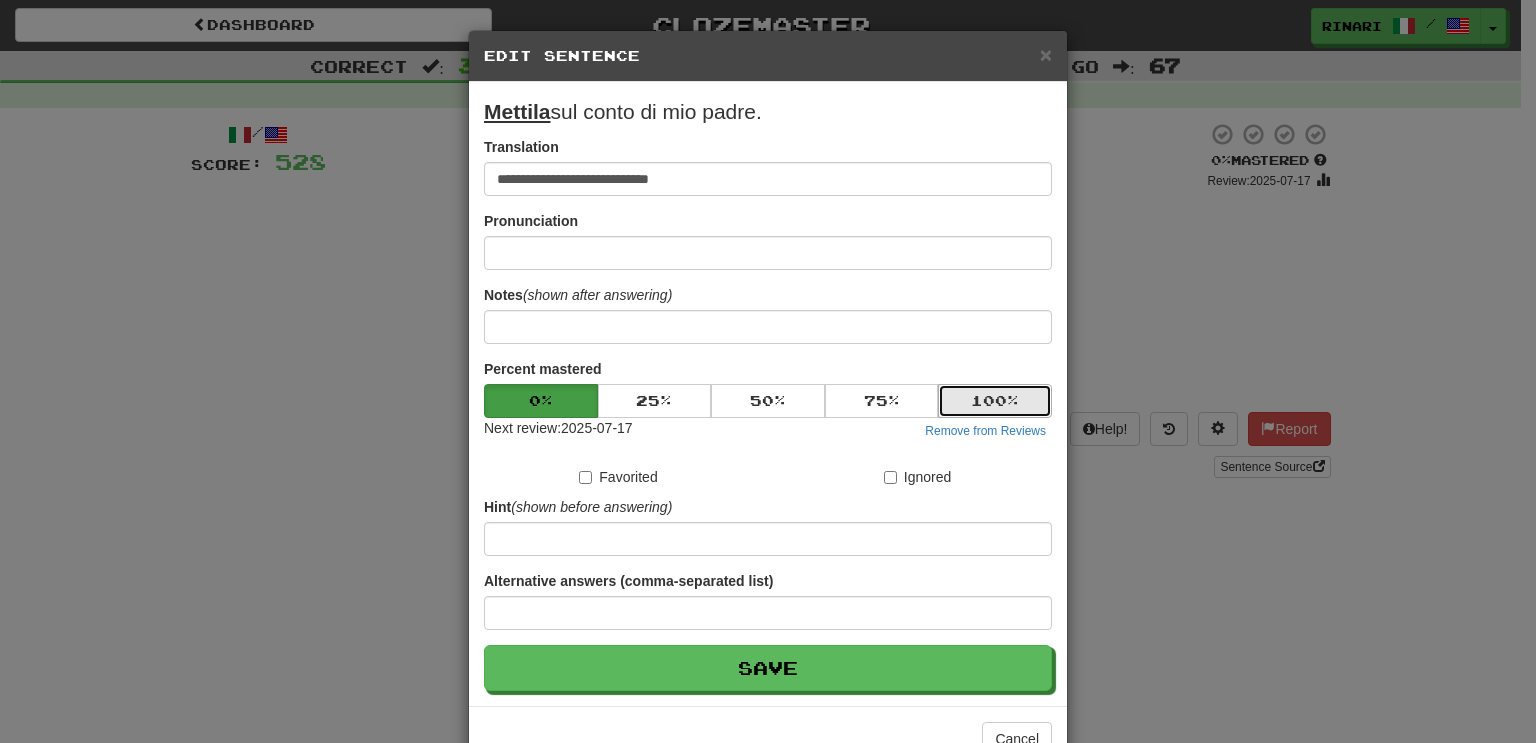 click on "100 %" at bounding box center [995, 401] 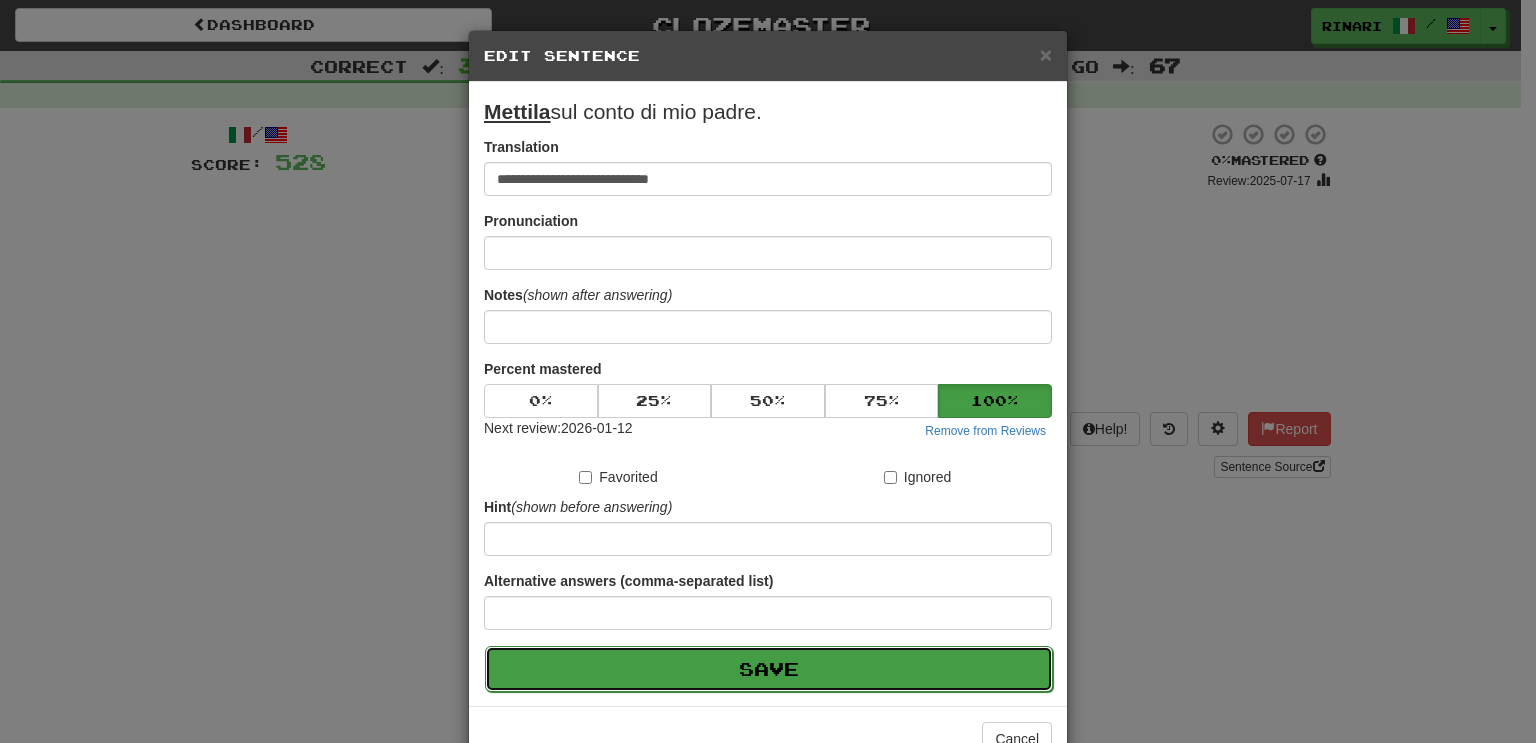 click on "Save" at bounding box center (769, 669) 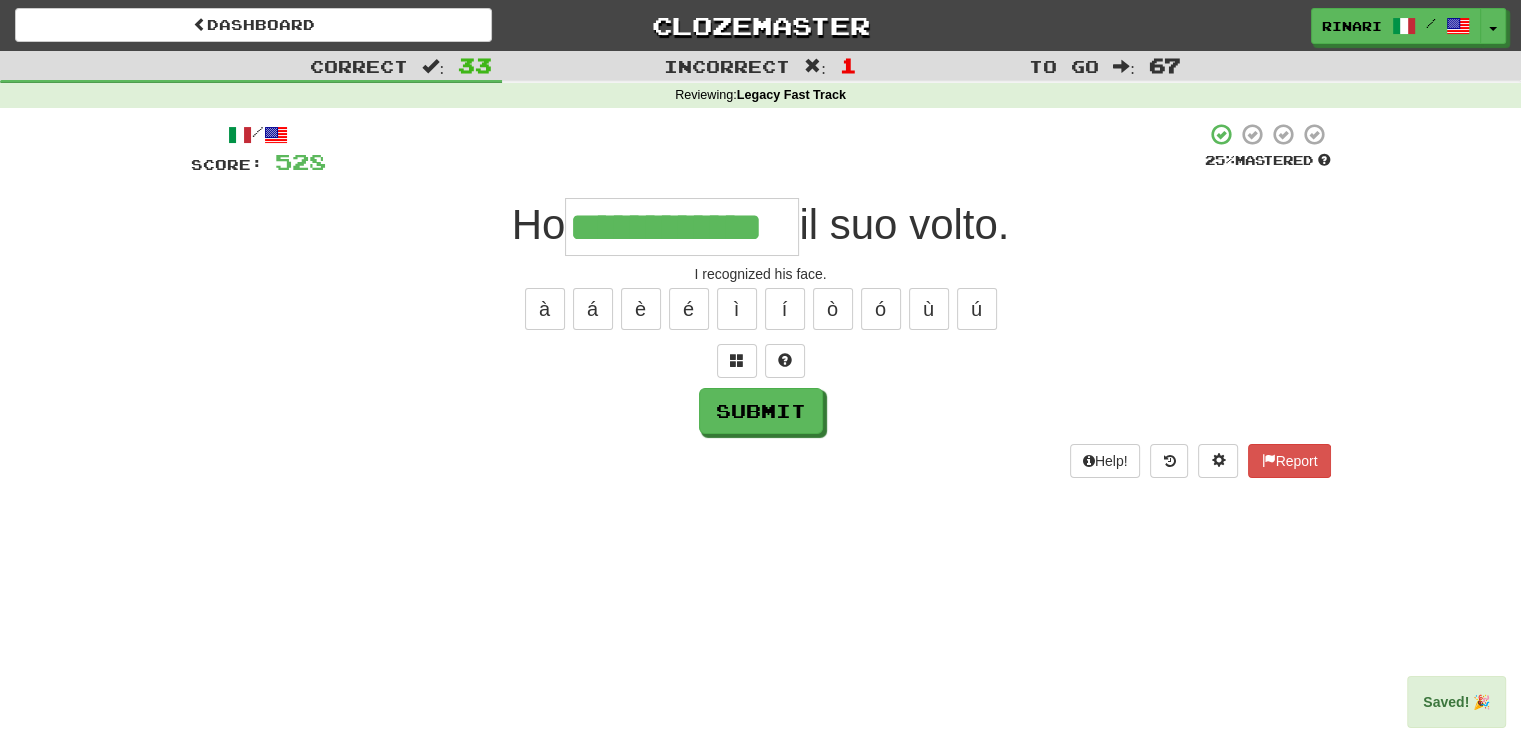 type on "**********" 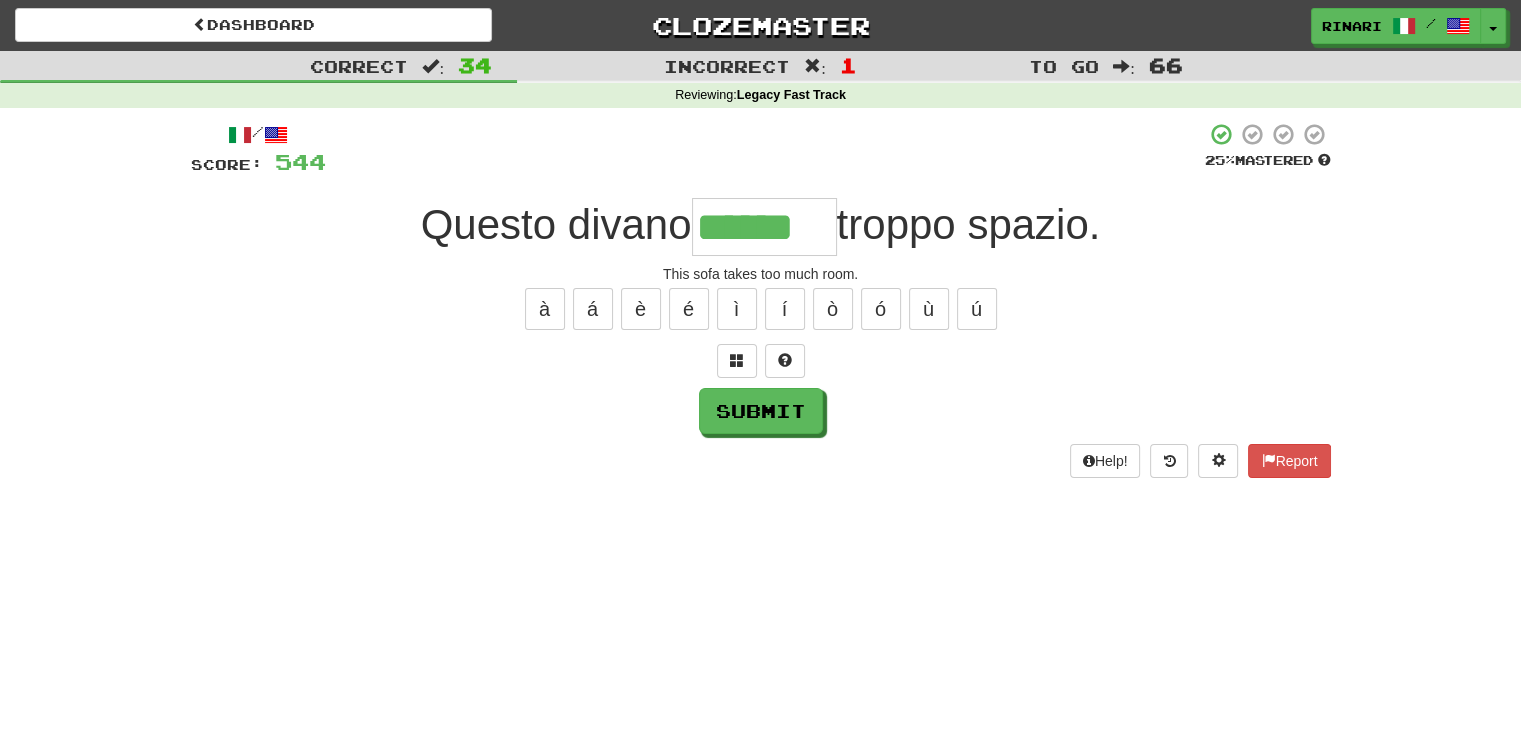 type on "******" 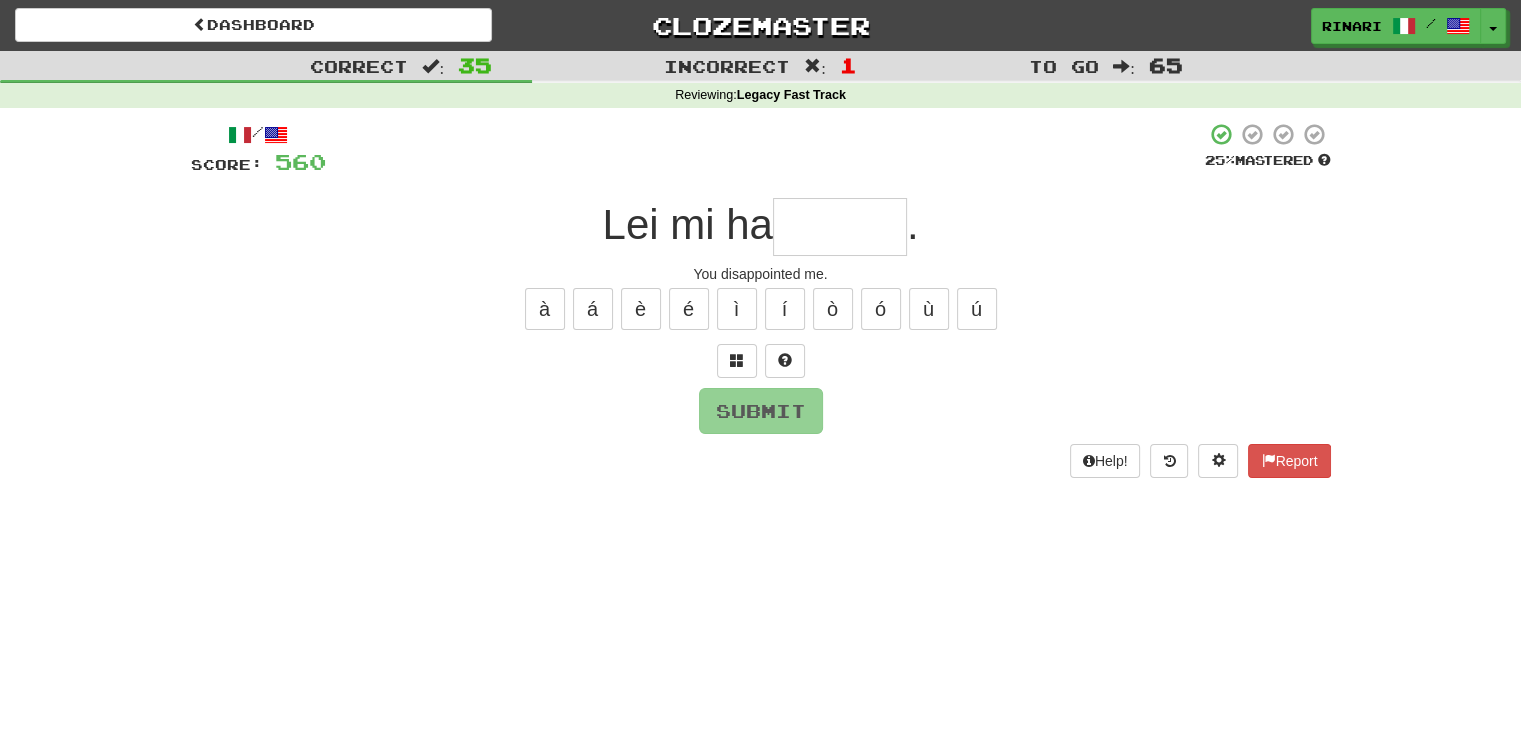 type on "*" 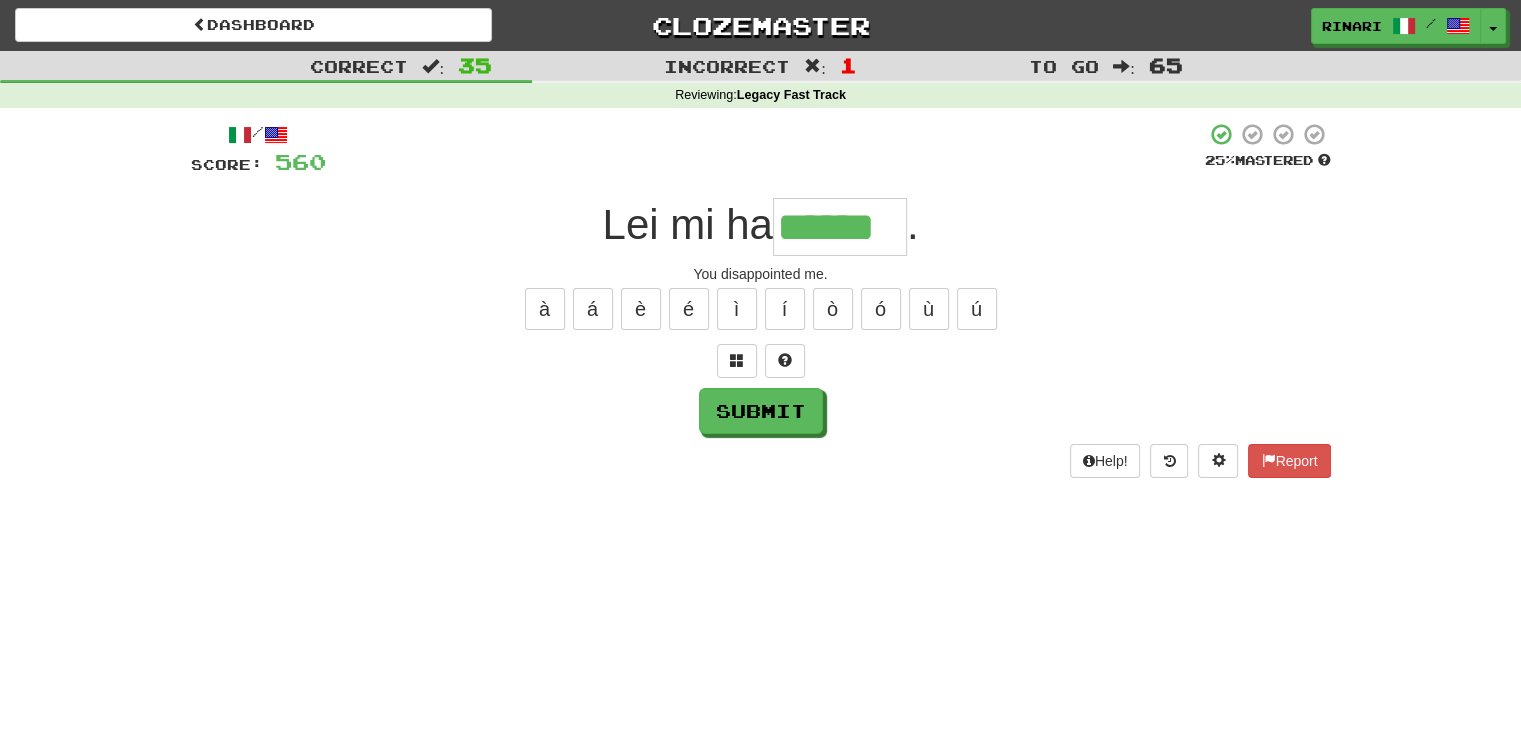 type on "******" 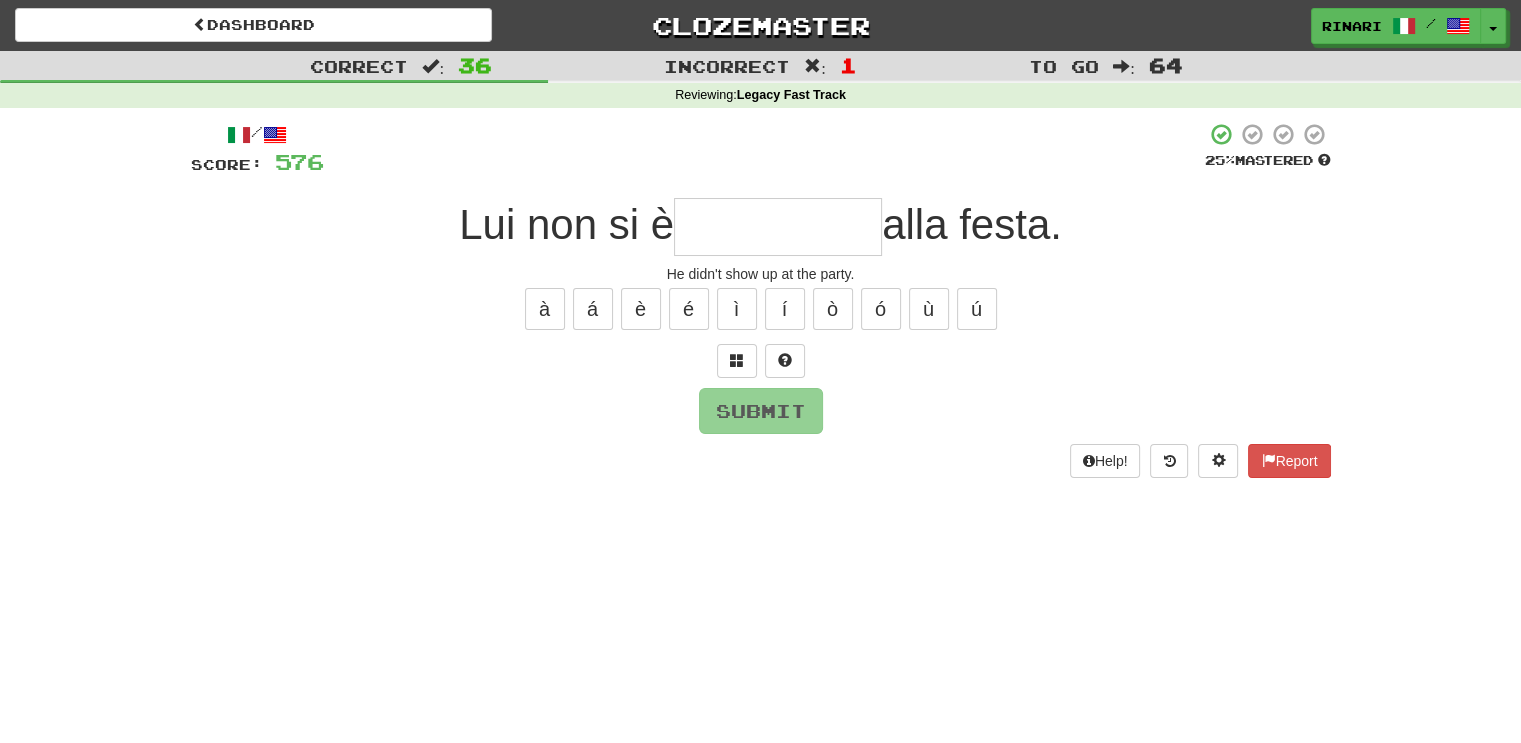 type on "*" 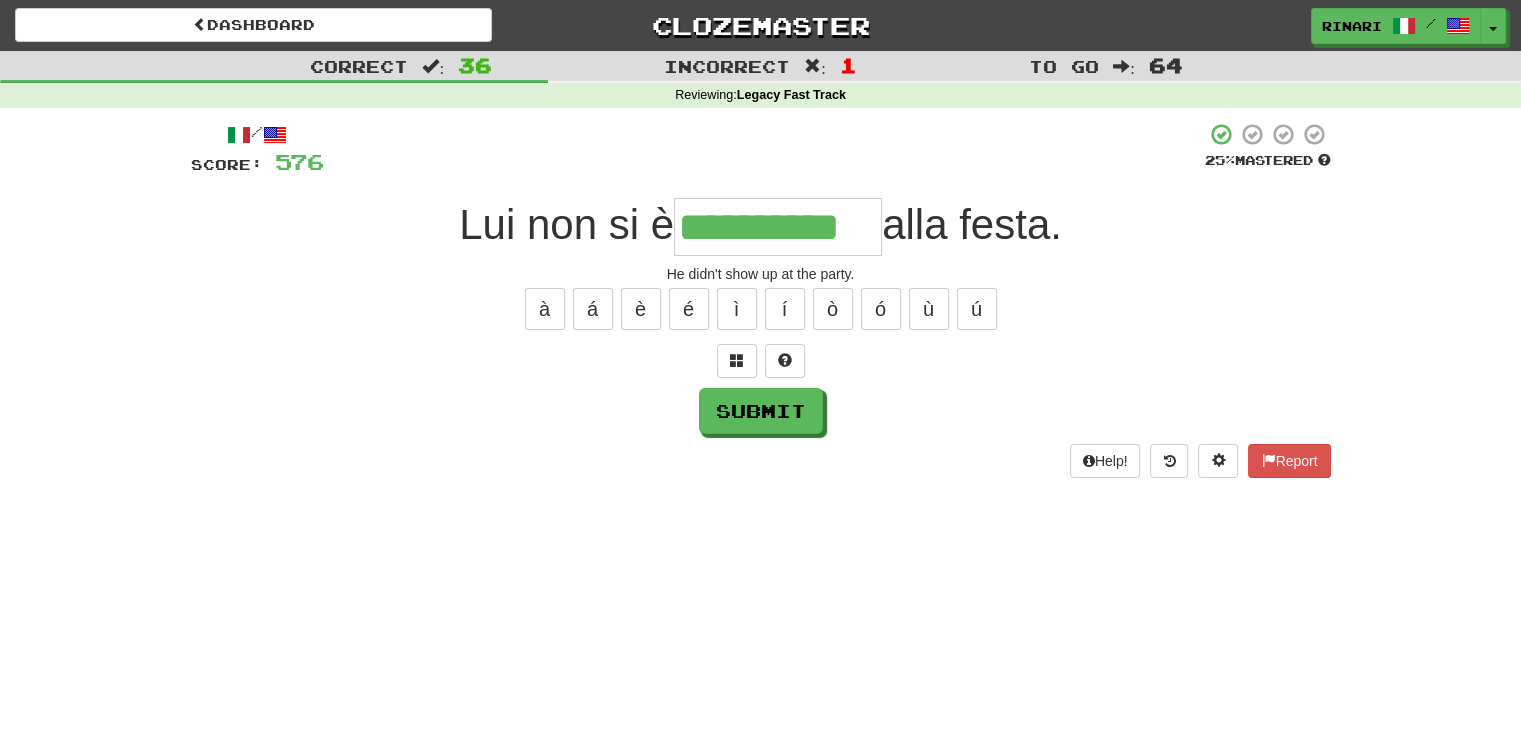 type on "**********" 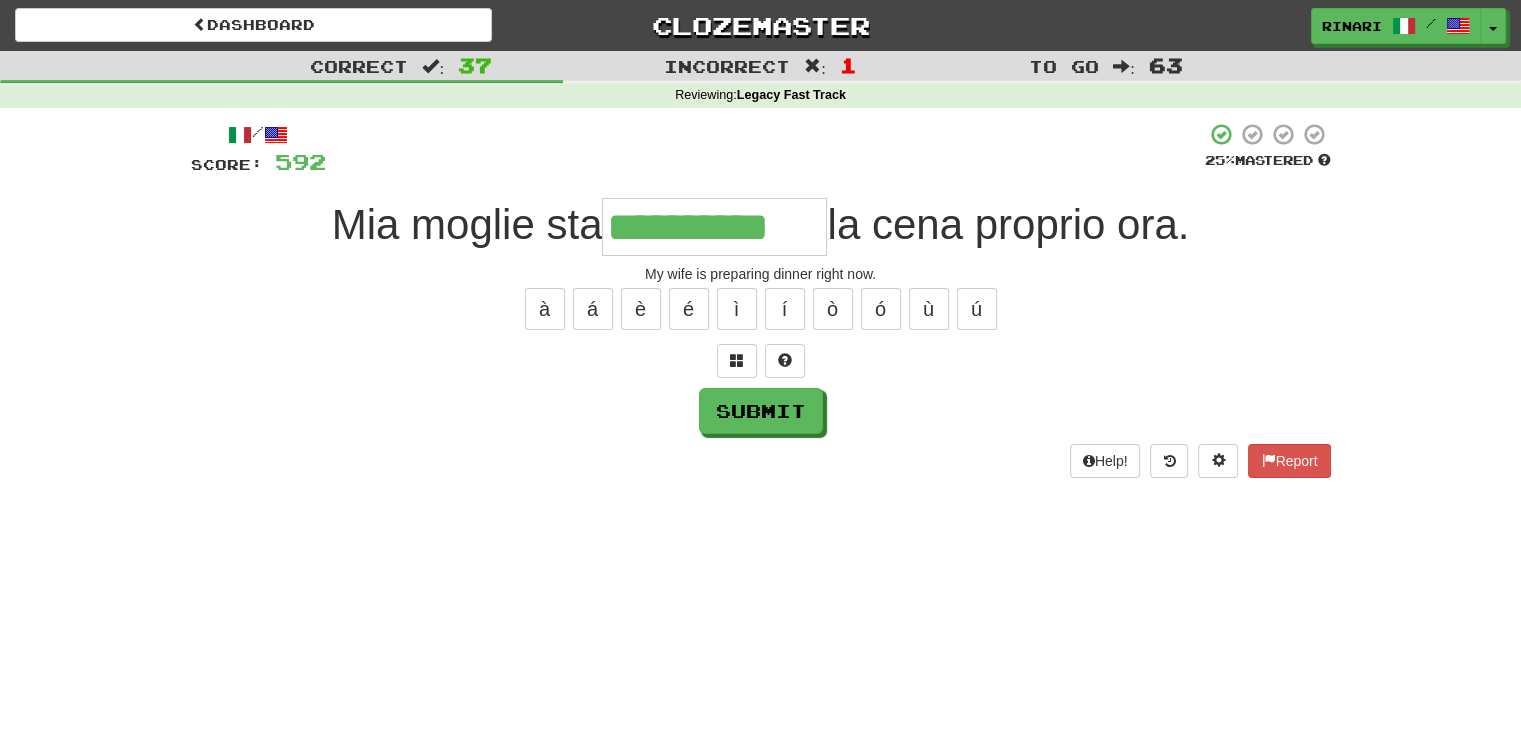 type on "**********" 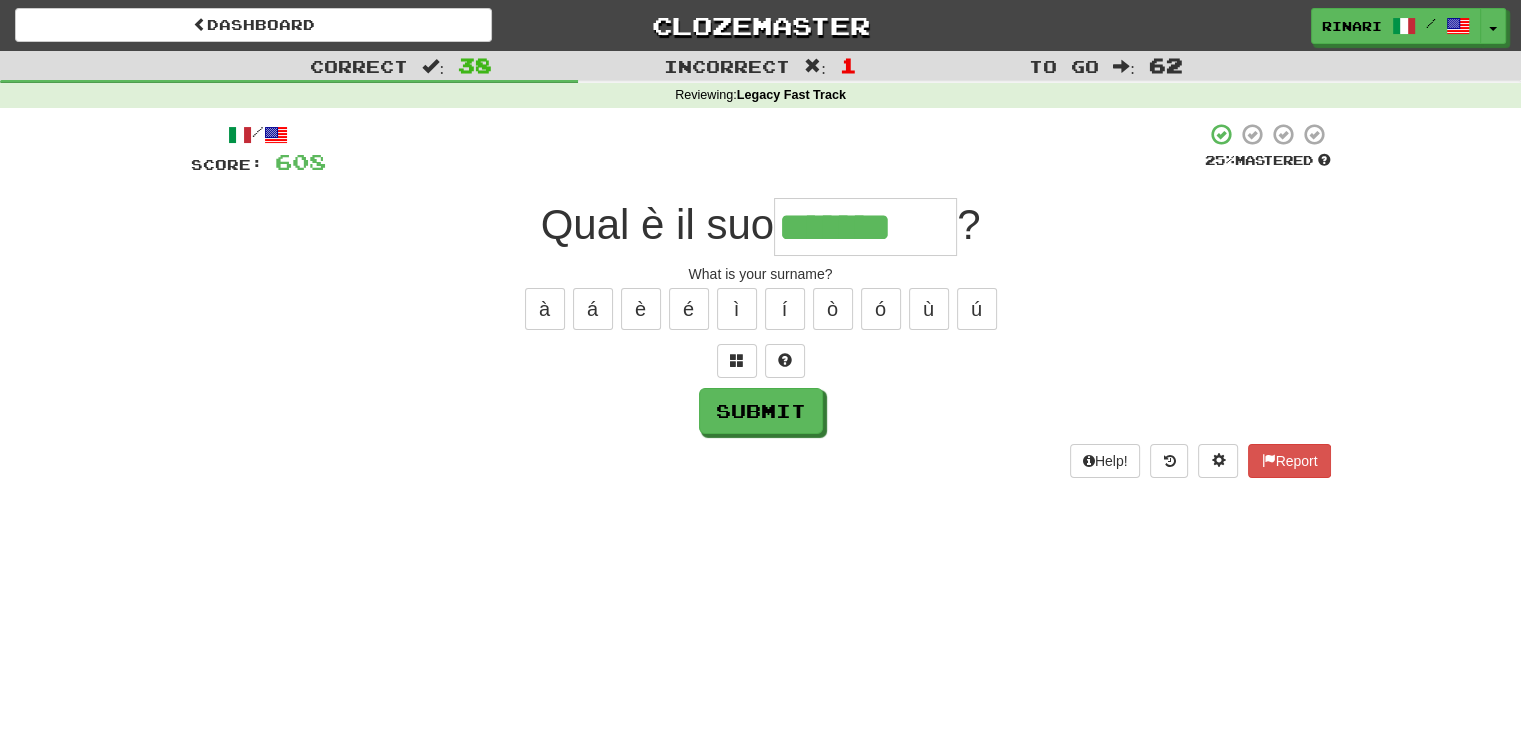 type on "*******" 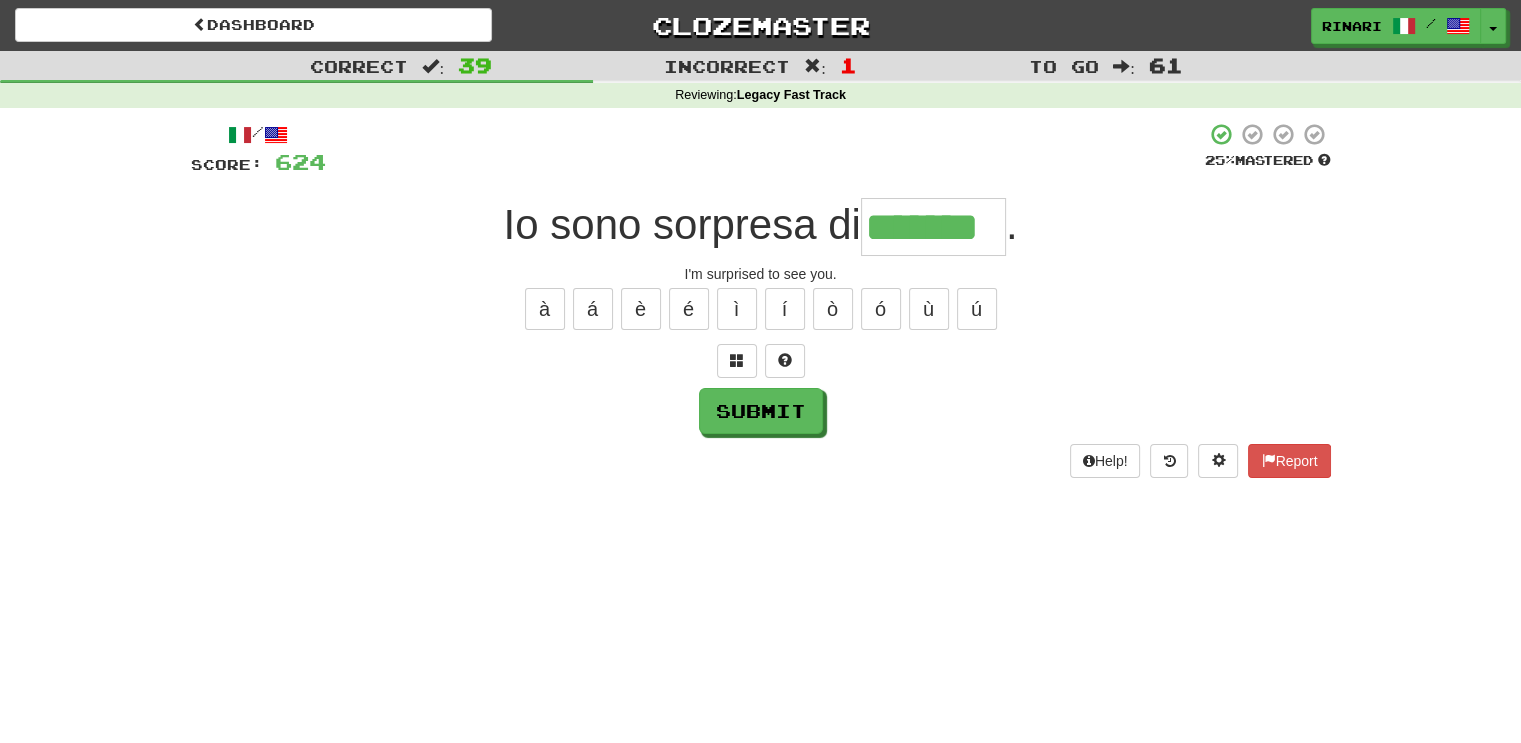 type on "*******" 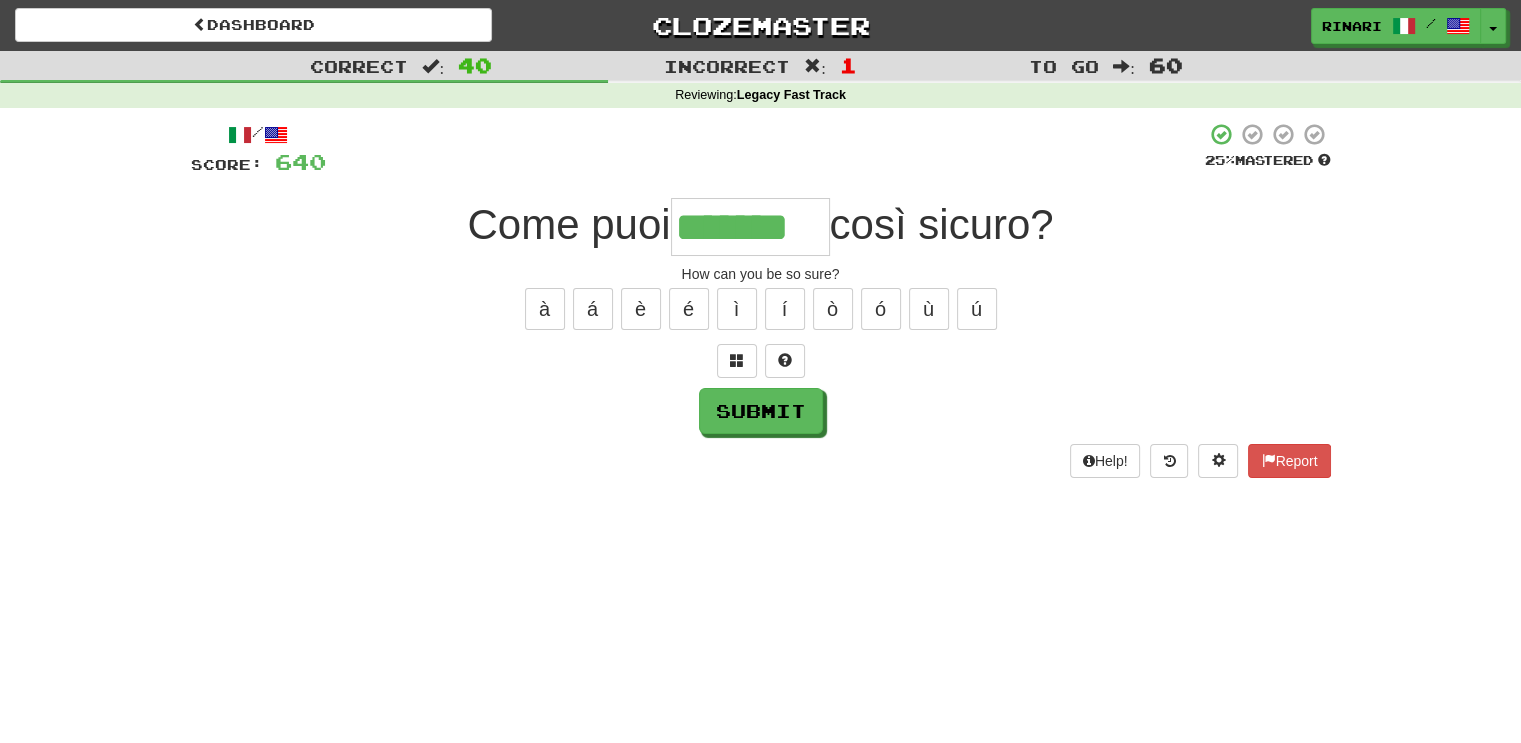type on "*******" 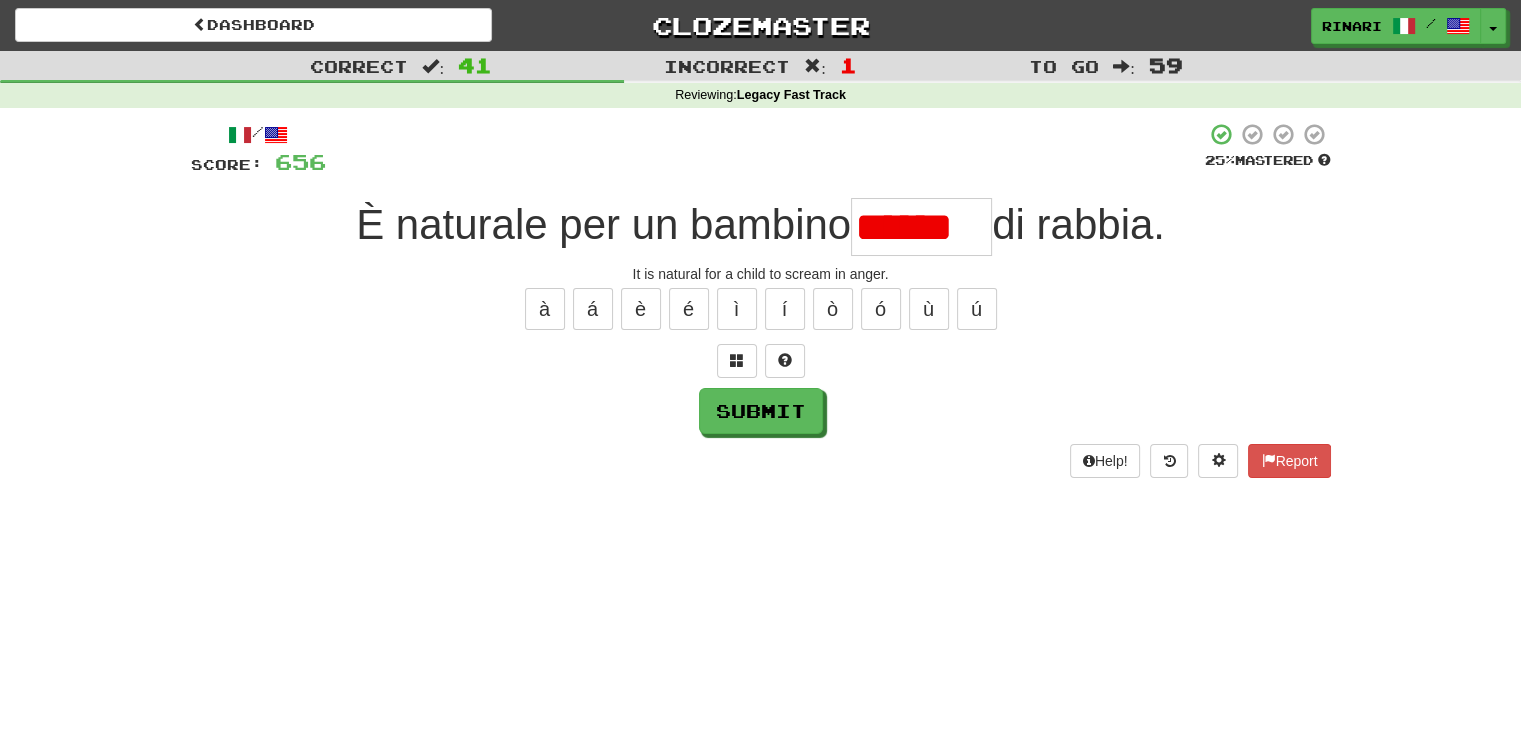 scroll, scrollTop: 0, scrollLeft: 0, axis: both 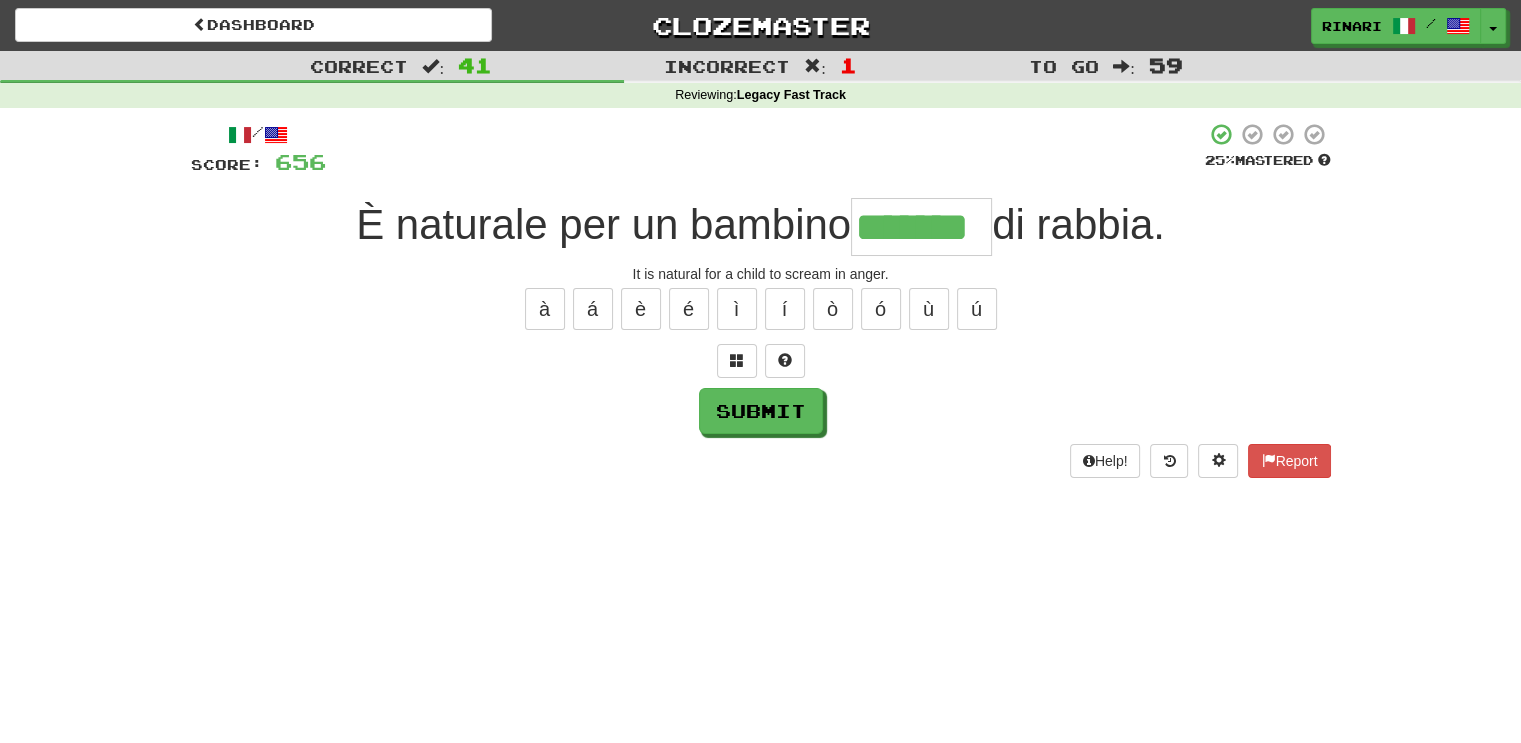 type on "*******" 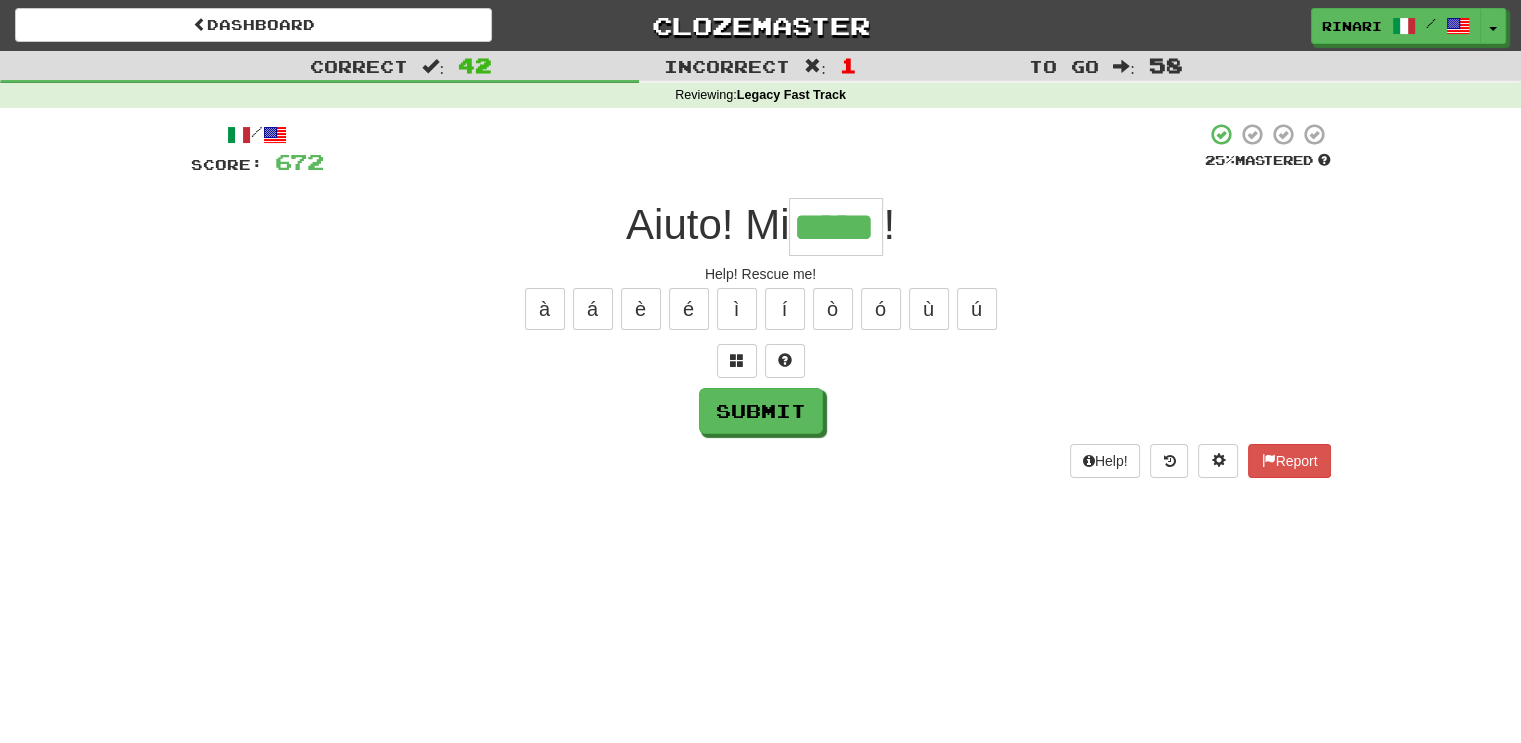 type on "*****" 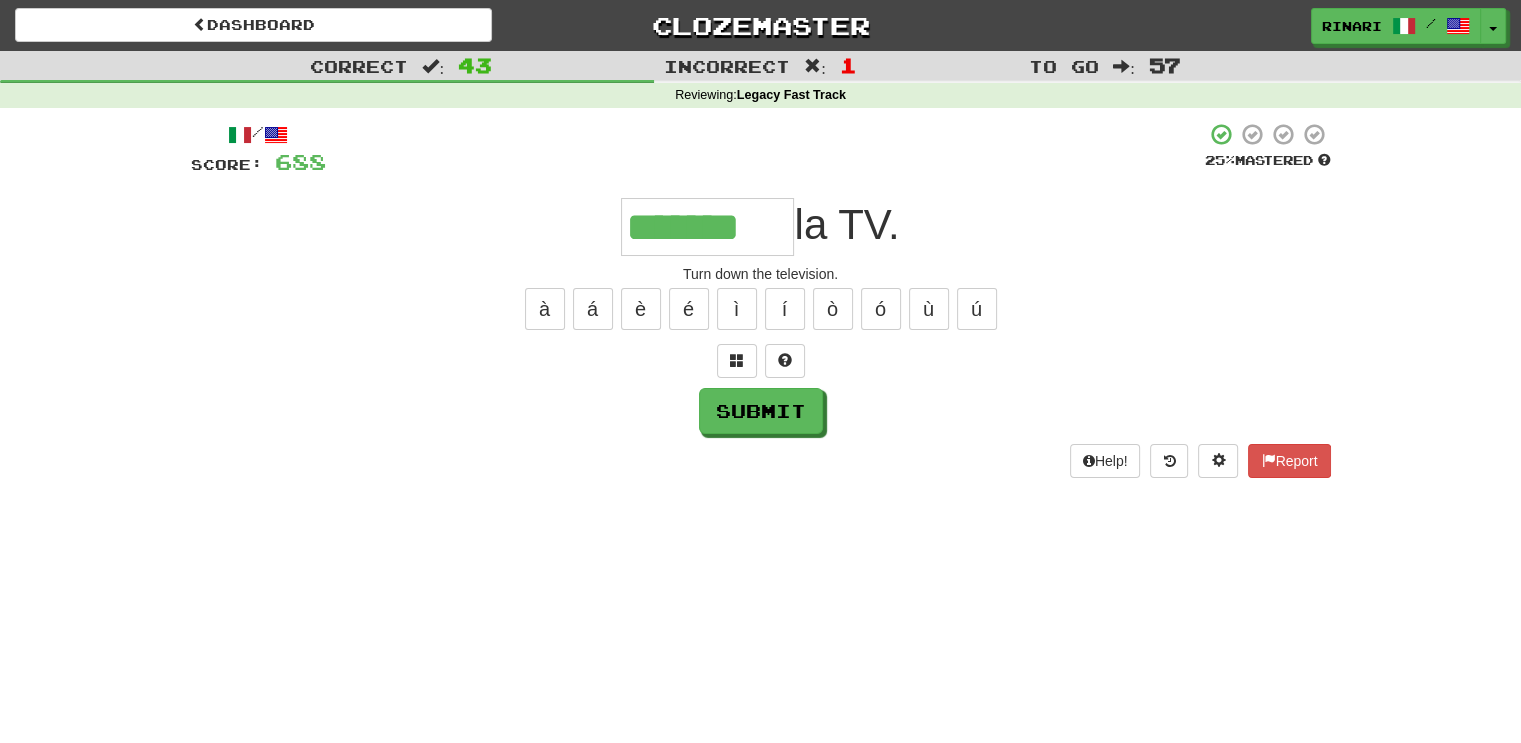 type on "*******" 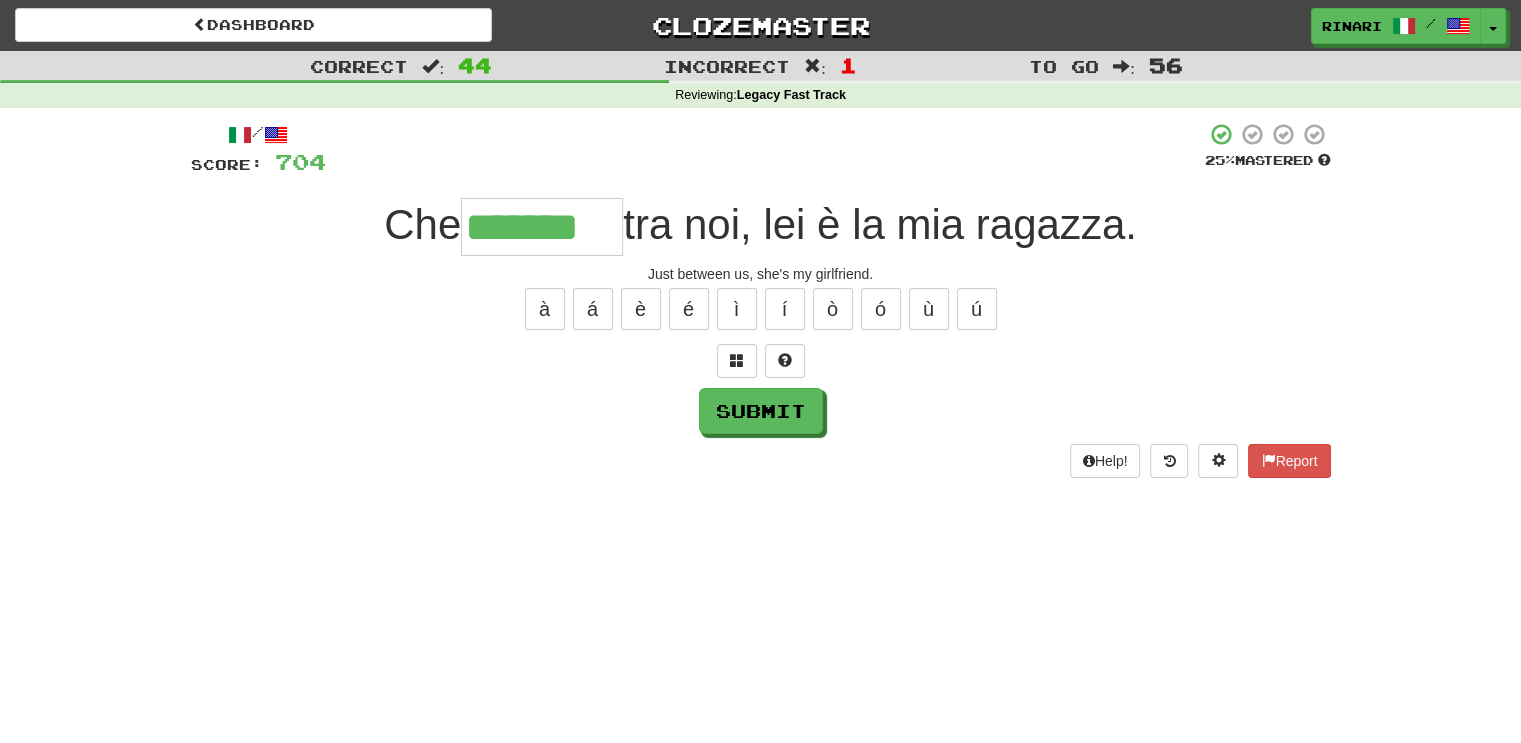 type on "*******" 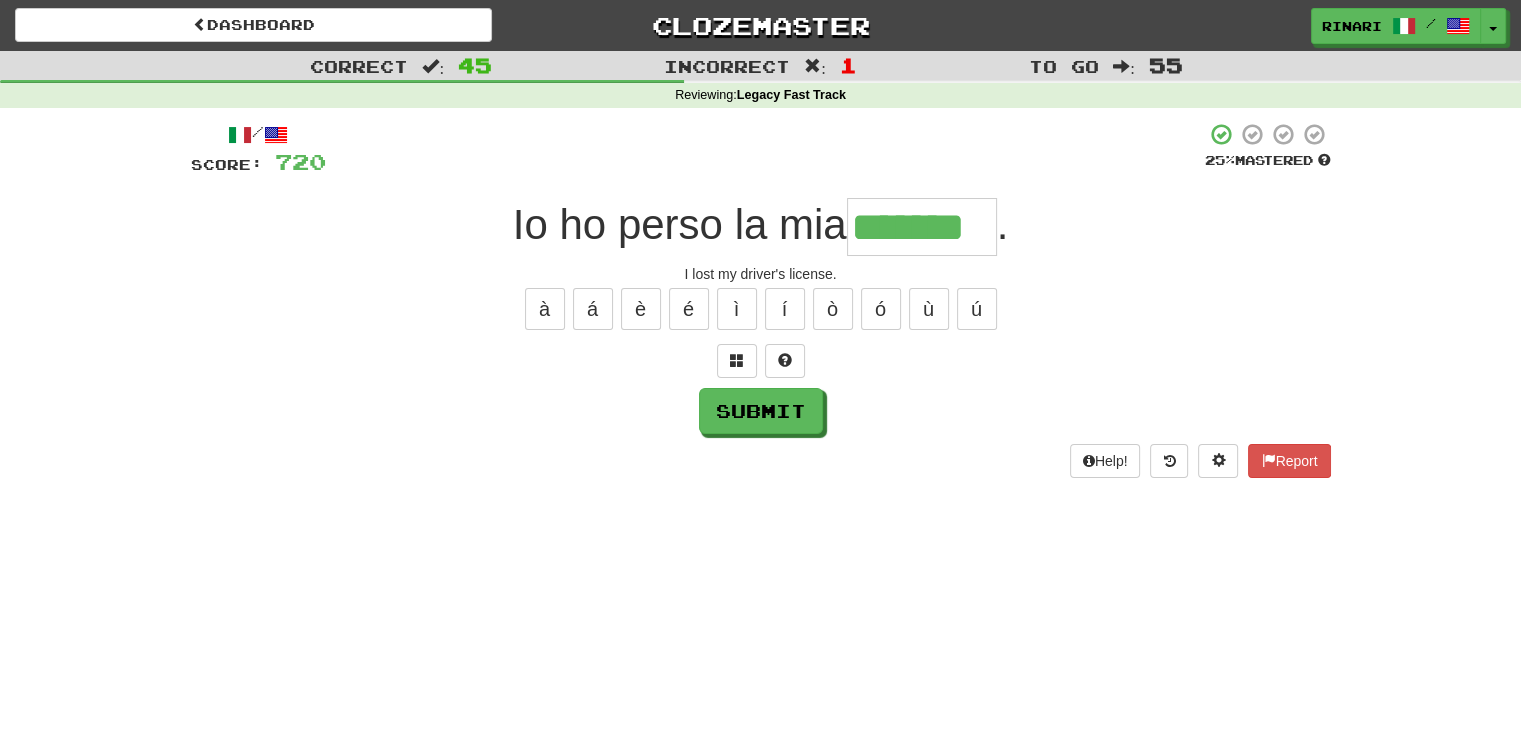 type on "*******" 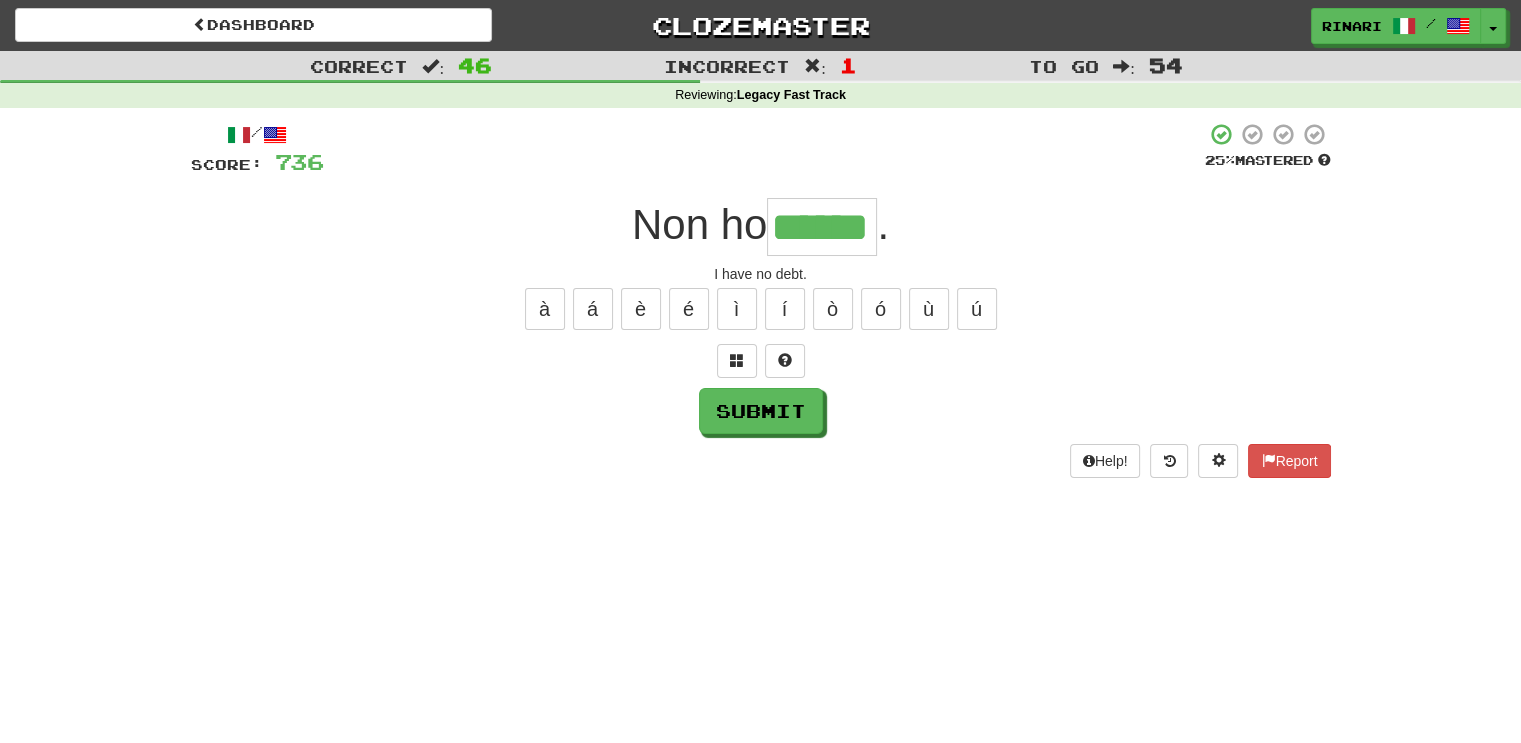 type on "******" 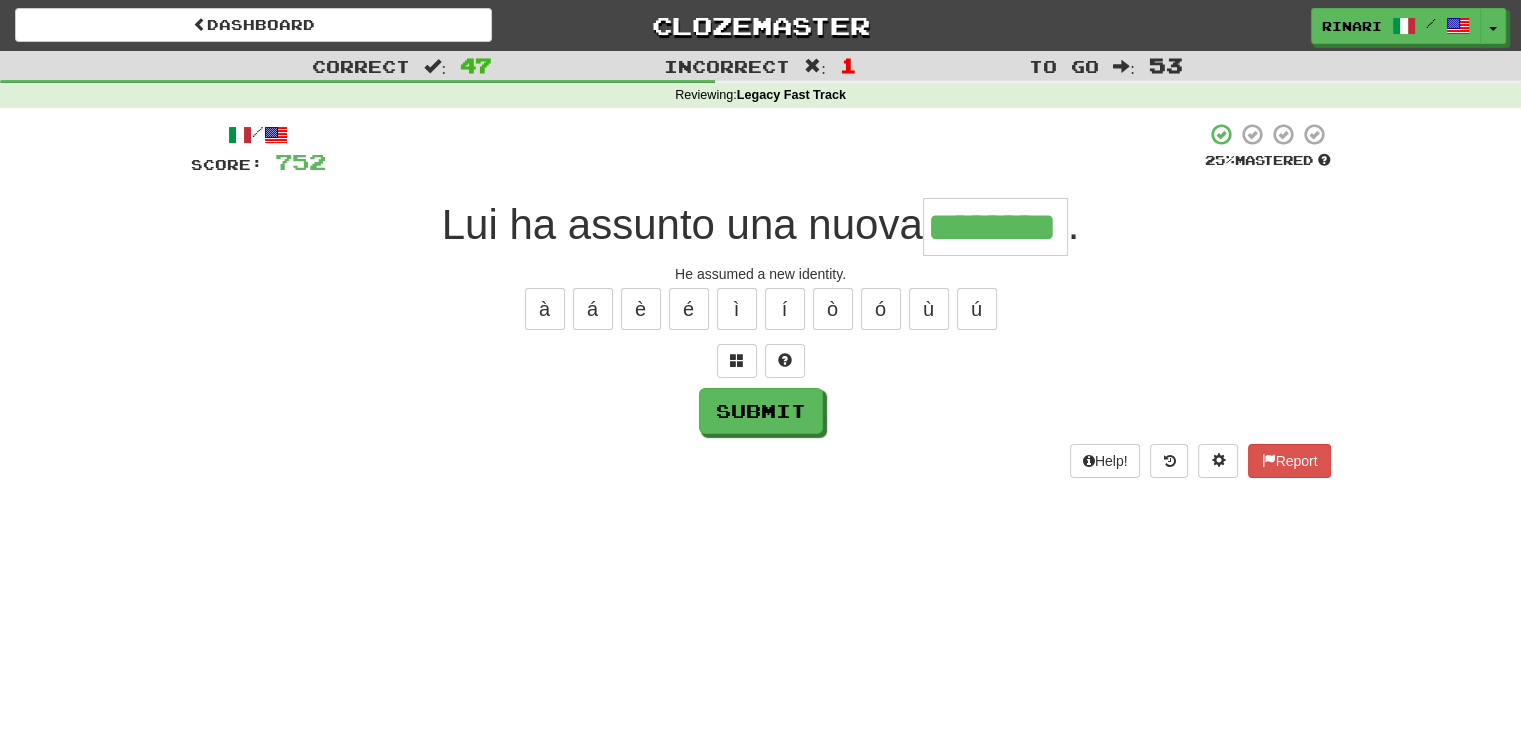 type on "********" 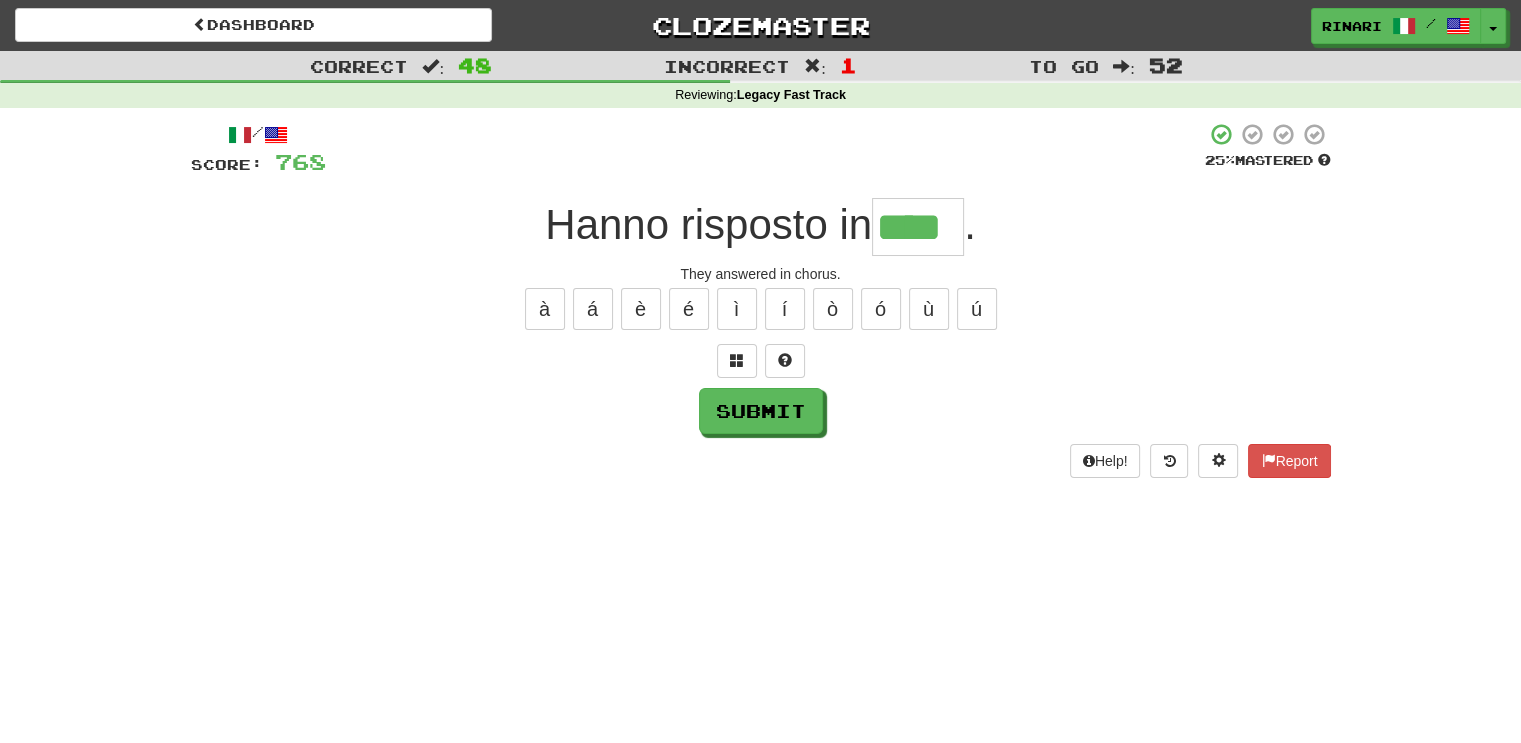type on "****" 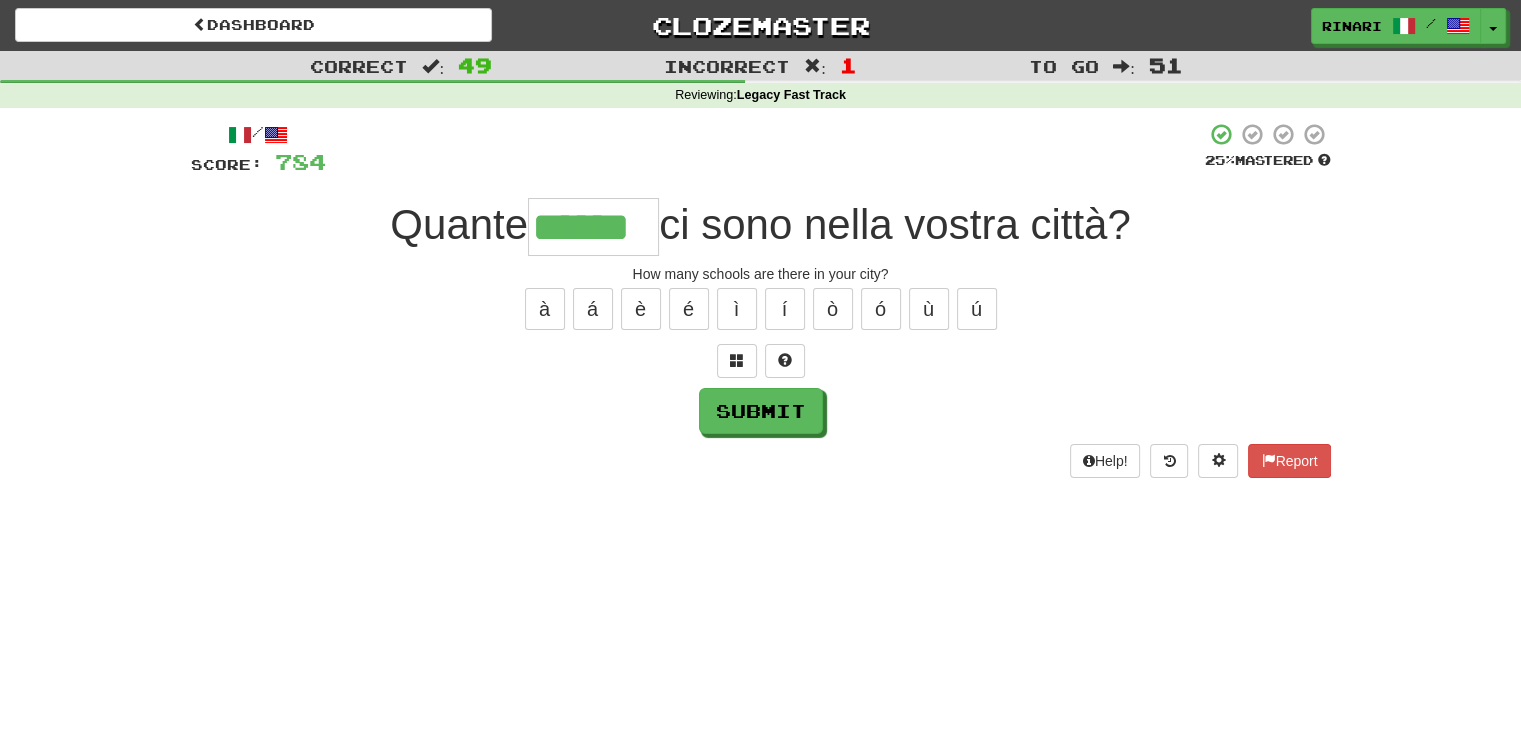 type on "******" 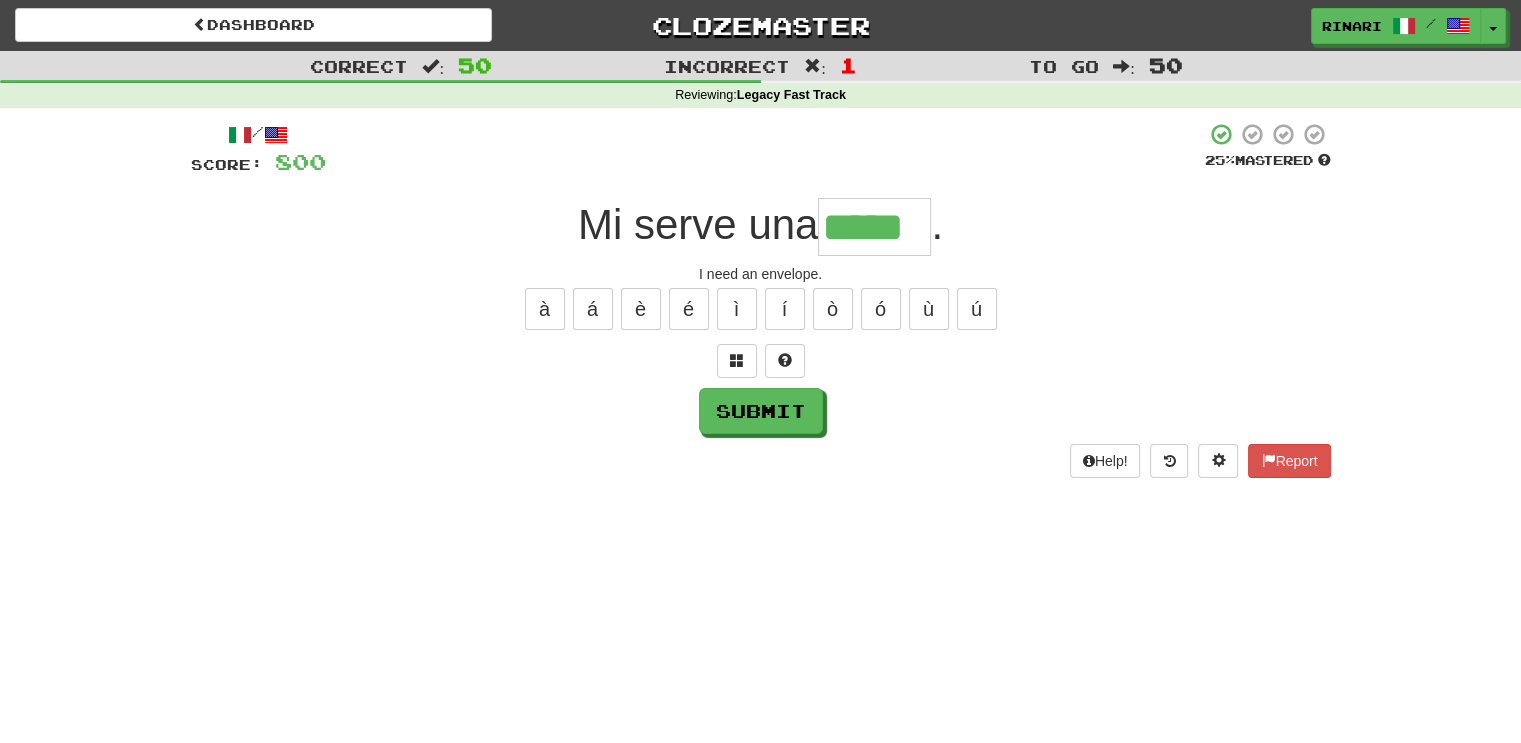 type on "*****" 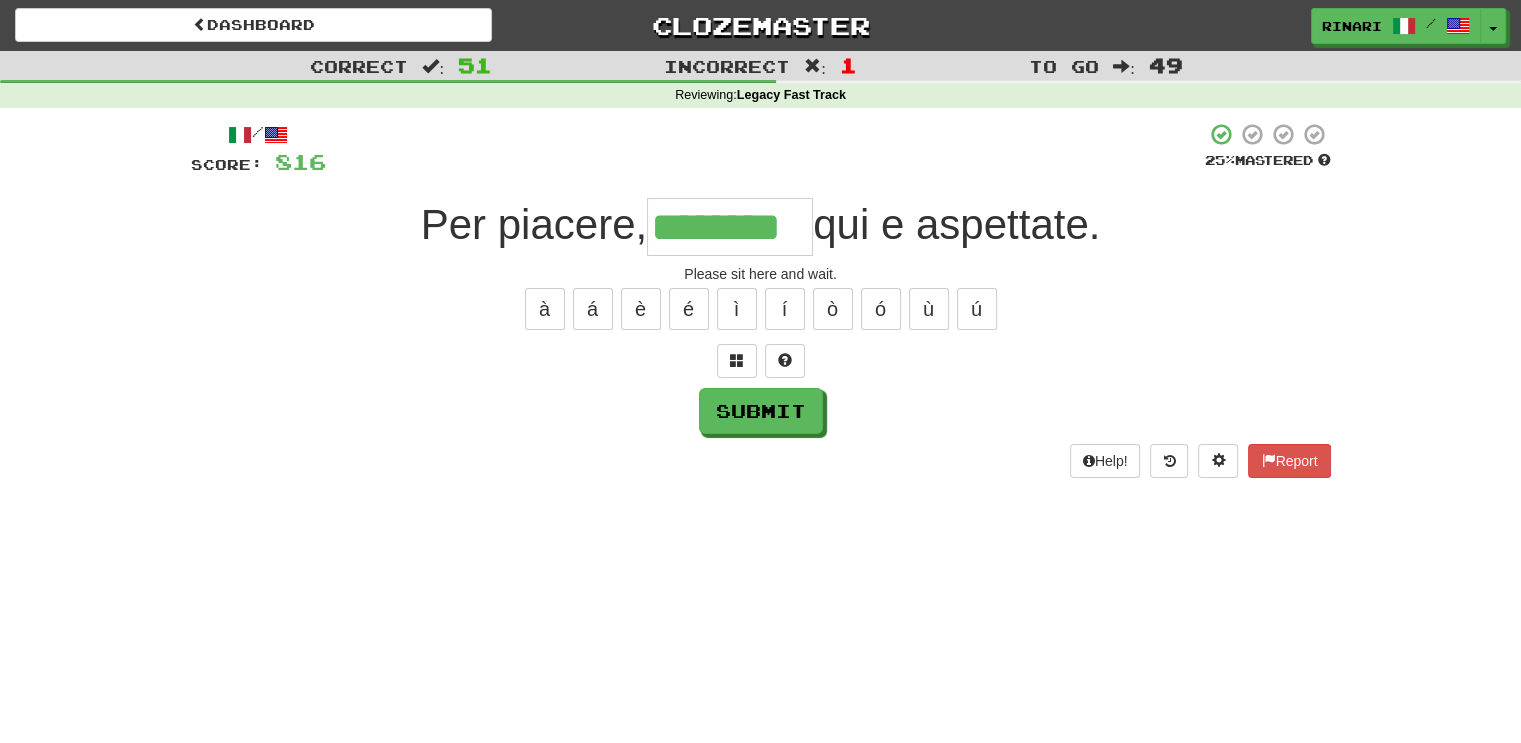 type on "********" 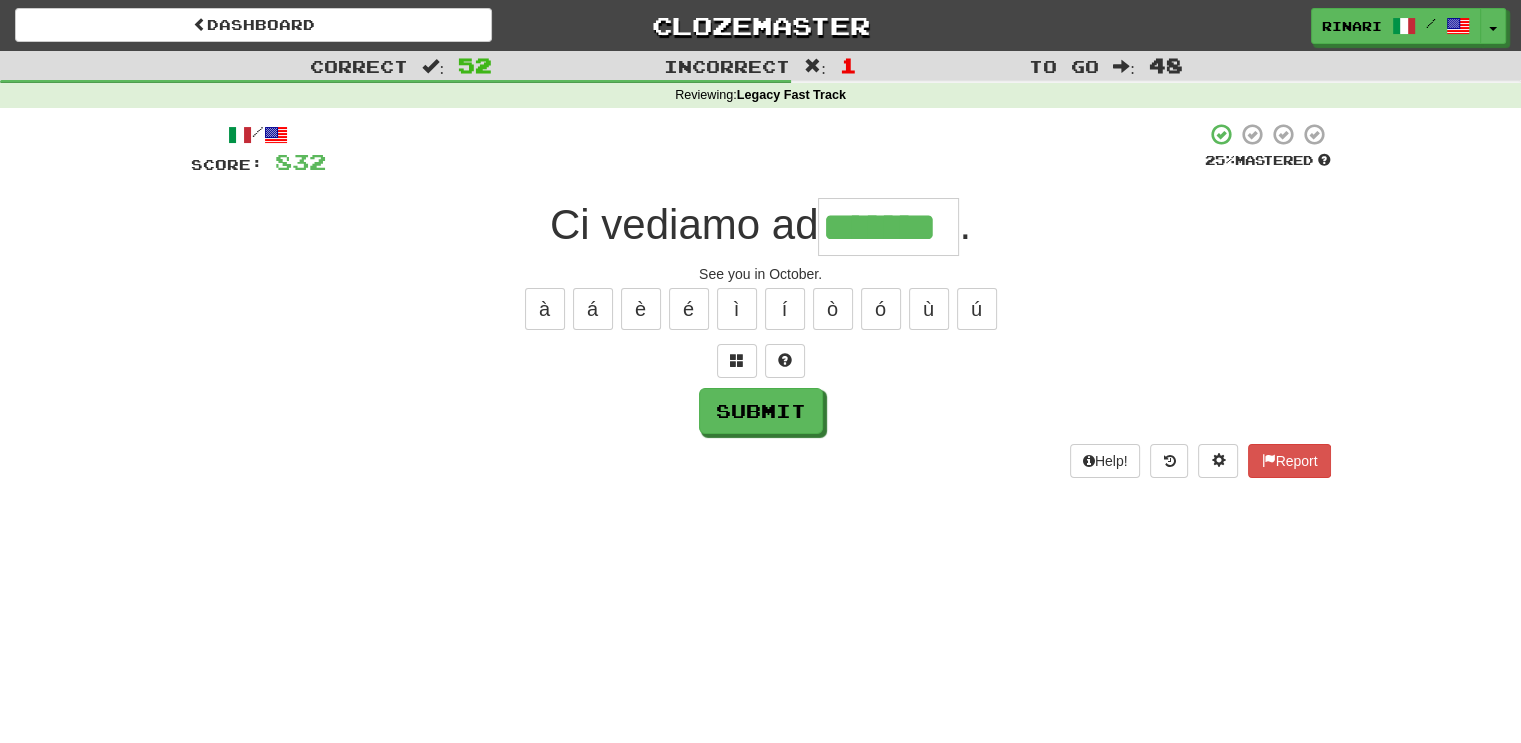 type on "*******" 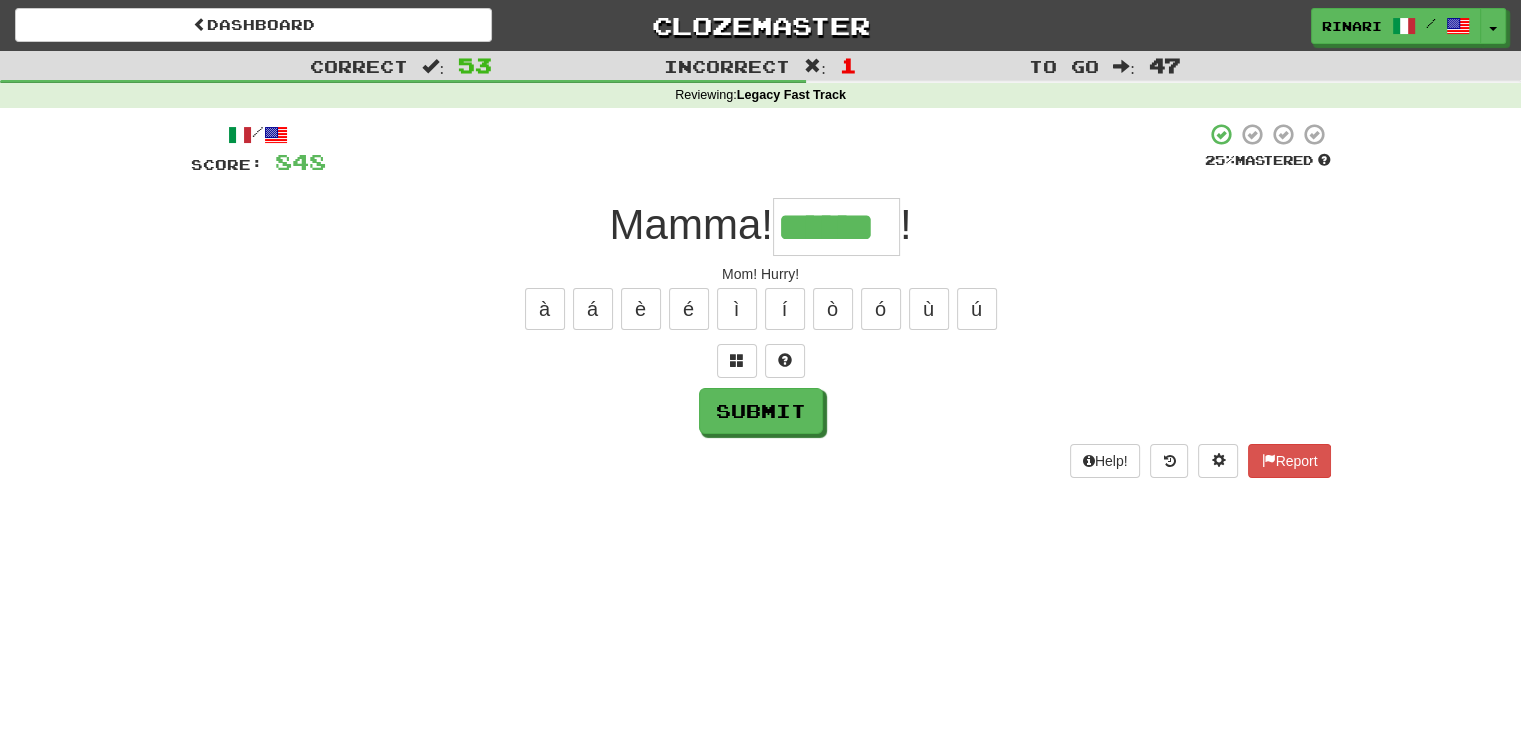 type on "******" 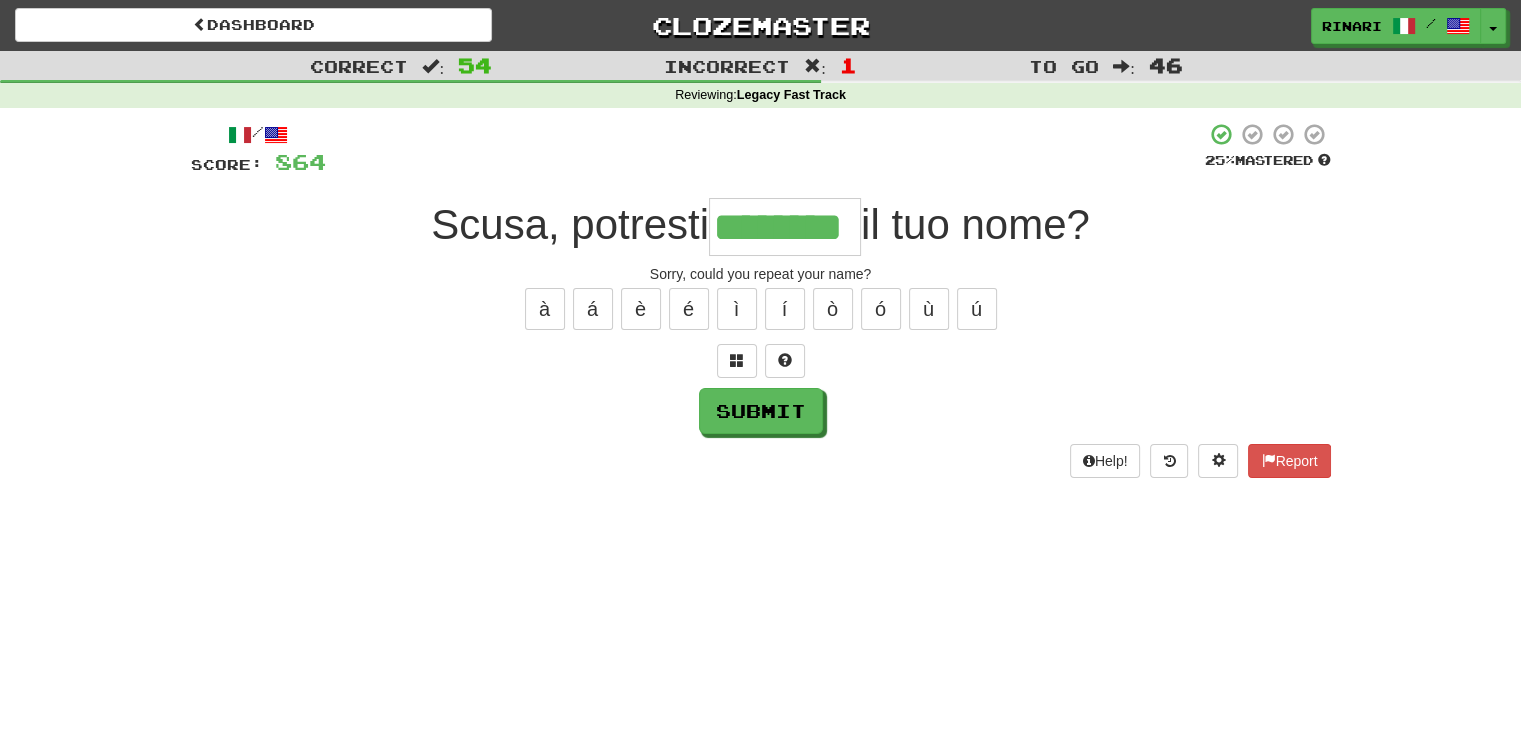 type on "********" 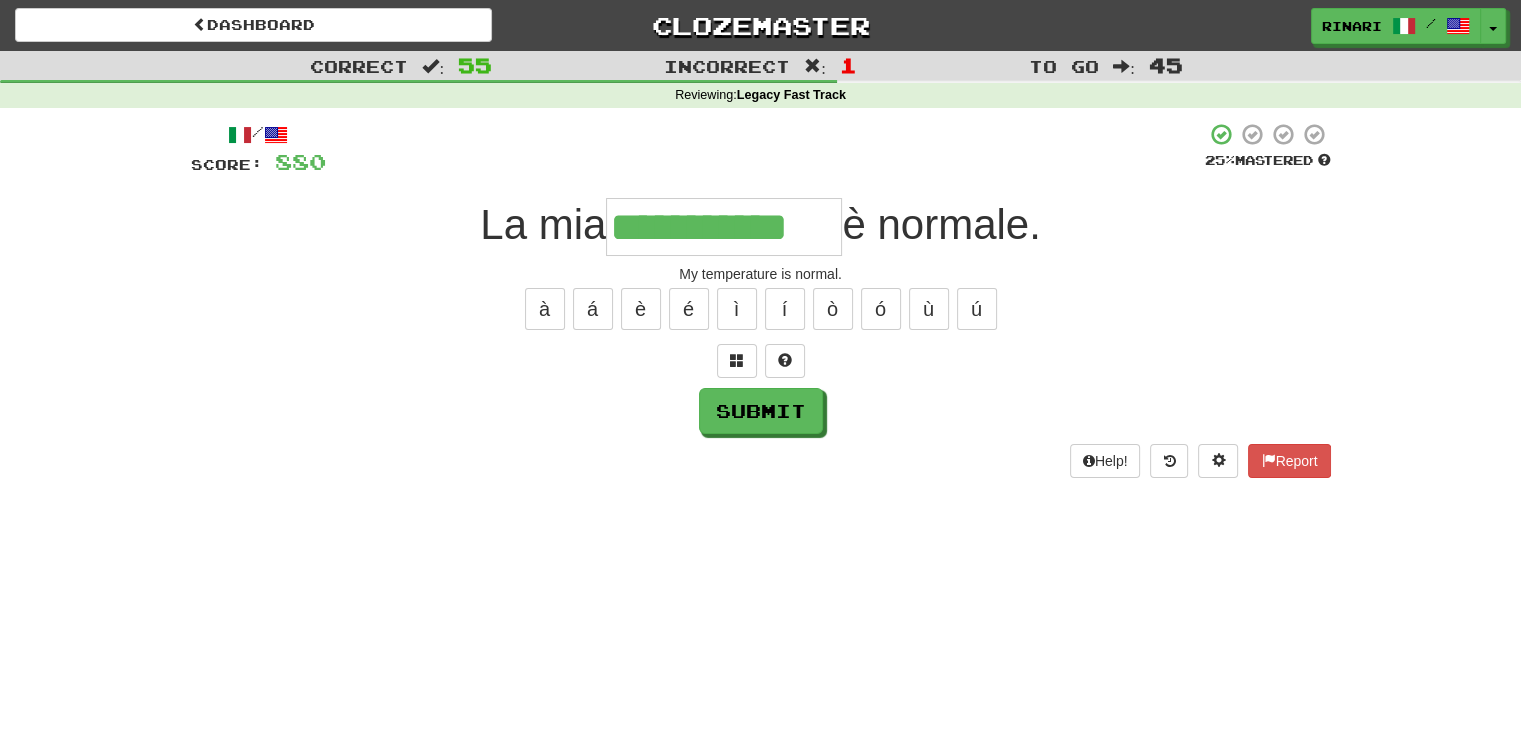type on "**********" 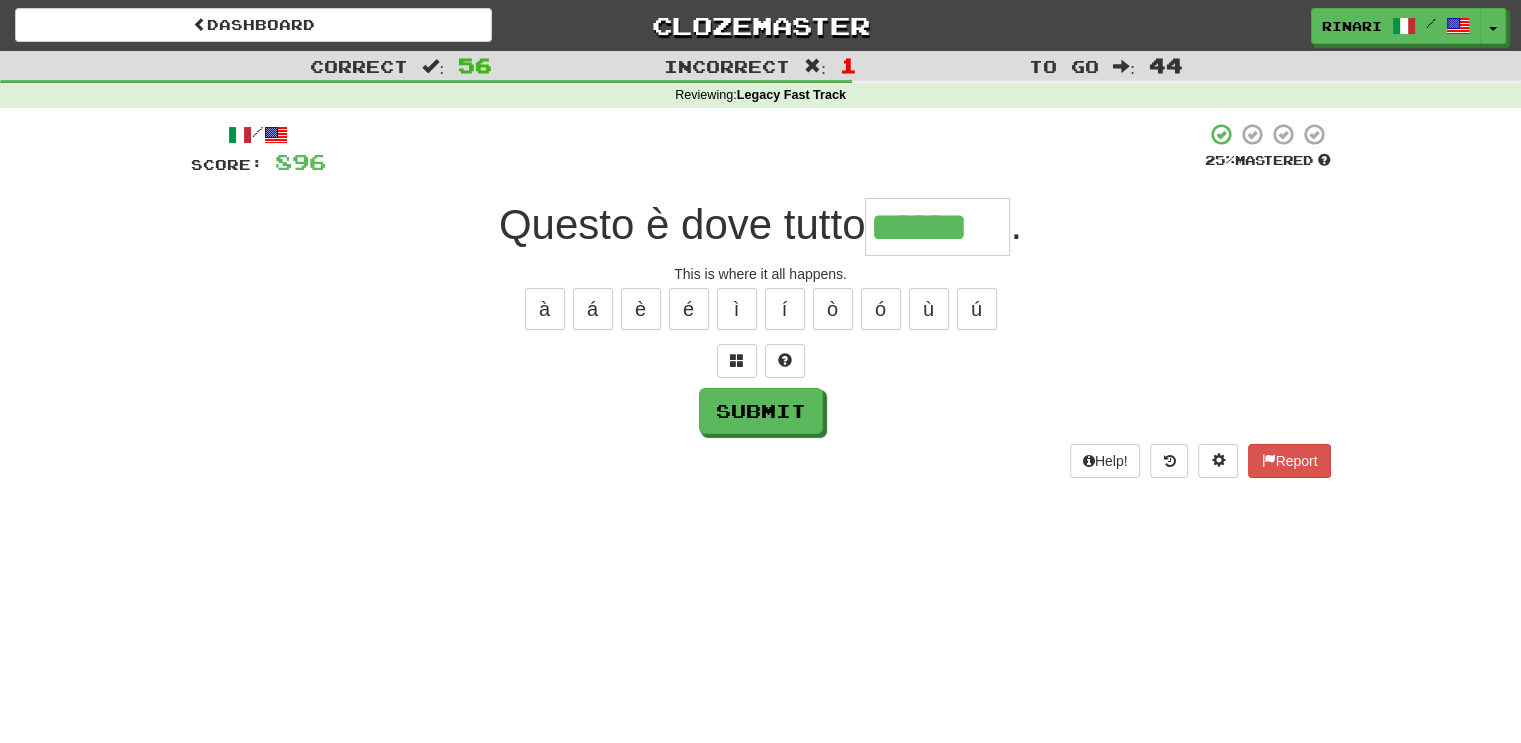 type on "******" 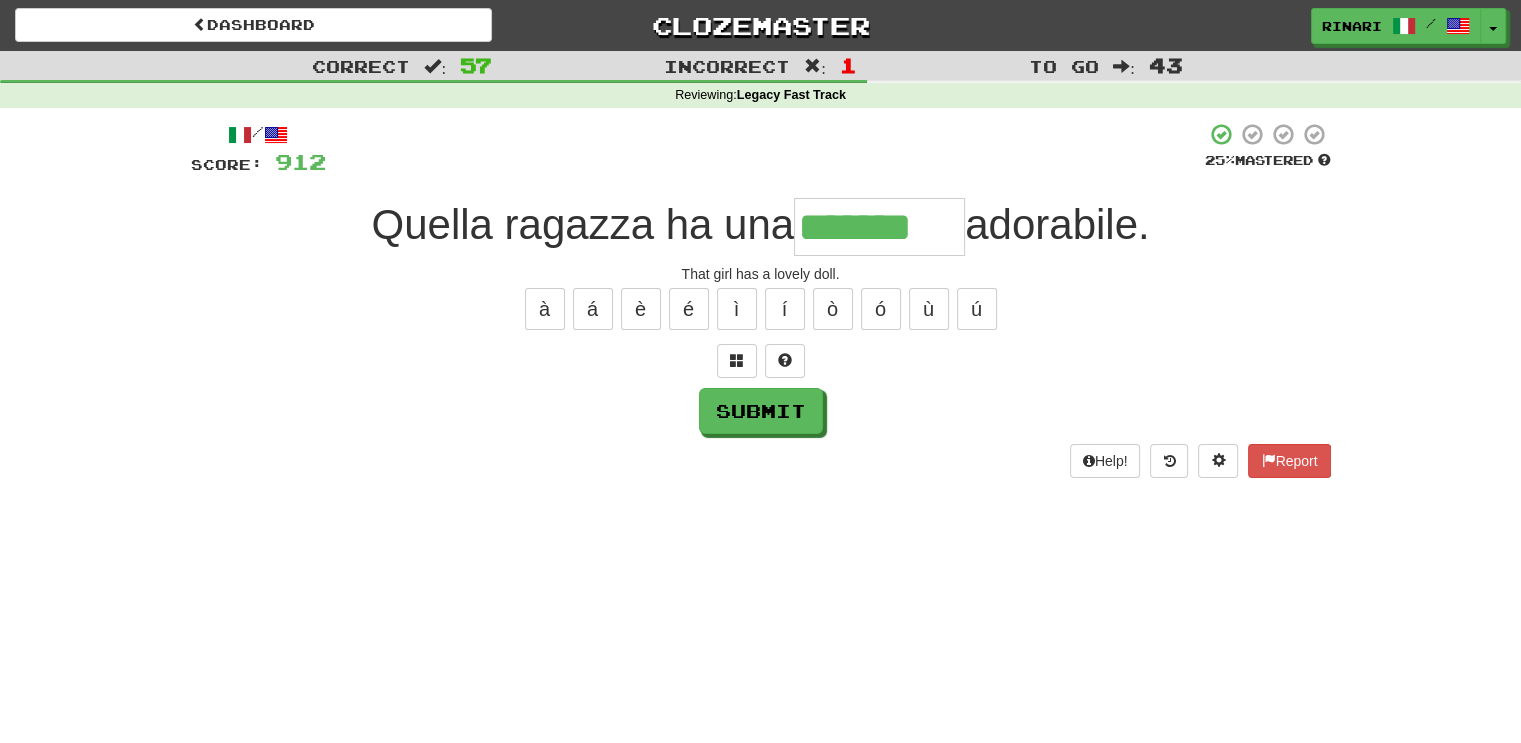 type on "*******" 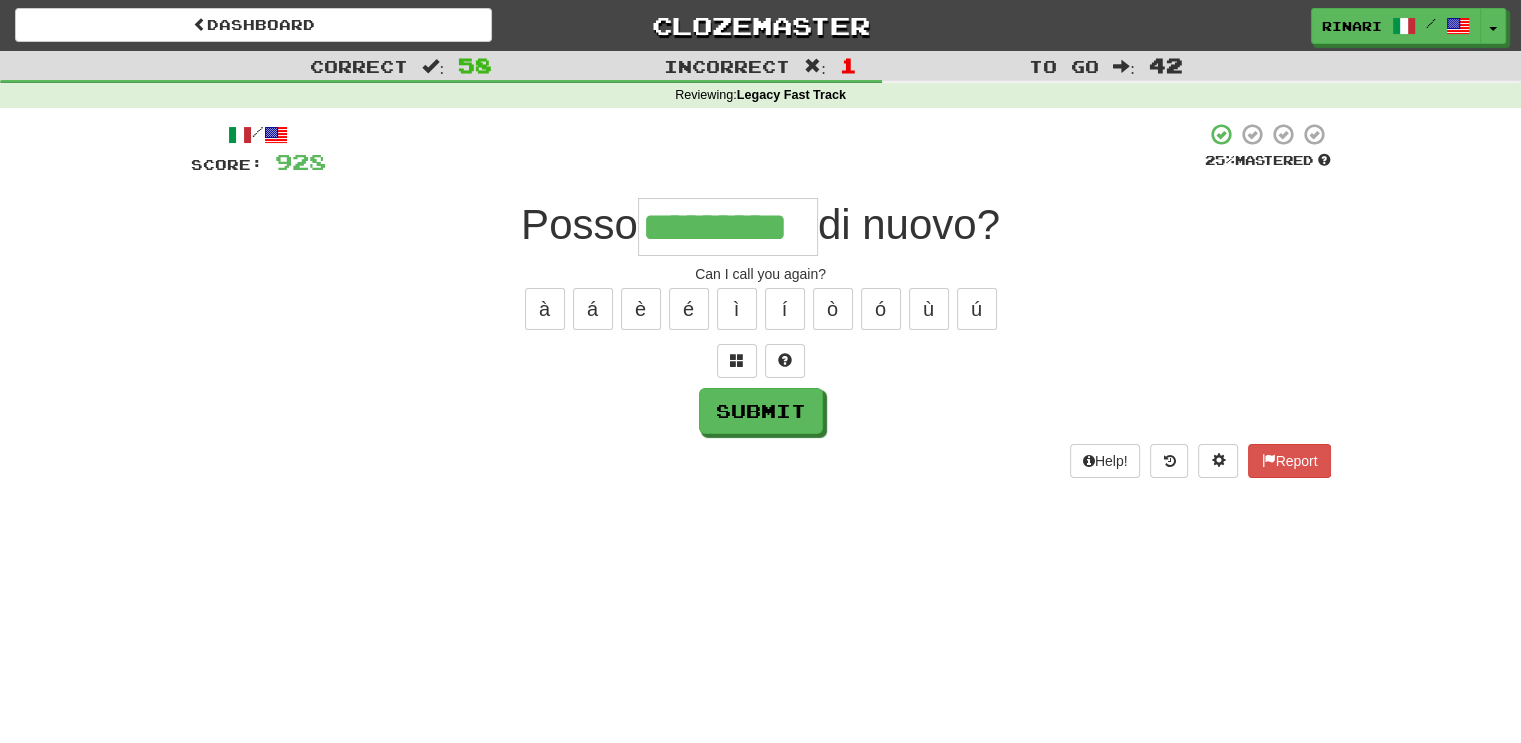 type on "*********" 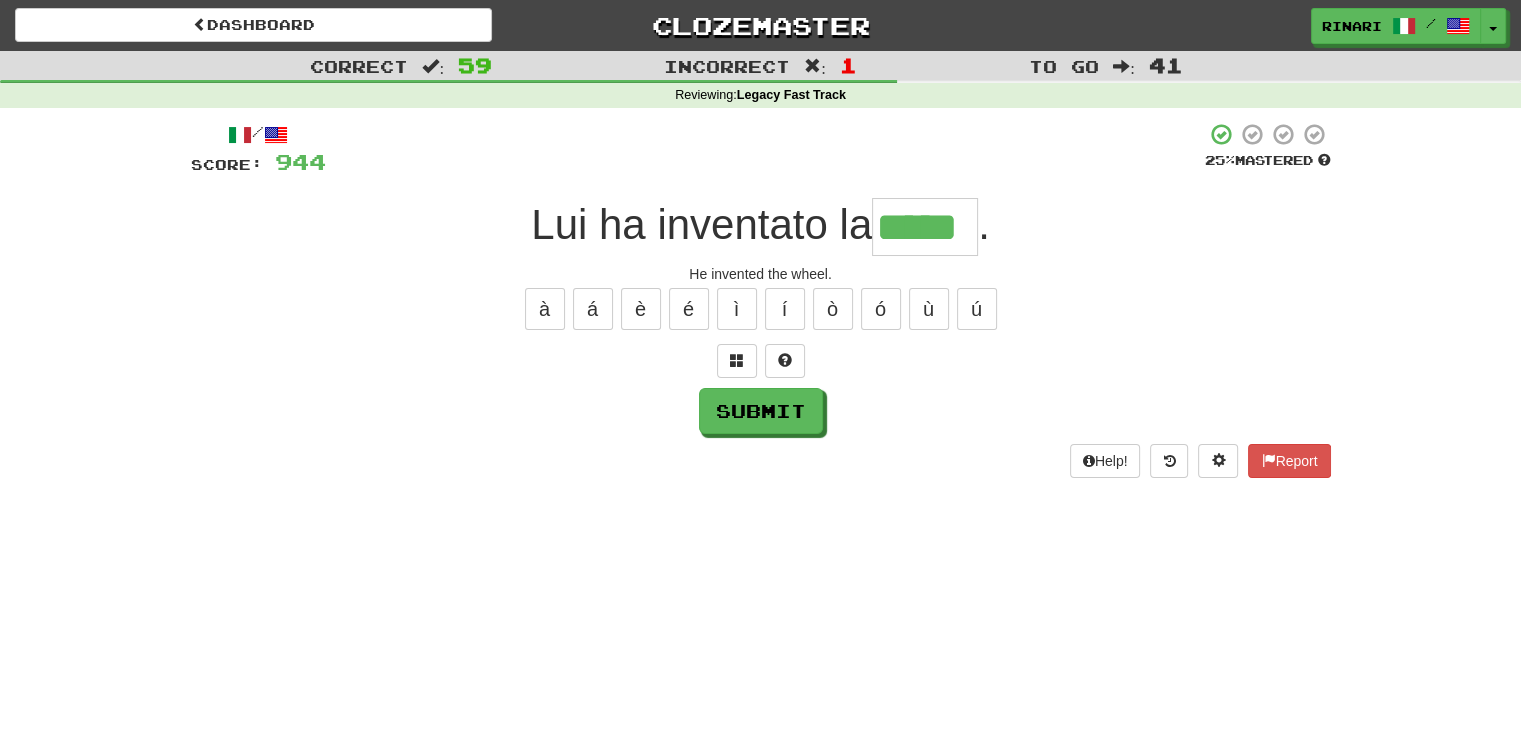 type on "*****" 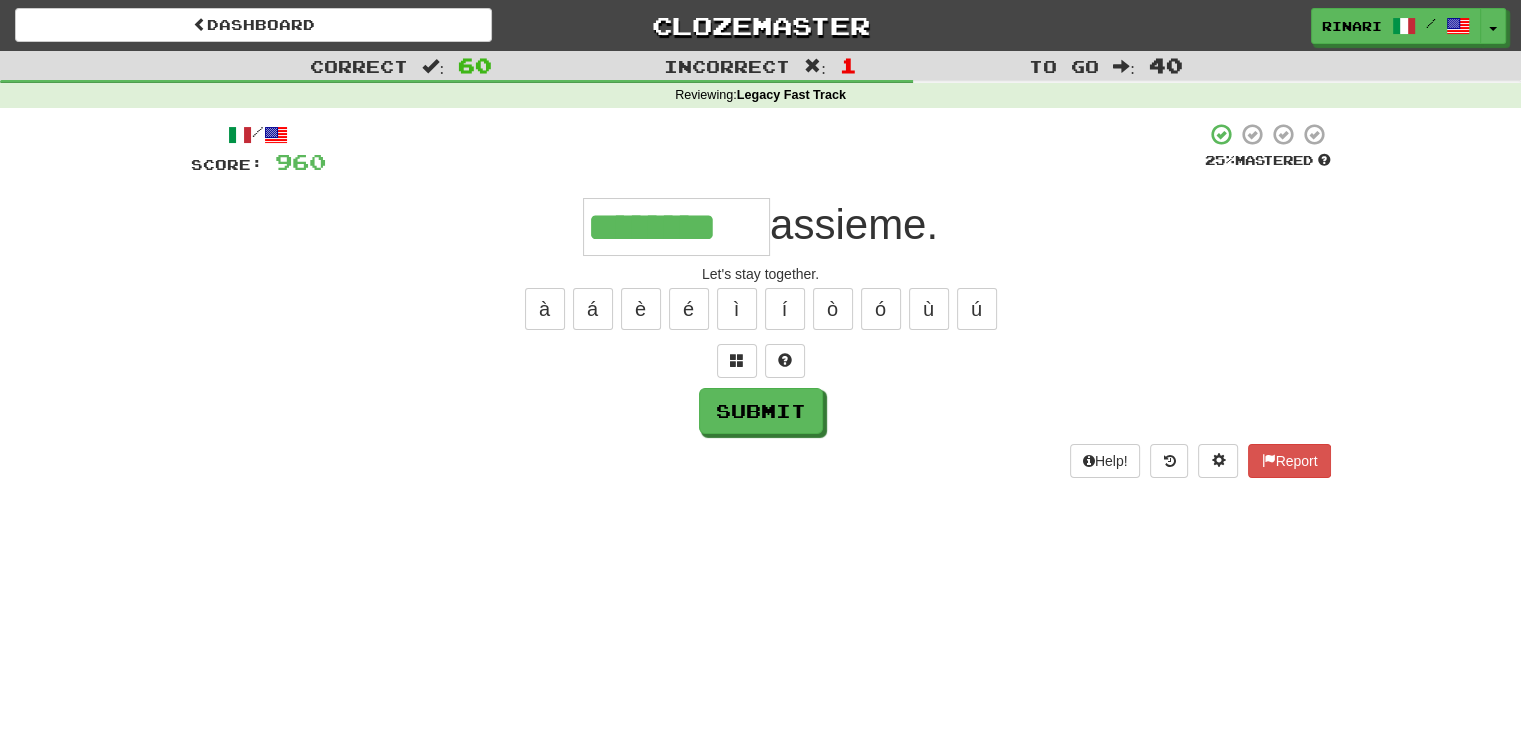 type on "********" 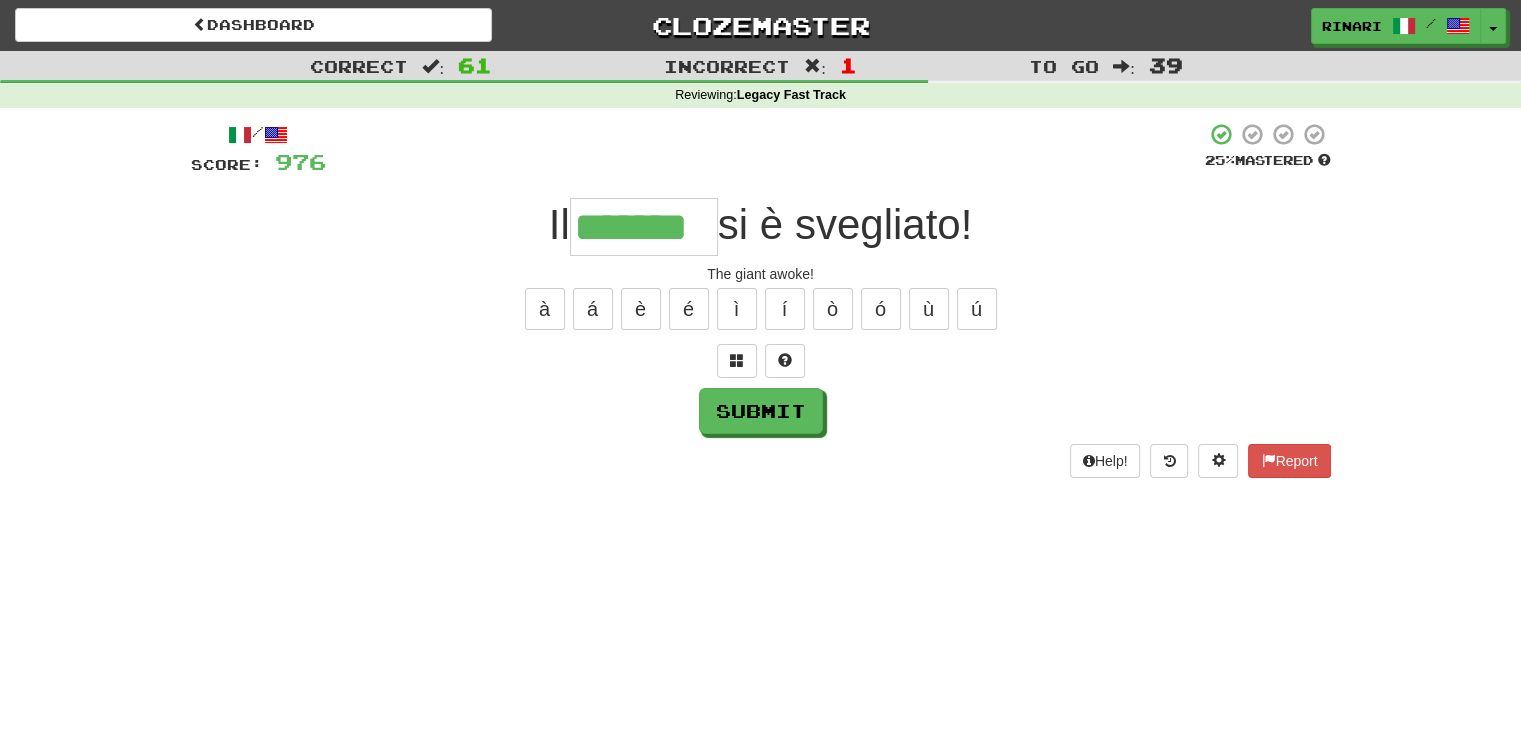 type on "*******" 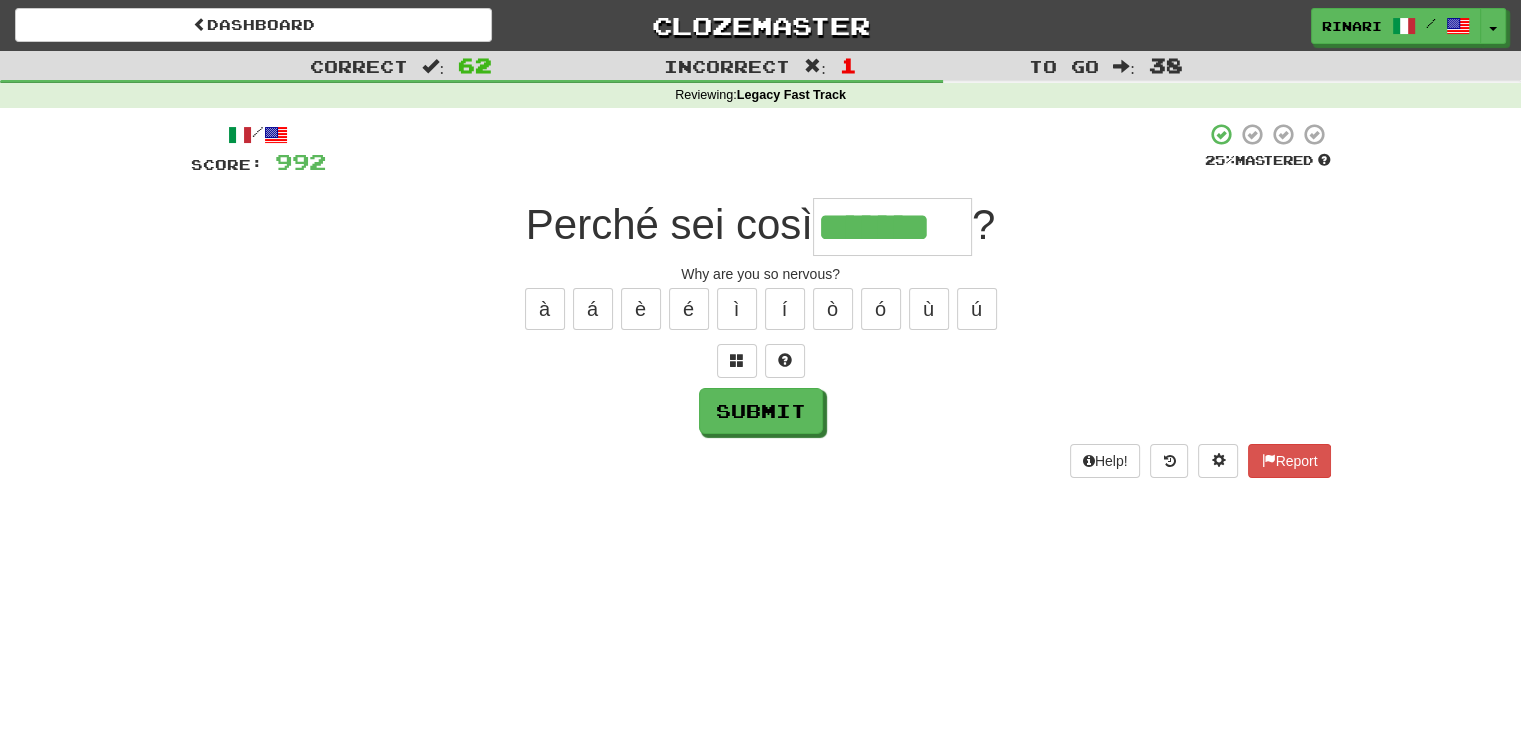 type on "*******" 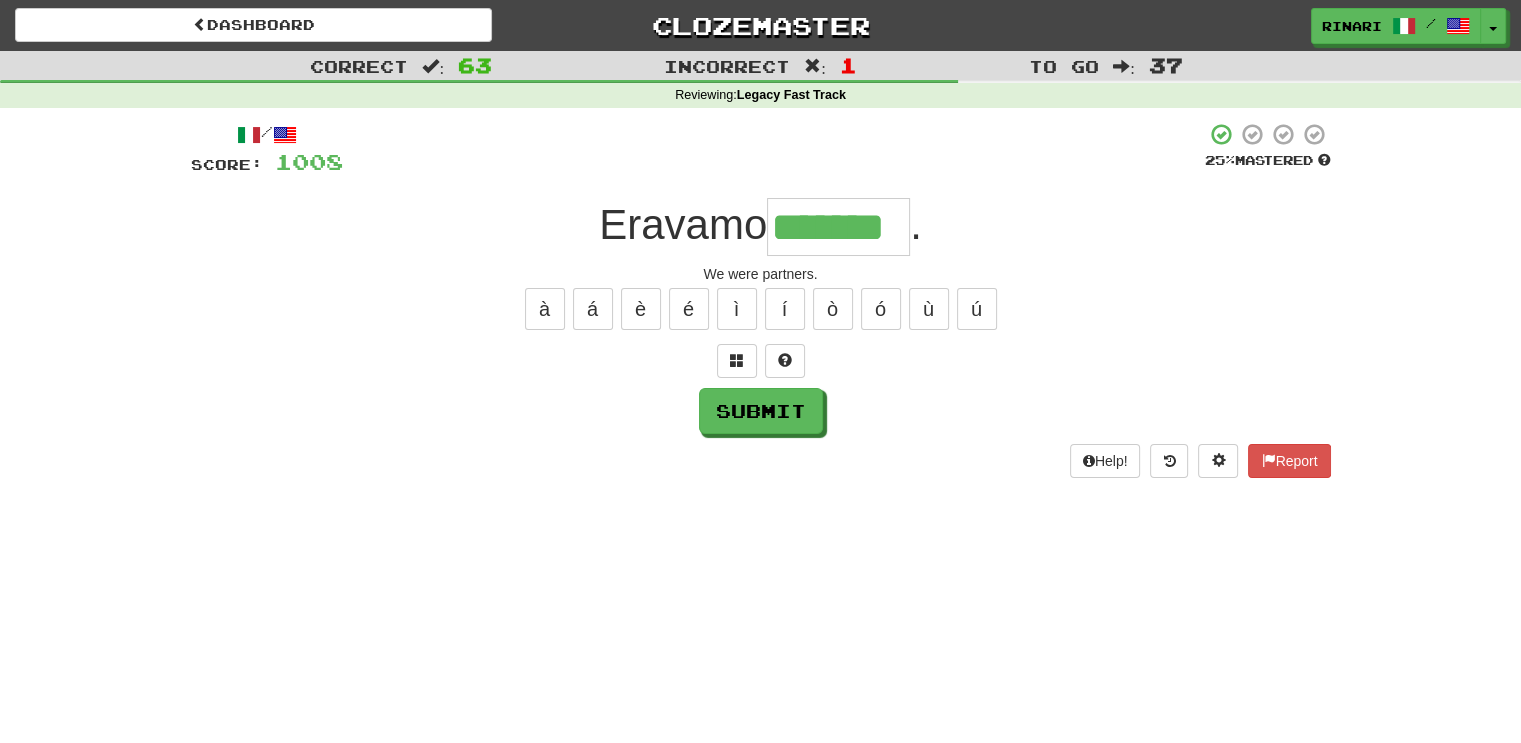 type on "*******" 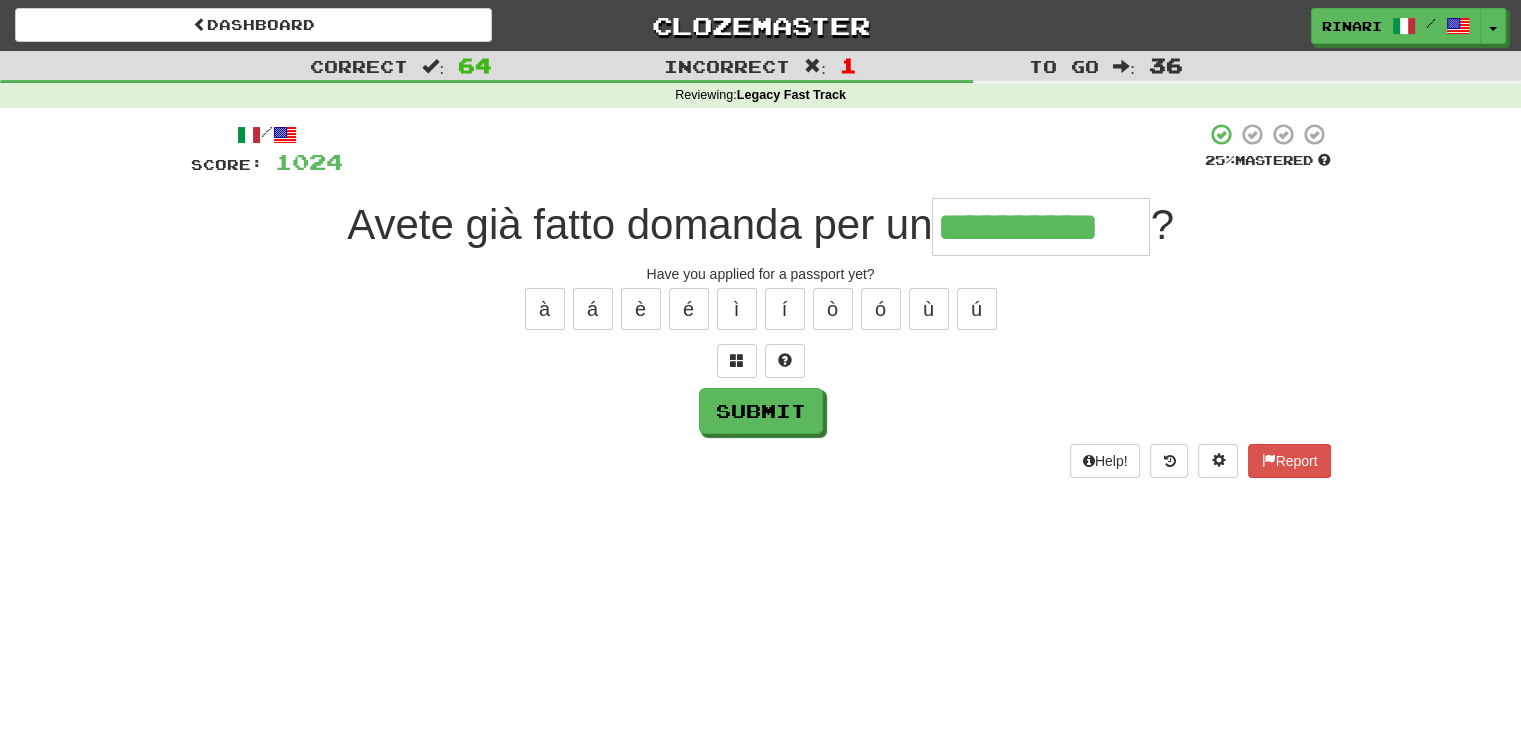 type on "**********" 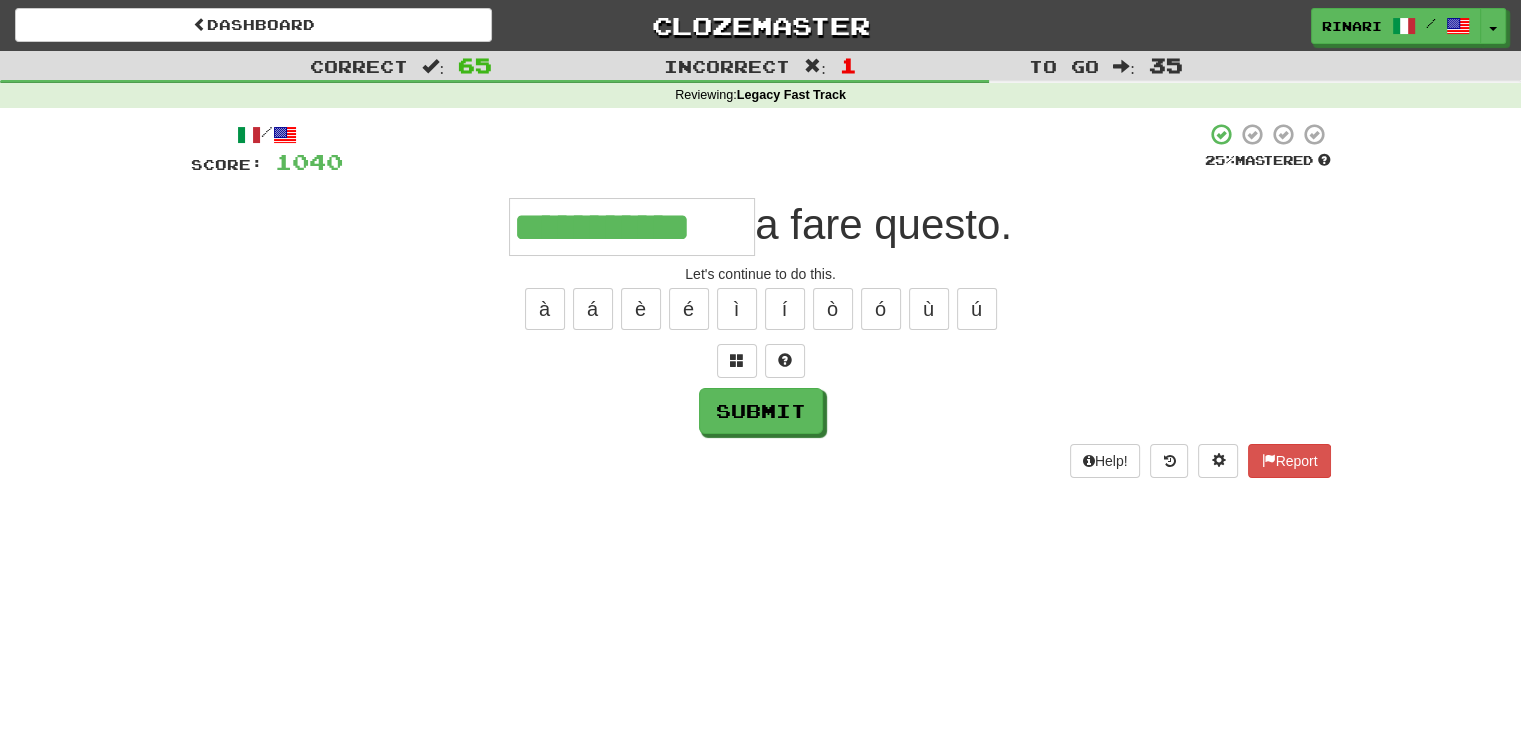 type on "**********" 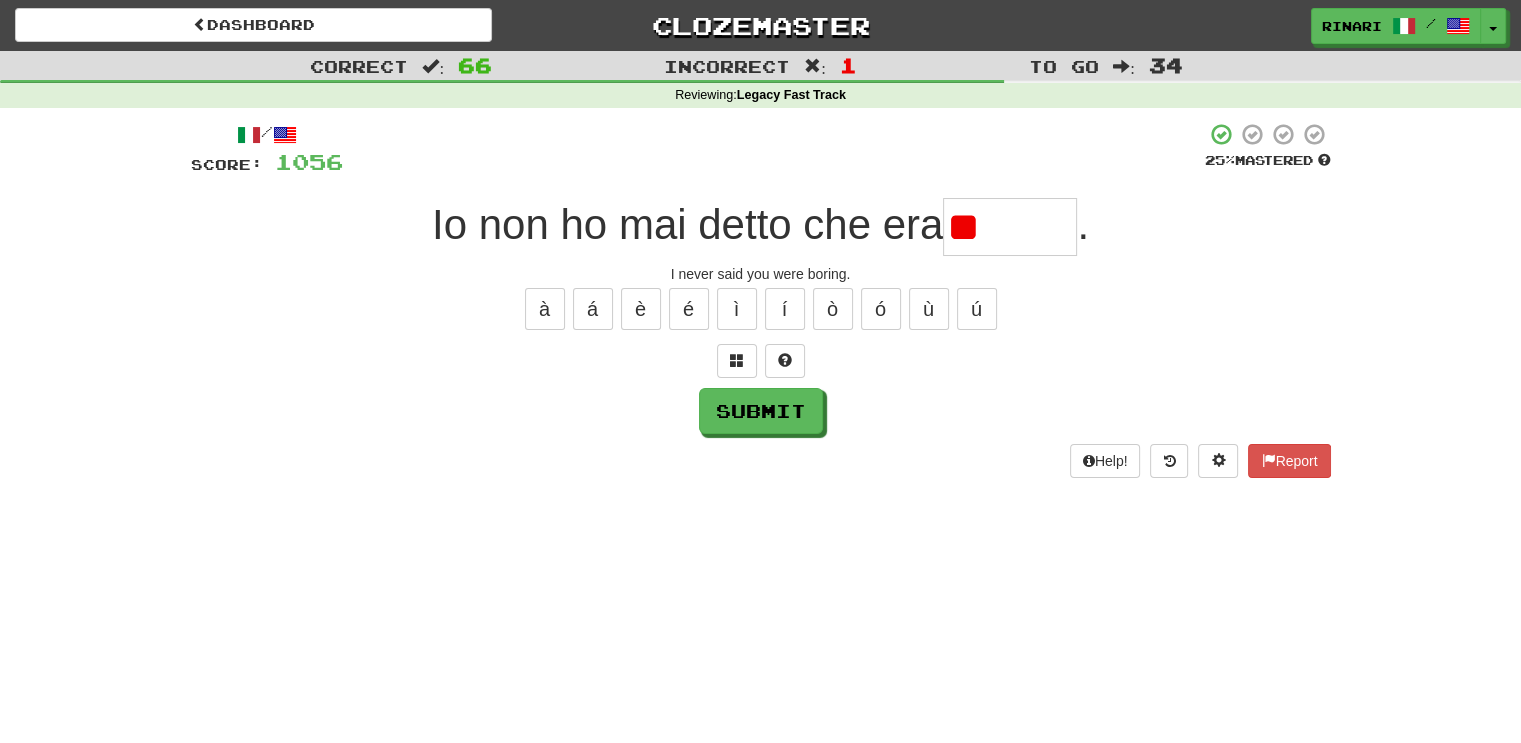 type on "*" 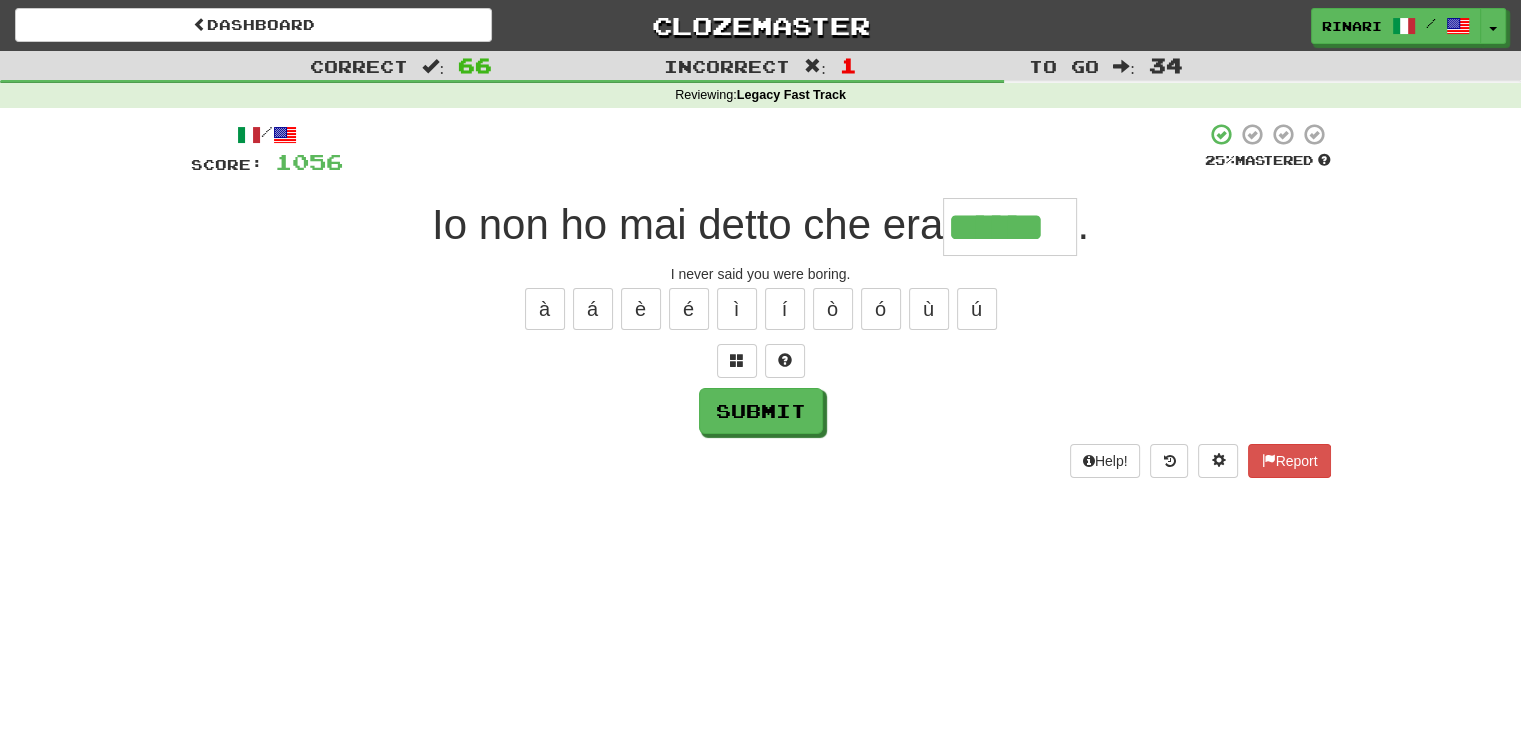 type on "******" 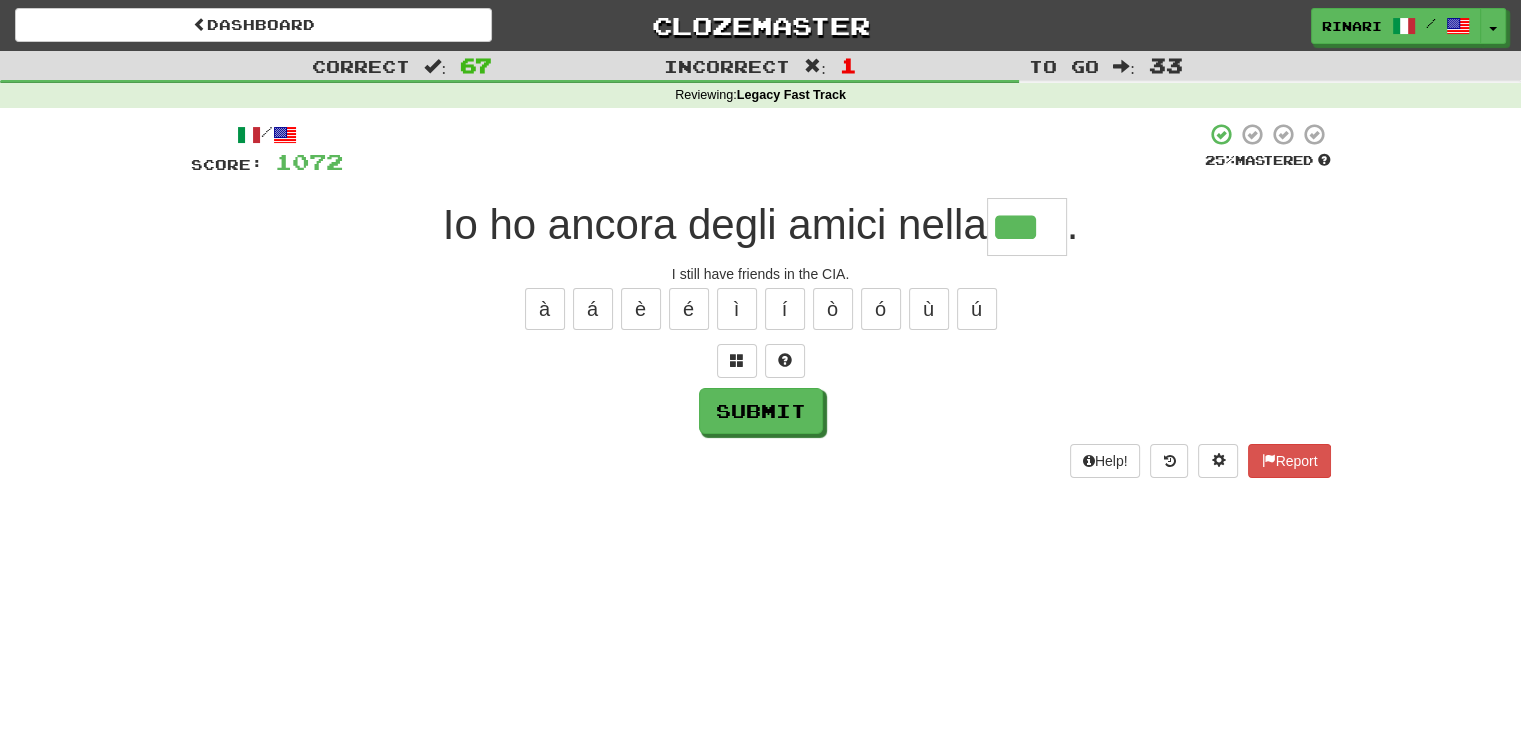 type on "***" 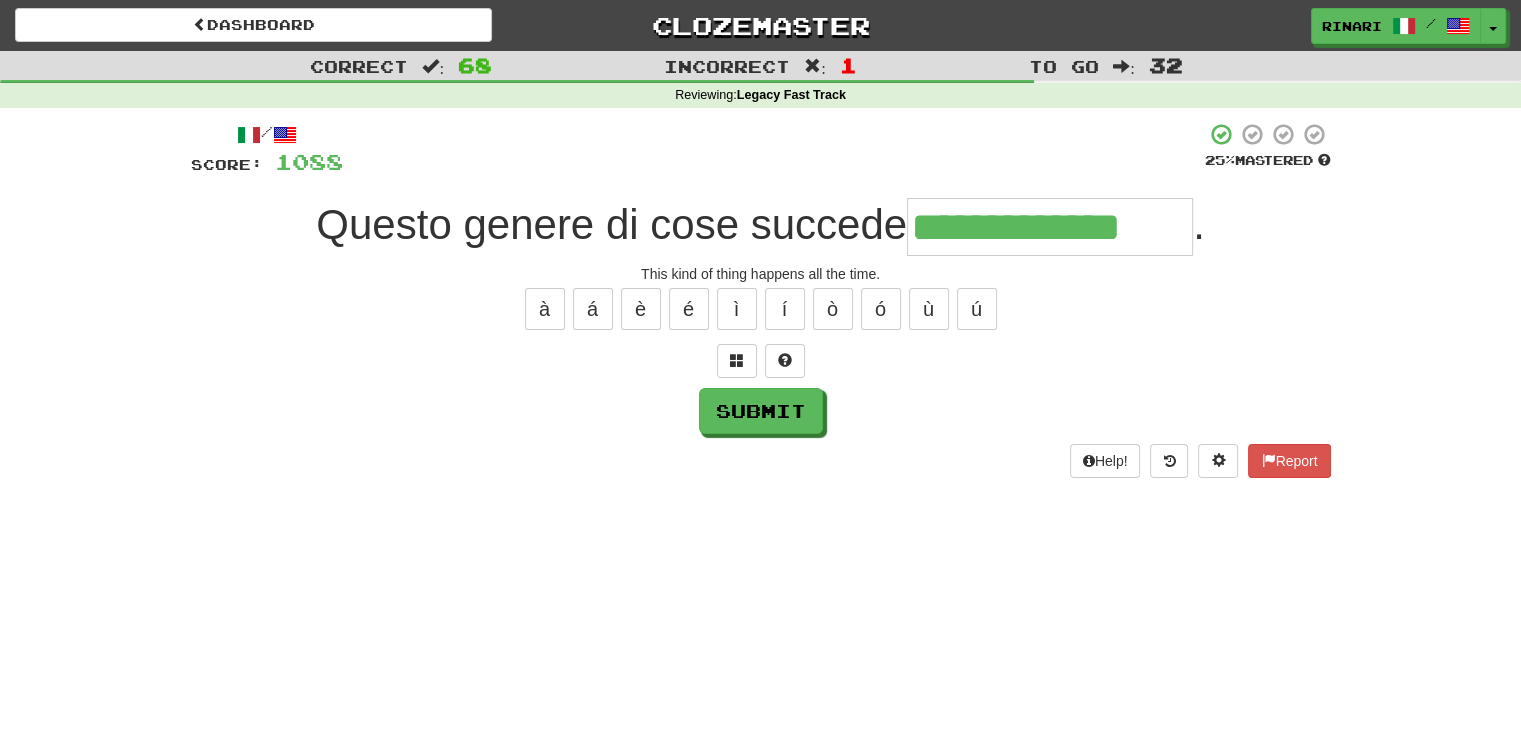 type on "**********" 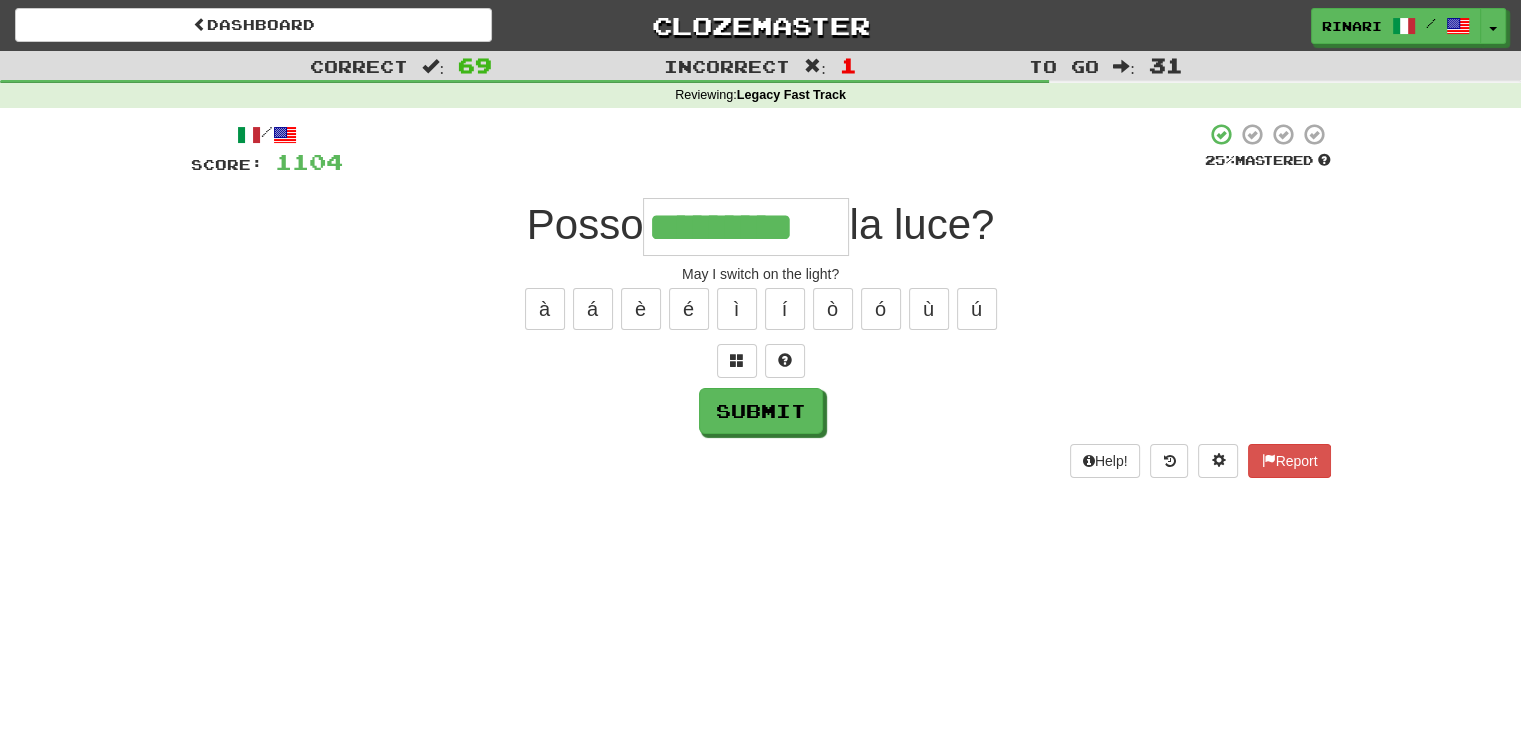type on "*********" 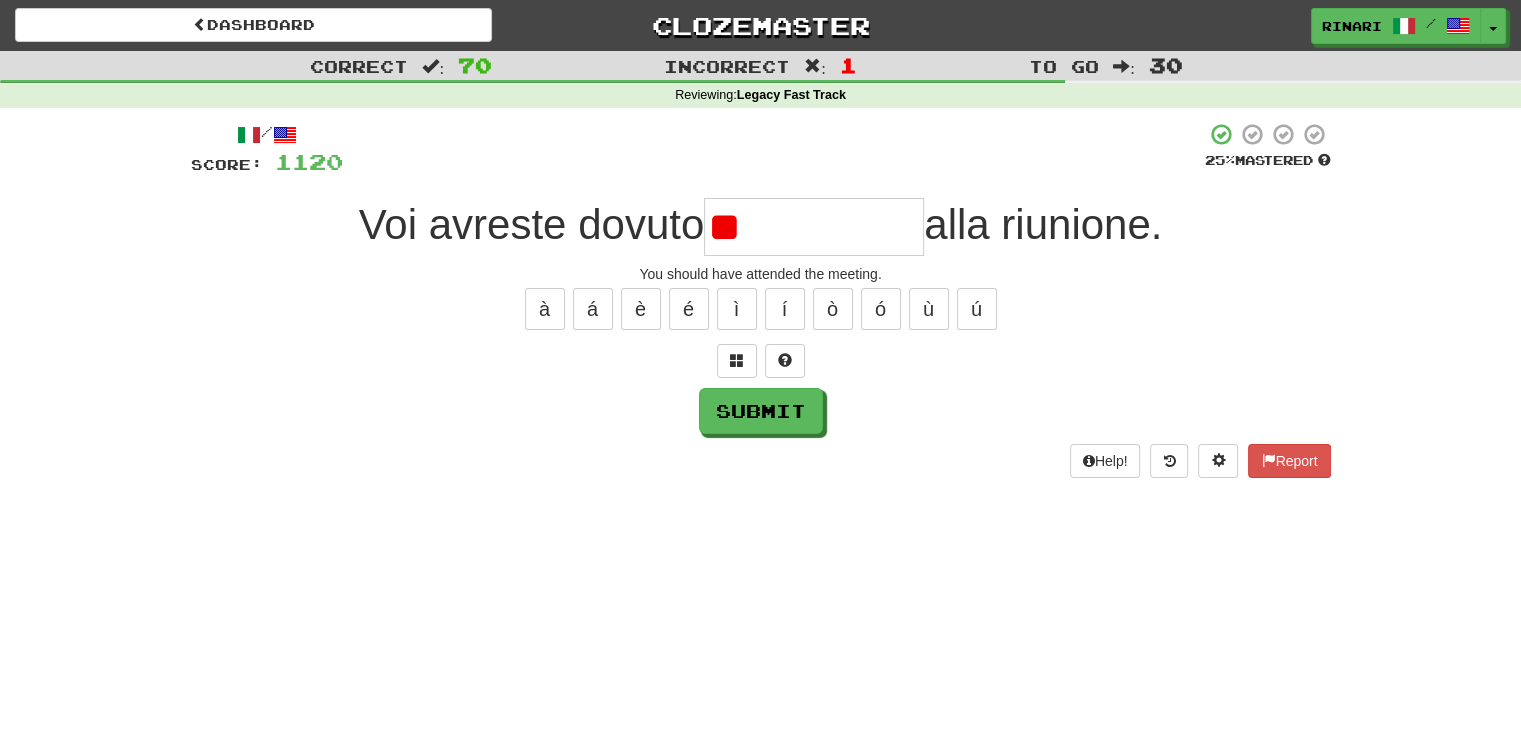 type on "*" 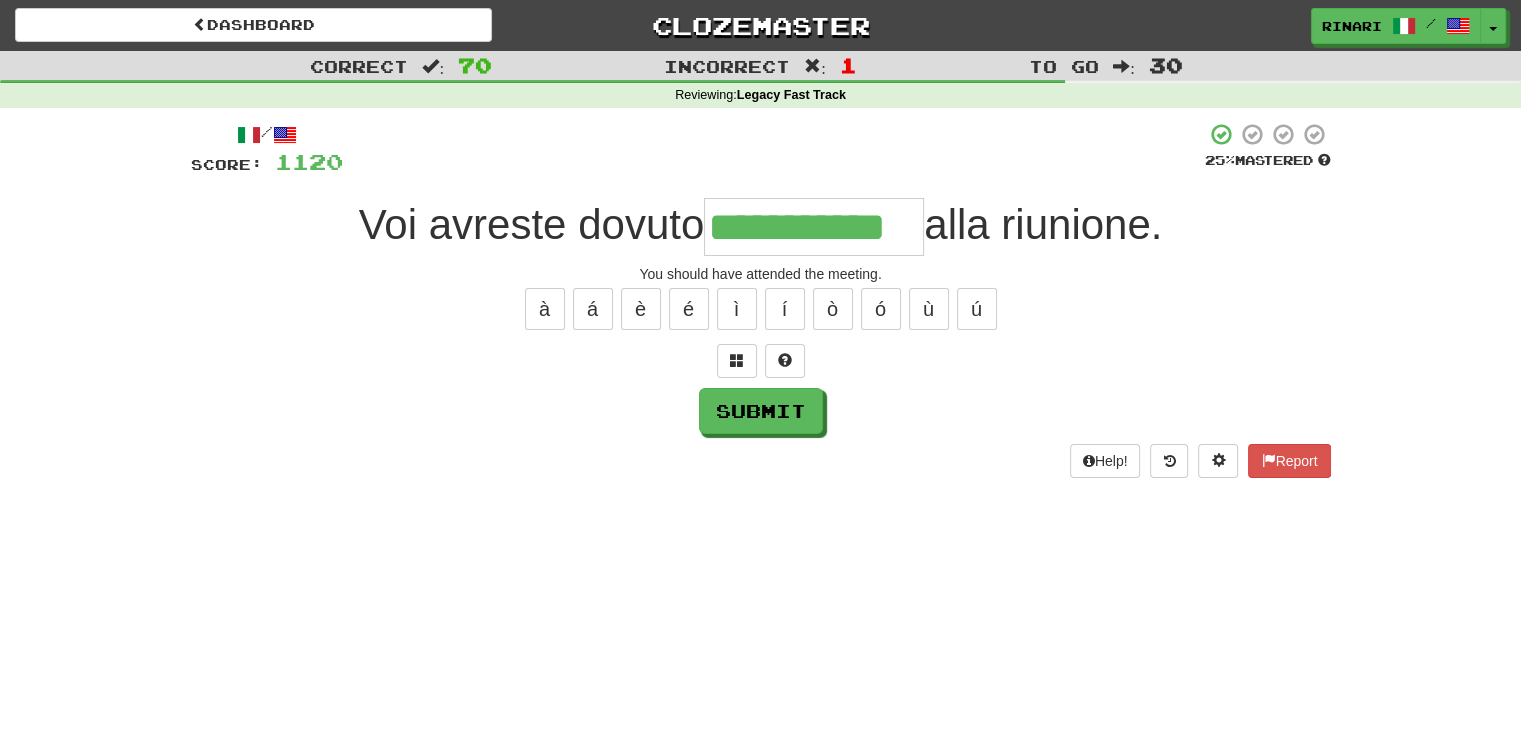 type on "**********" 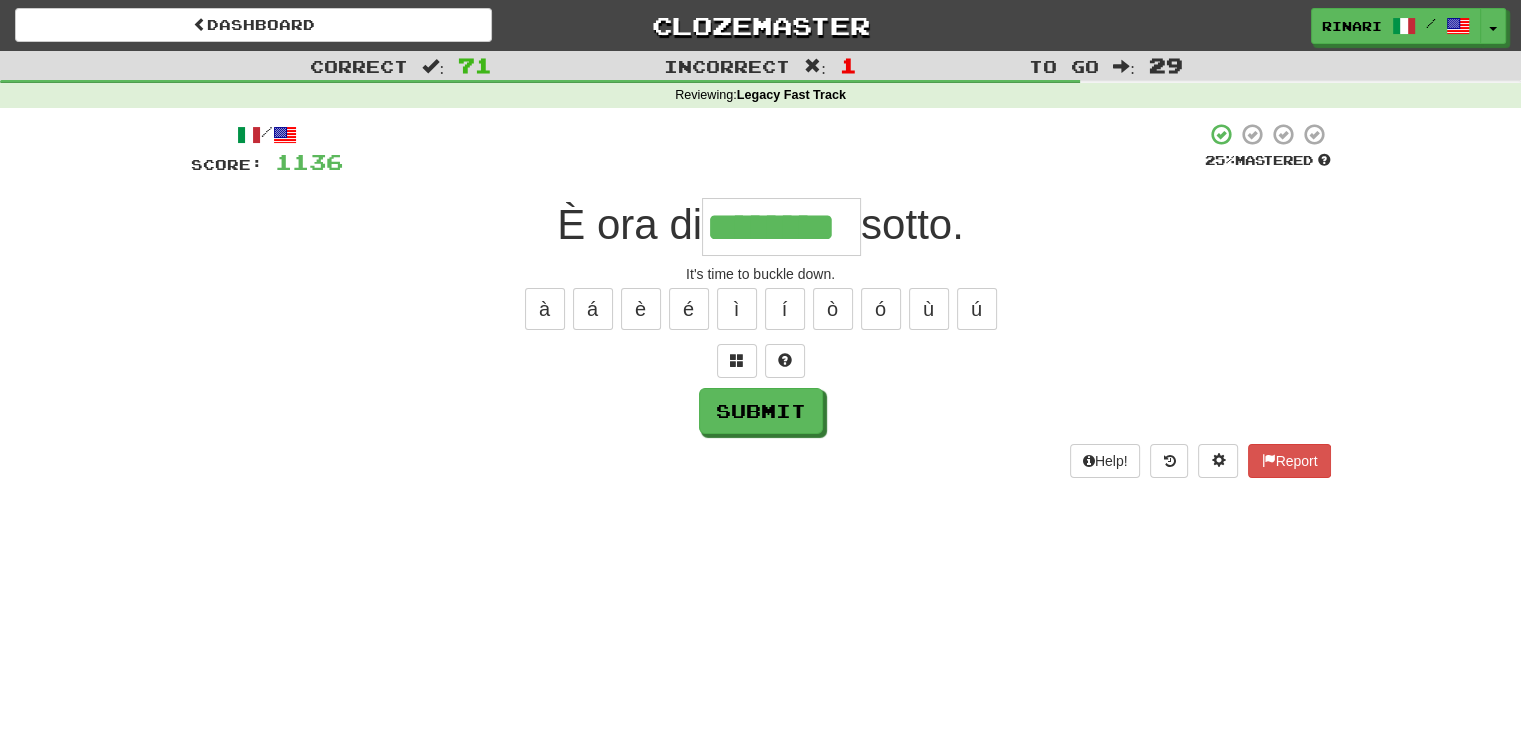 type on "********" 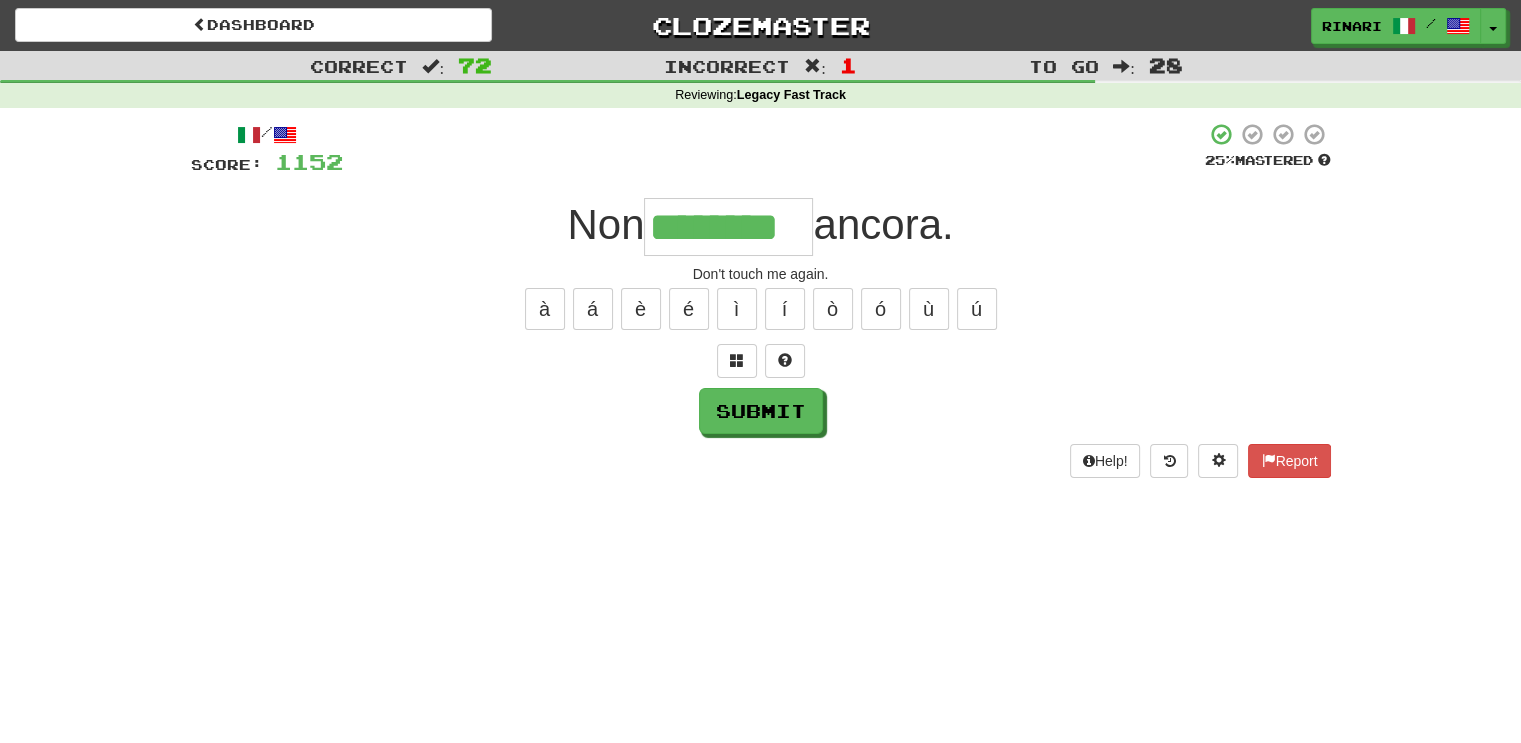 type on "********" 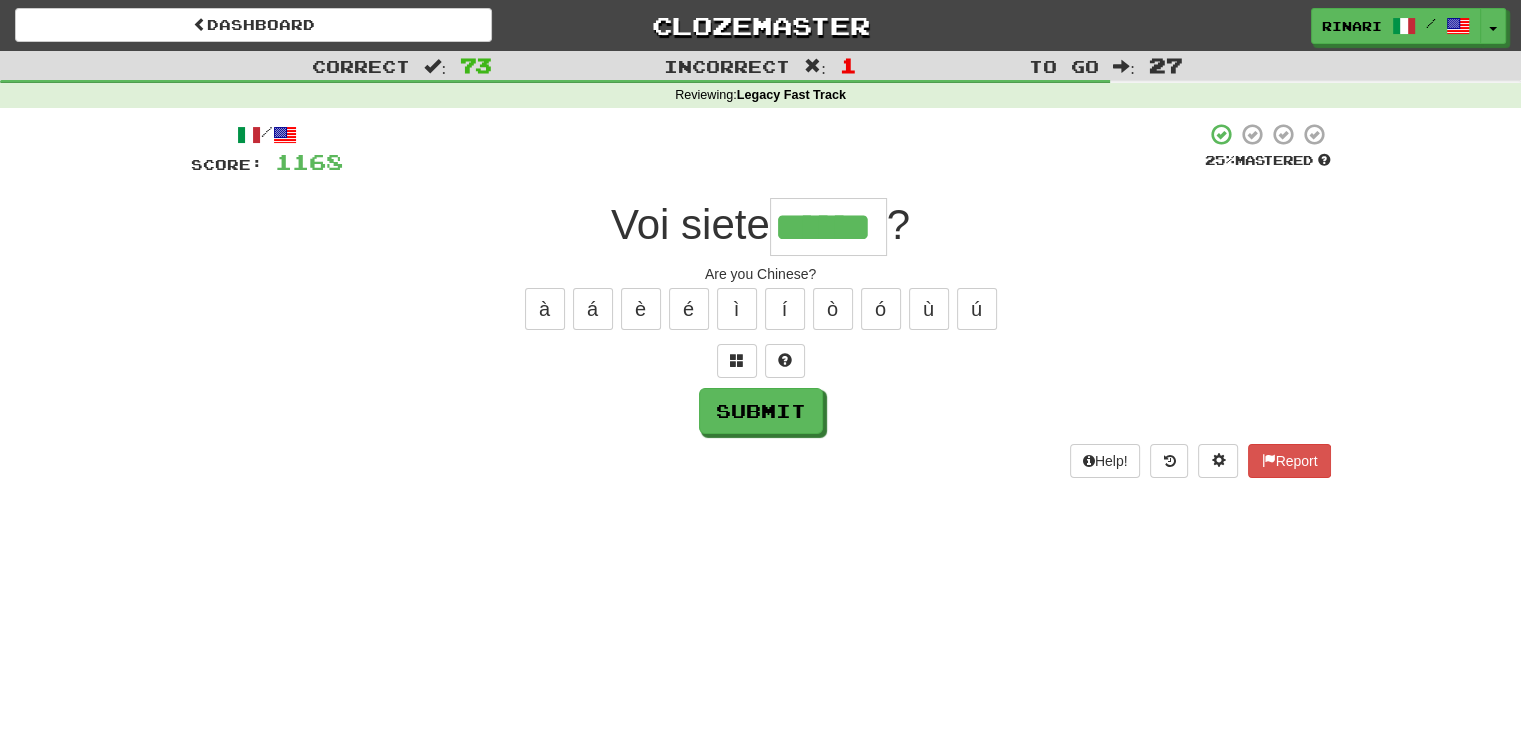 type on "******" 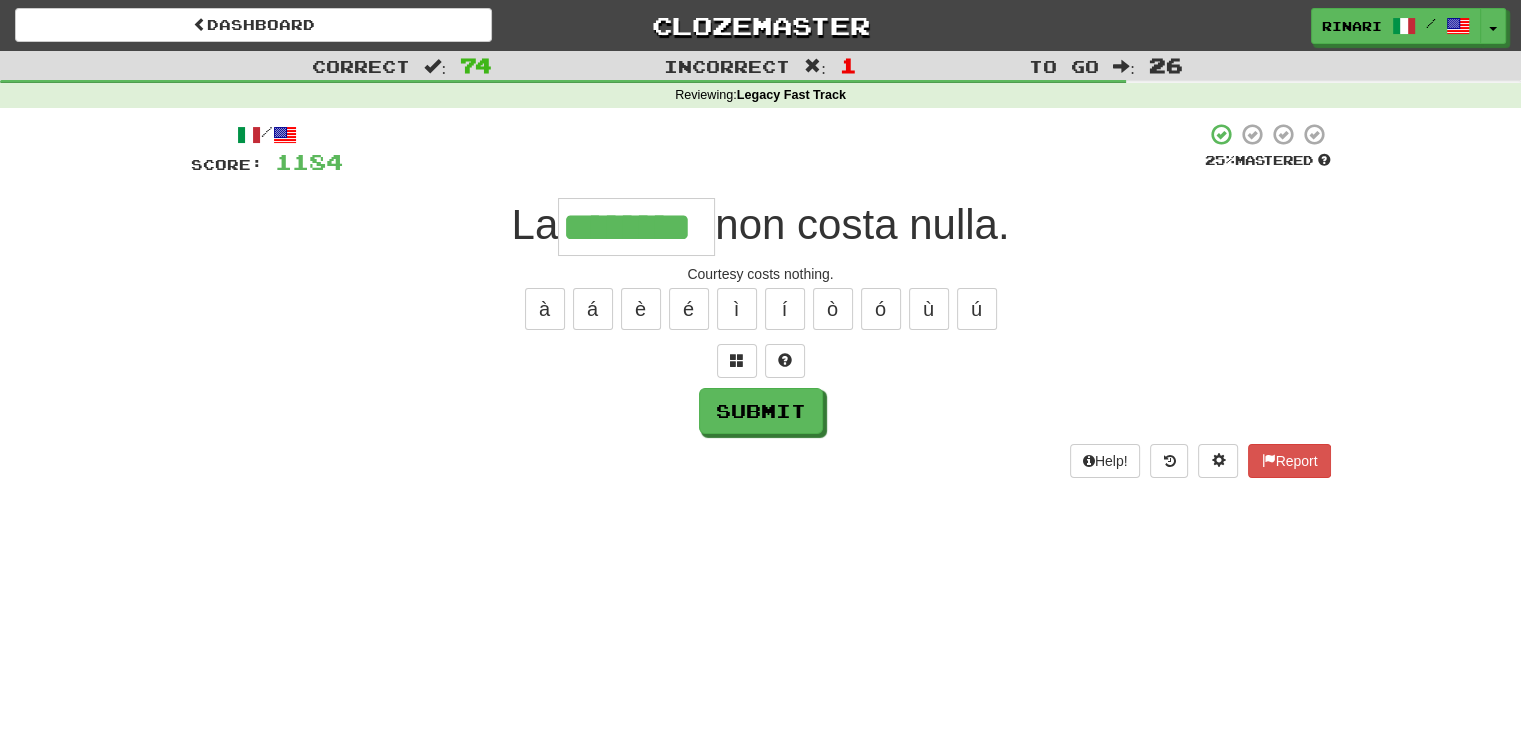 type on "********" 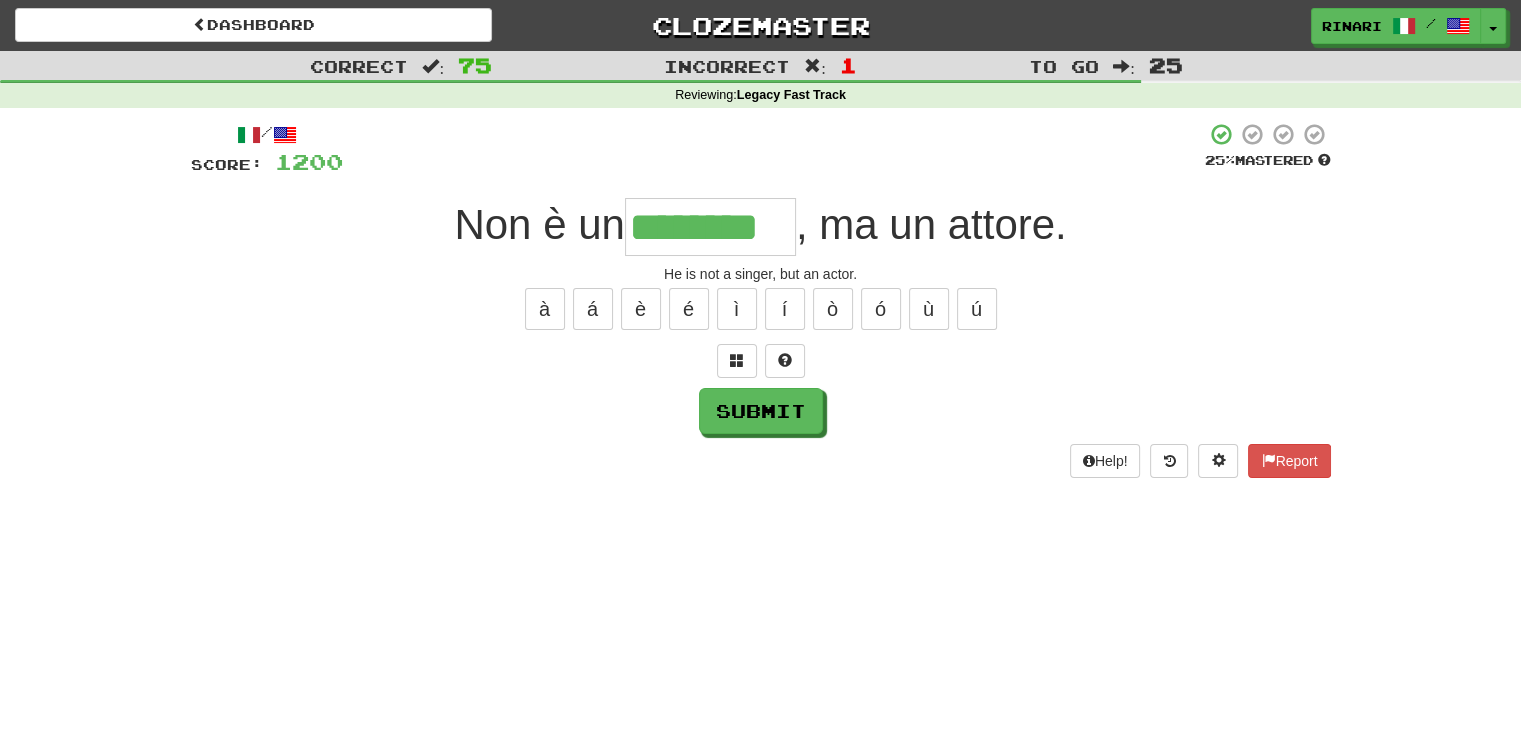 type on "********" 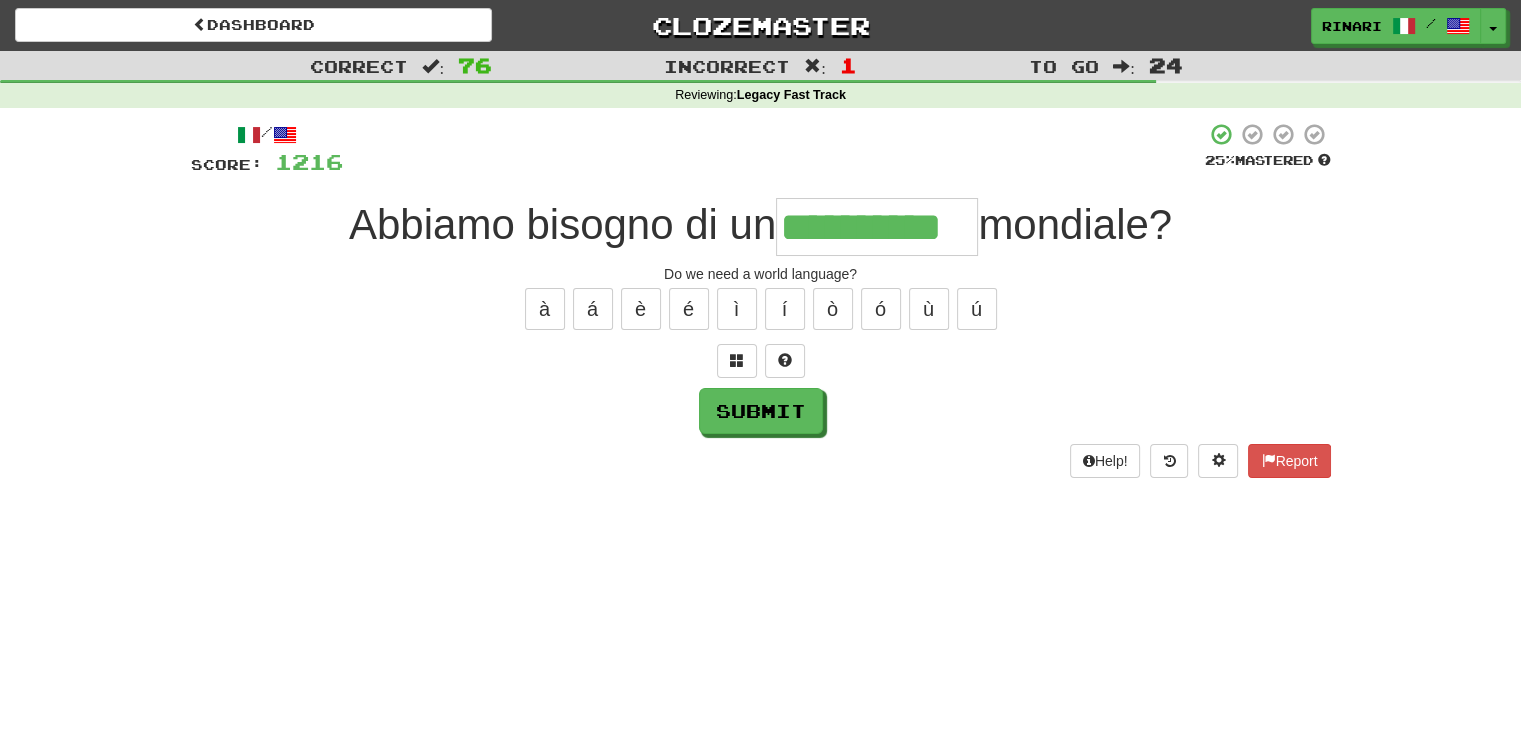 type on "**********" 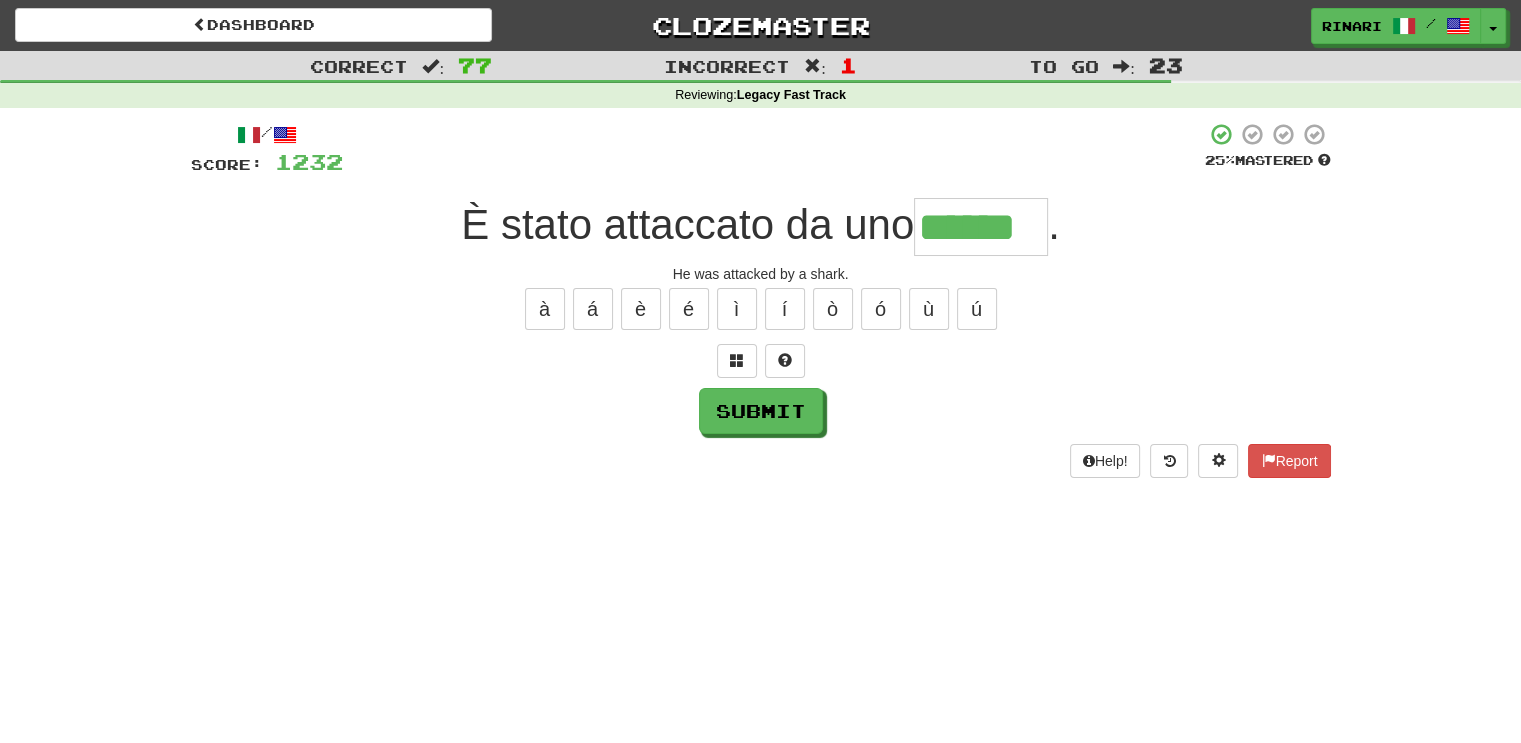 type on "******" 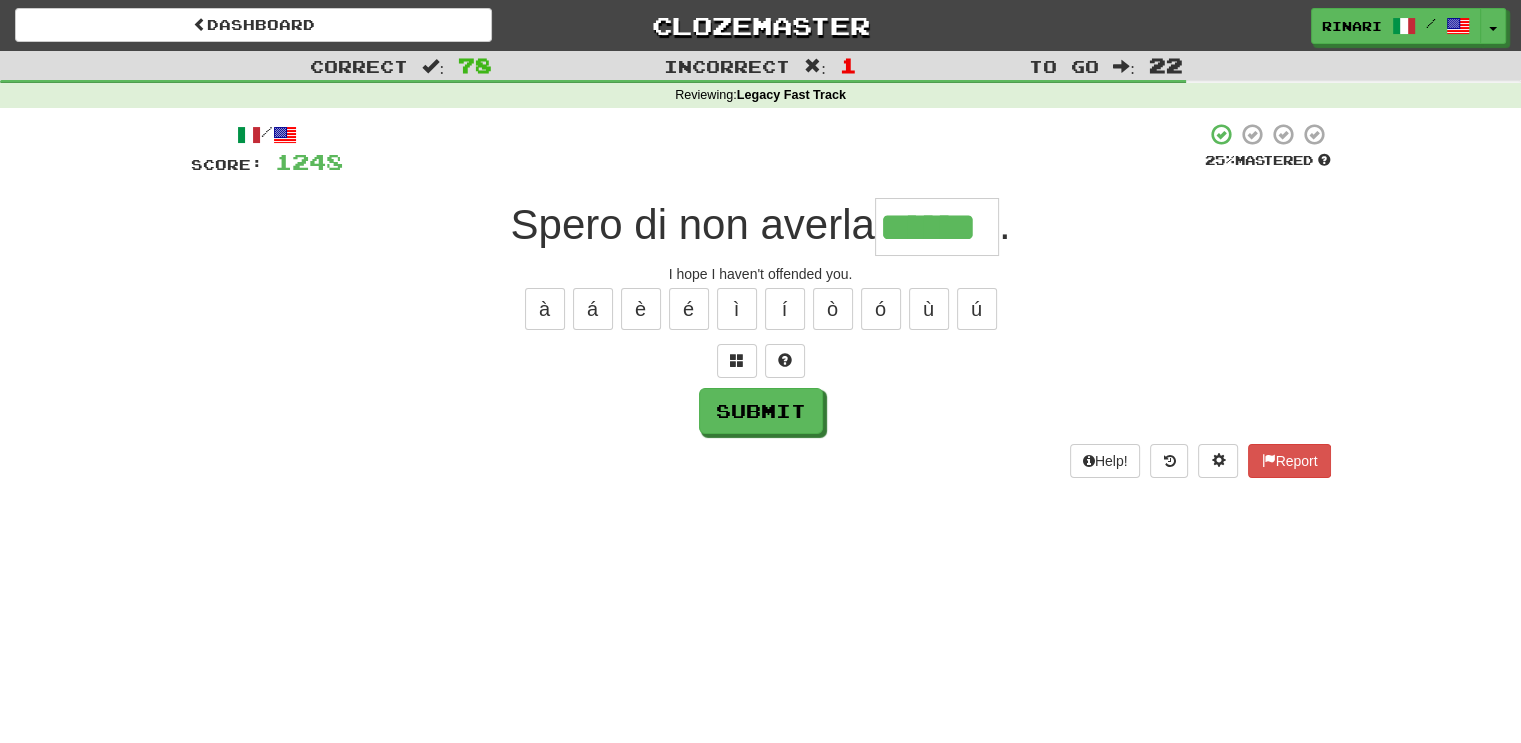 type on "******" 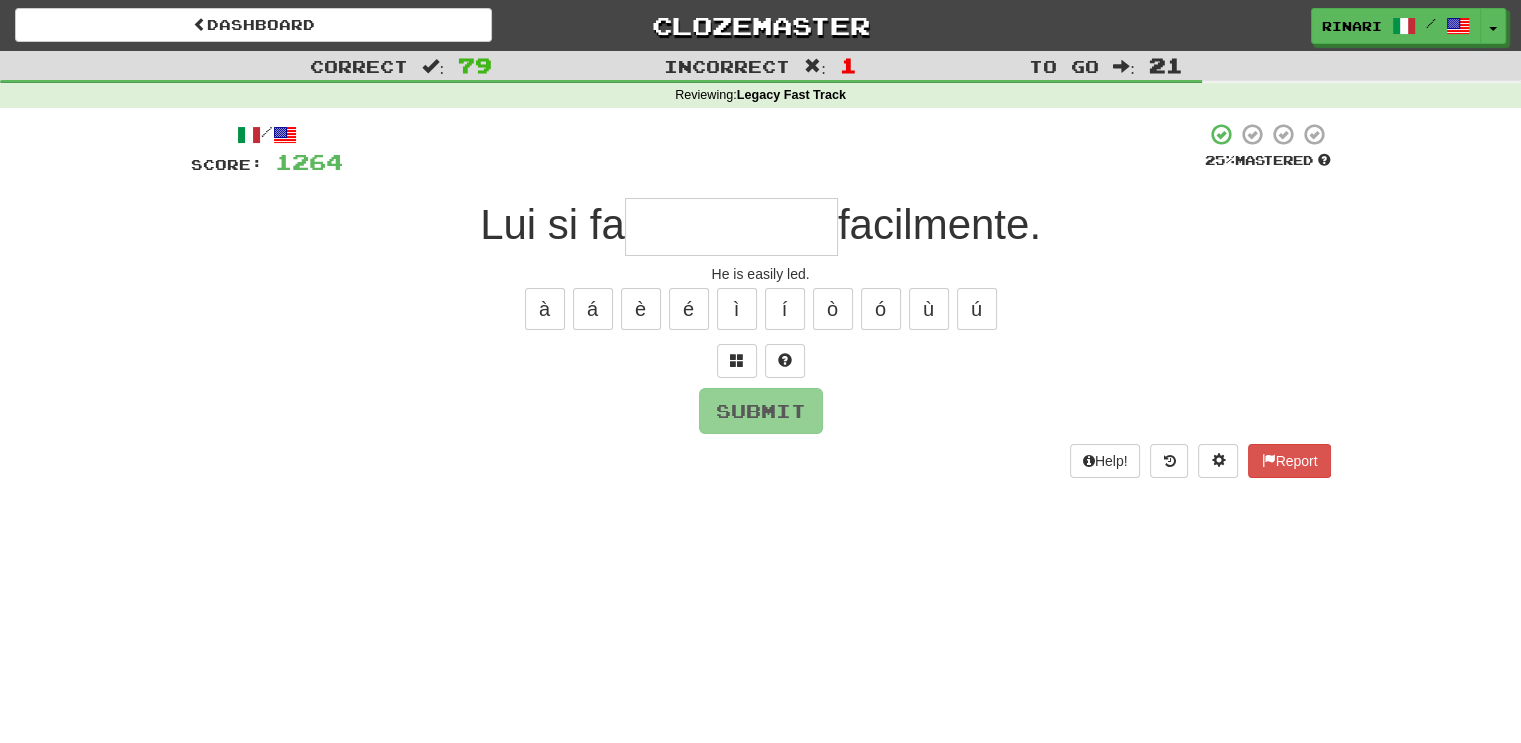 type on "*" 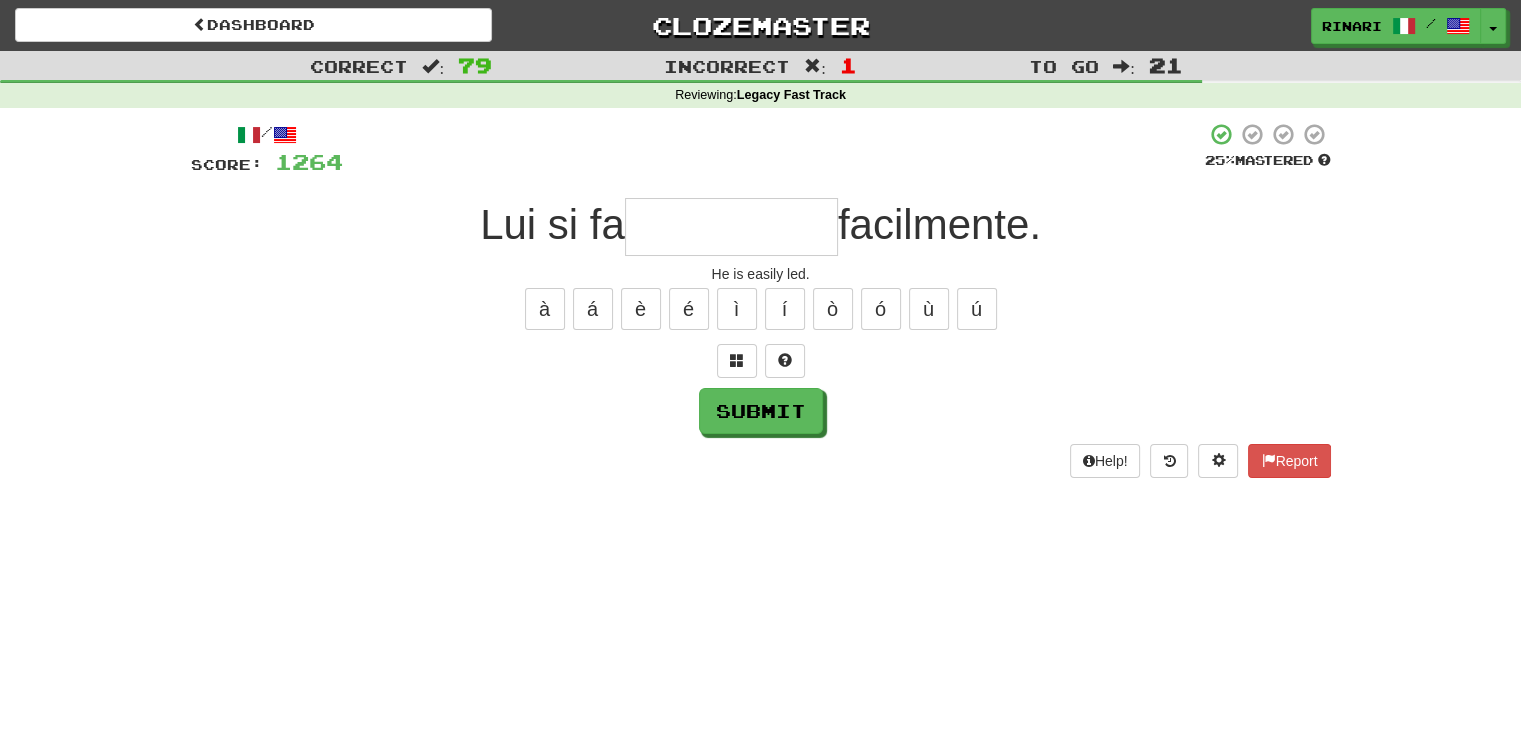 type on "*" 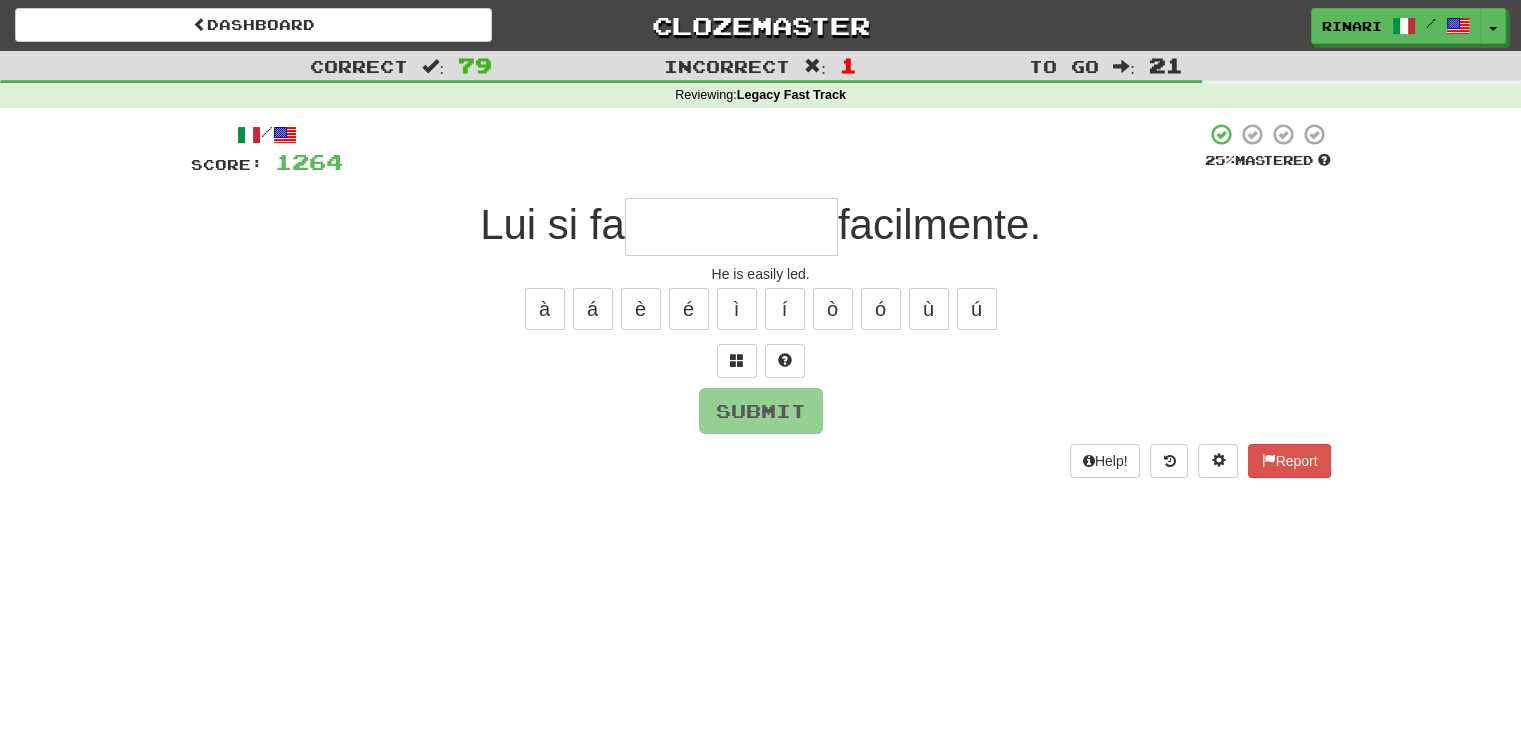 type on "*" 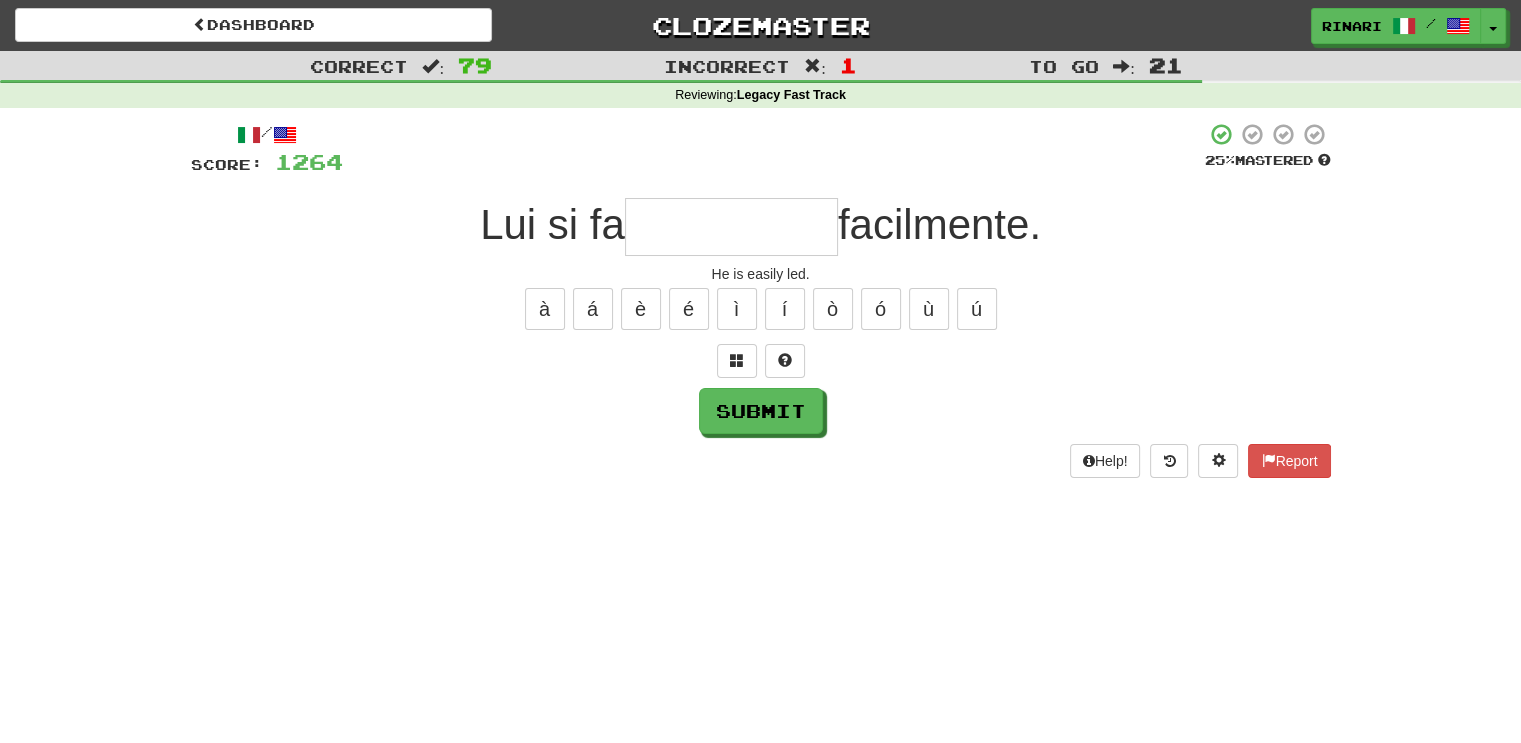 type on "*" 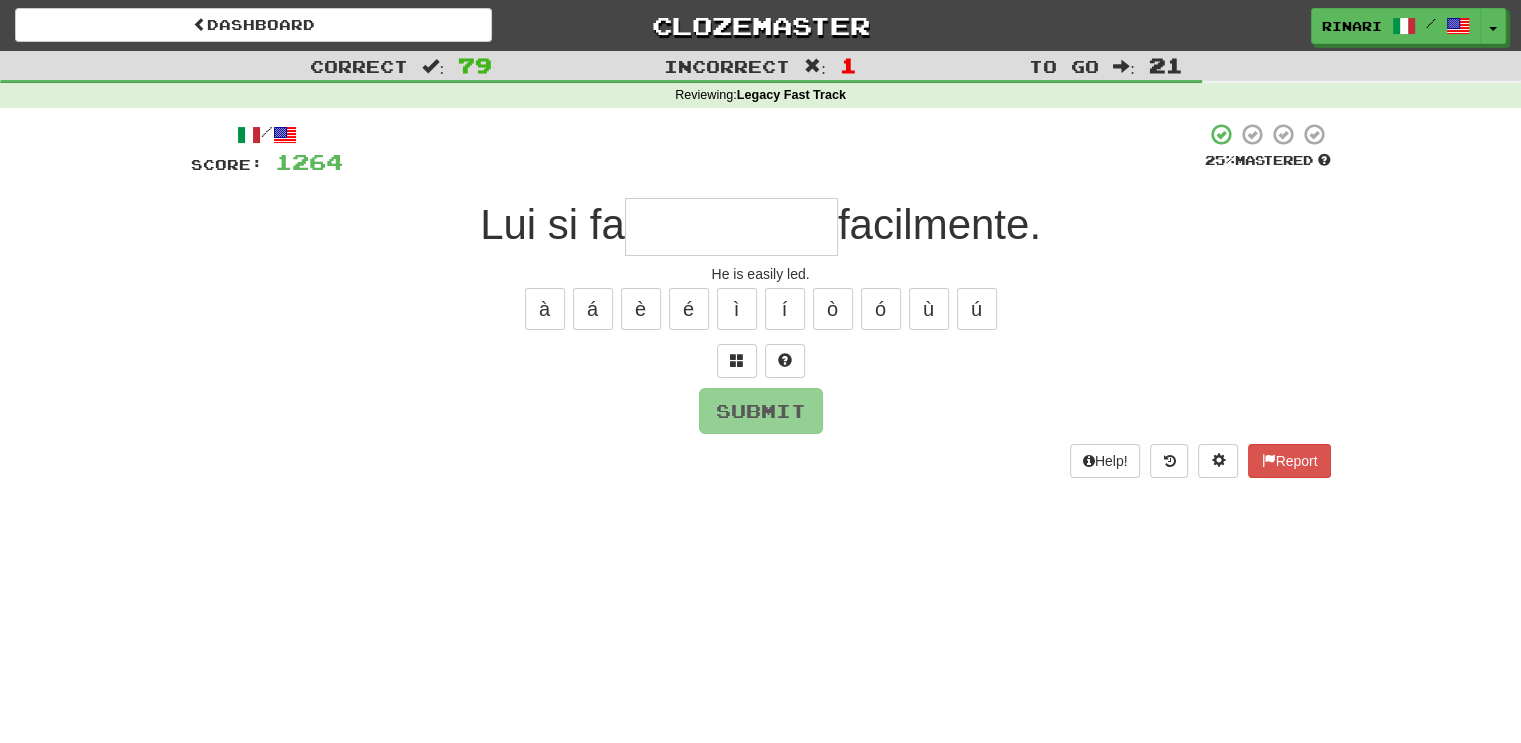 type on "*" 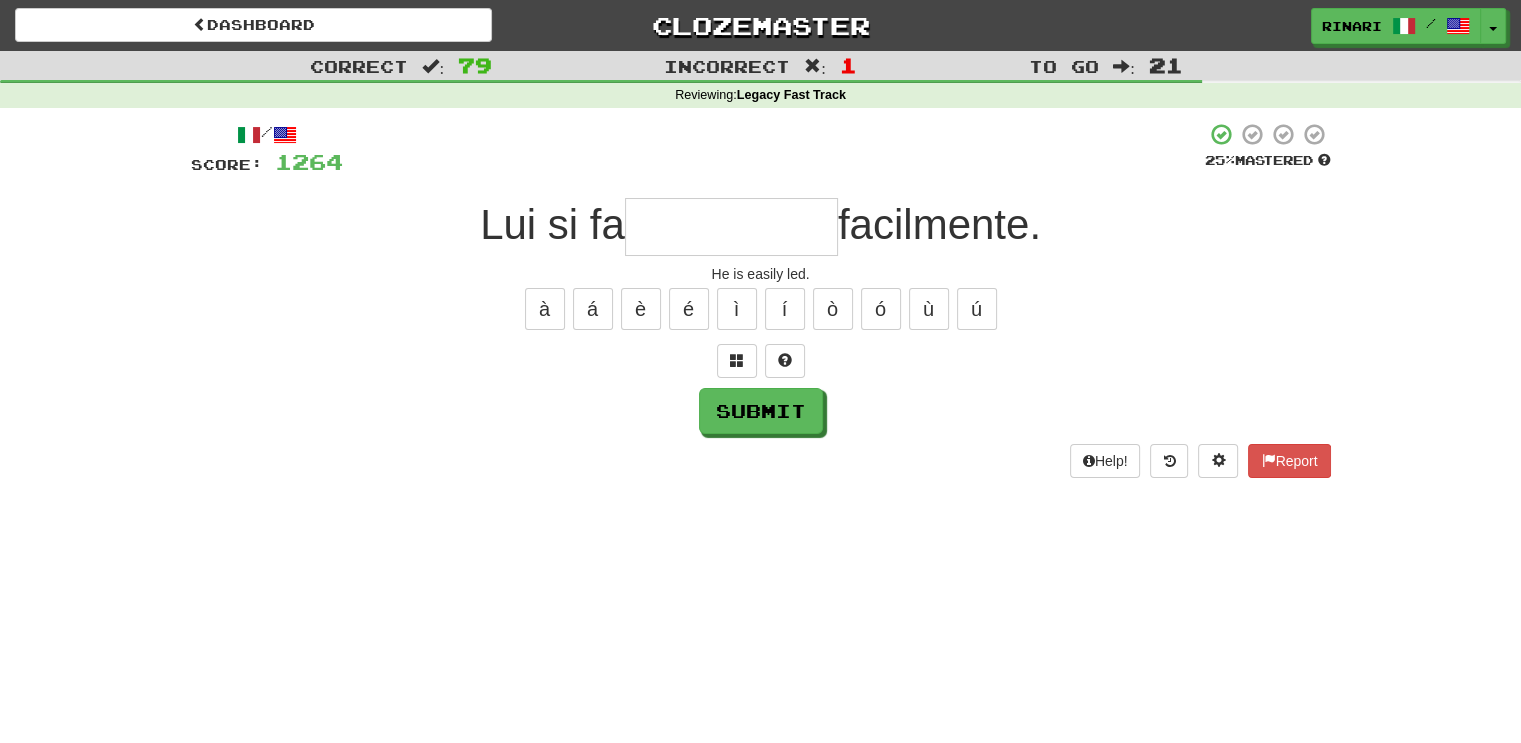 type on "*" 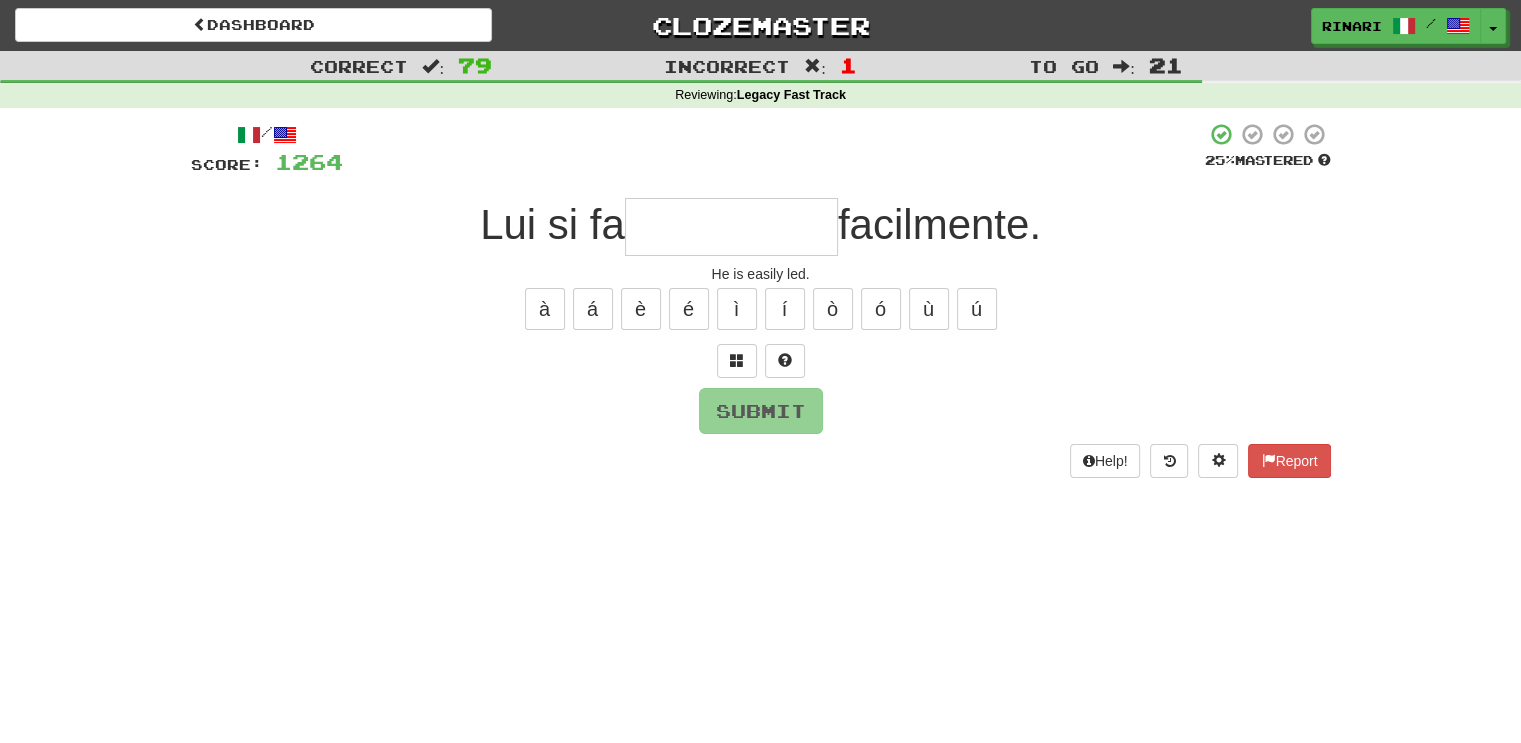 type on "*" 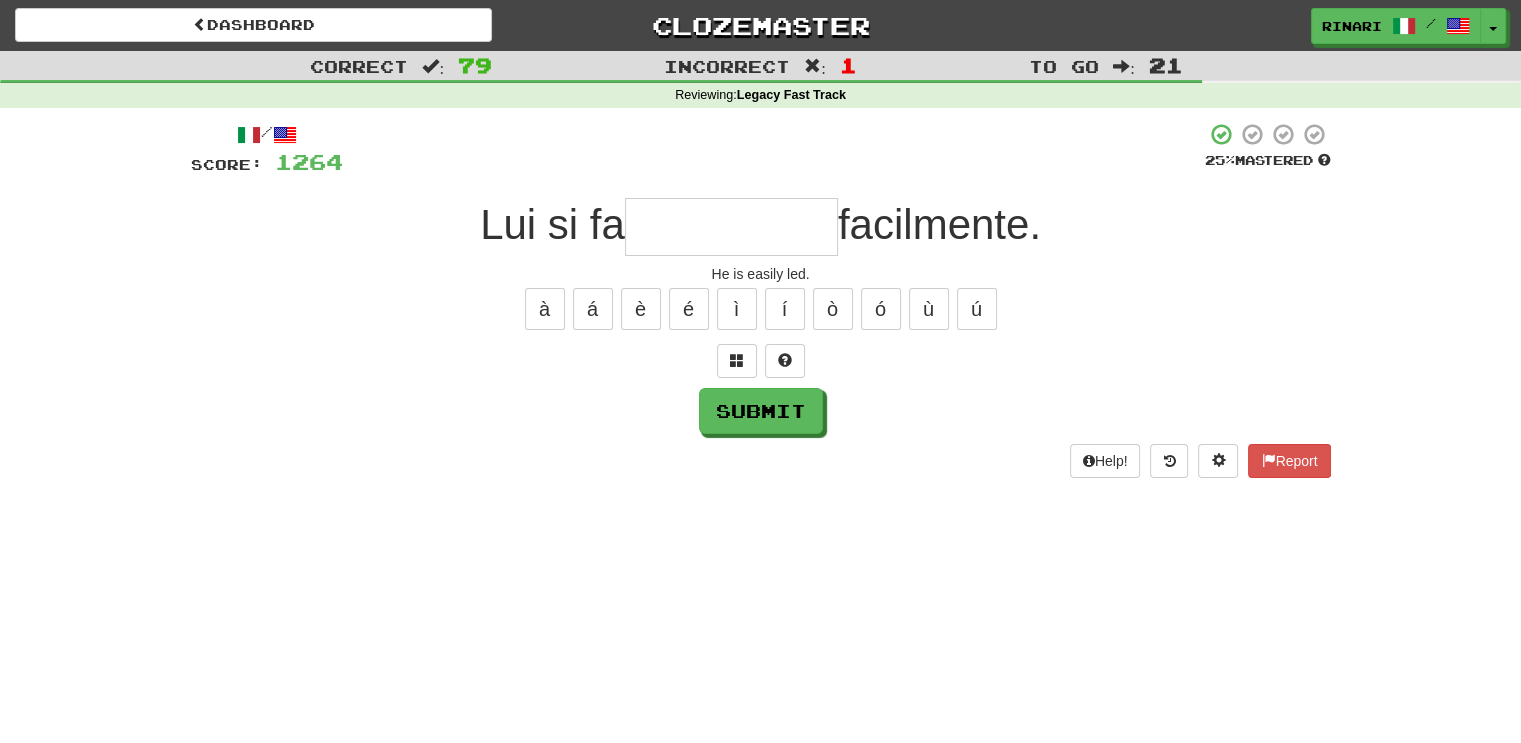 type on "*" 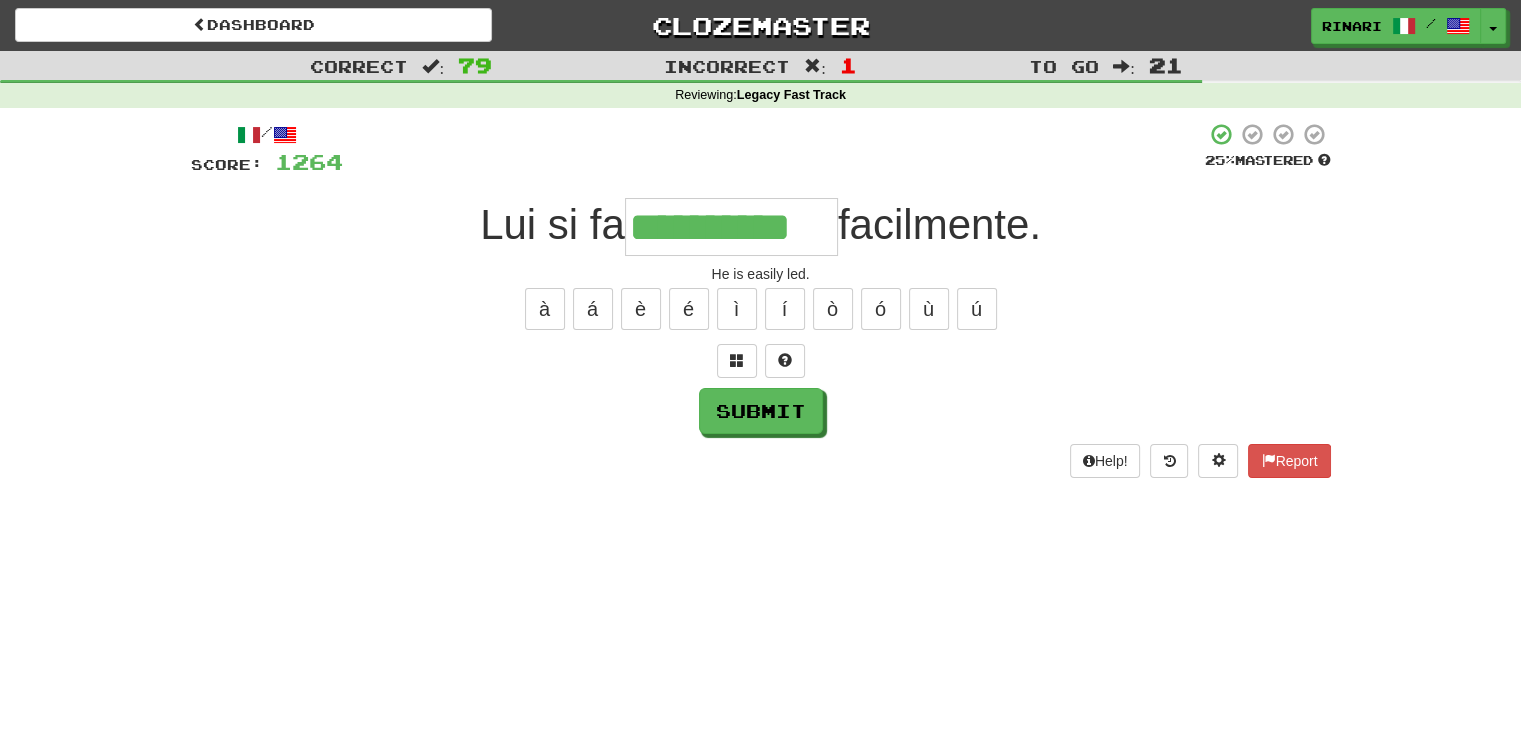 type on "**********" 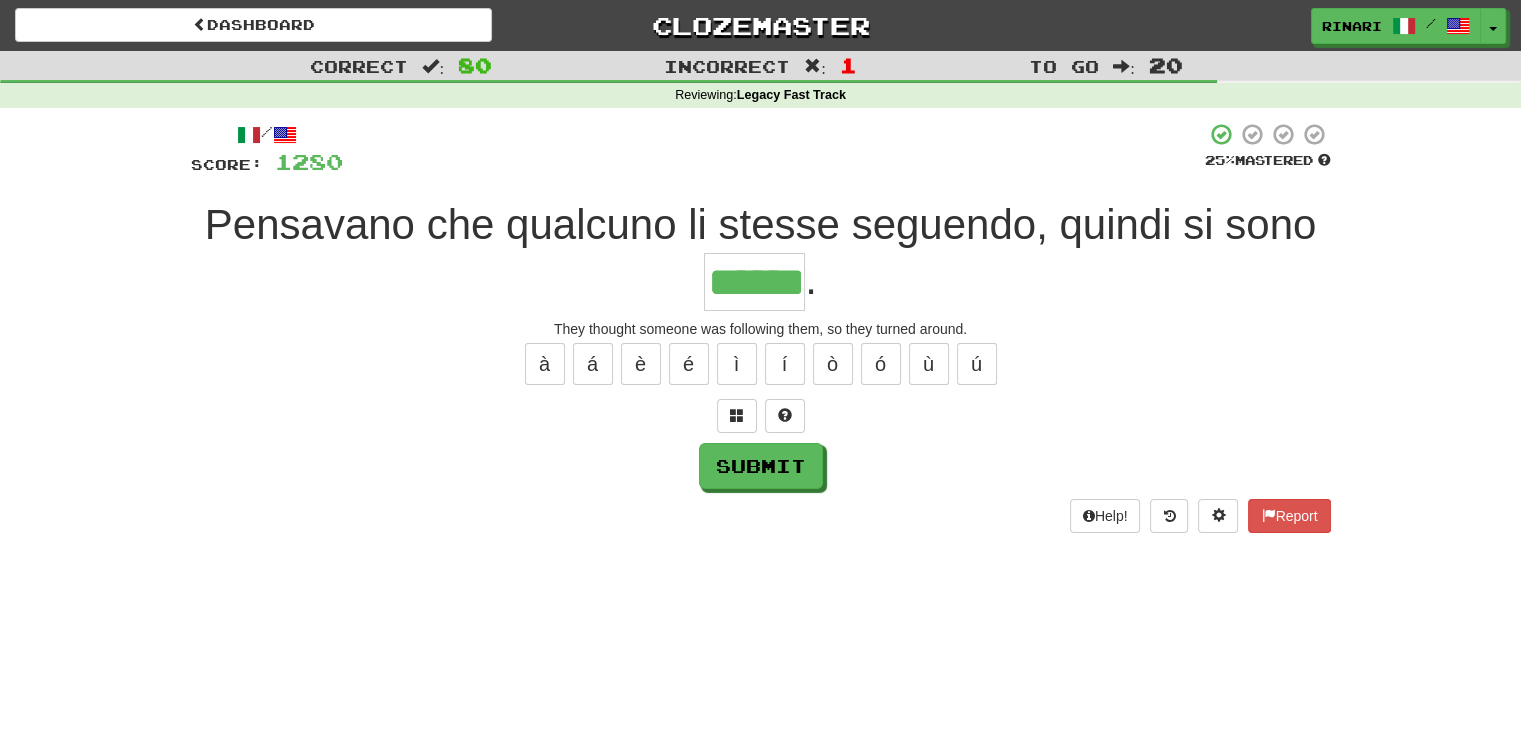 type on "******" 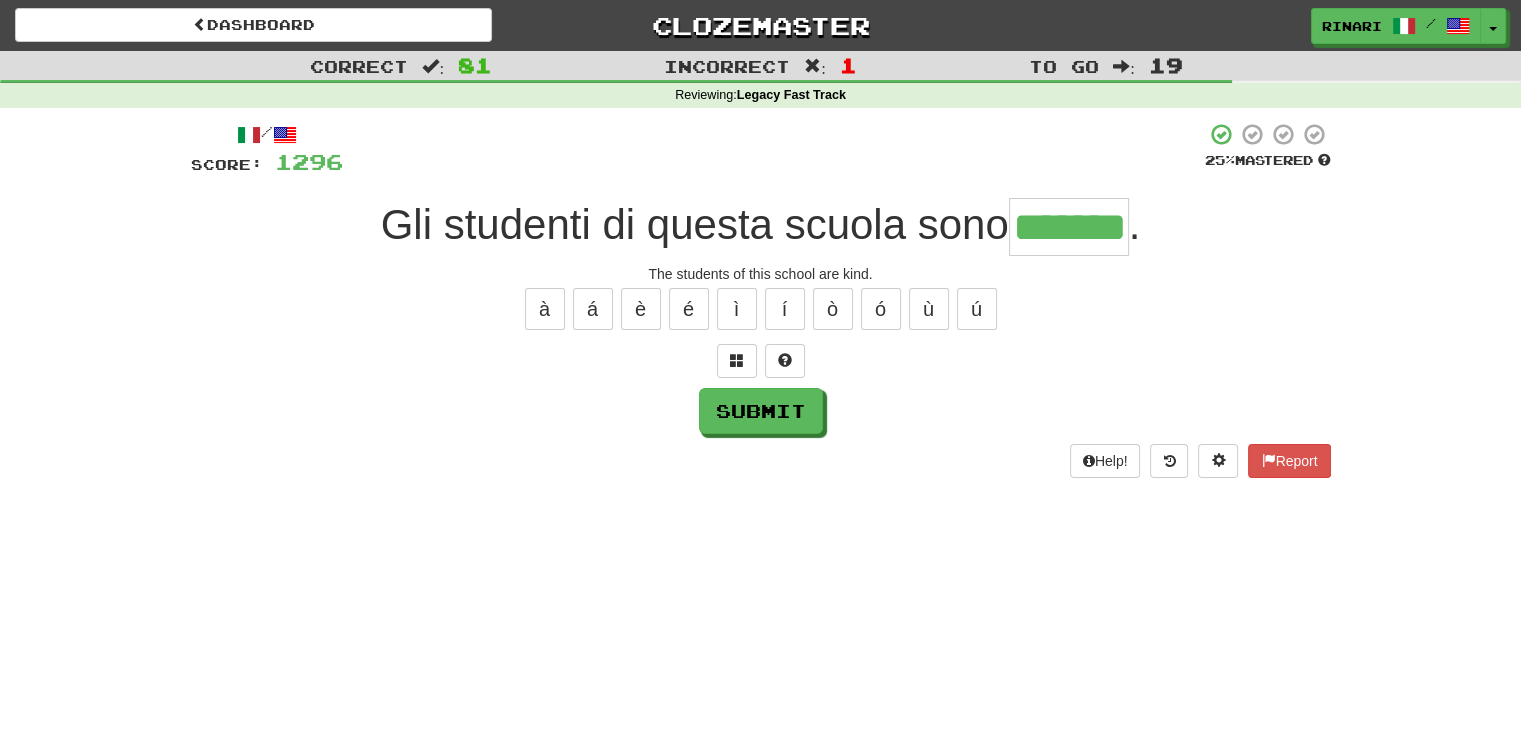 type on "*******" 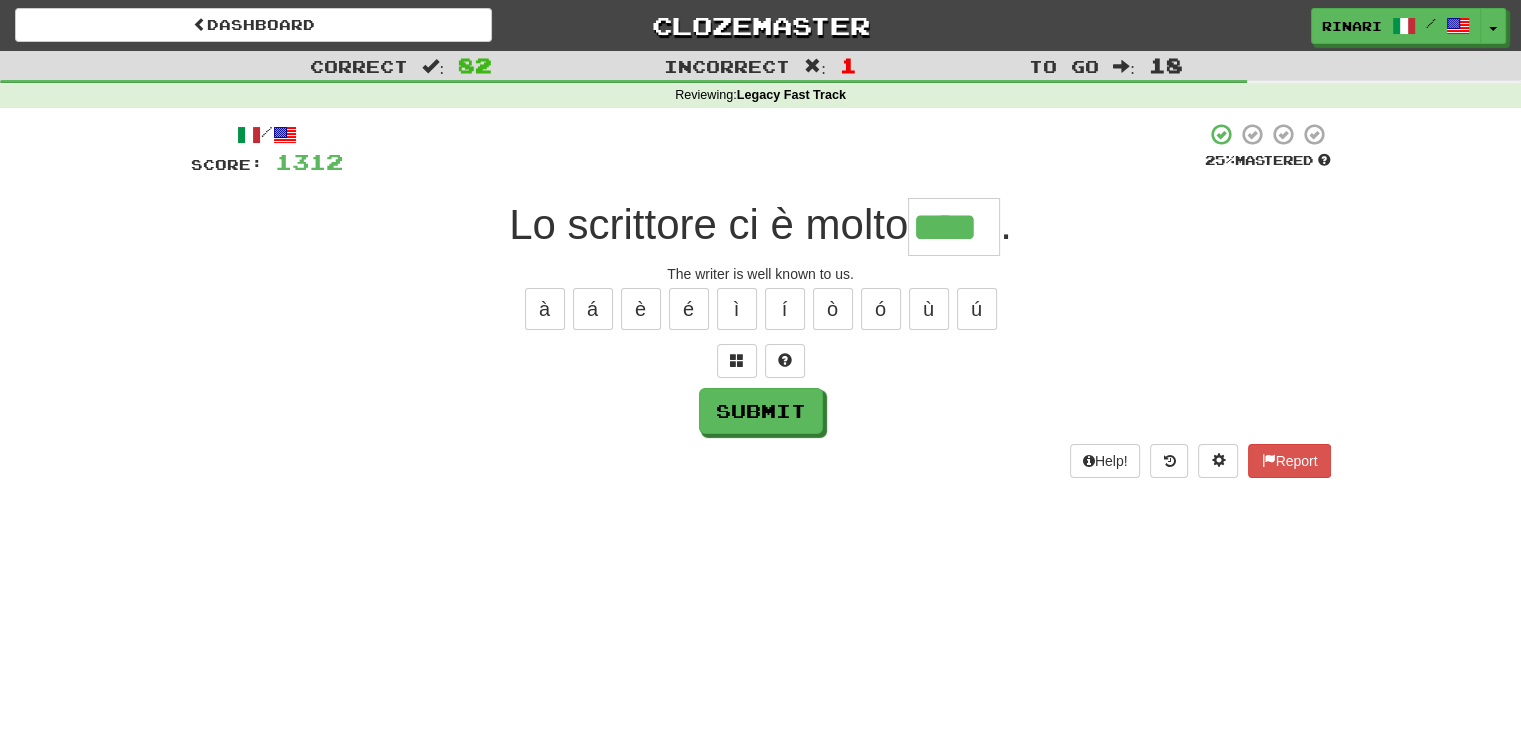 type on "****" 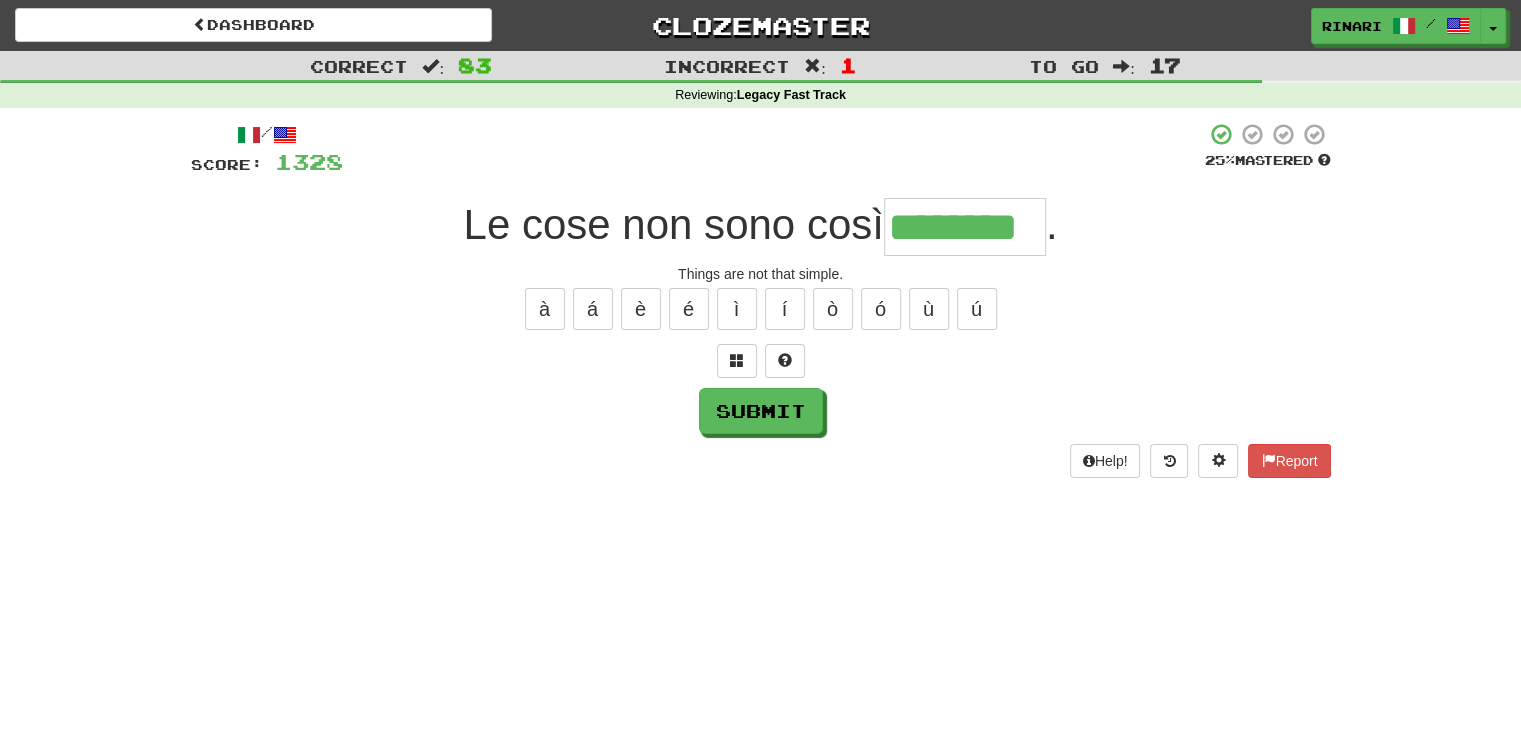 type on "********" 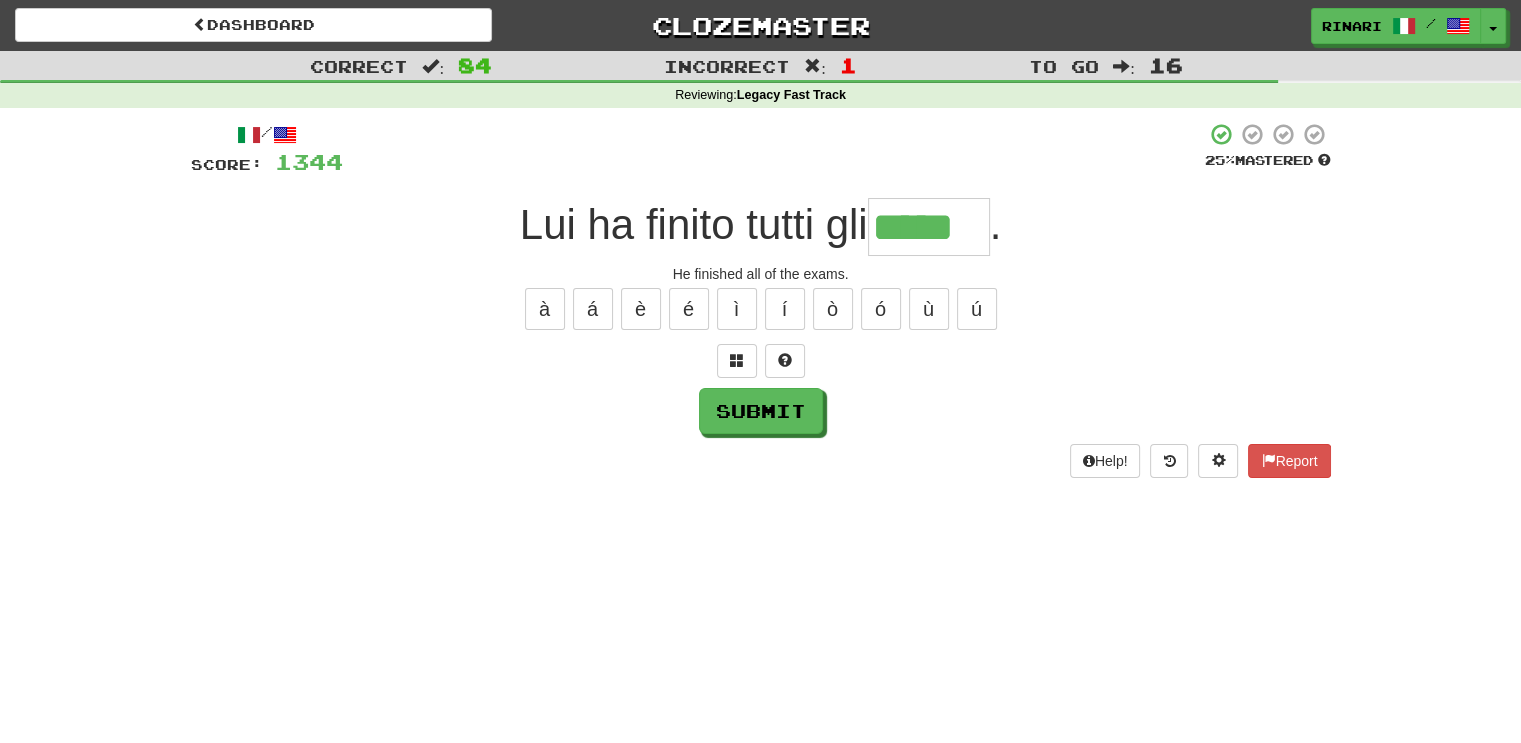 type on "*****" 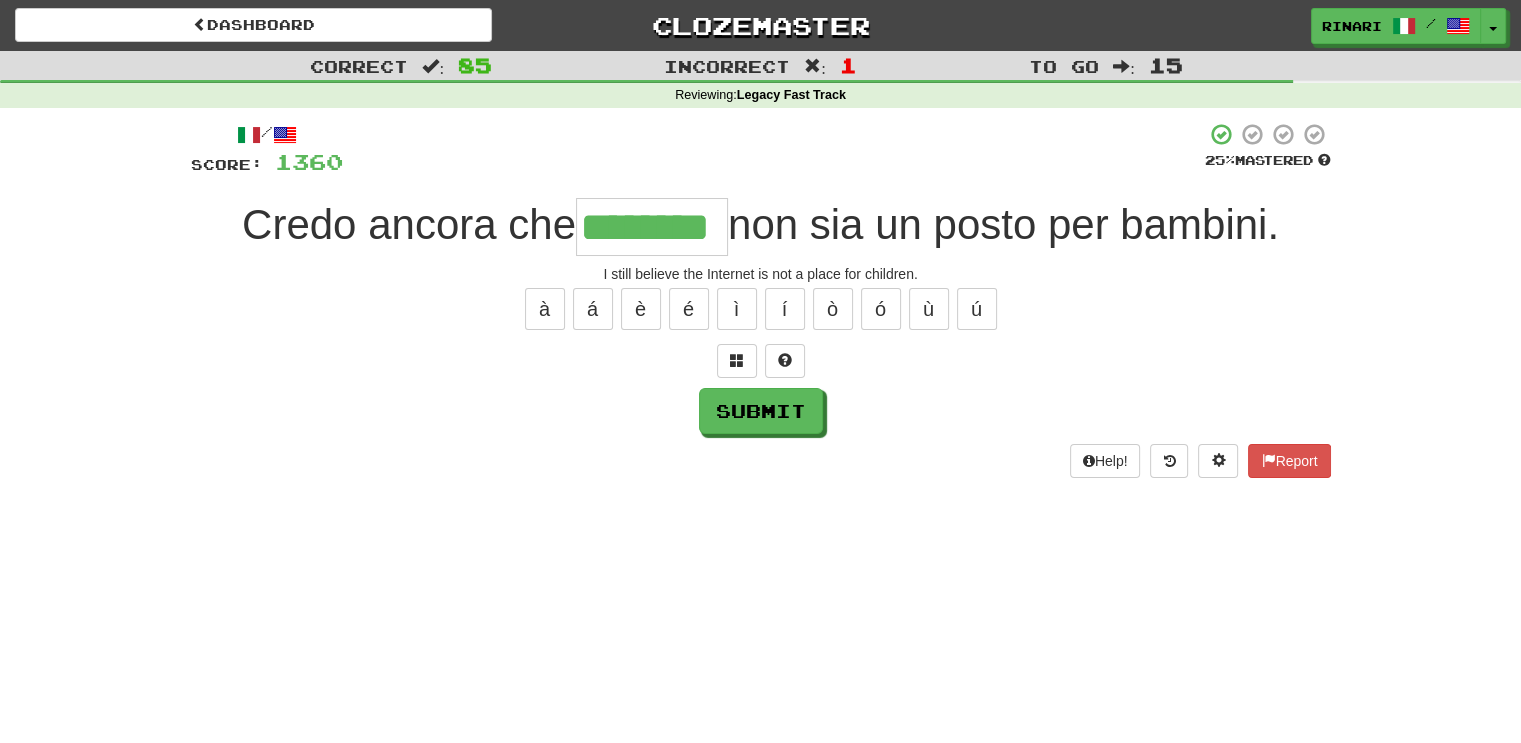 type on "********" 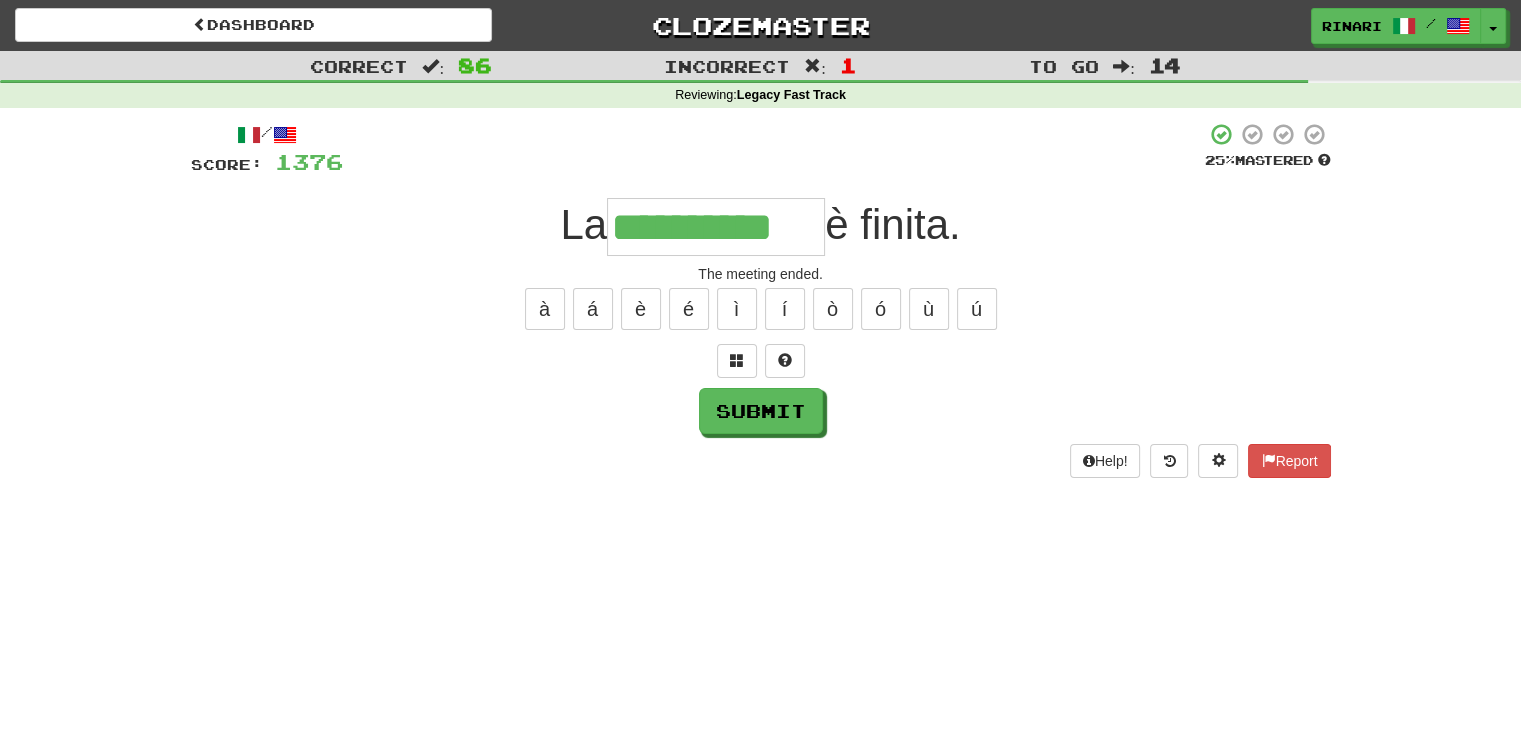 type on "**********" 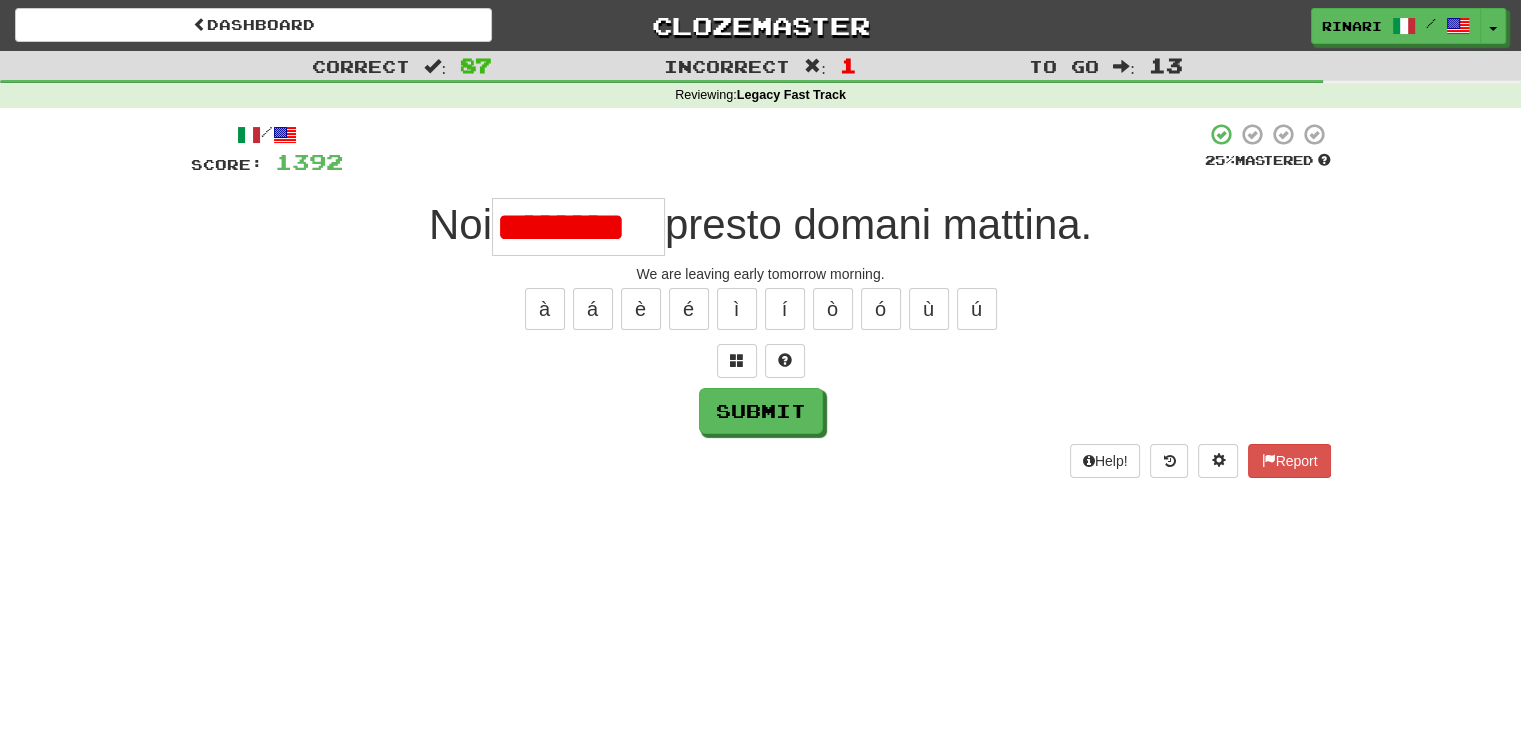scroll, scrollTop: 0, scrollLeft: 0, axis: both 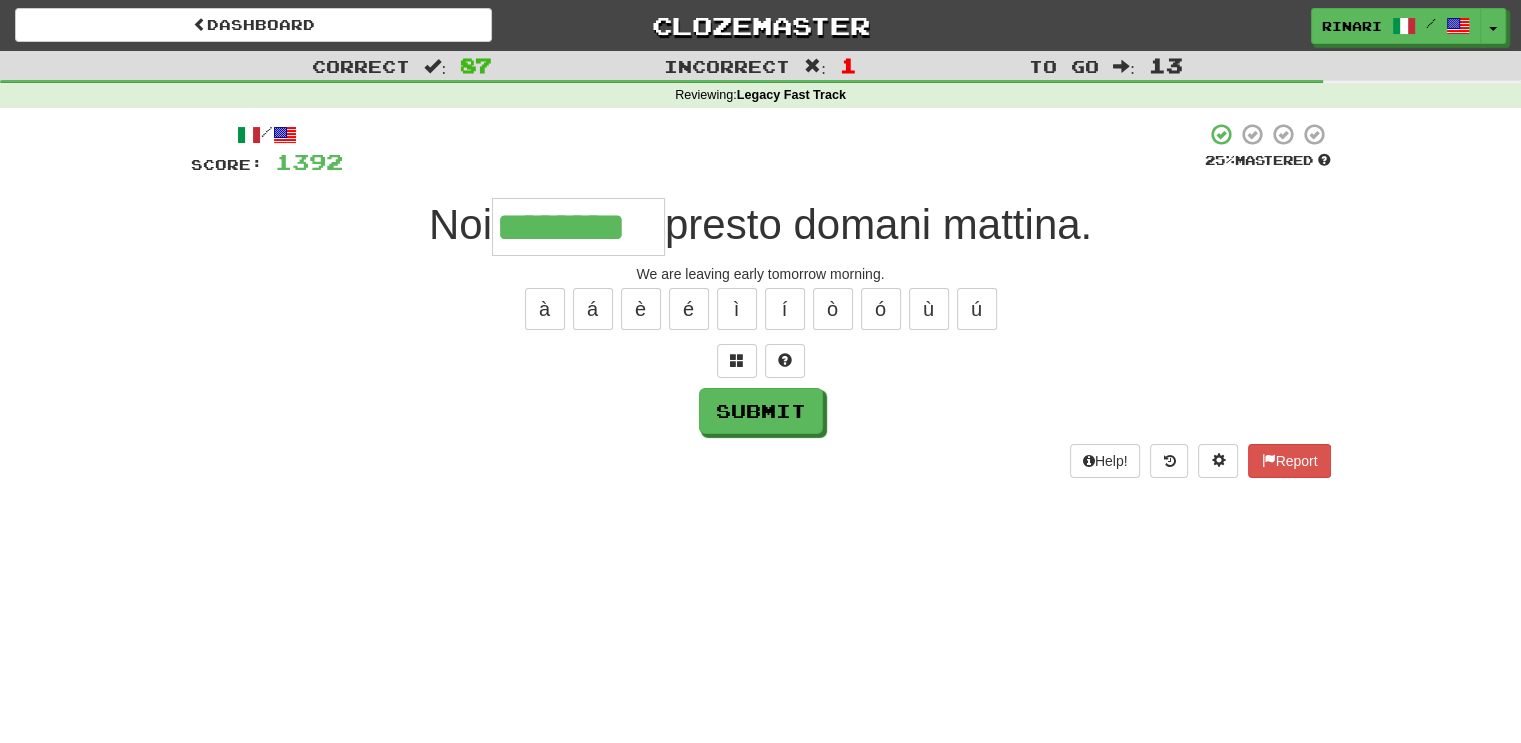 type on "********" 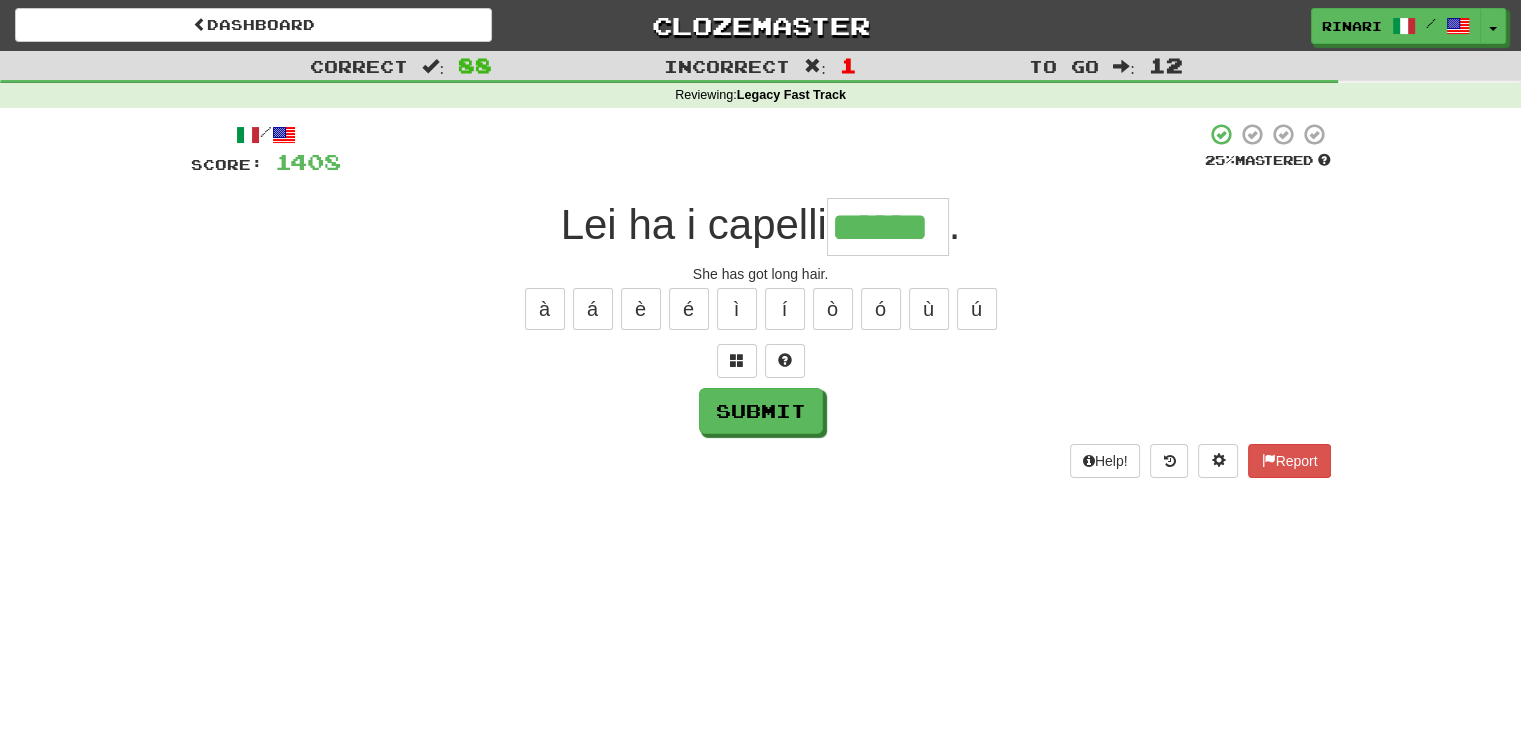type on "******" 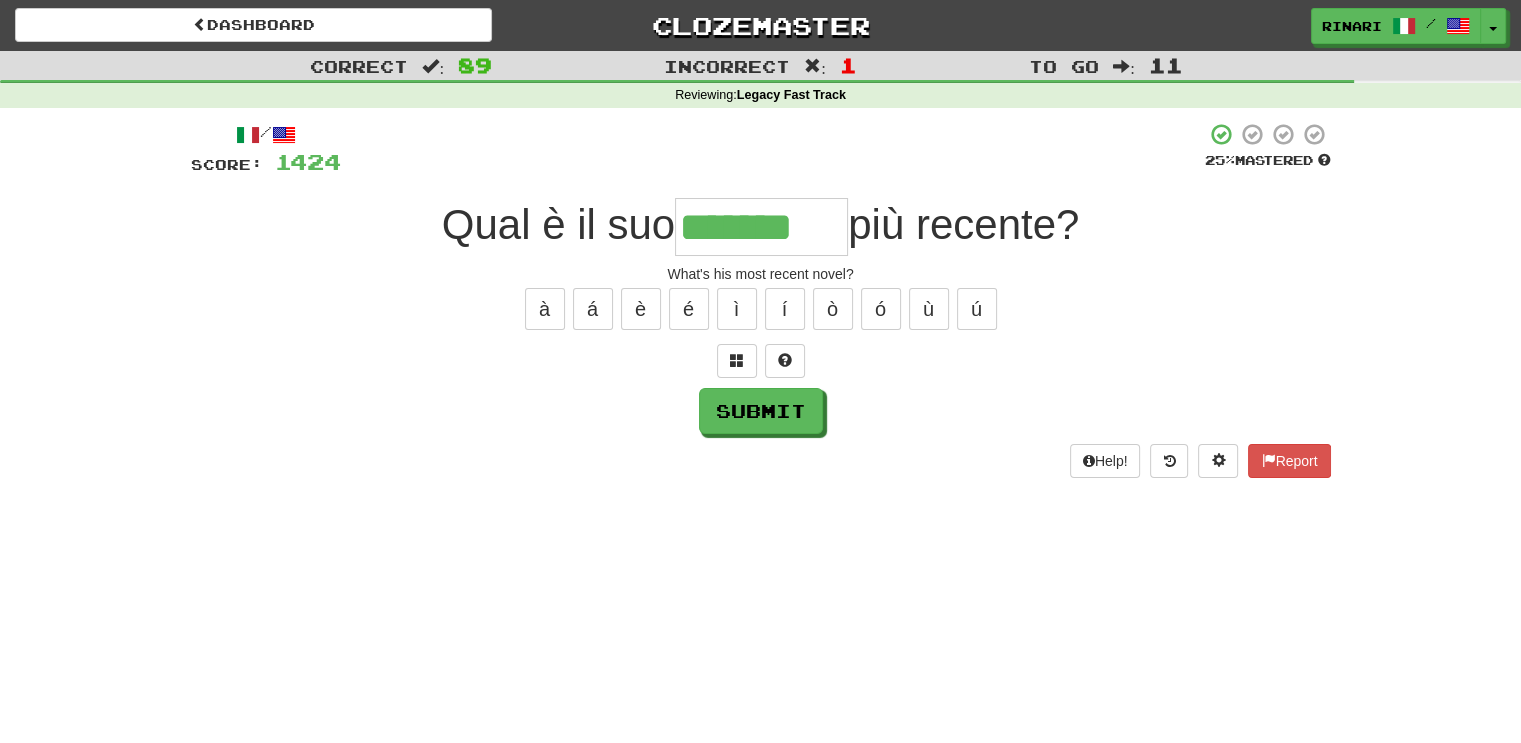 type on "*******" 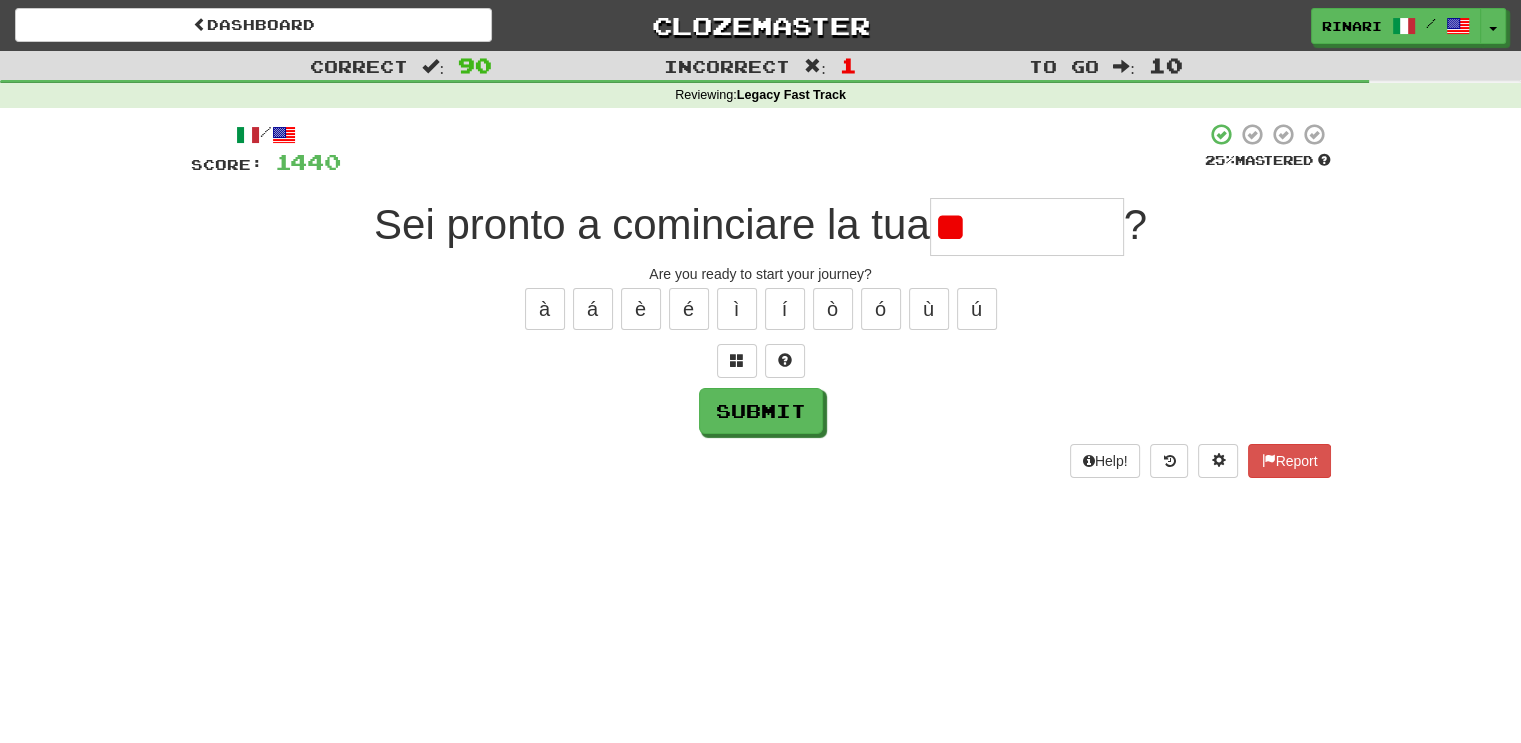 type on "*" 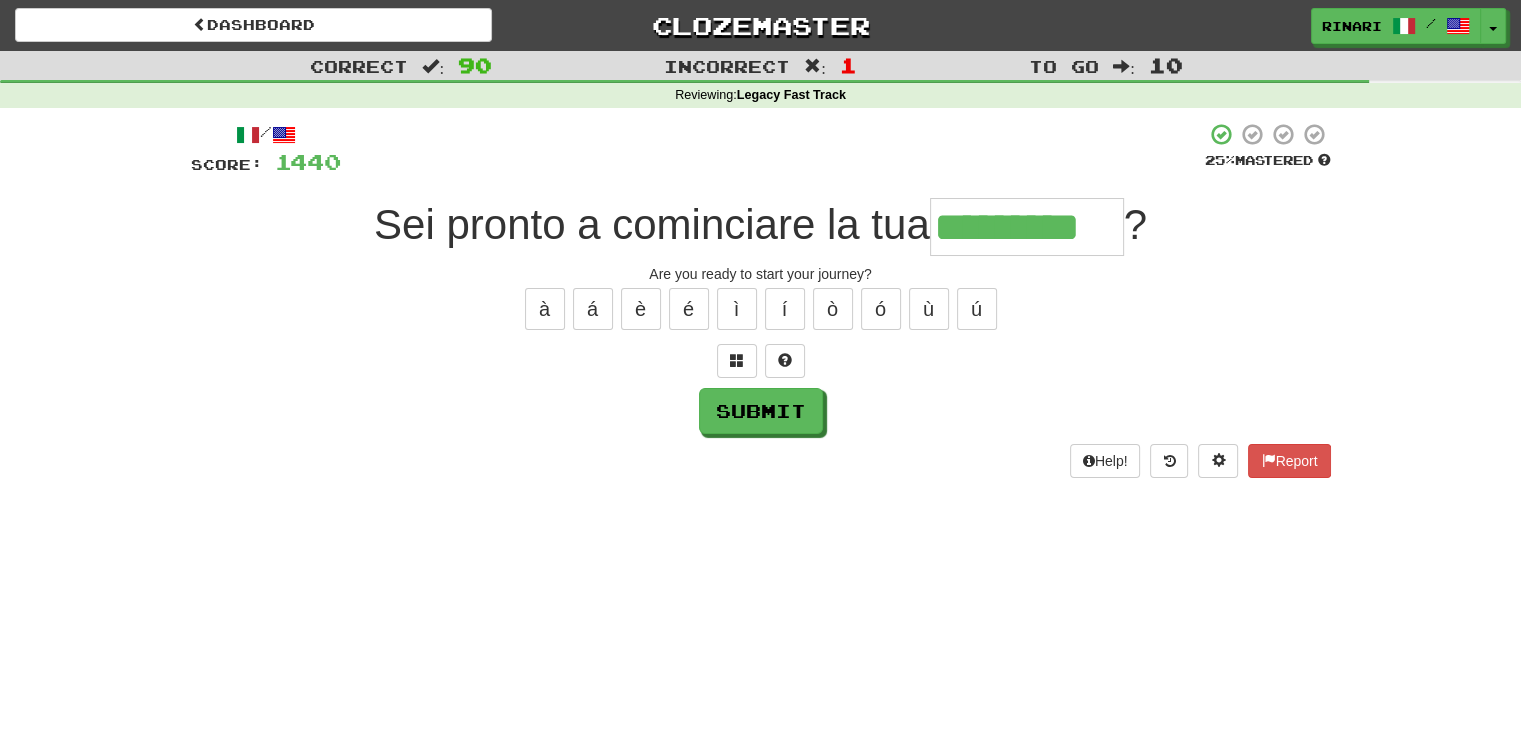 type on "*********" 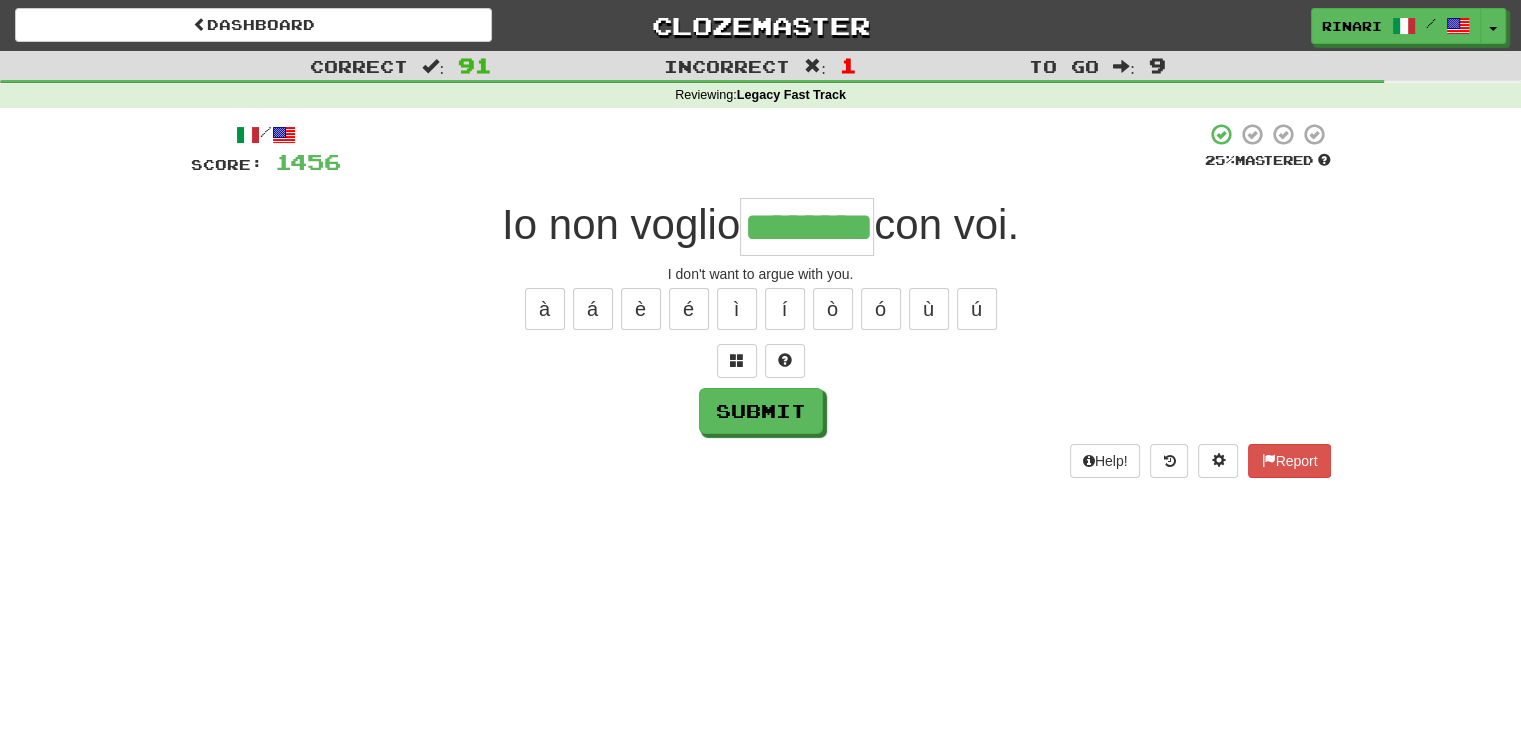 type on "********" 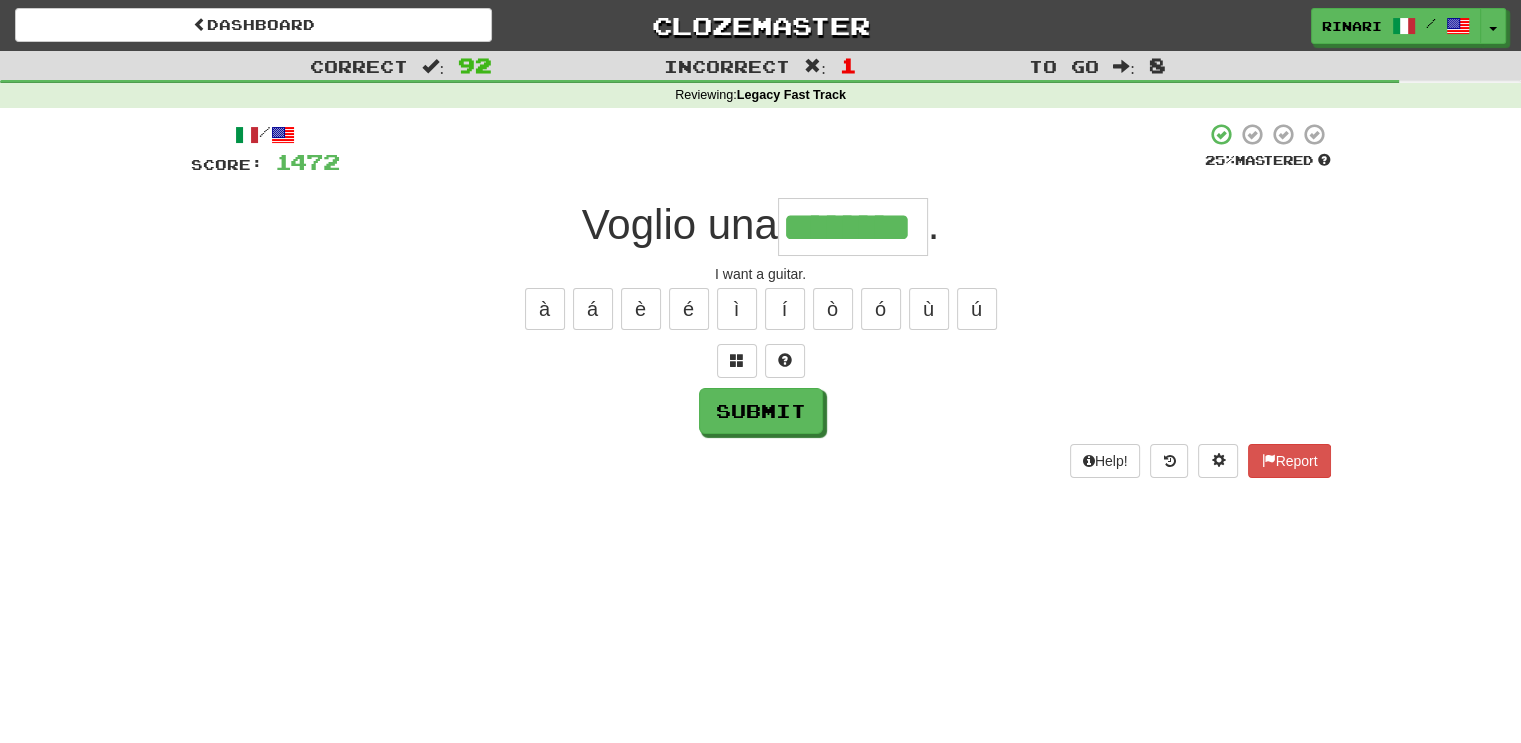 type on "********" 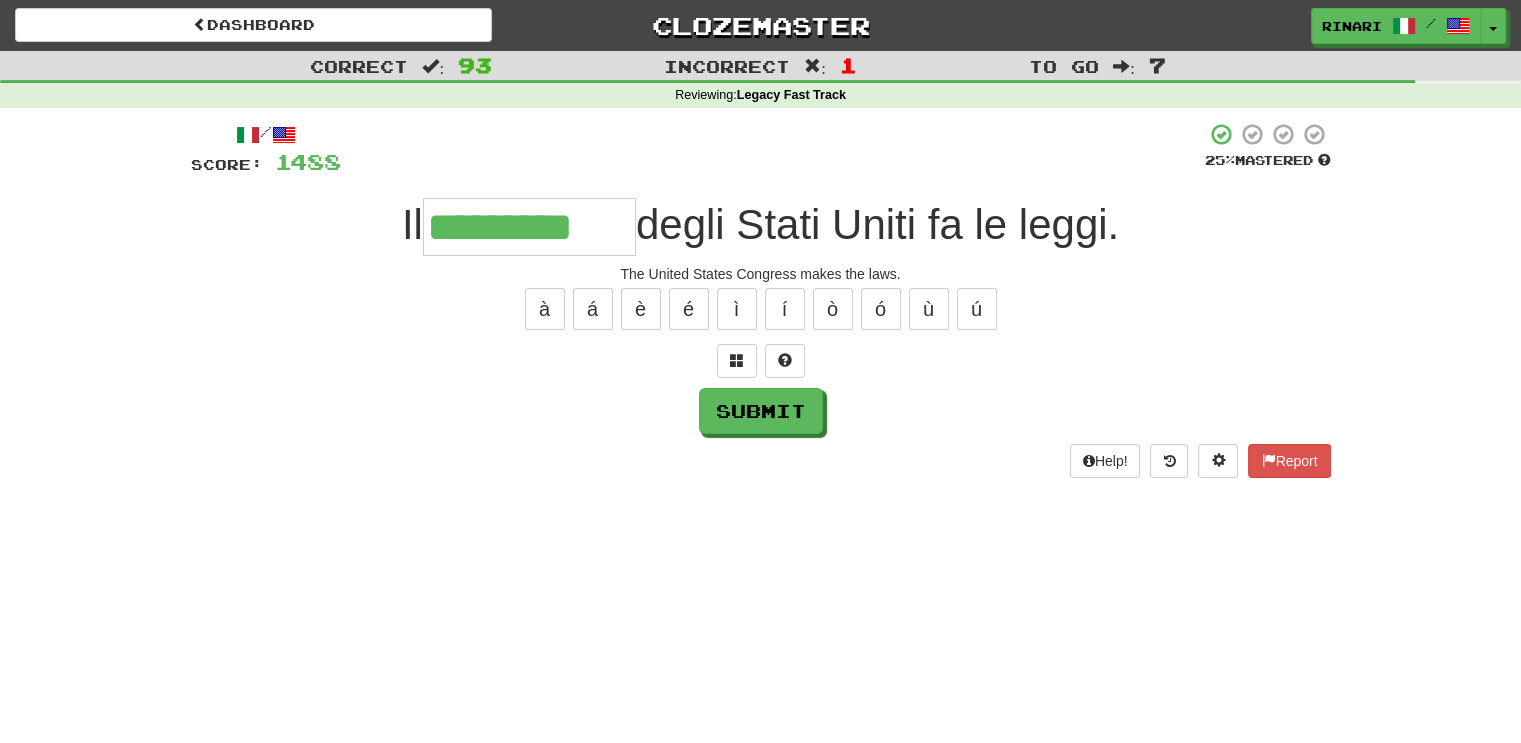 type on "*********" 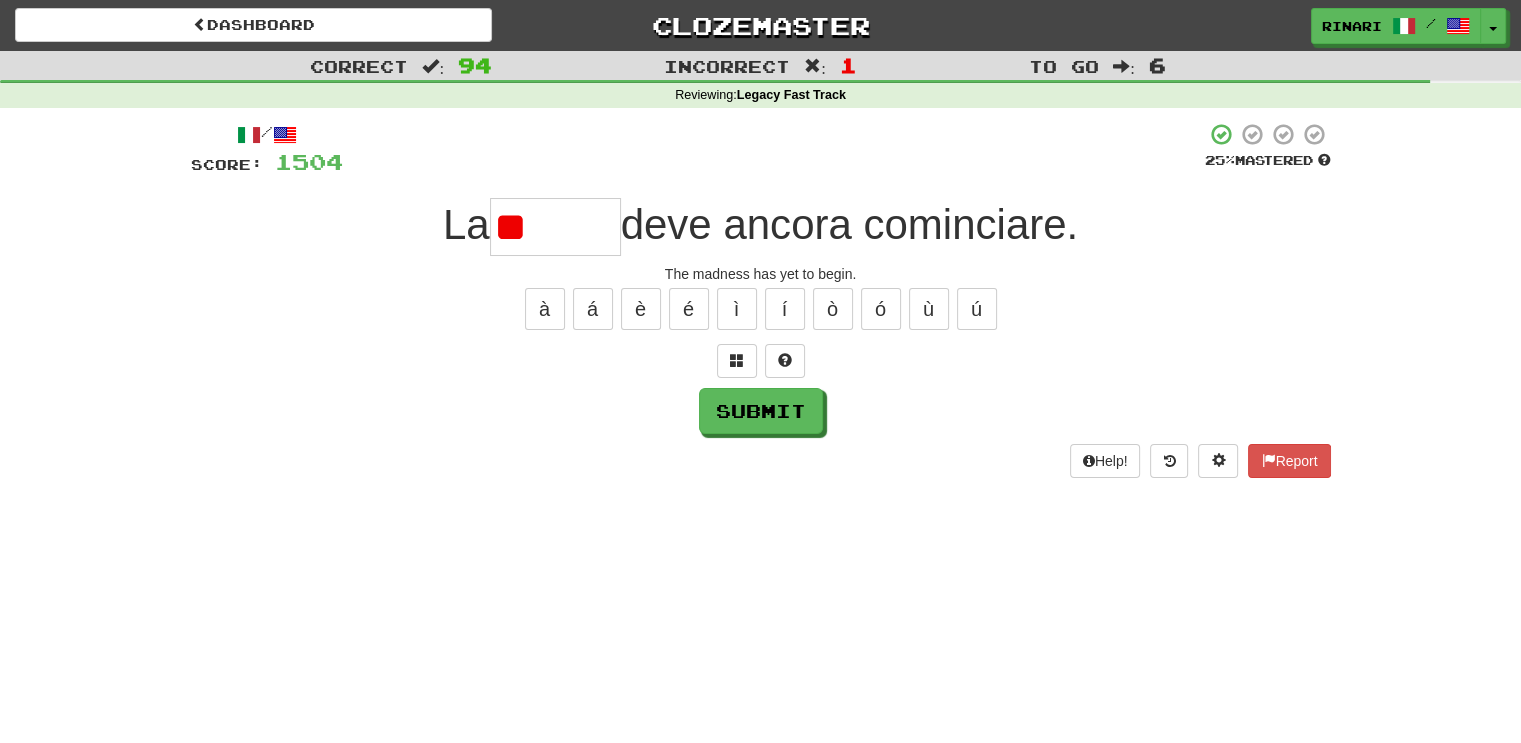 type on "*" 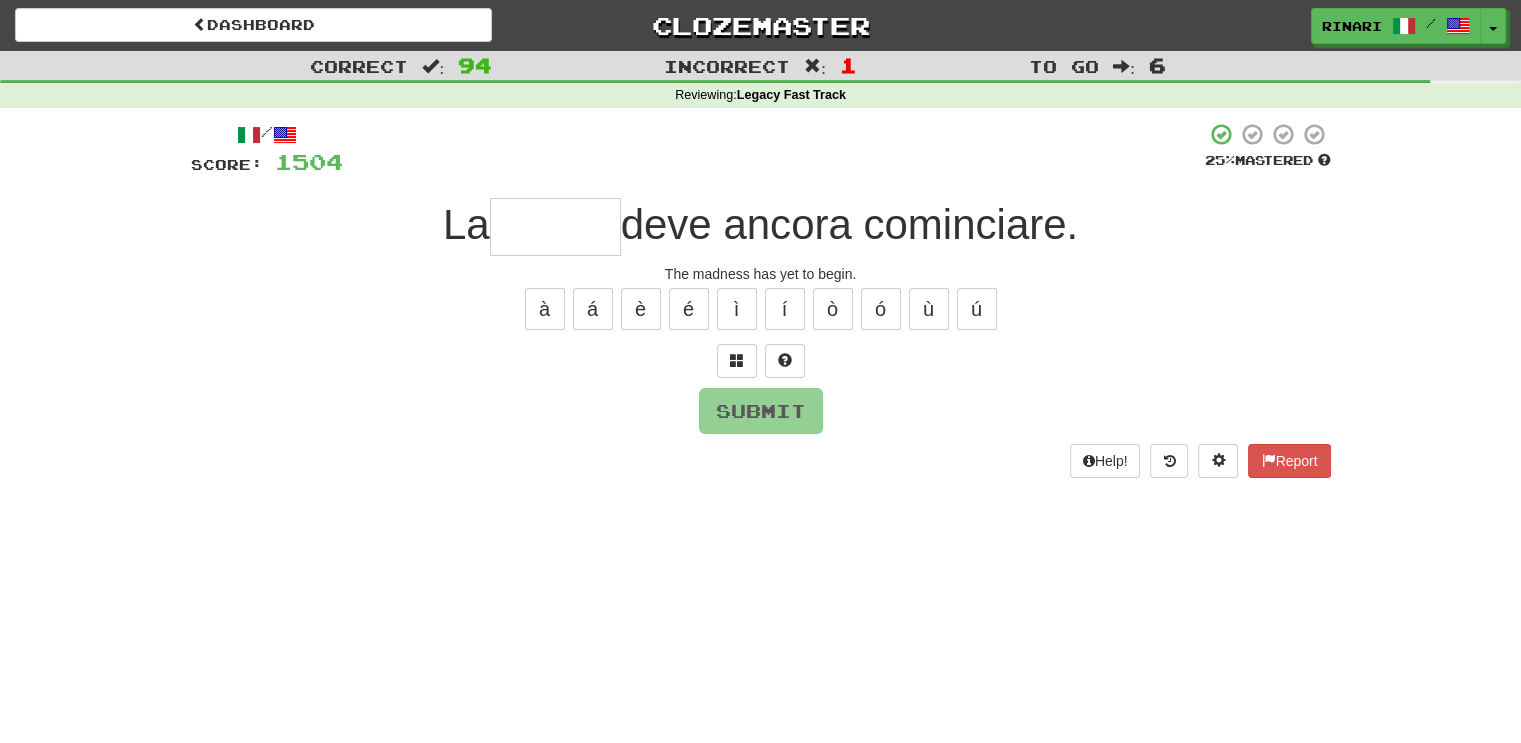 type on "*" 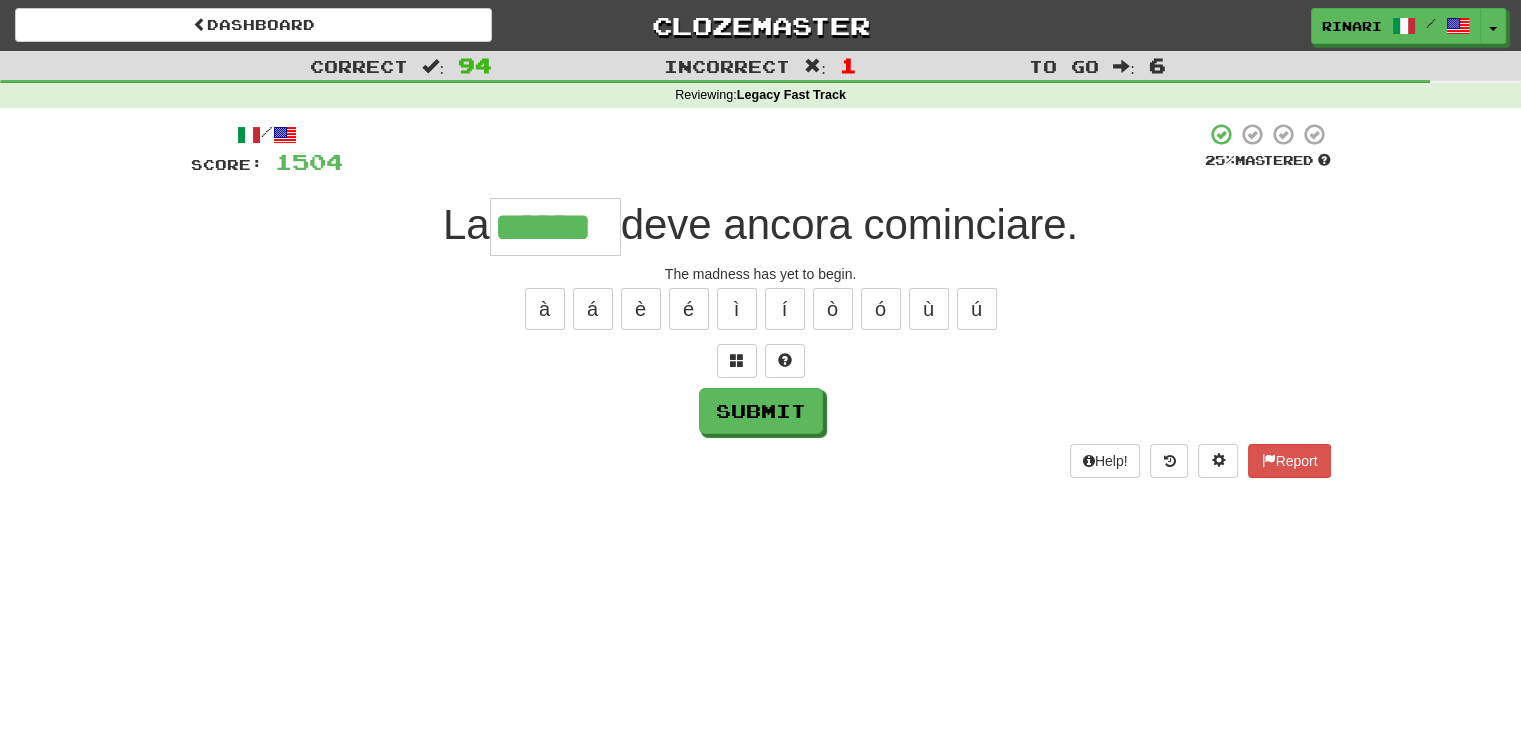 type on "******" 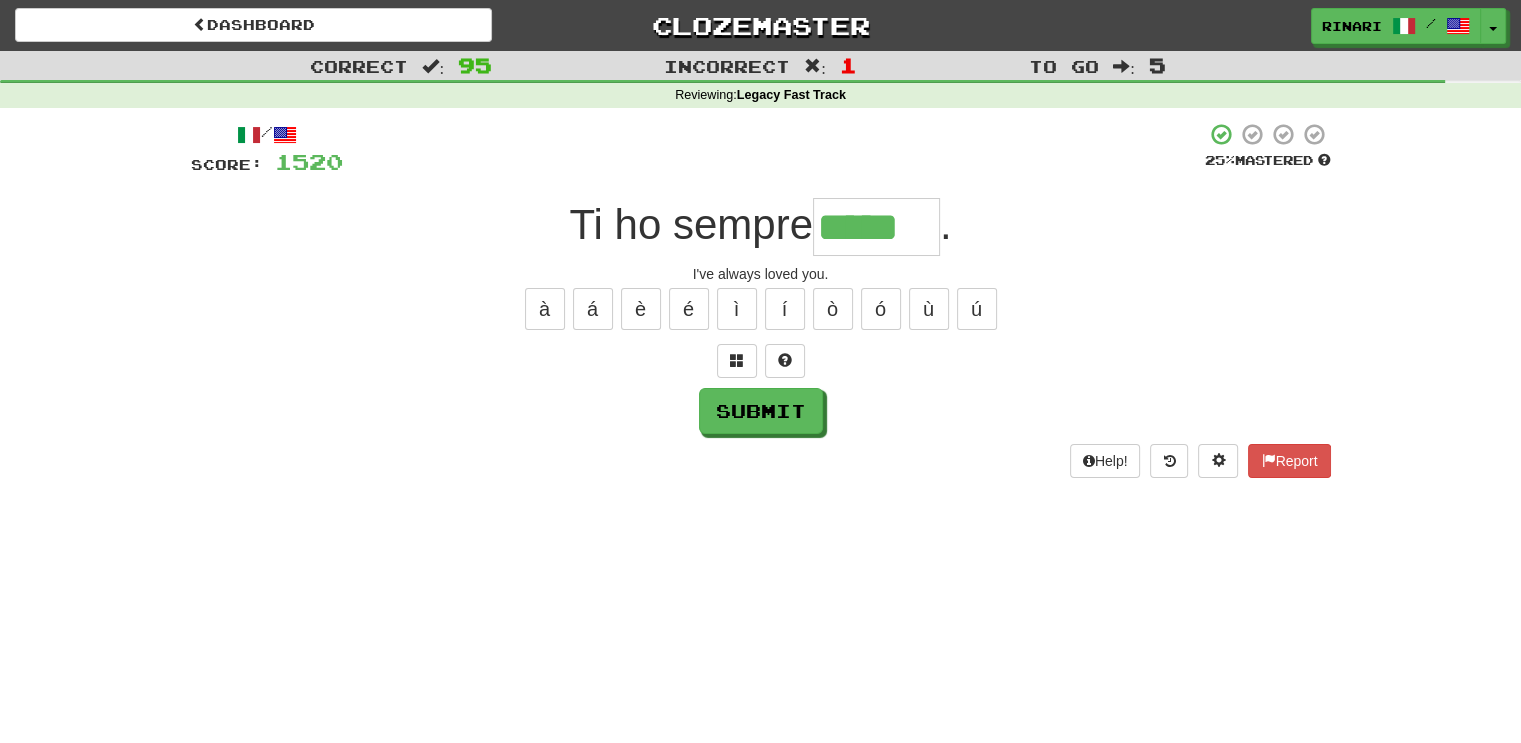 type on "*****" 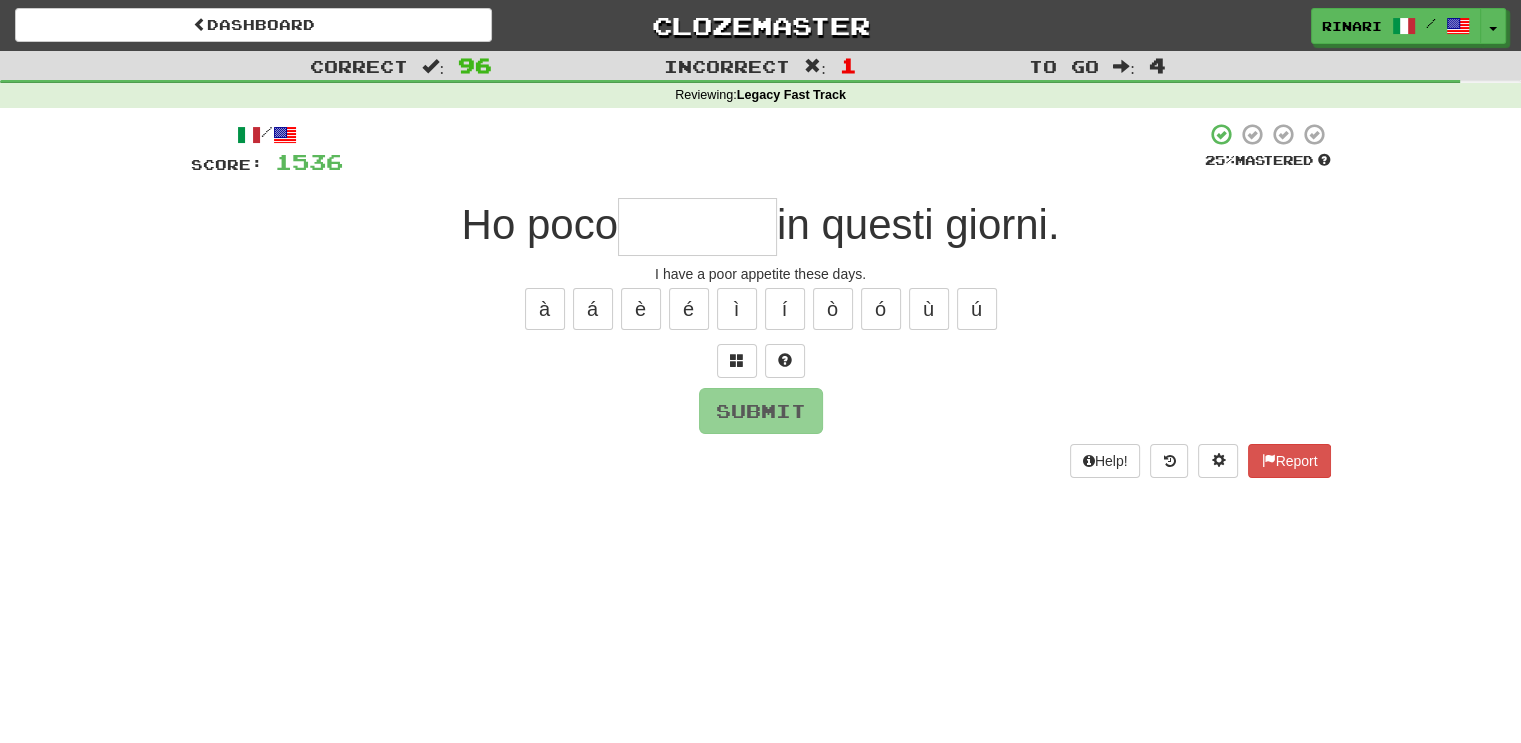 type on "*" 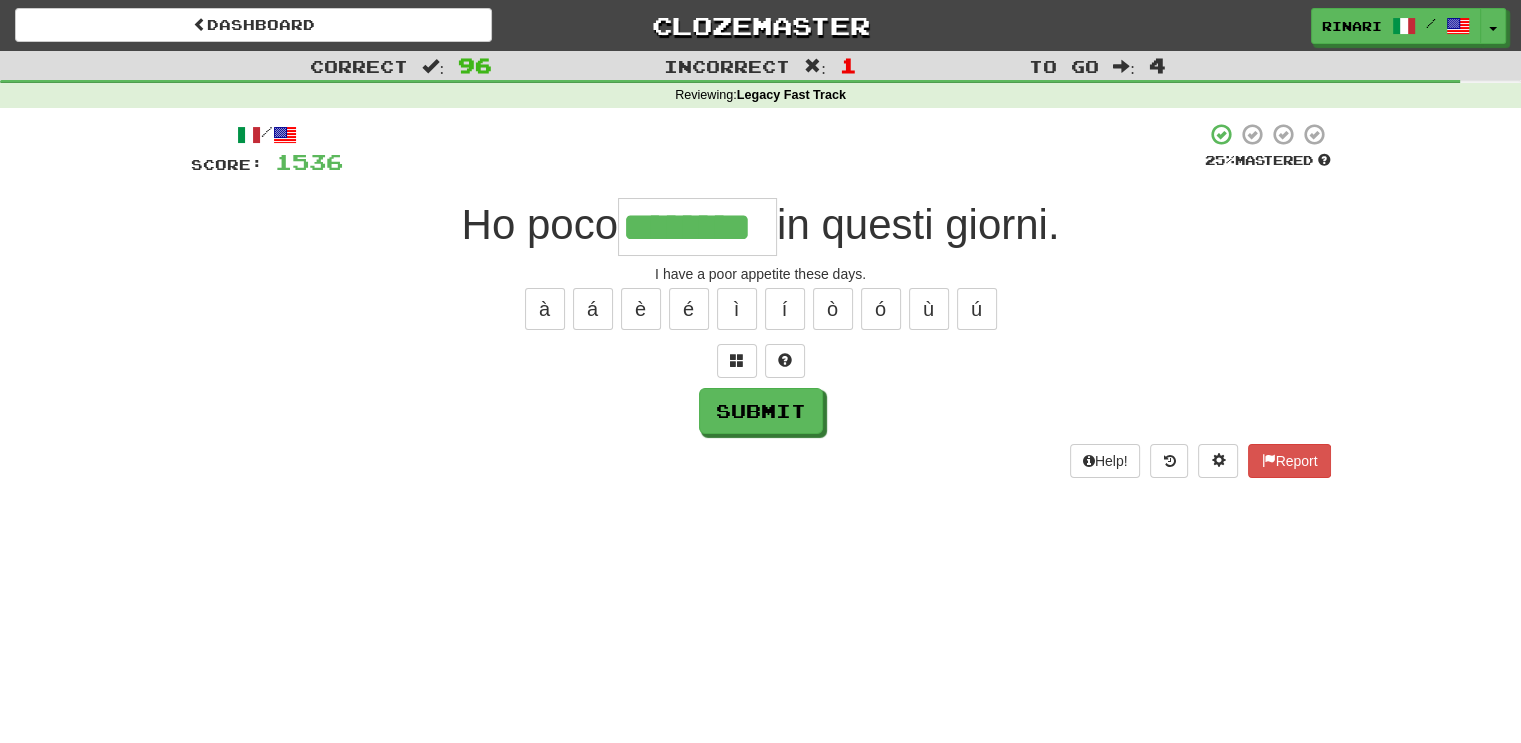type on "********" 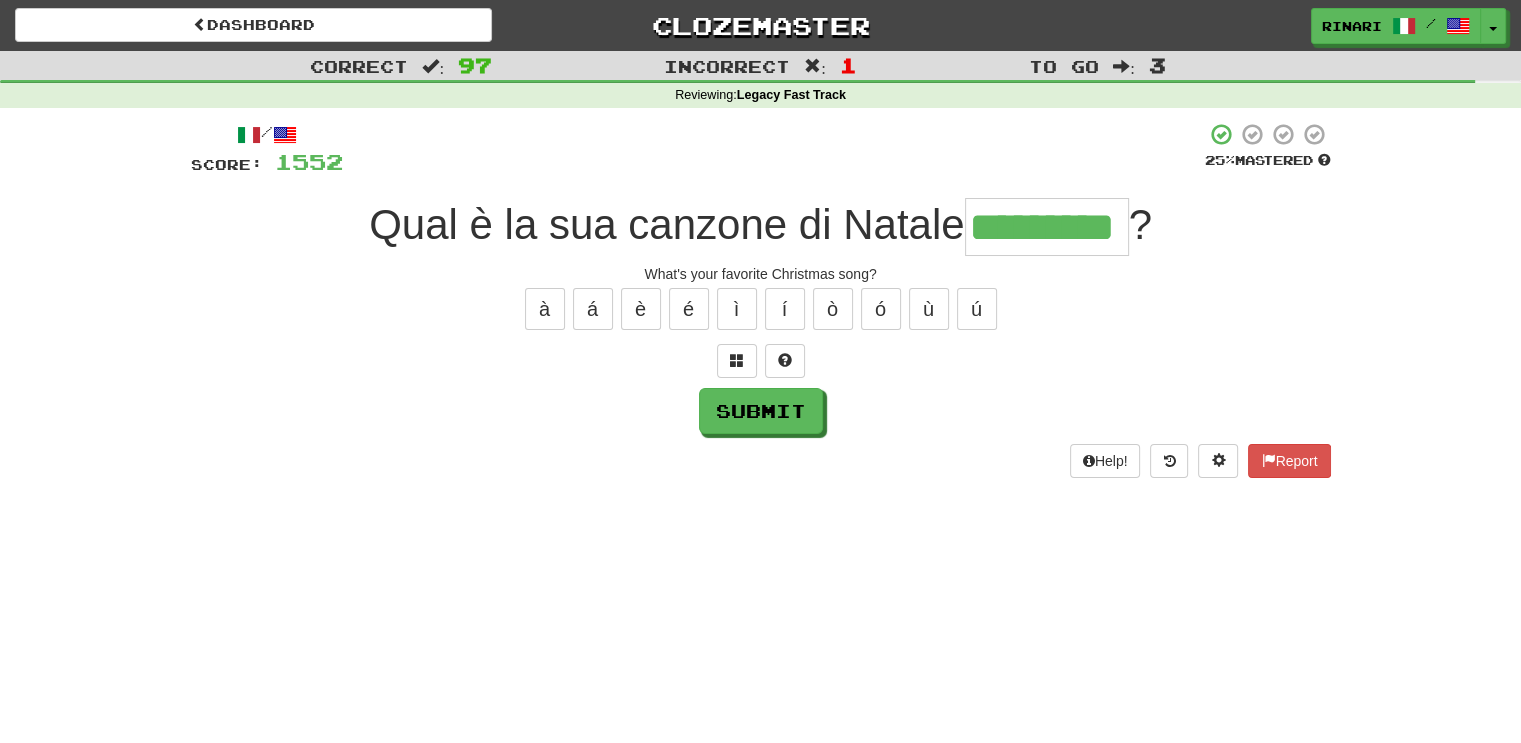 type on "*********" 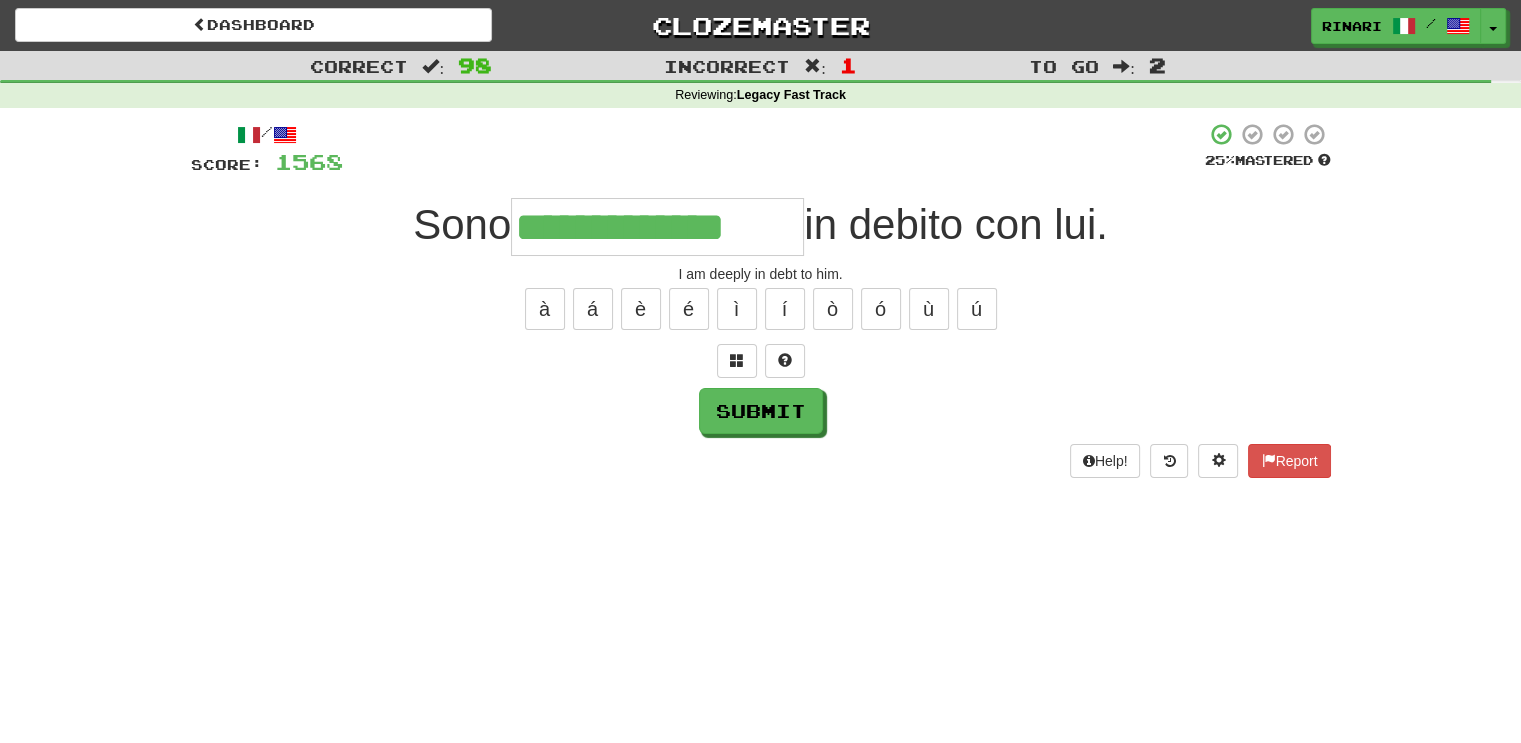 type on "**********" 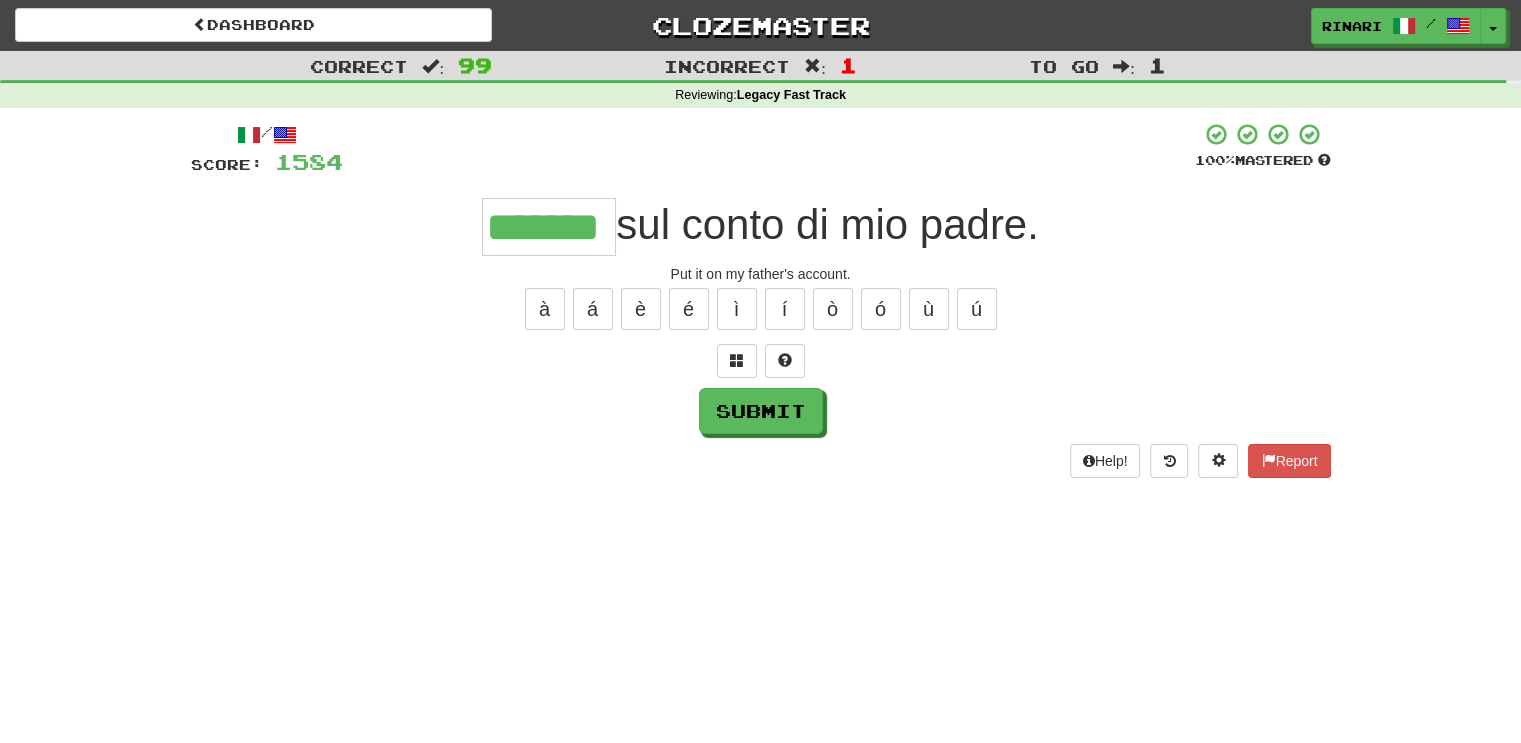 type on "*******" 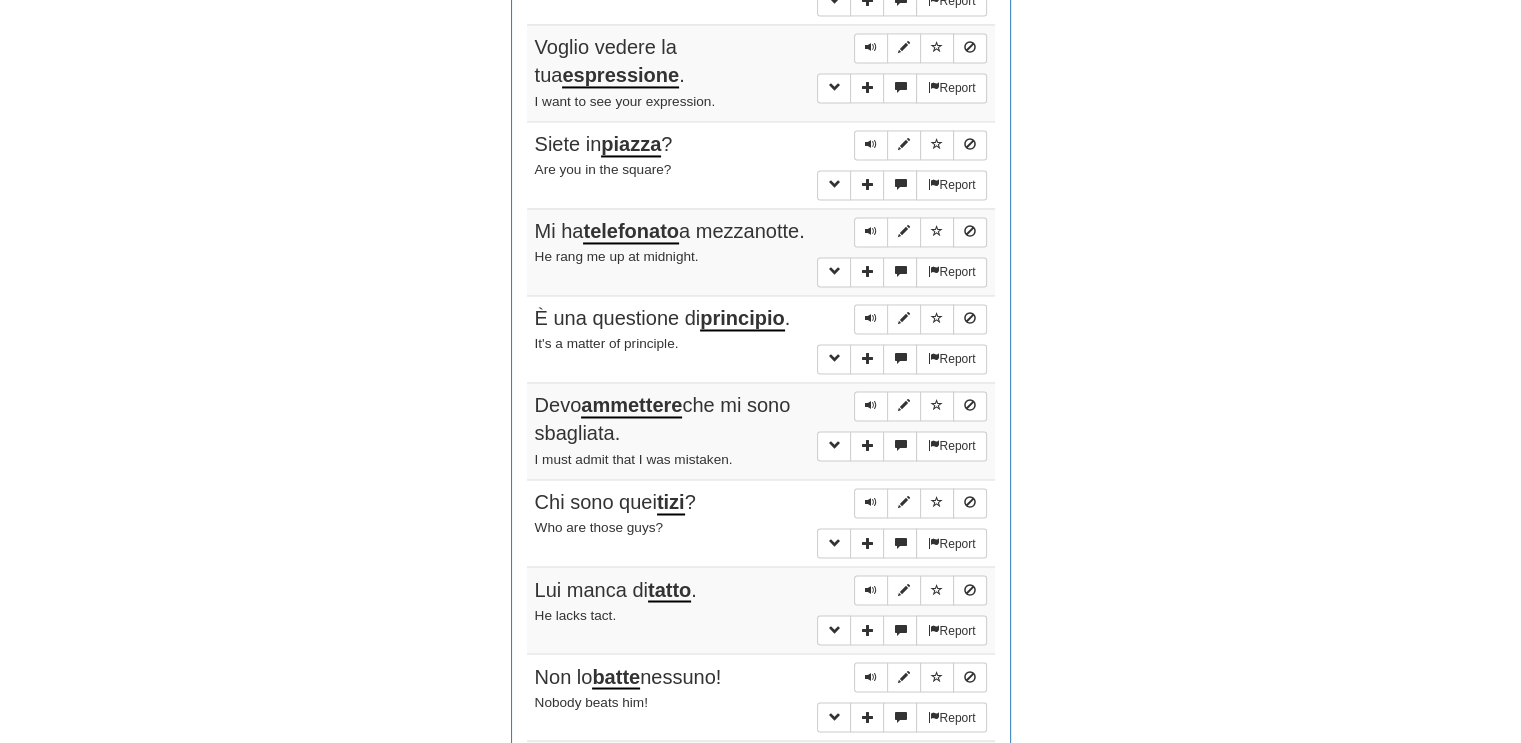 scroll, scrollTop: 3924, scrollLeft: 0, axis: vertical 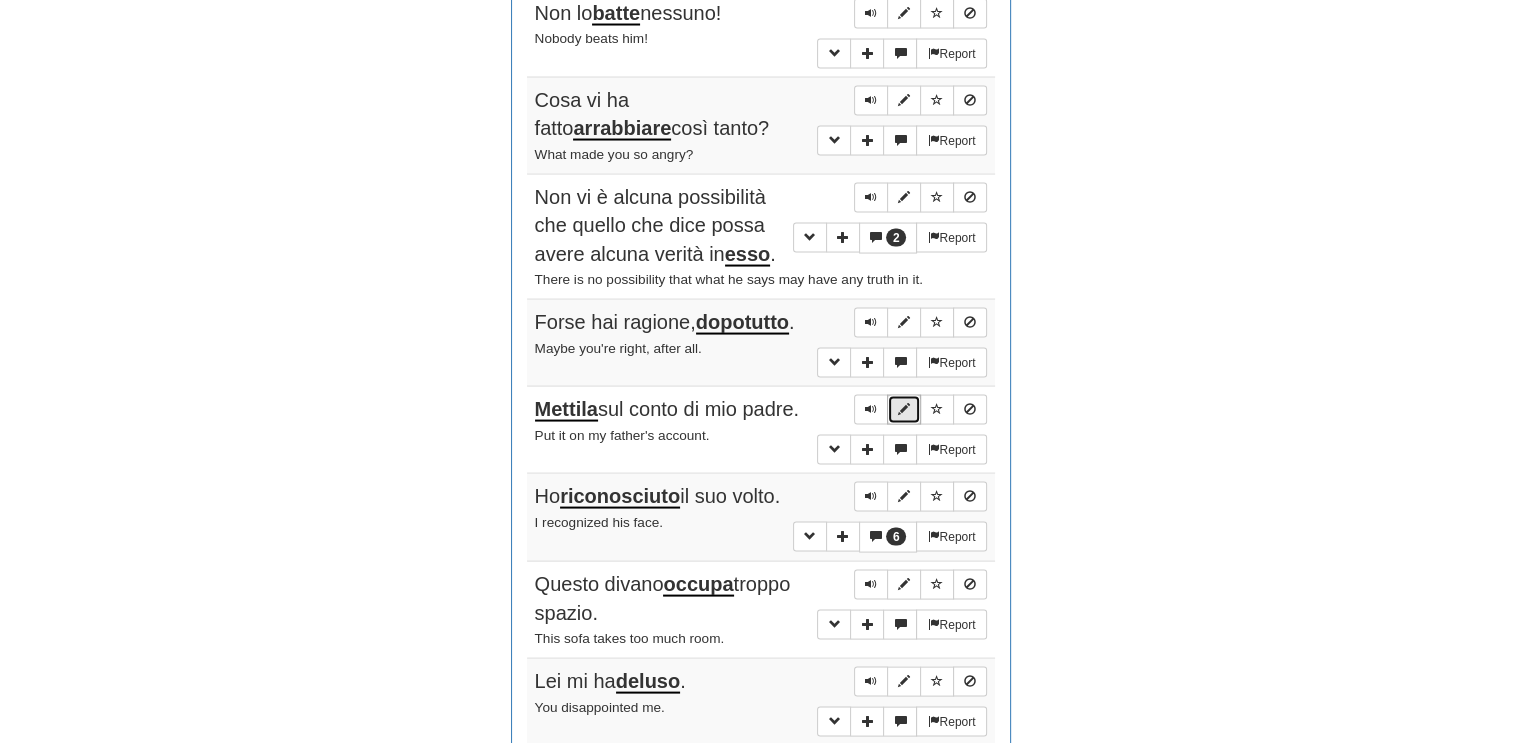 click at bounding box center [904, 410] 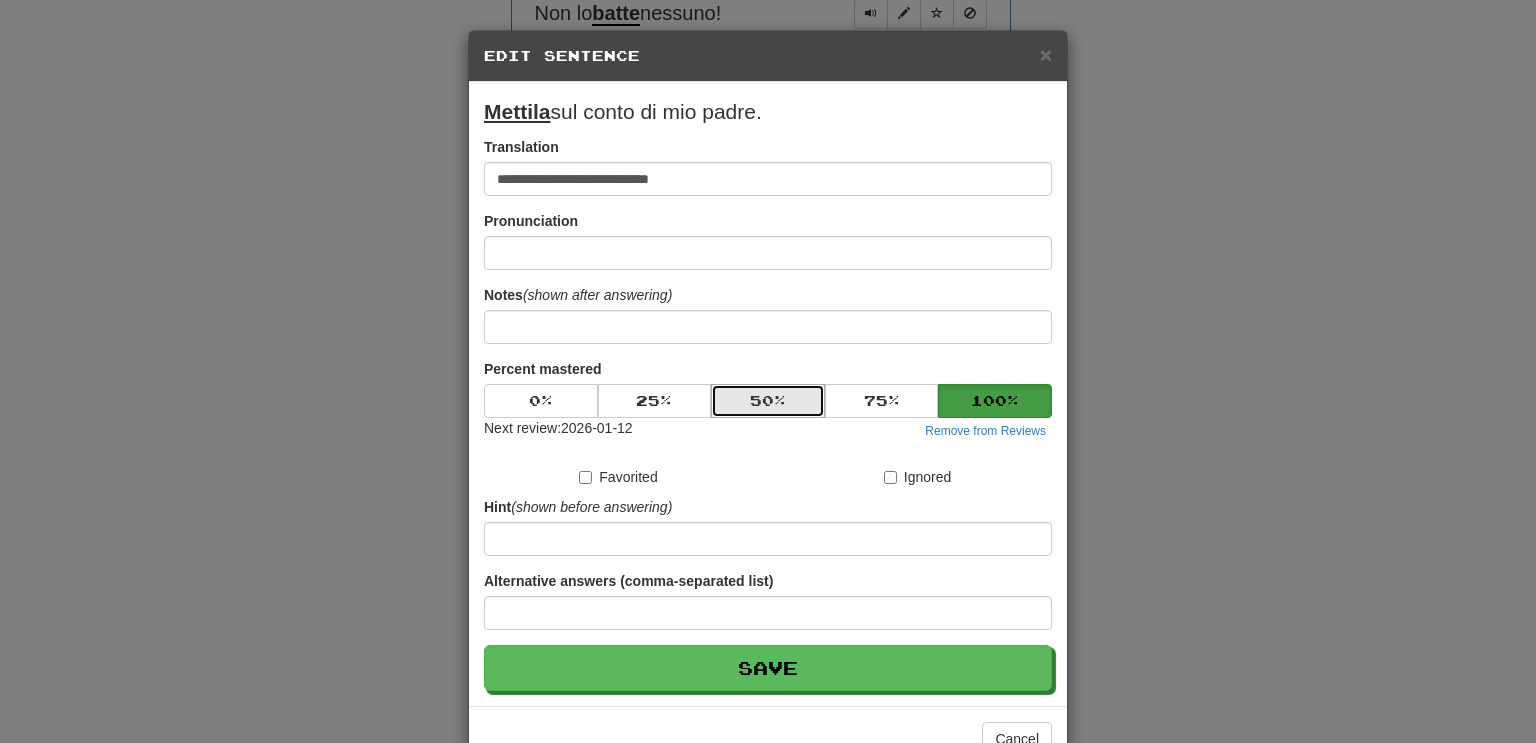 click on "50 %" at bounding box center [768, 401] 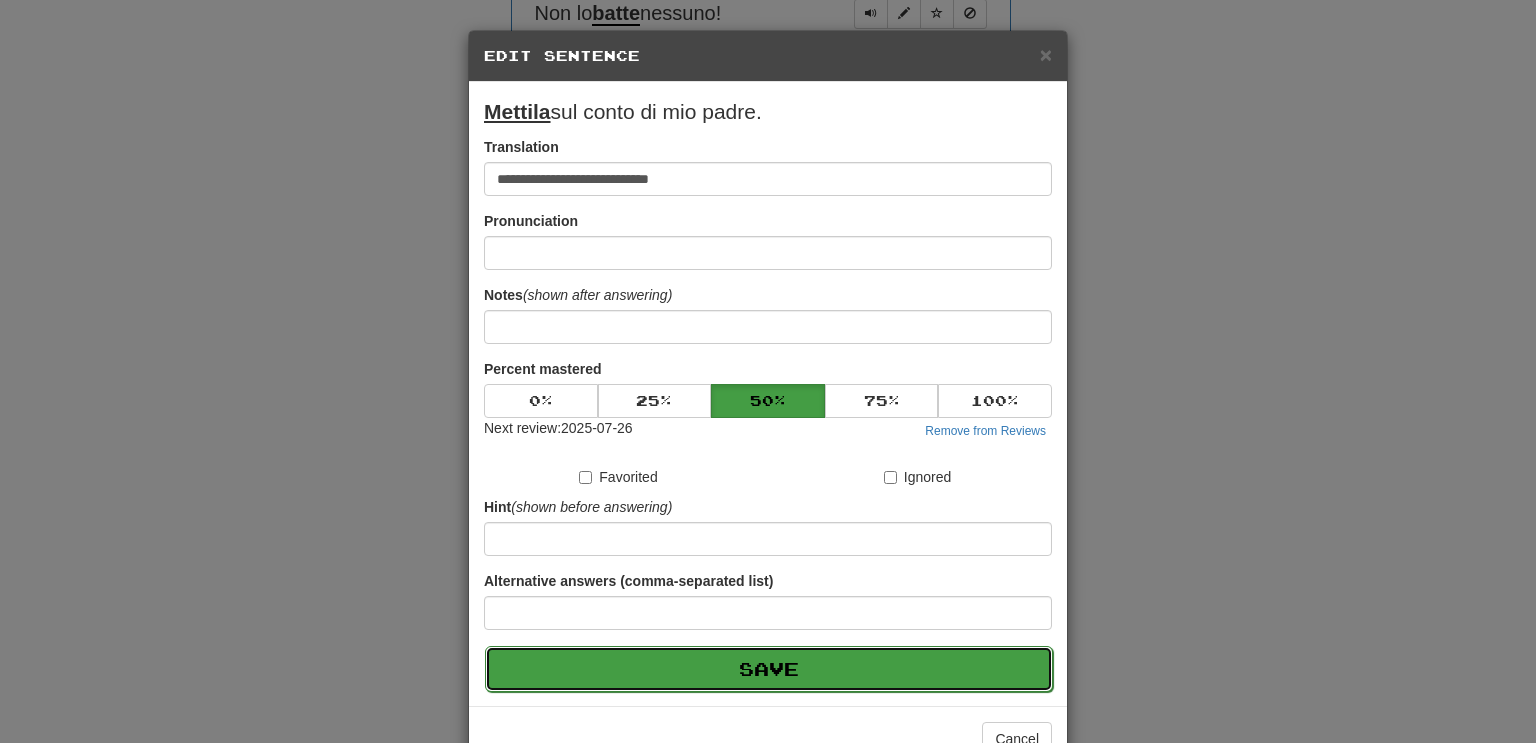 click on "Save" at bounding box center [769, 669] 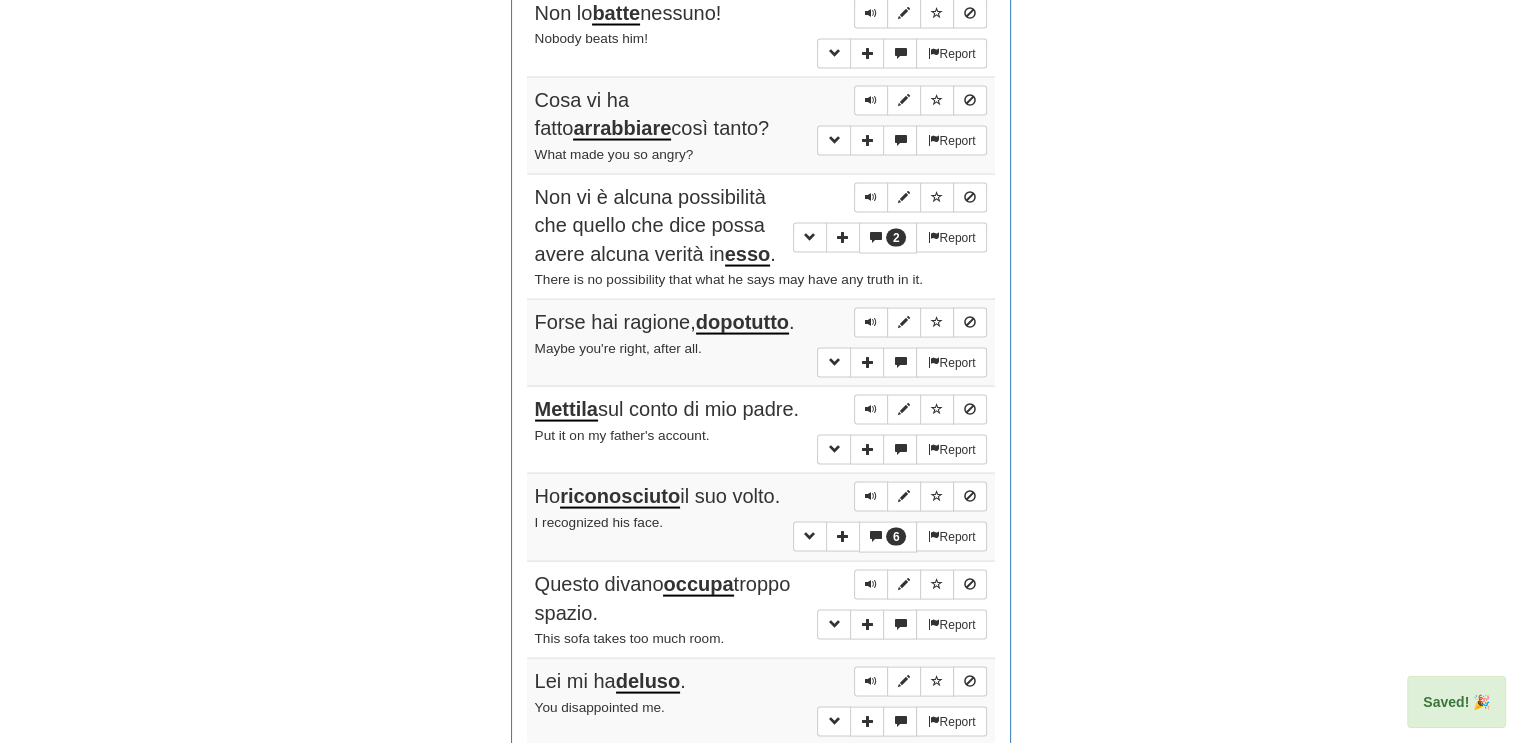scroll, scrollTop: 0, scrollLeft: 0, axis: both 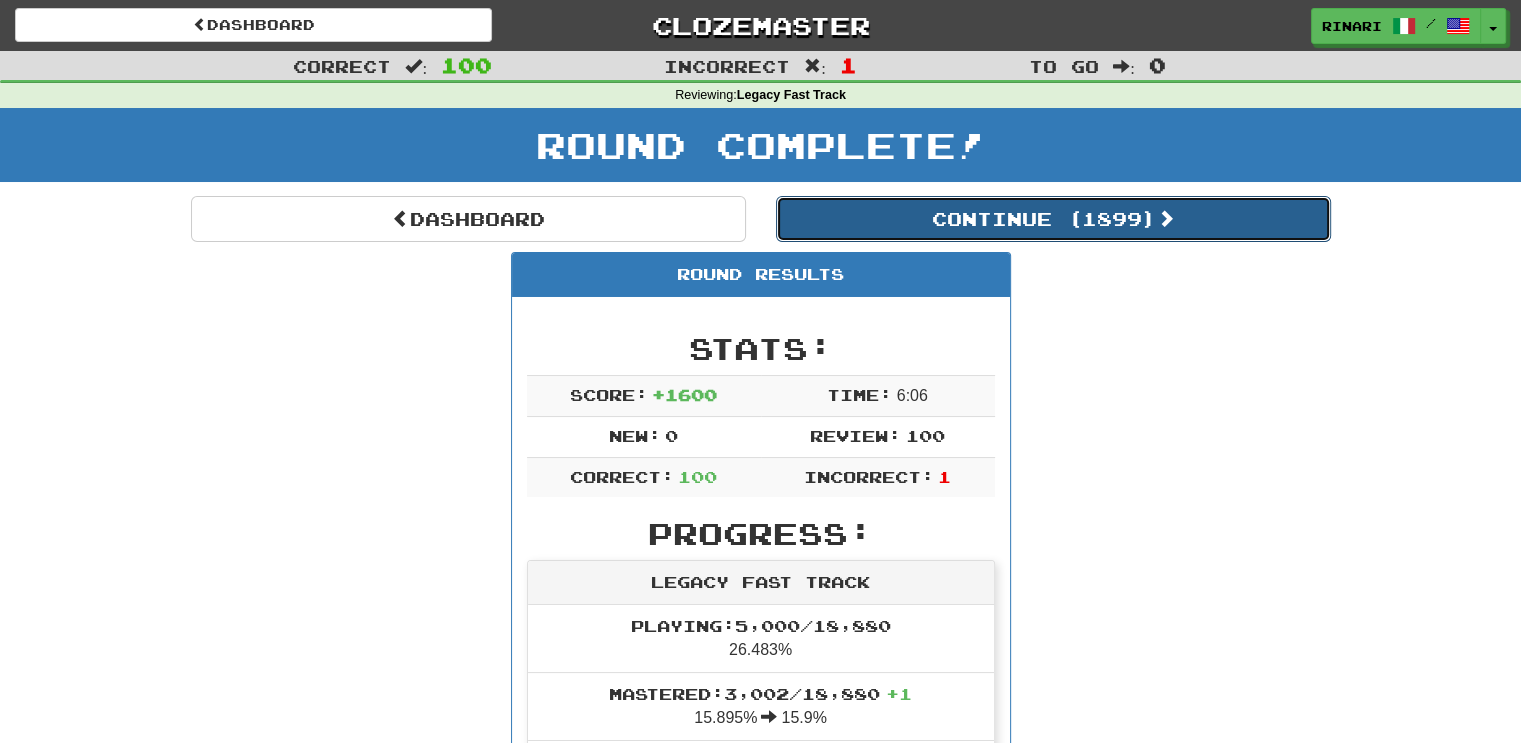 click on "Continue ( 1899 )" at bounding box center (1053, 219) 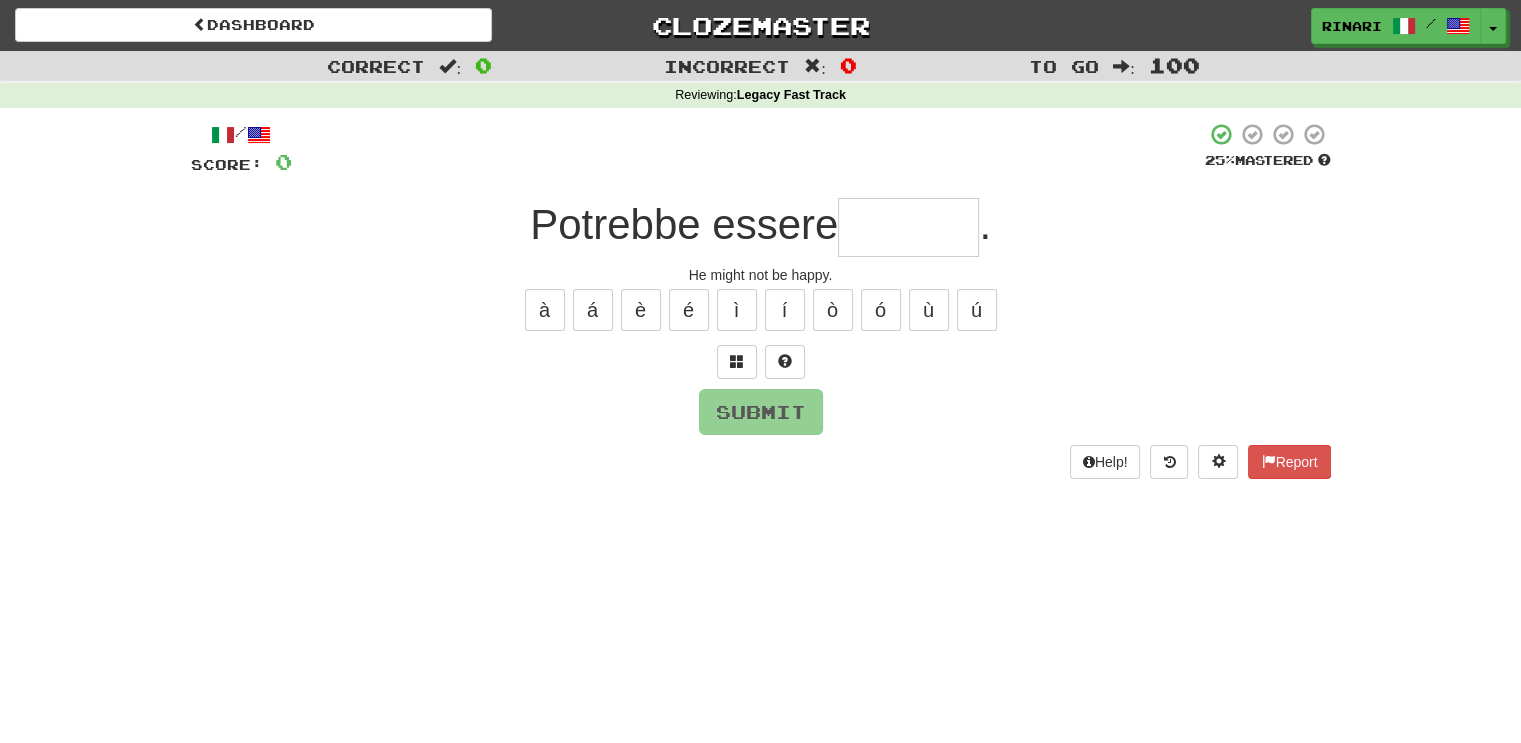 type on "*" 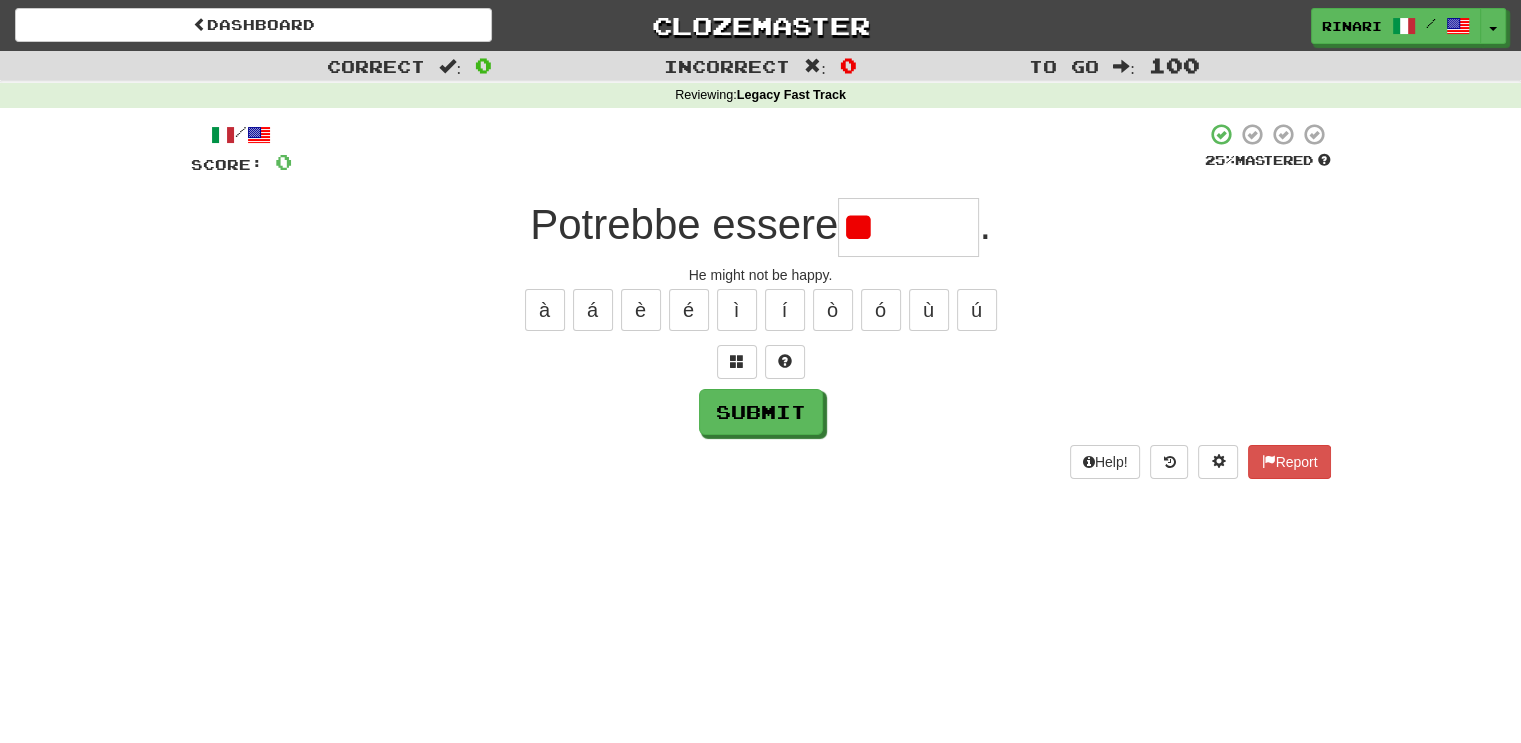 type on "*" 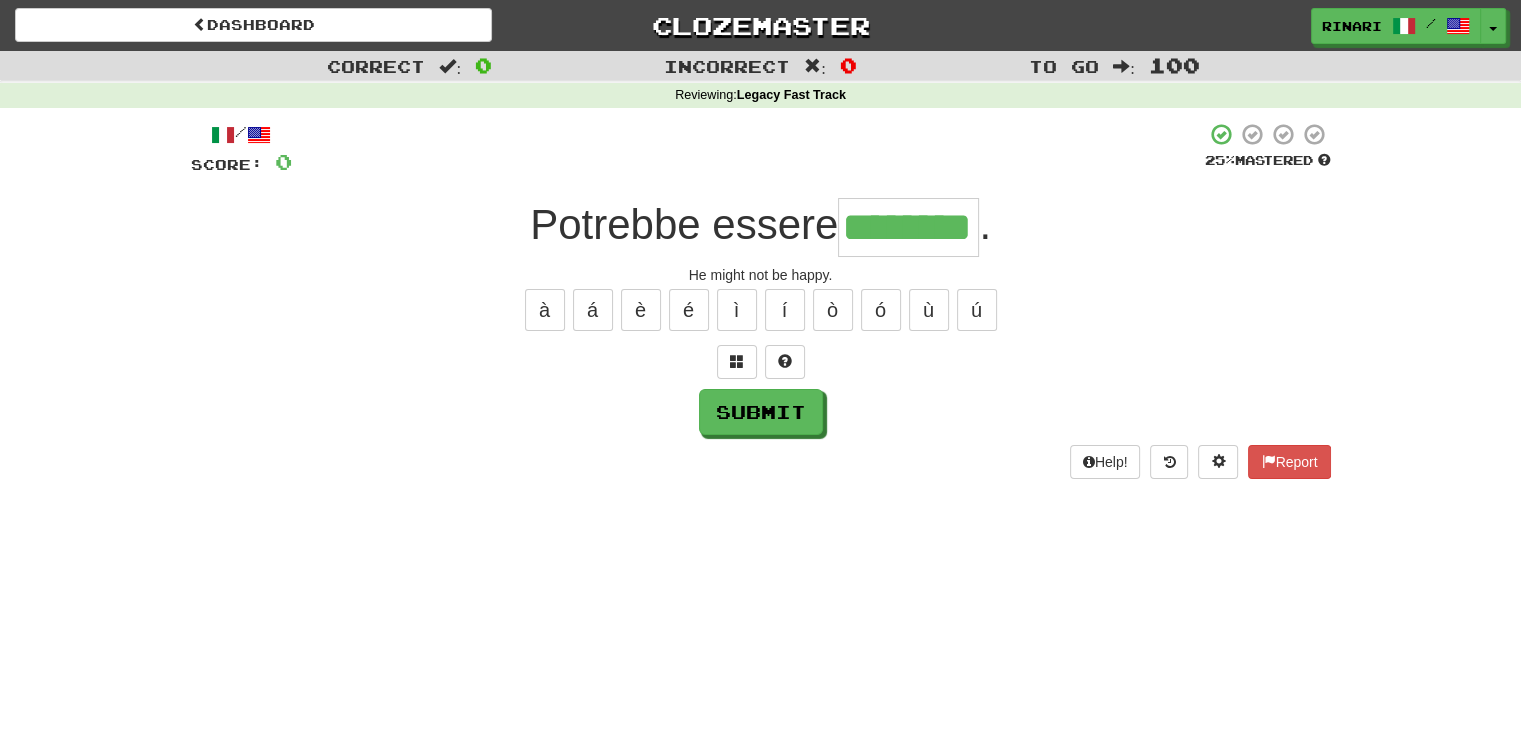 type on "********" 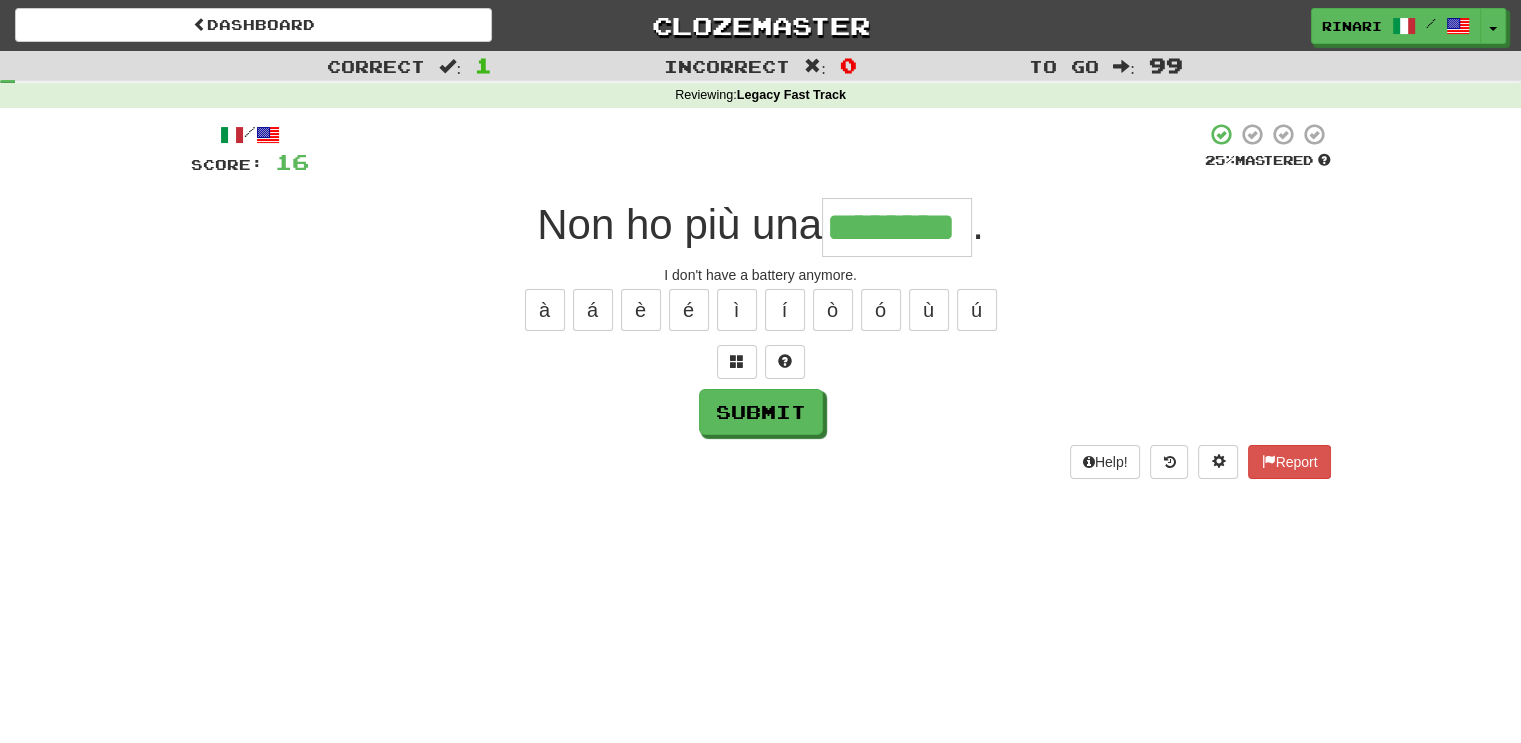 type on "********" 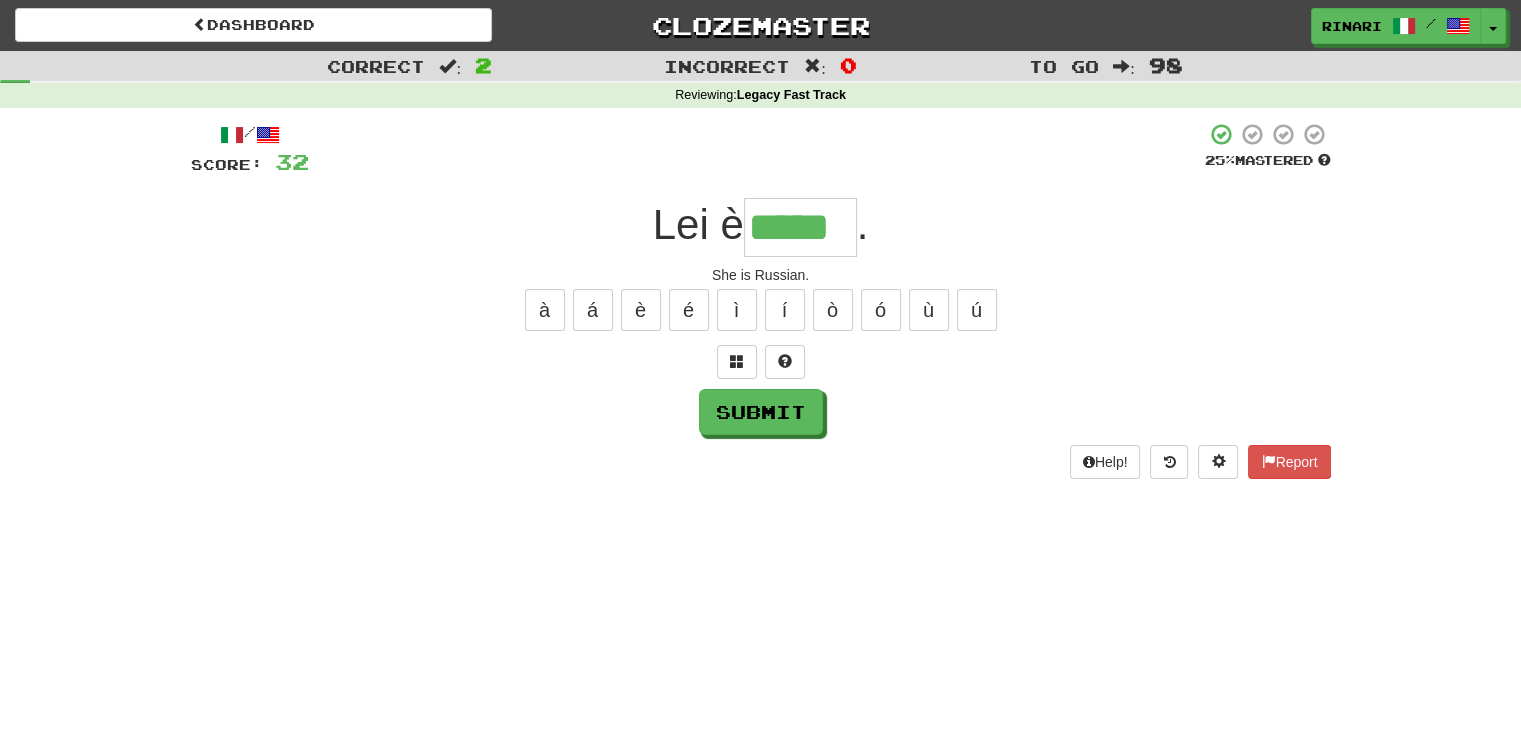 type on "*****" 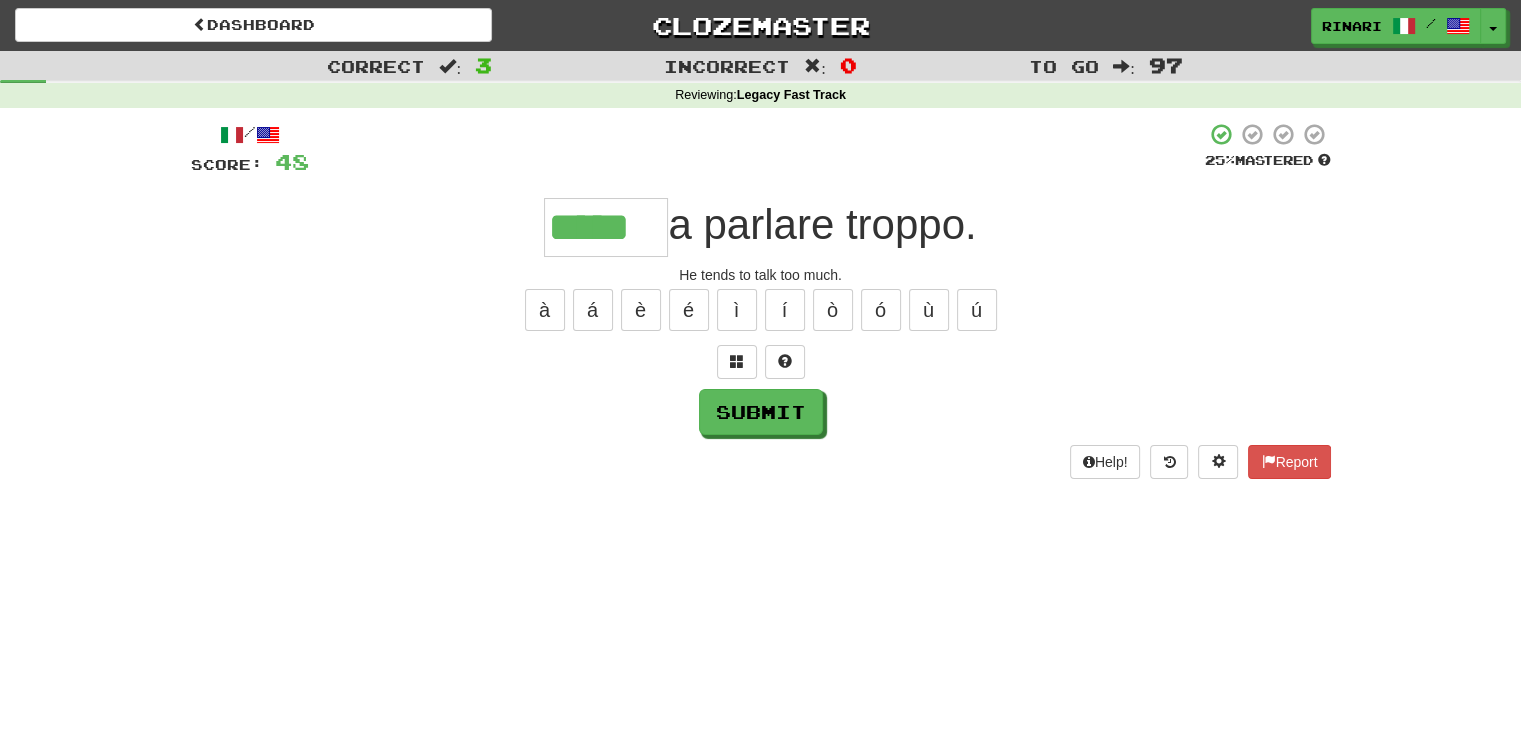 type on "*****" 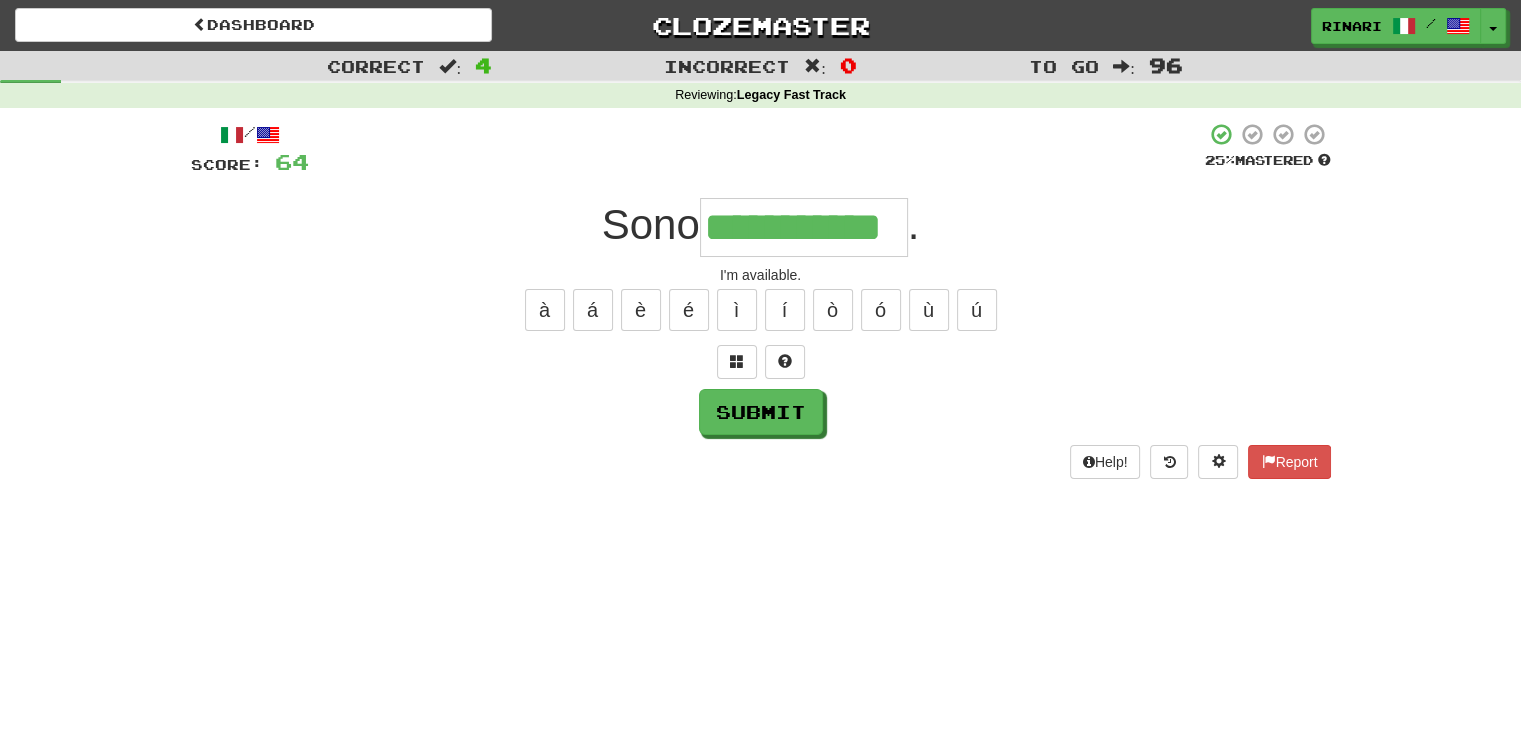 type on "**********" 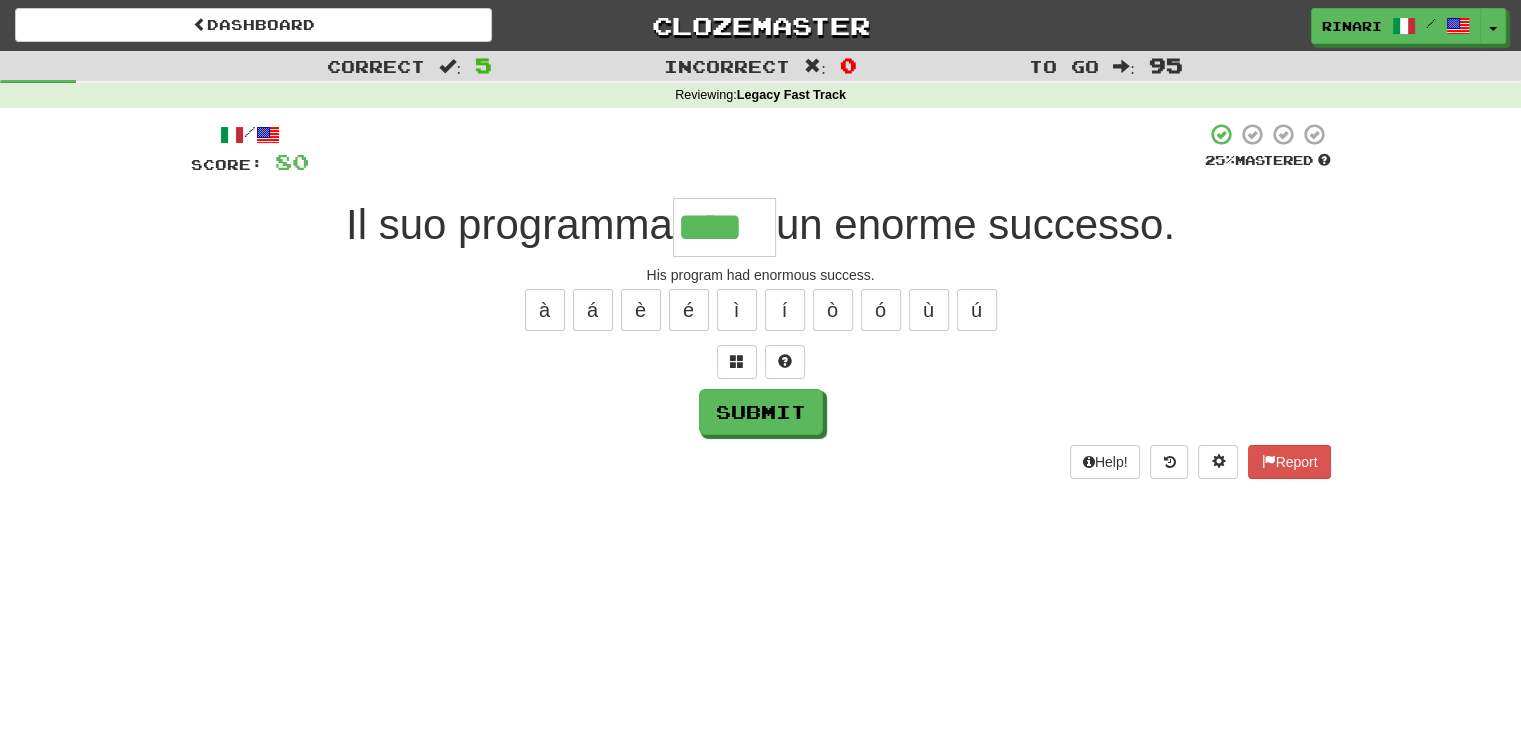 type on "****" 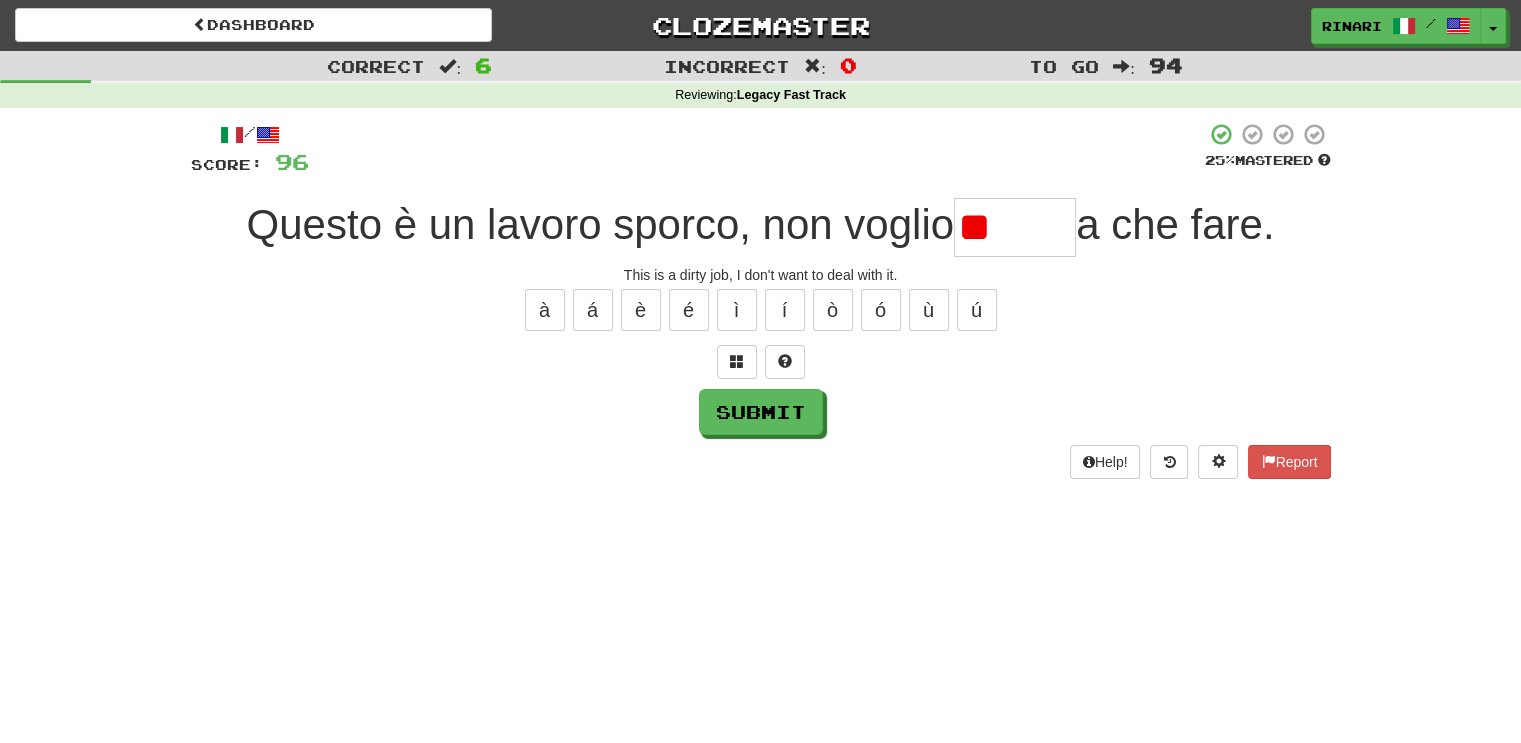type on "*" 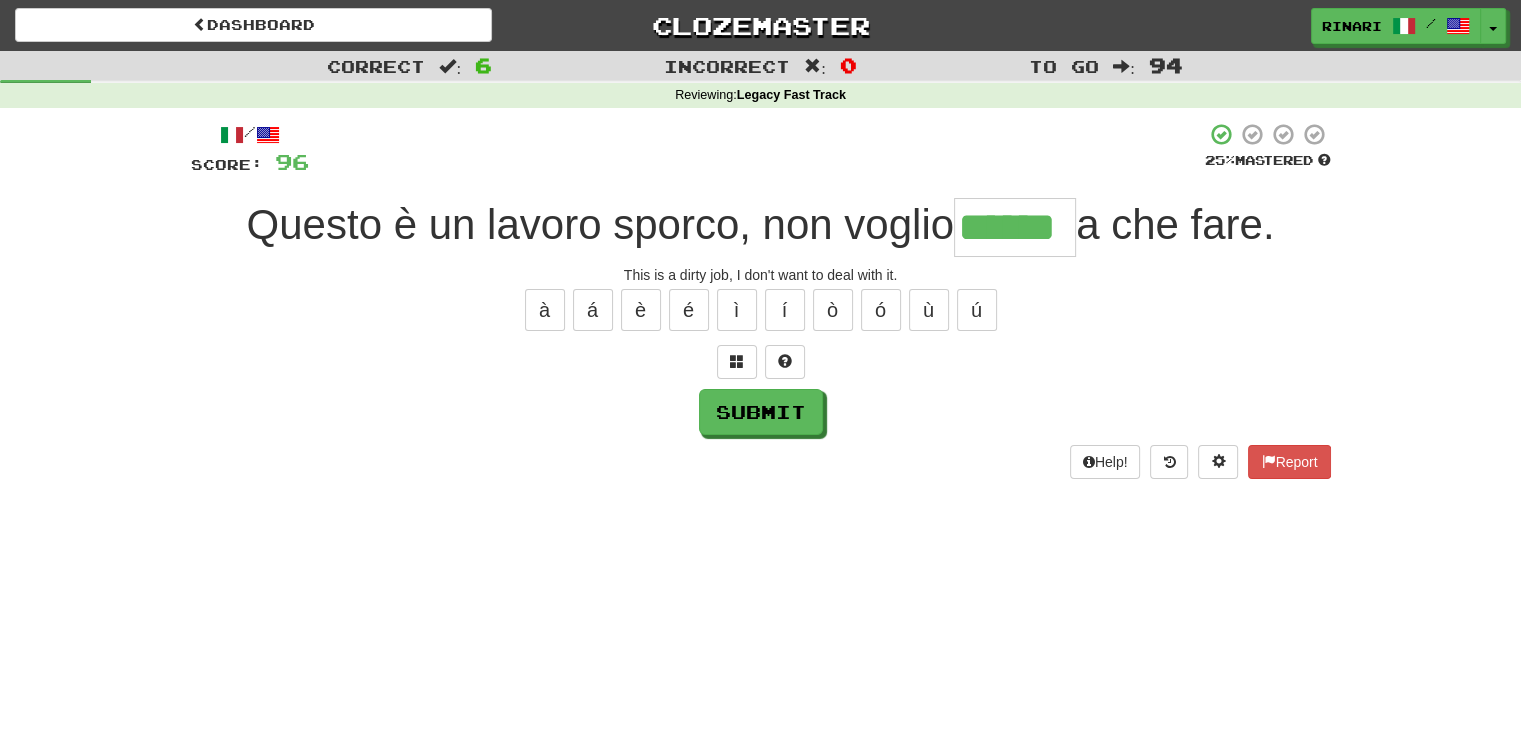 type on "******" 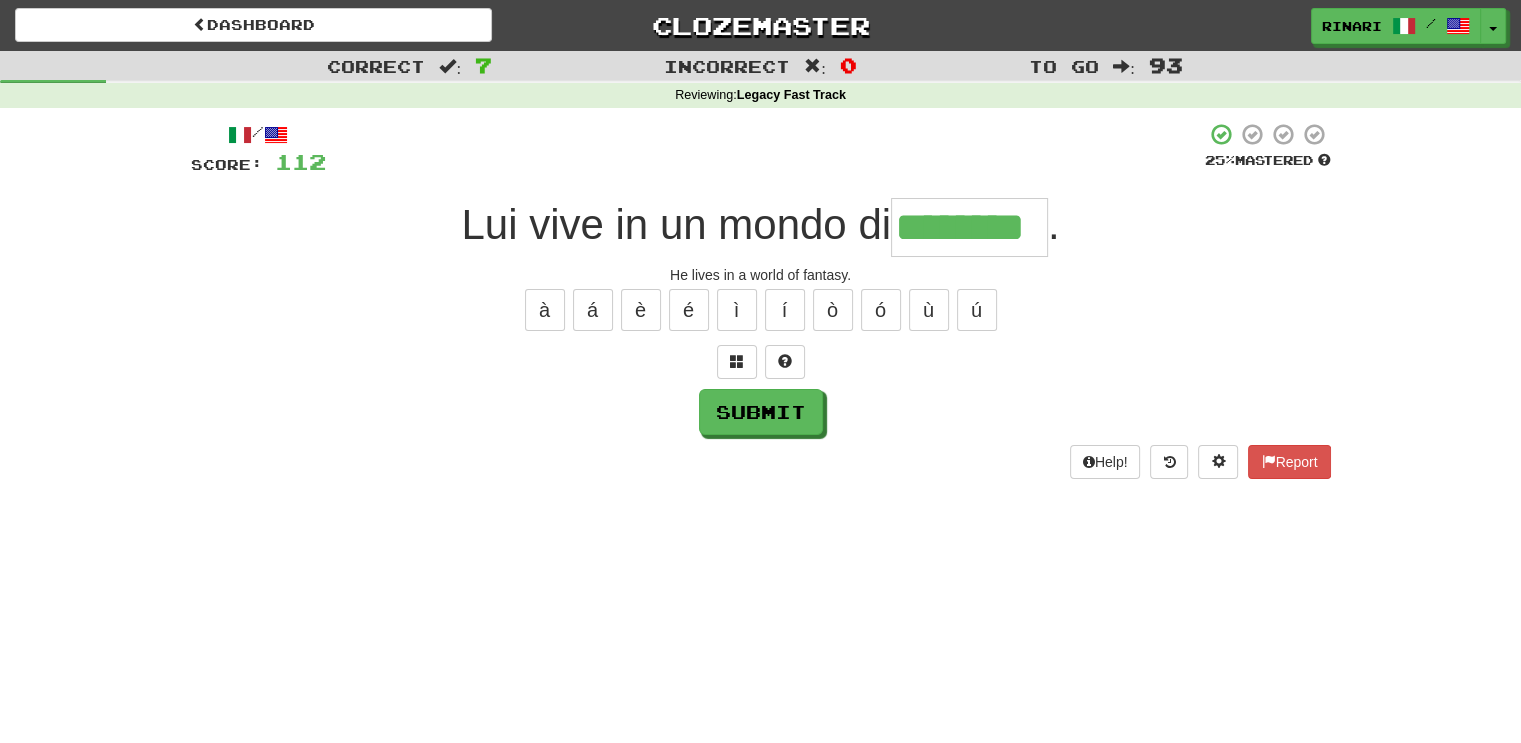 type on "********" 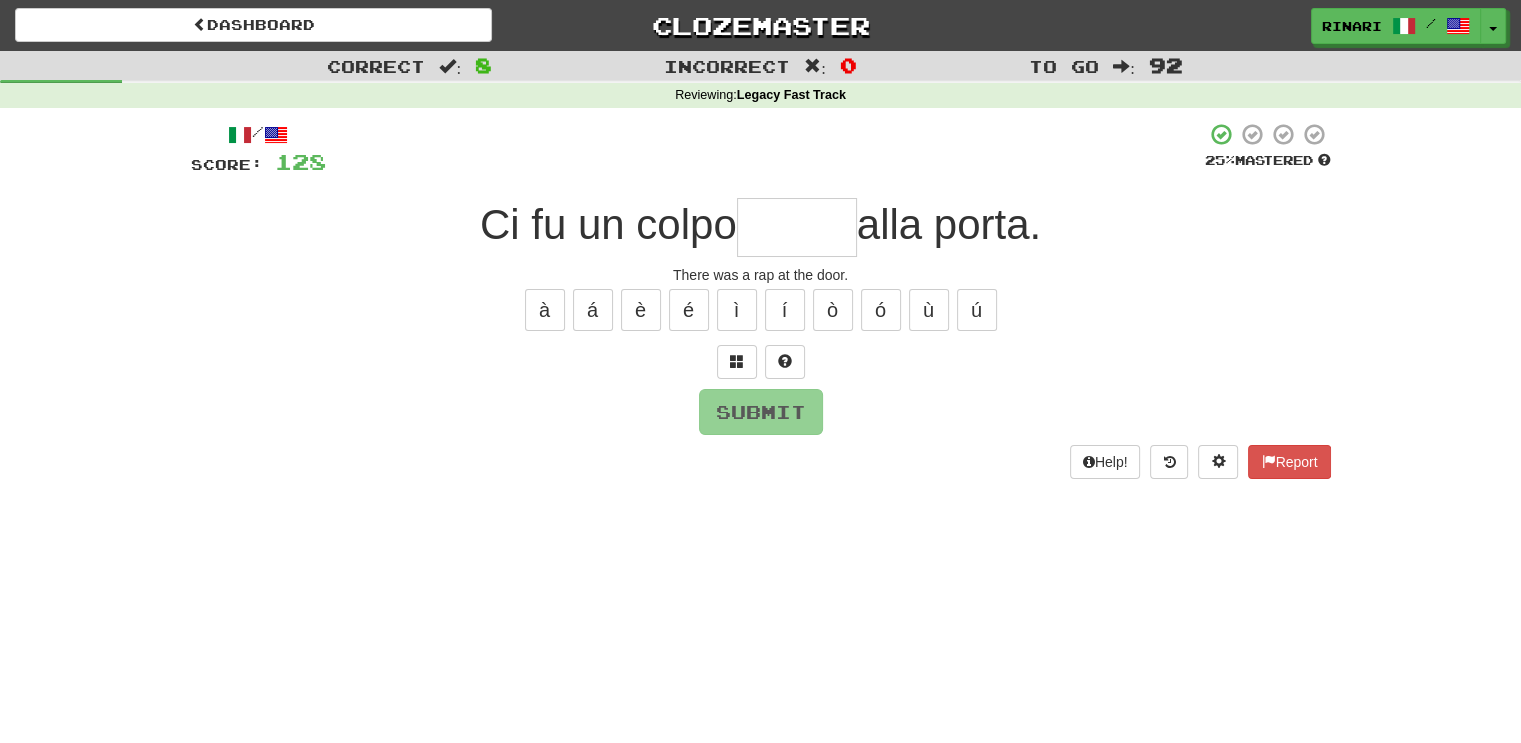 type on "*" 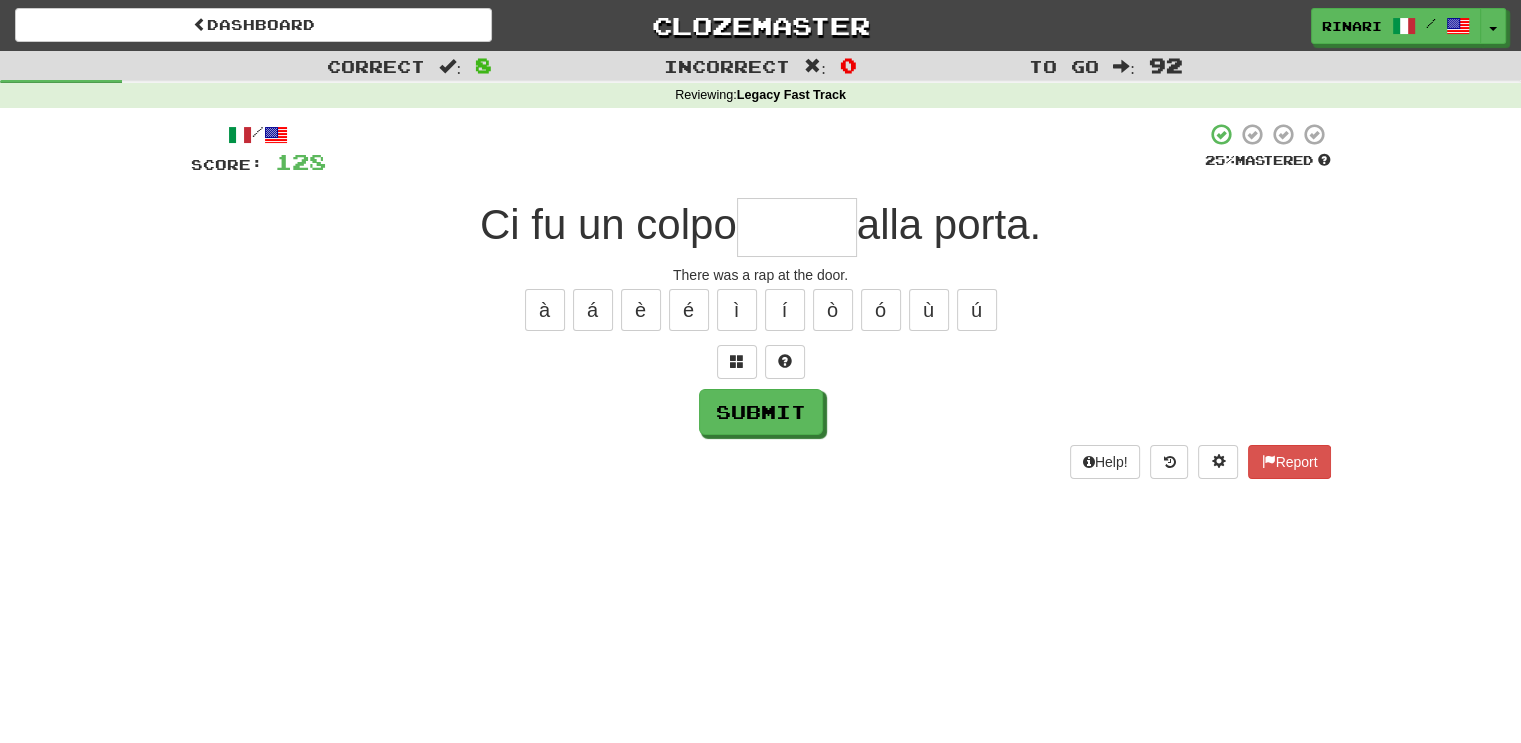 type on "*" 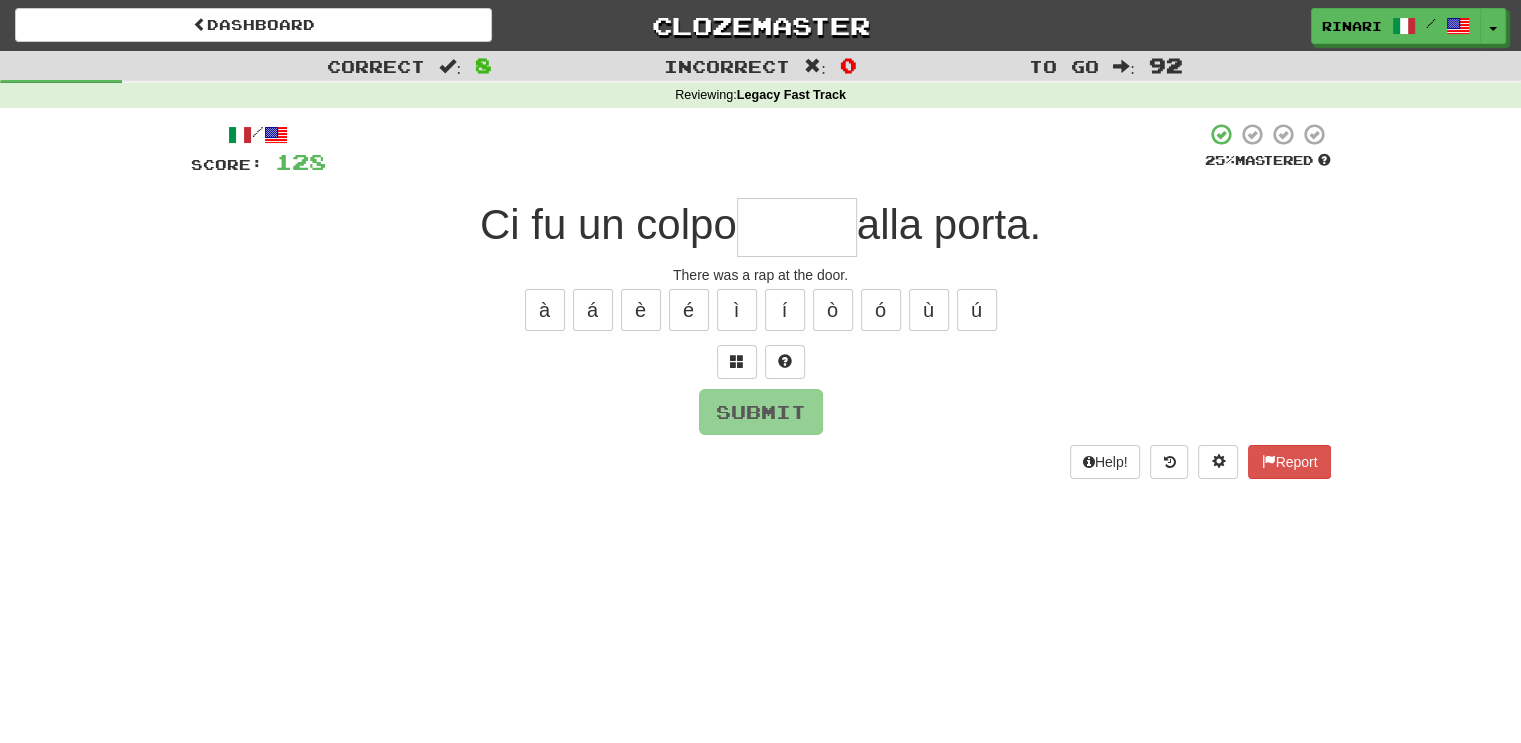type on "*" 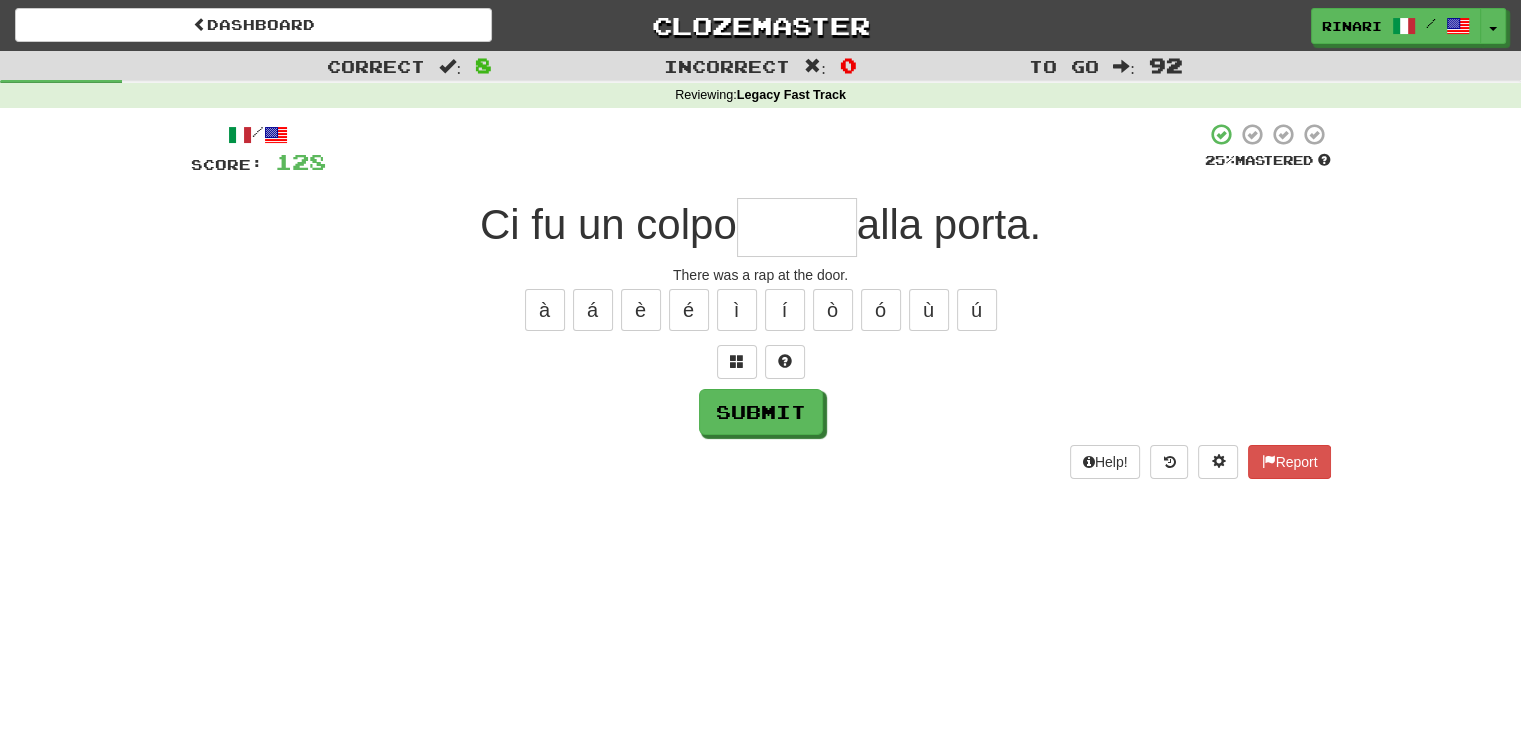 type on "*" 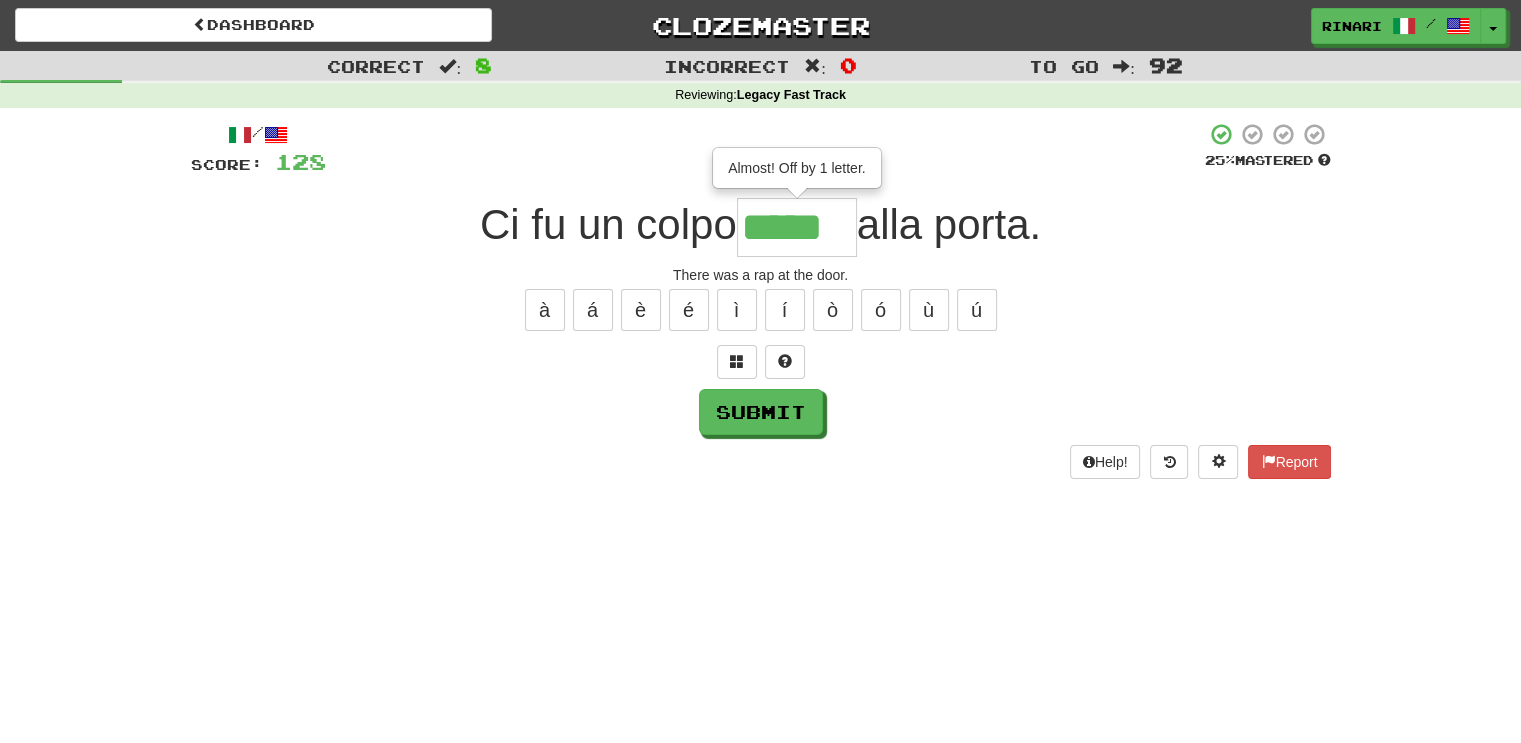 type on "*****" 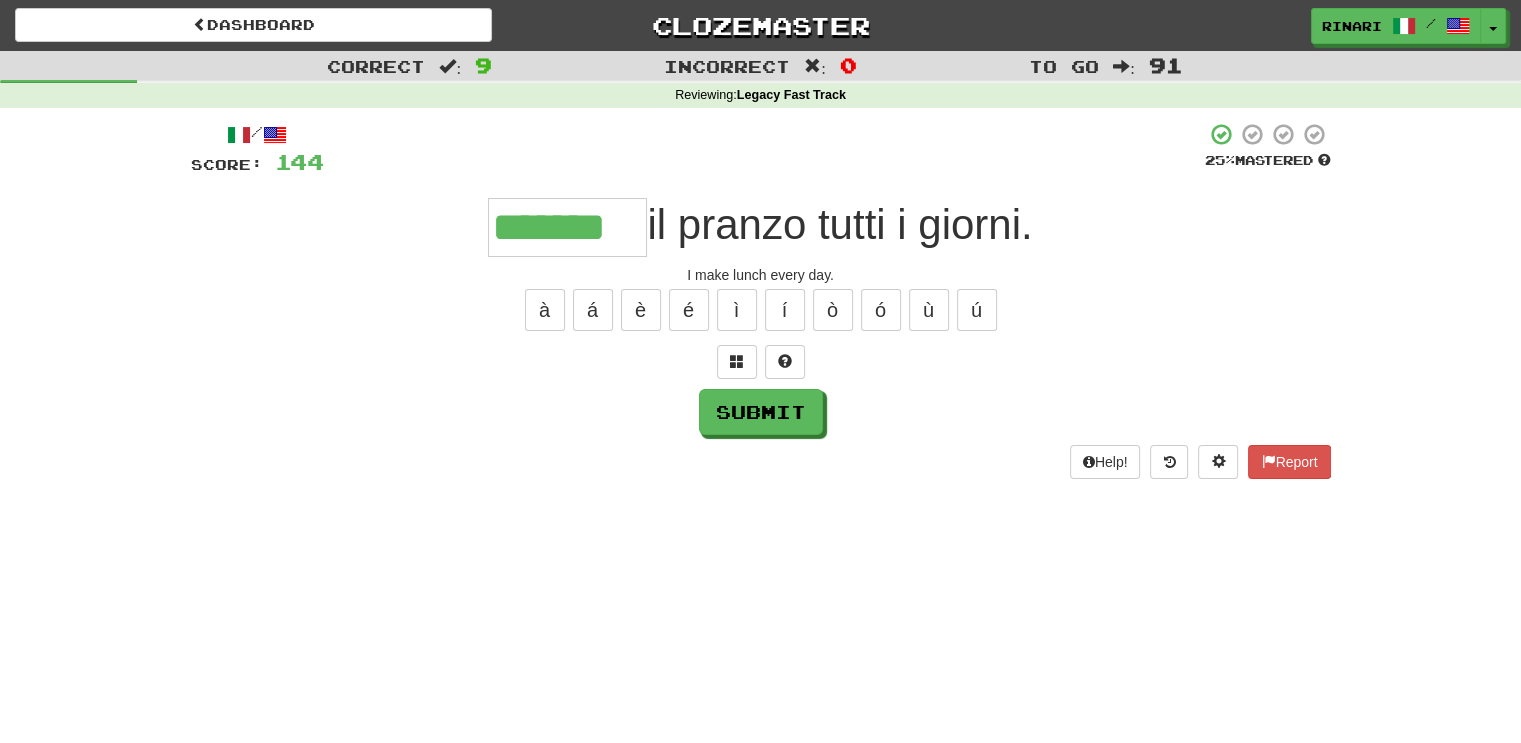 type on "*******" 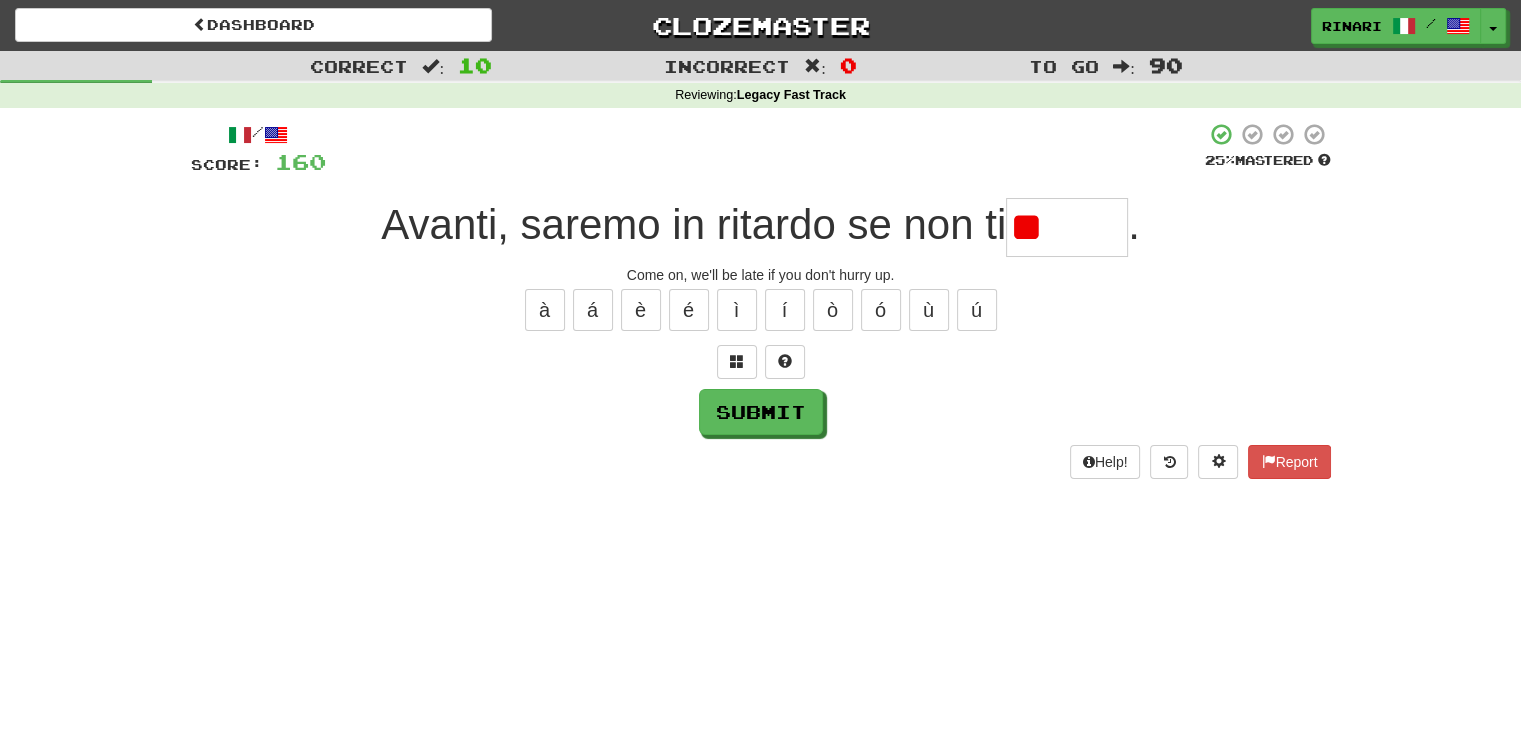 type on "*" 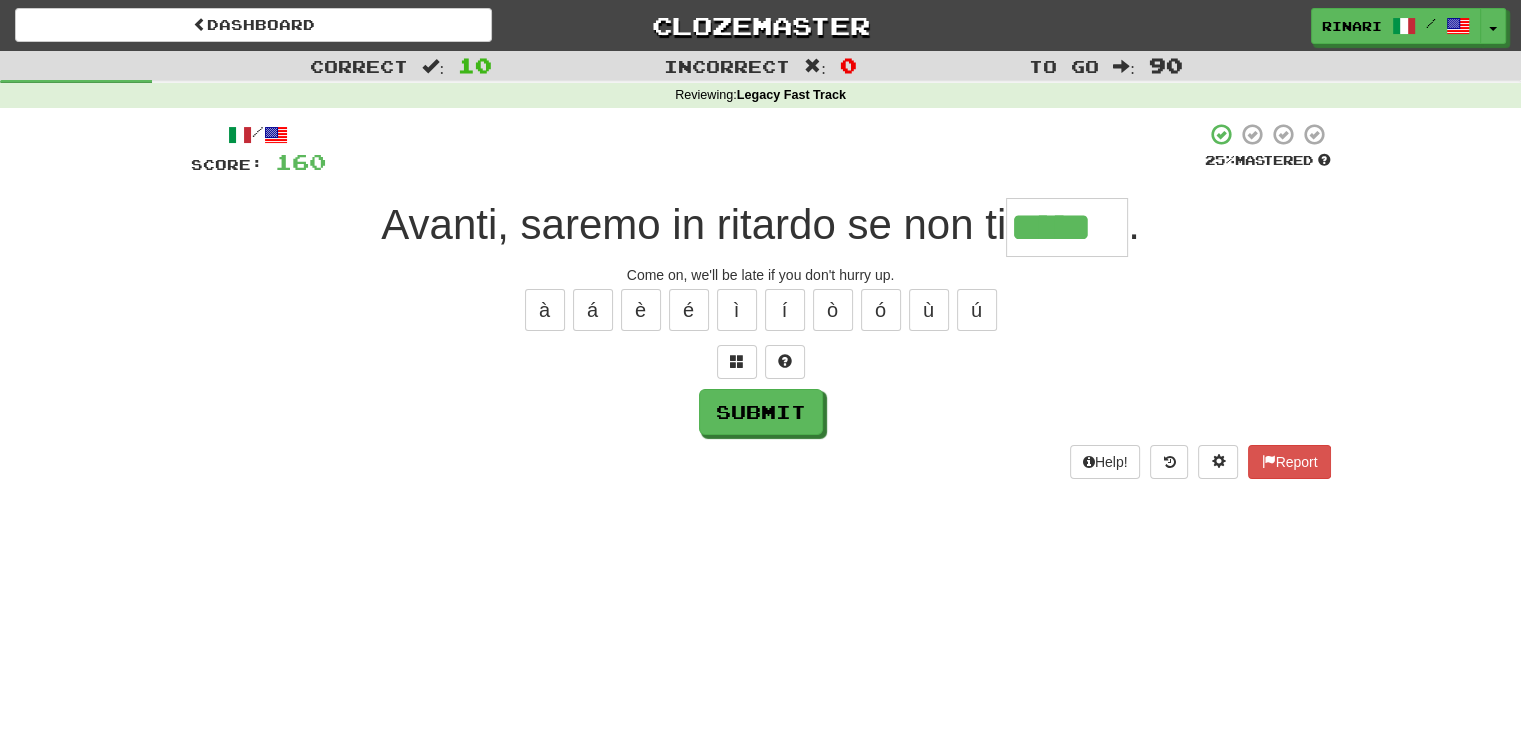 type on "*****" 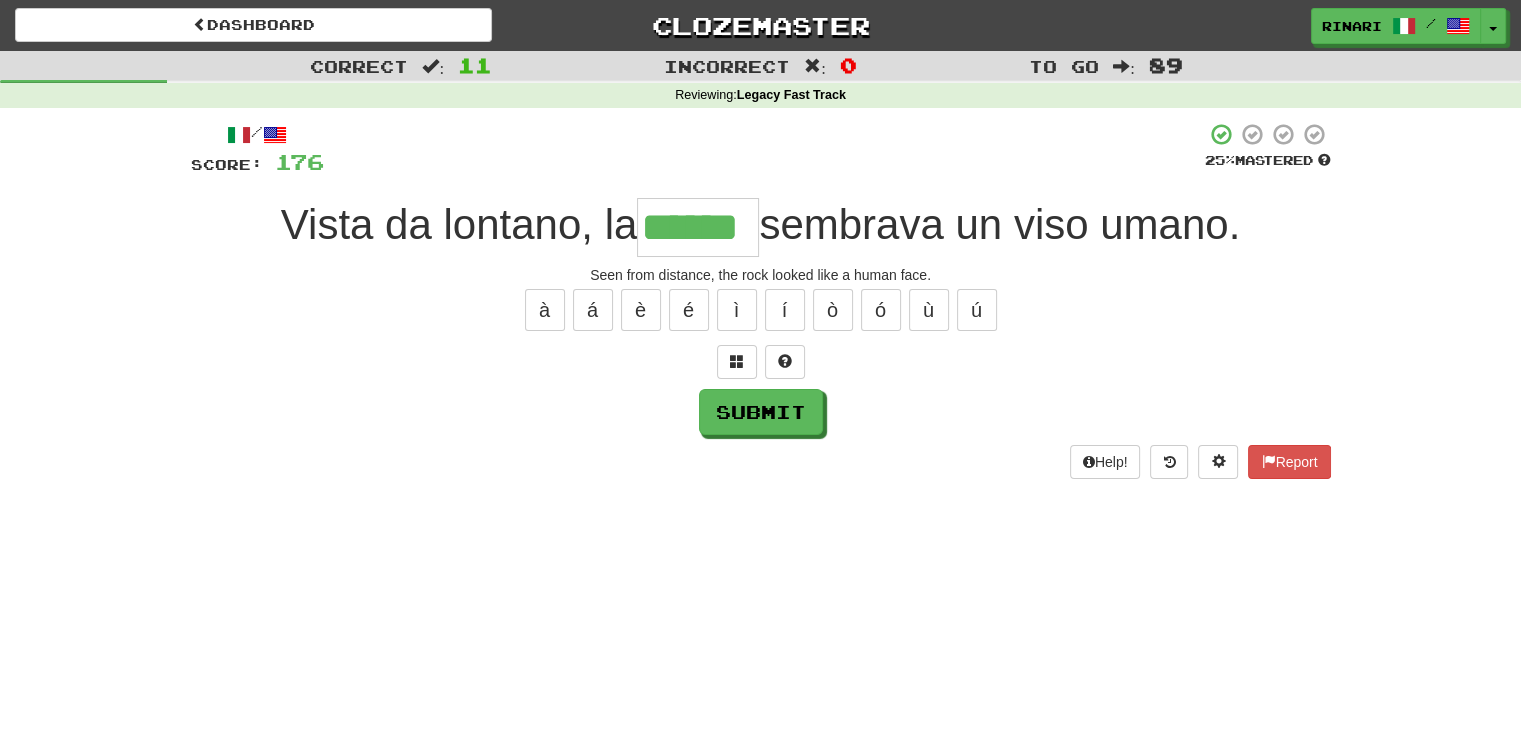 type on "******" 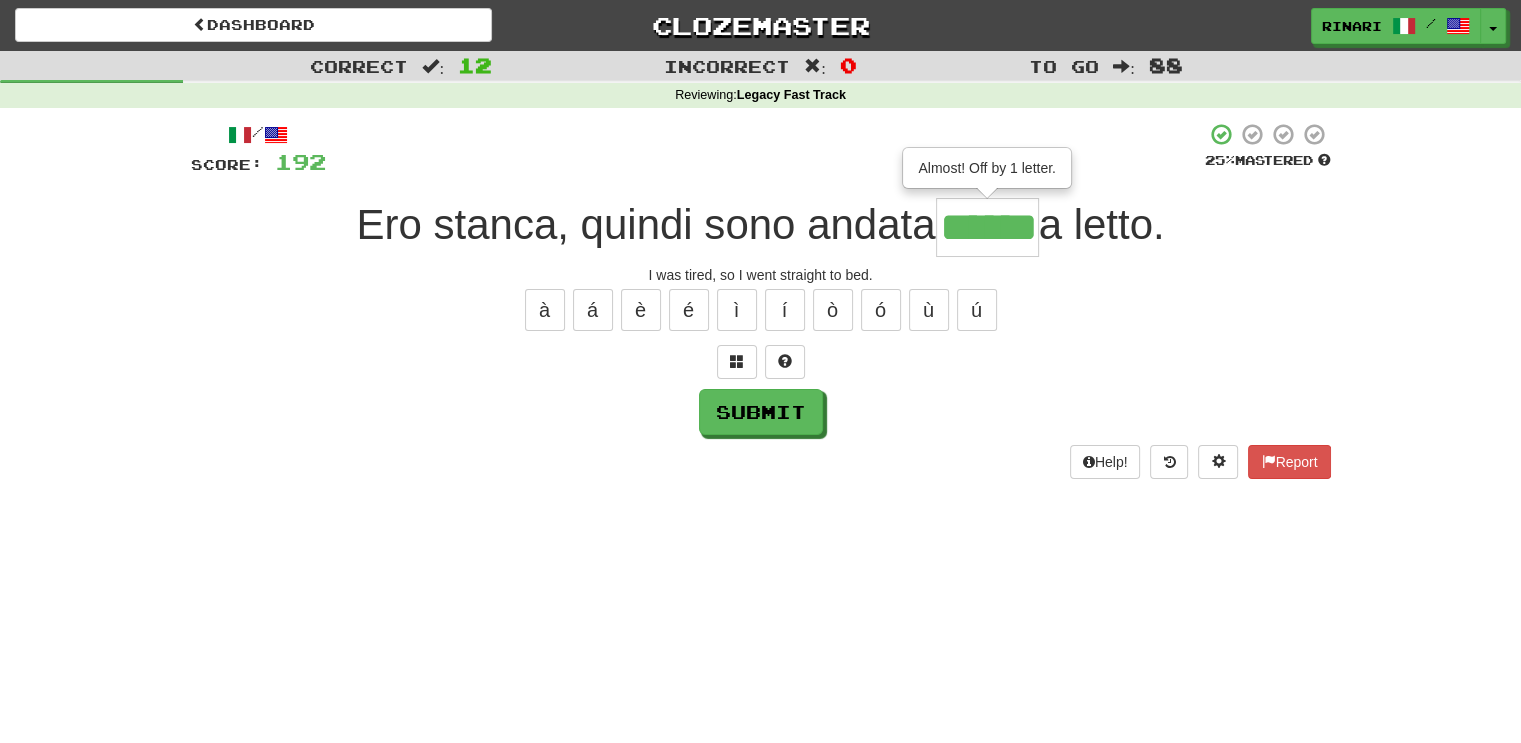 type on "******" 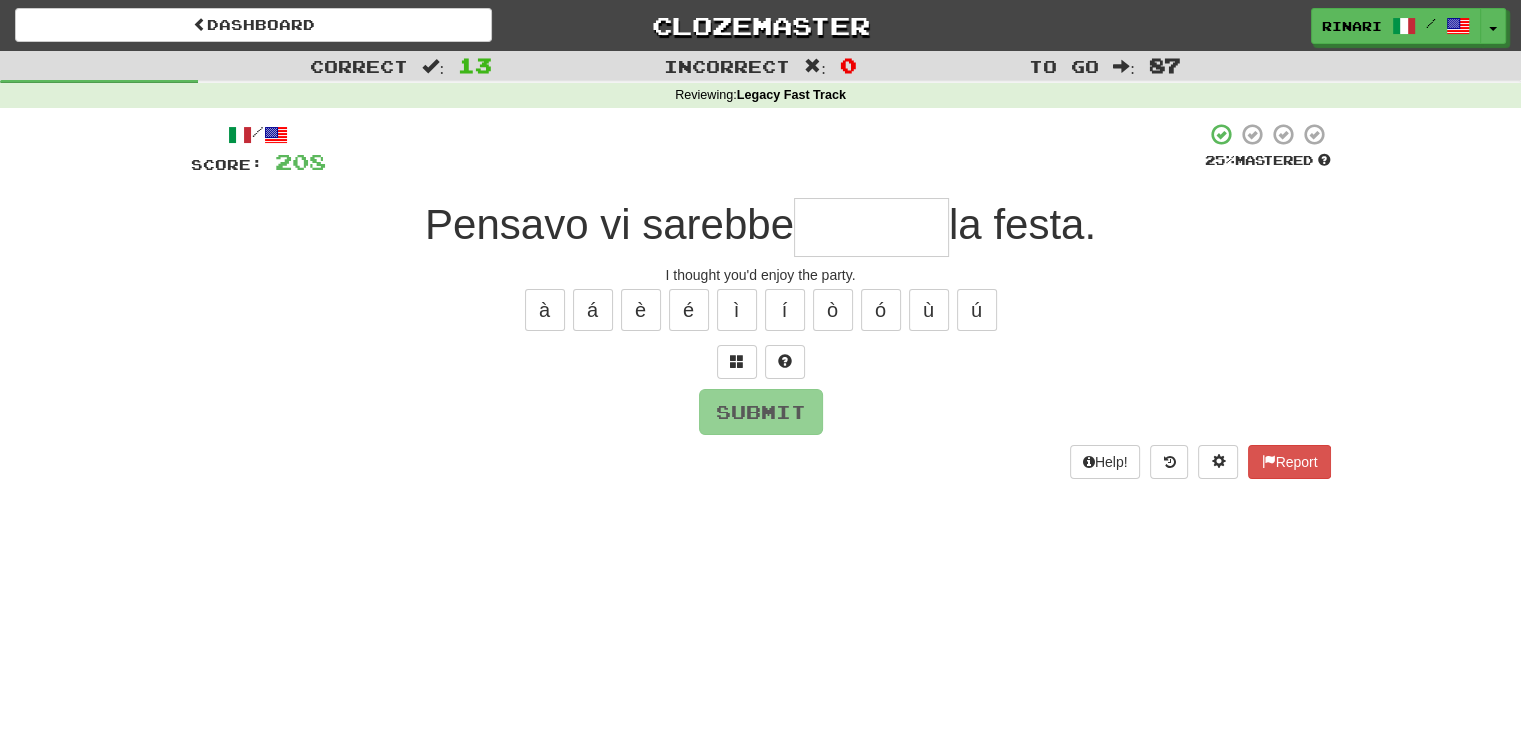 type on "*" 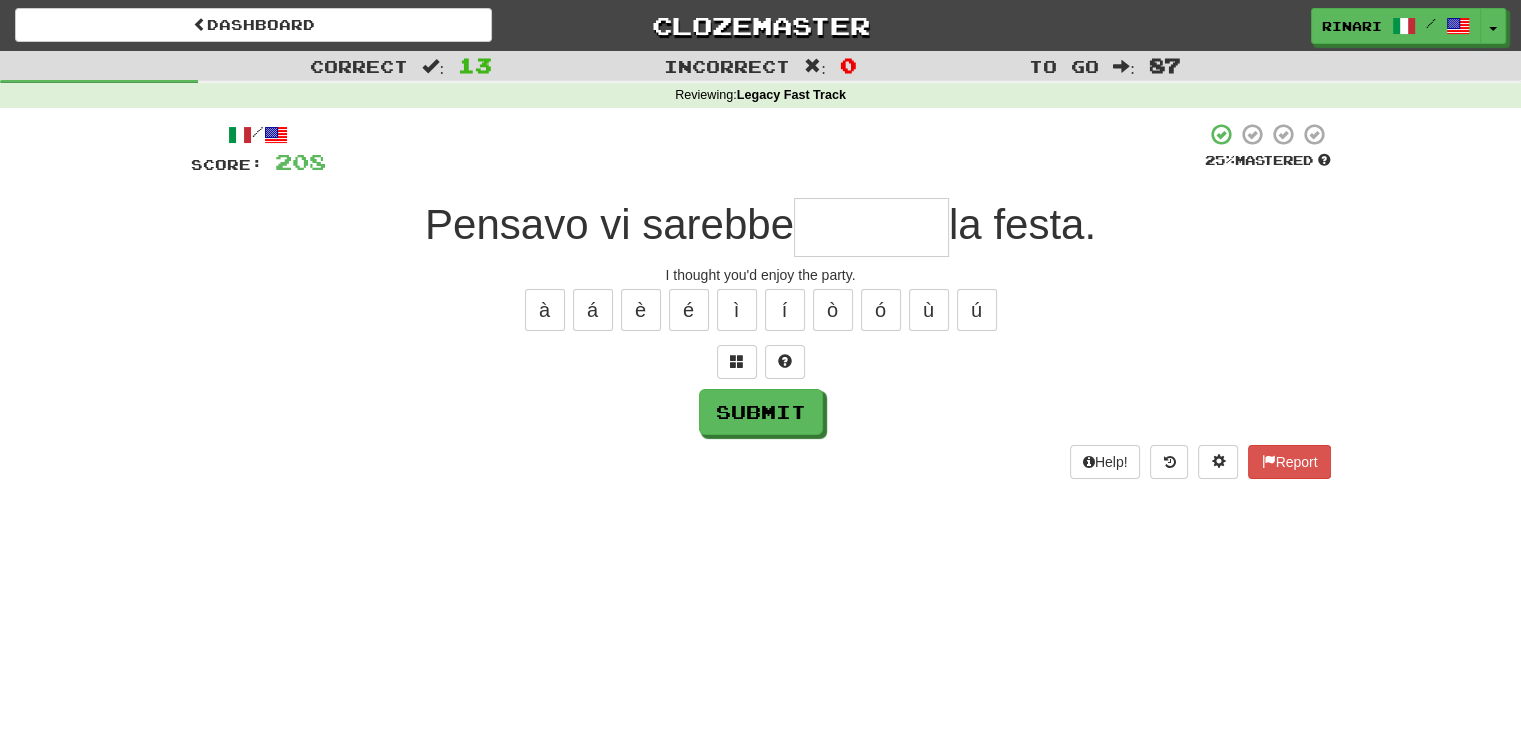type on "*" 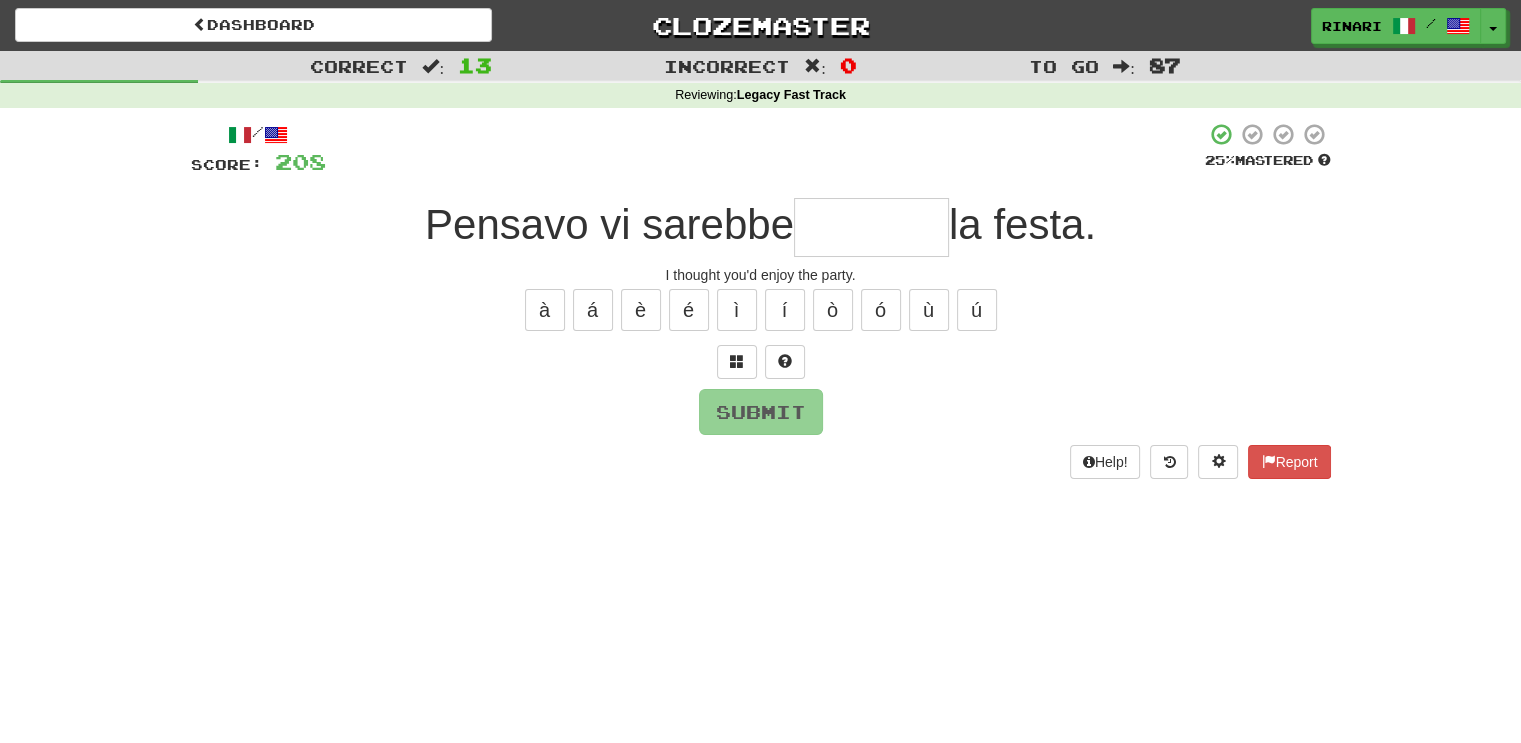 type on "*" 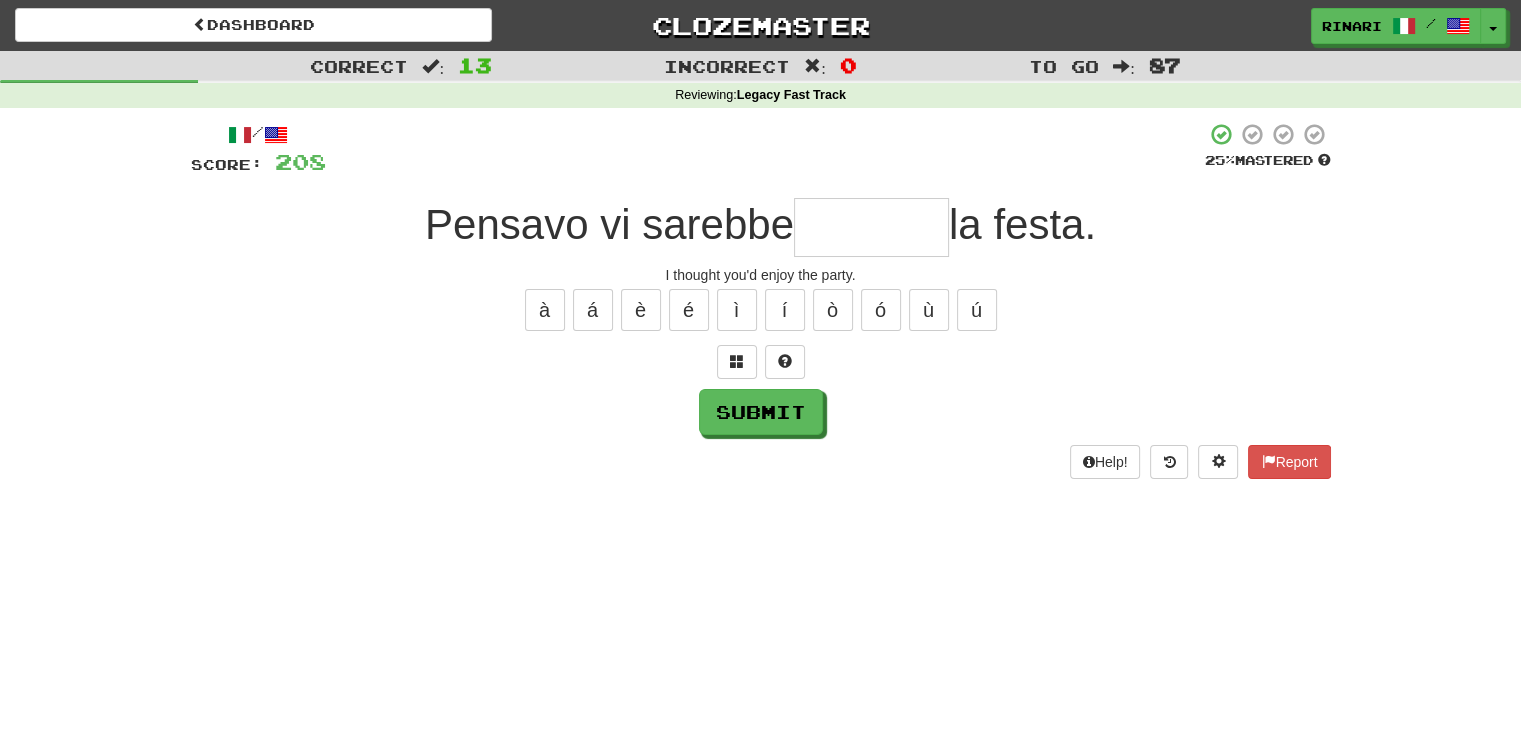type on "*" 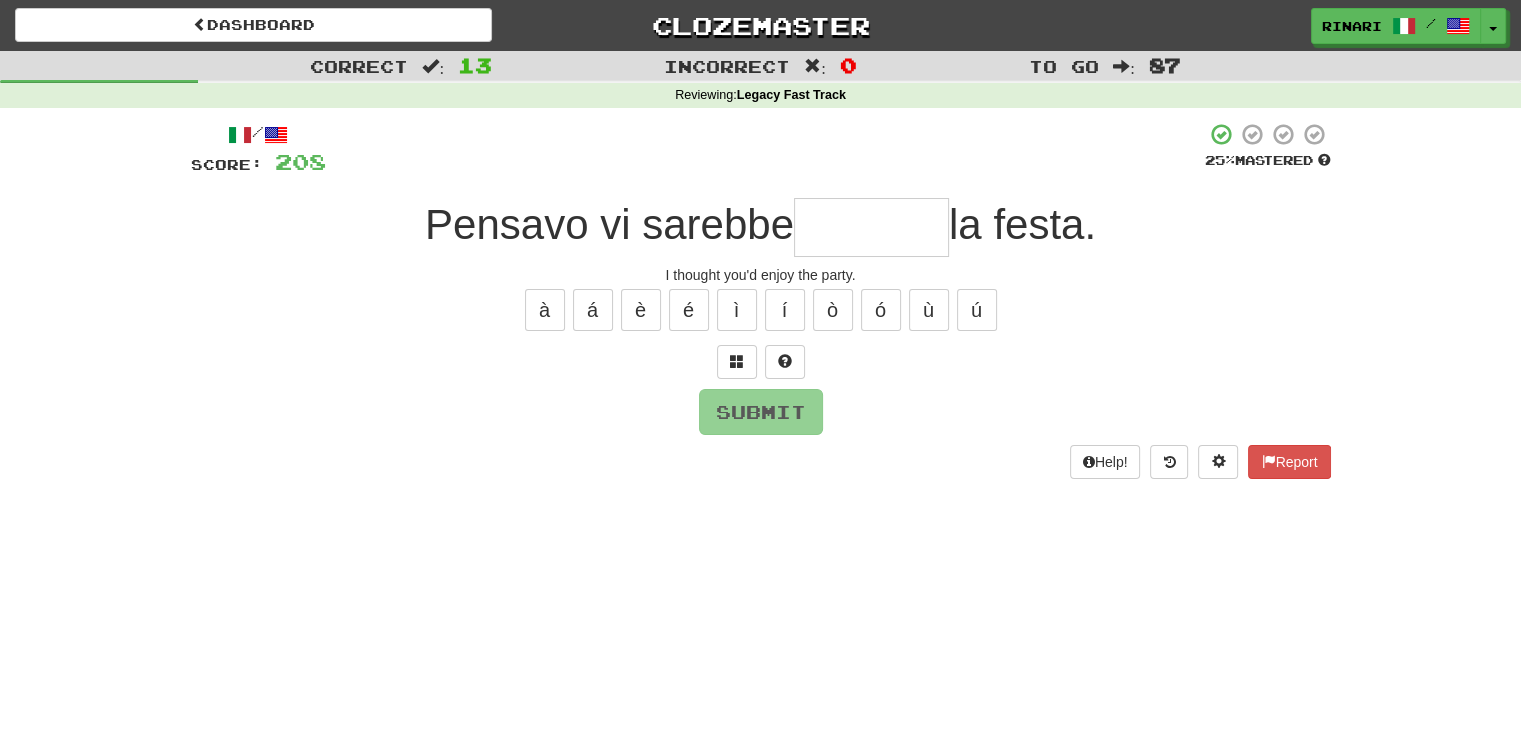 type on "*" 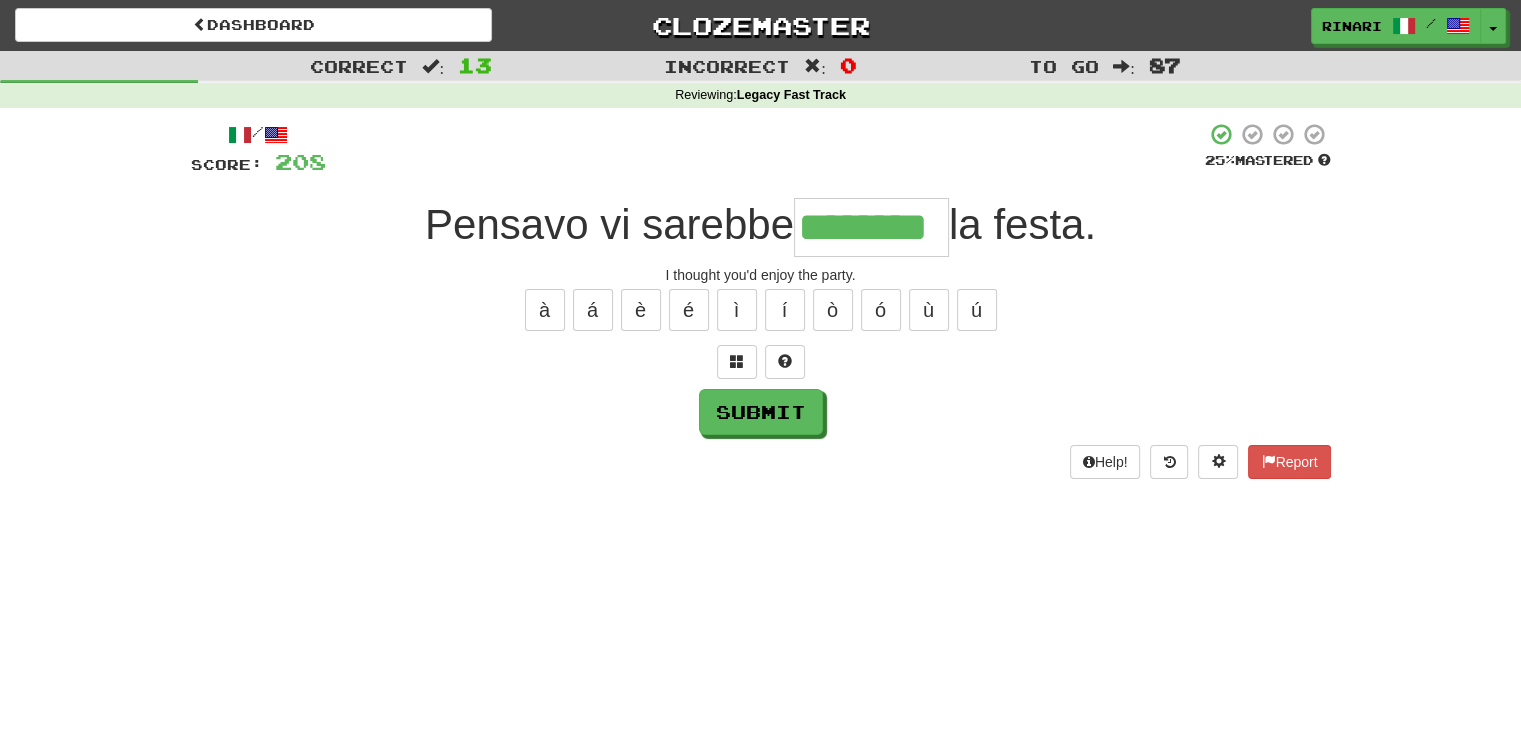 type on "********" 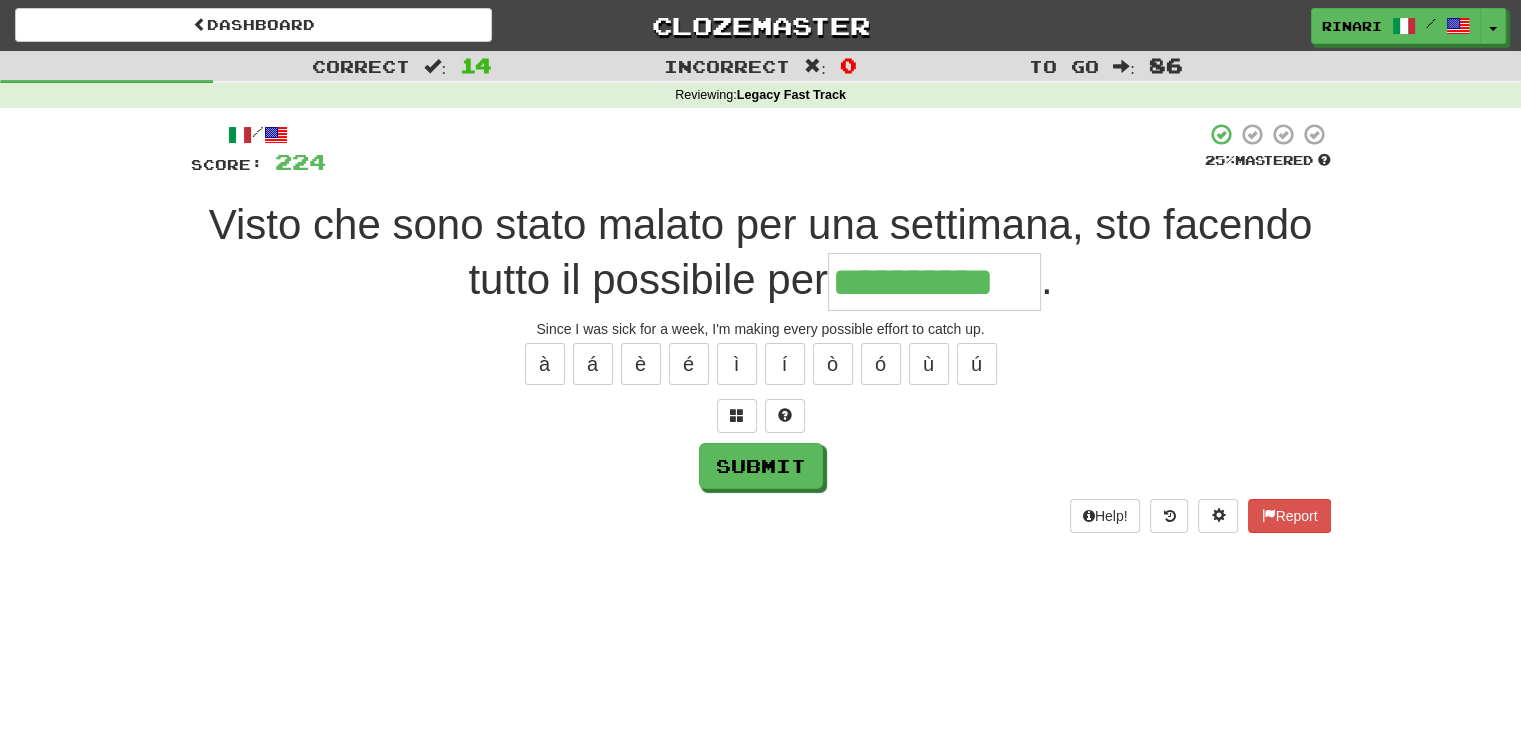 type on "**********" 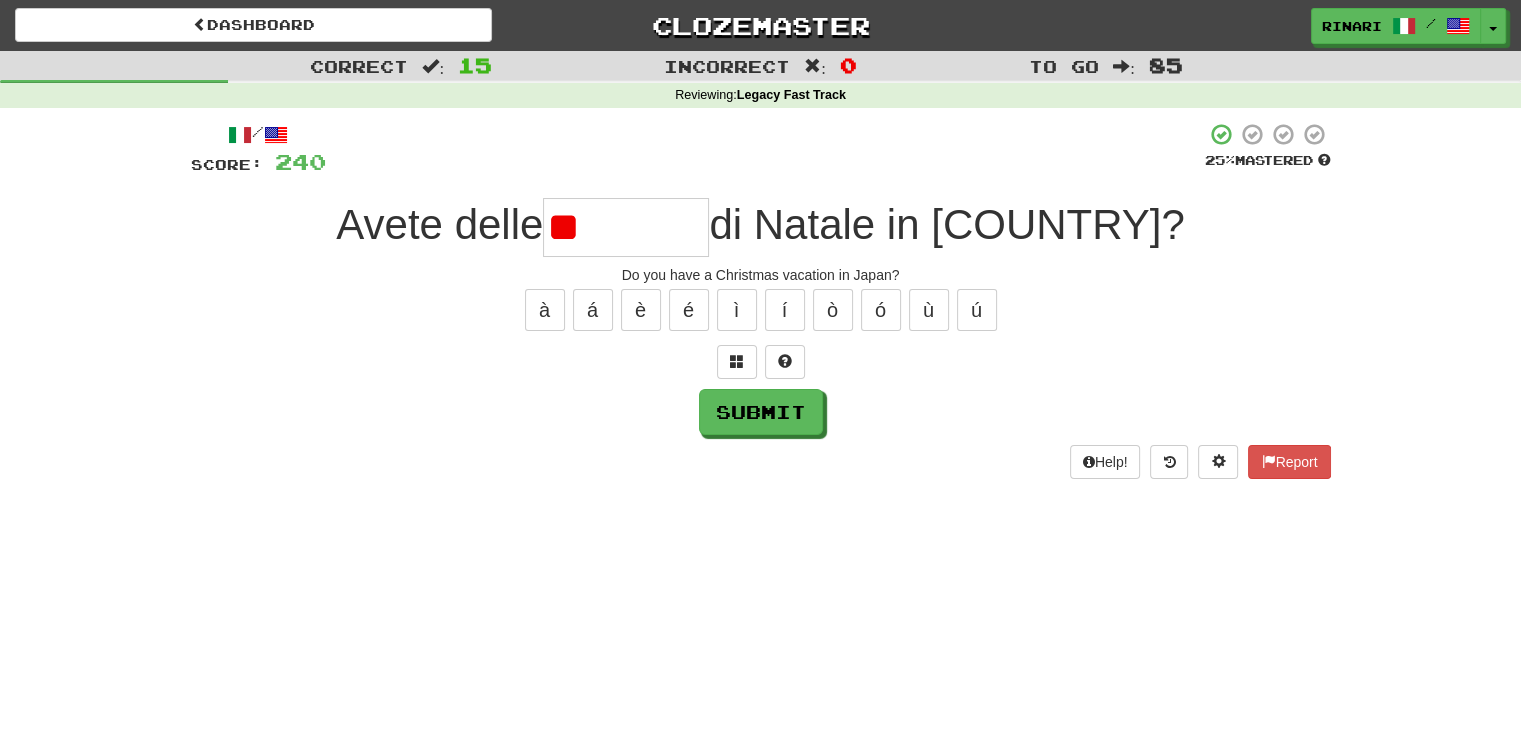 type on "*" 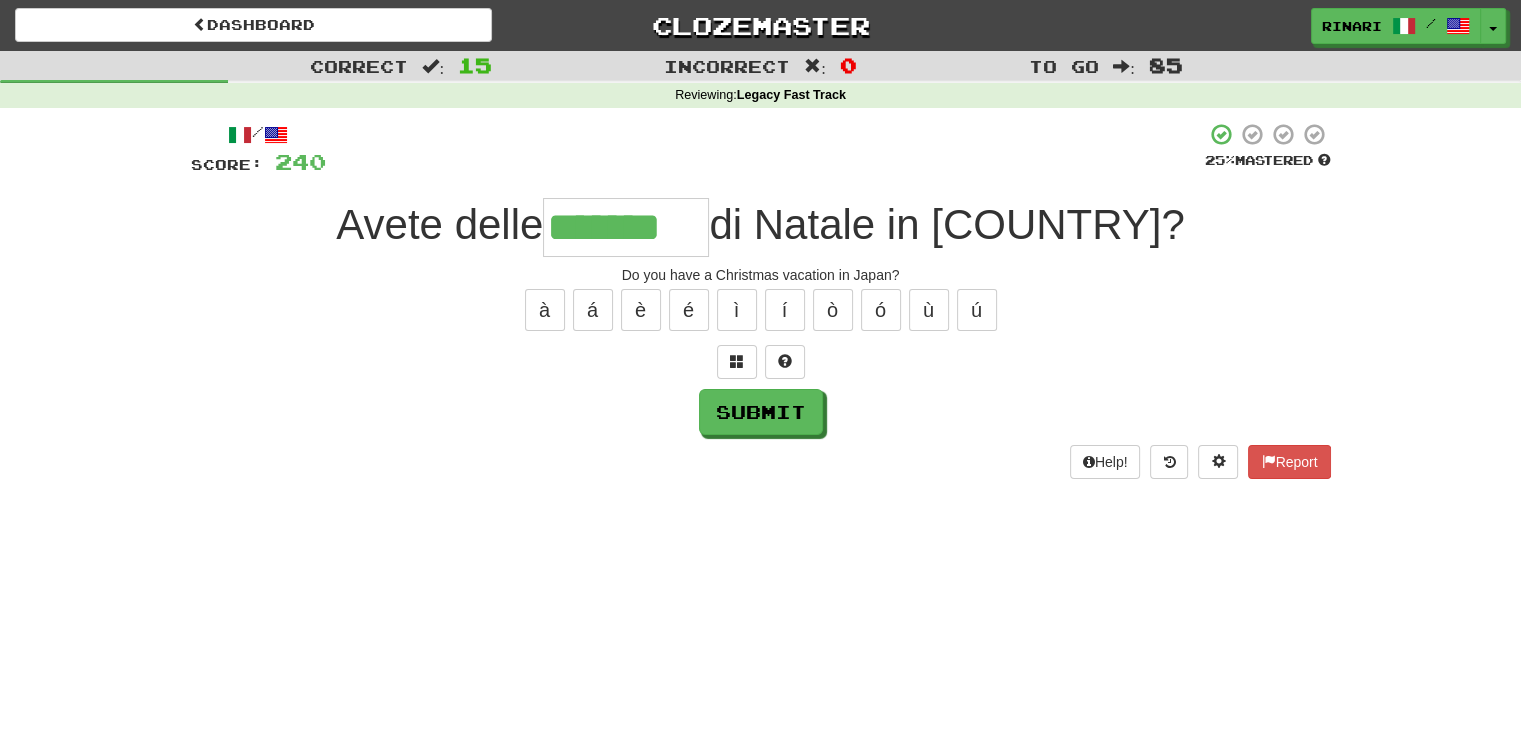 type on "*******" 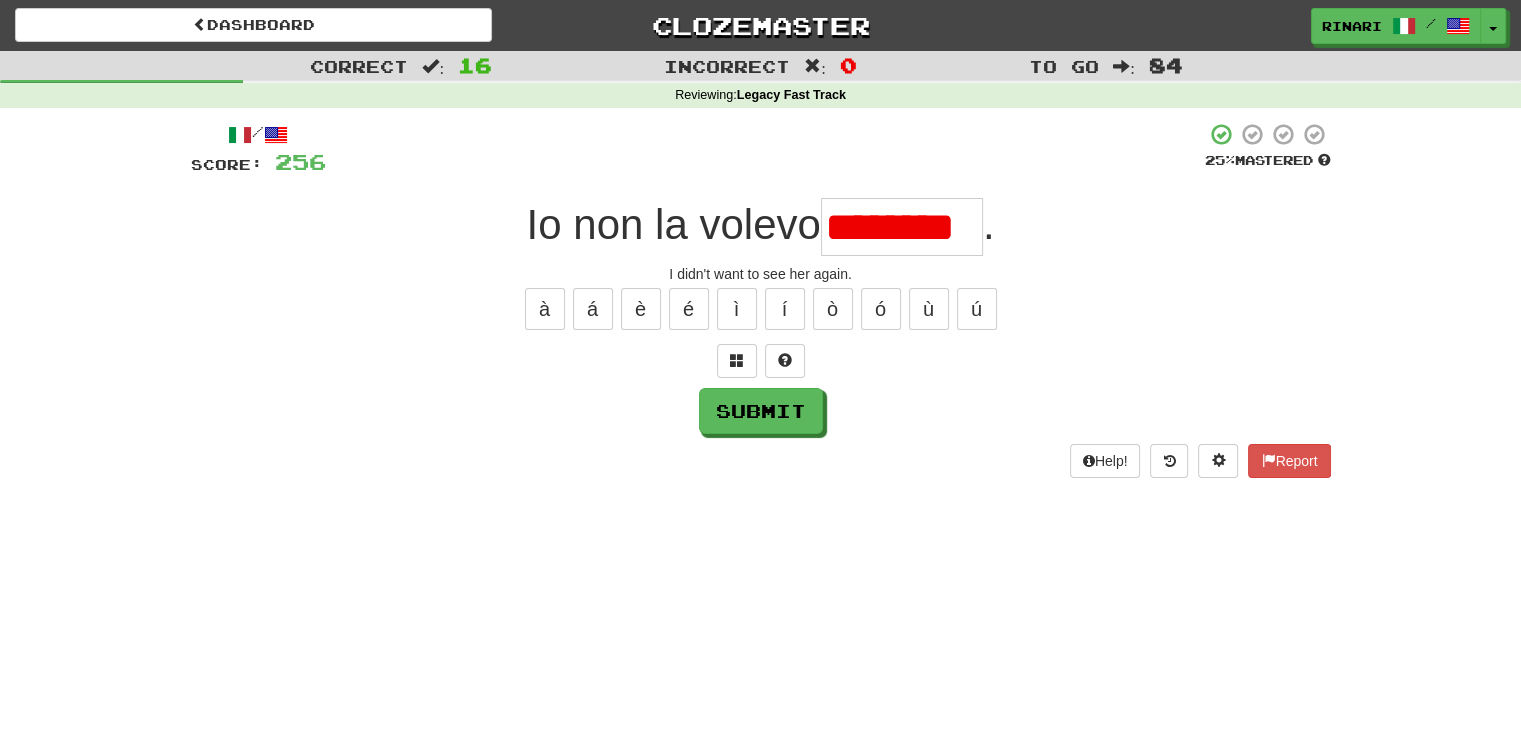 scroll, scrollTop: 0, scrollLeft: 0, axis: both 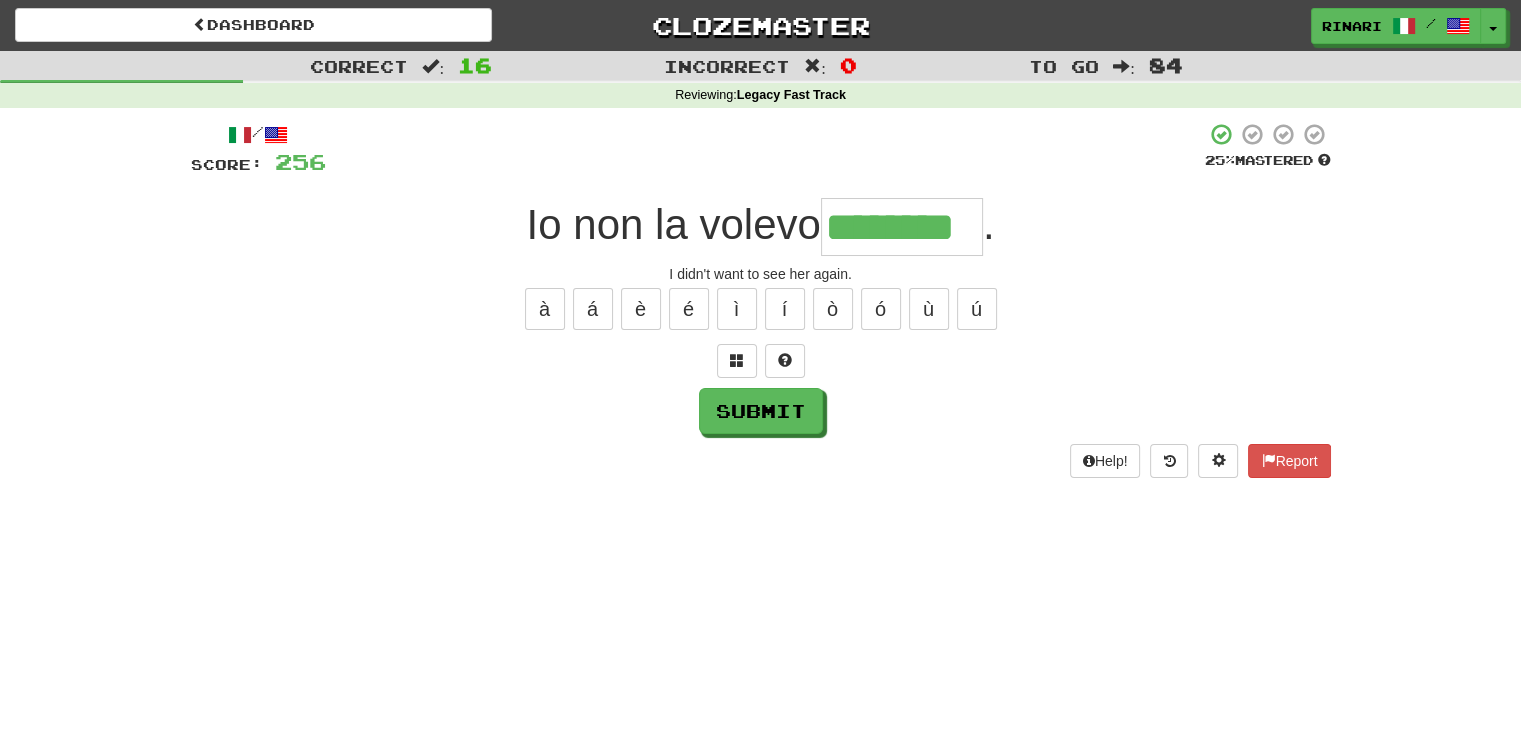 type on "********" 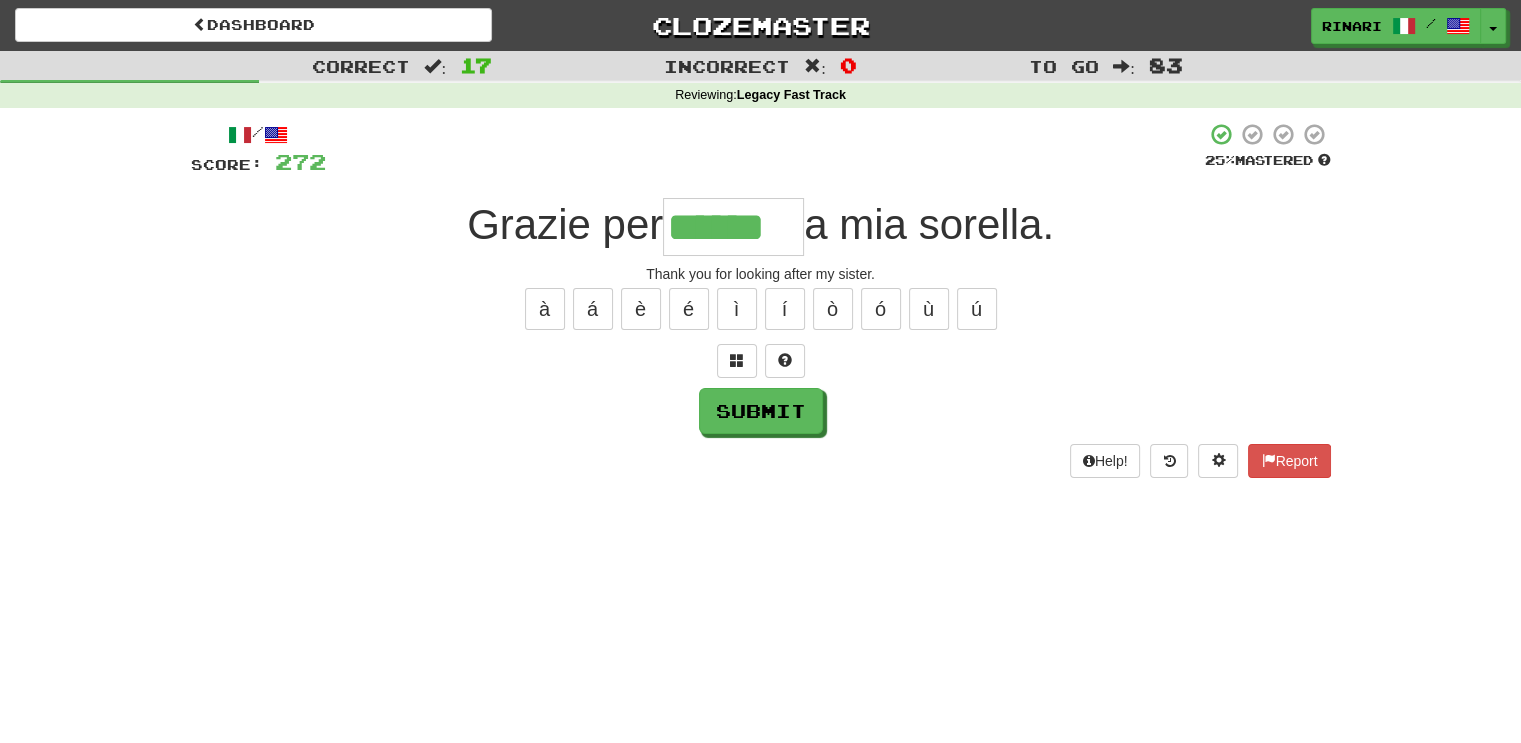 type on "******" 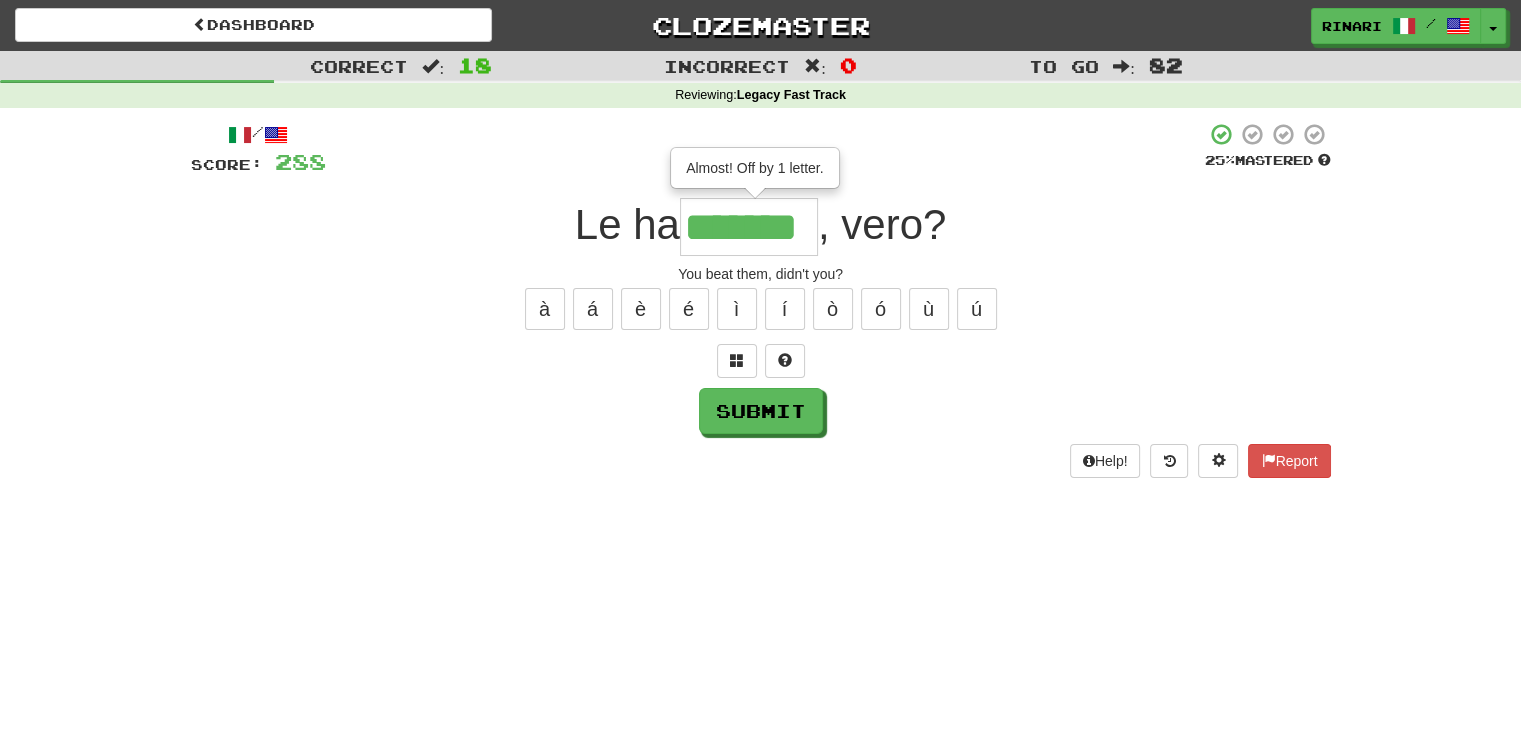 type on "*******" 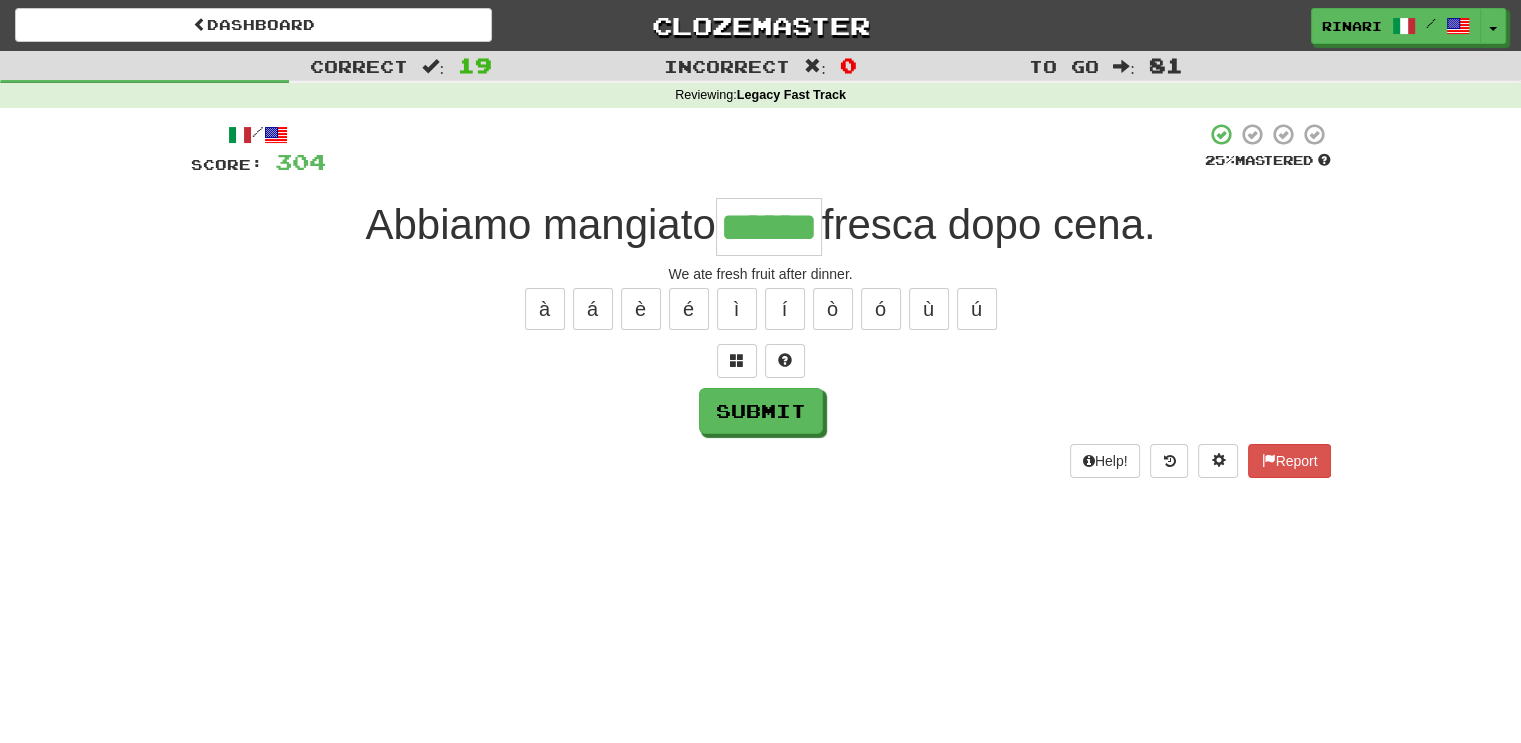type on "******" 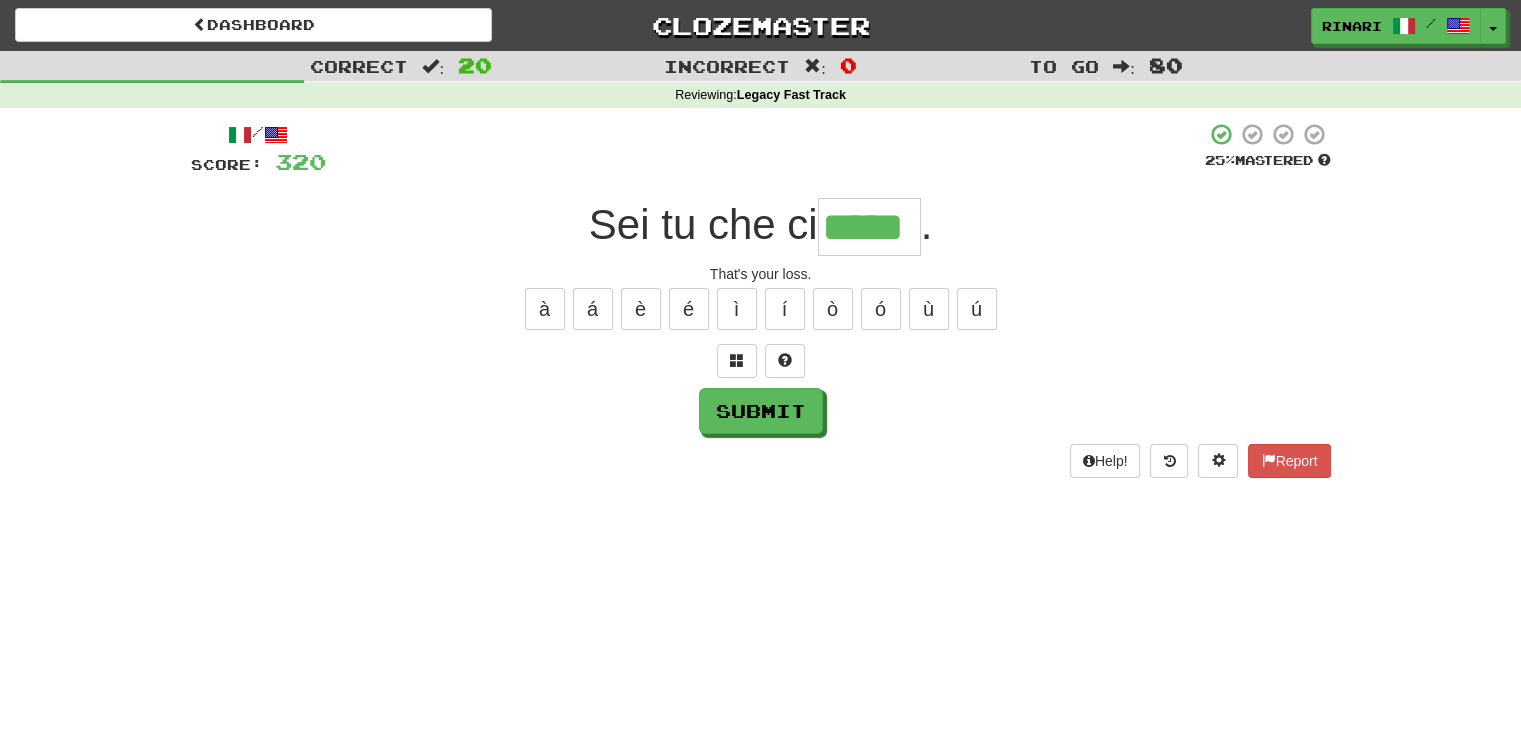 type on "*****" 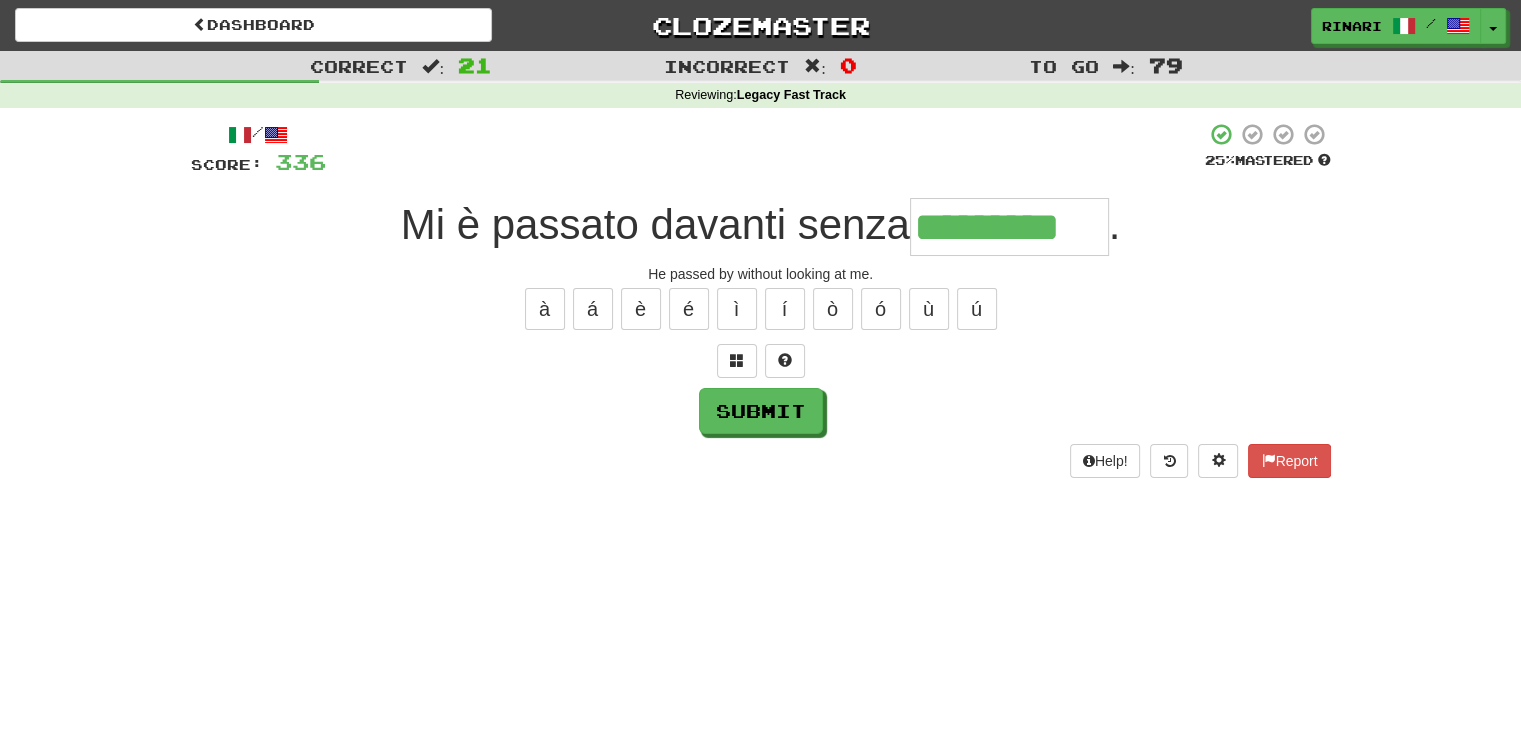 type on "*********" 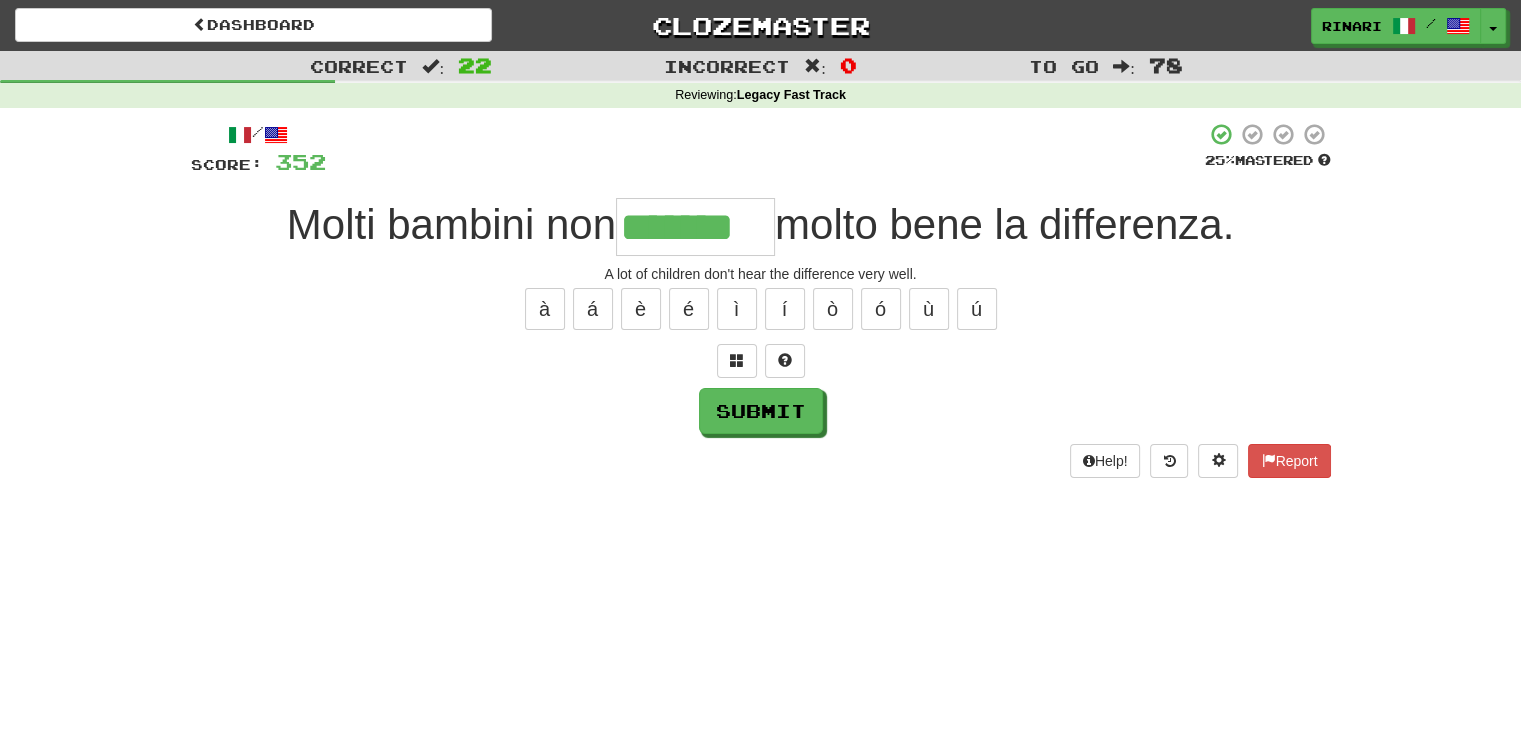 type on "*******" 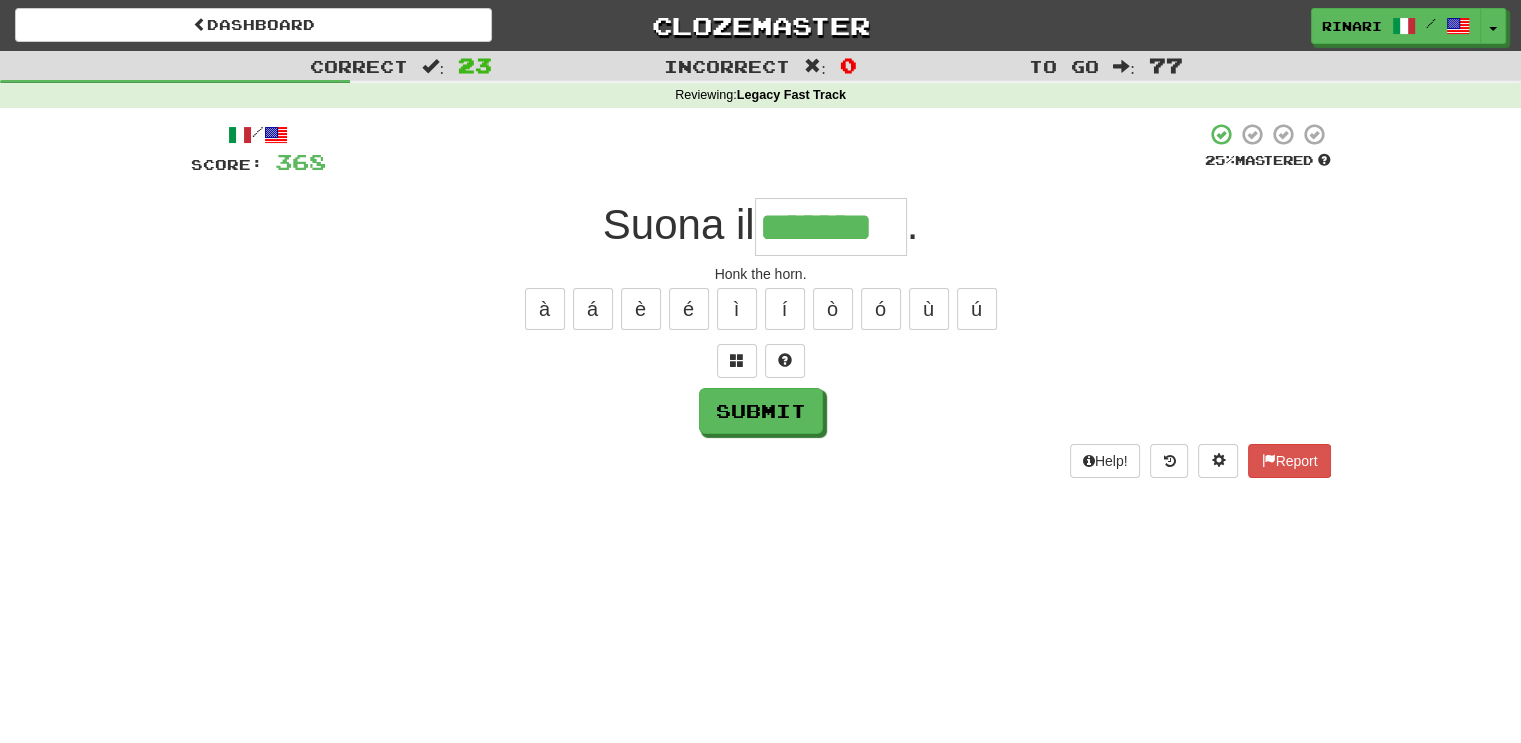 type on "*******" 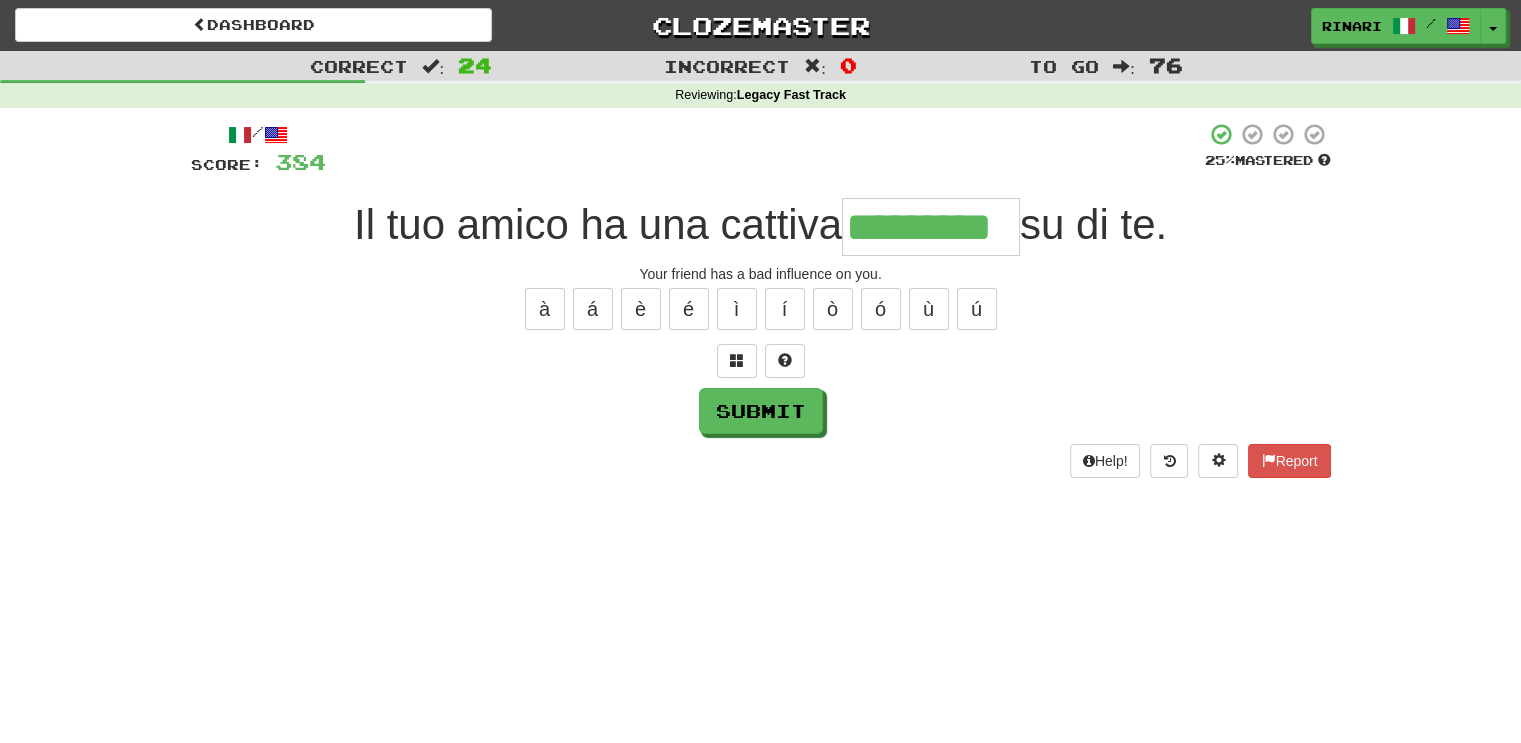 type on "*********" 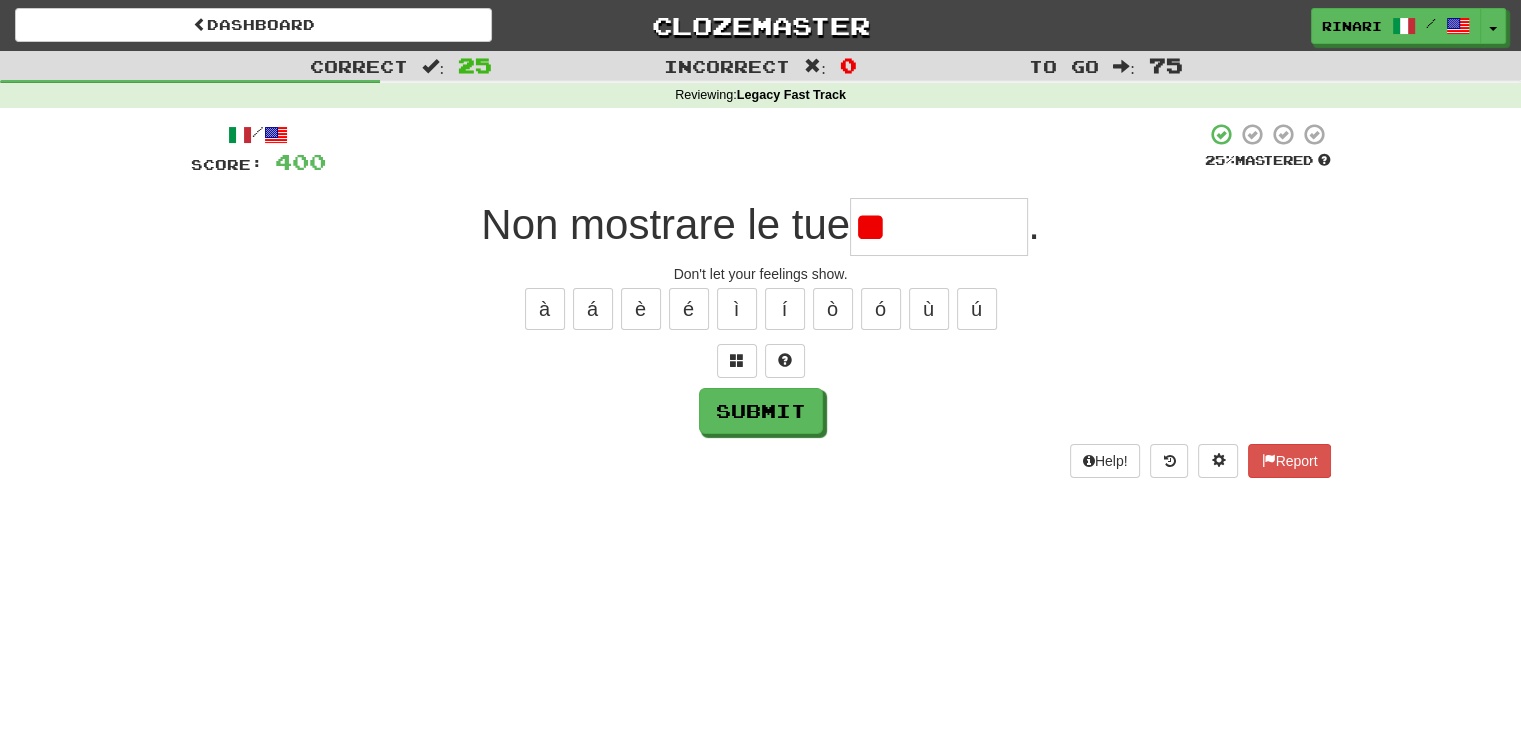 type on "*" 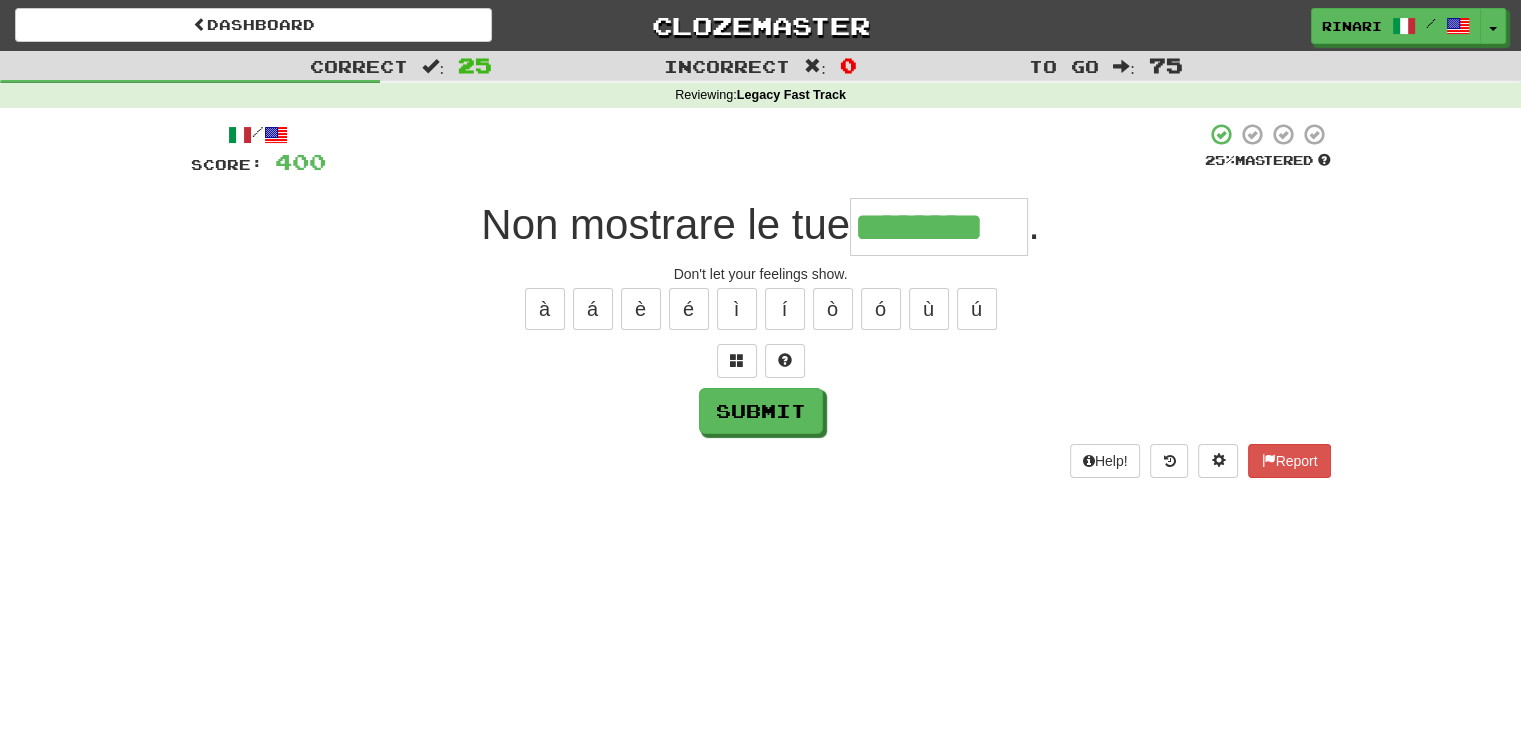 type on "********" 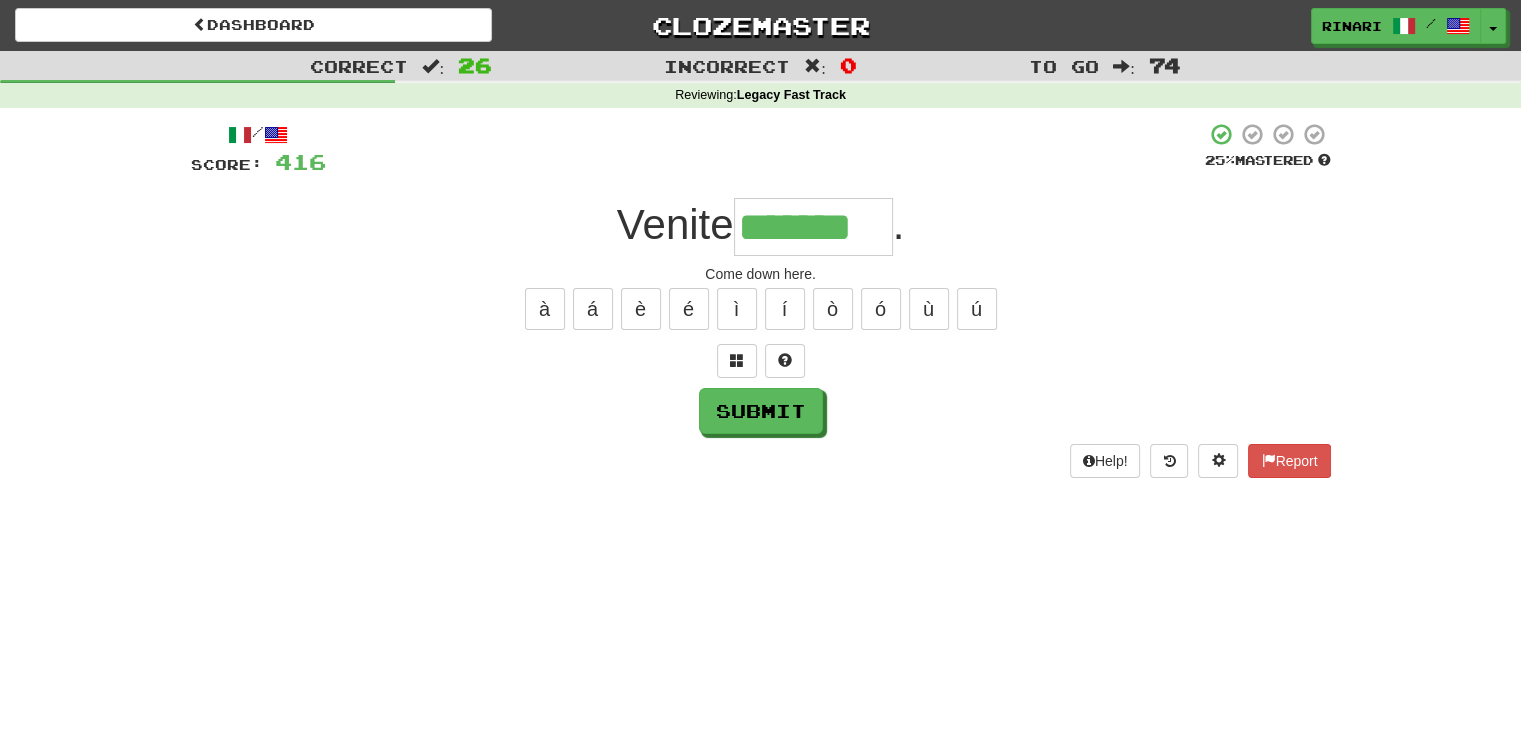 type on "*******" 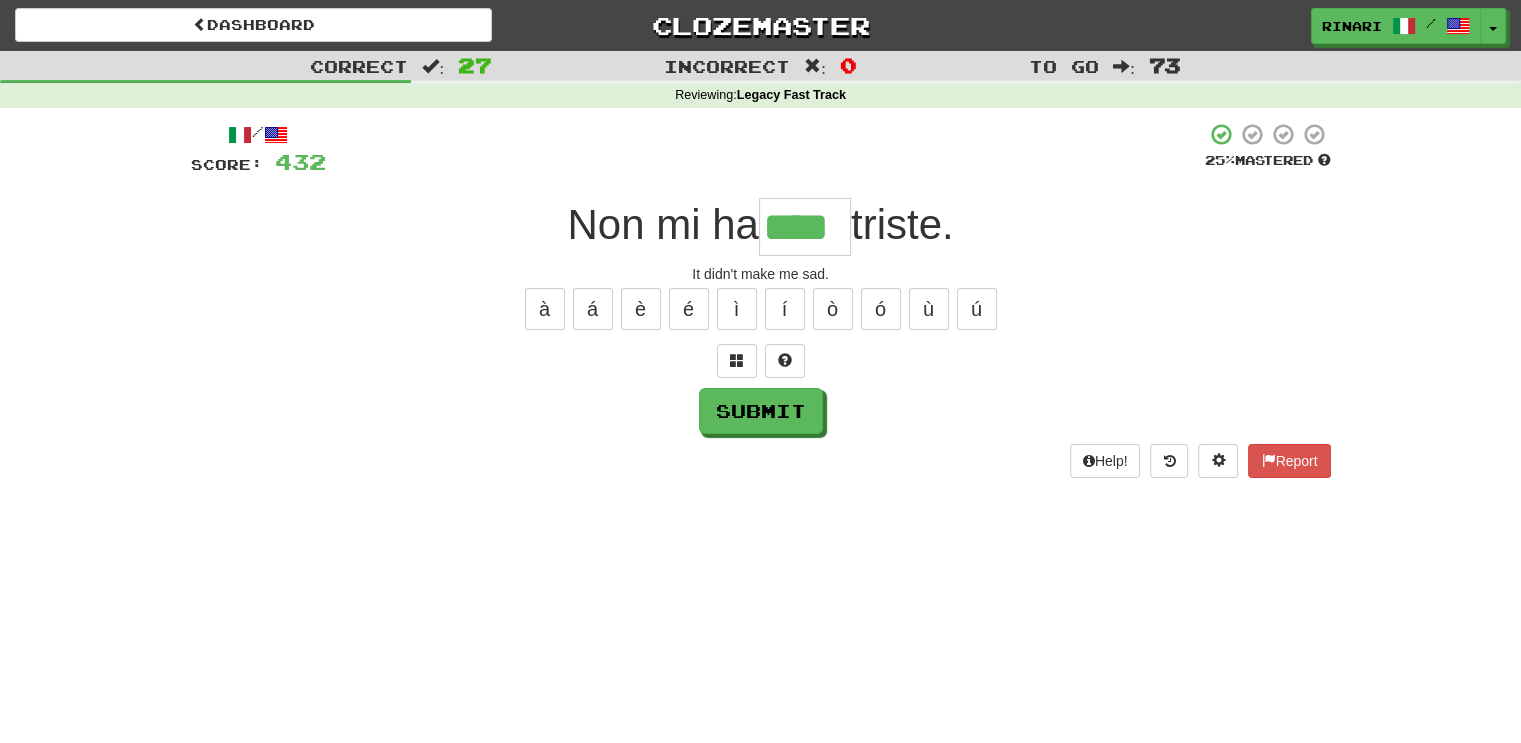 type on "****" 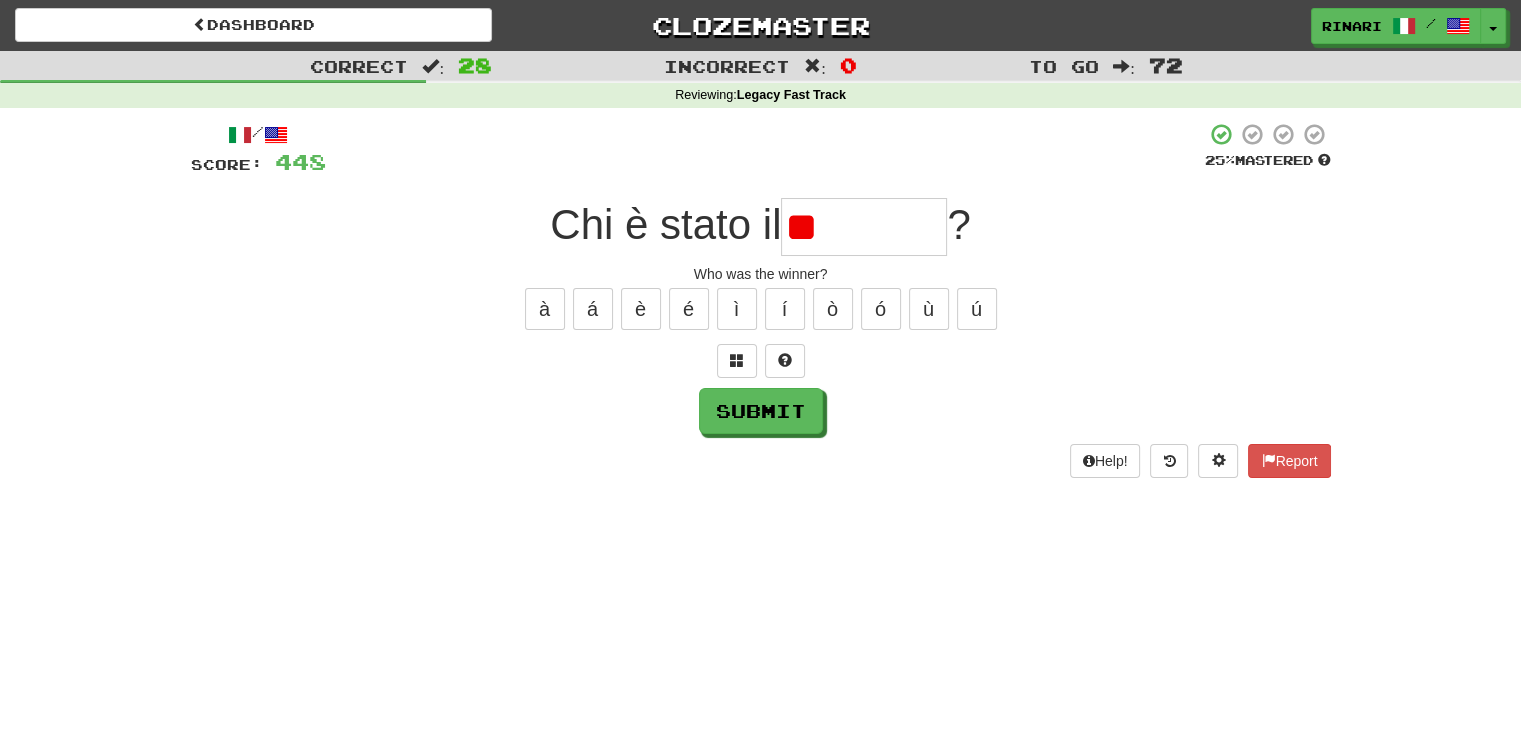 type on "*" 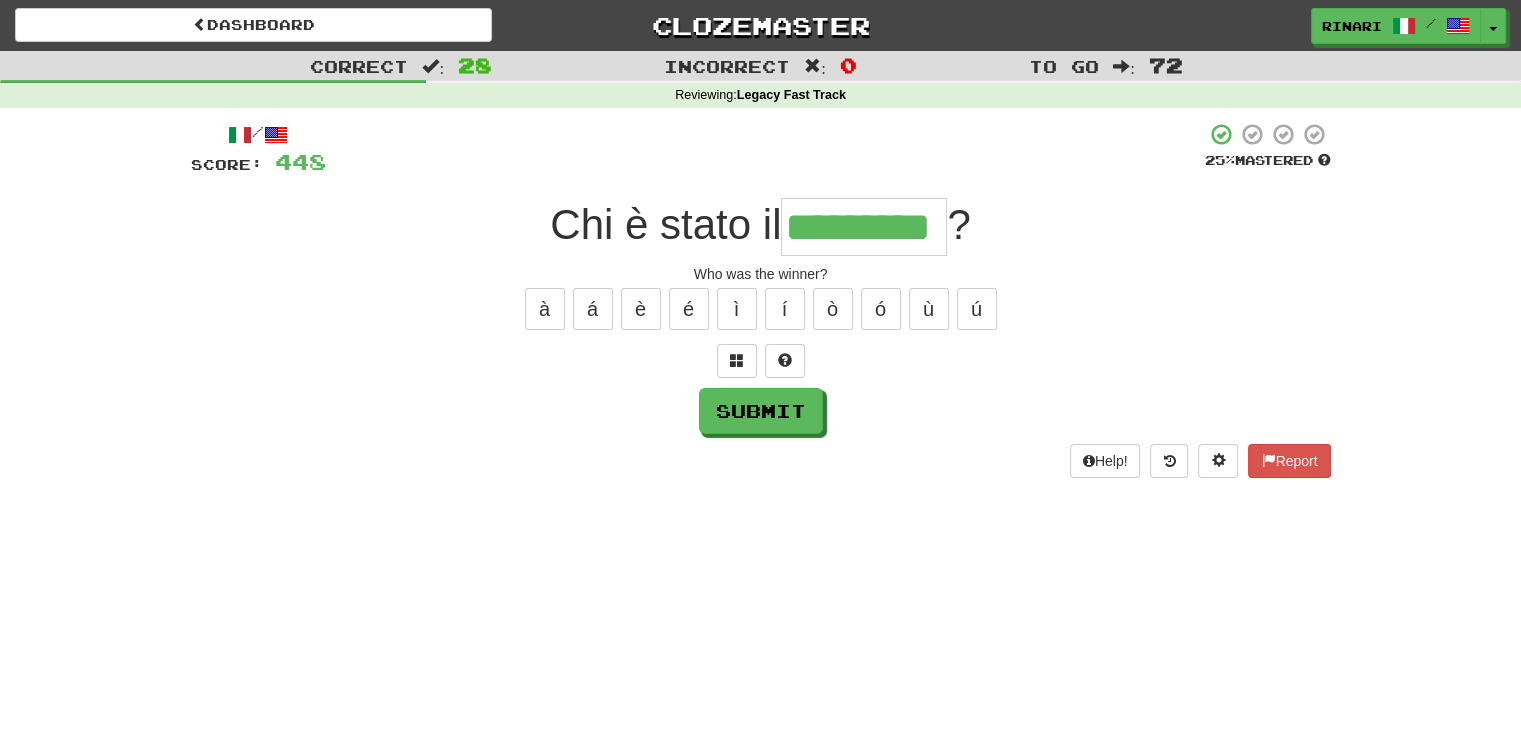 type on "*********" 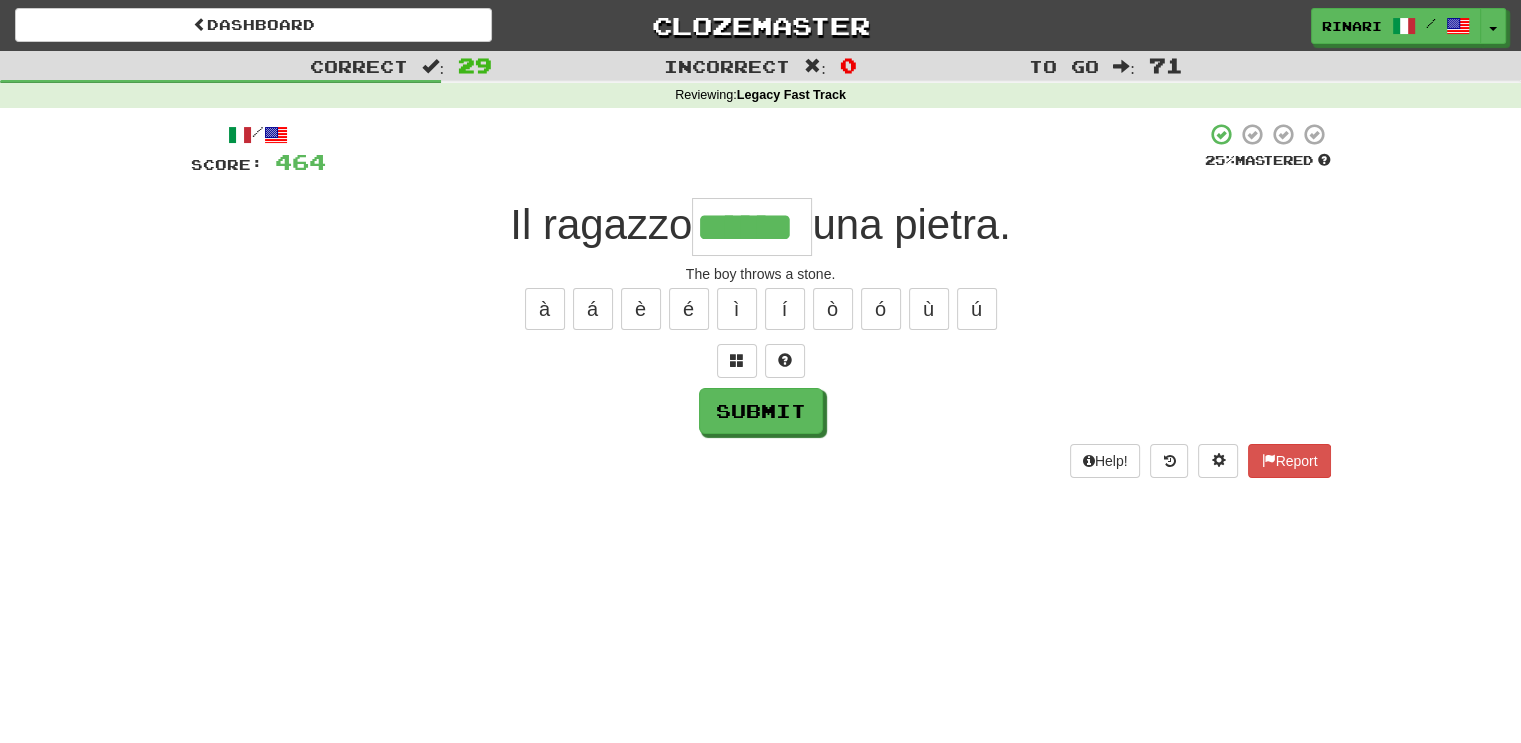 type on "******" 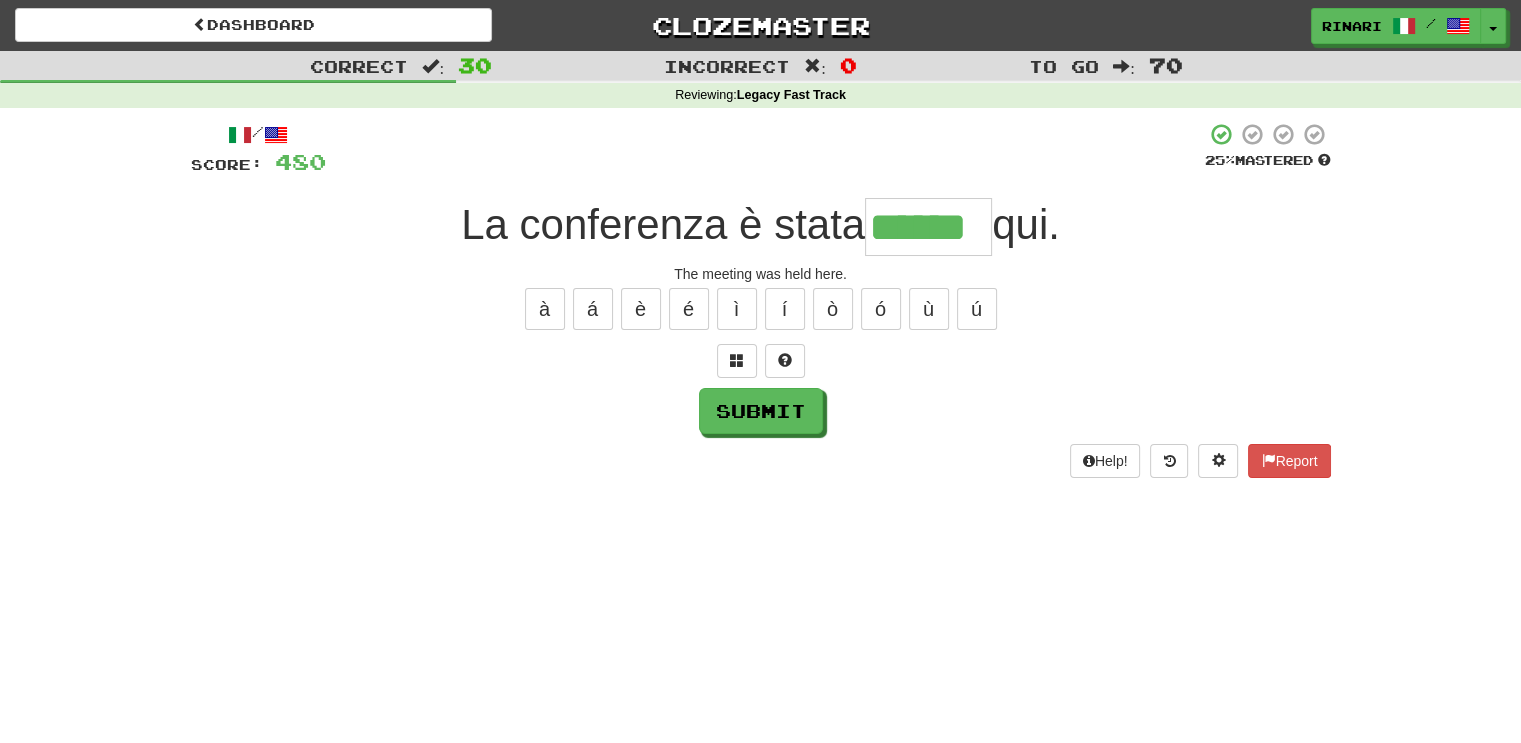 type on "******" 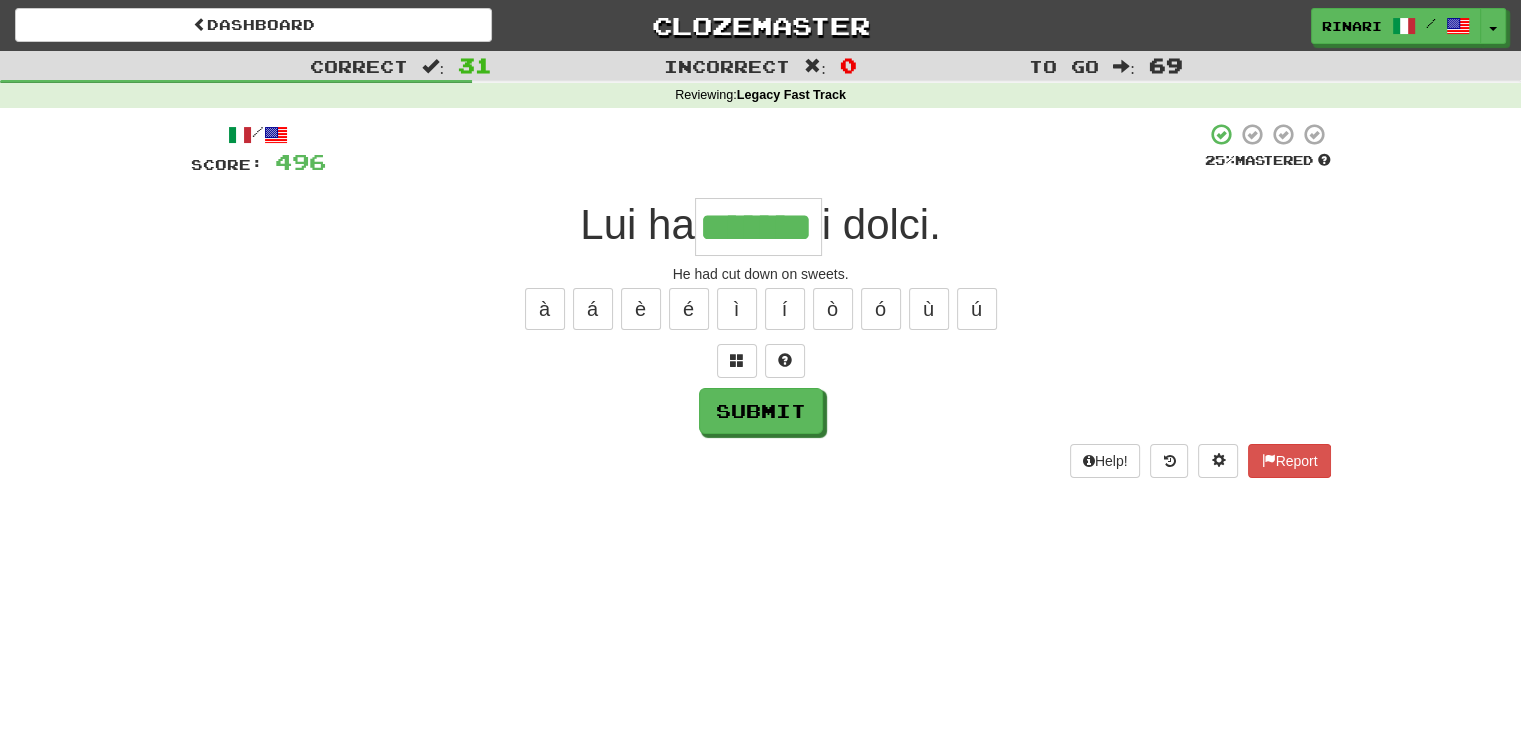 type on "*******" 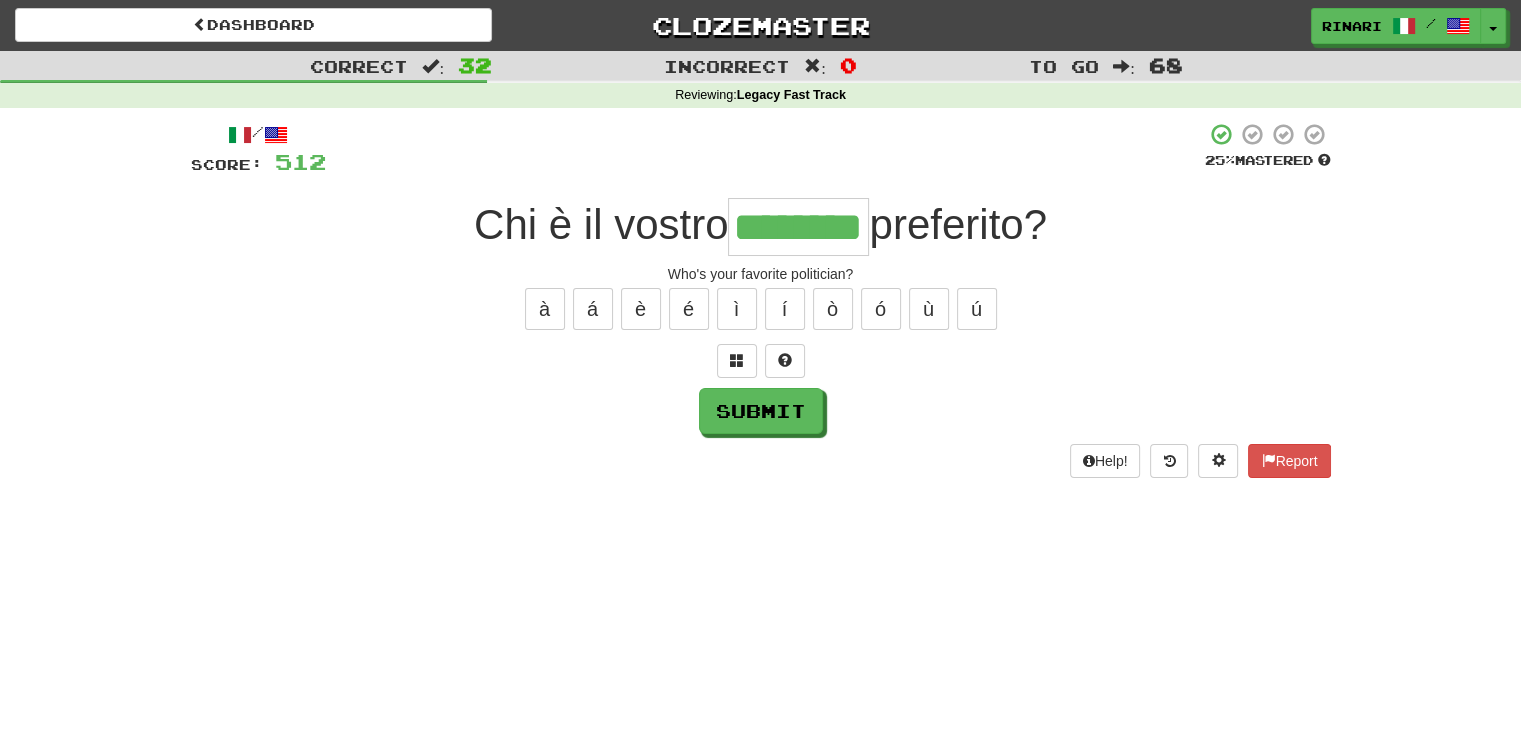 type on "********" 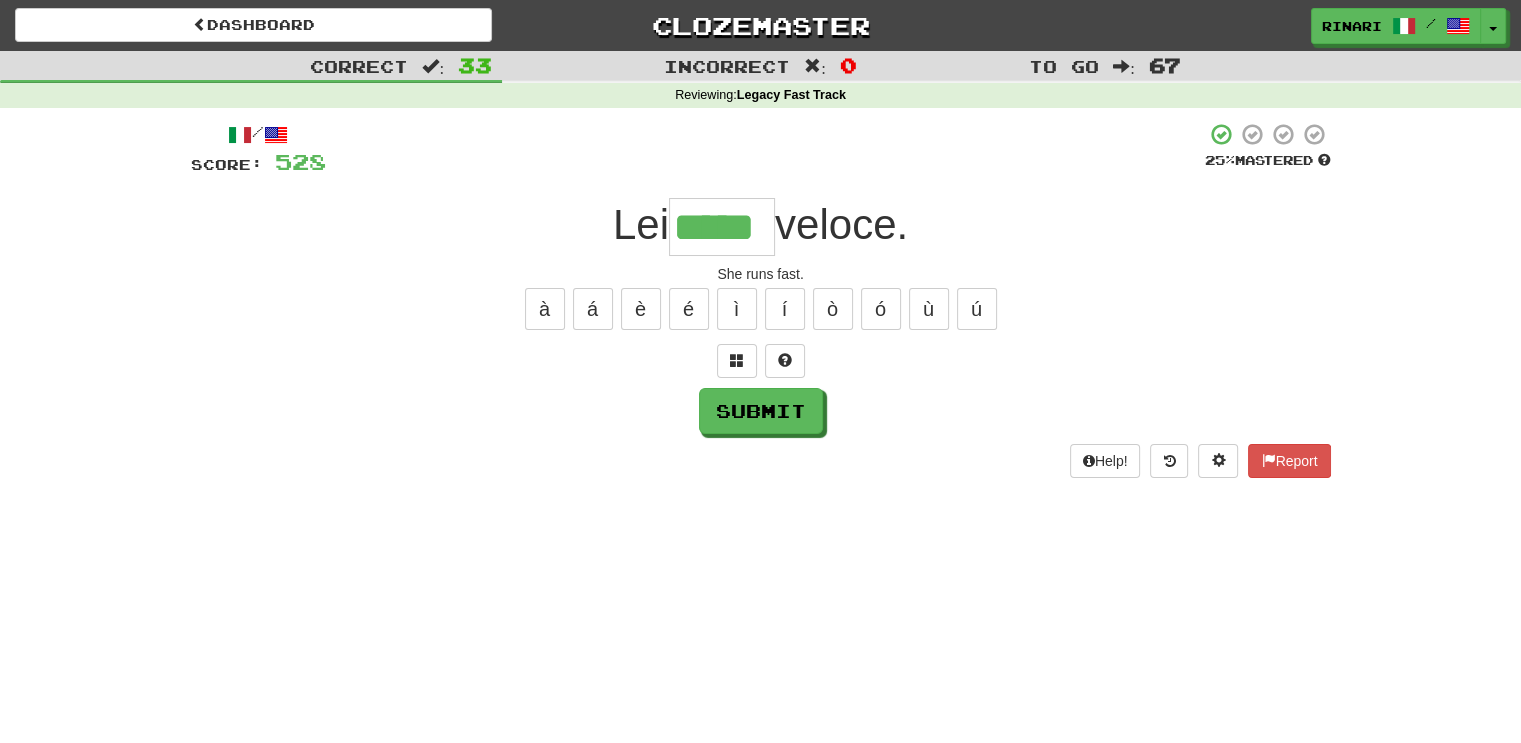 type on "*****" 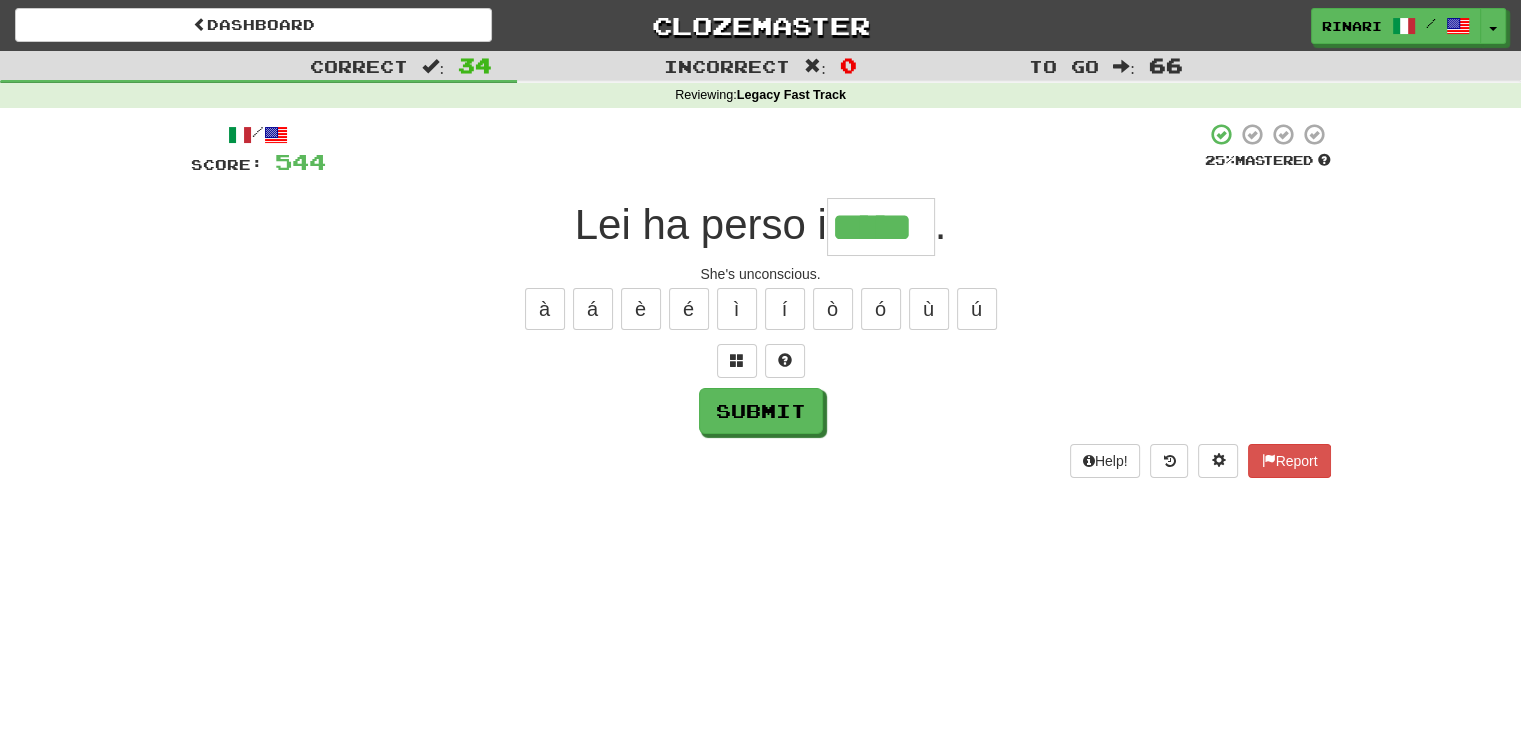 type on "*****" 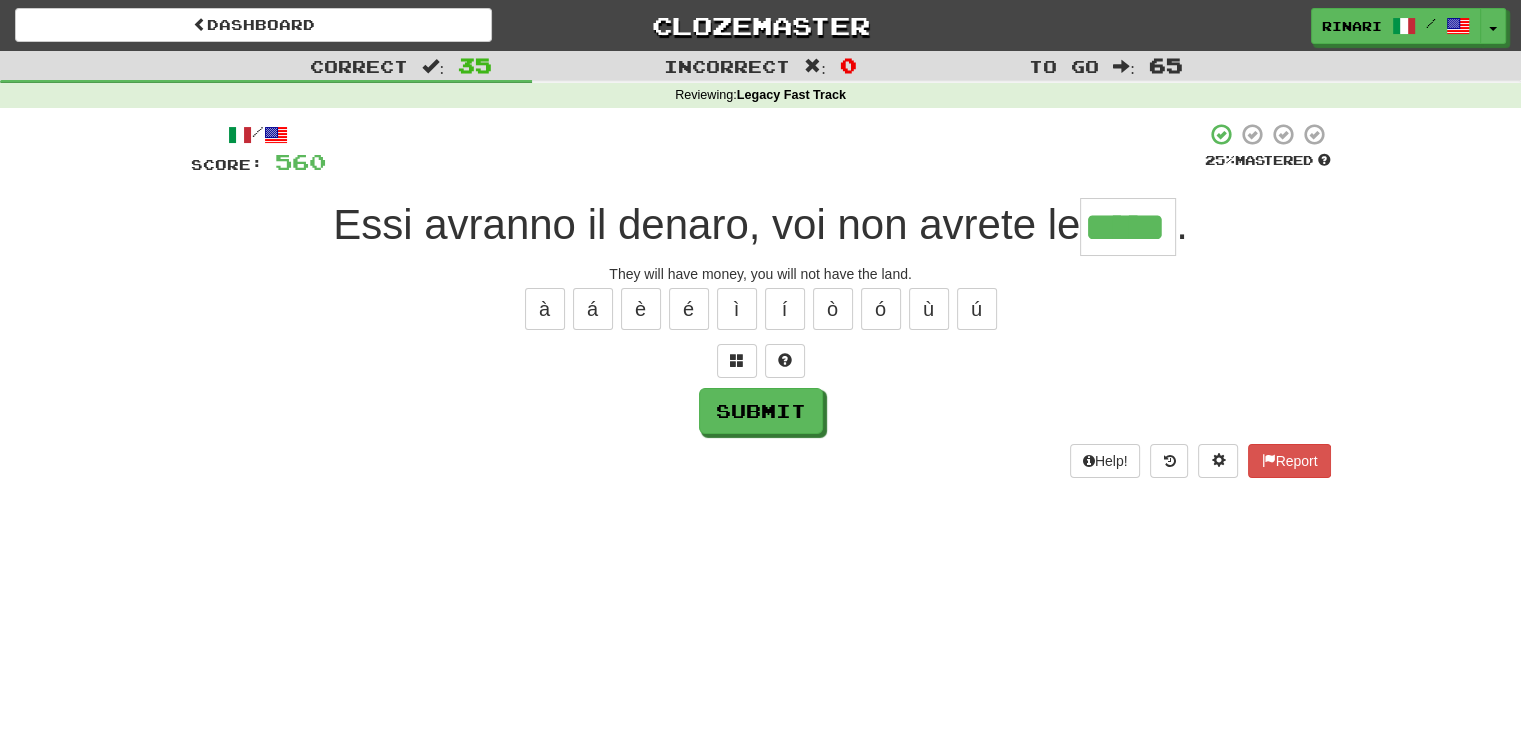type on "*****" 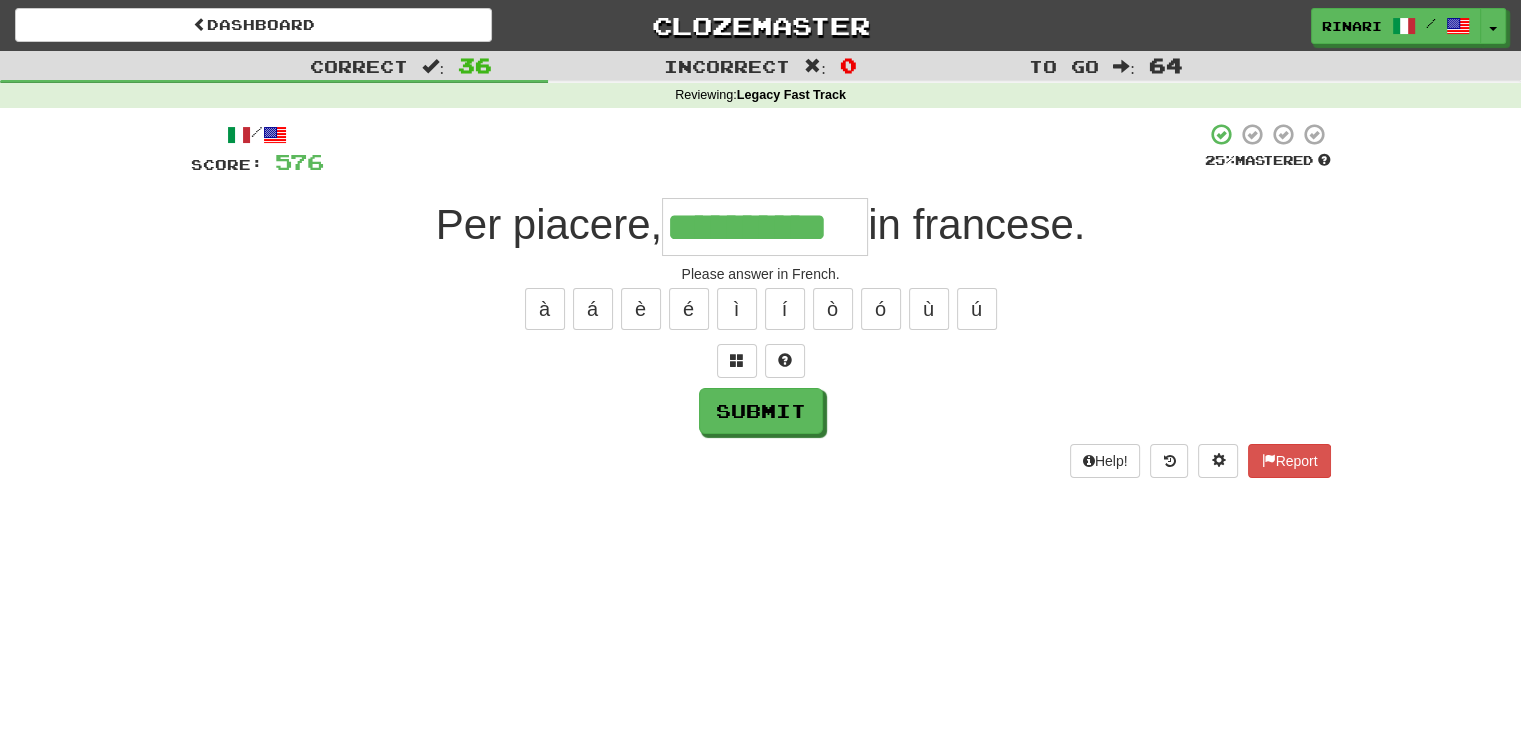 type on "**********" 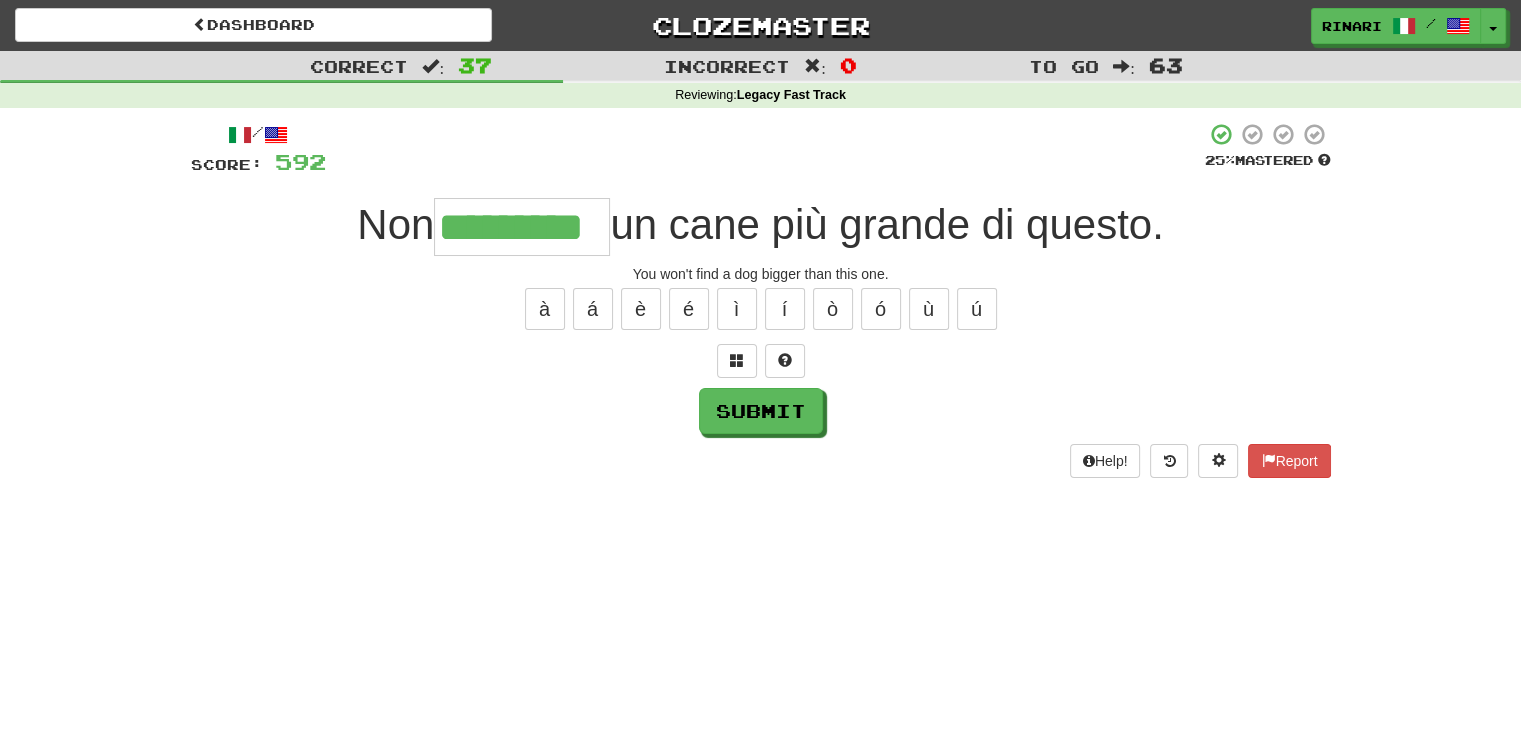 type on "*********" 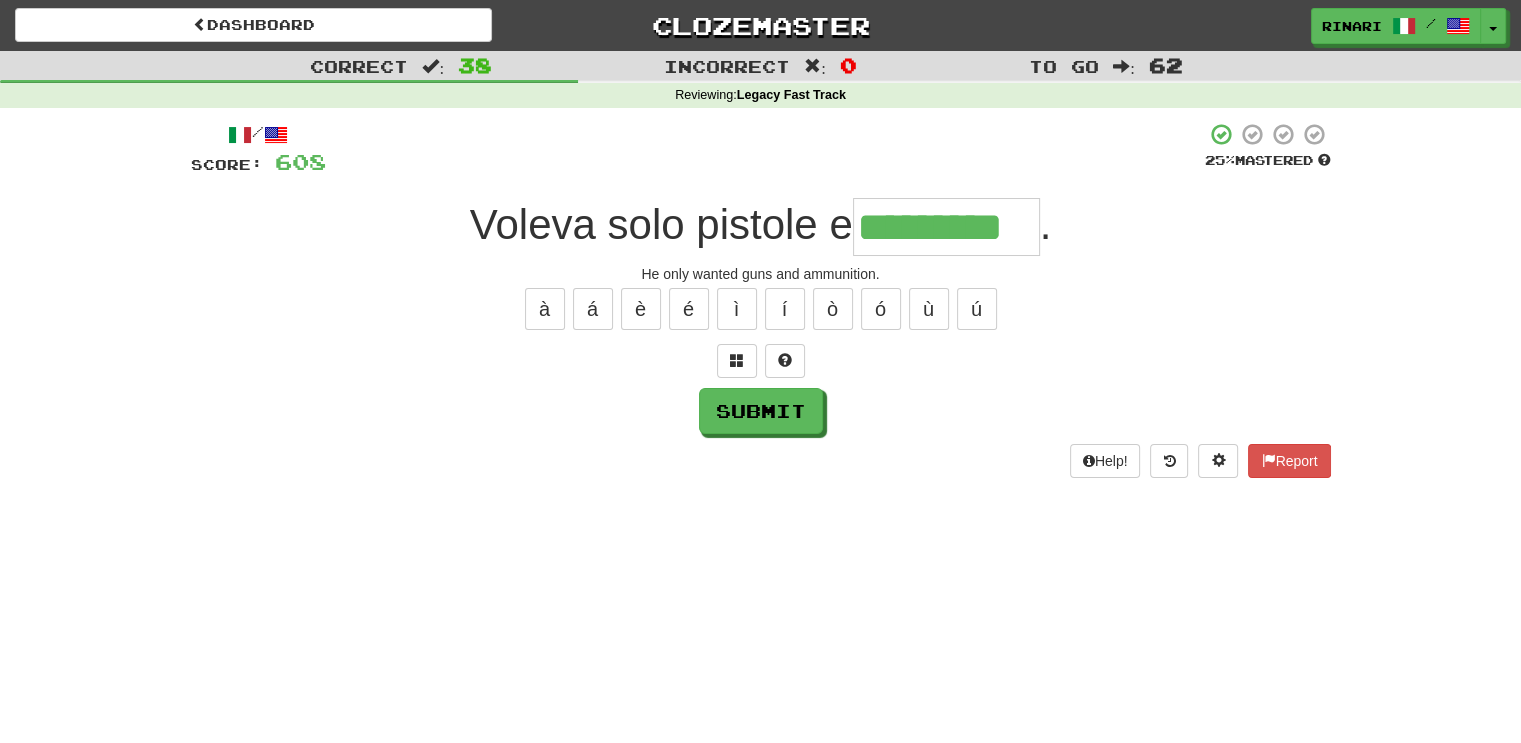 type on "*********" 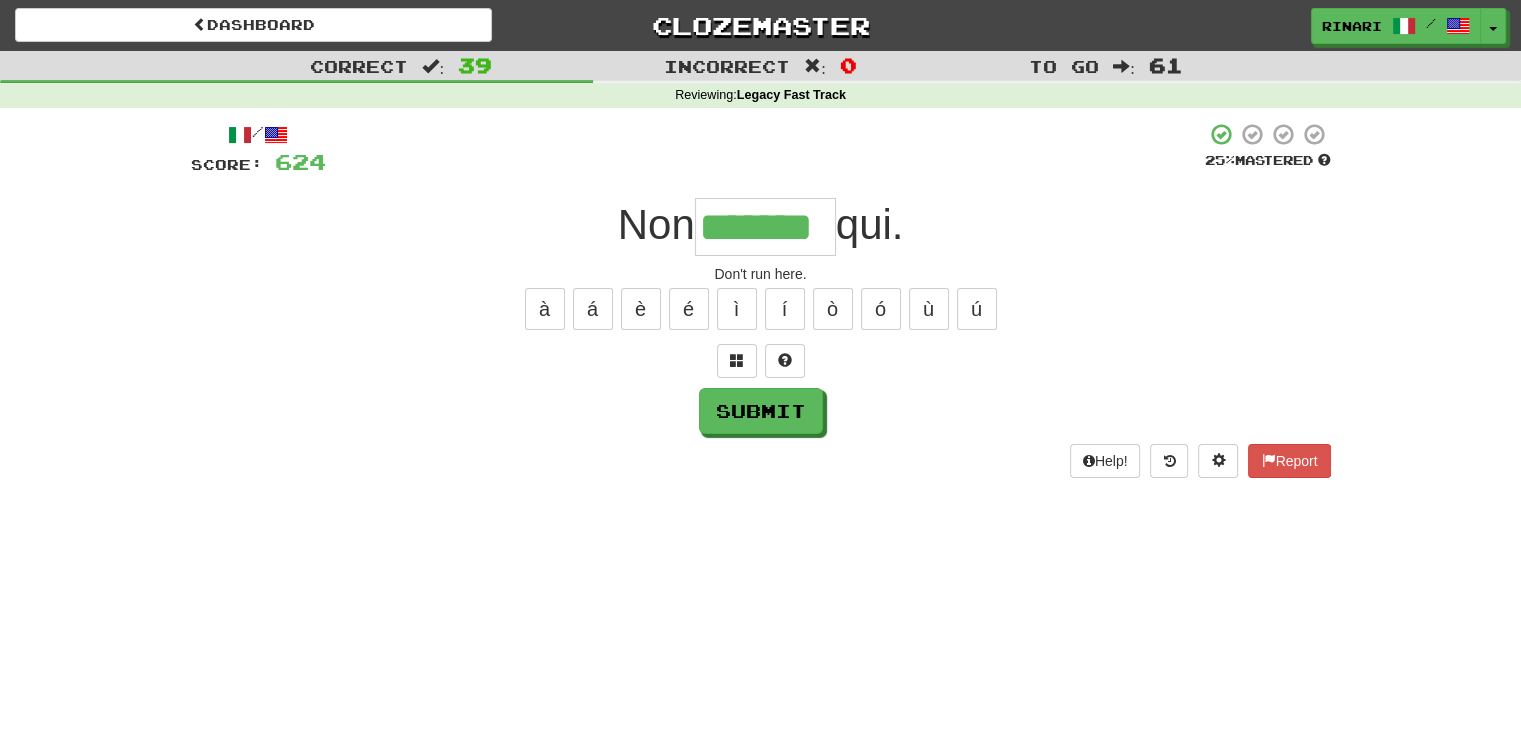 type on "*******" 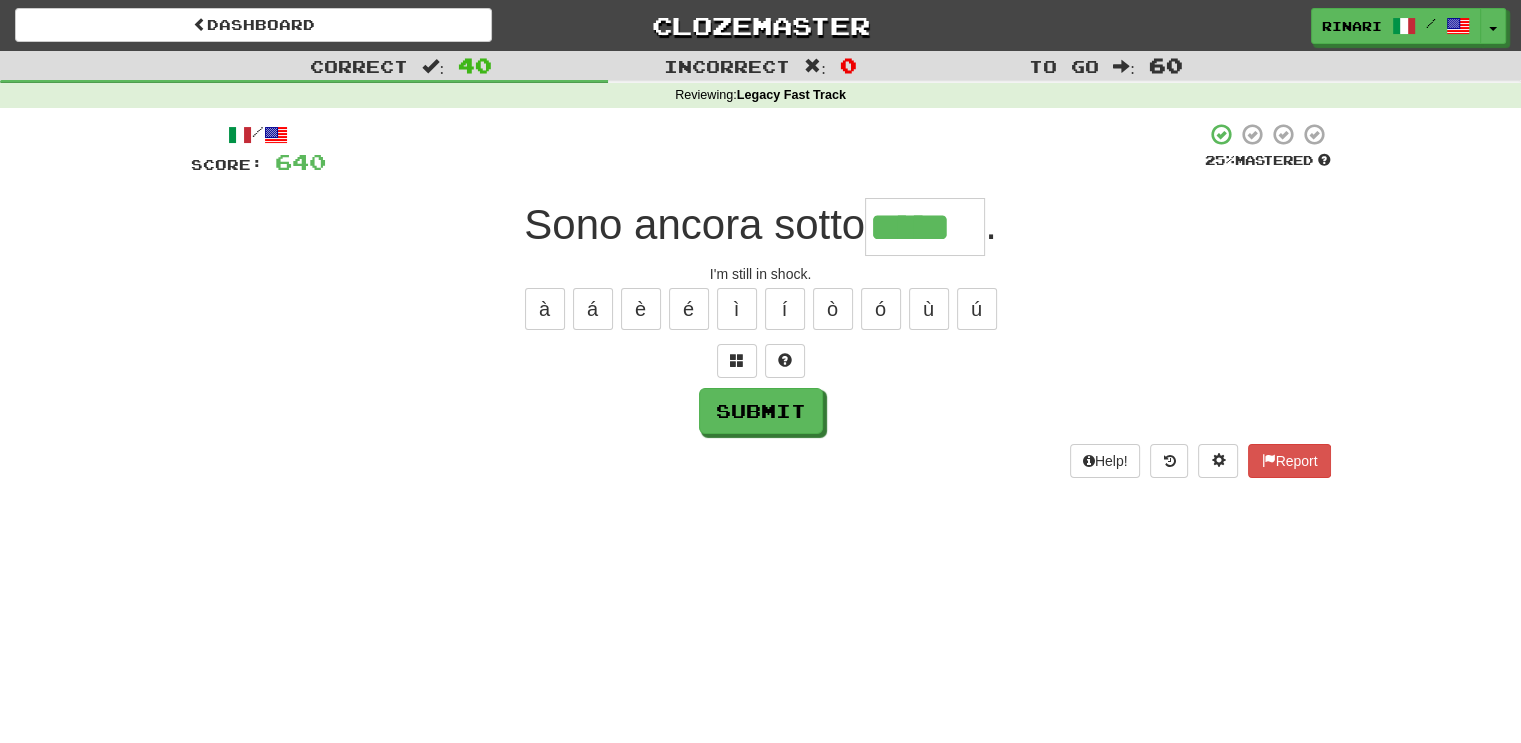 type 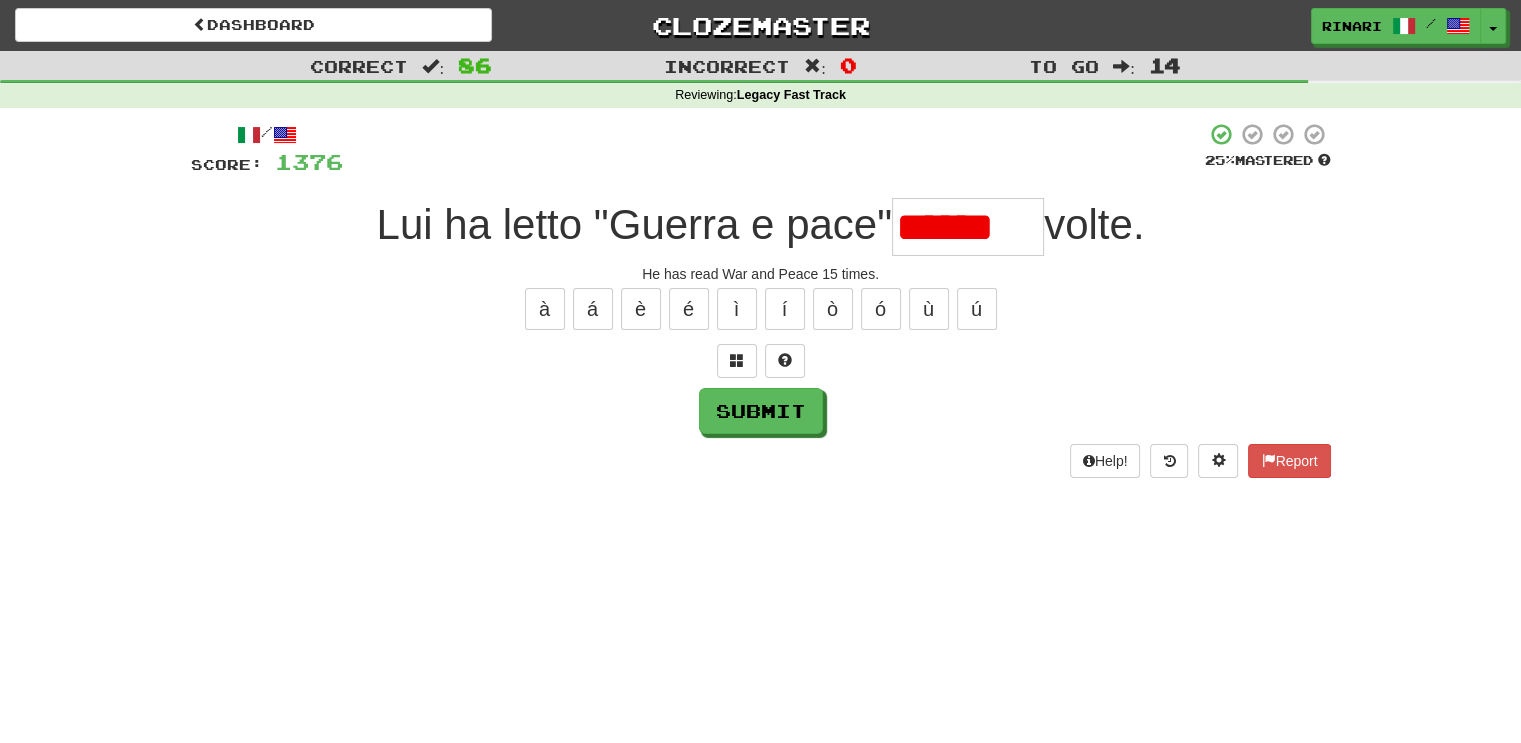 scroll, scrollTop: 0, scrollLeft: 0, axis: both 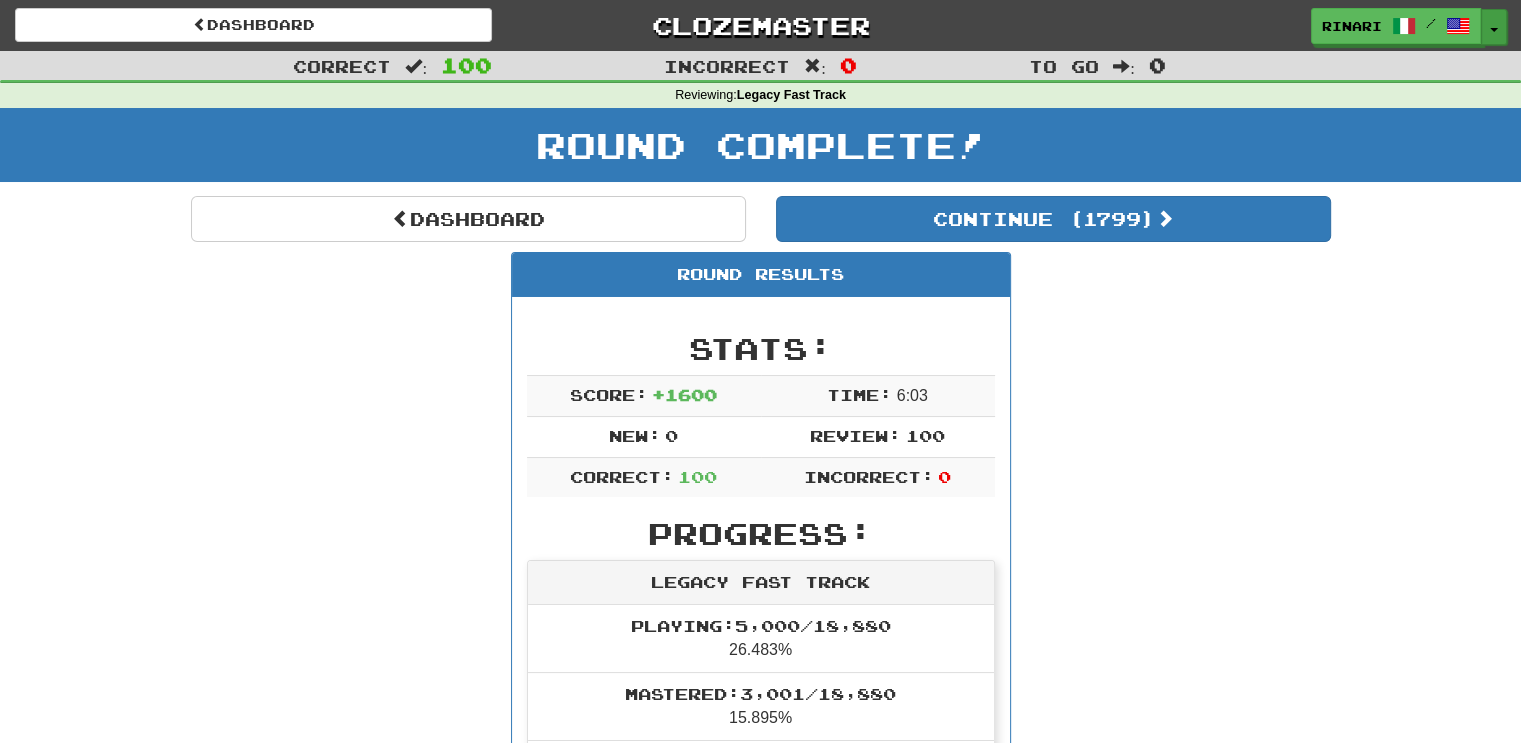click on "Toggle Dropdown" at bounding box center [1494, 27] 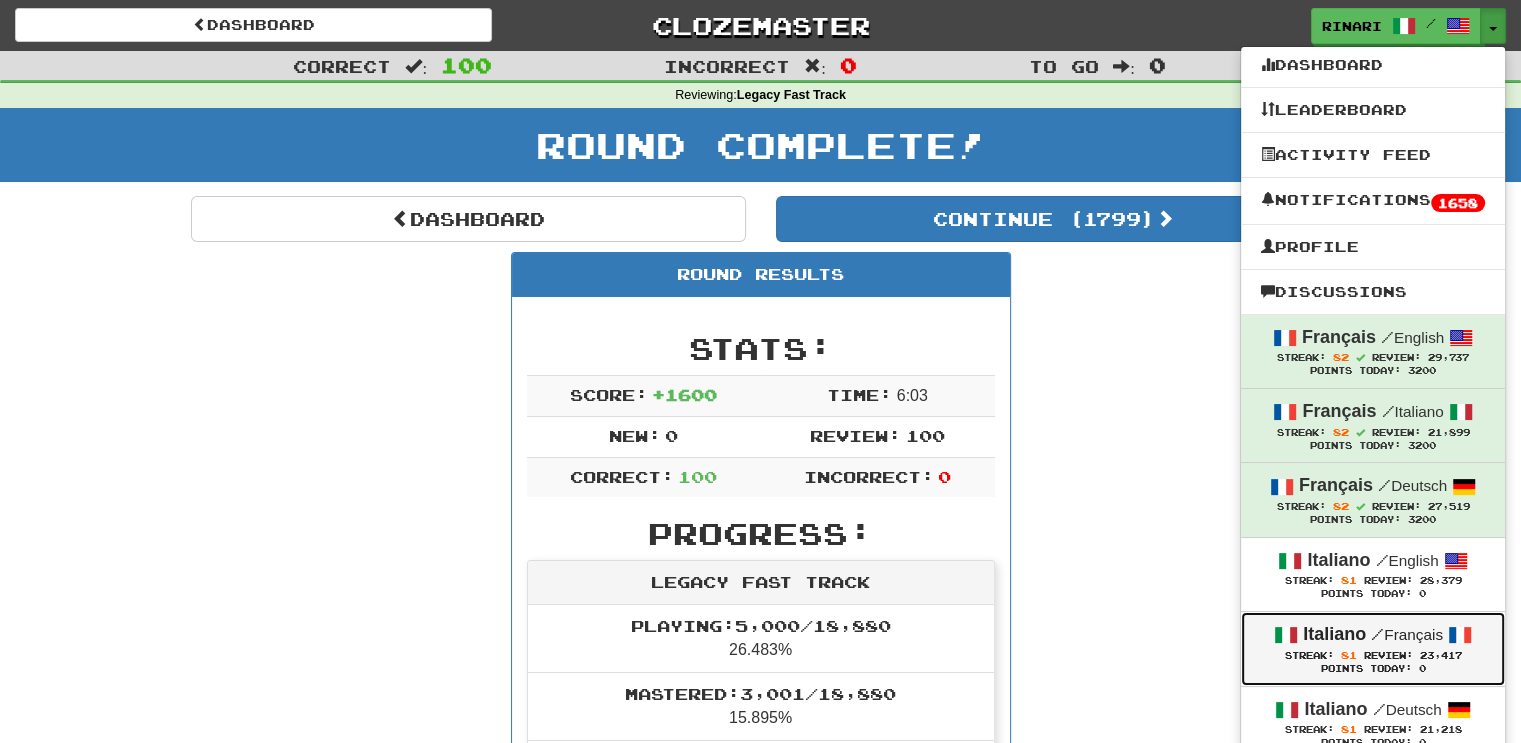 click on "/
Français" at bounding box center (1407, 634) 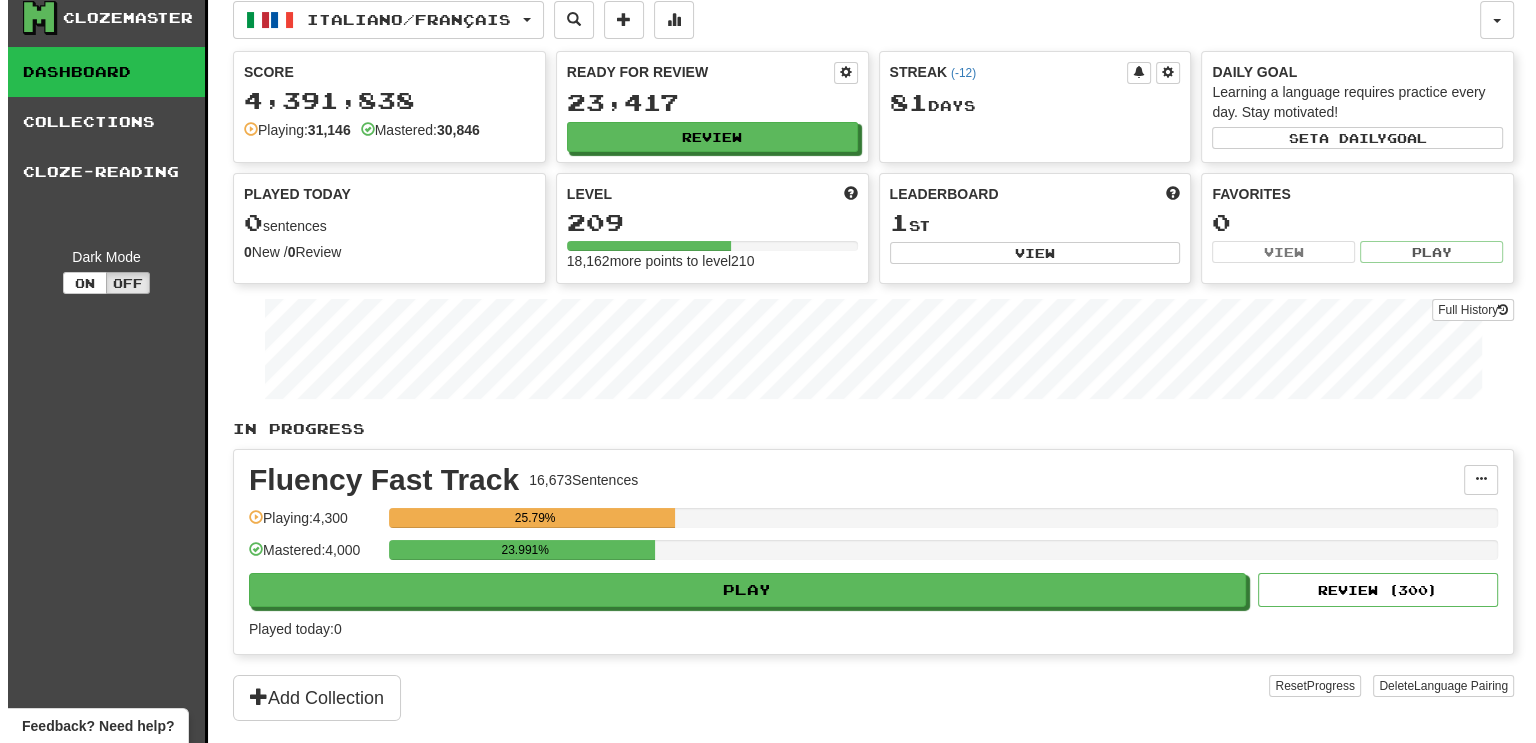 scroll, scrollTop: 0, scrollLeft: 0, axis: both 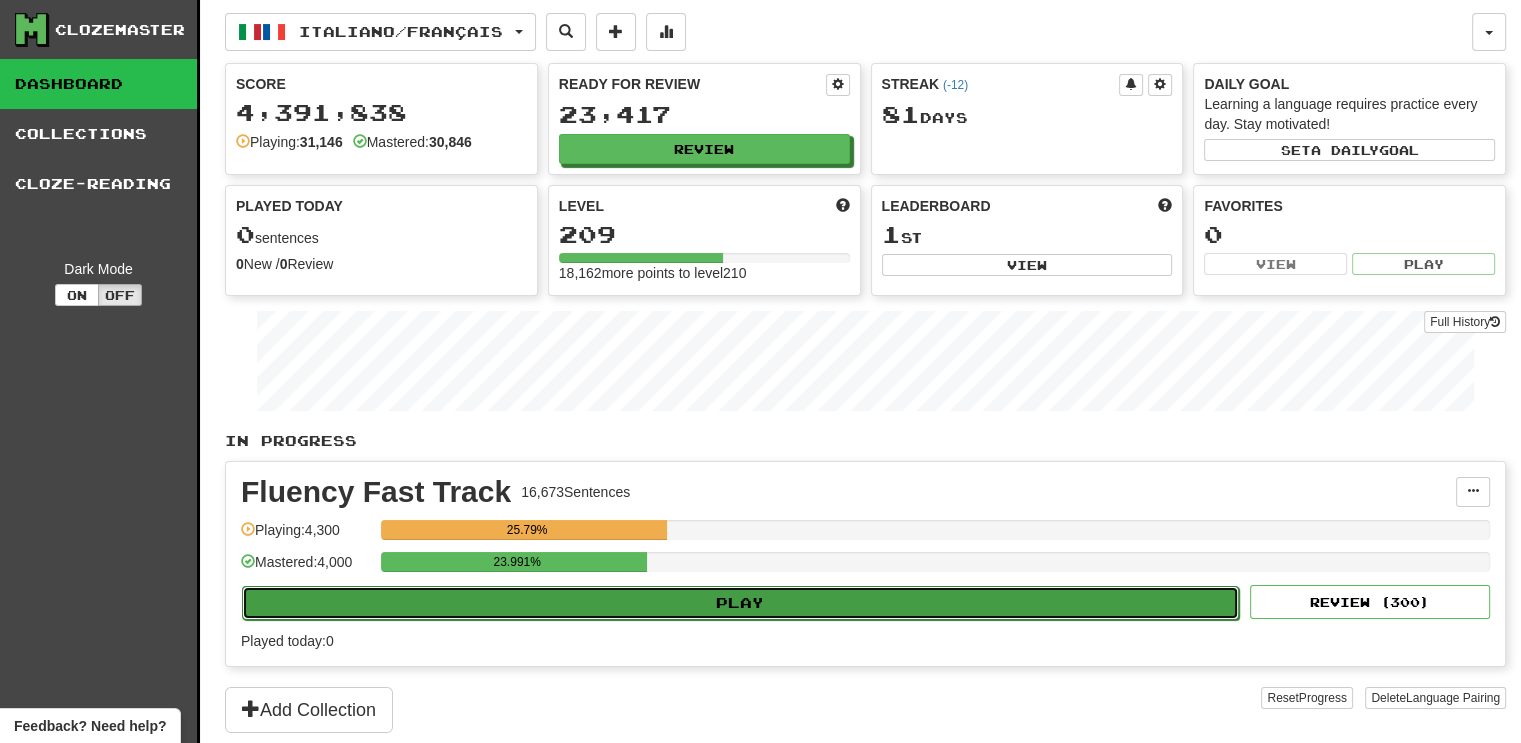 click on "Play" at bounding box center (740, 603) 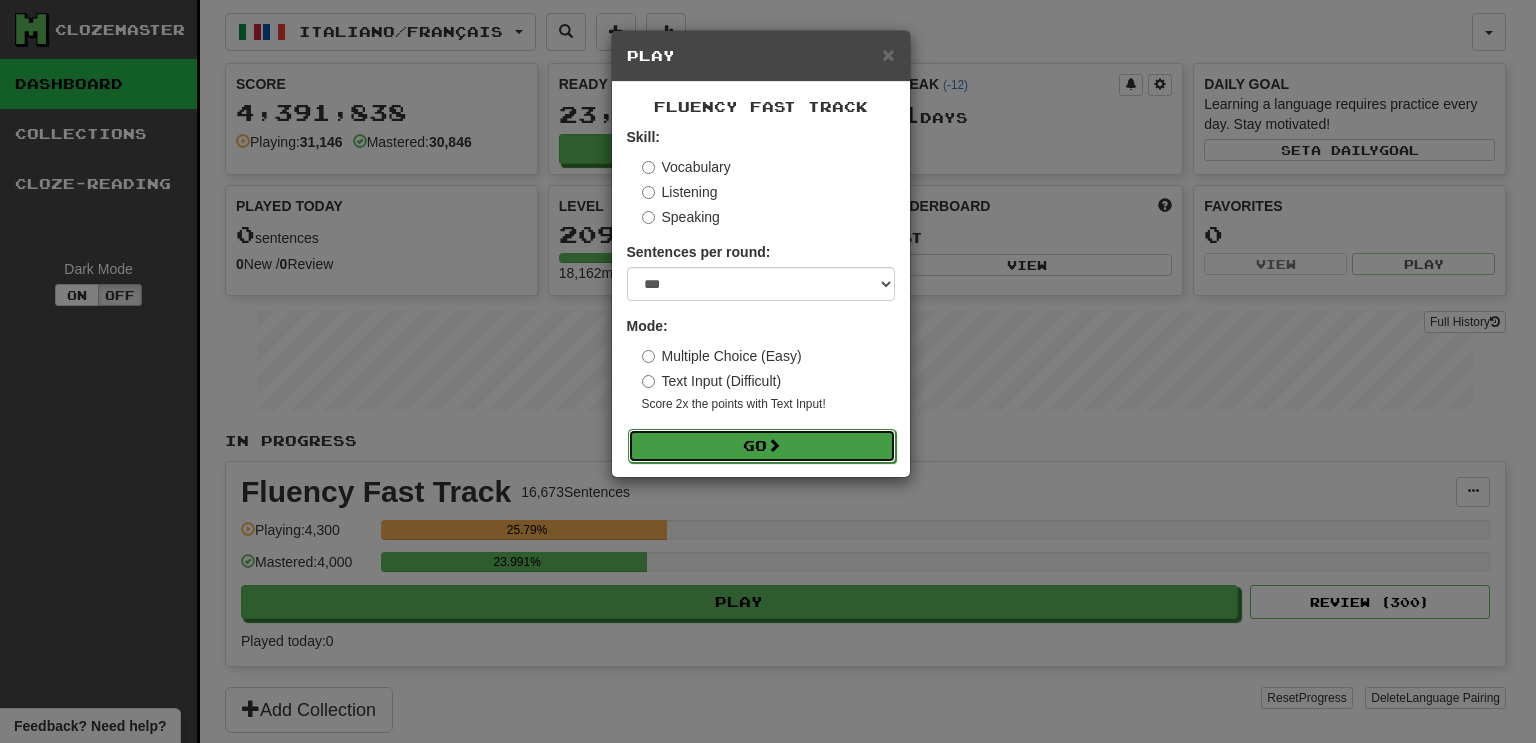 click on "Go" at bounding box center [762, 446] 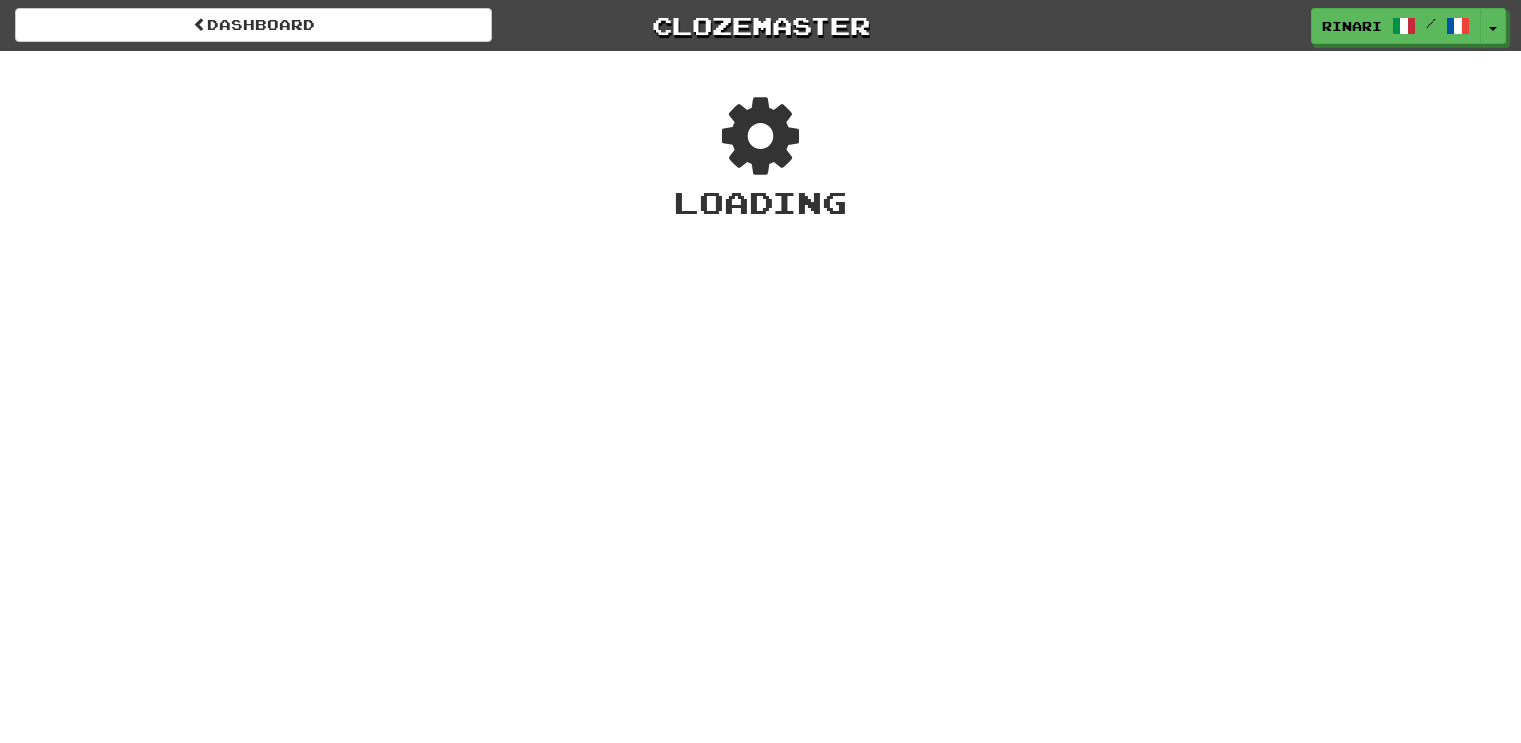 scroll, scrollTop: 0, scrollLeft: 0, axis: both 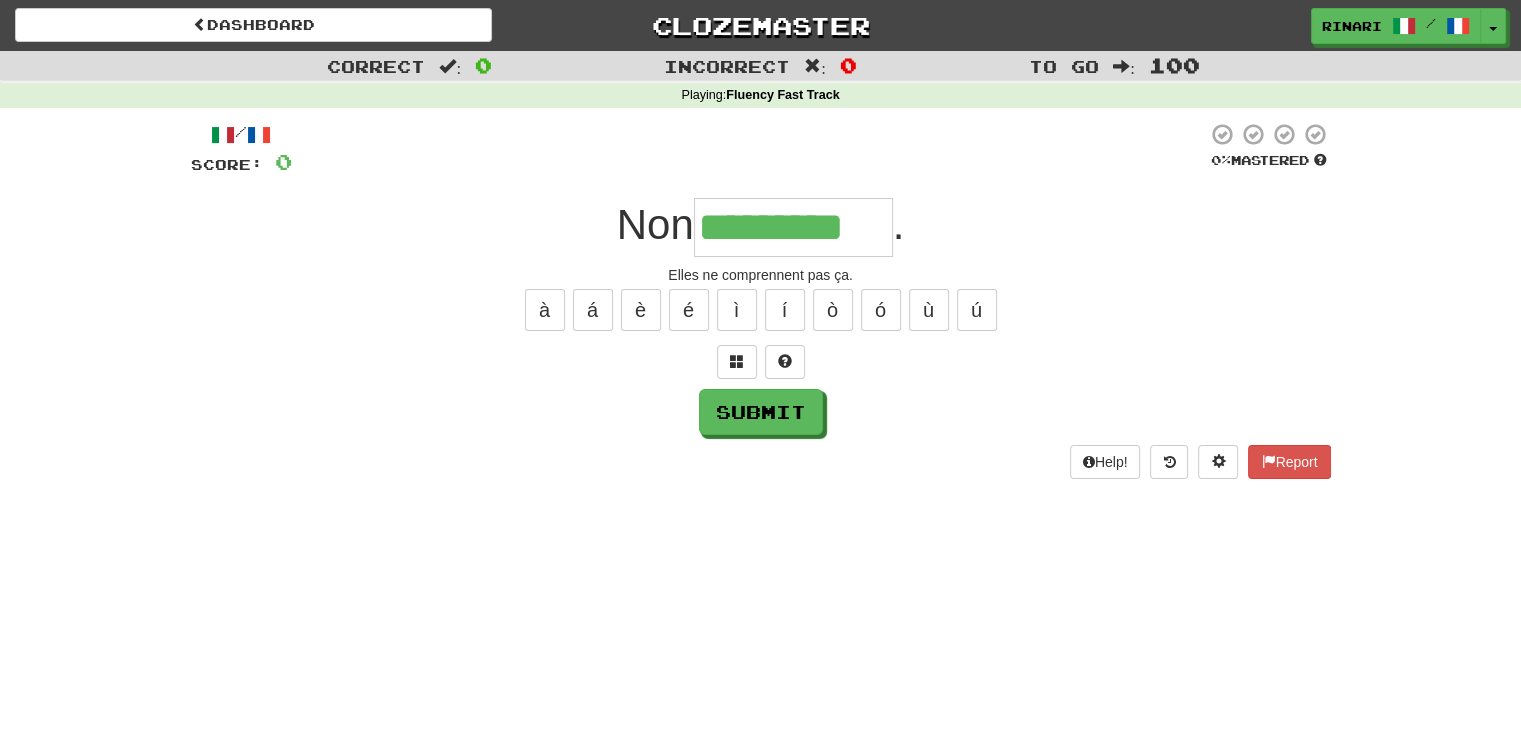 type on "*********" 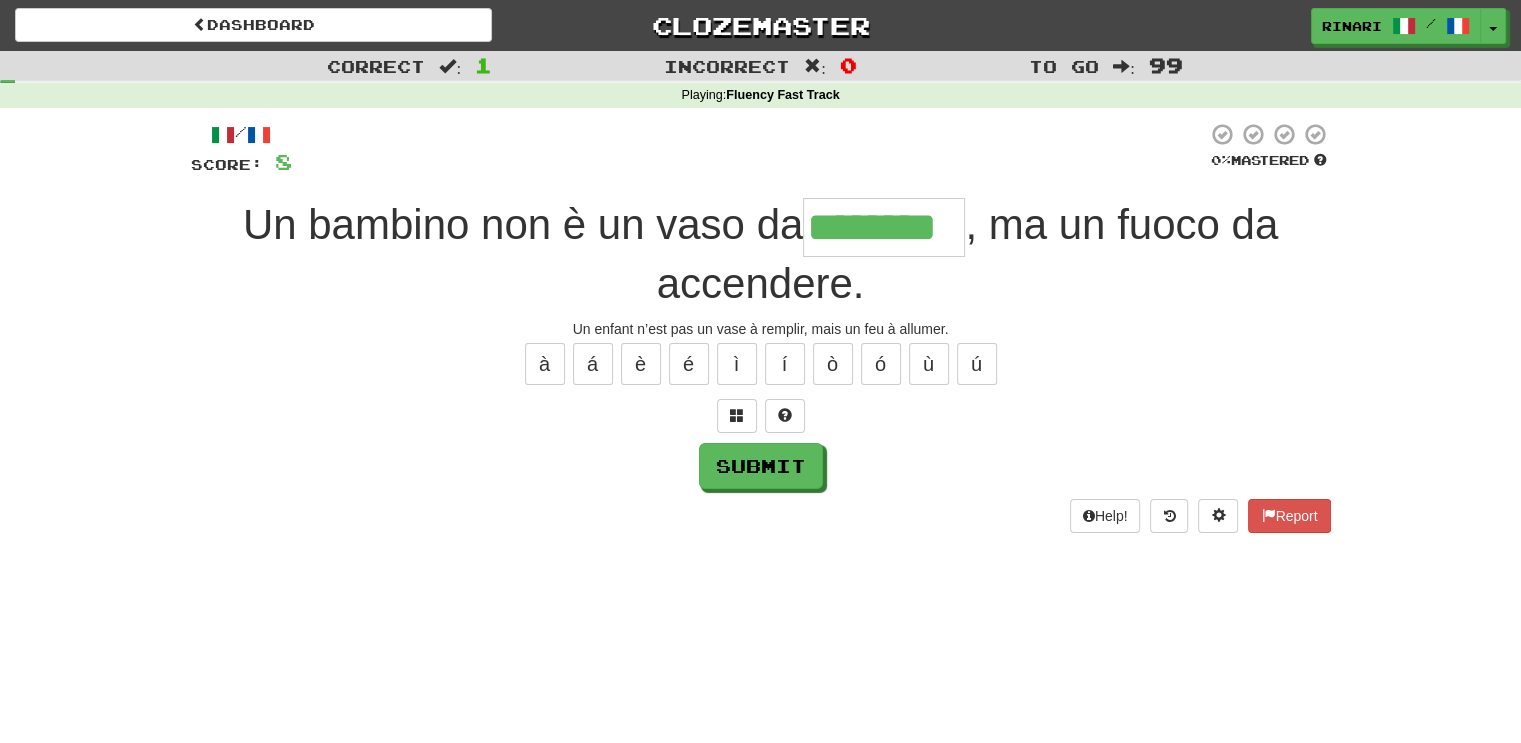 type on "********" 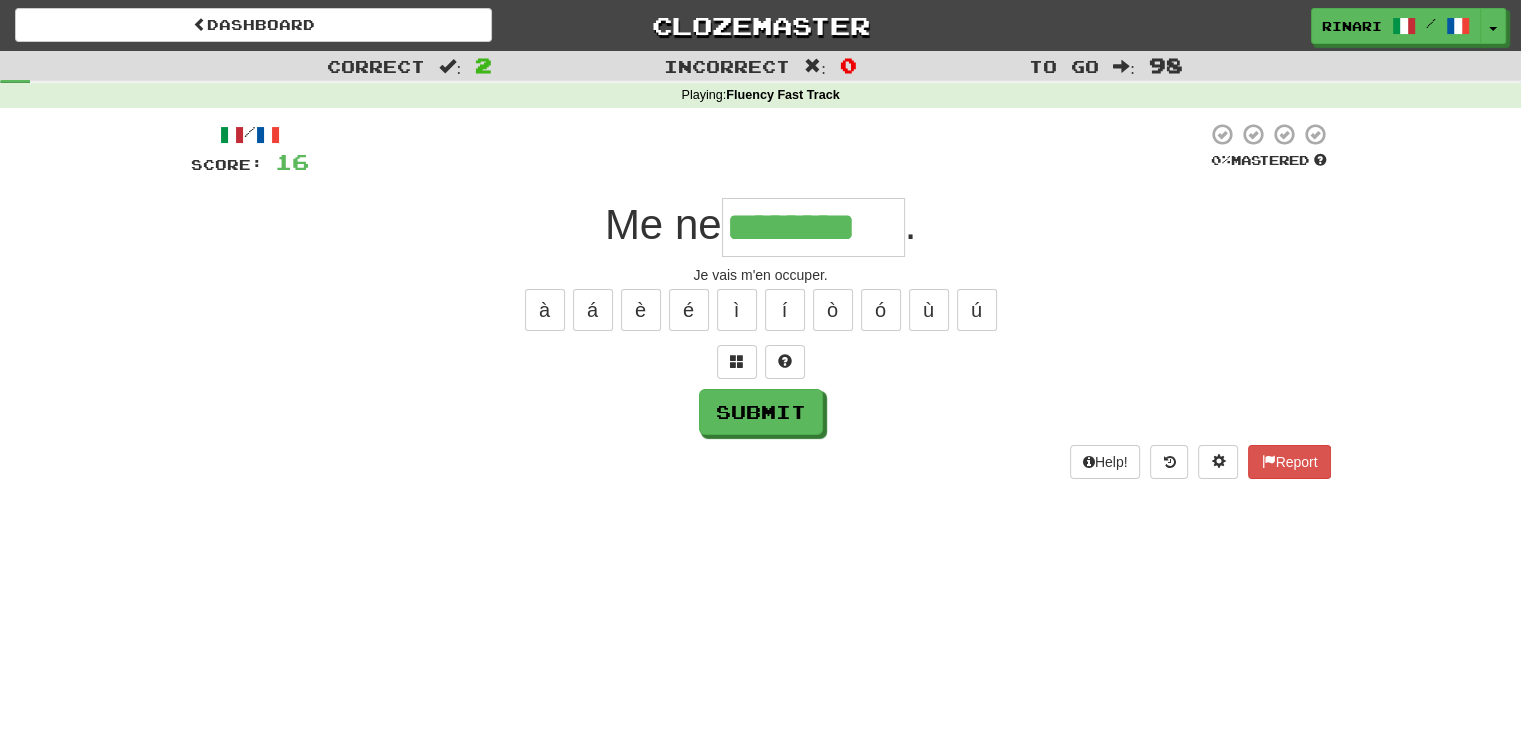 type on "********" 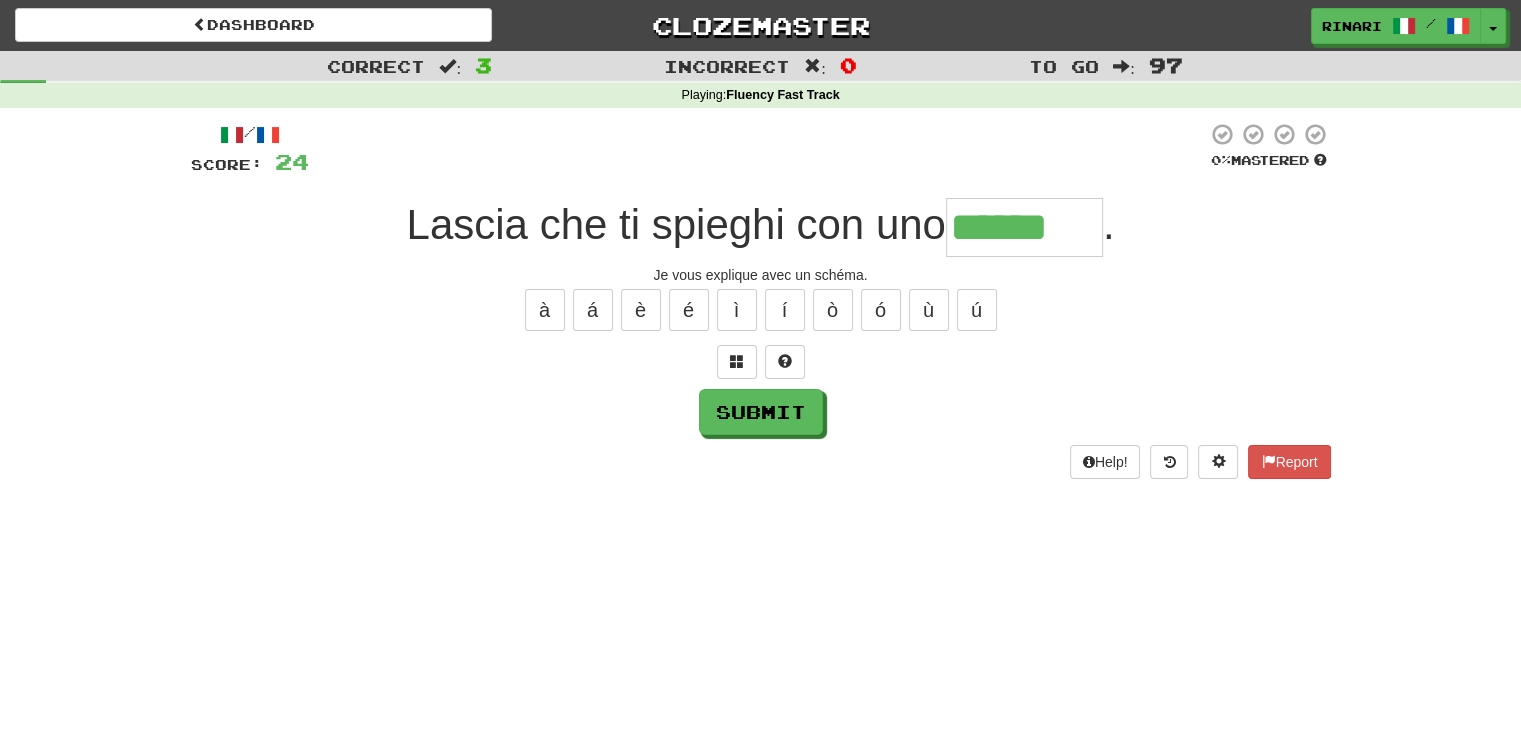 type on "******" 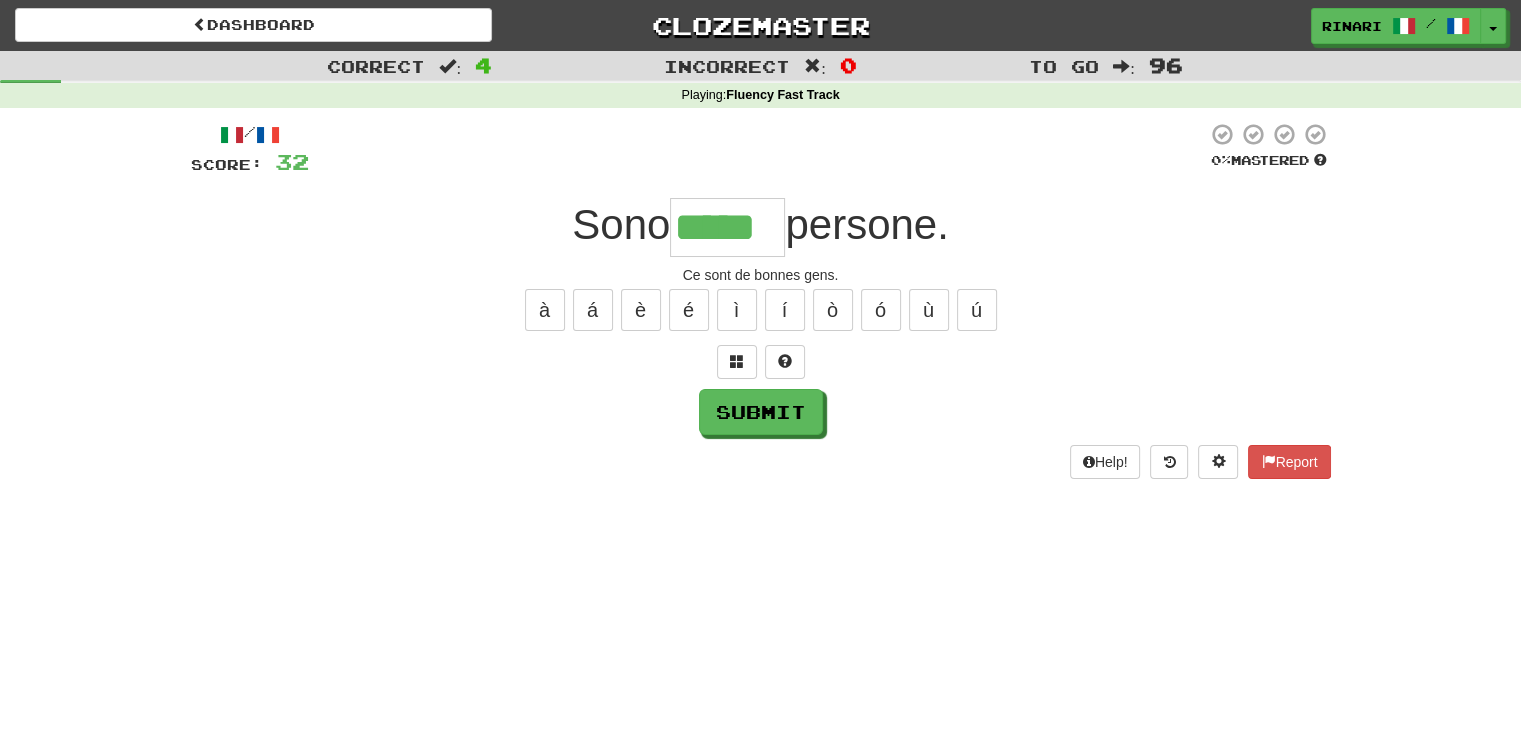 type on "*****" 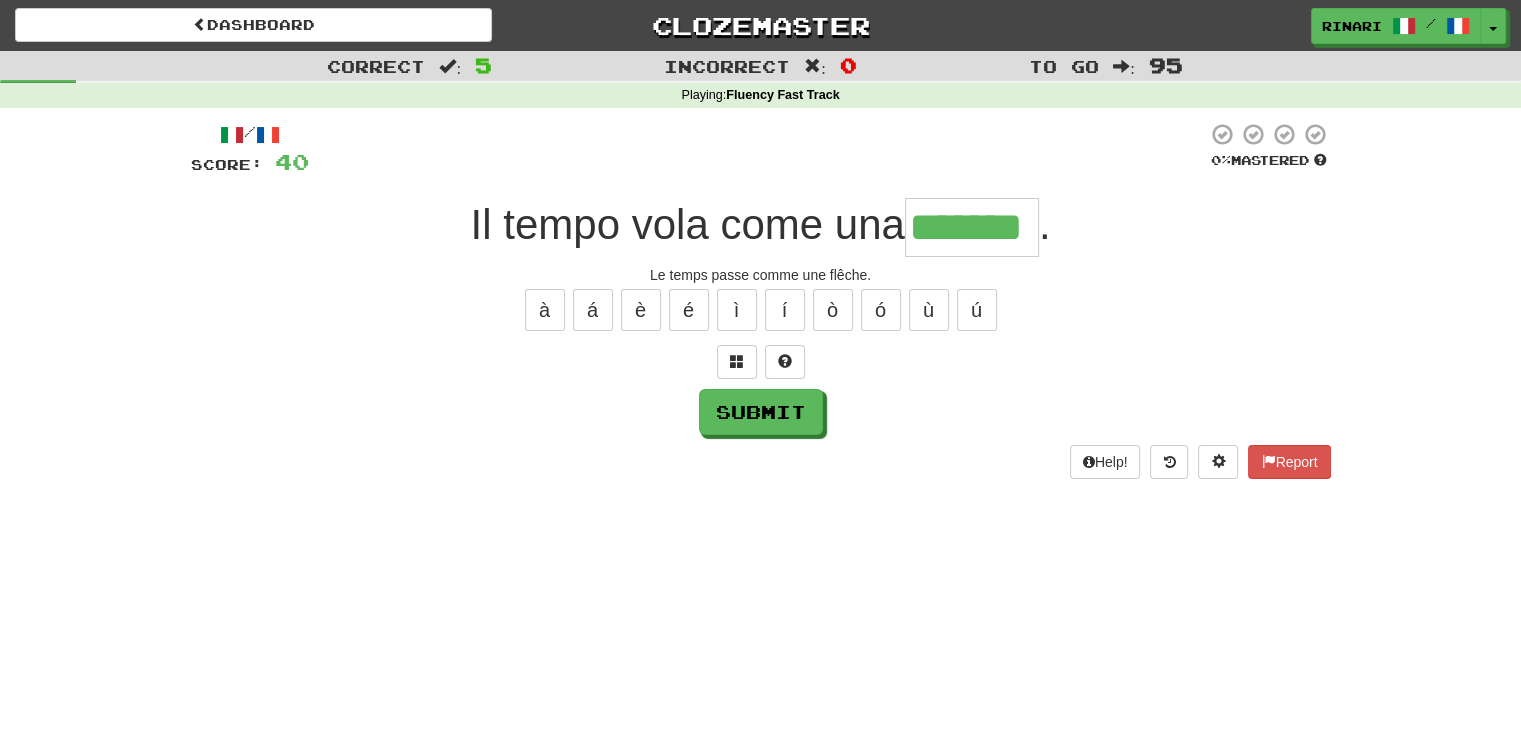 type on "*******" 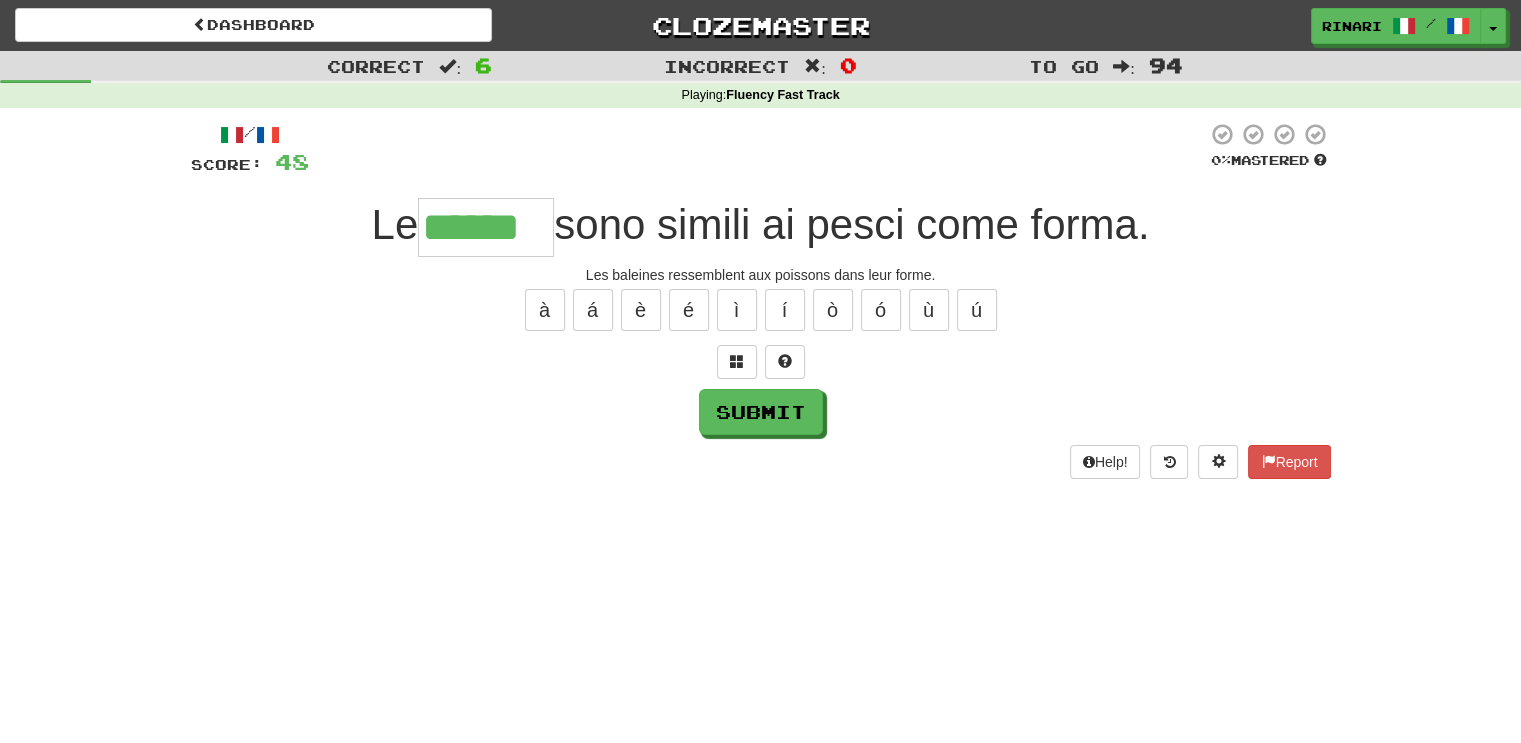 type on "******" 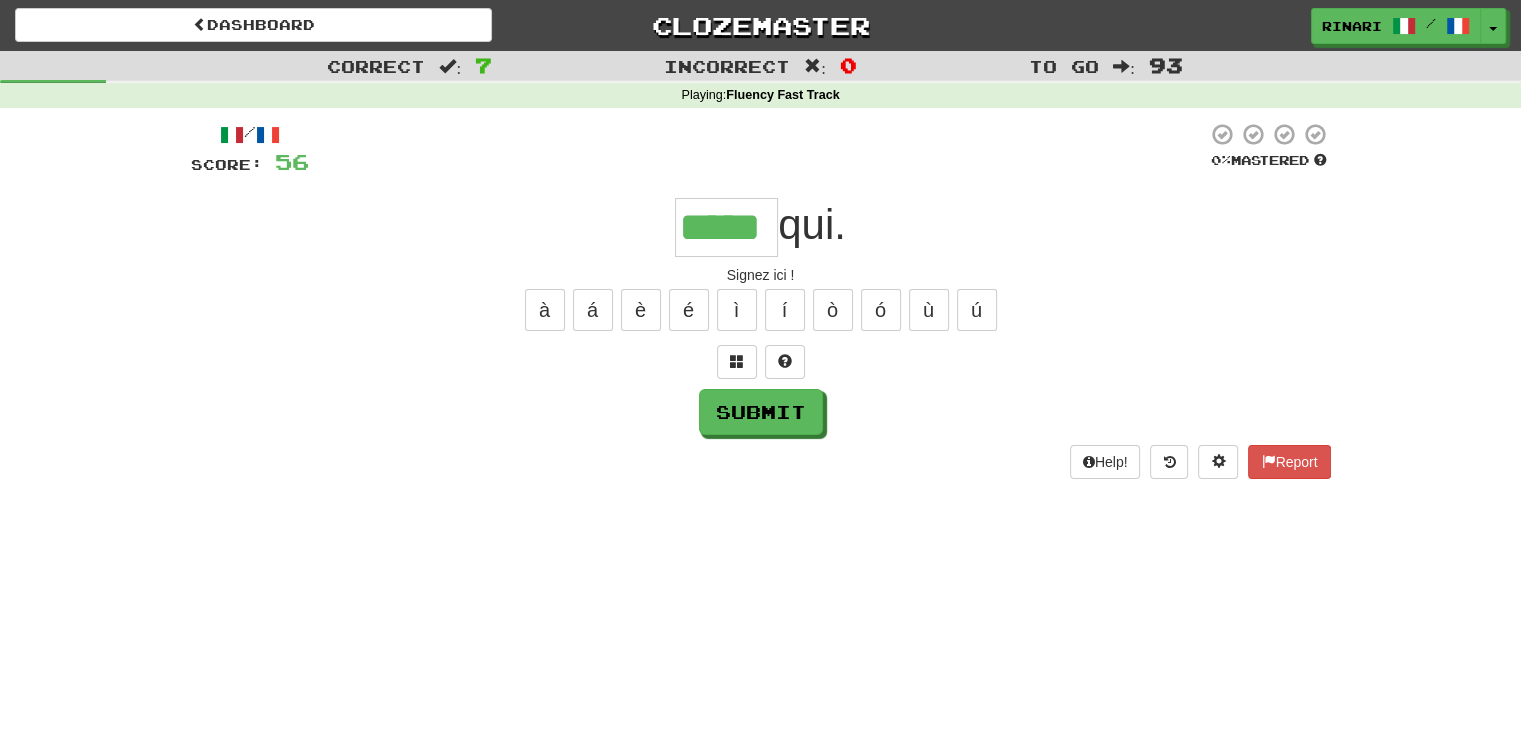 type on "*****" 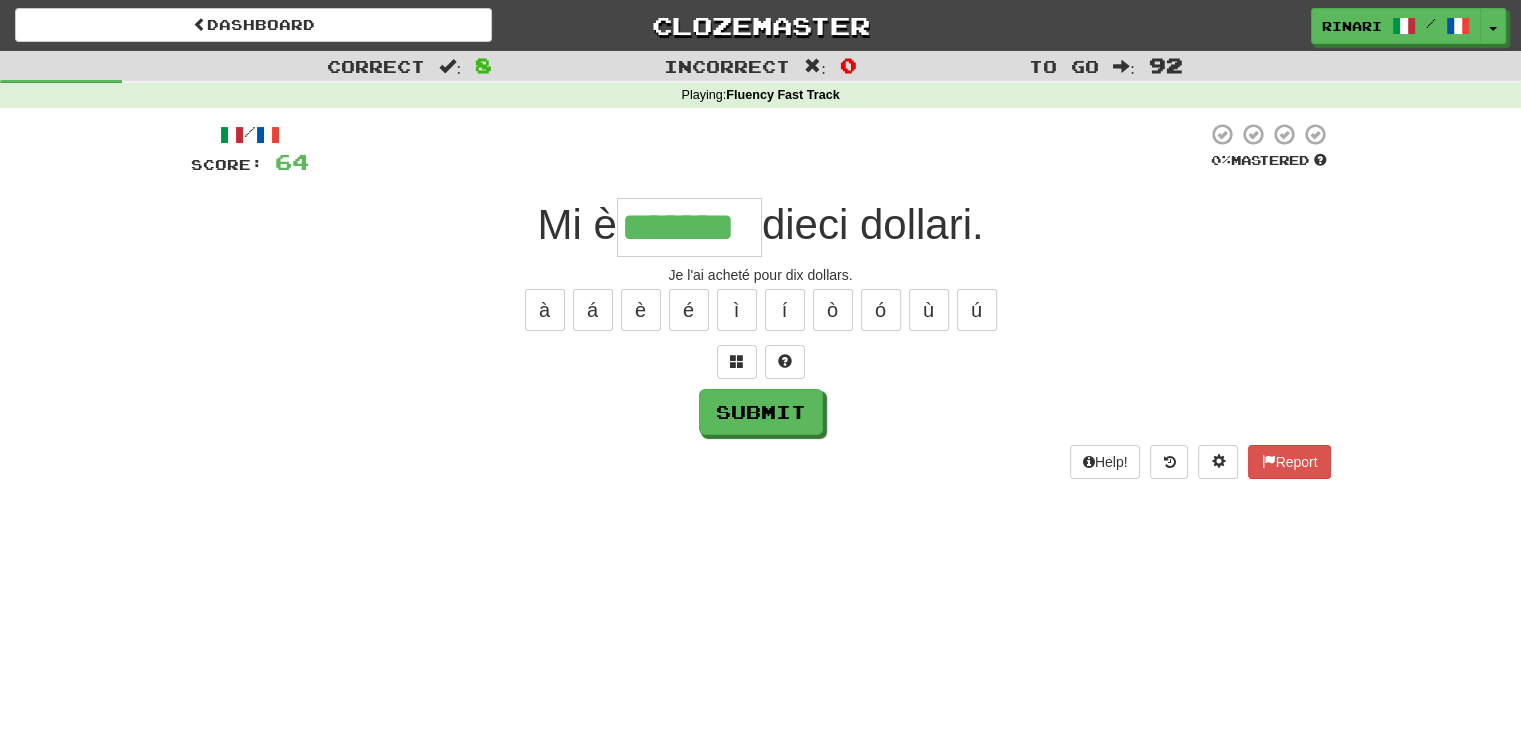 type on "*******" 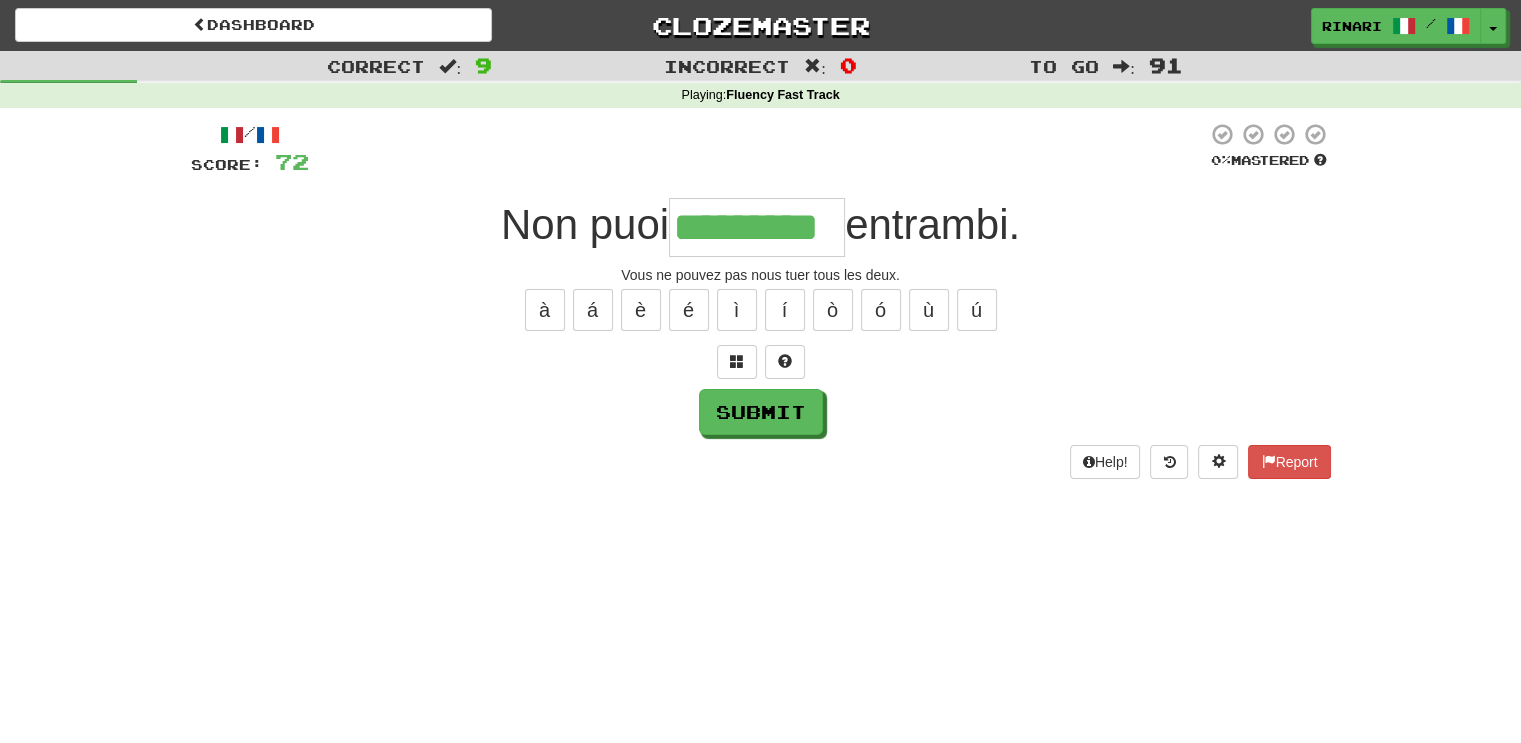 type on "*********" 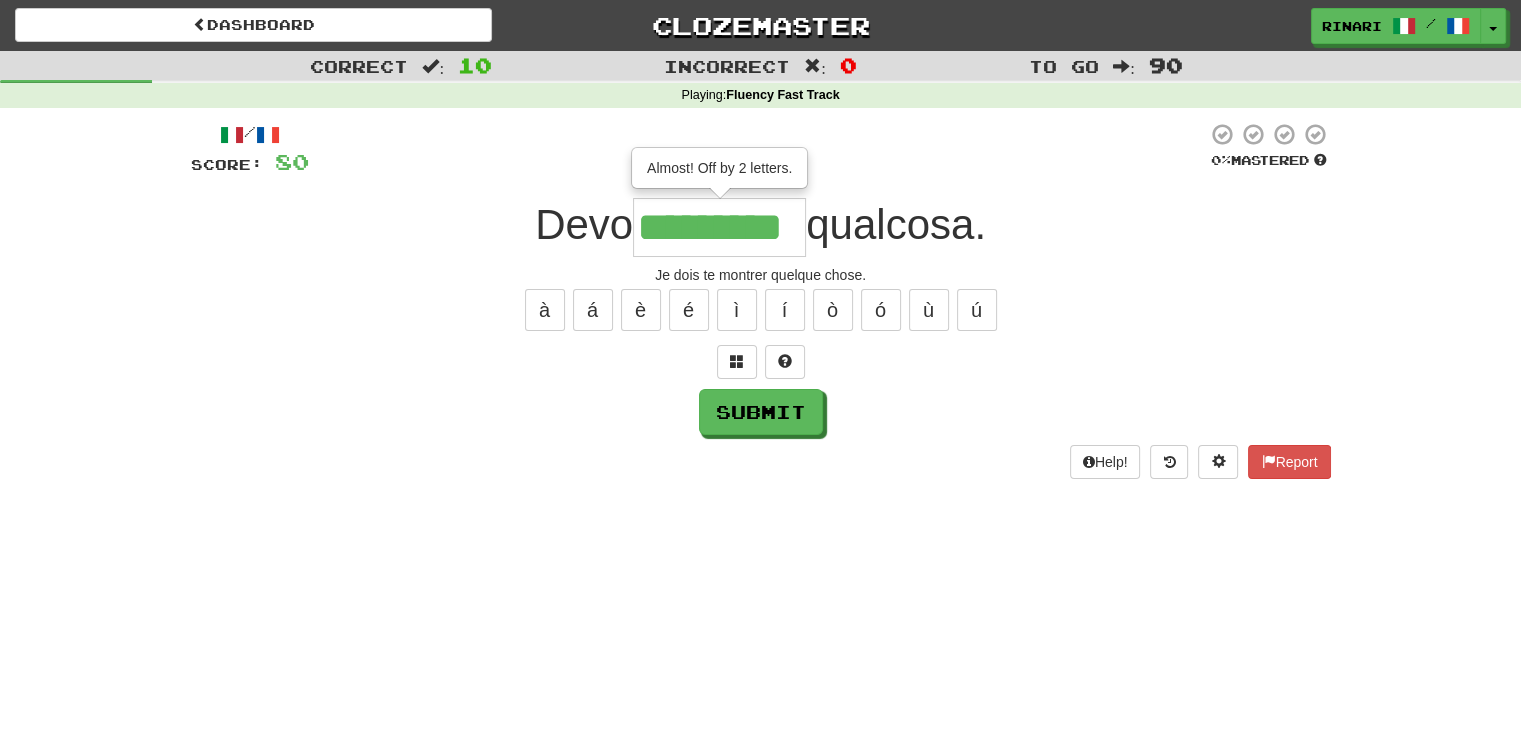 type on "*********" 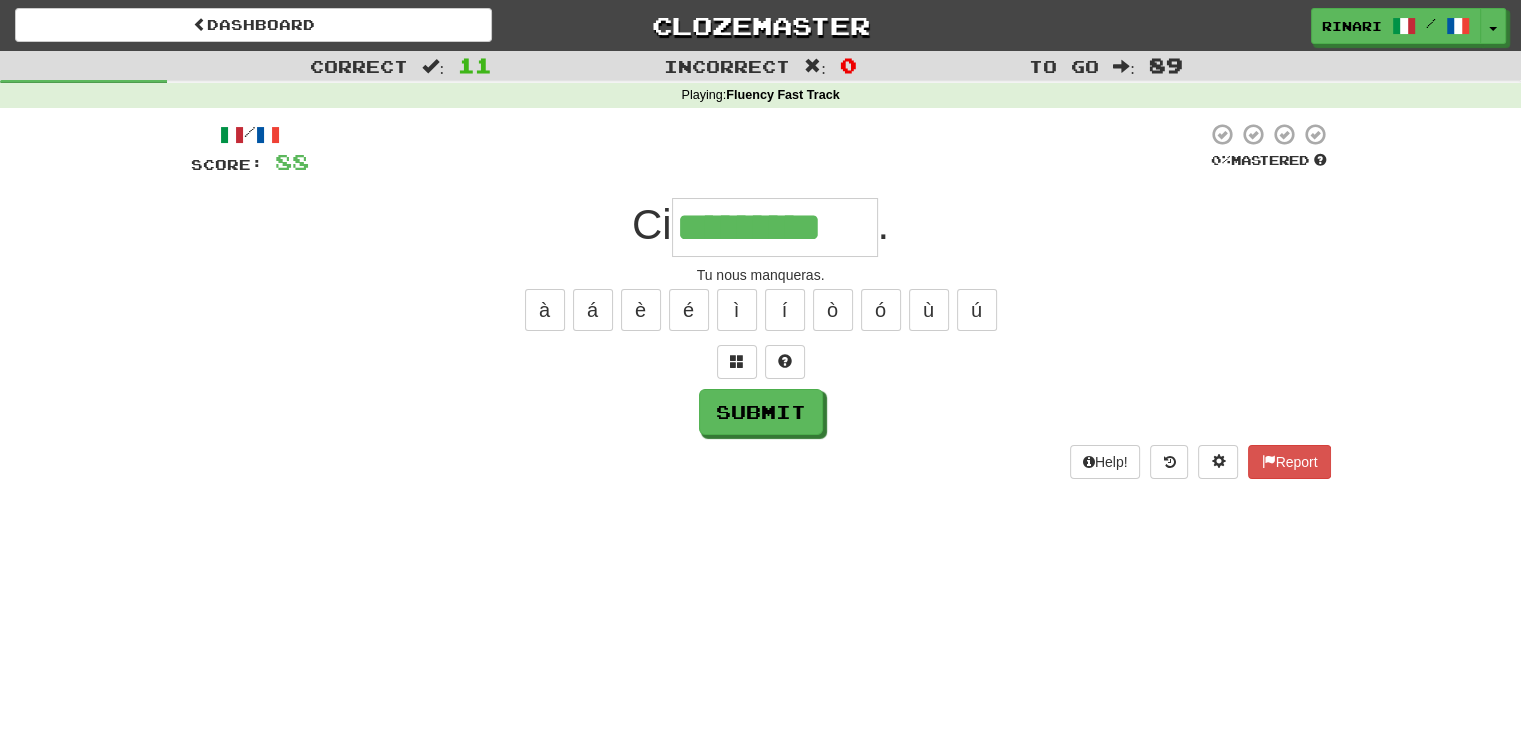 type on "*********" 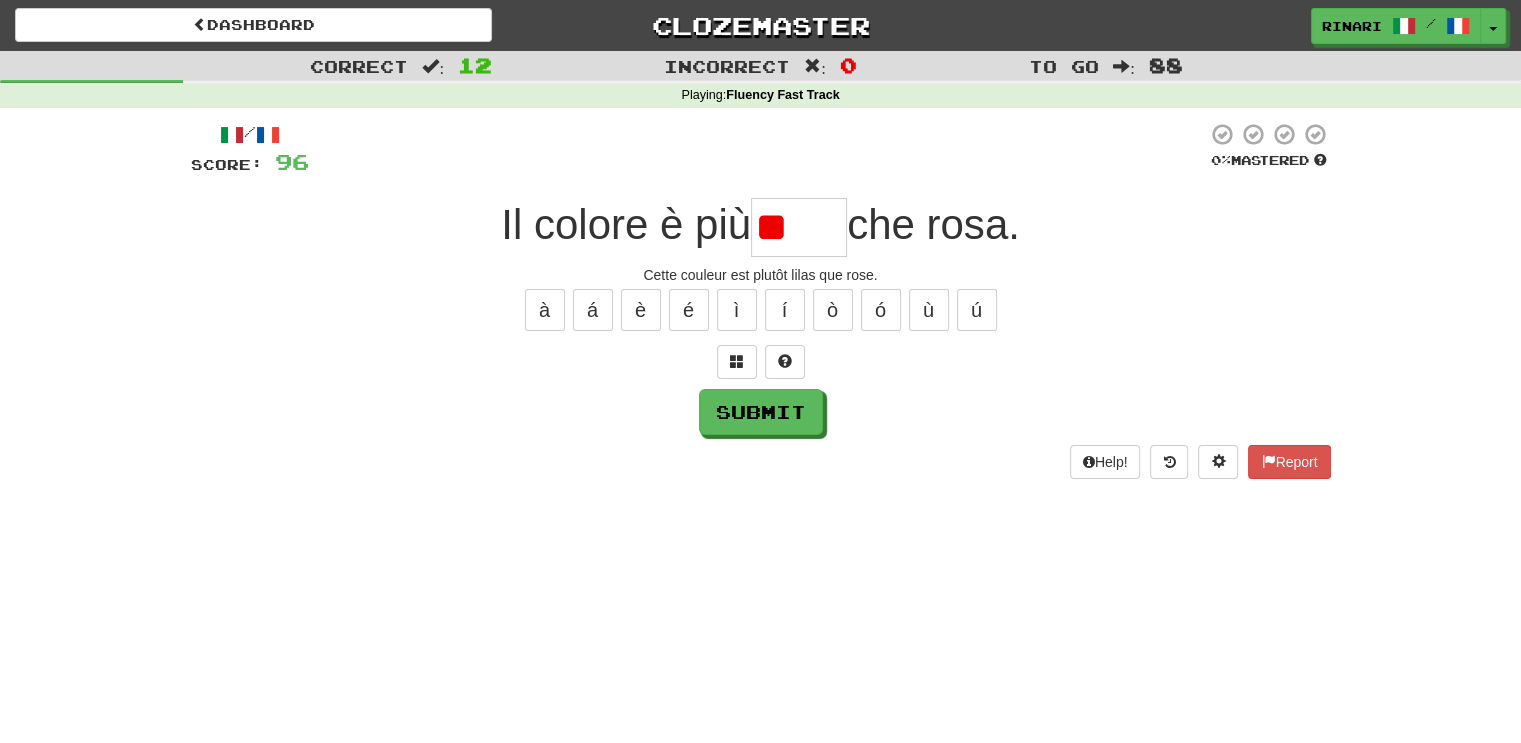 type on "*" 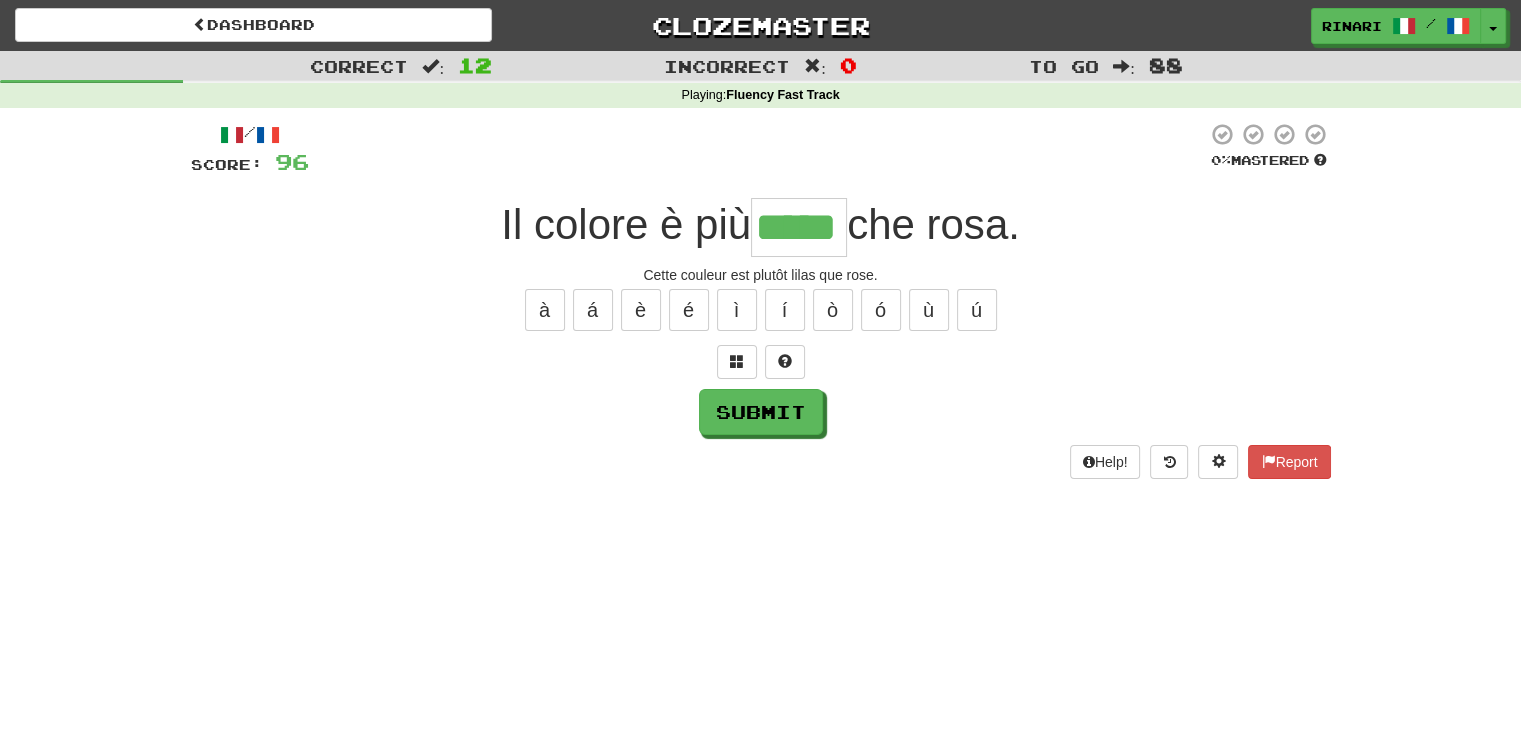 type on "*****" 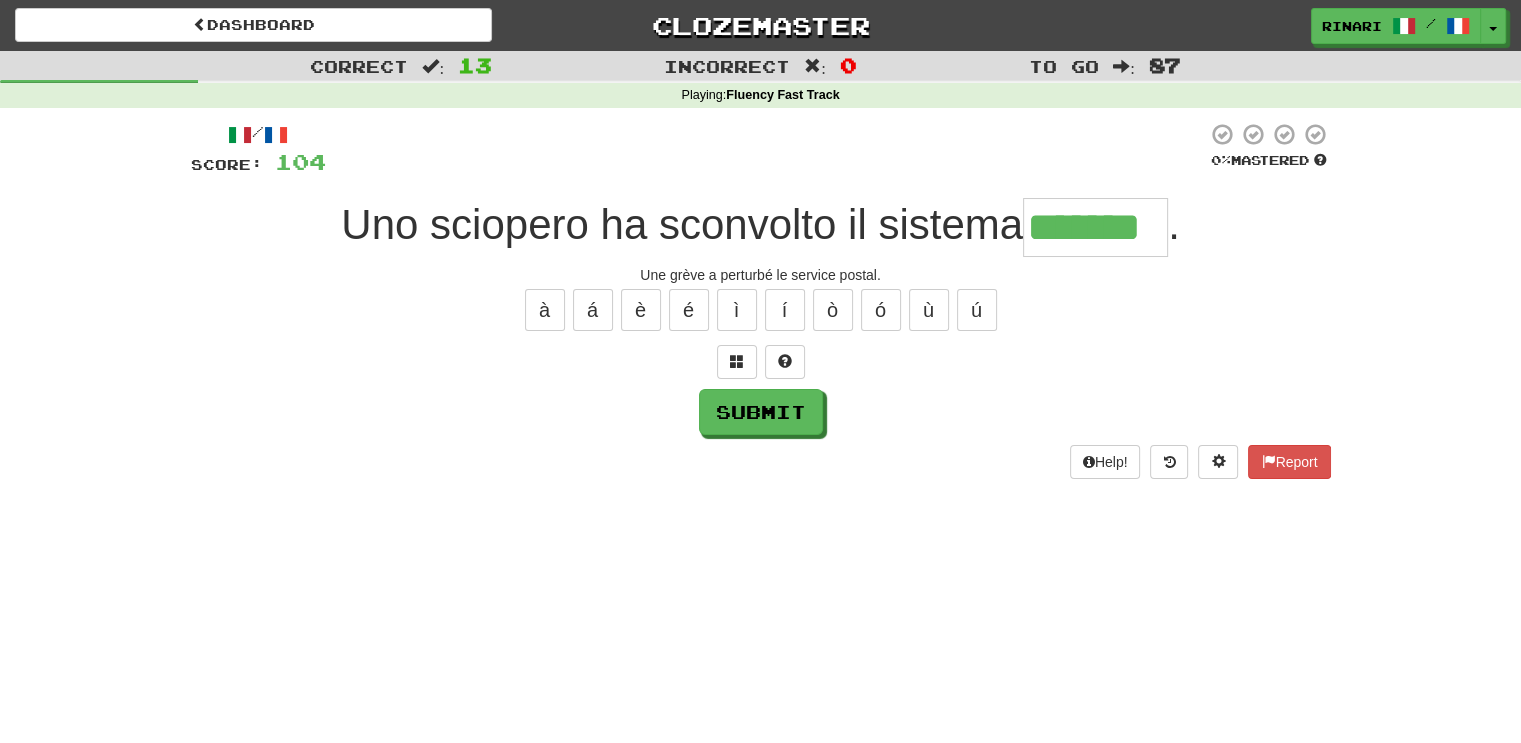 type on "*******" 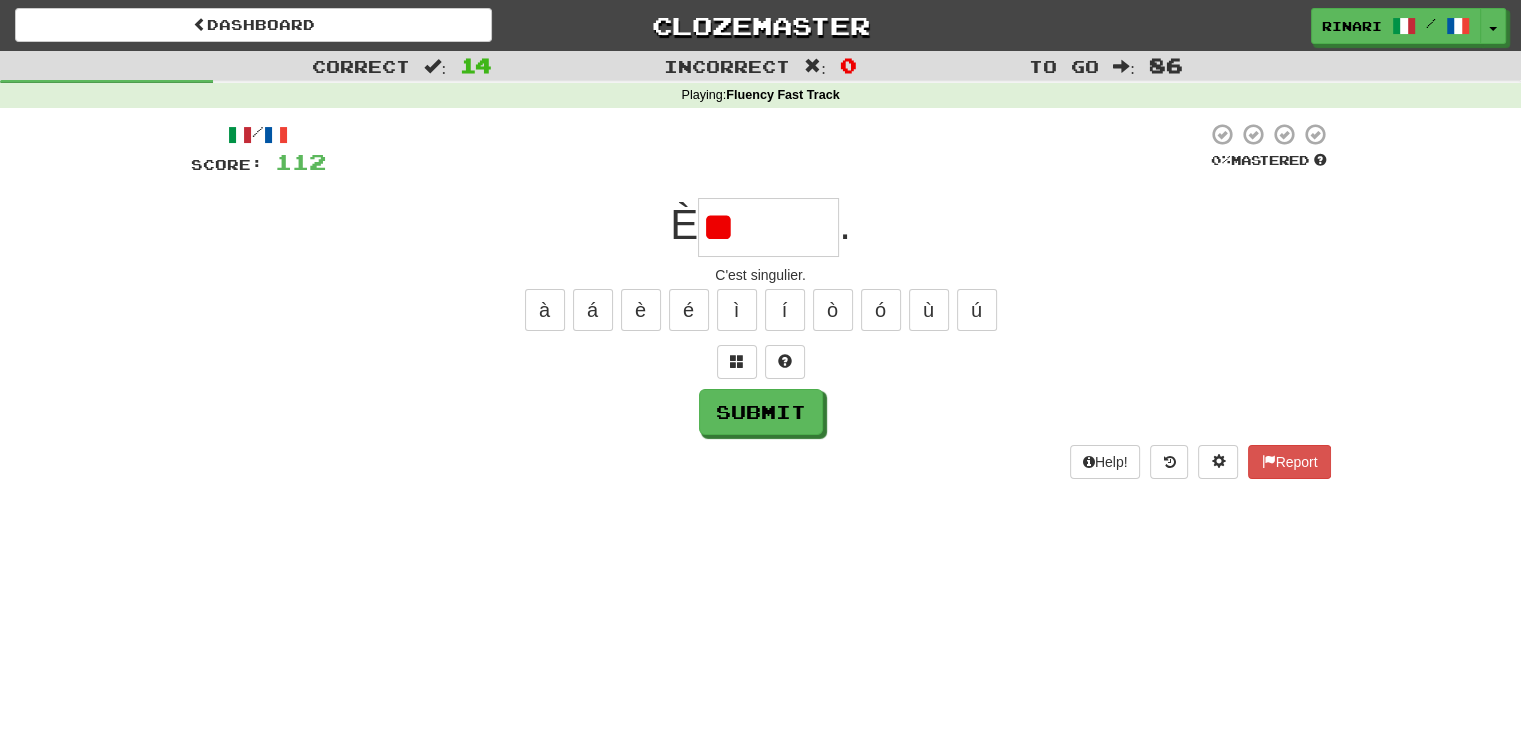 type on "*" 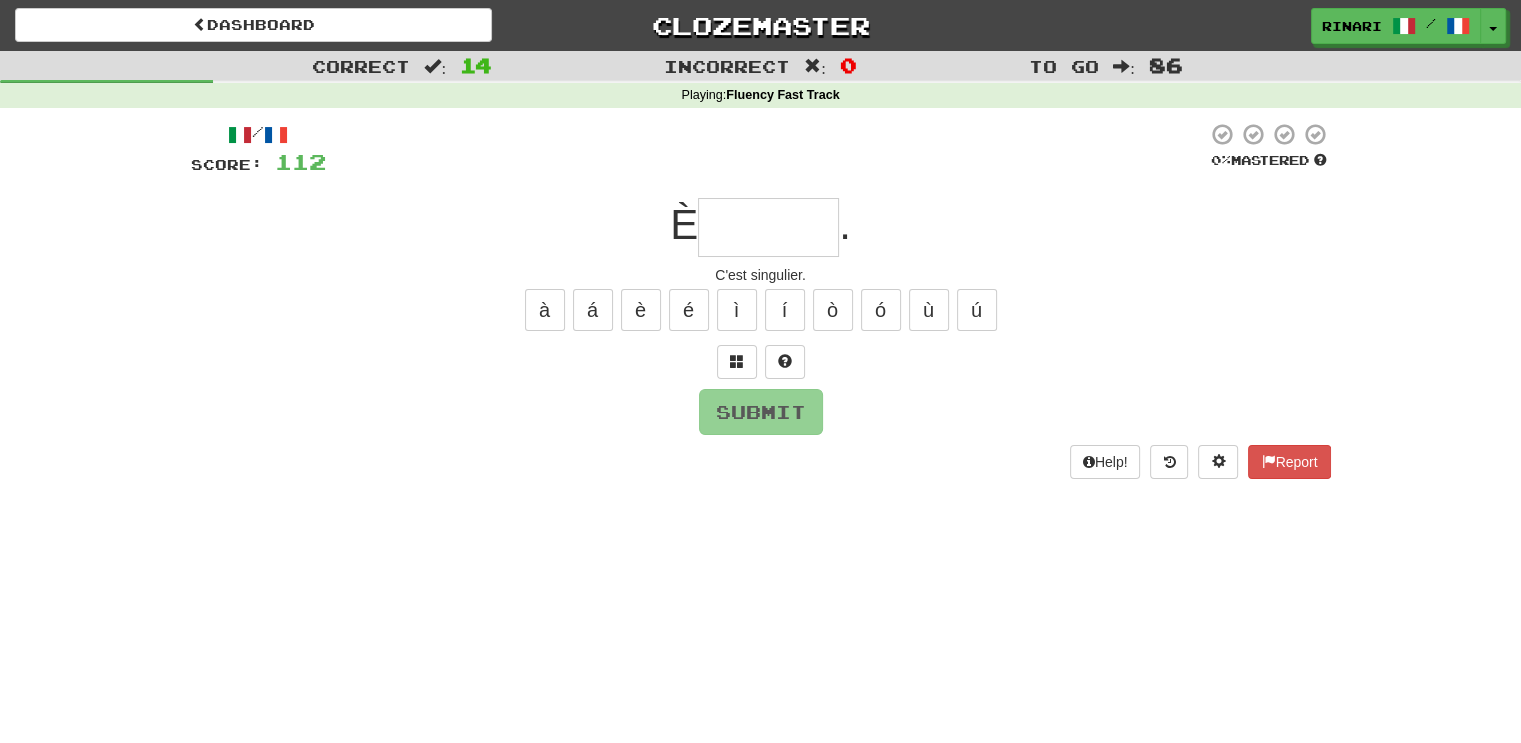 type on "*" 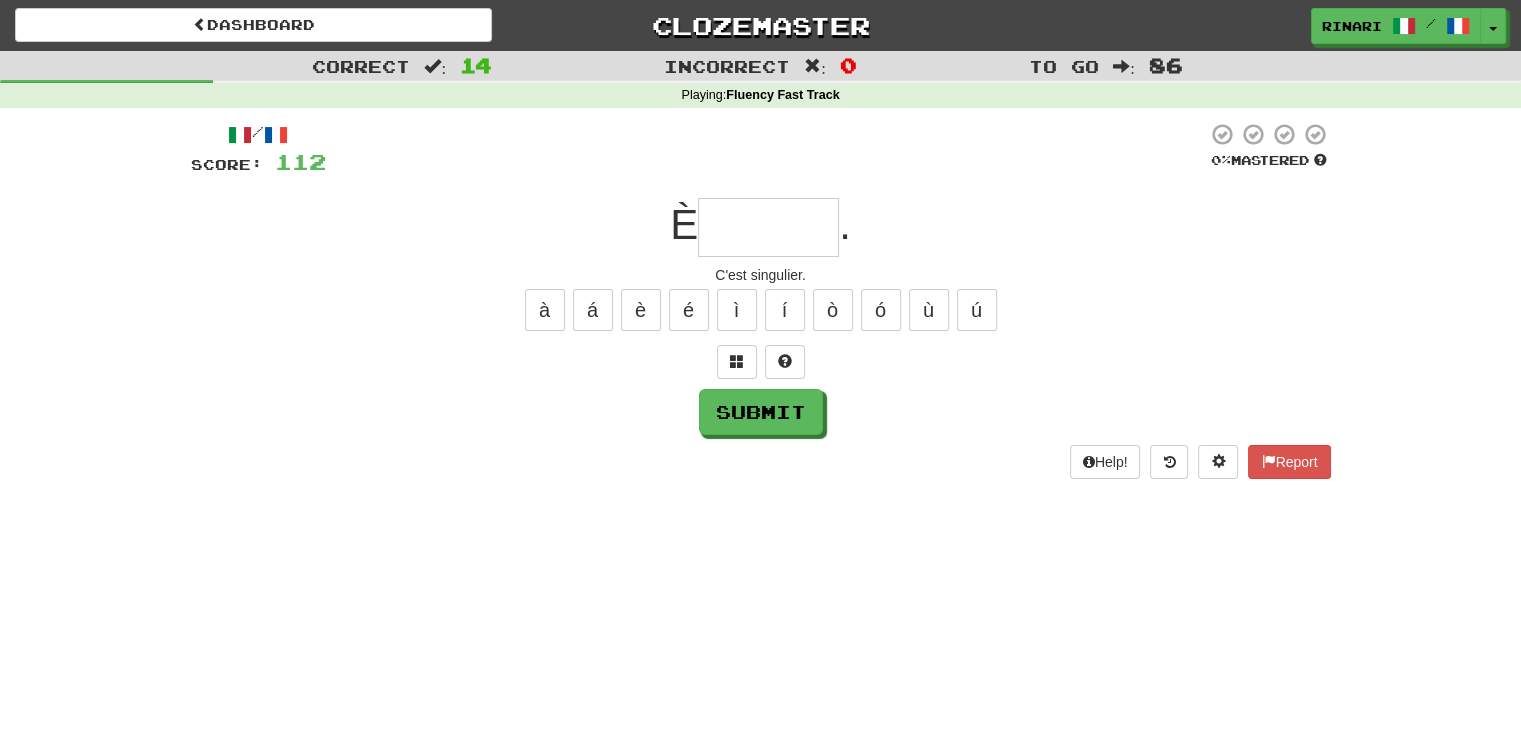 type on "*" 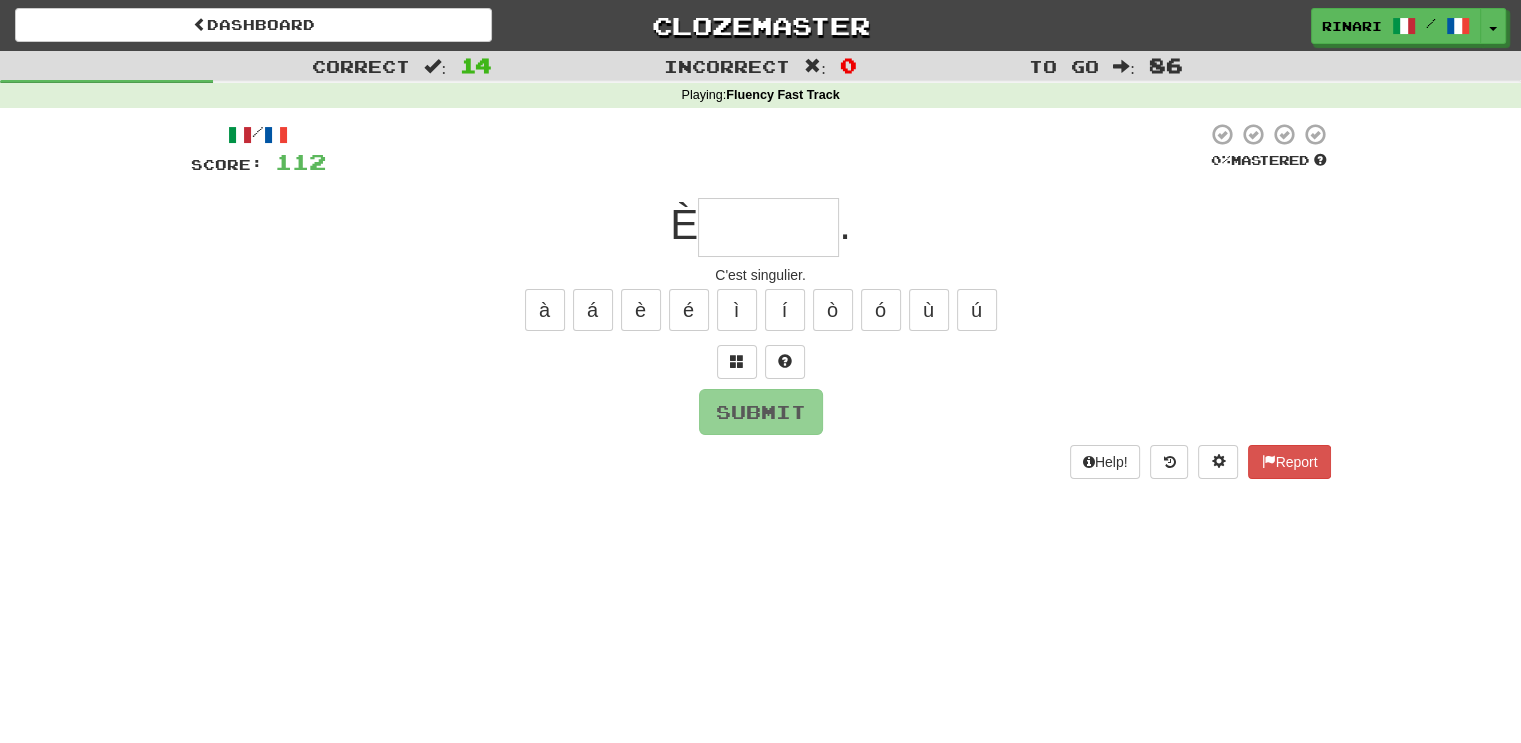 type on "*" 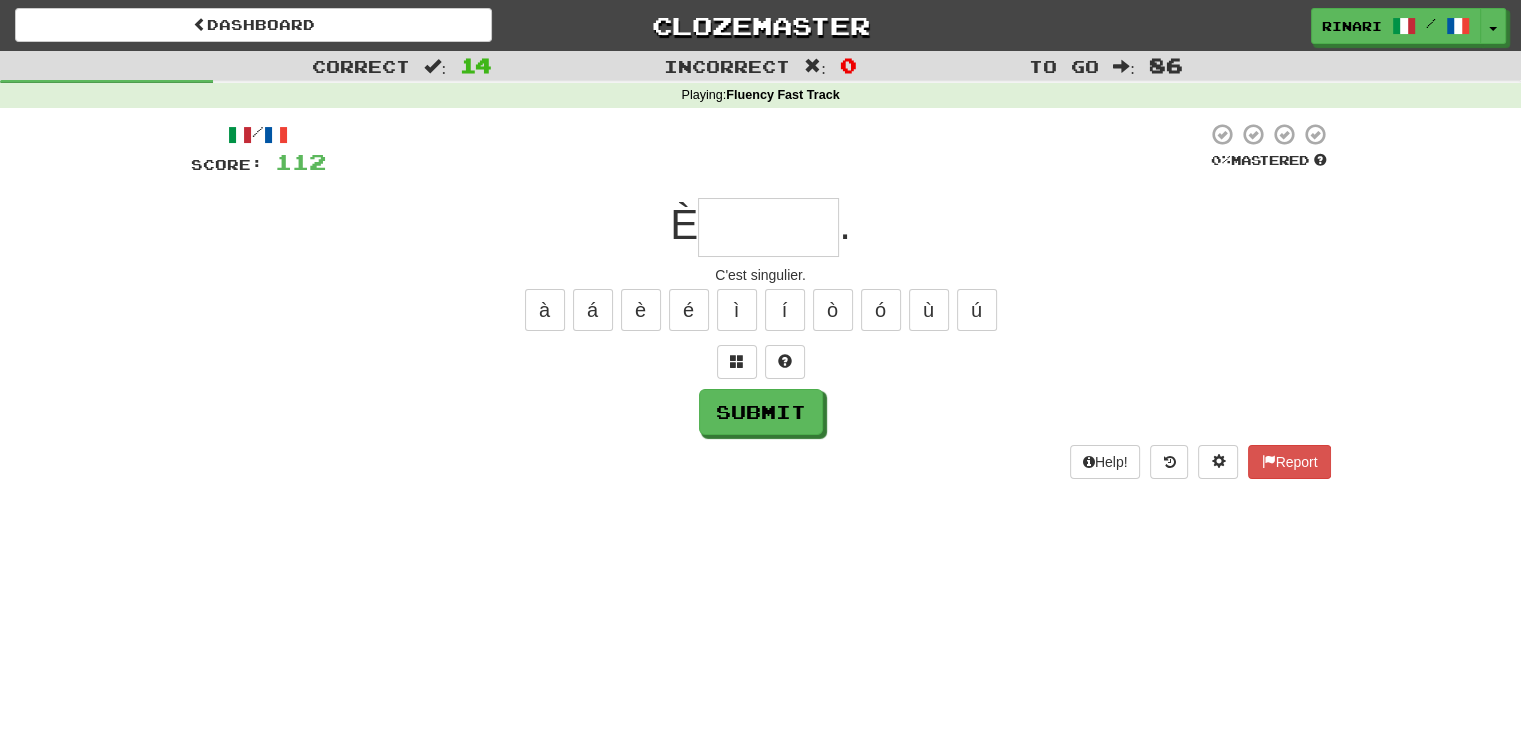 type on "*" 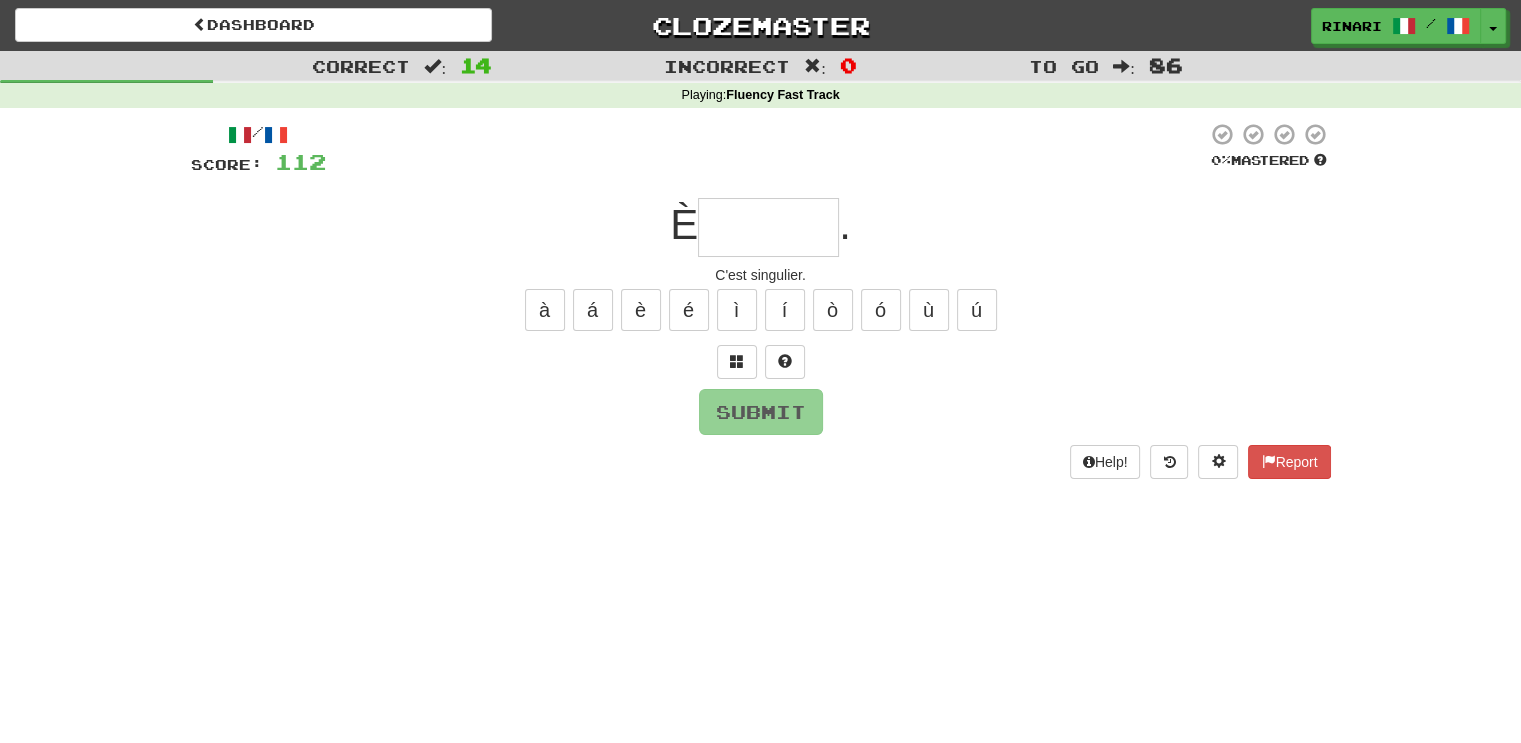 type on "*" 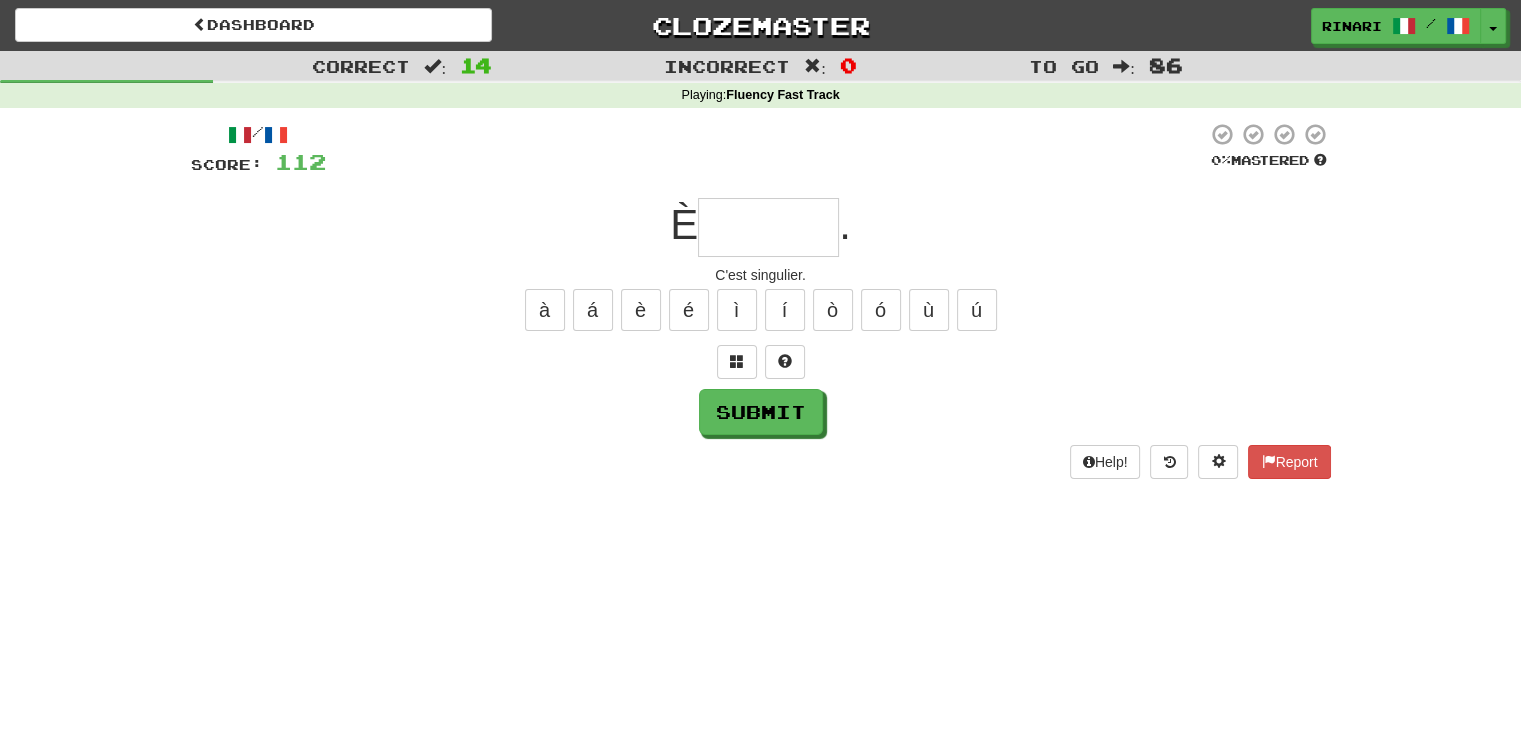 type on "*" 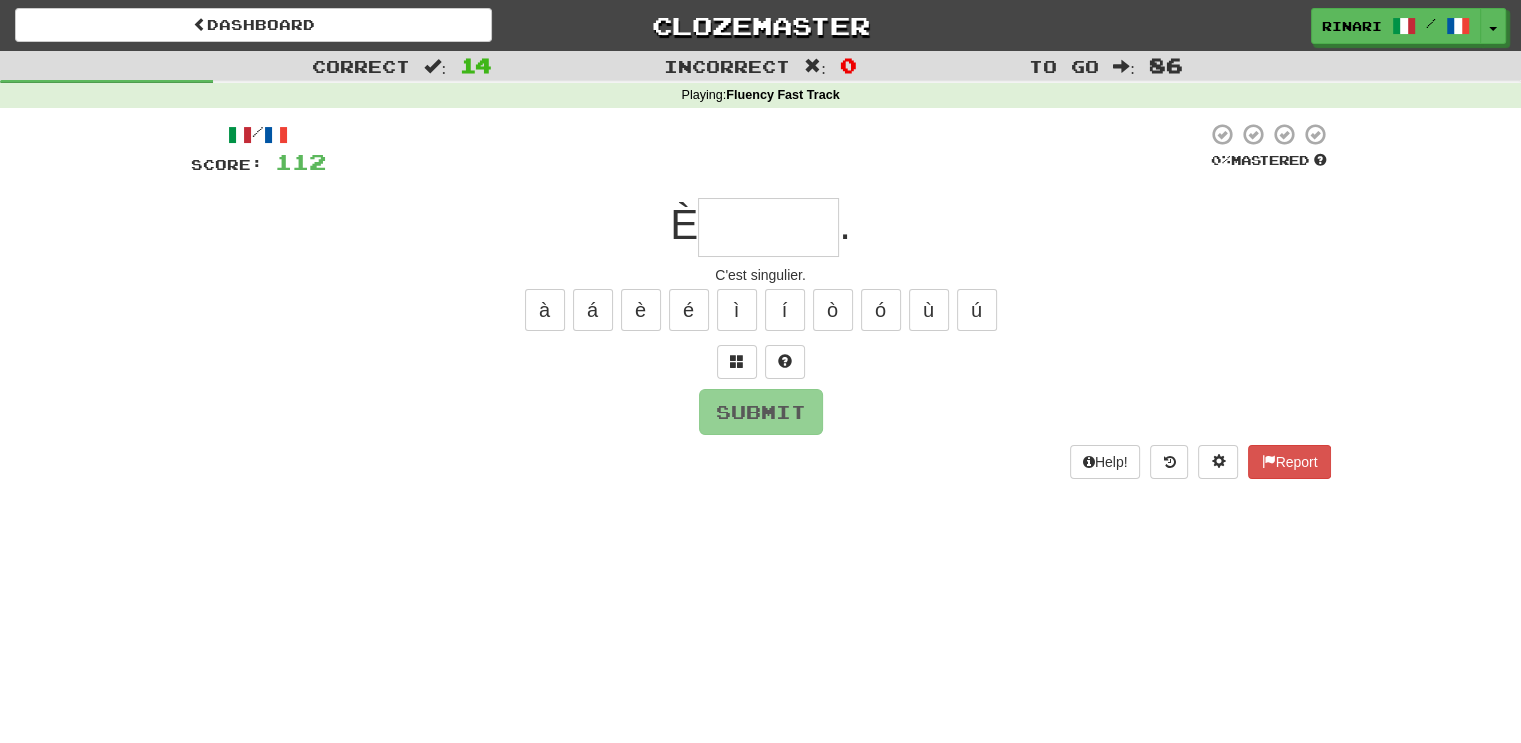 type on "*" 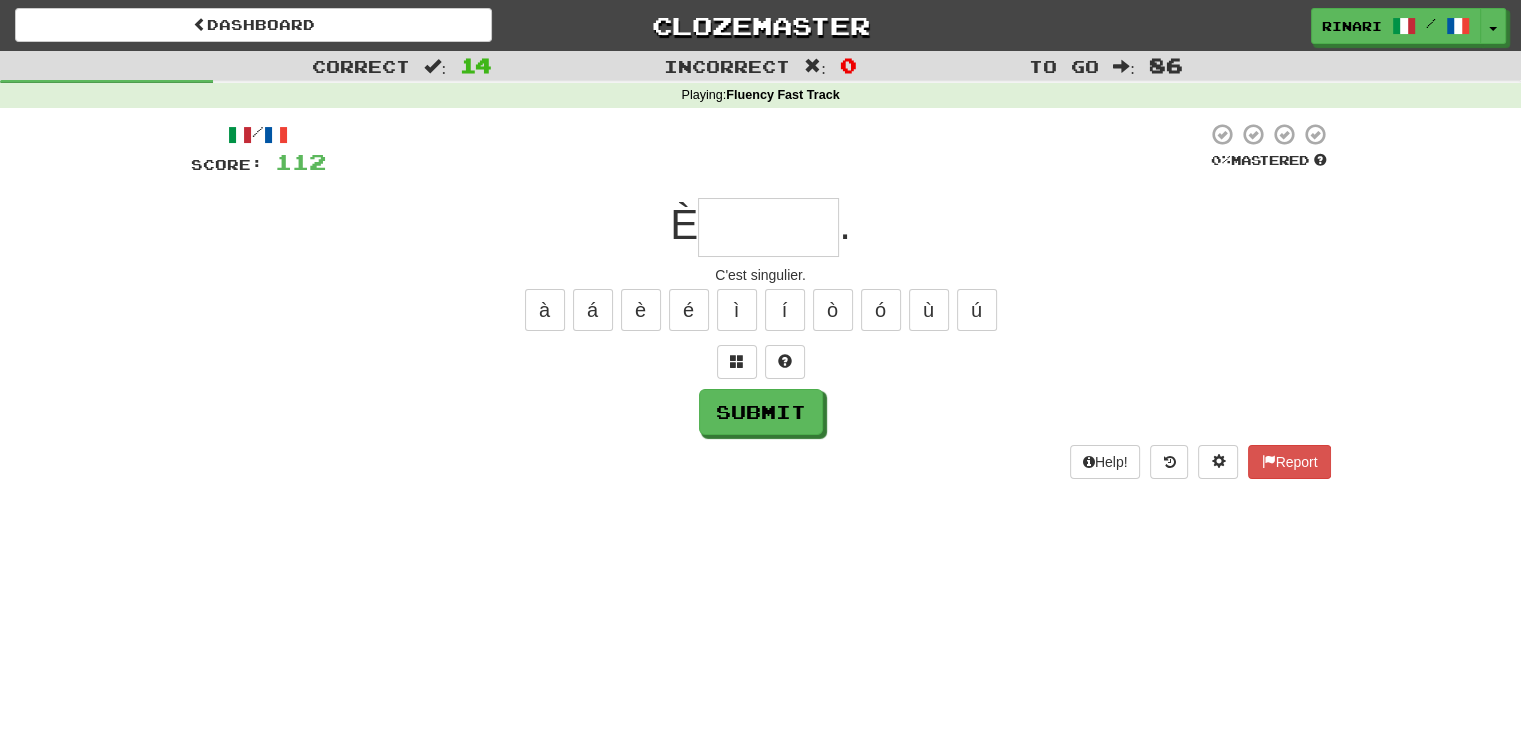 type on "*" 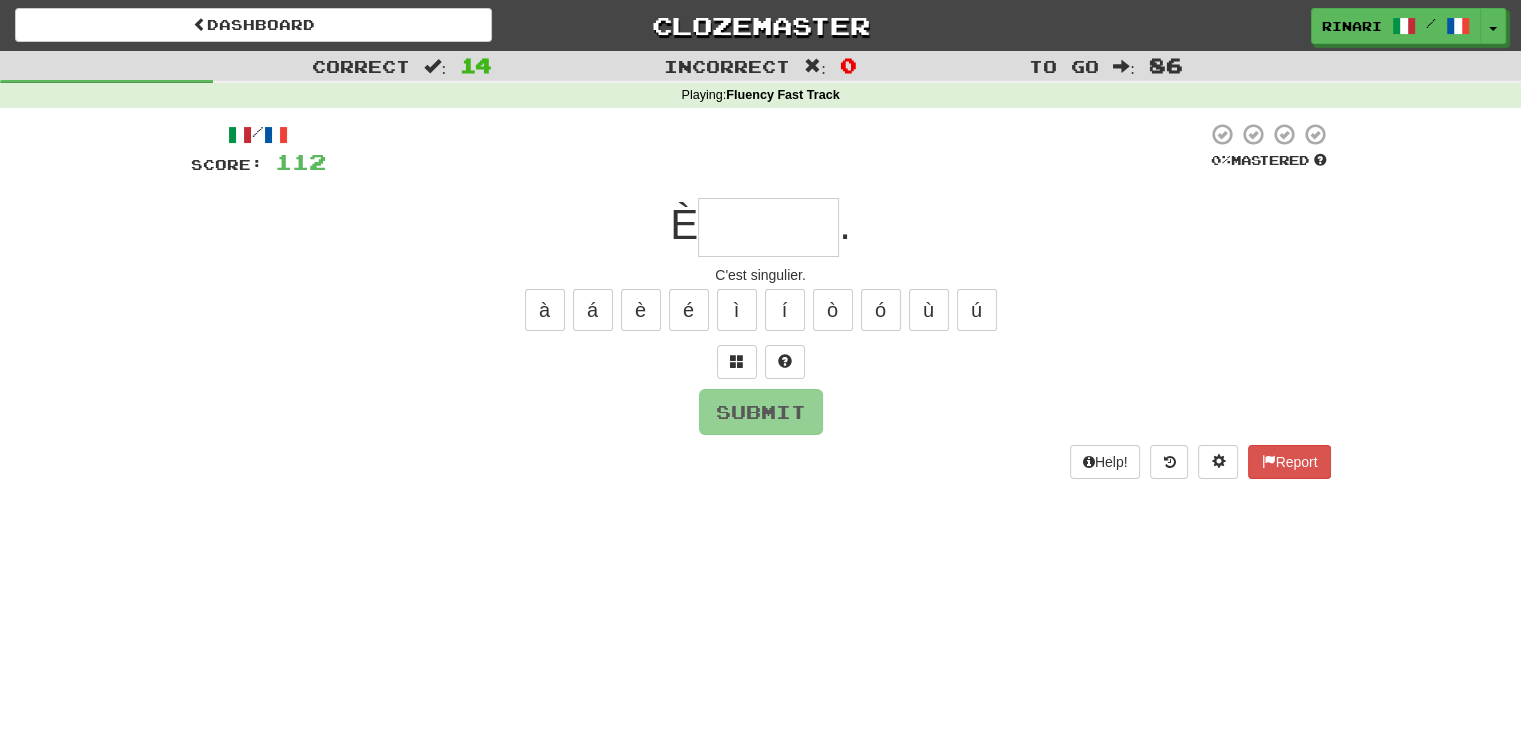 type on "*" 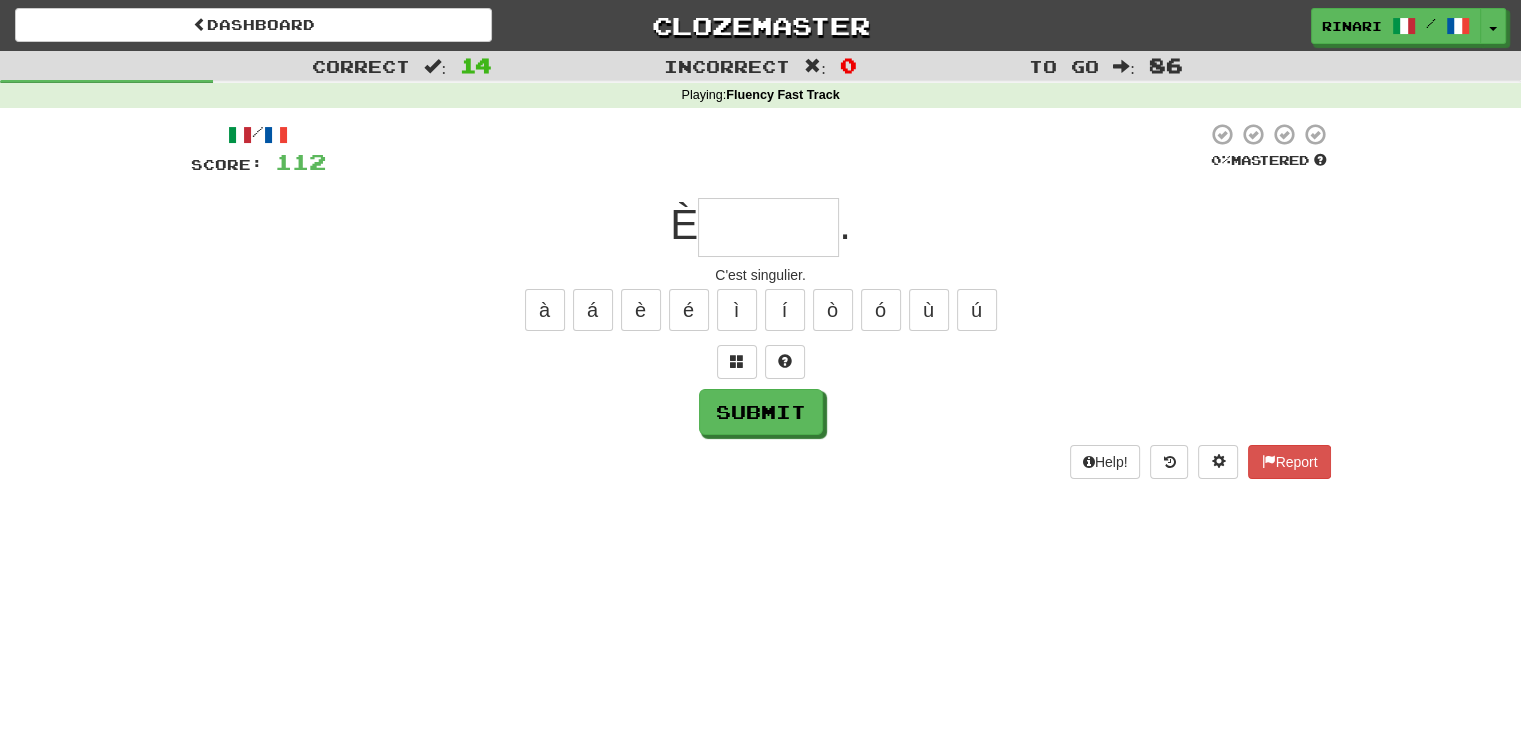 type on "*" 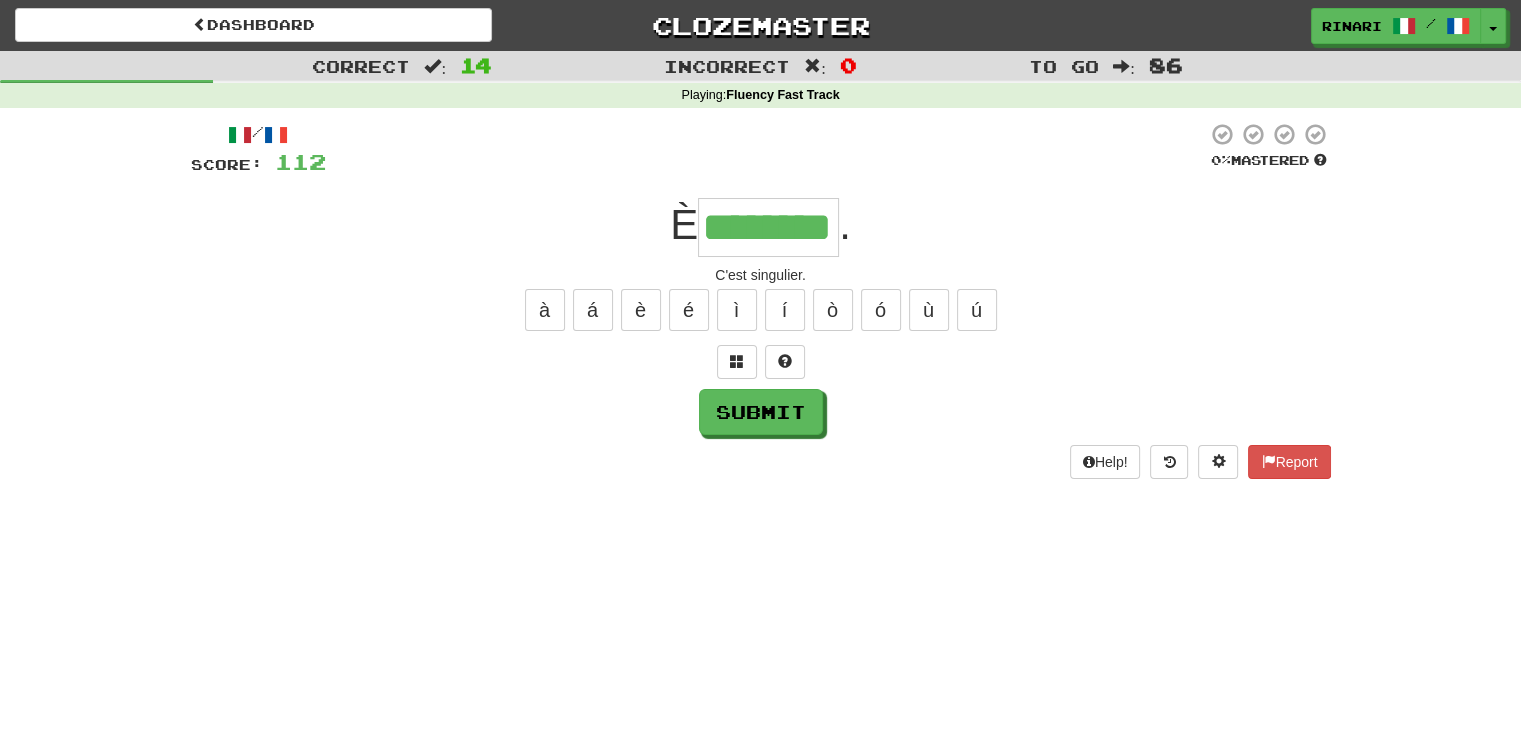 type on "********" 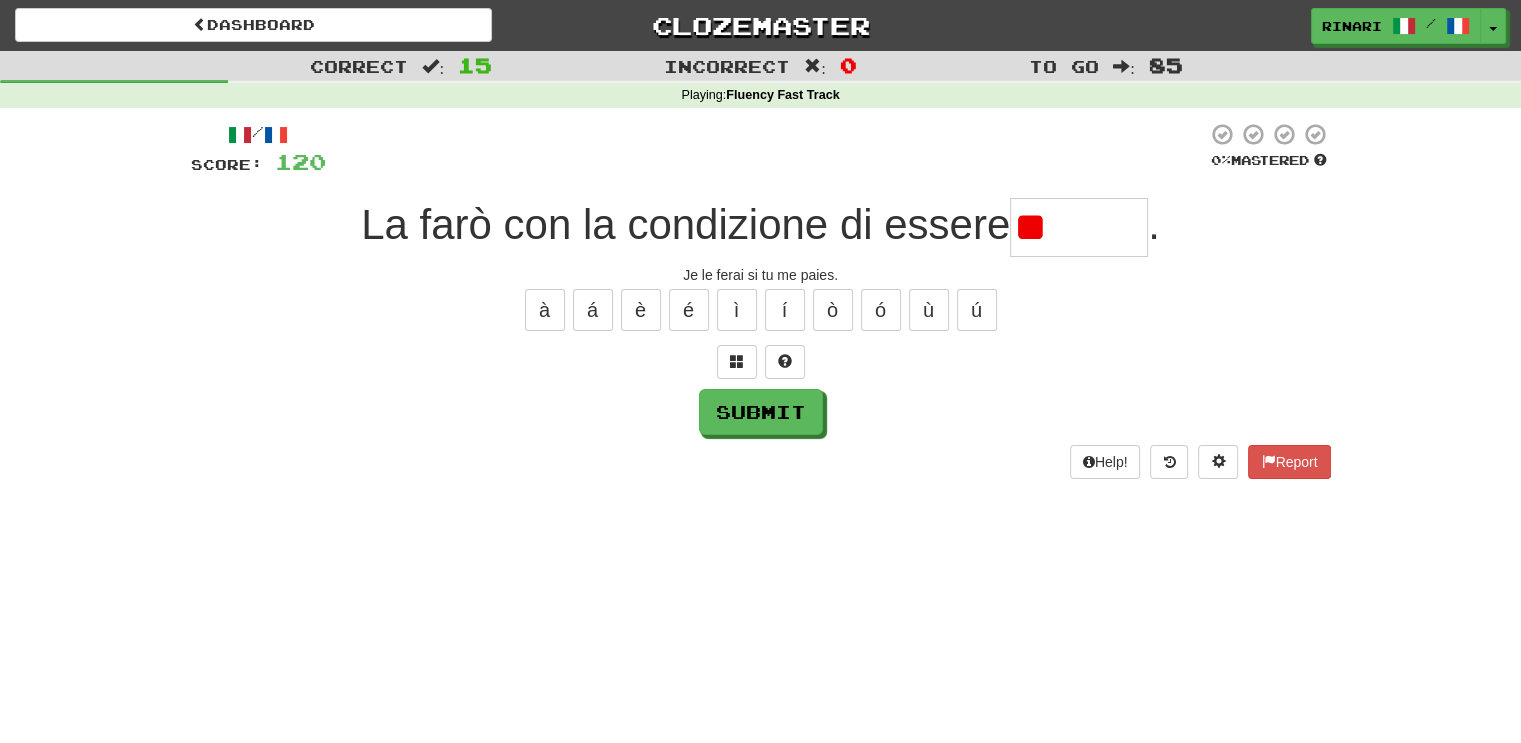 type on "*" 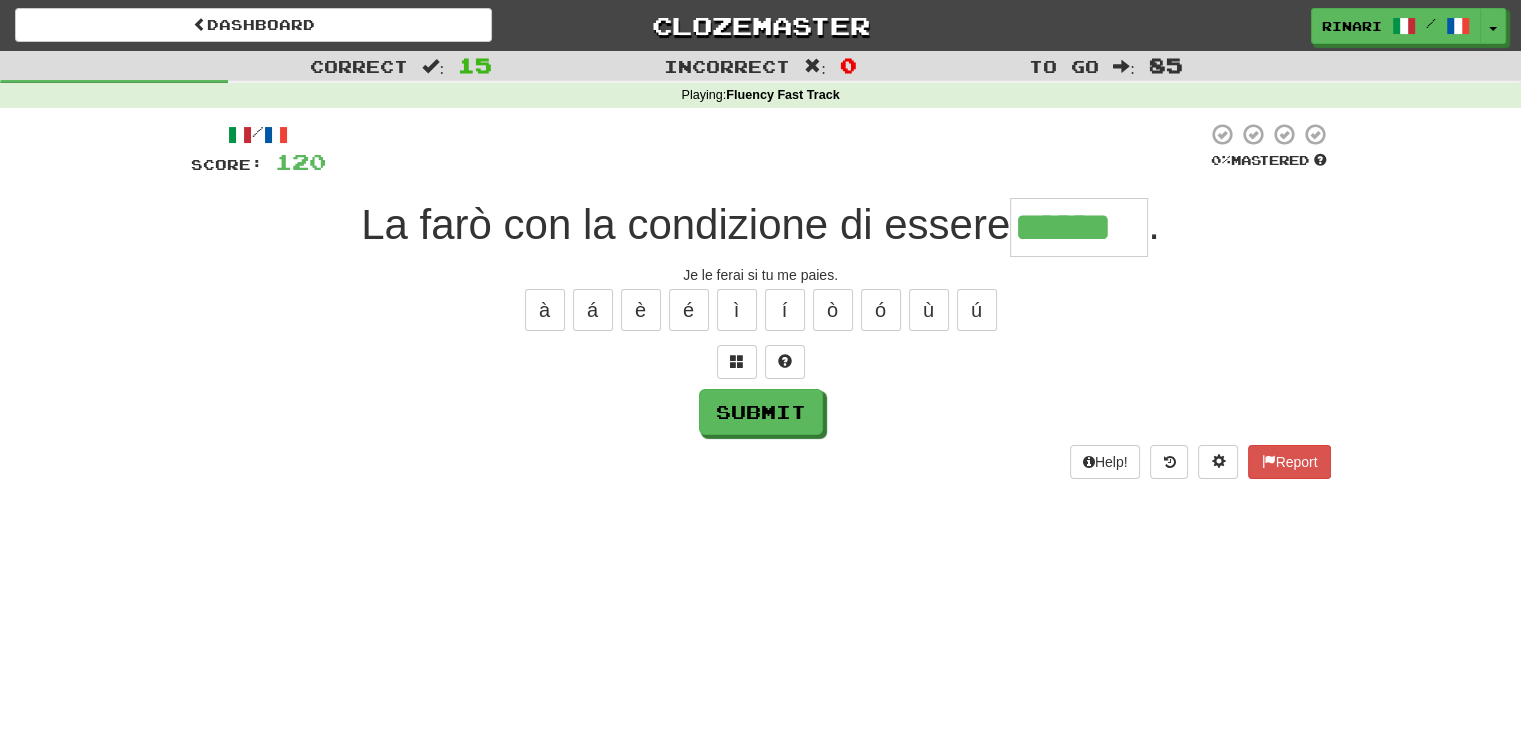 type on "******" 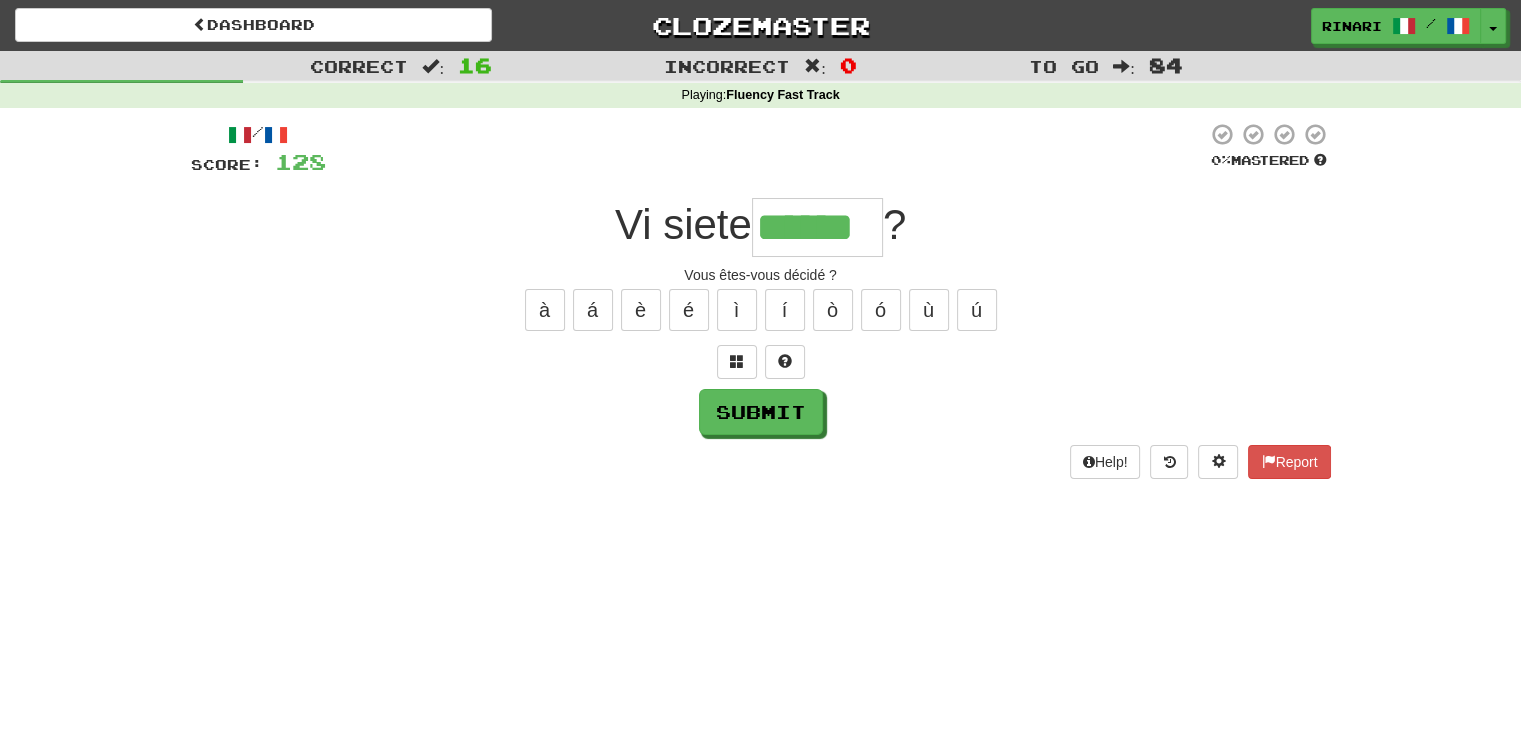 type on "******" 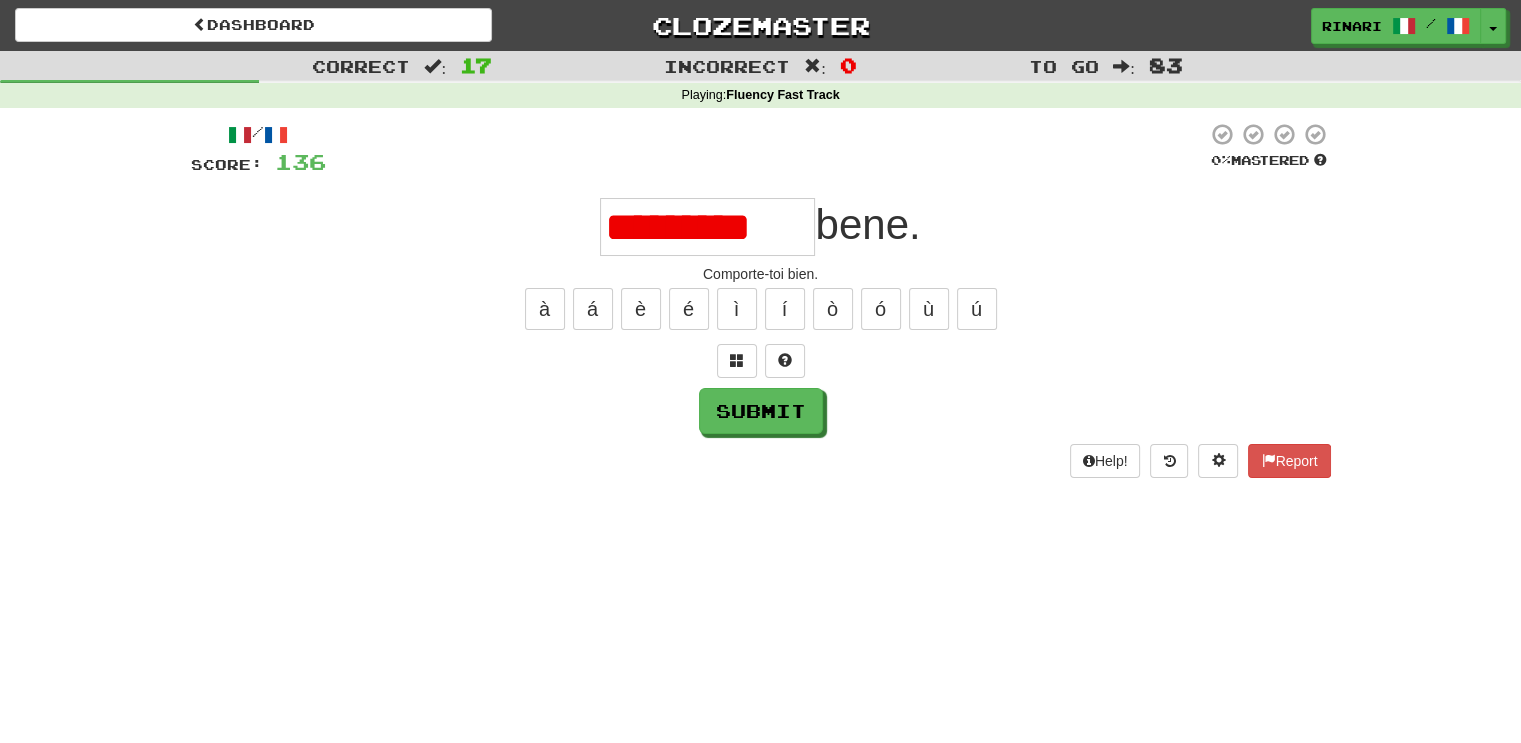 scroll, scrollTop: 0, scrollLeft: 0, axis: both 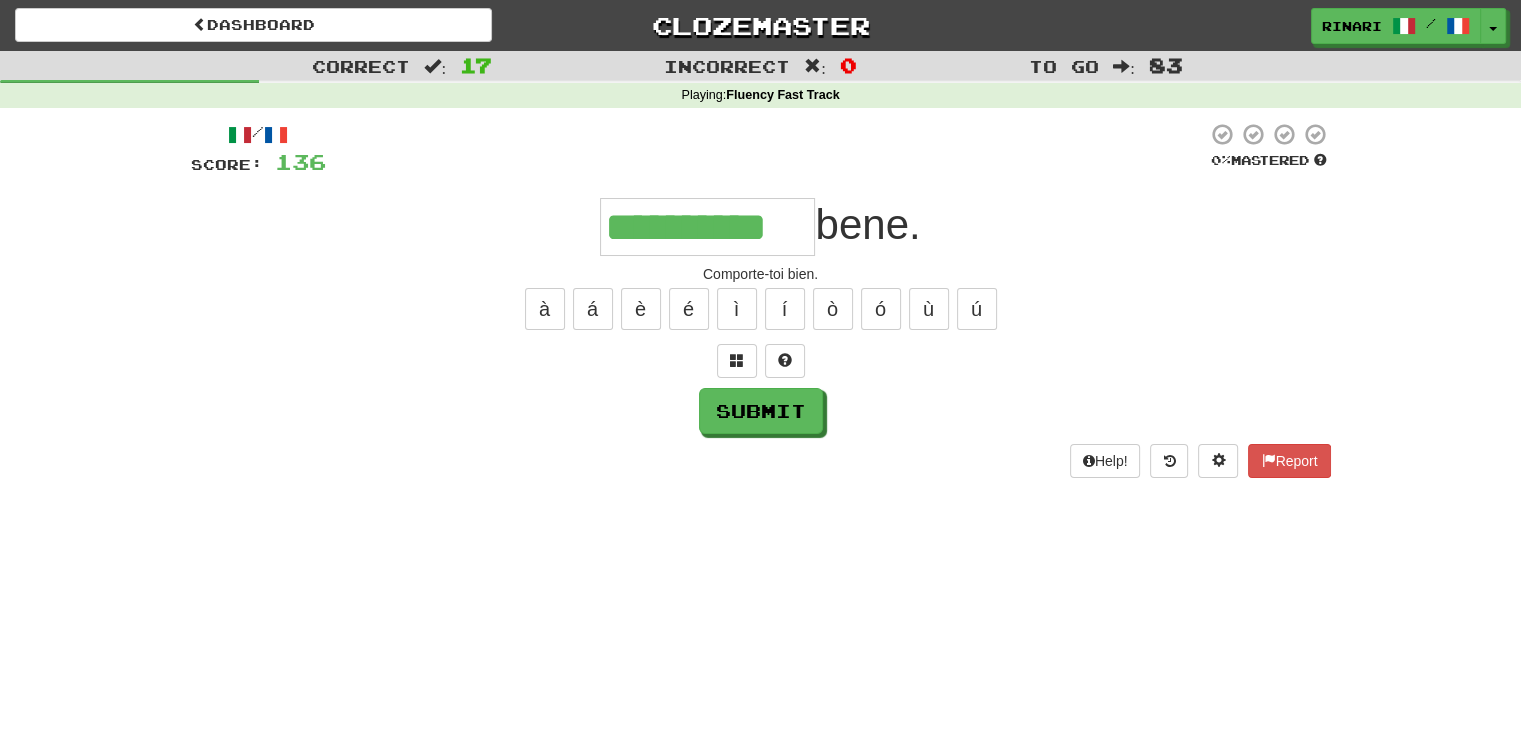 type on "**********" 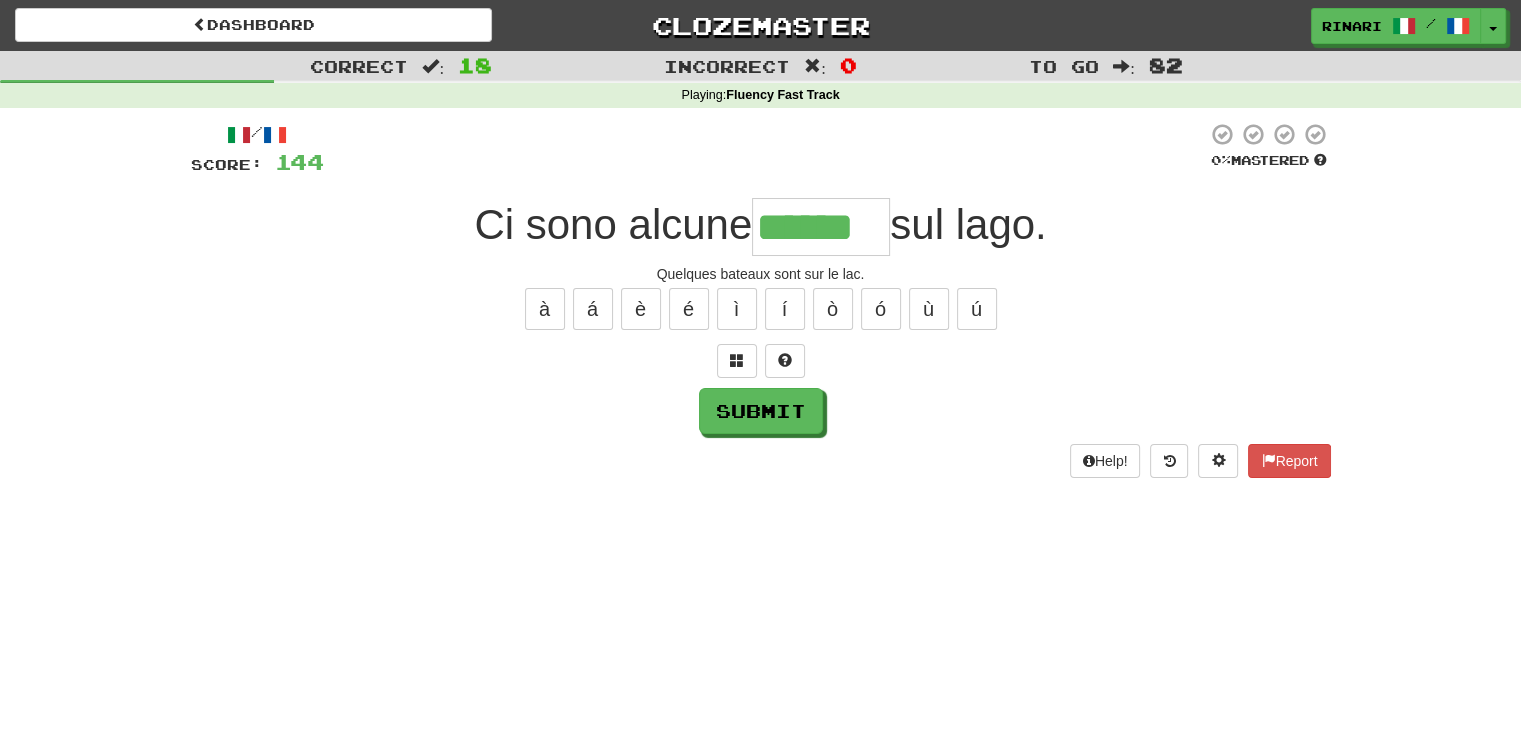 type on "******" 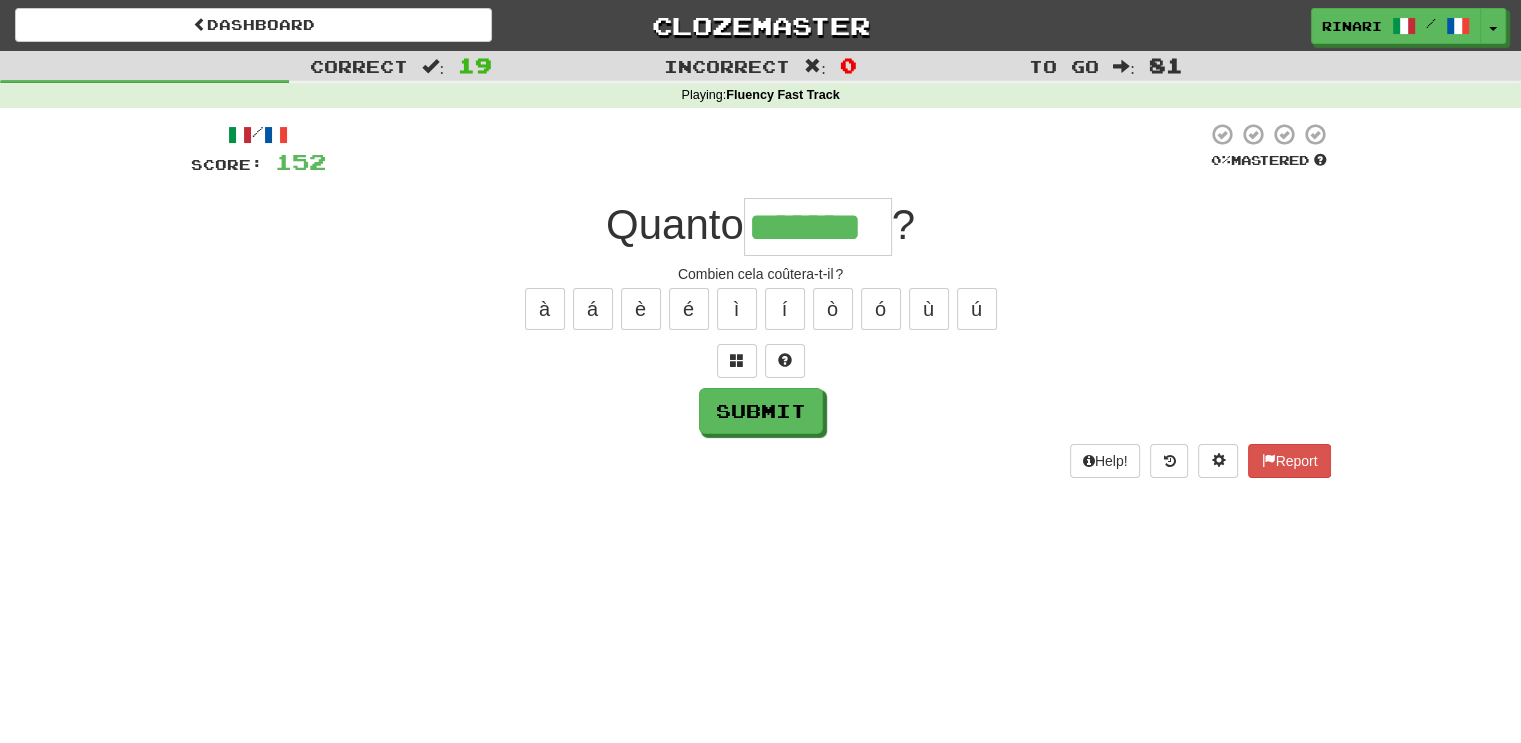 type on "*******" 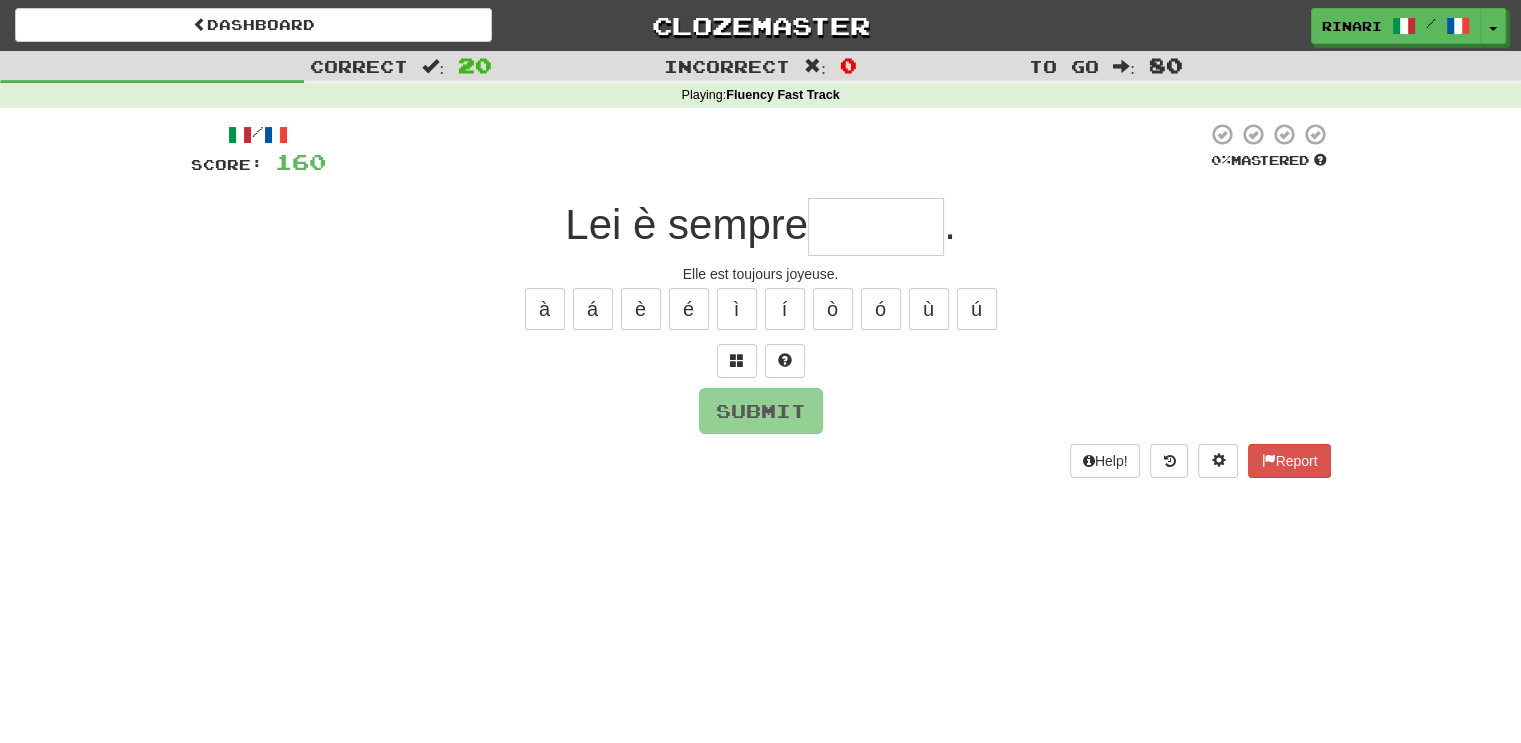 type on "*" 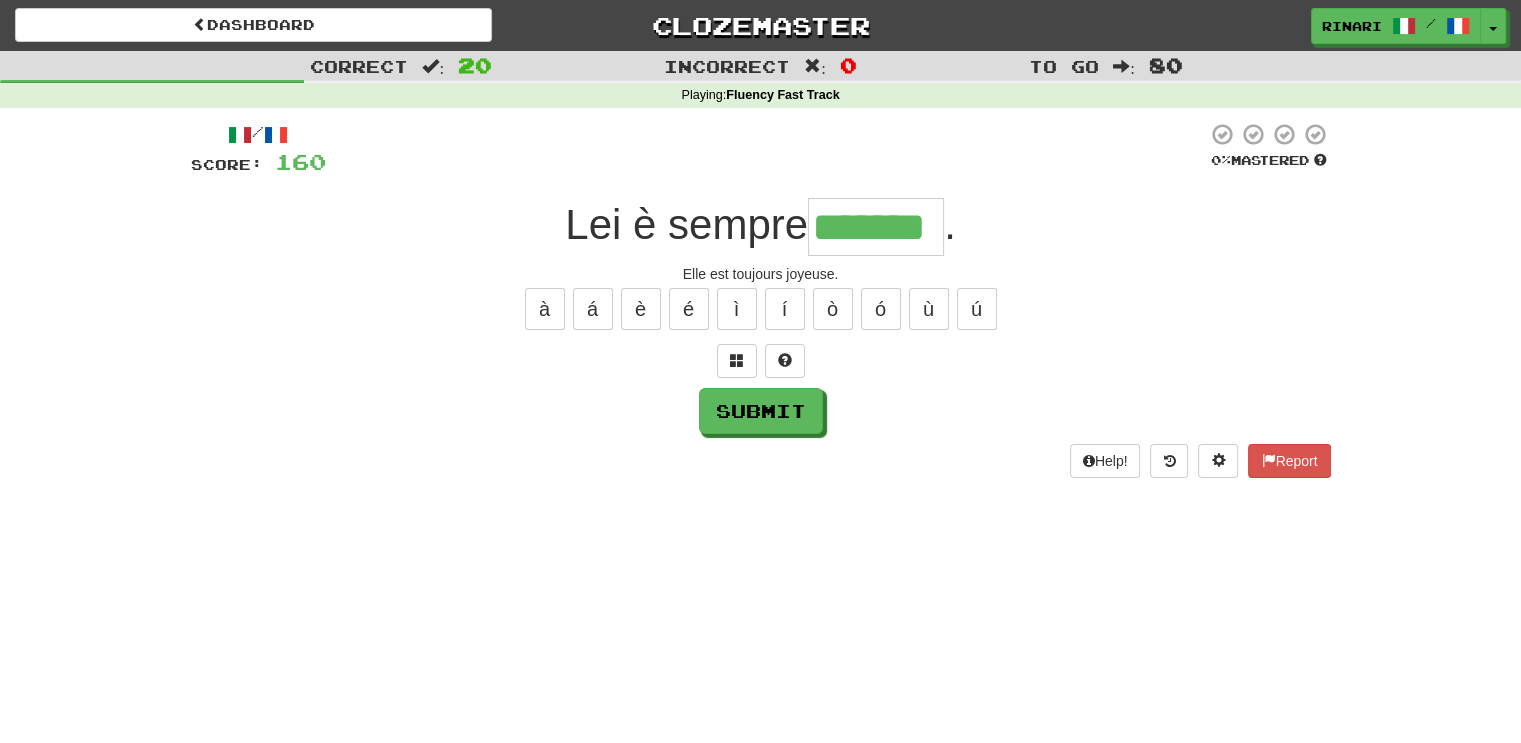 type on "*******" 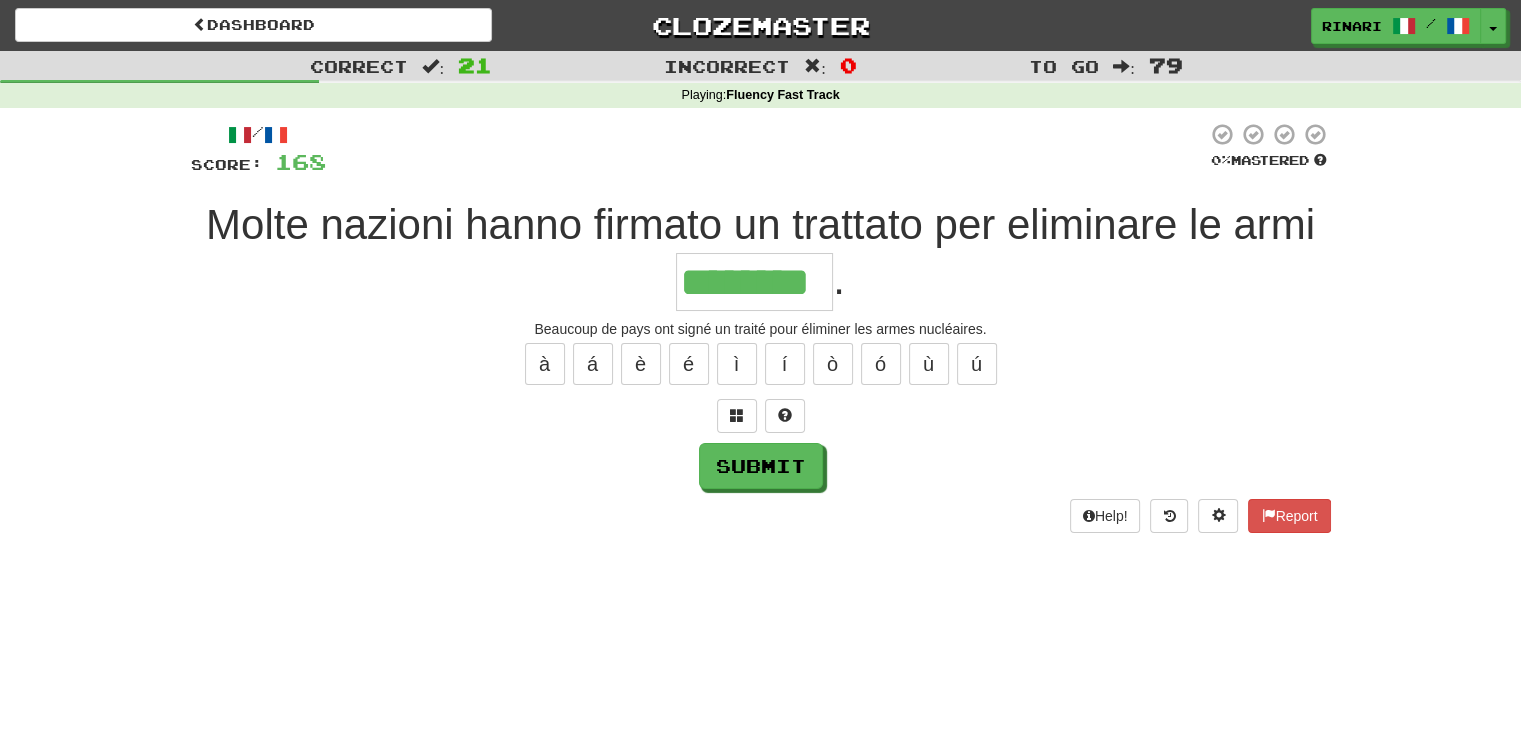 type on "********" 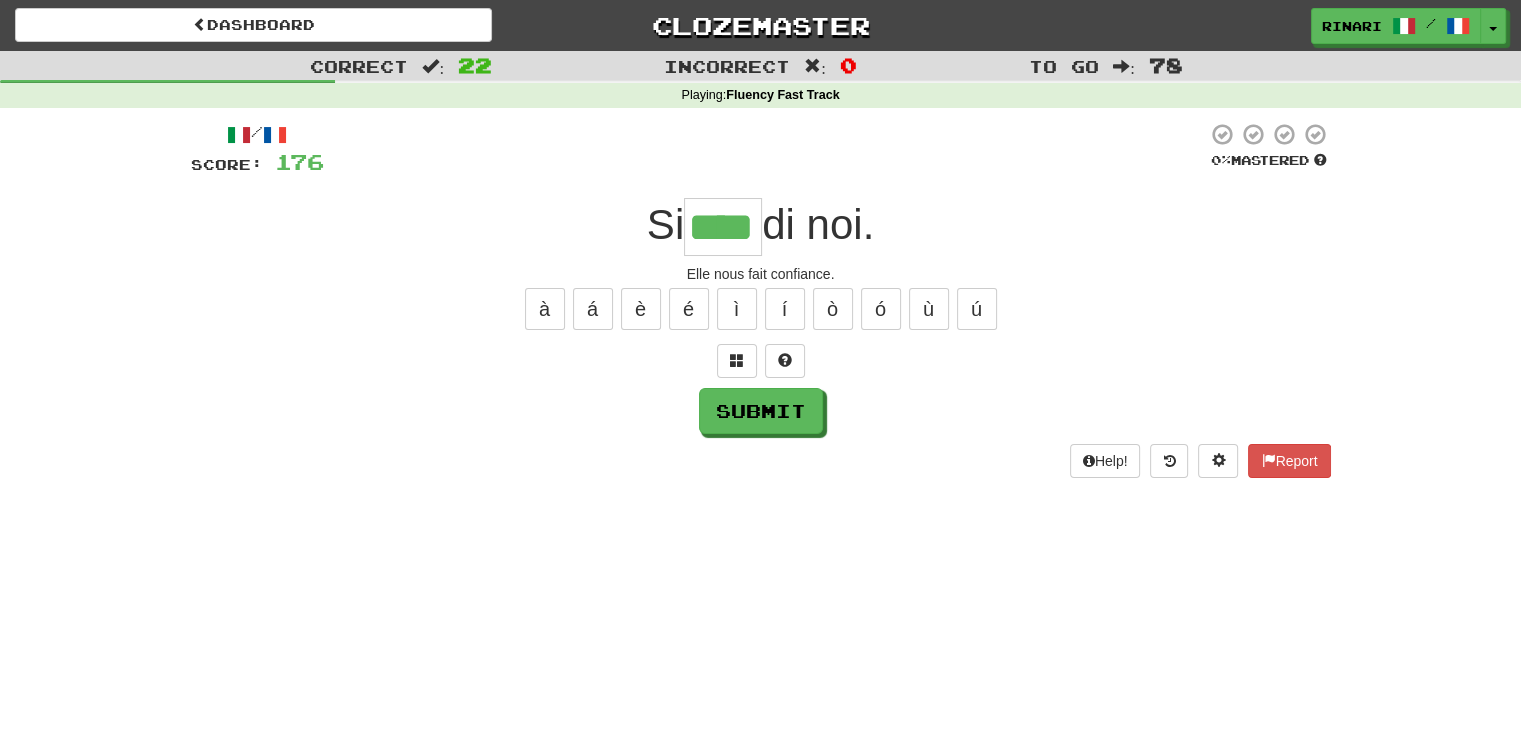 type on "****" 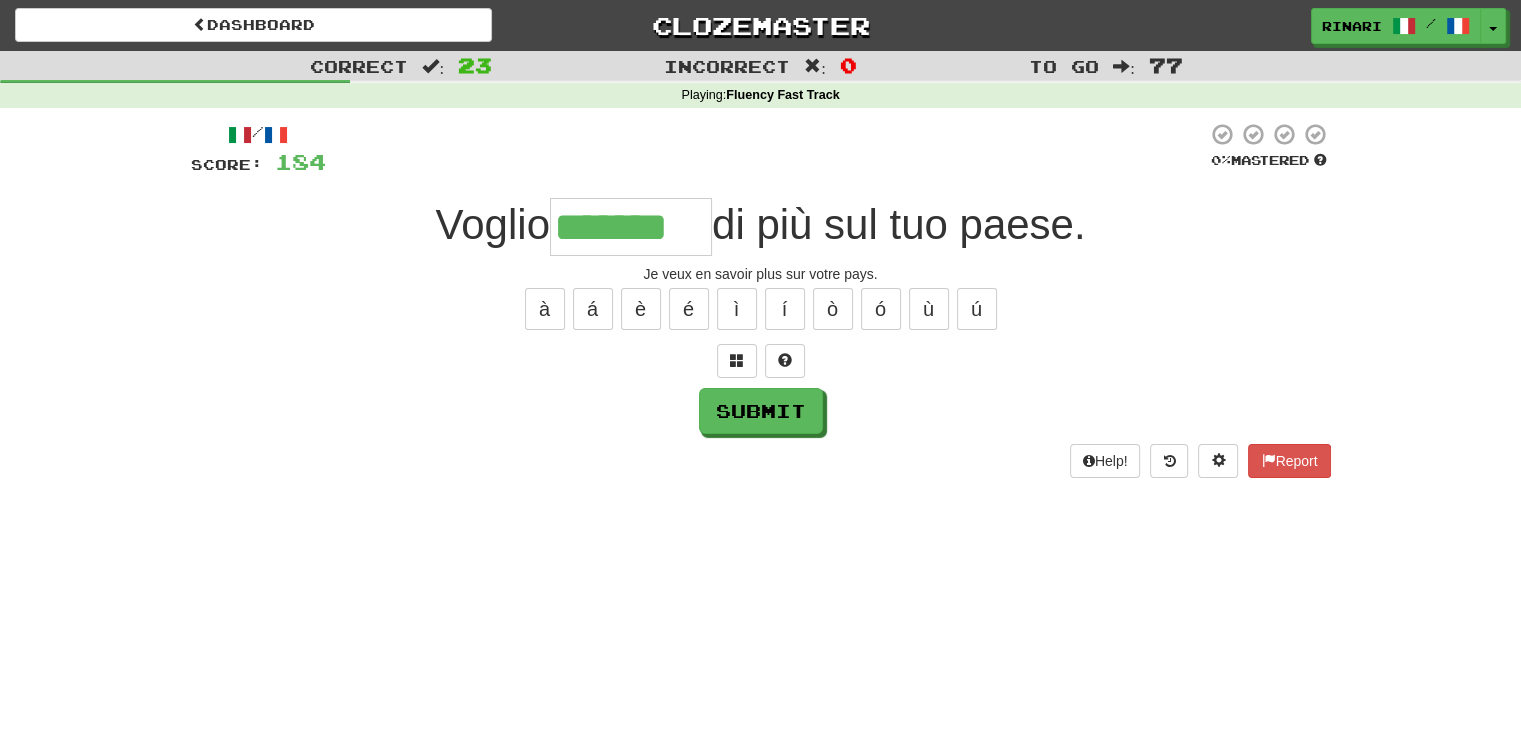 type on "*******" 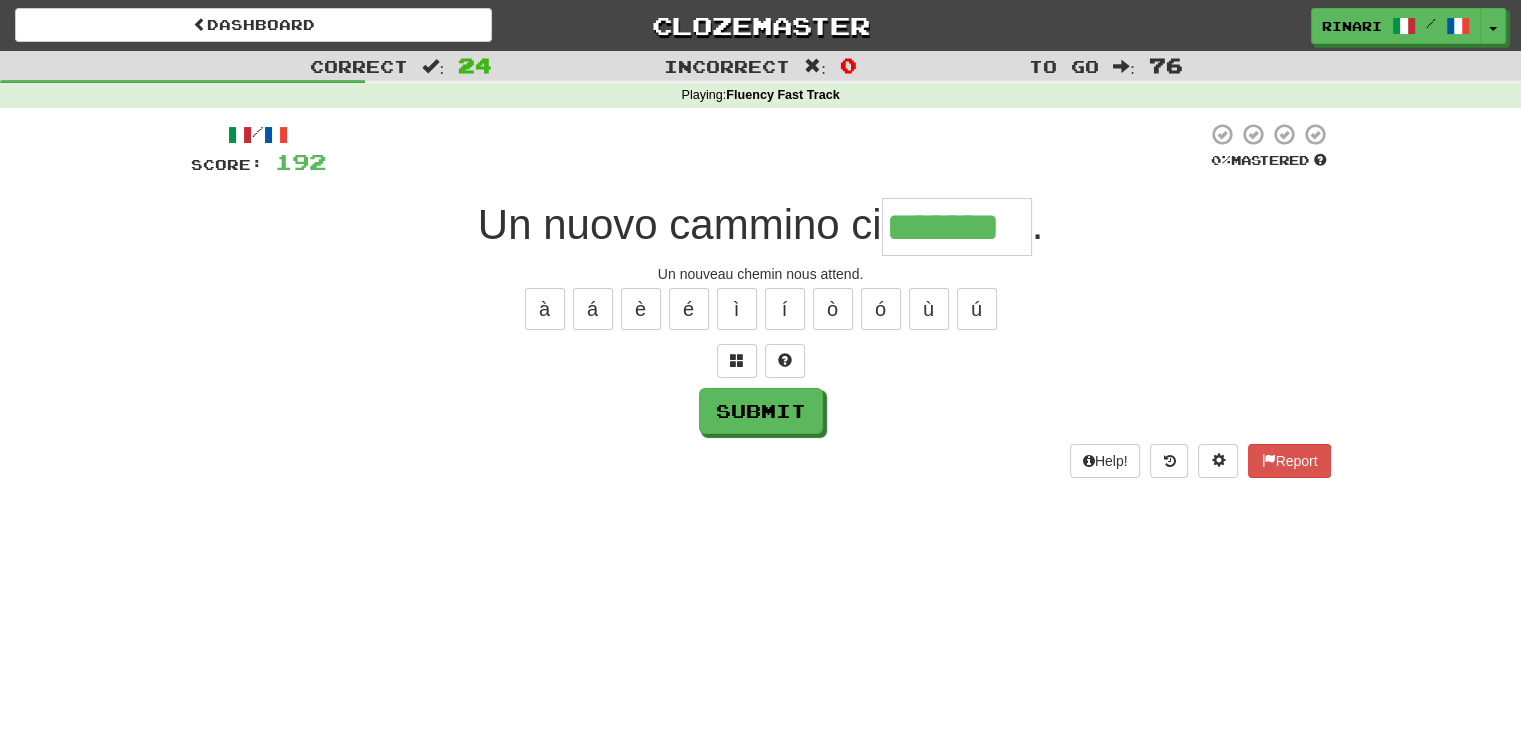 type on "*******" 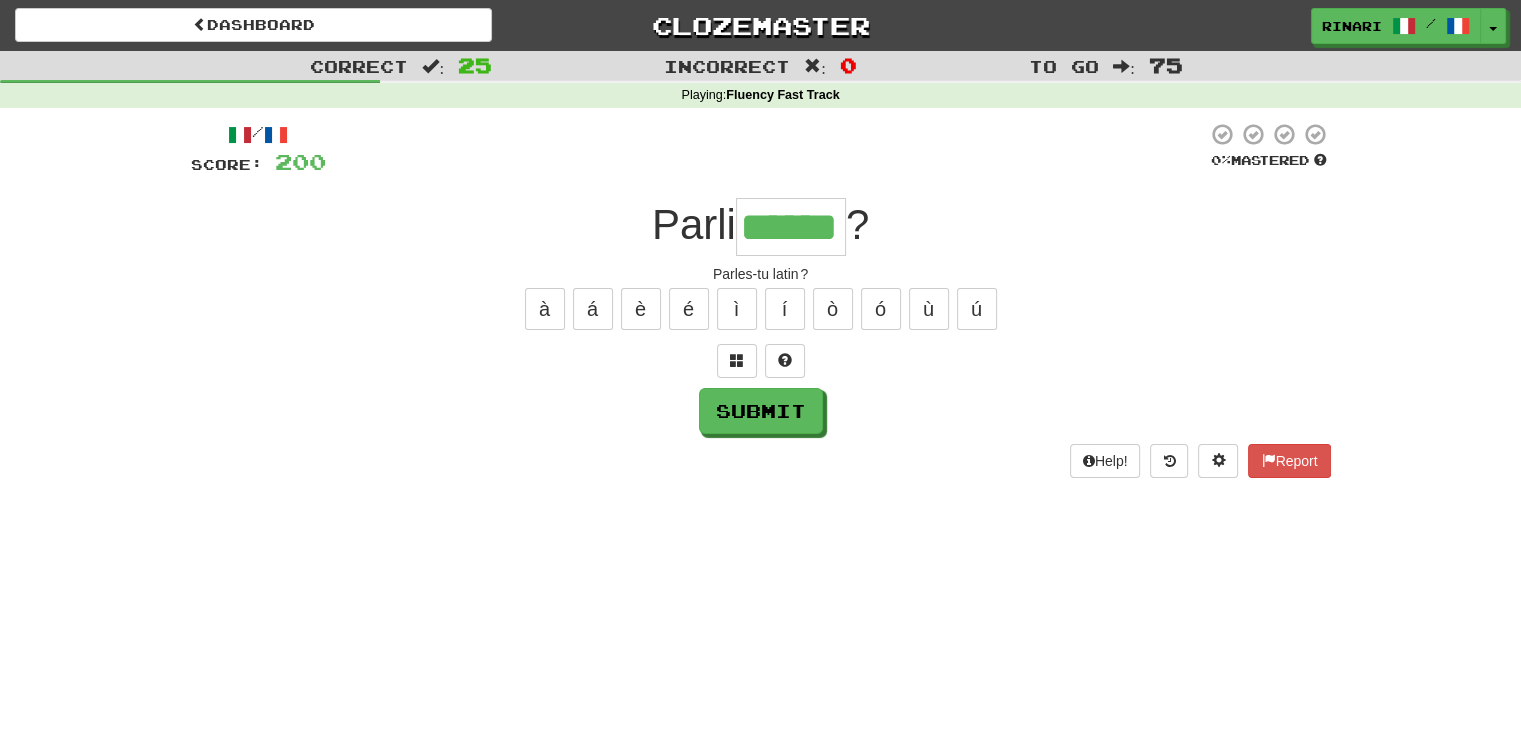 type on "******" 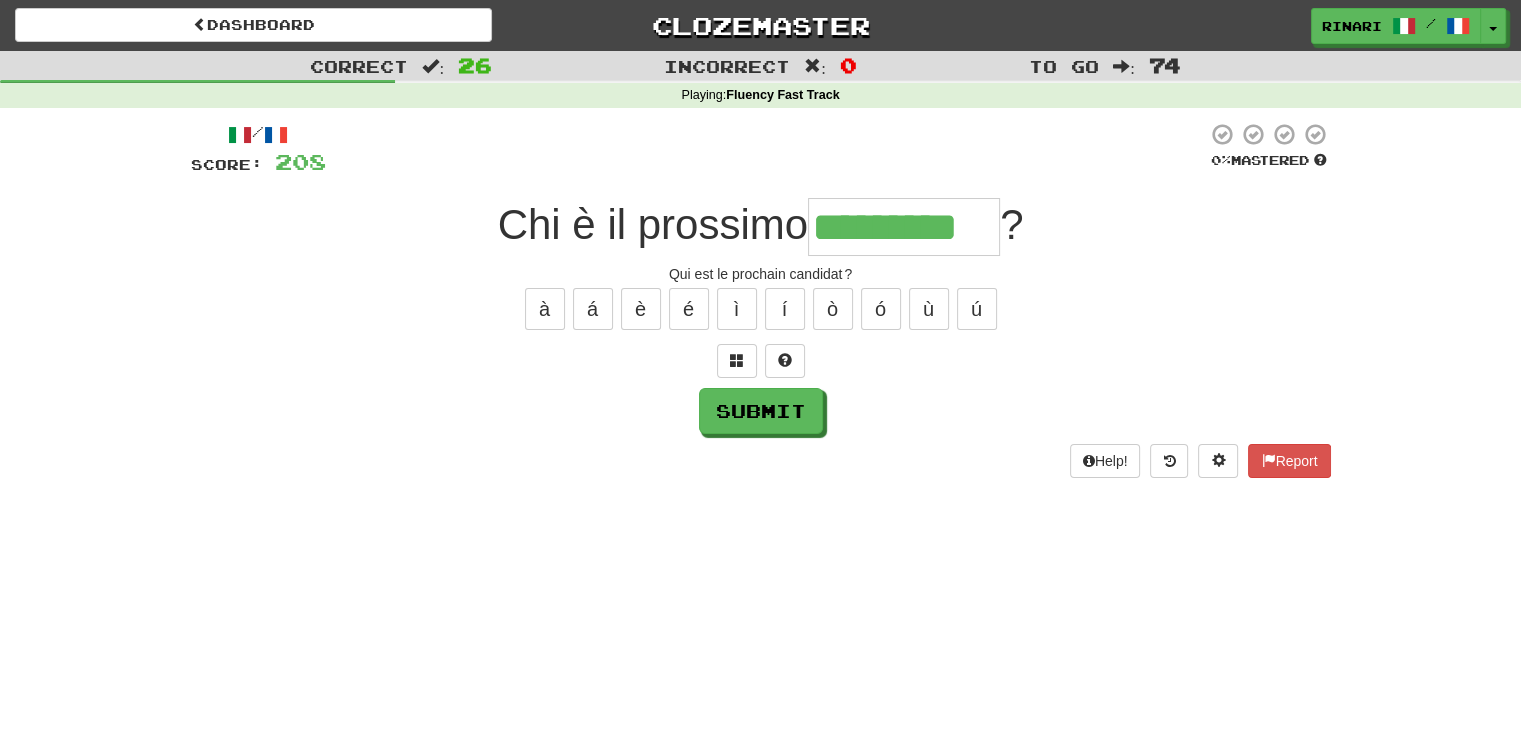 type on "*********" 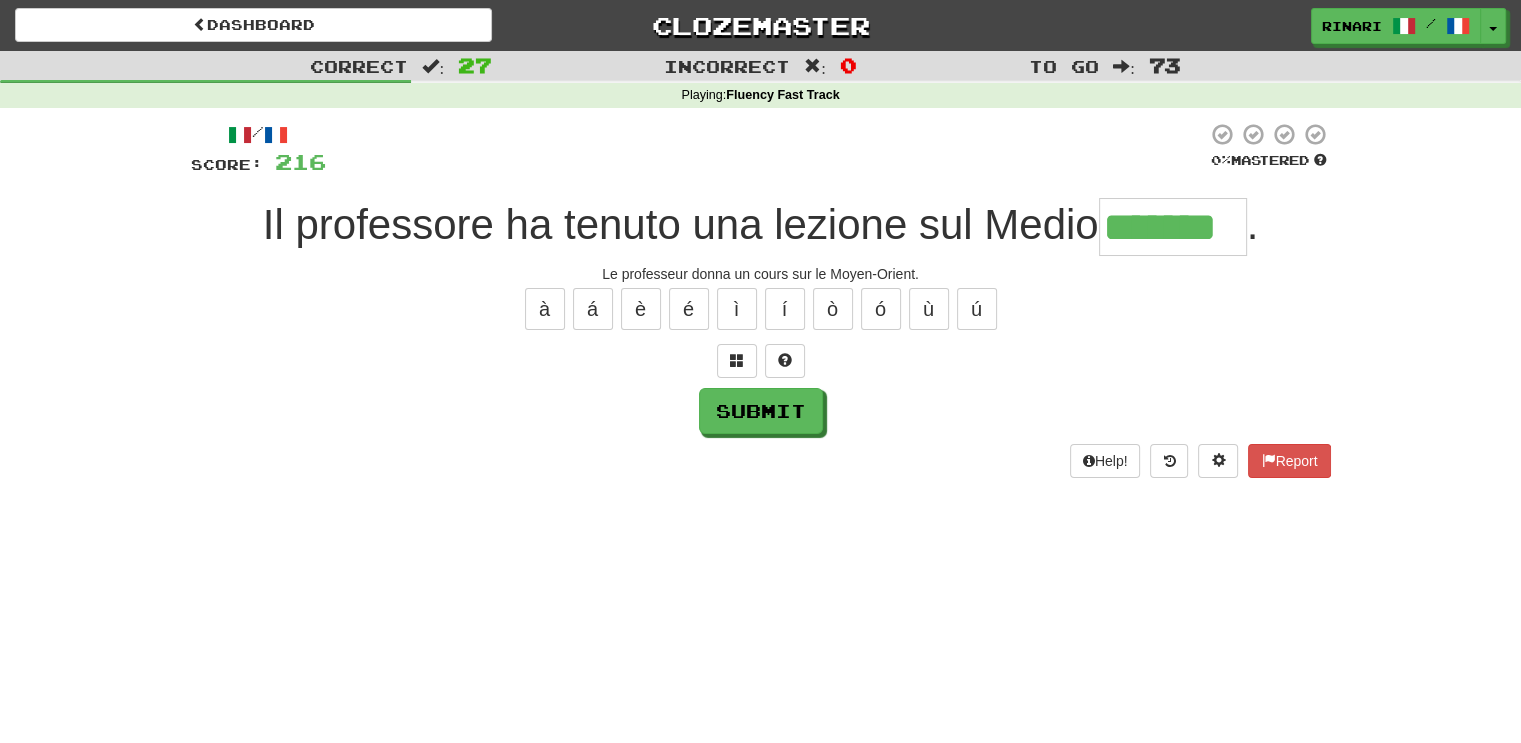 type on "*******" 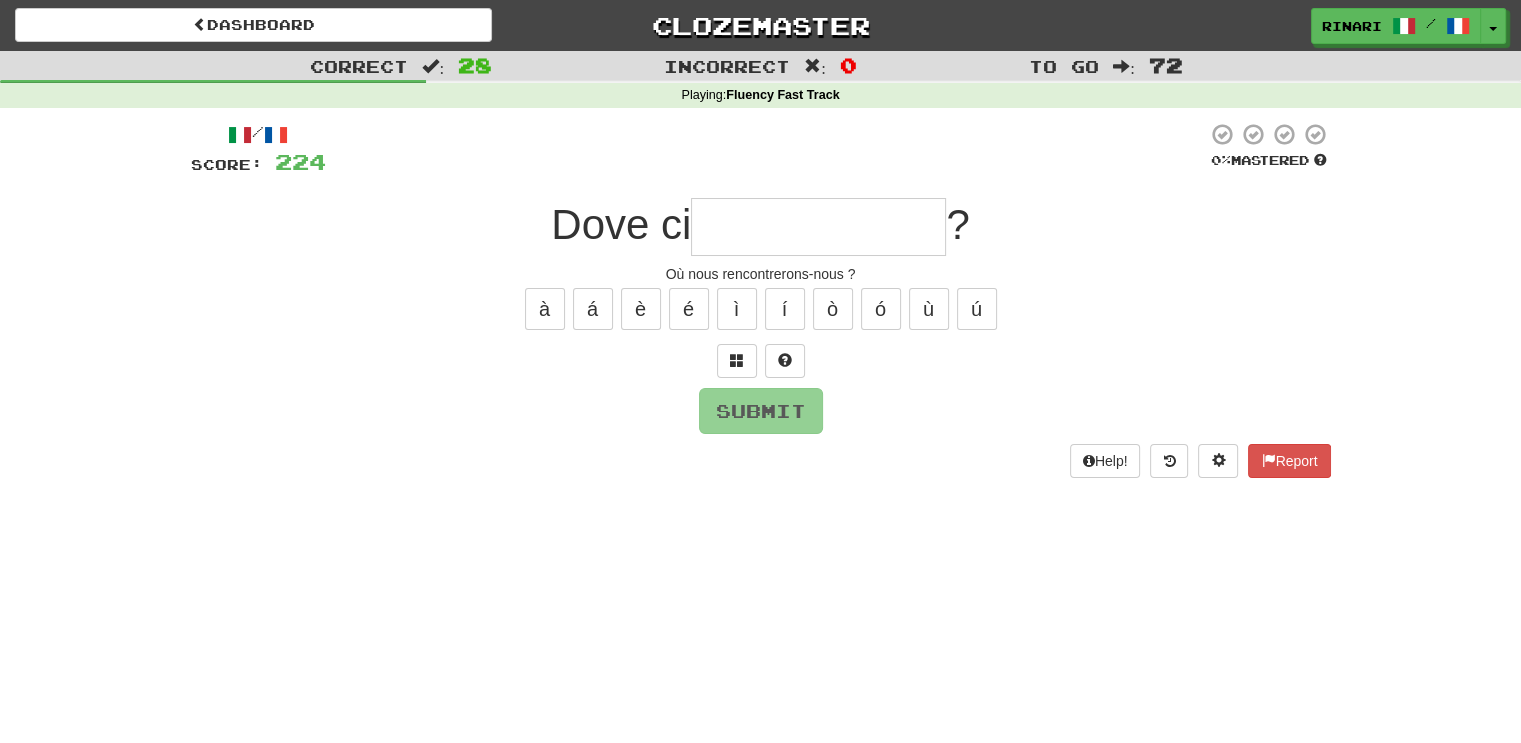 type on "*" 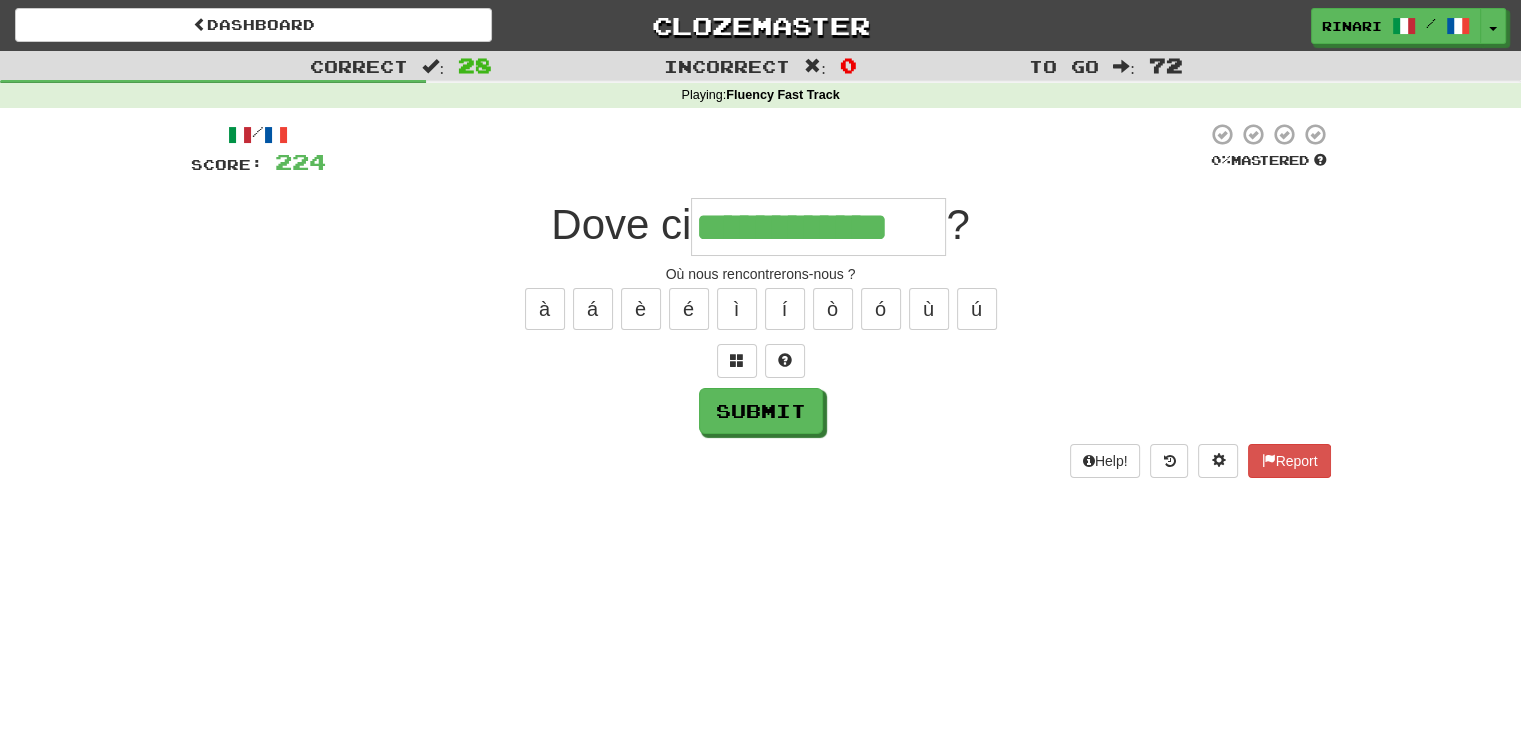 type on "**********" 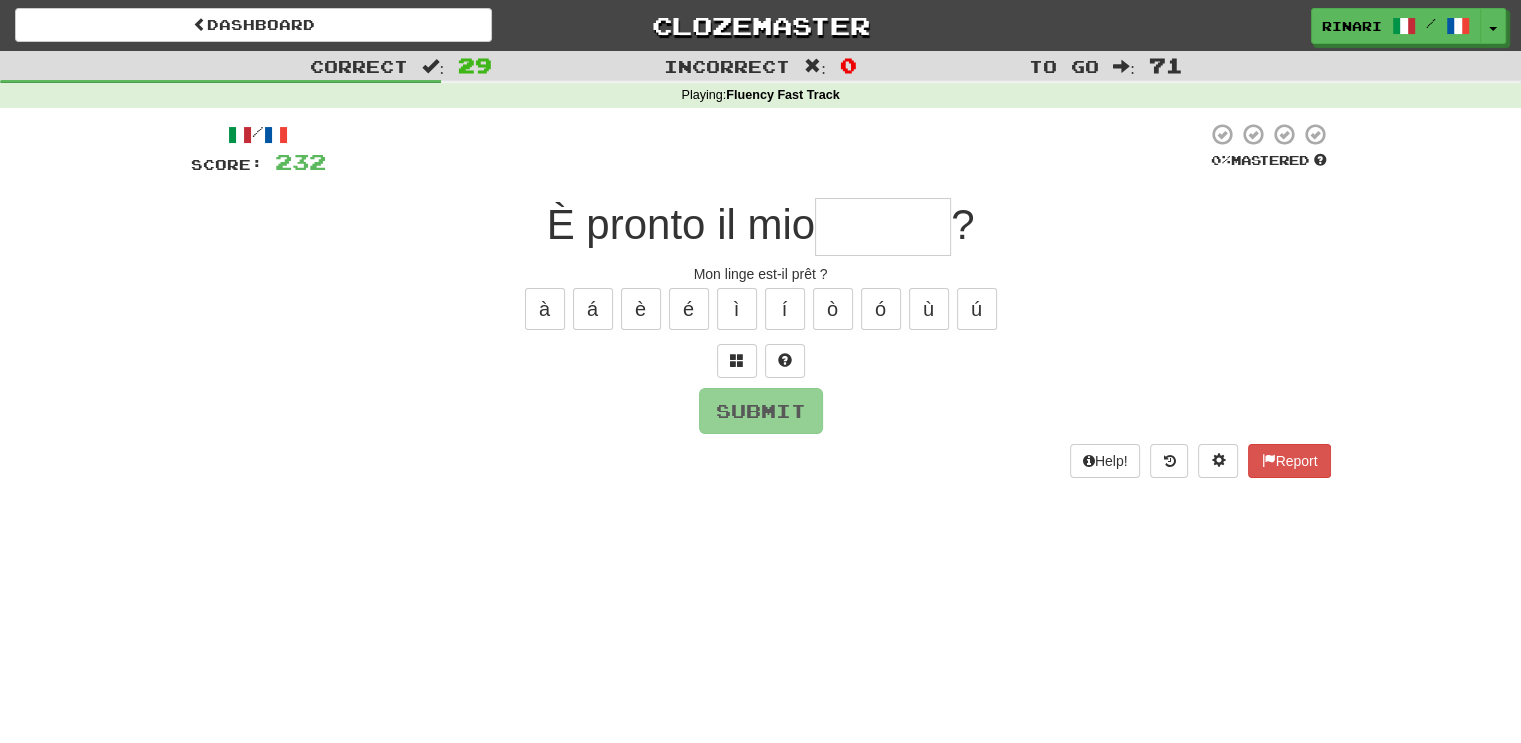 type on "*" 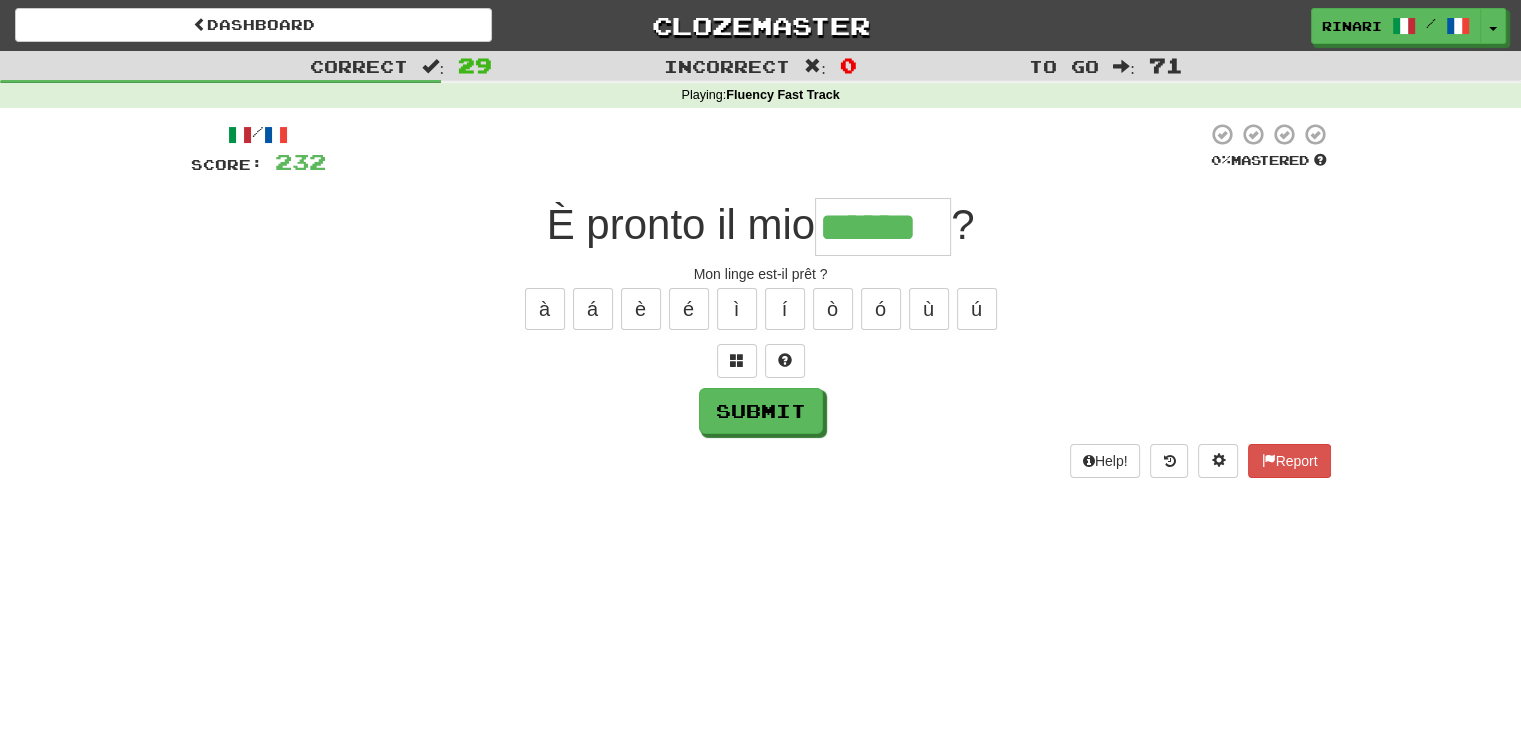 type on "******" 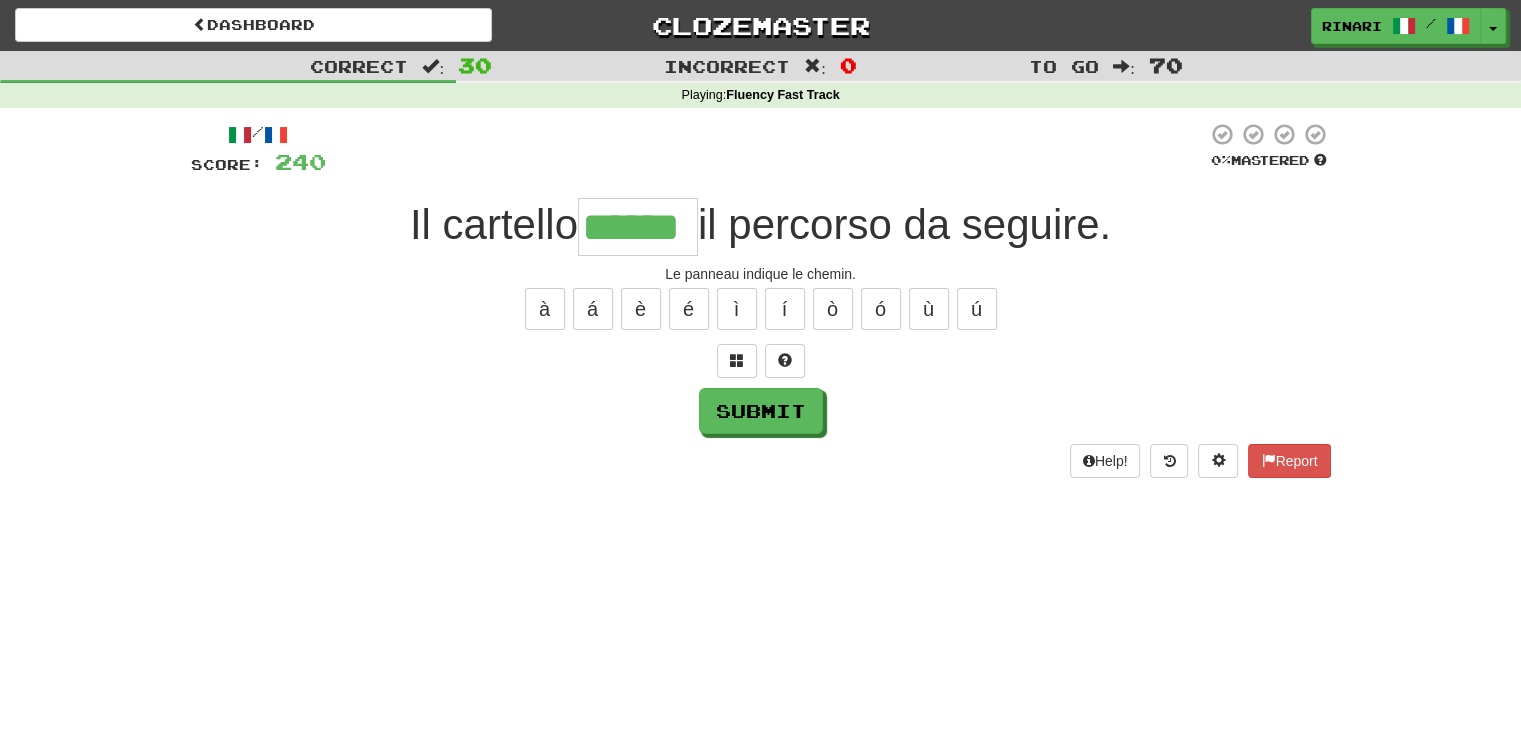 type on "******" 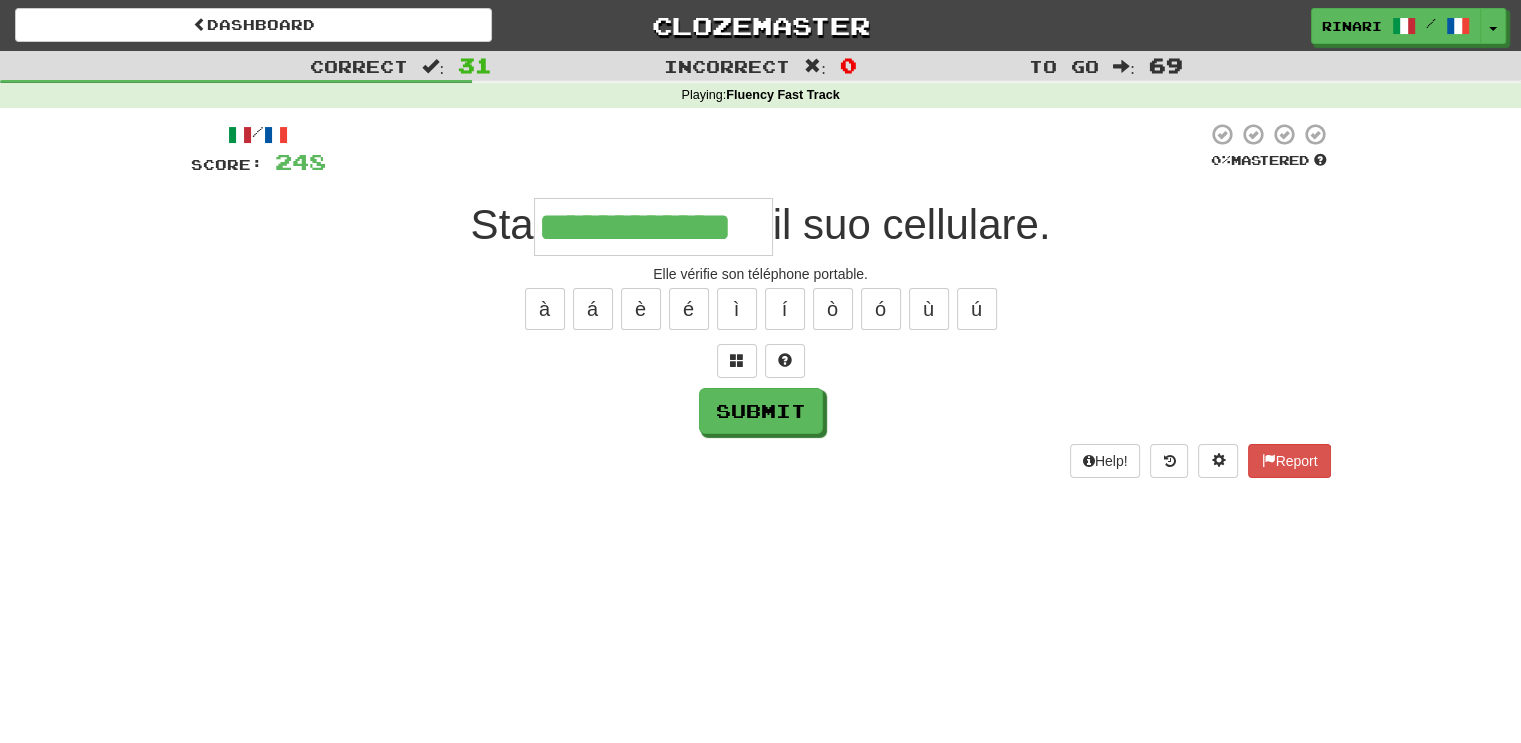 type on "**********" 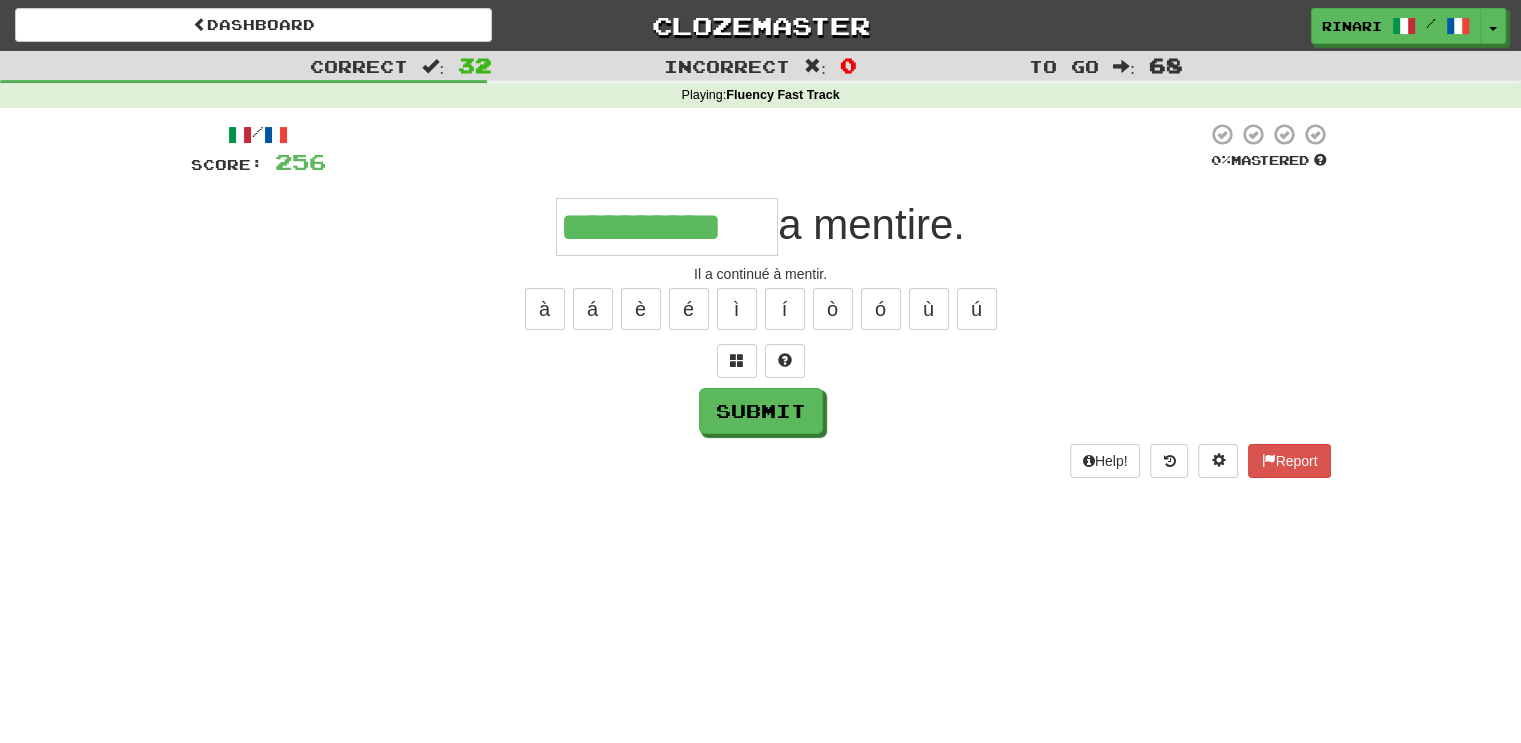 type on "**********" 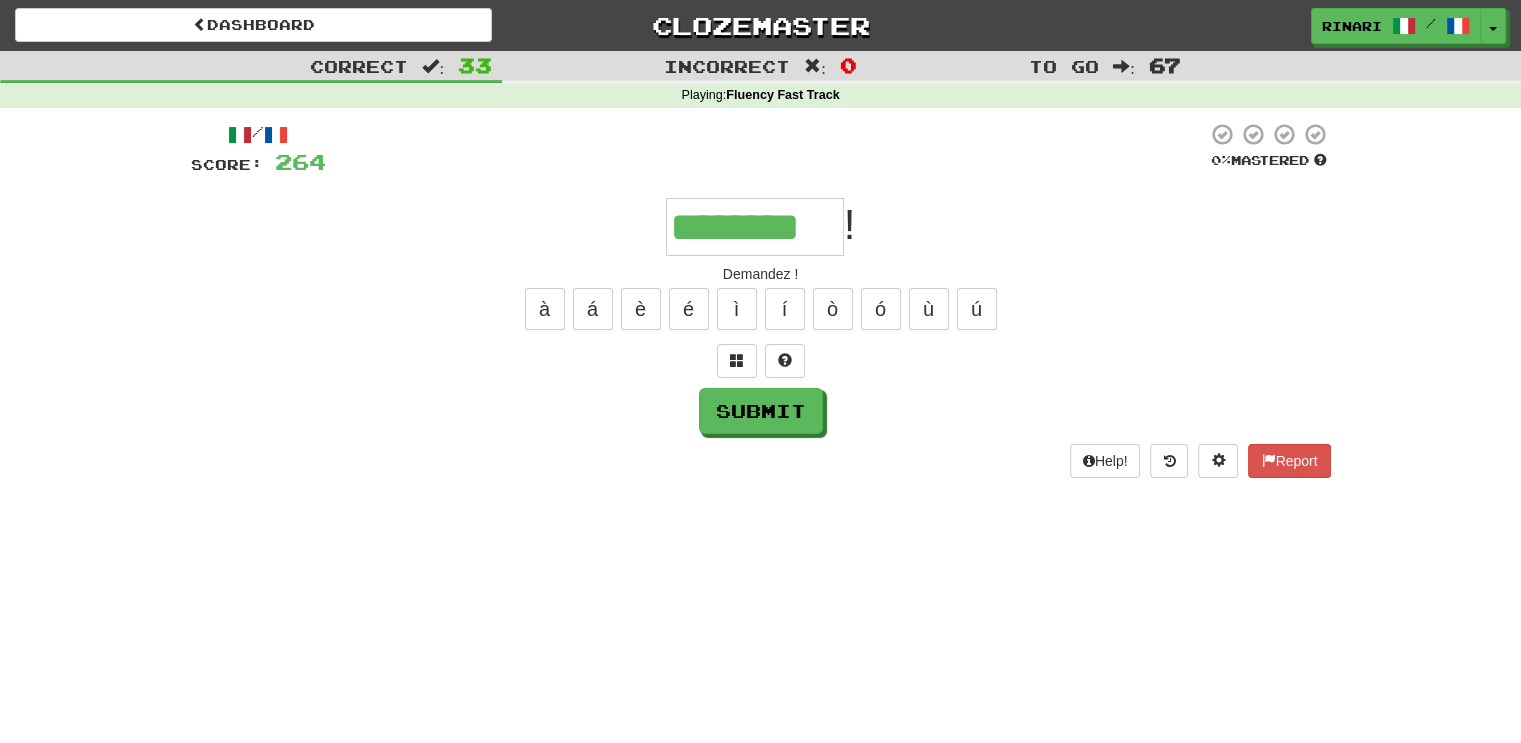 type on "********" 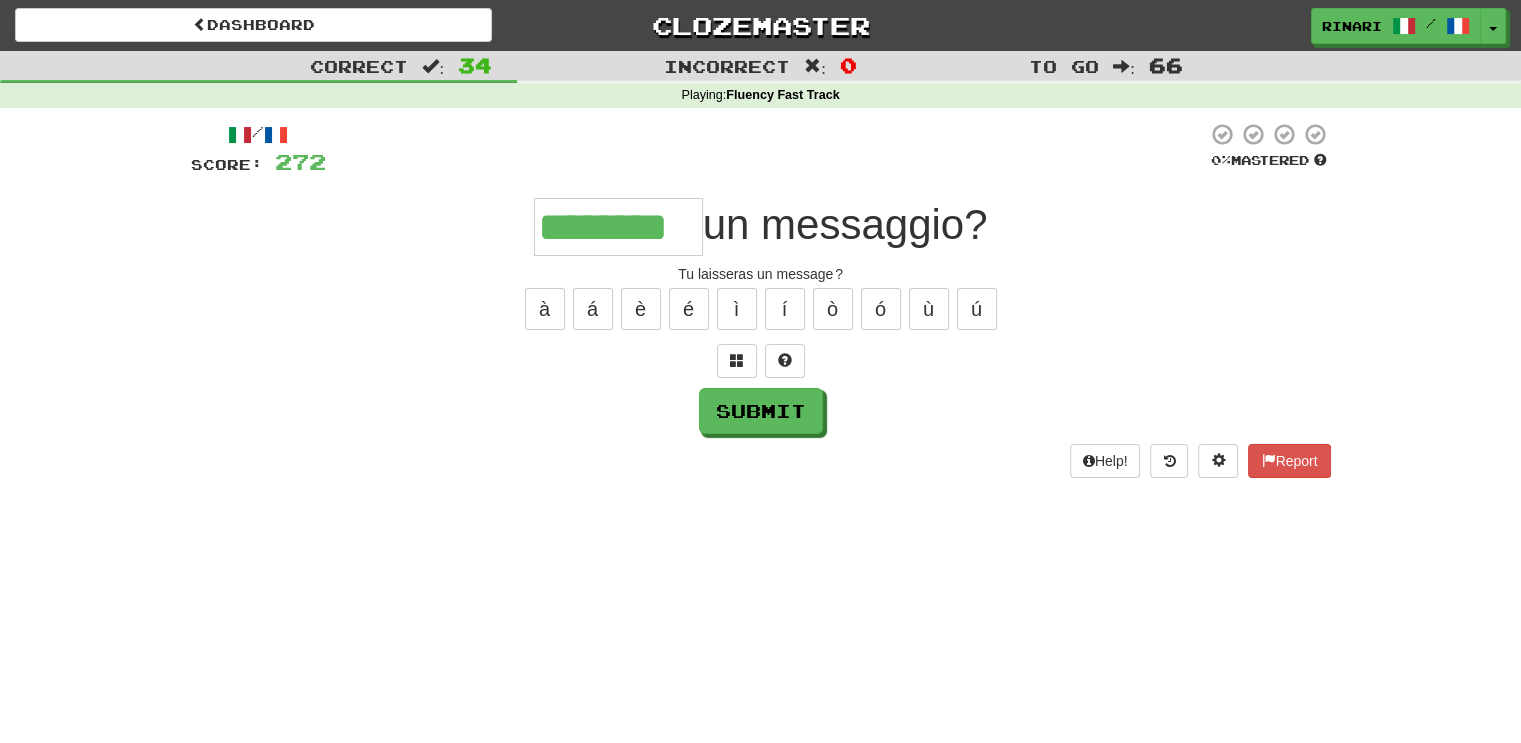 type on "********" 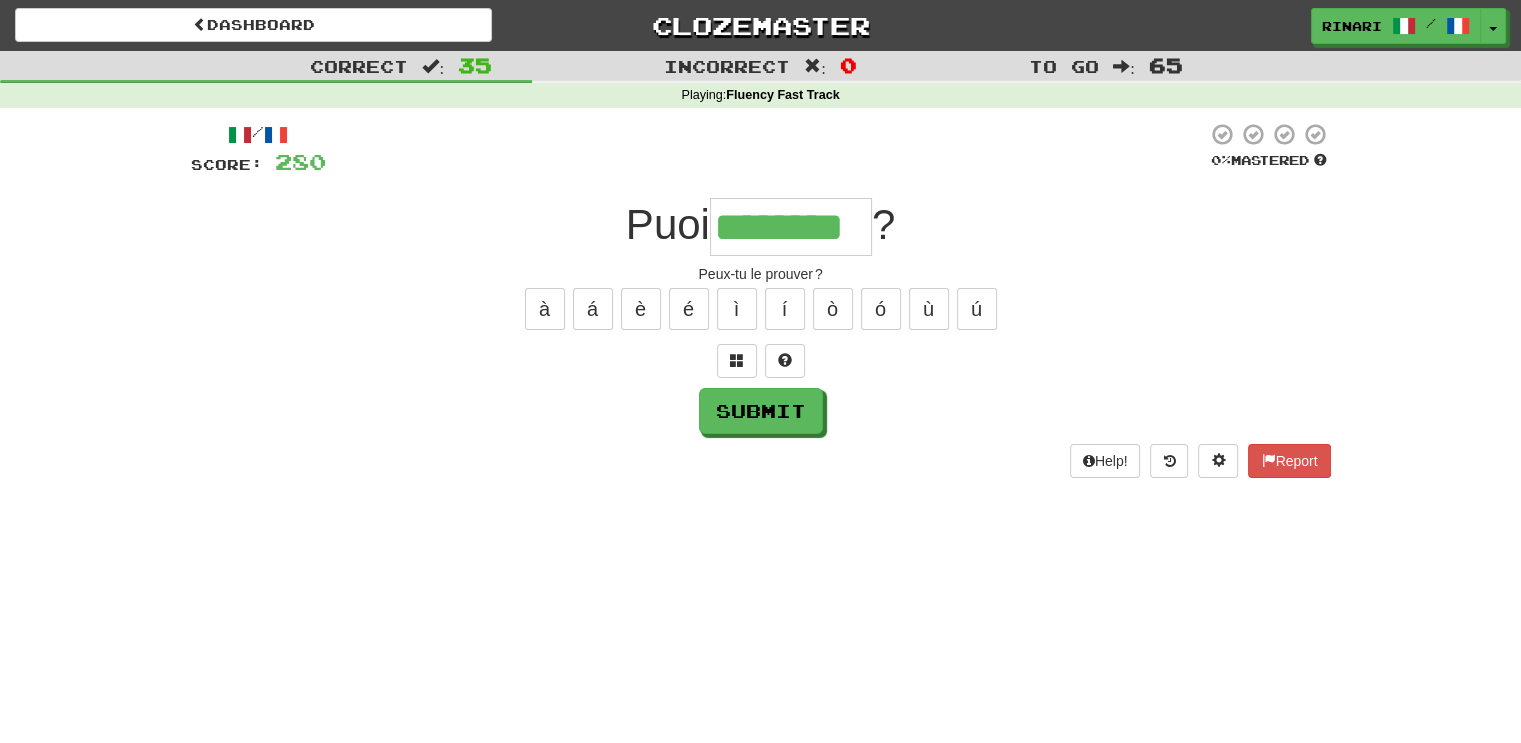 type on "********" 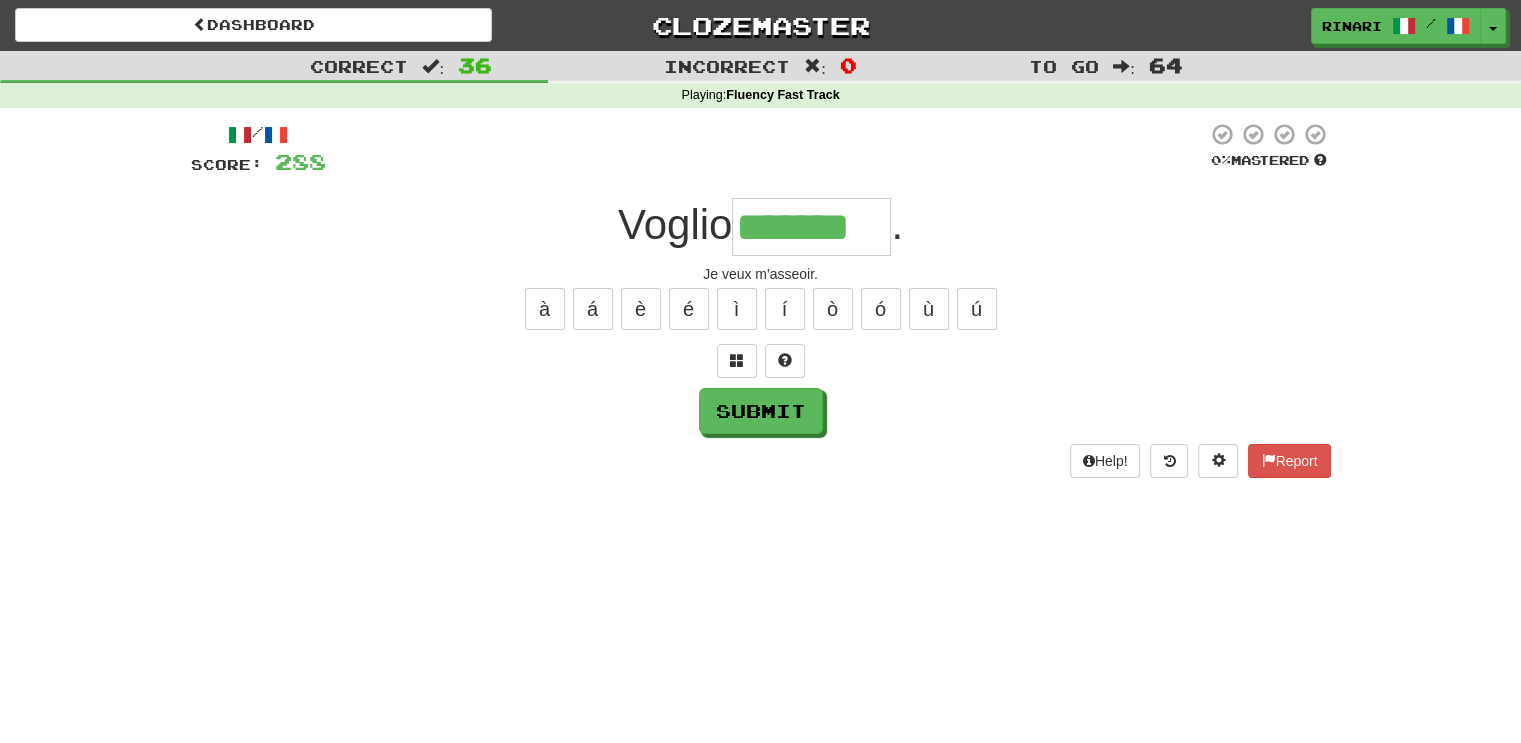 type on "*******" 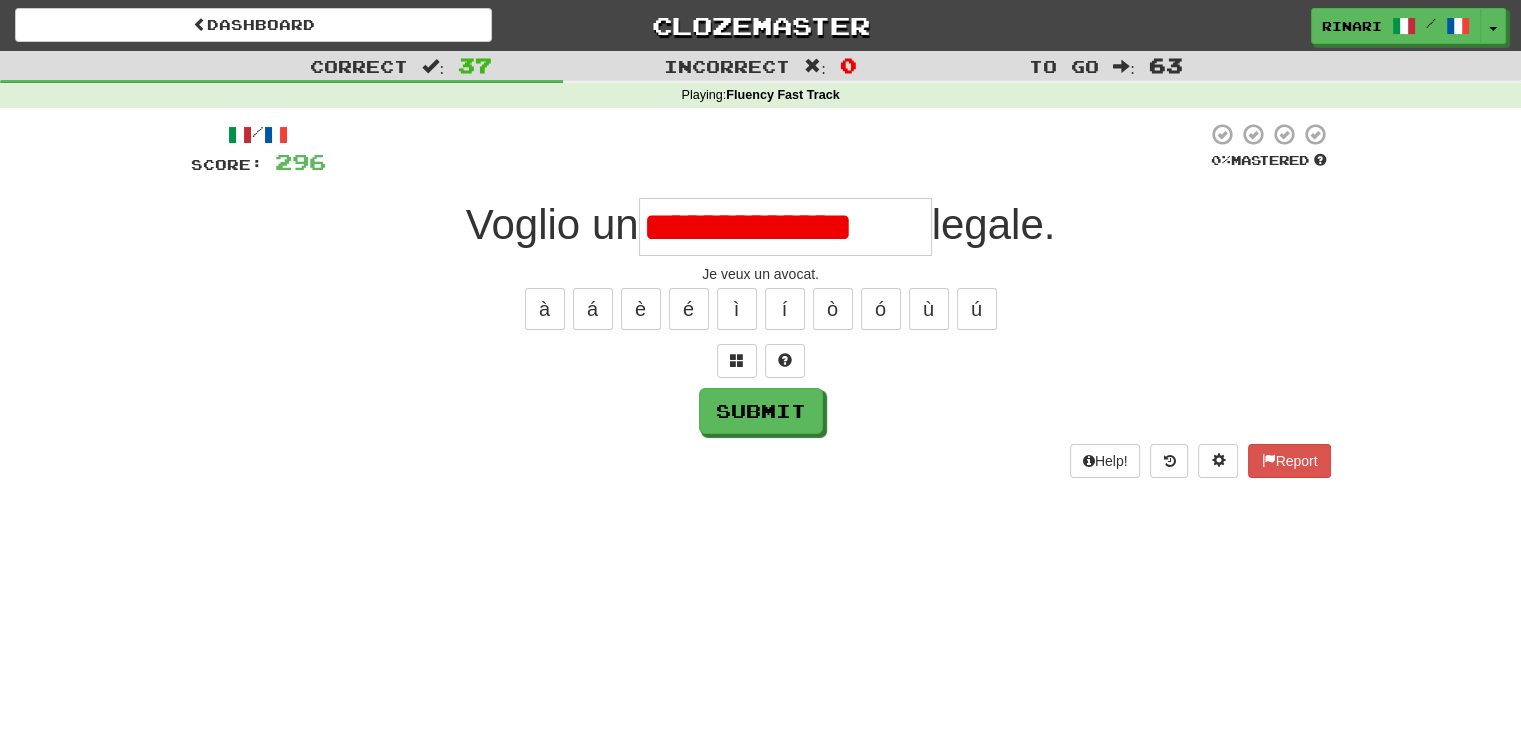 scroll, scrollTop: 0, scrollLeft: 0, axis: both 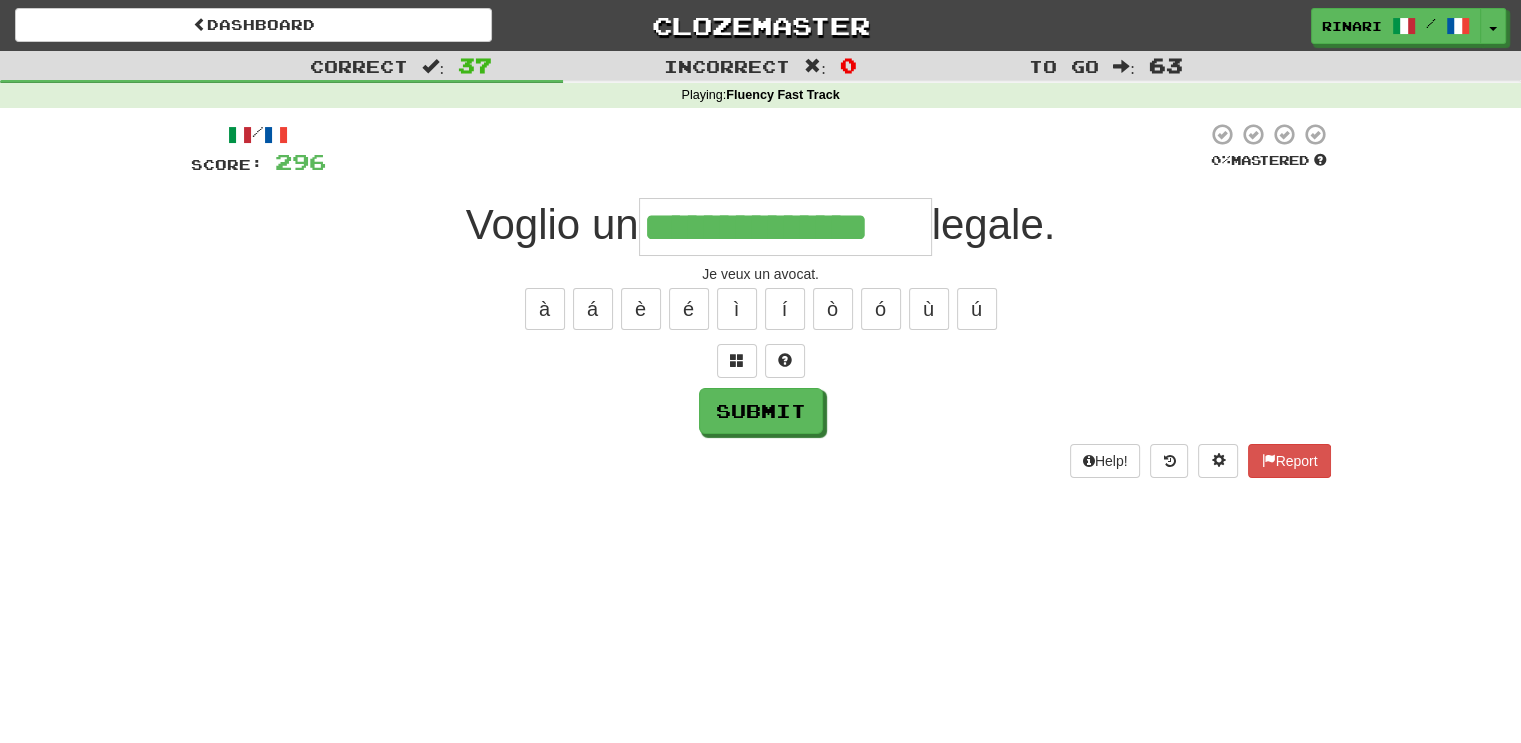type on "**********" 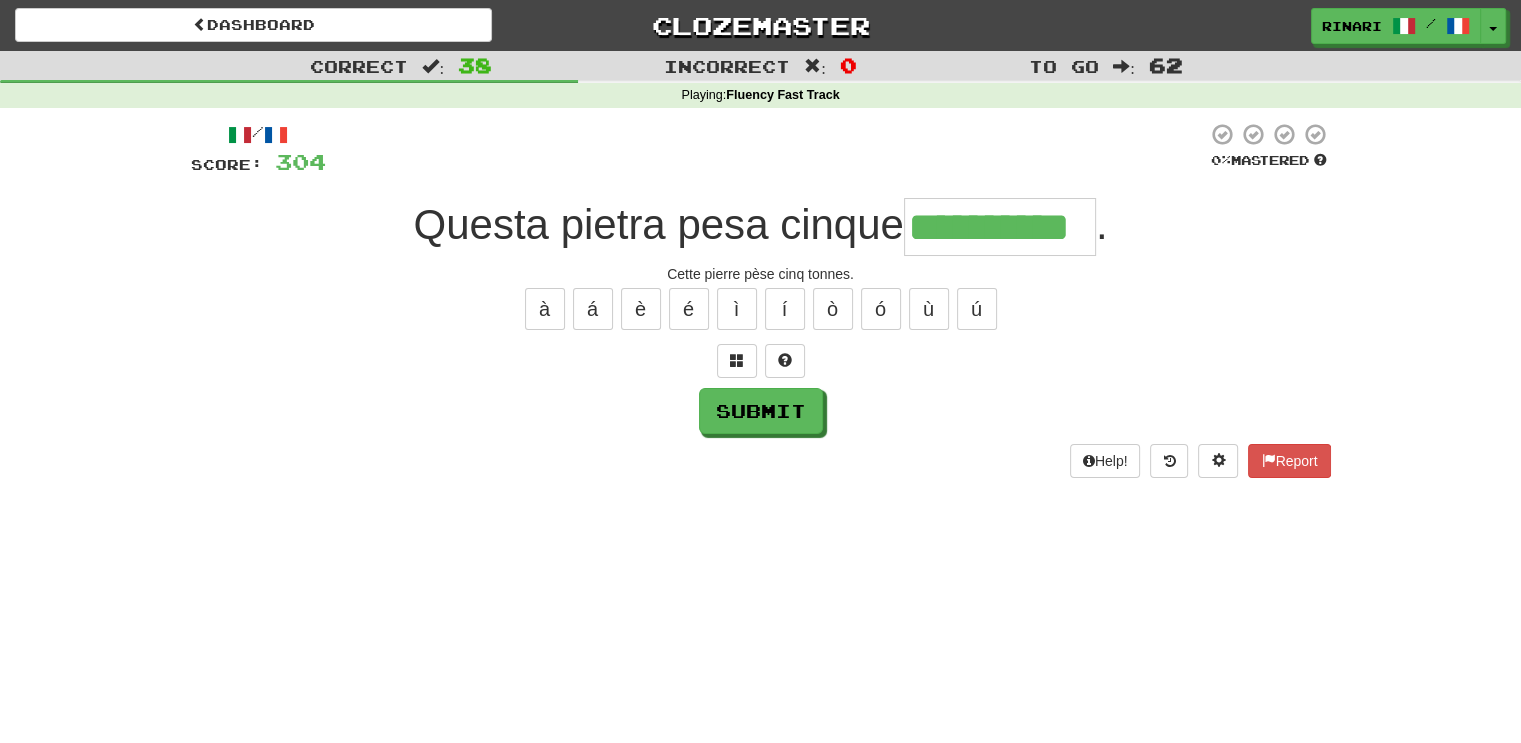 type on "**********" 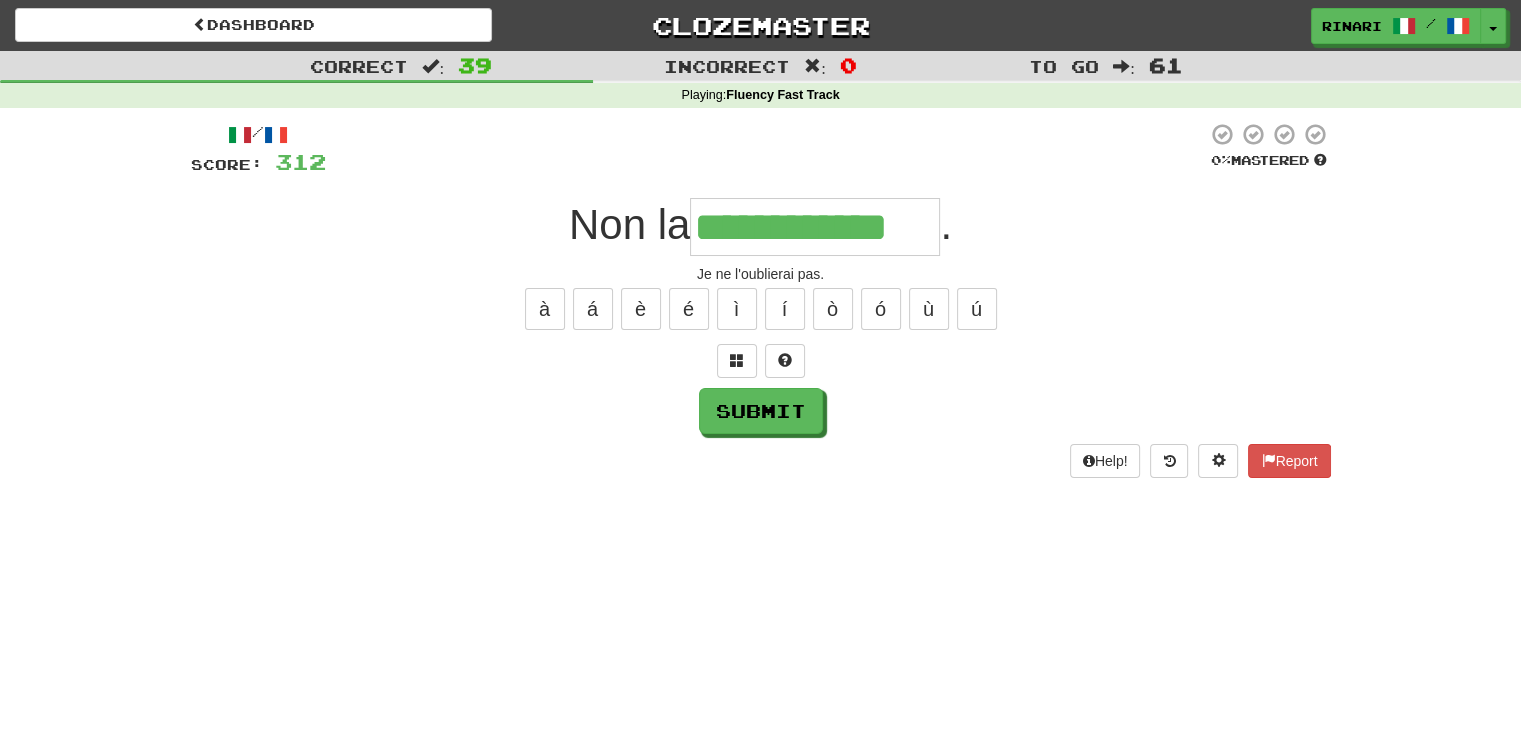 type on "**********" 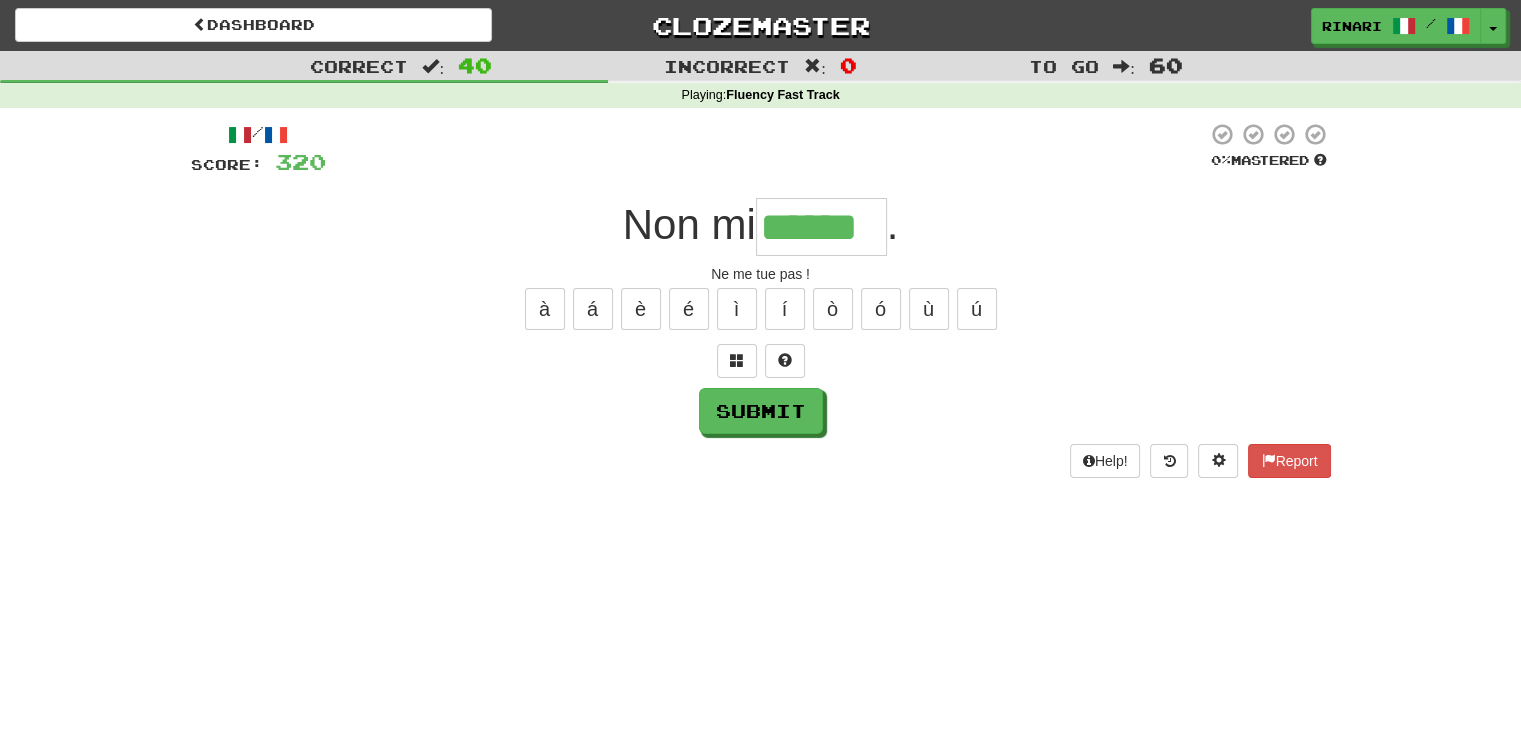 type on "******" 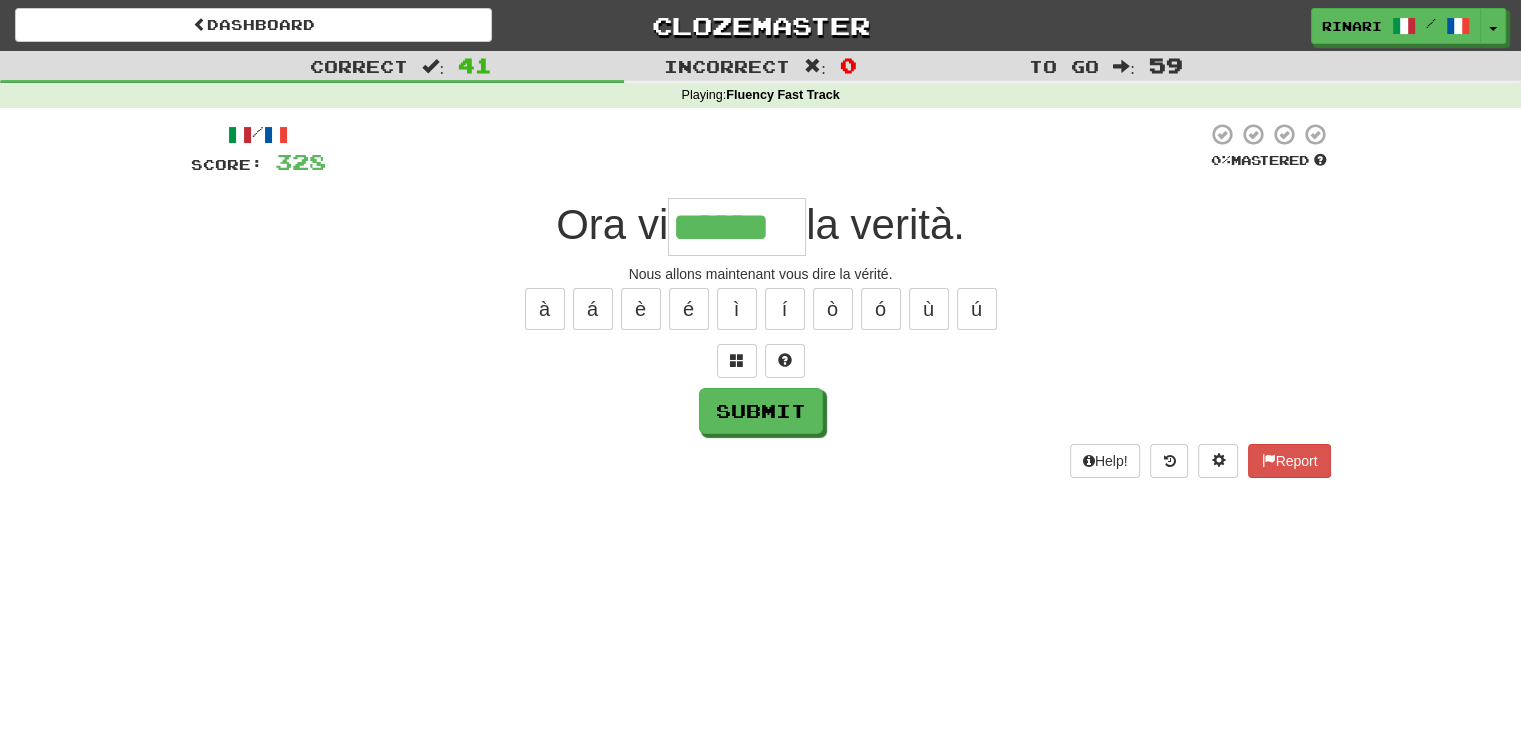 type on "******" 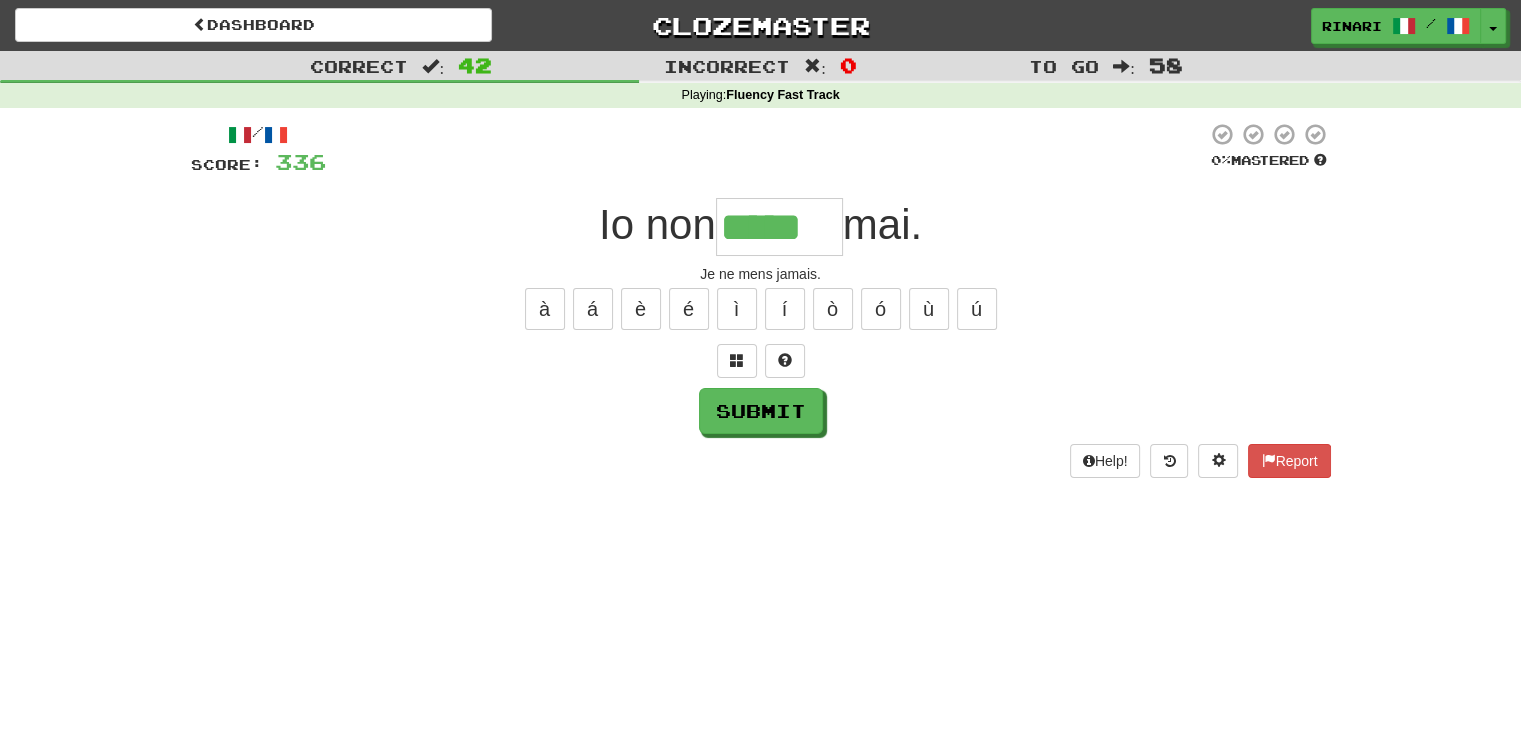 type on "*****" 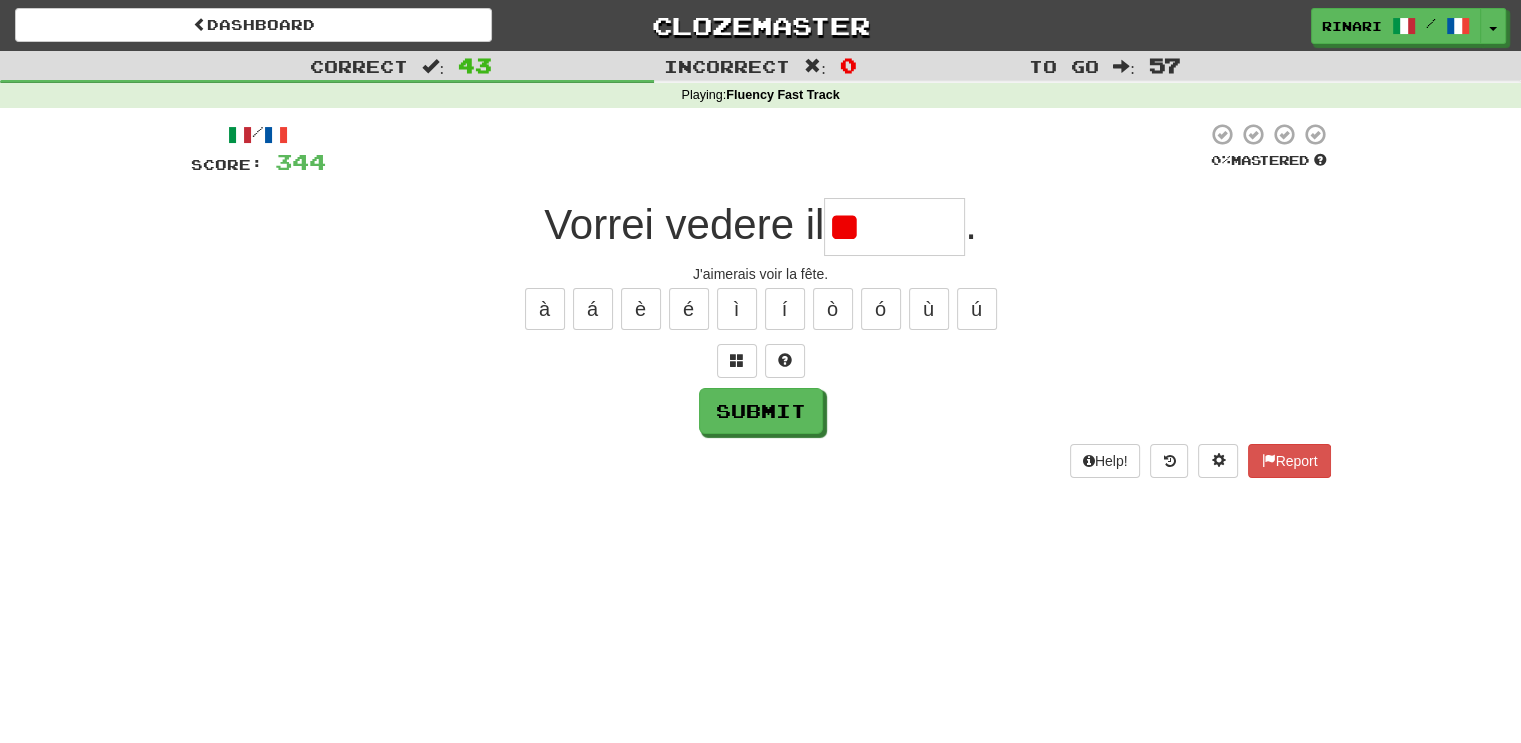 type on "*" 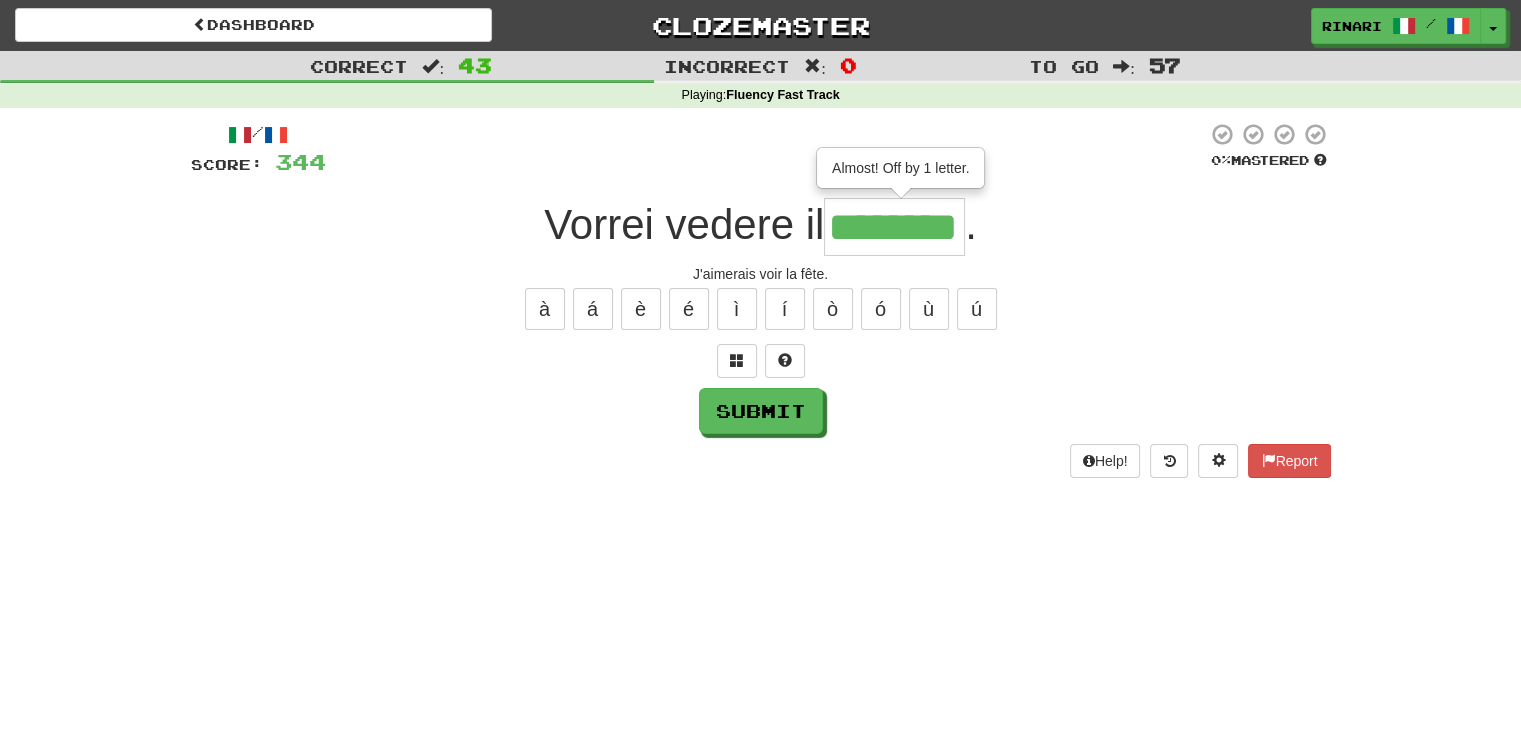 scroll, scrollTop: 0, scrollLeft: 0, axis: both 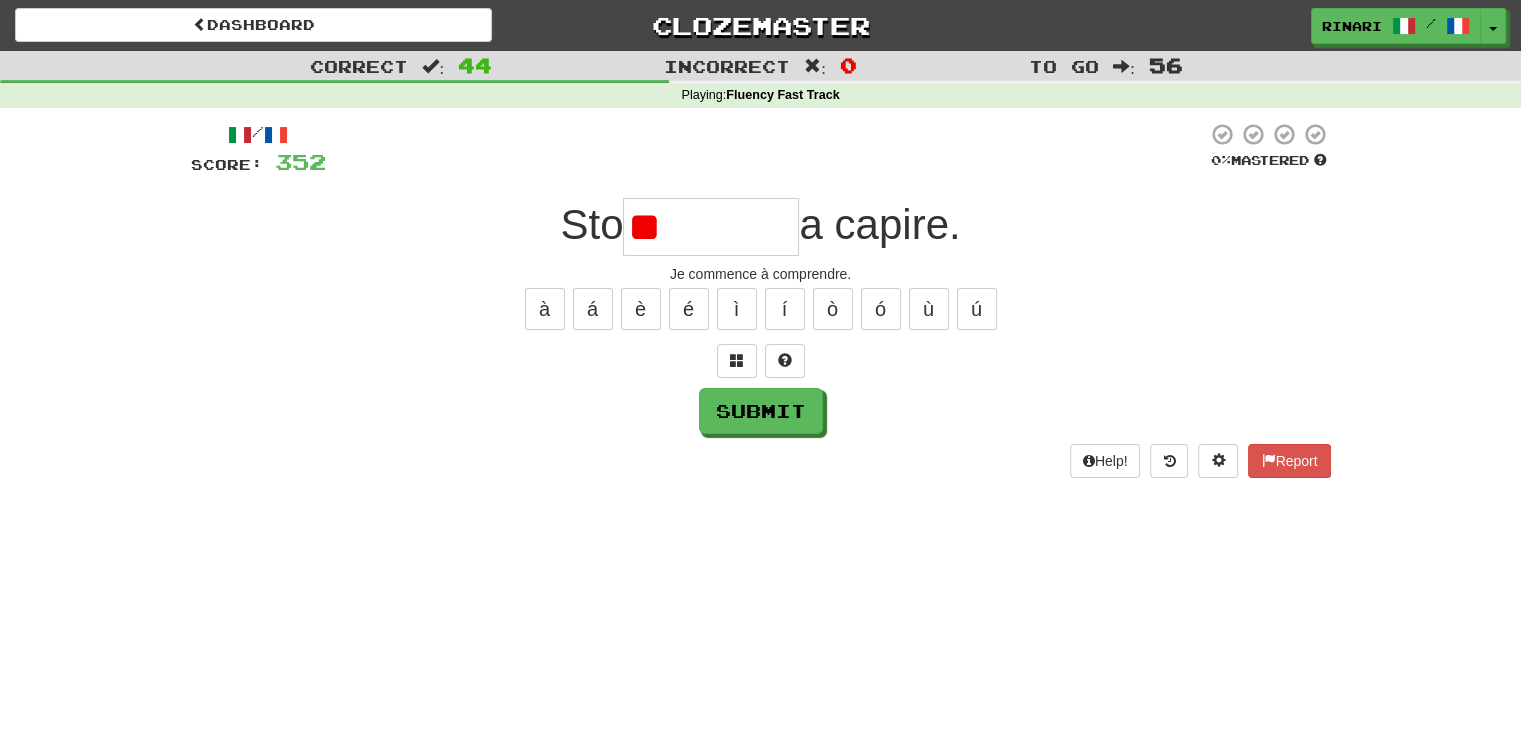 type on "*" 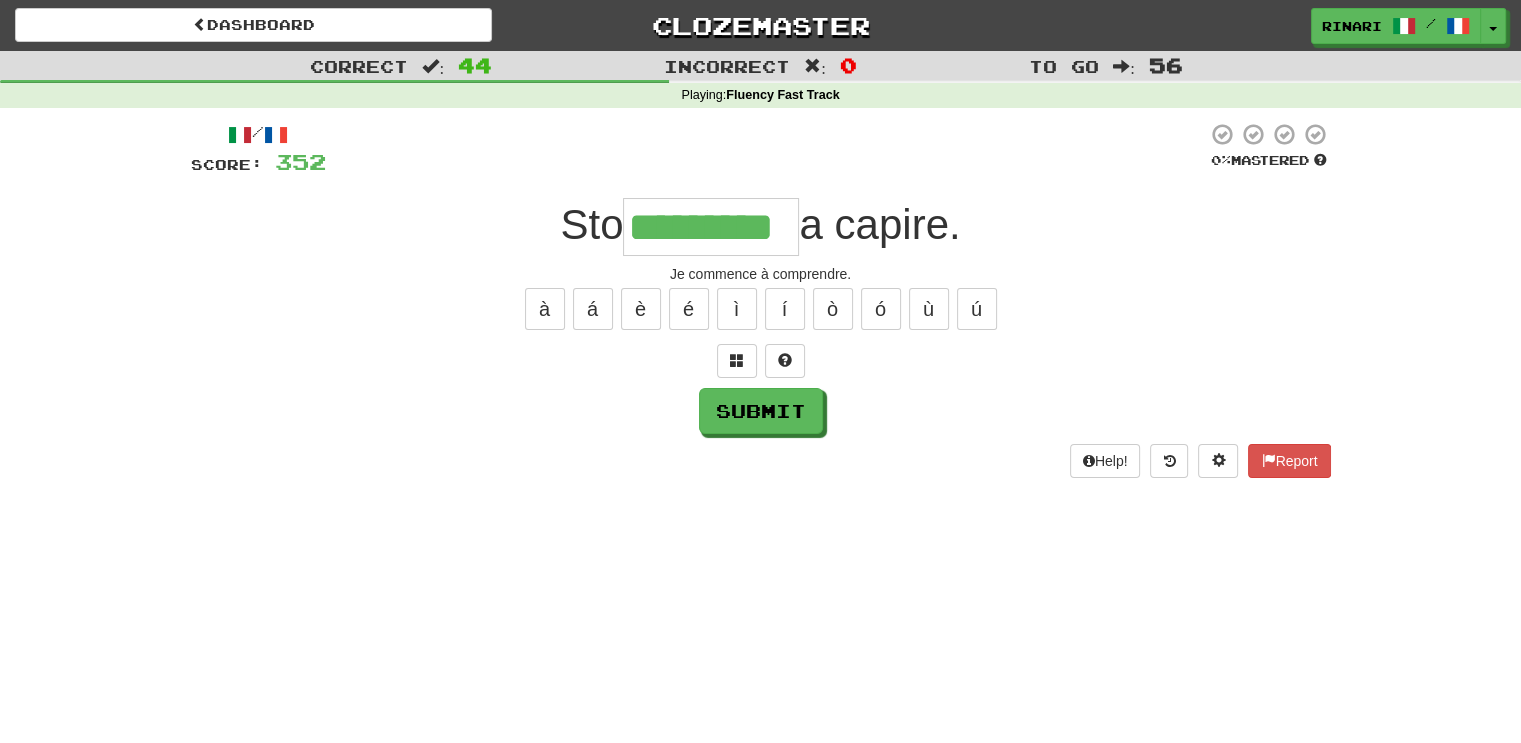 type on "*********" 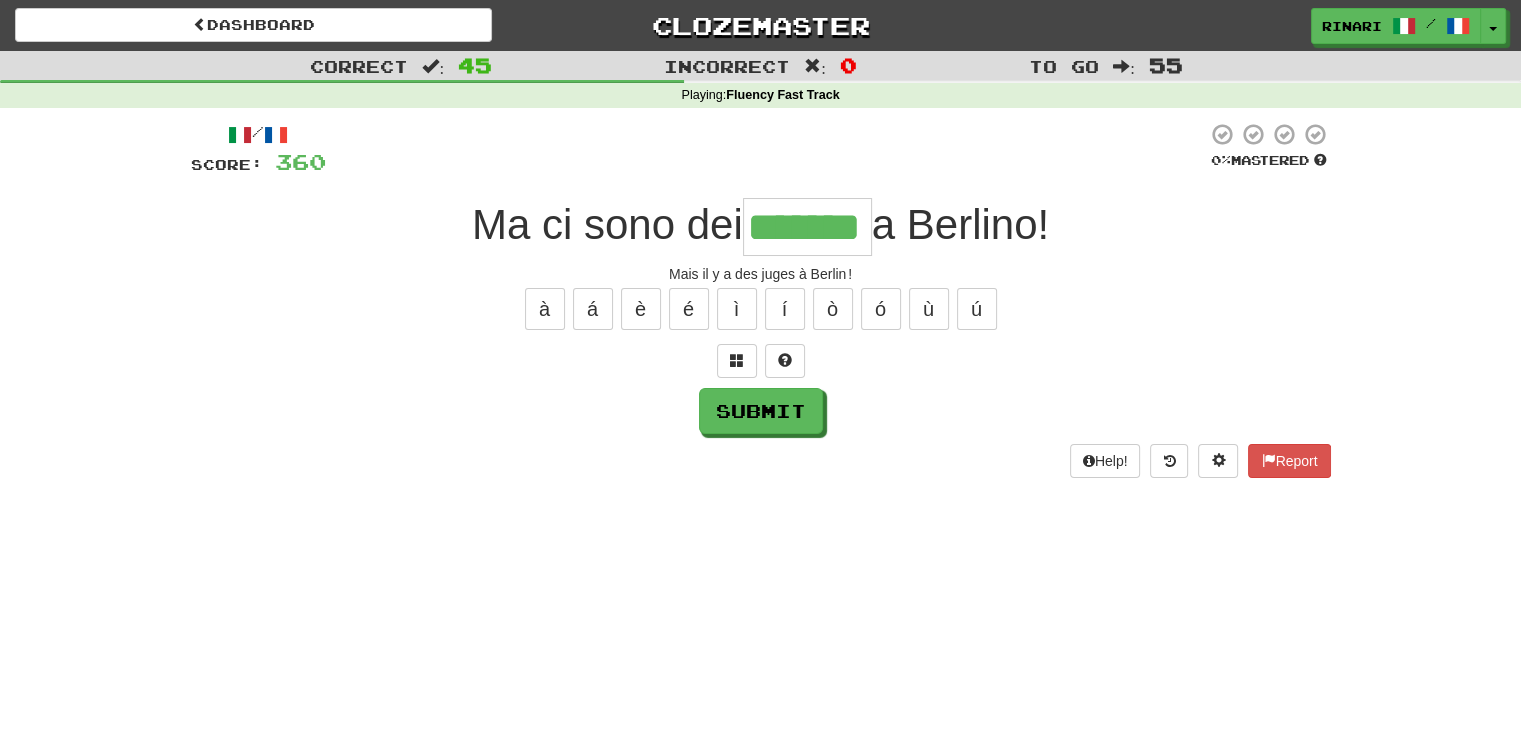 type on "*******" 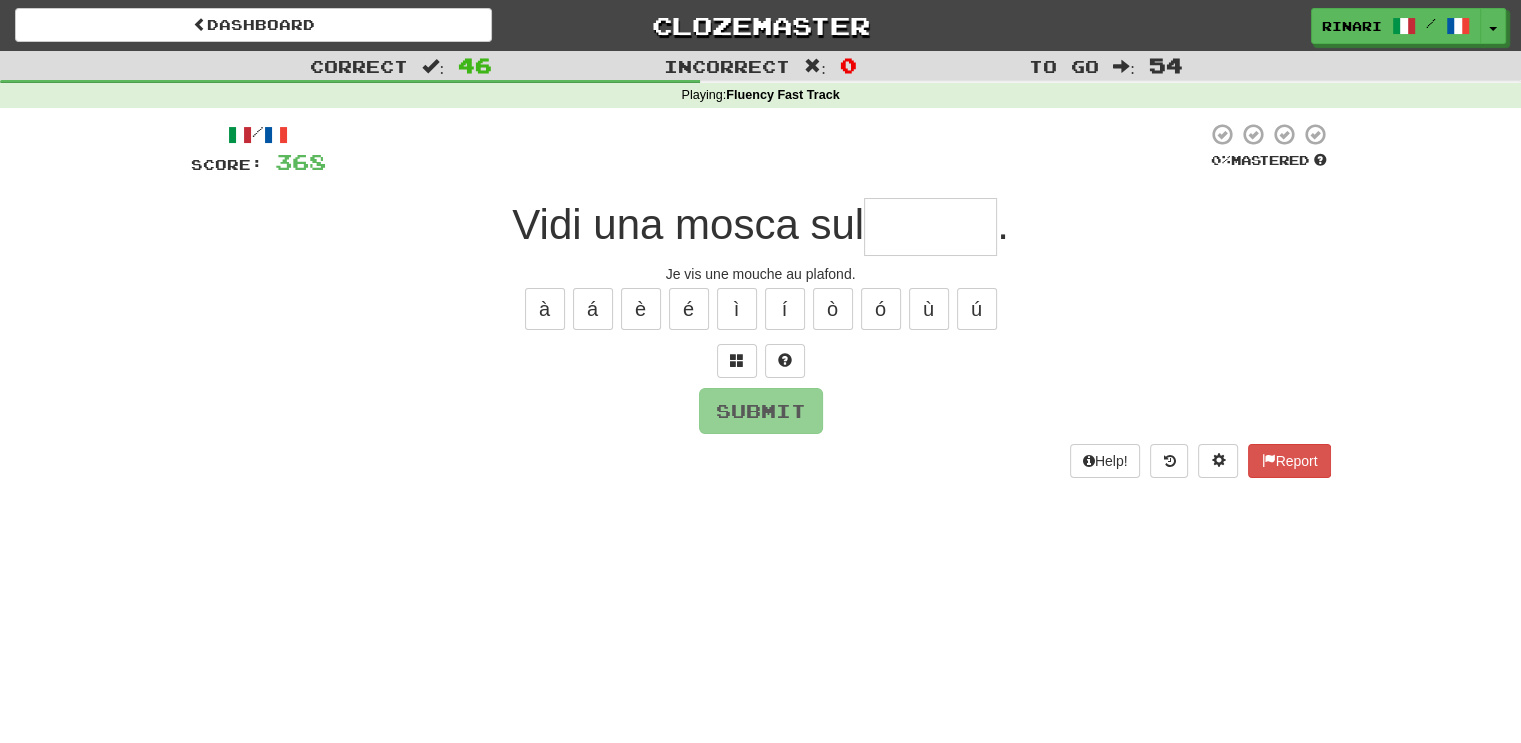 type on "*" 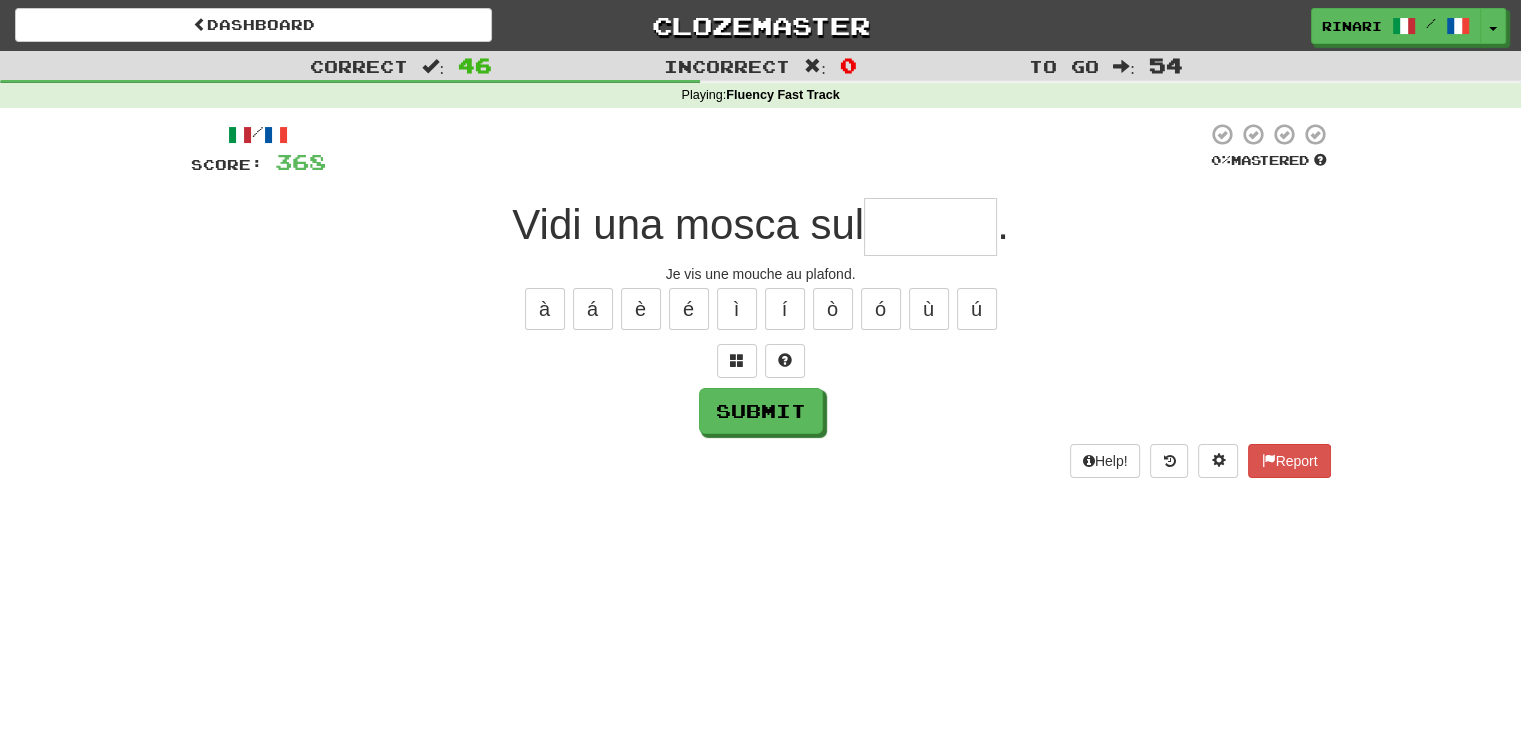 type on "*" 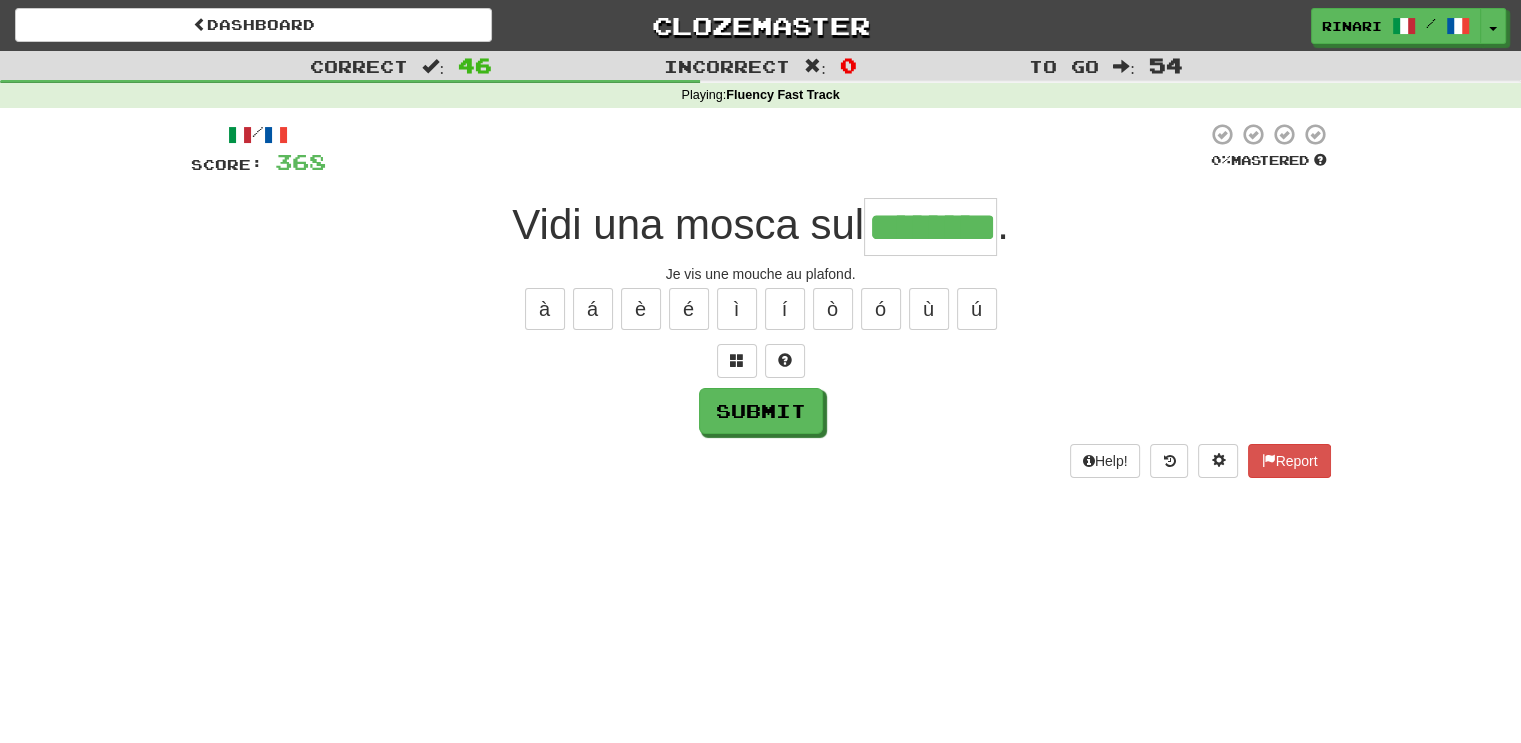 type on "********" 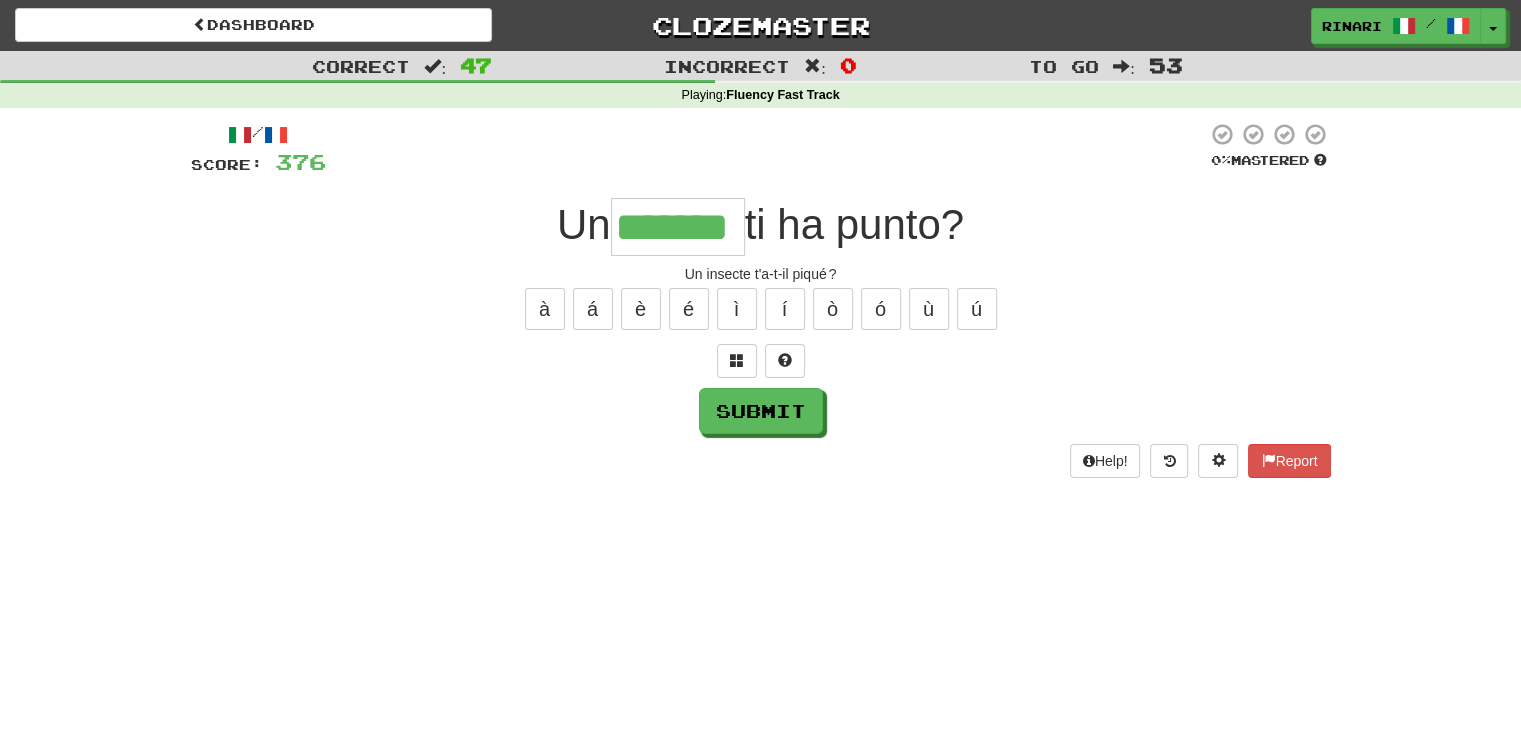 type on "*******" 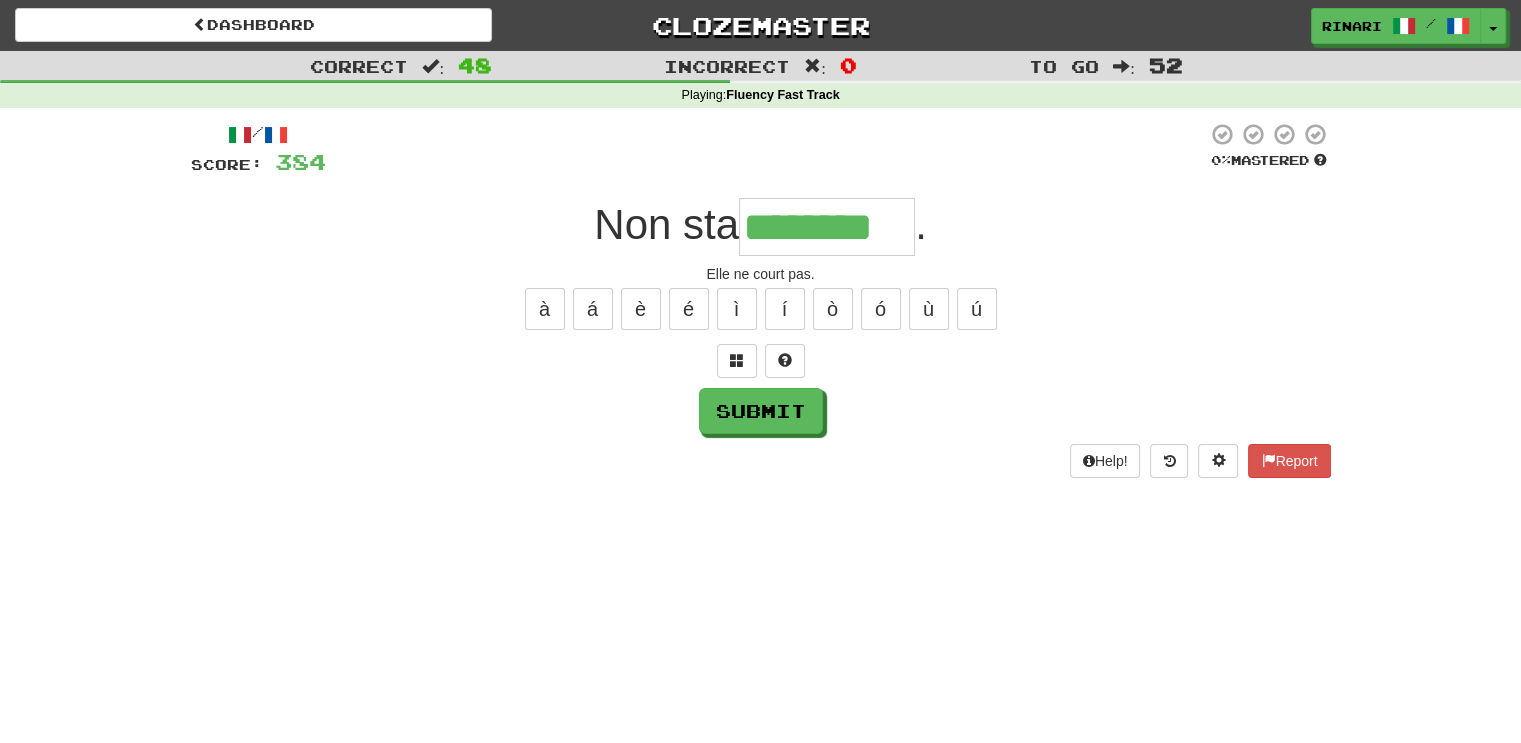 type on "********" 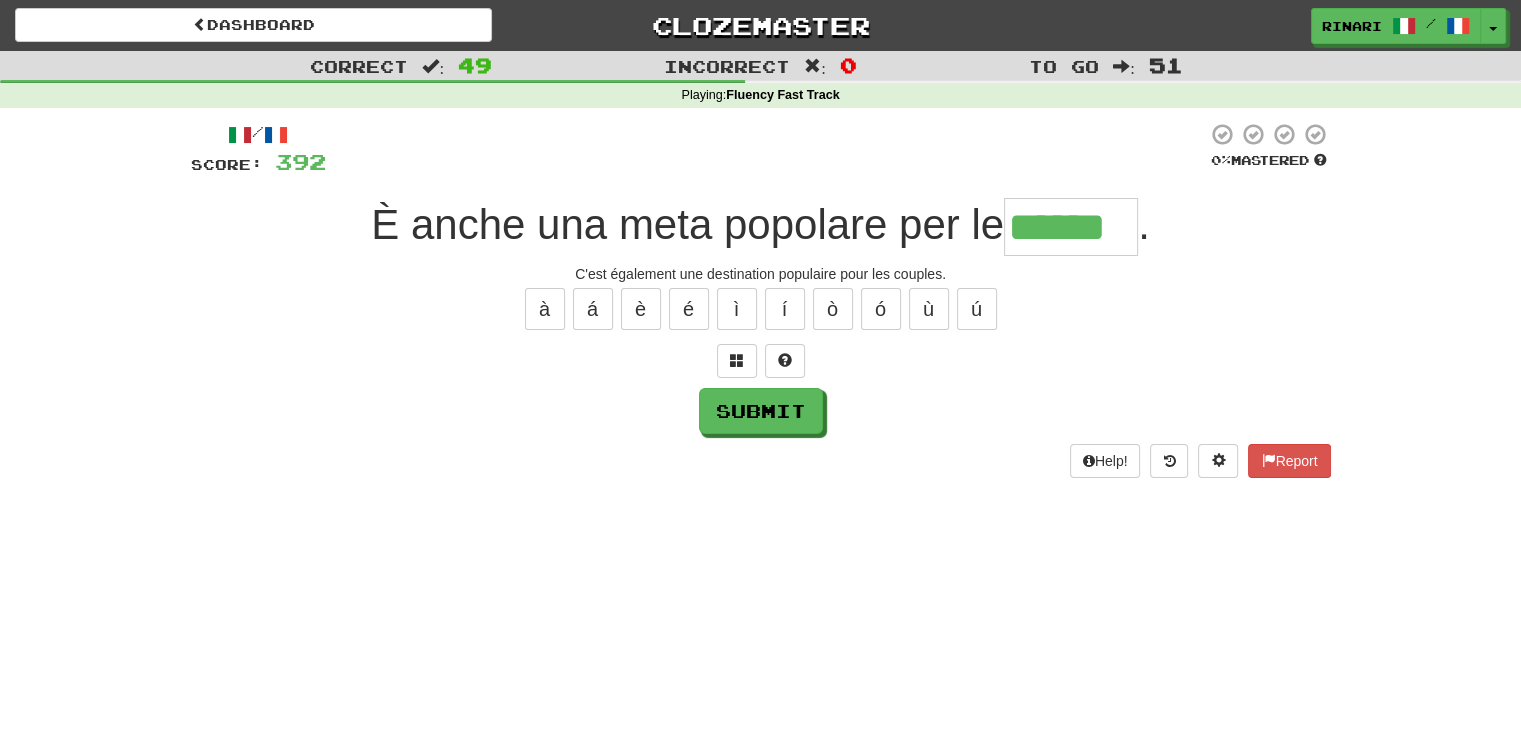 type on "******" 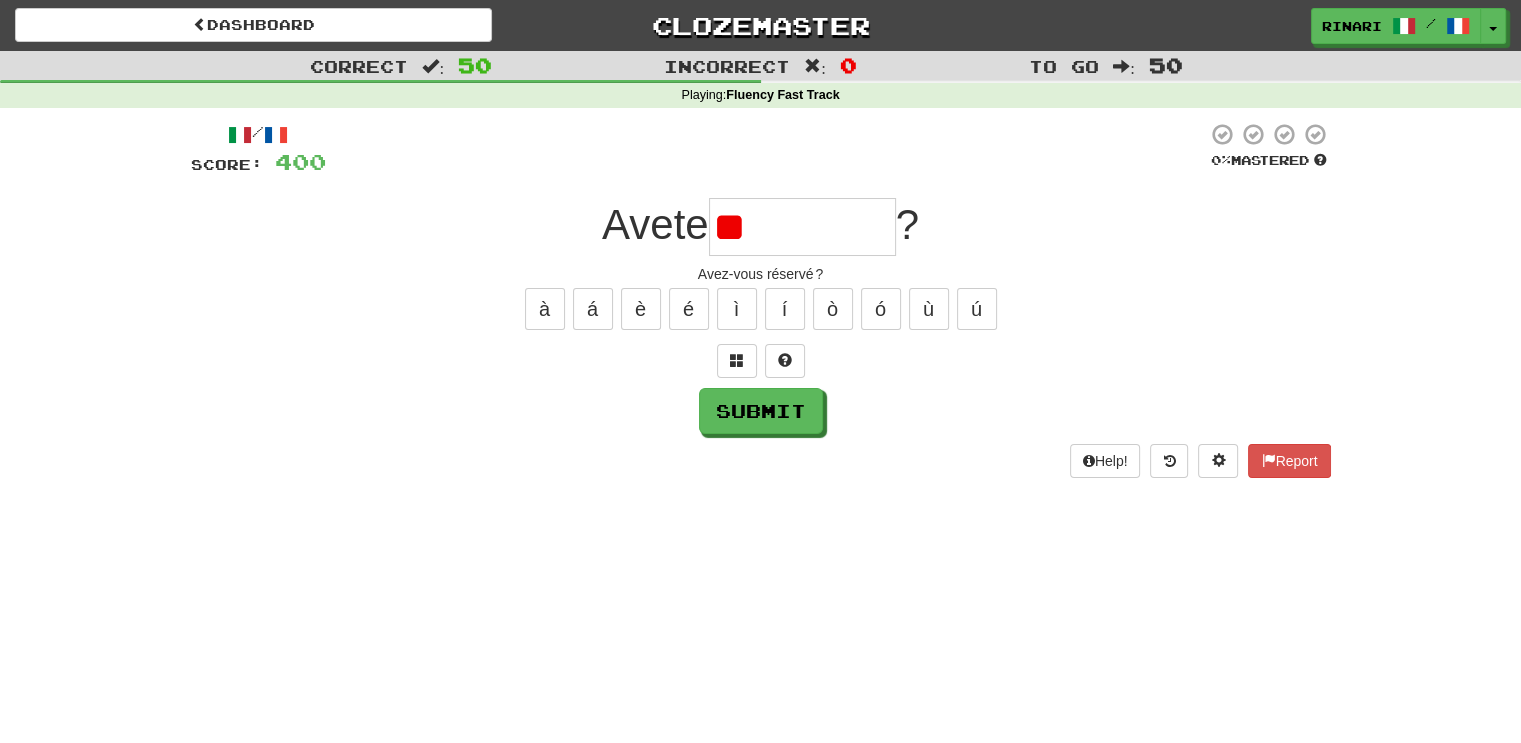 type on "*" 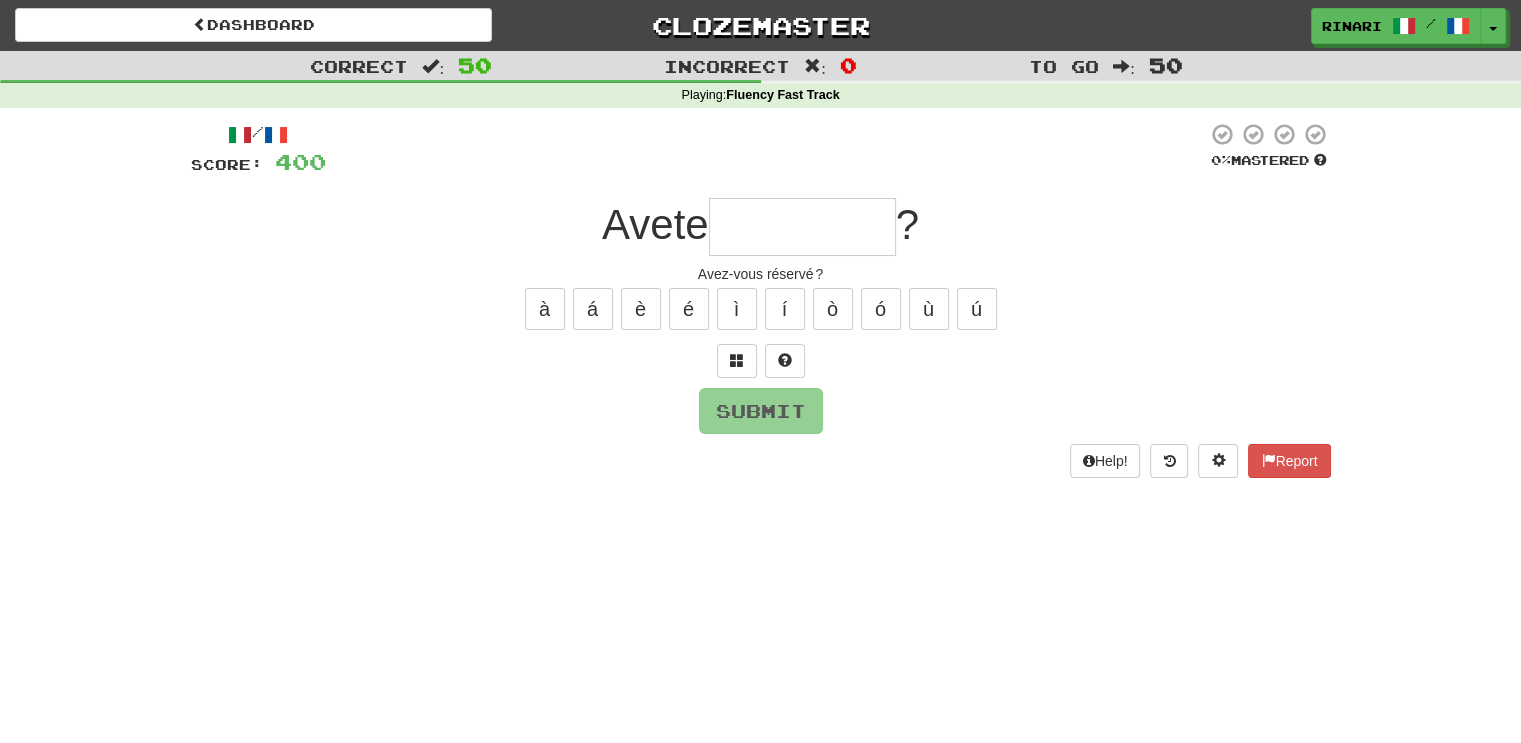 type on "*" 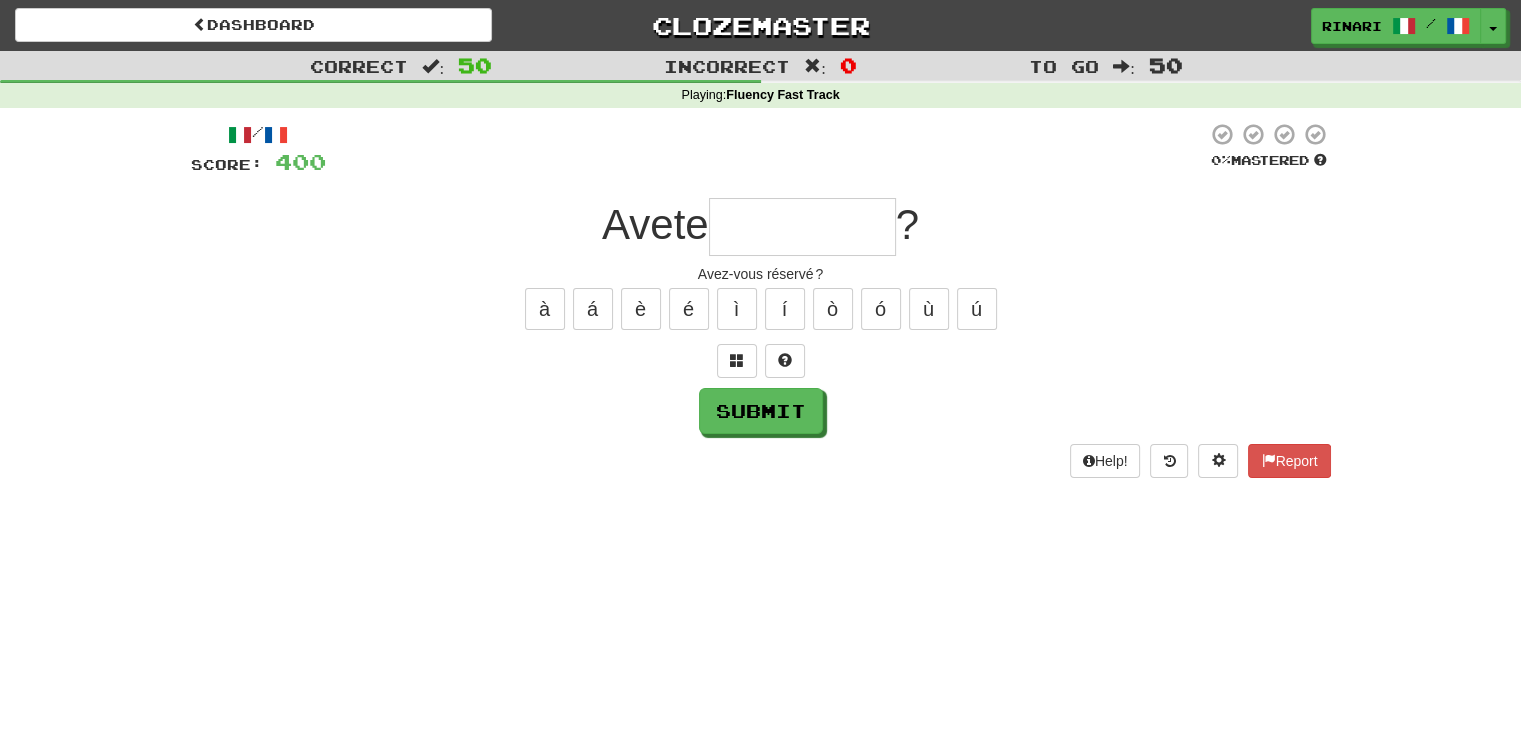 type on "*" 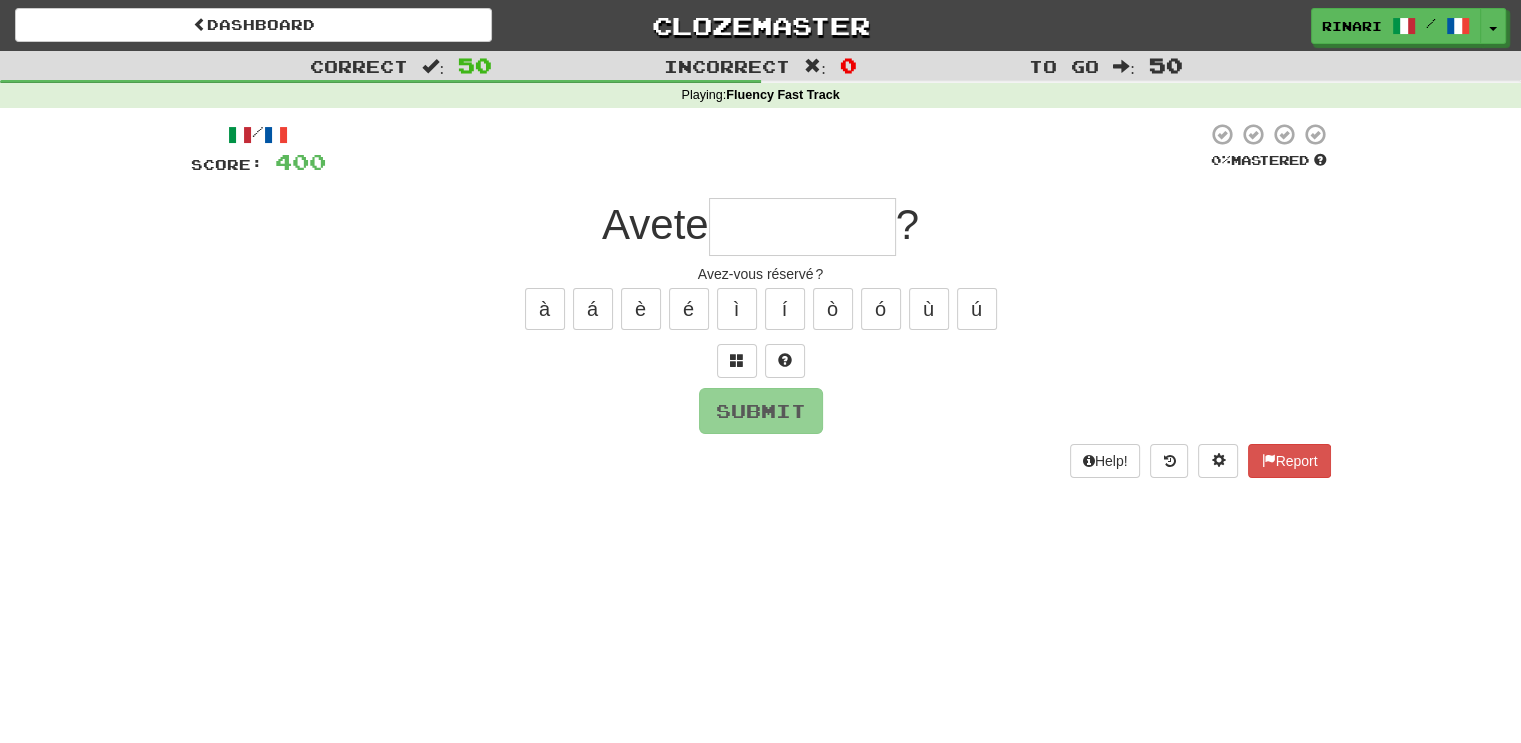 type on "*" 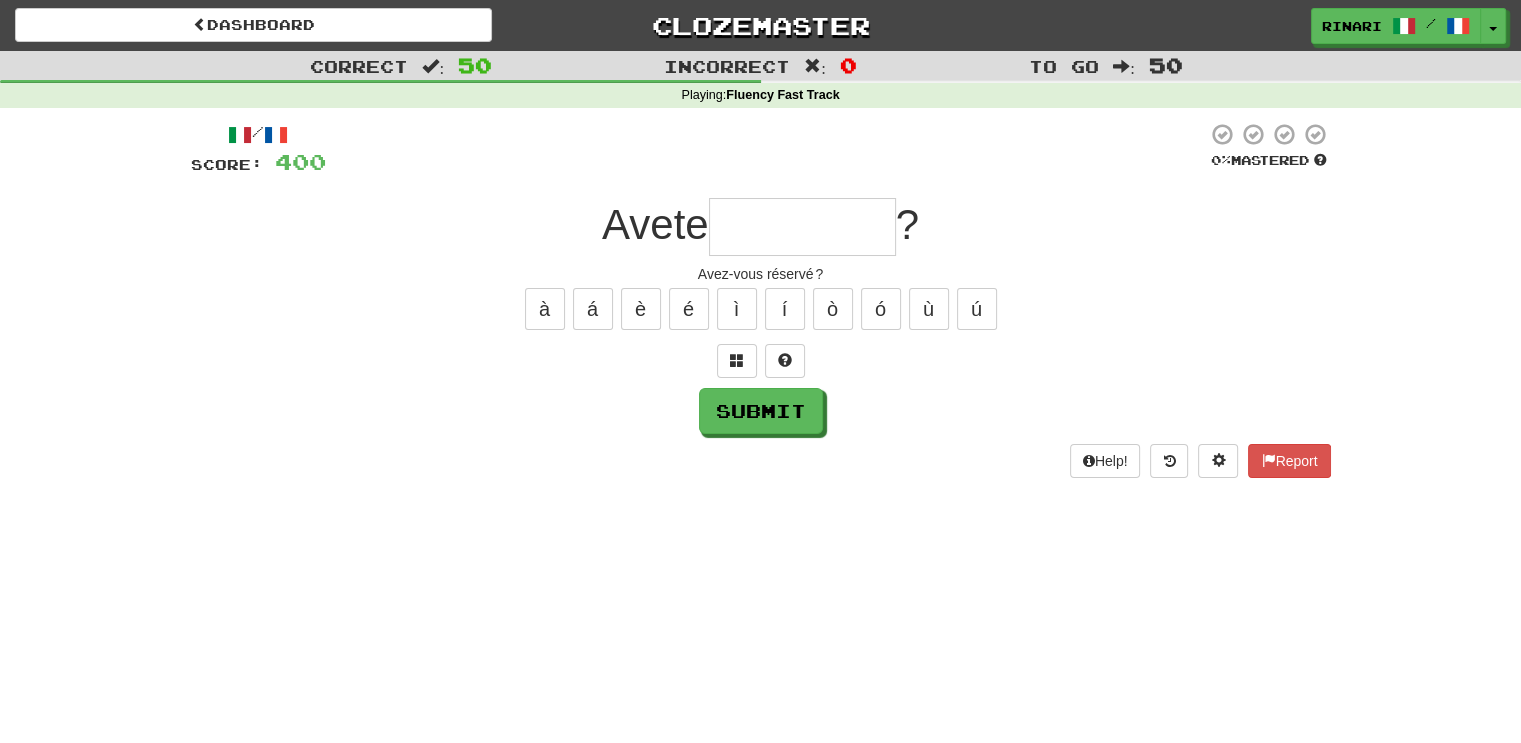 type on "*" 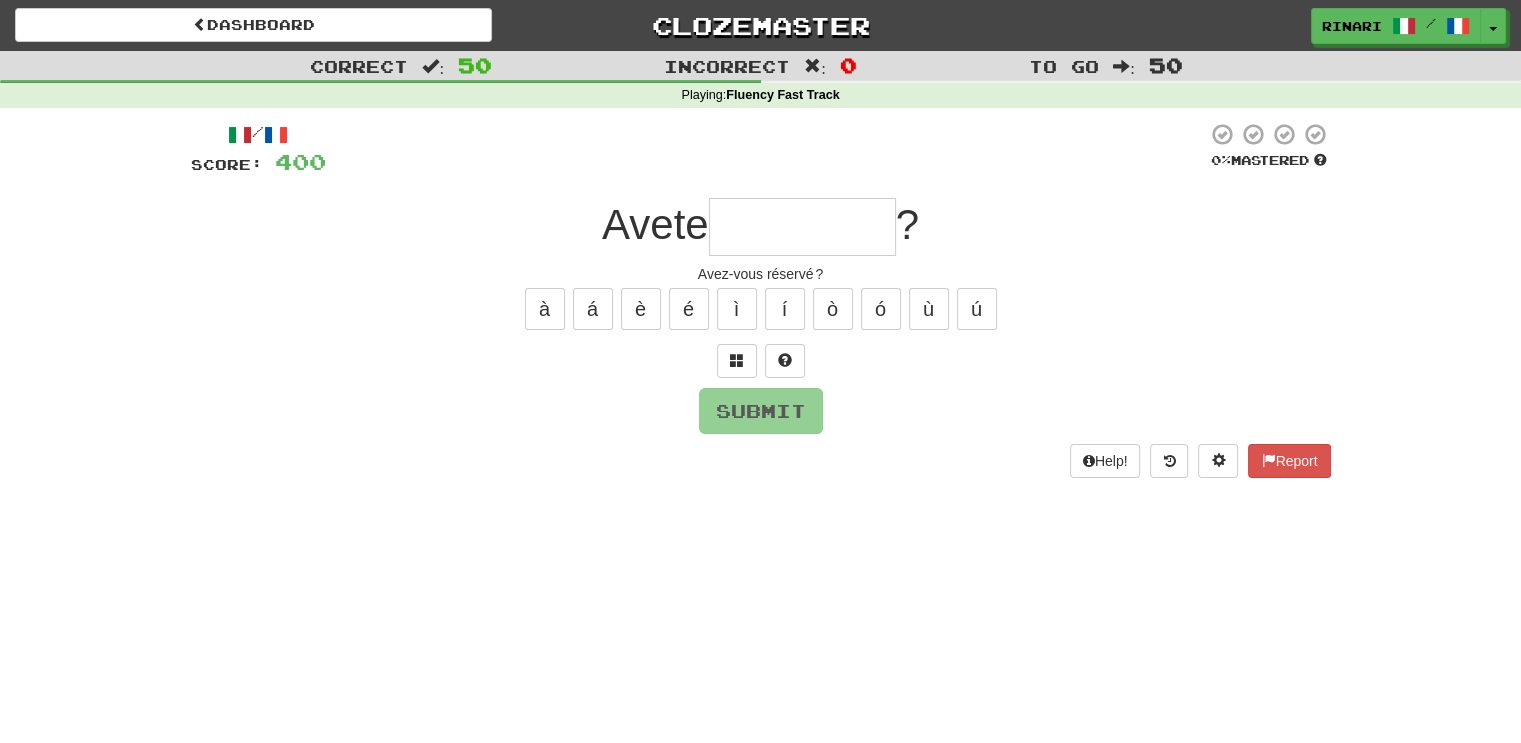 type on "*" 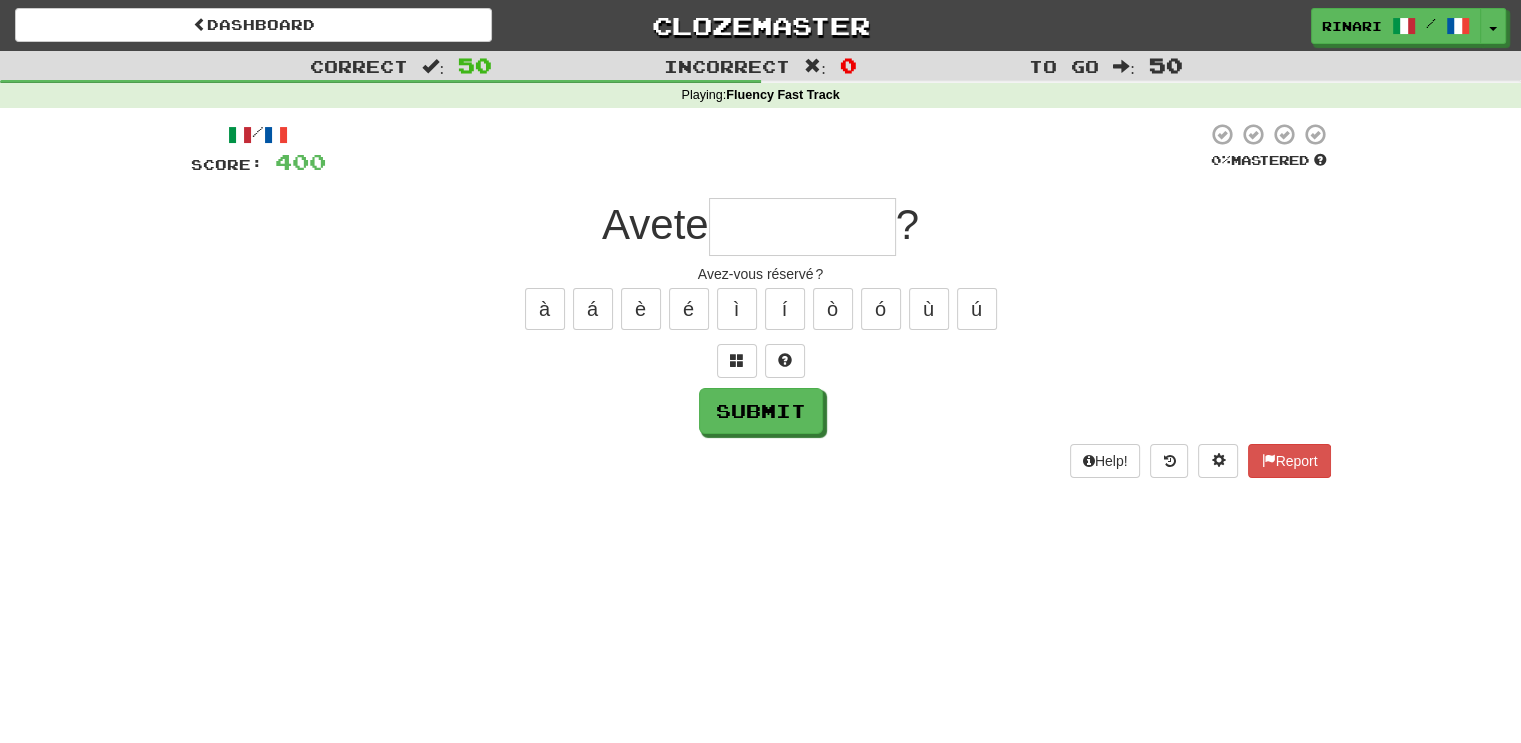 type on "*" 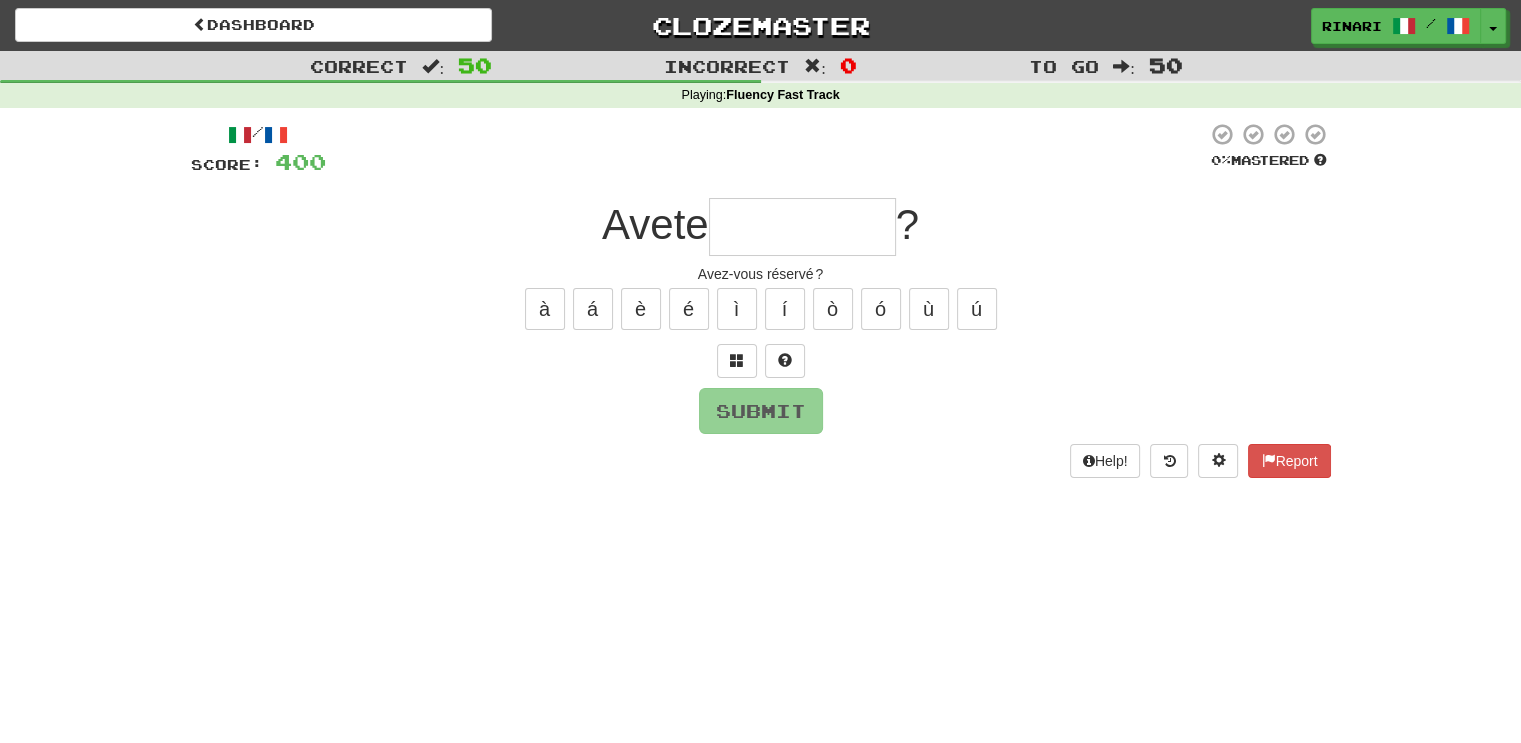type on "*" 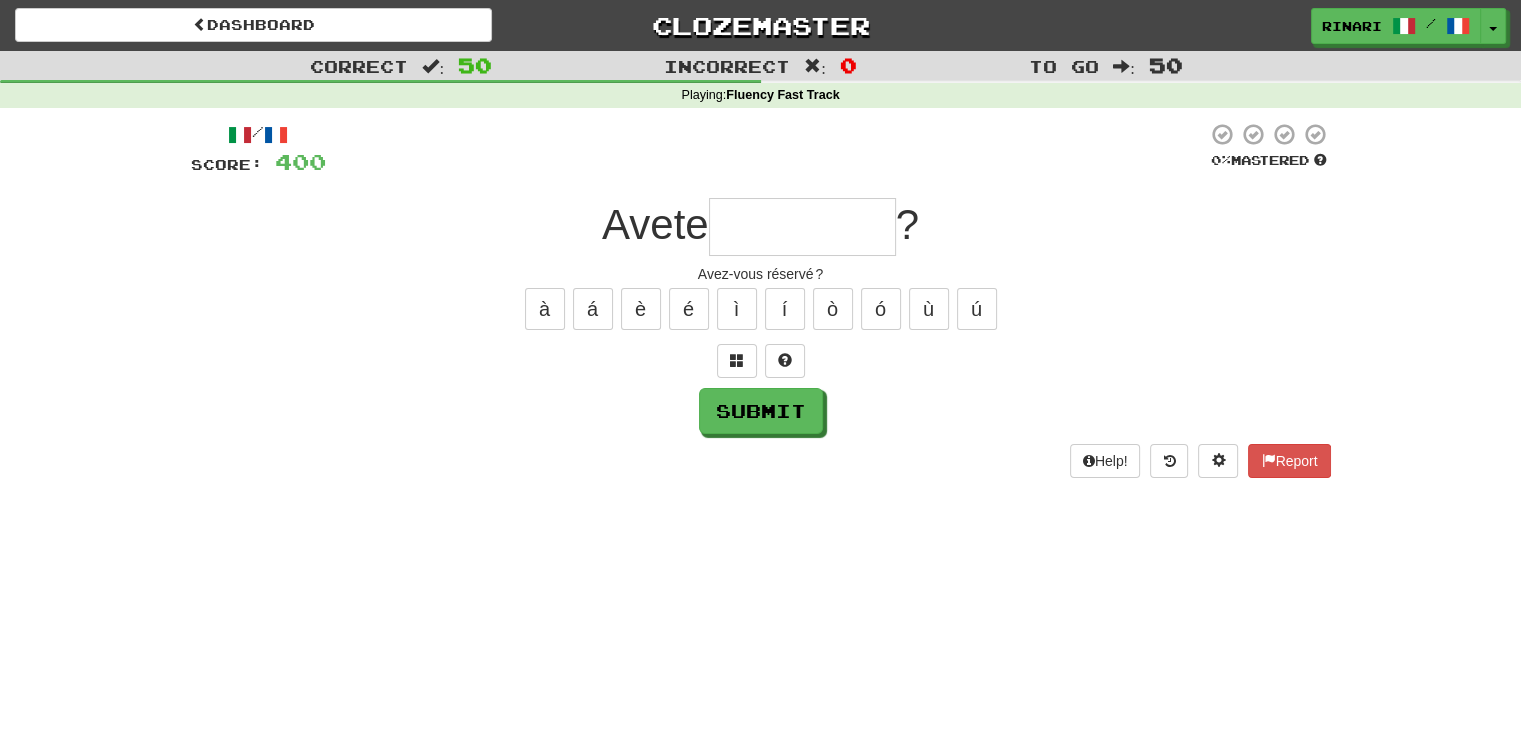 type on "*" 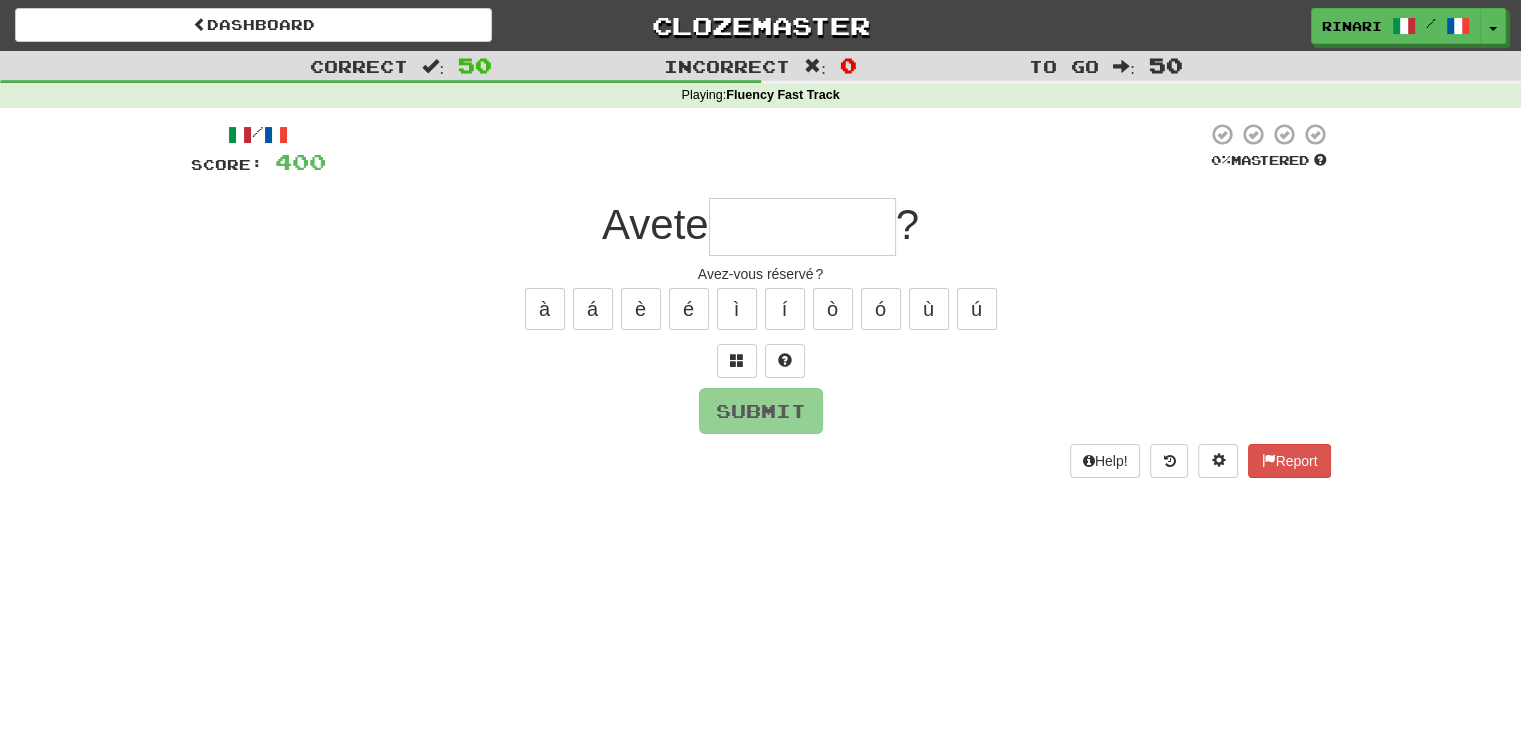 type on "*" 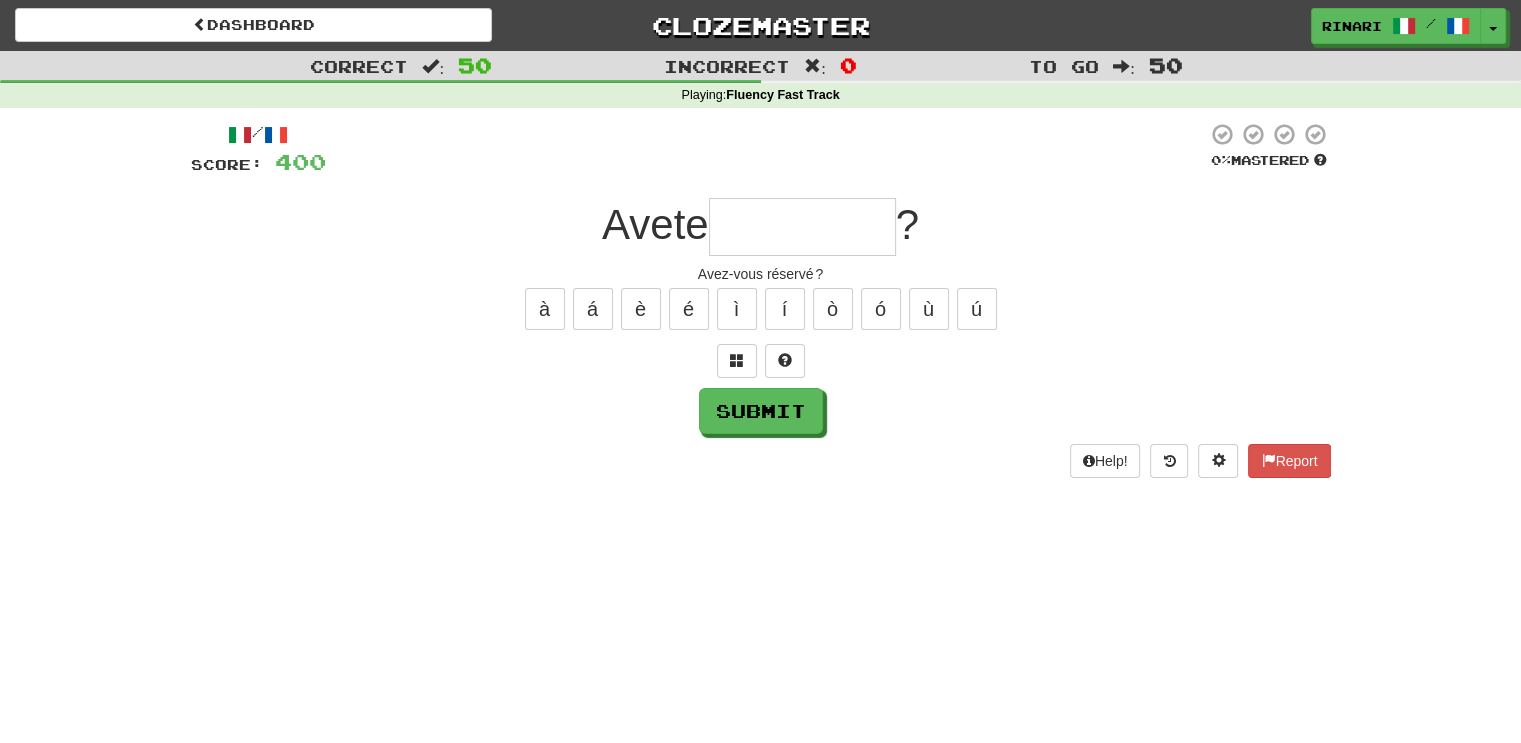 type on "*" 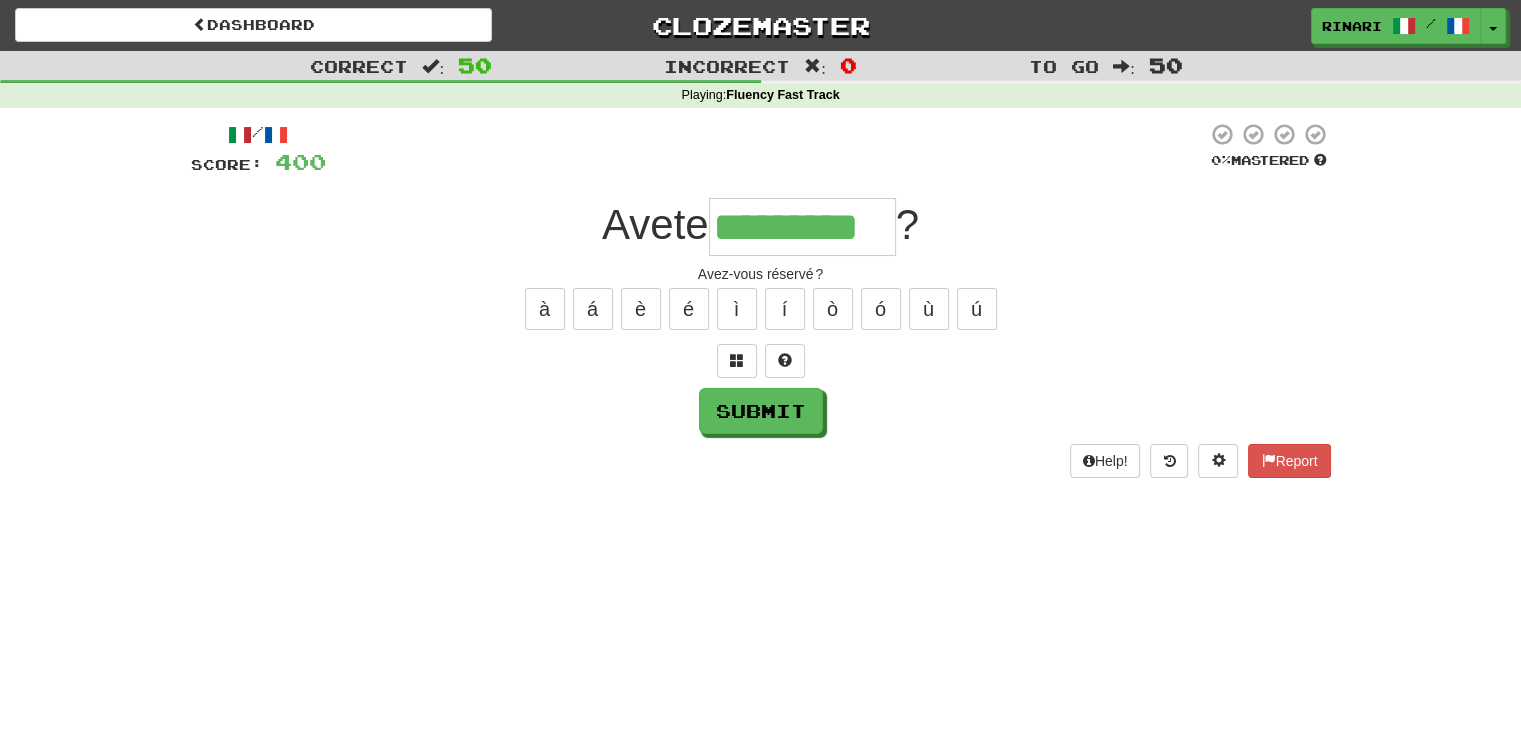 type on "*********" 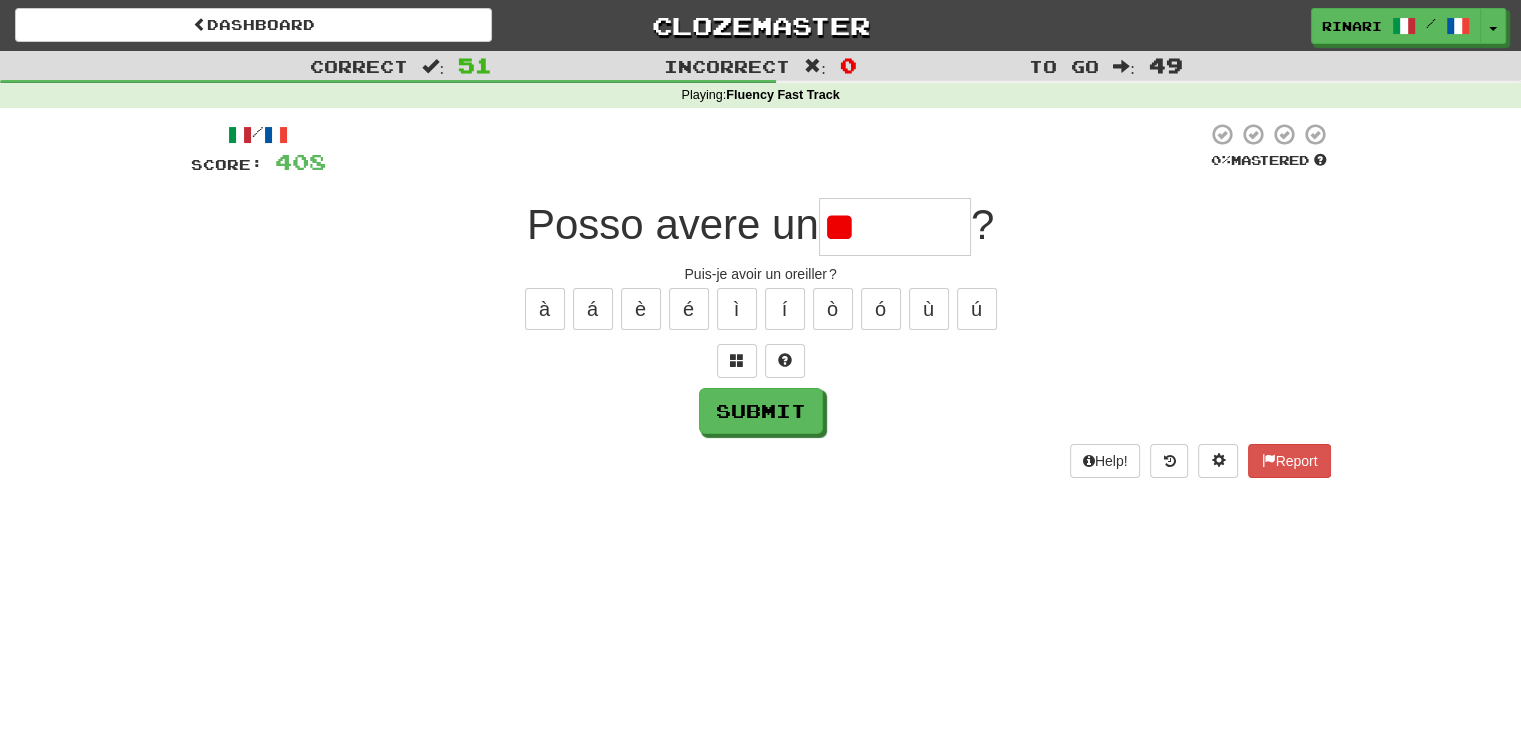 type on "*" 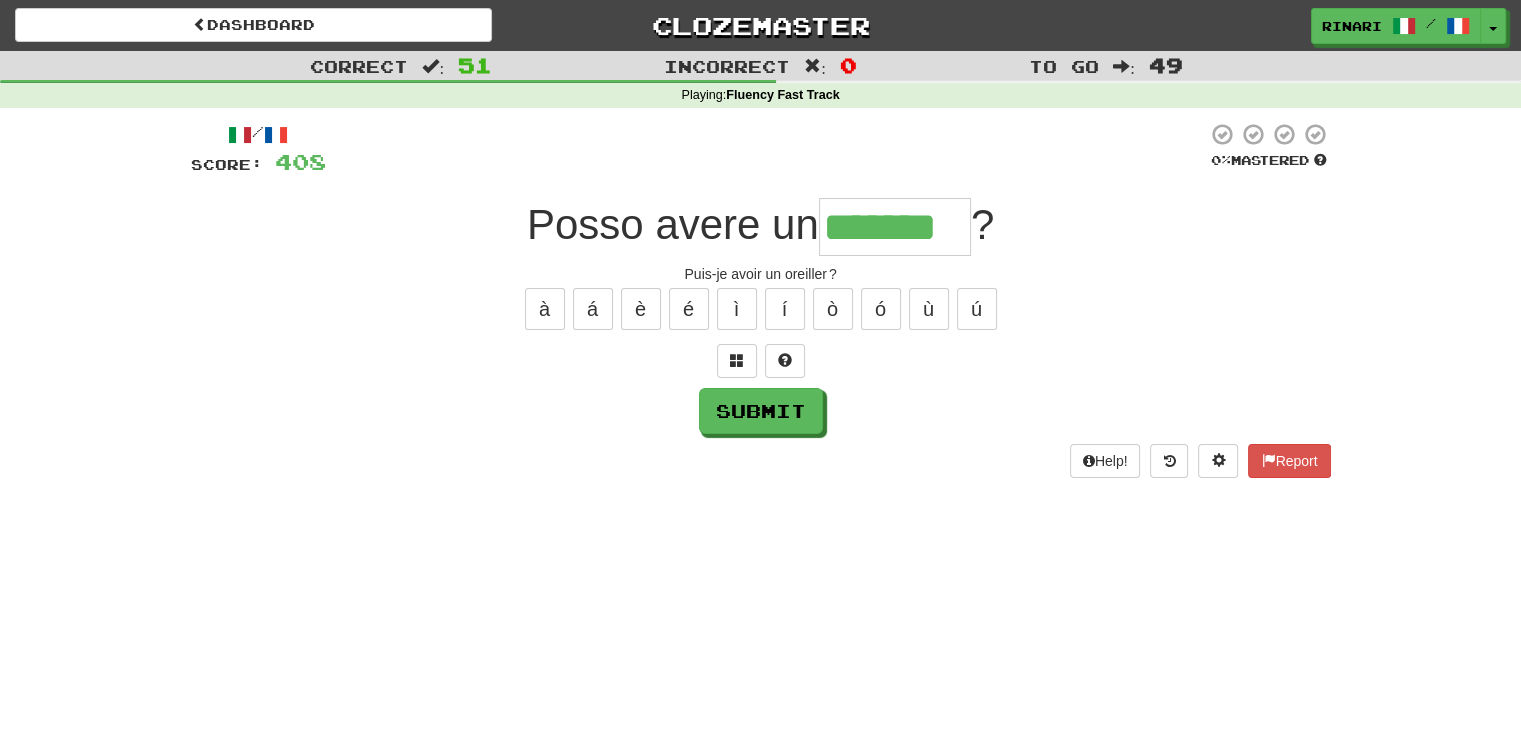 type on "*******" 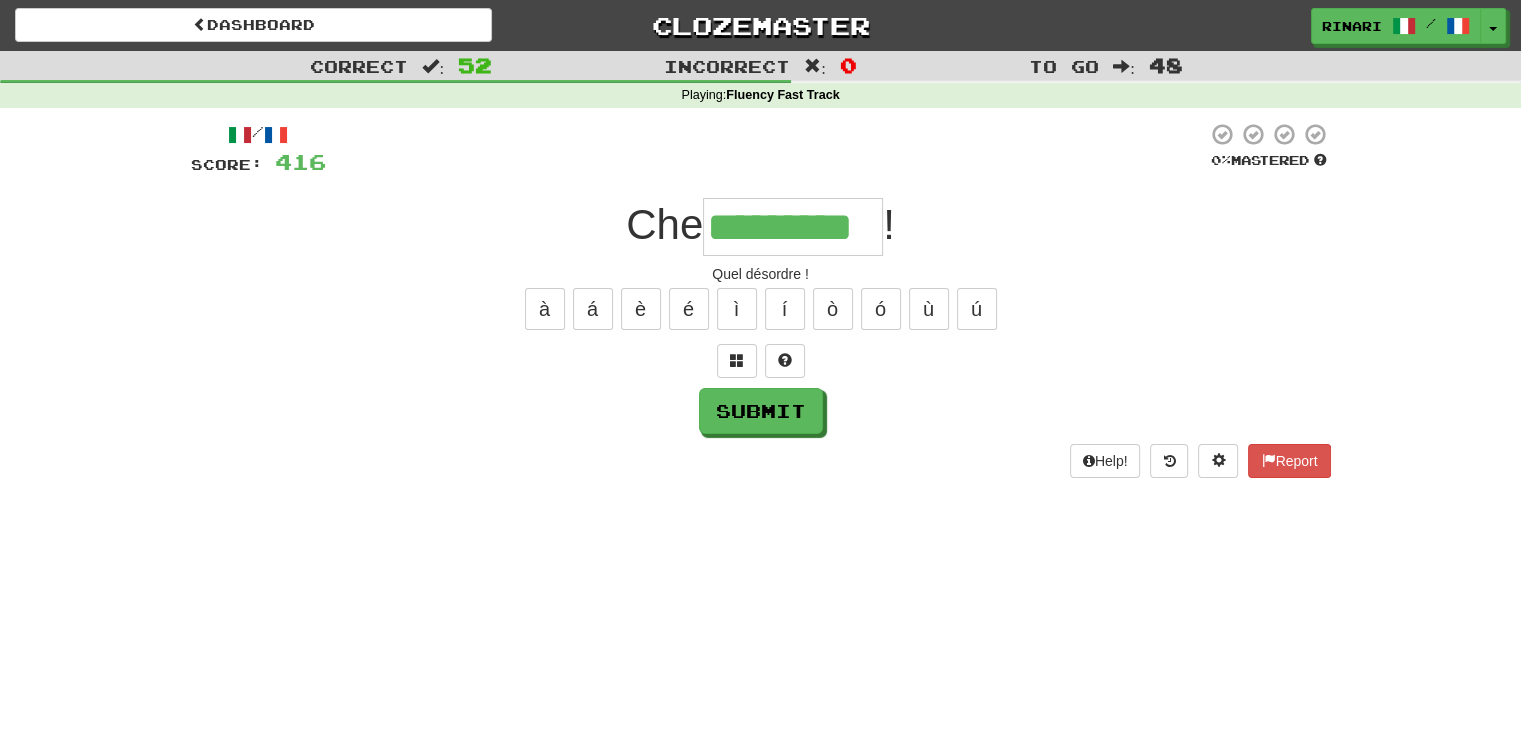 type on "*********" 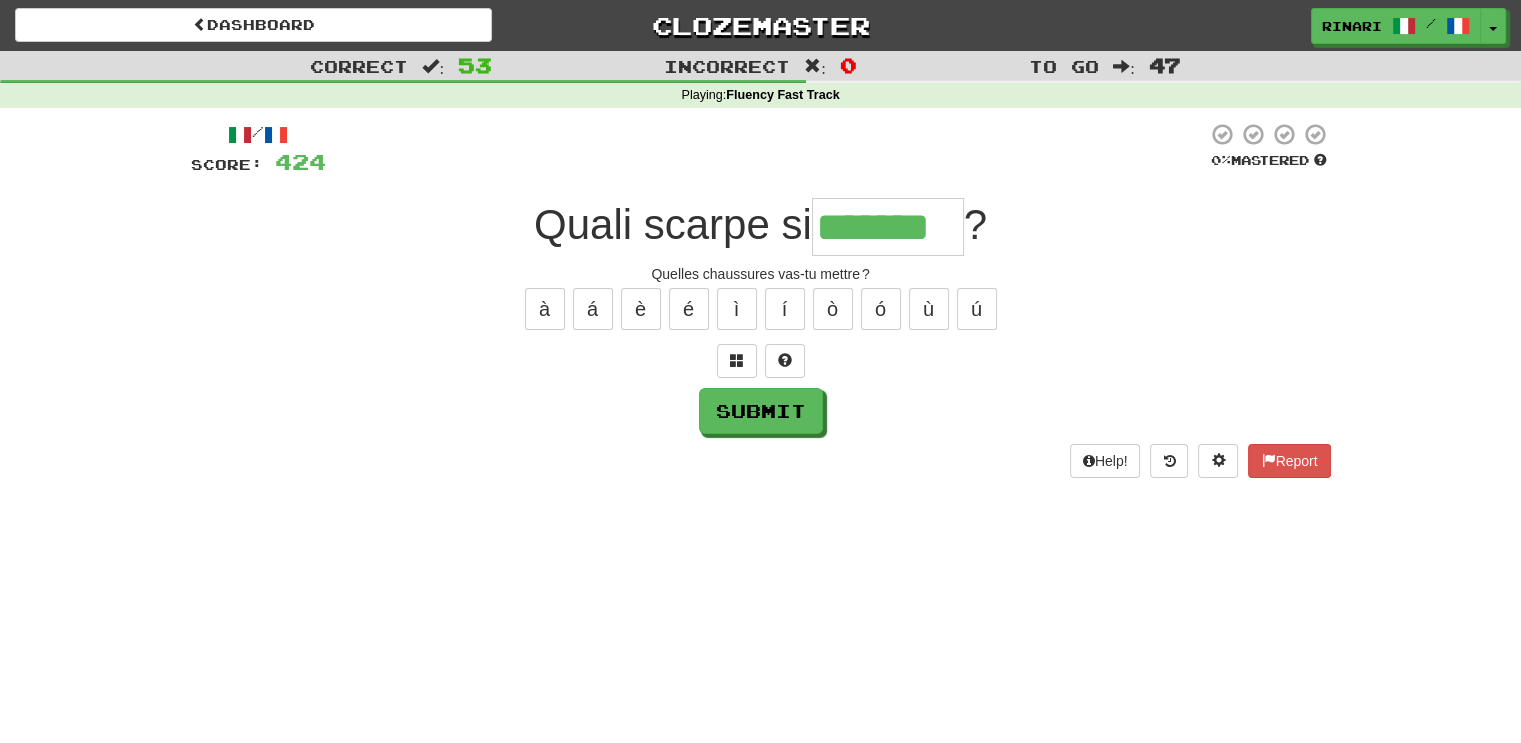 type on "*******" 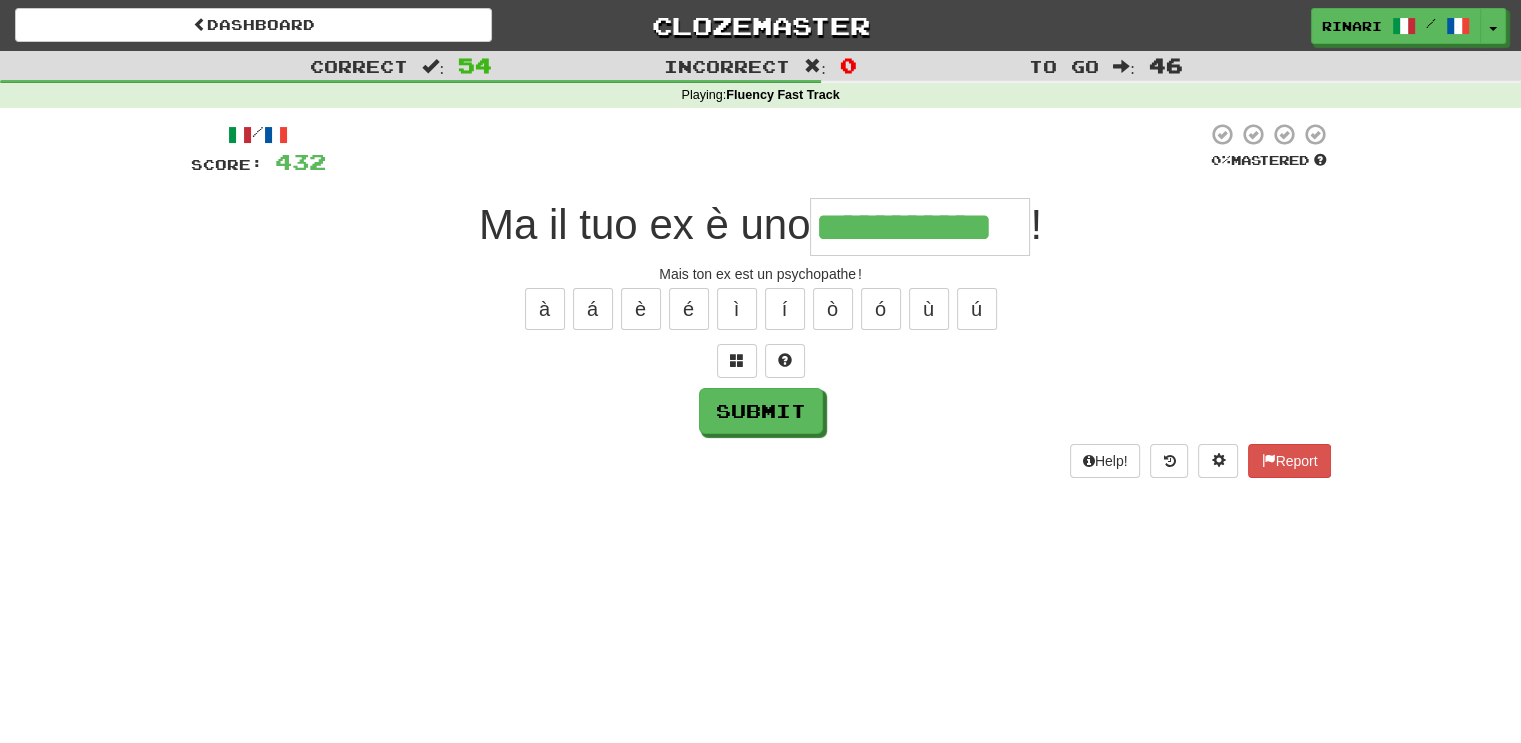 type on "**********" 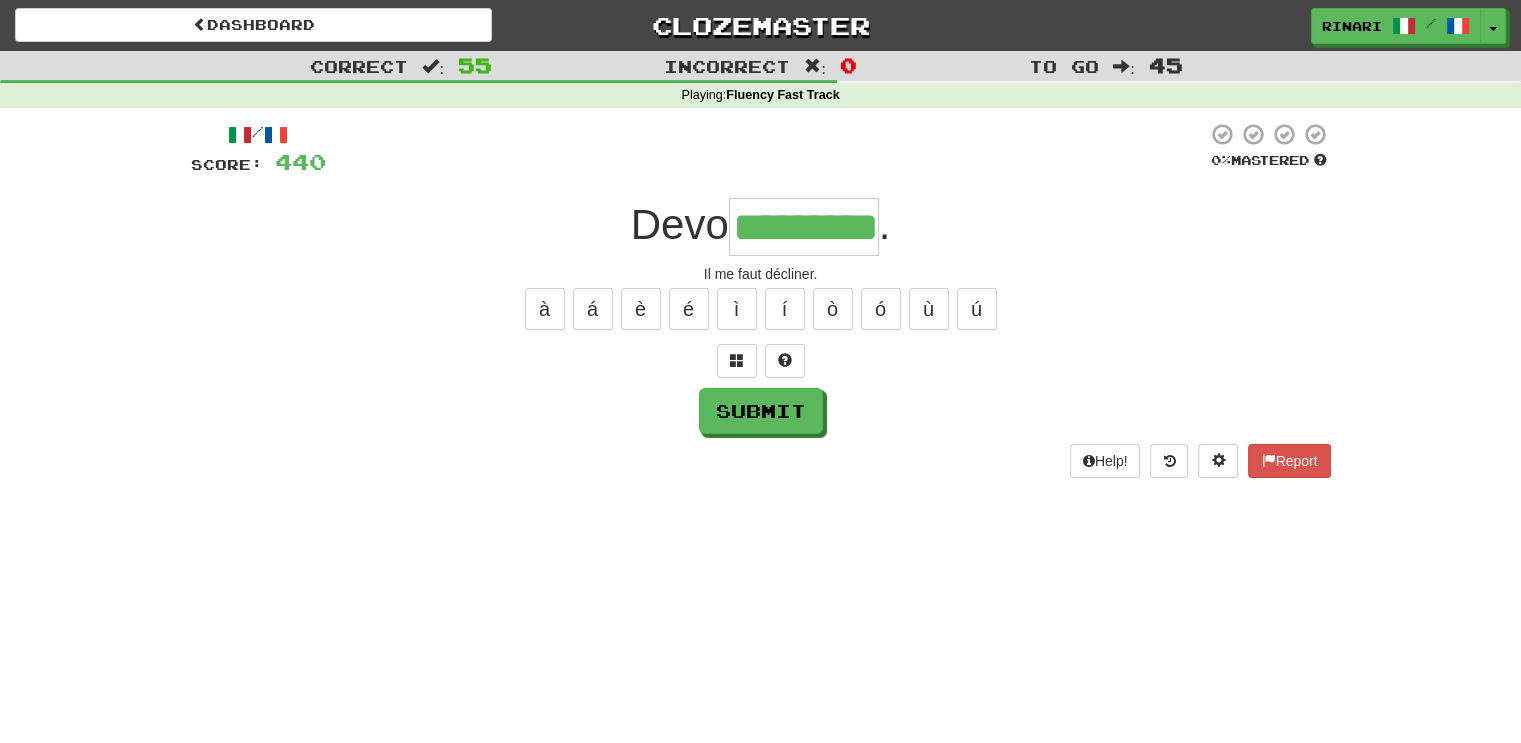 type on "*********" 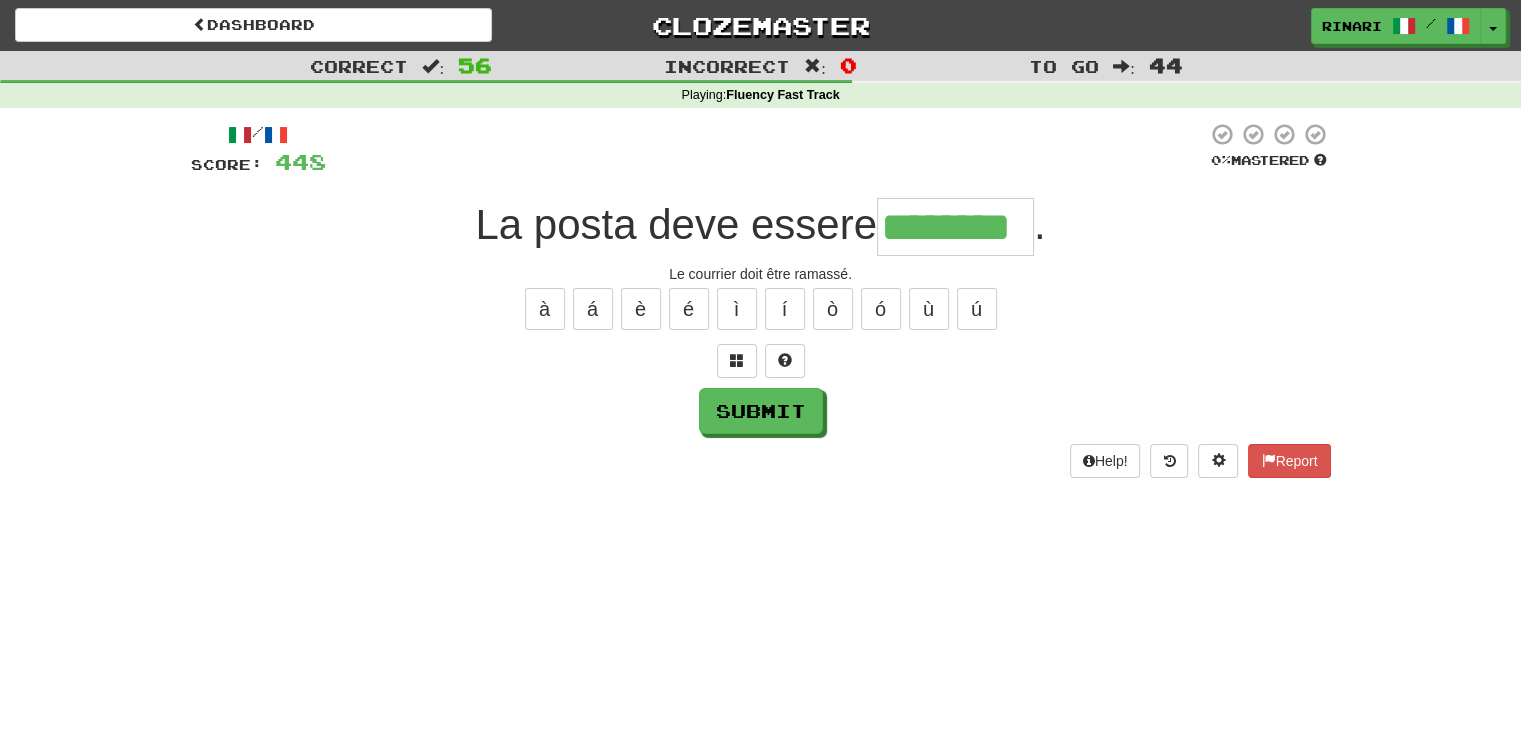 type on "********" 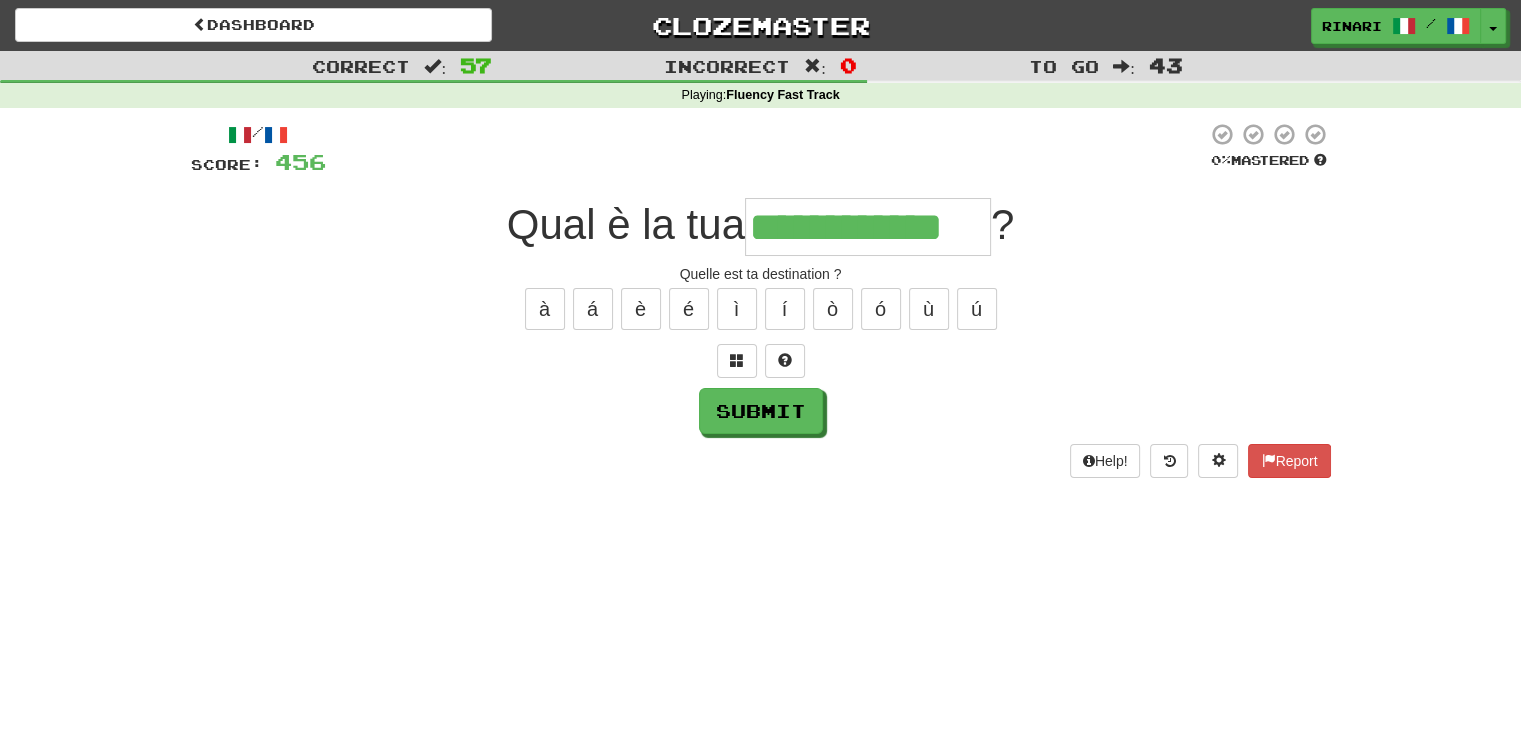 type on "**********" 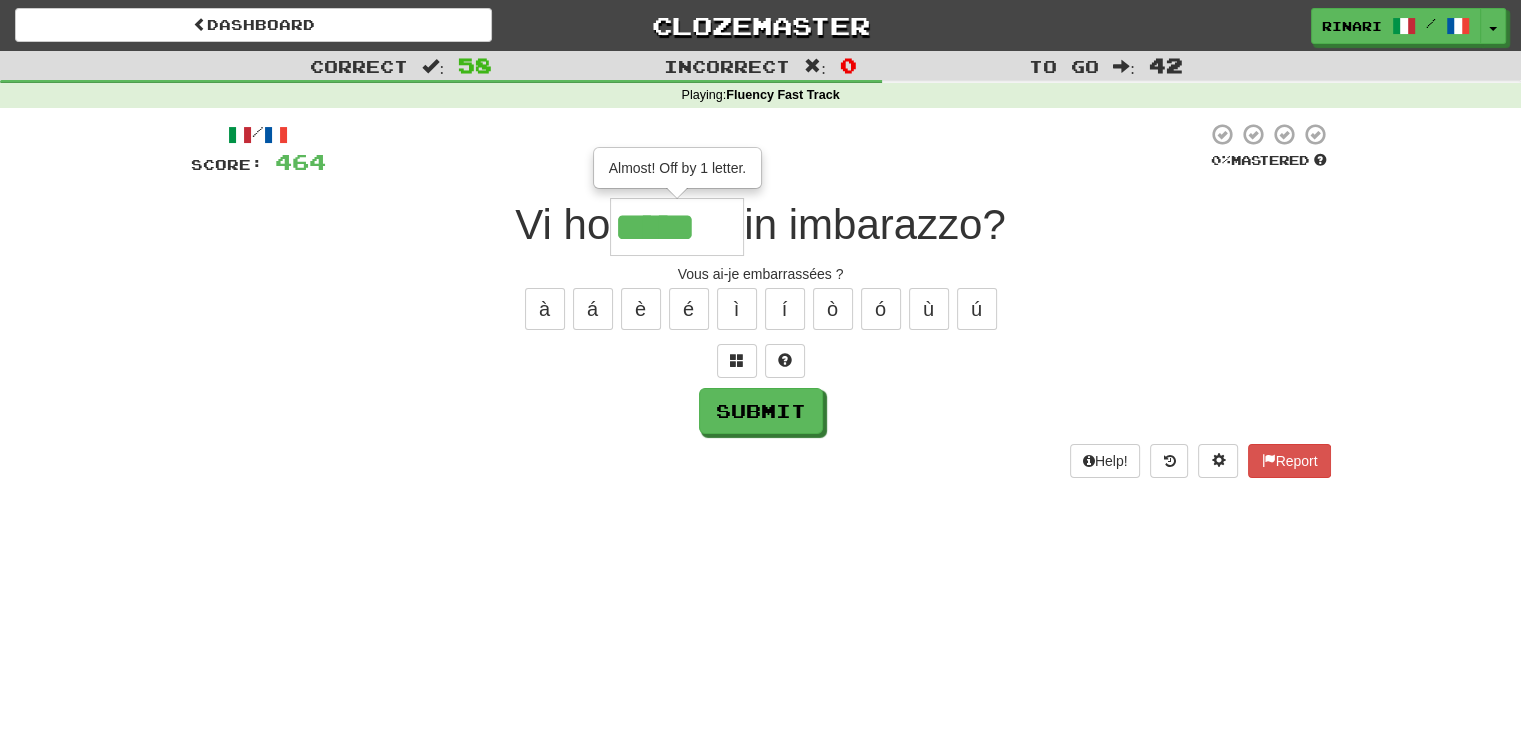 type on "*****" 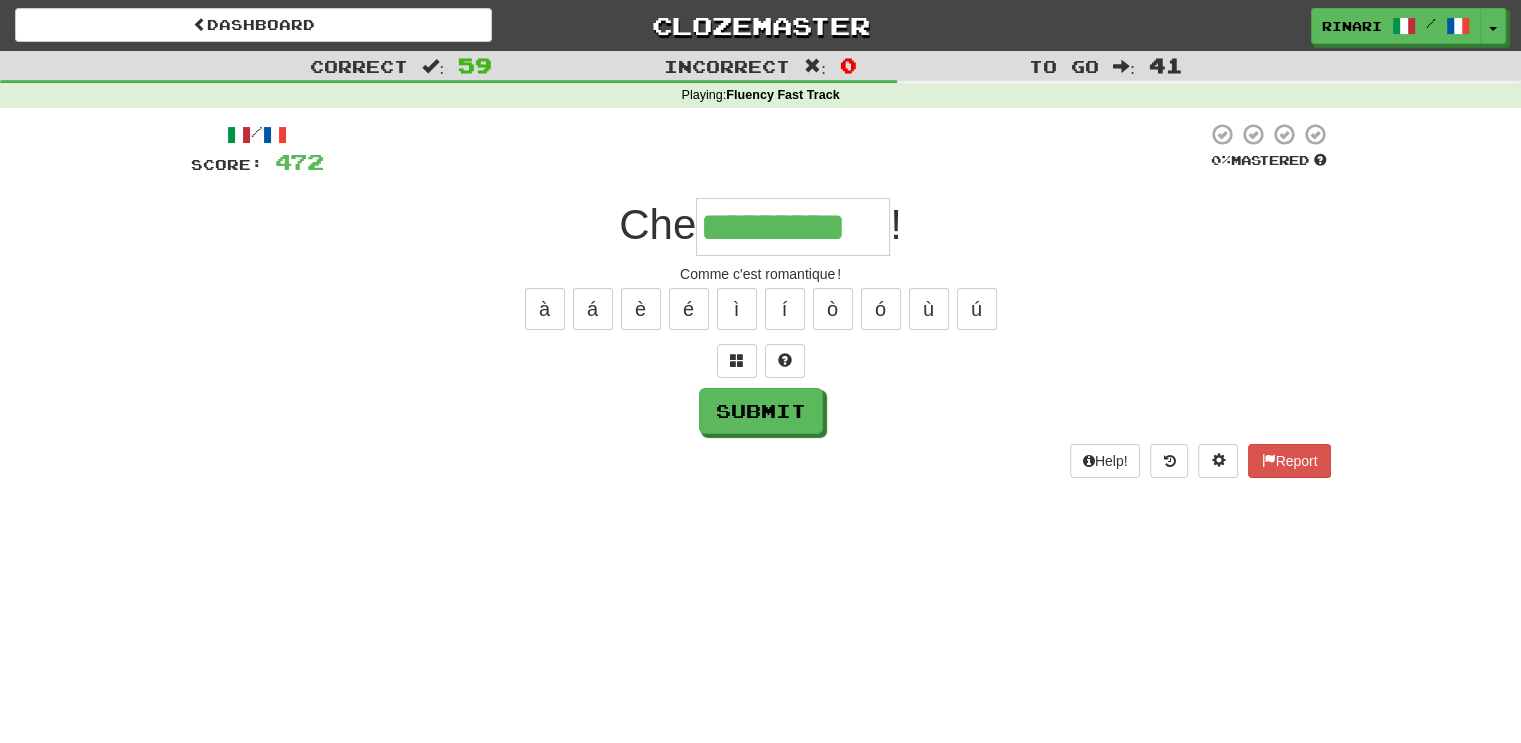 type on "*********" 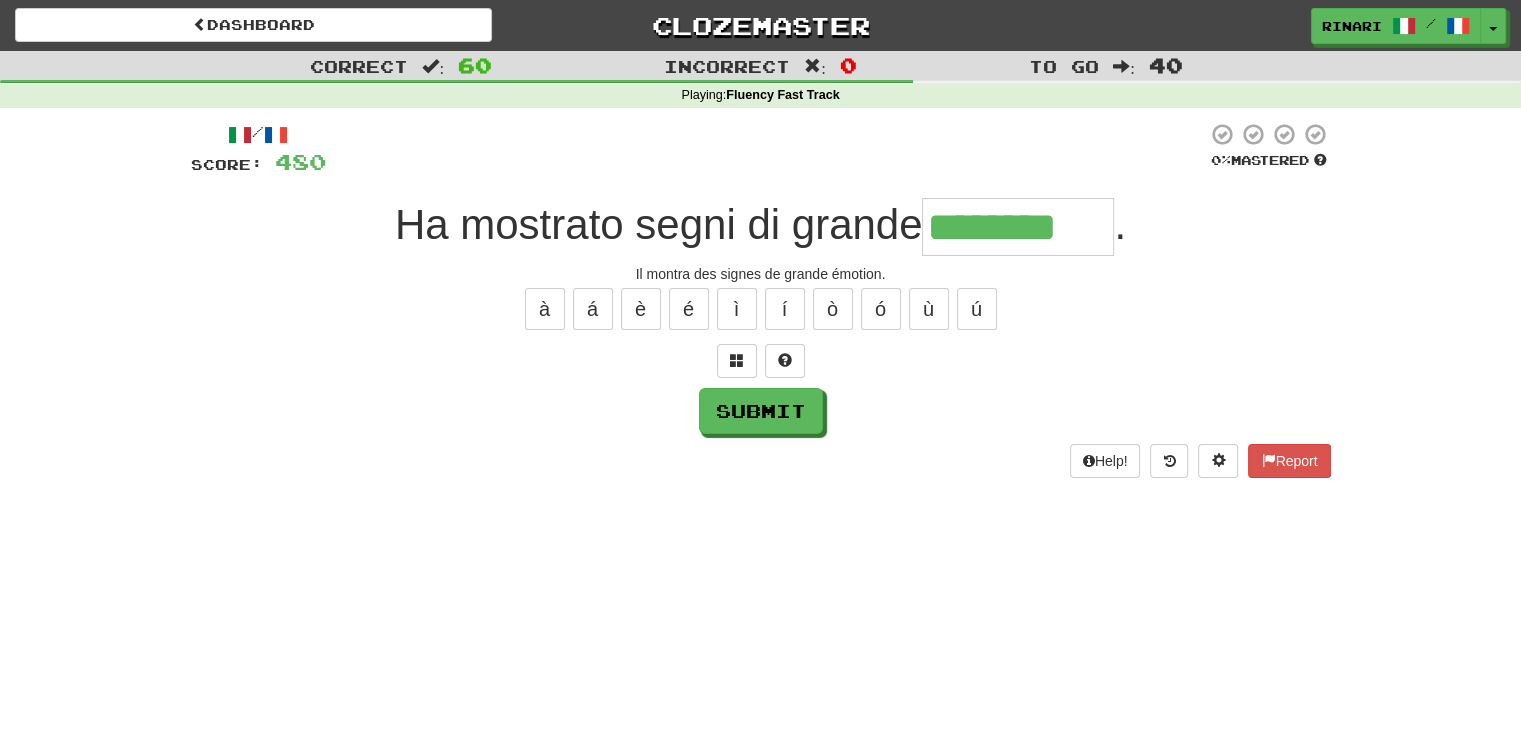 type on "********" 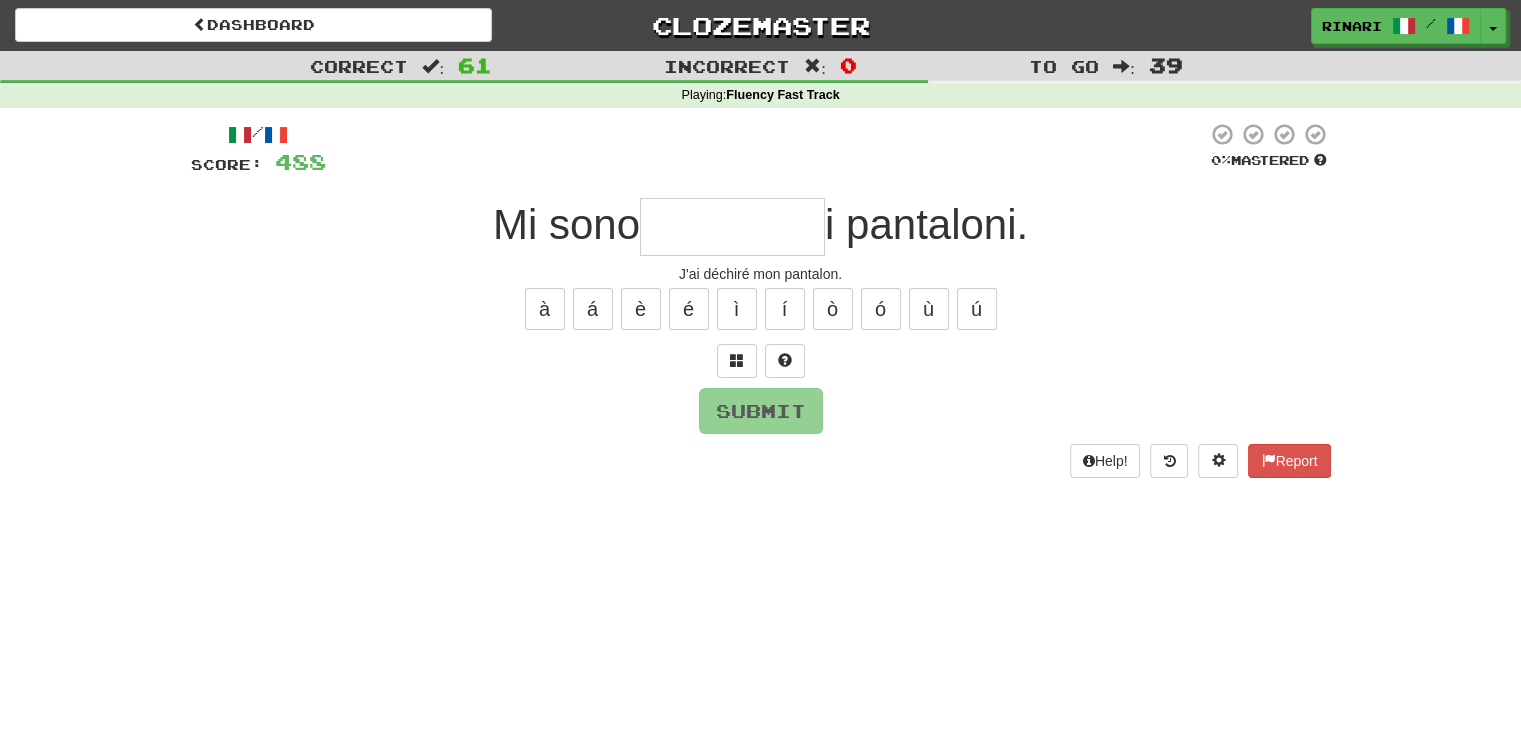 type on "*" 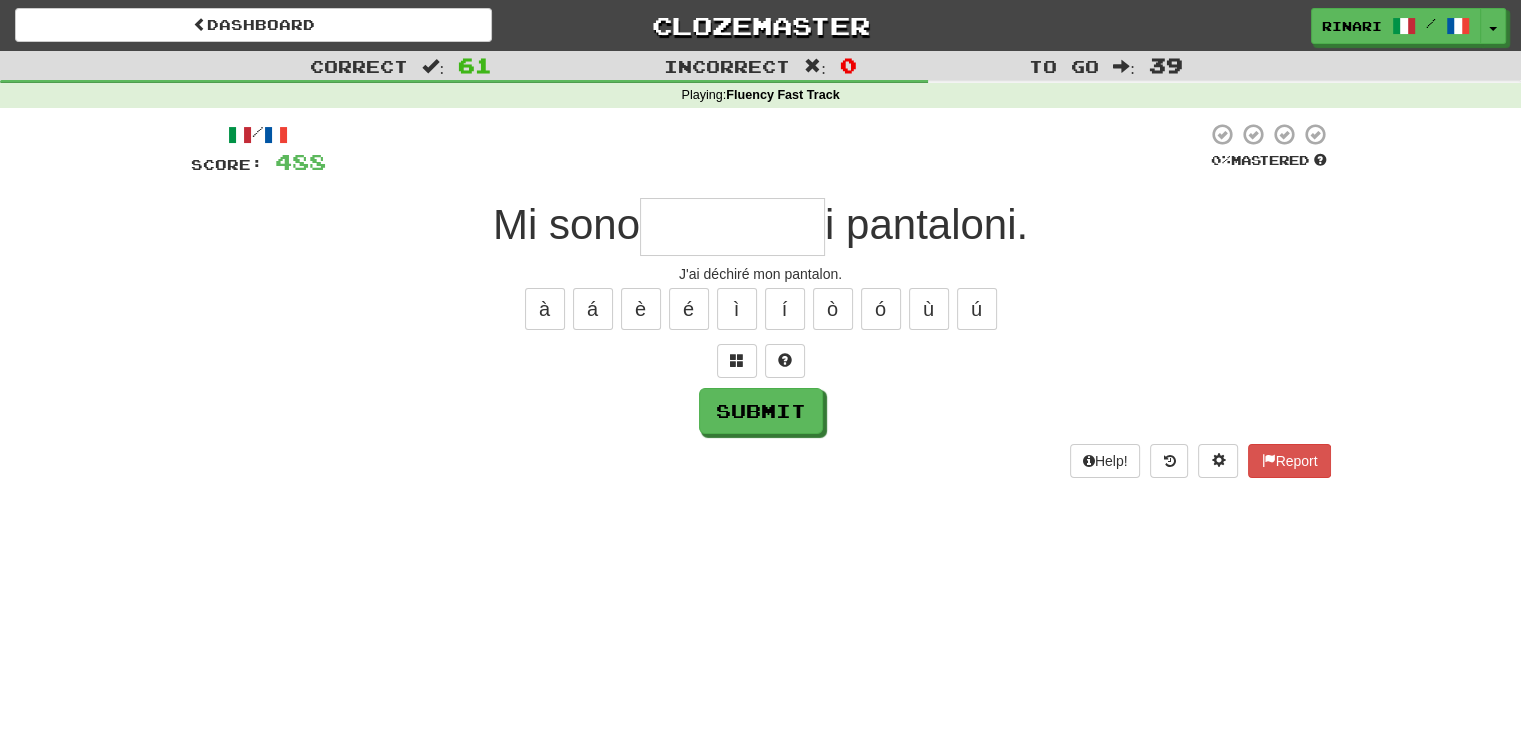 type on "*" 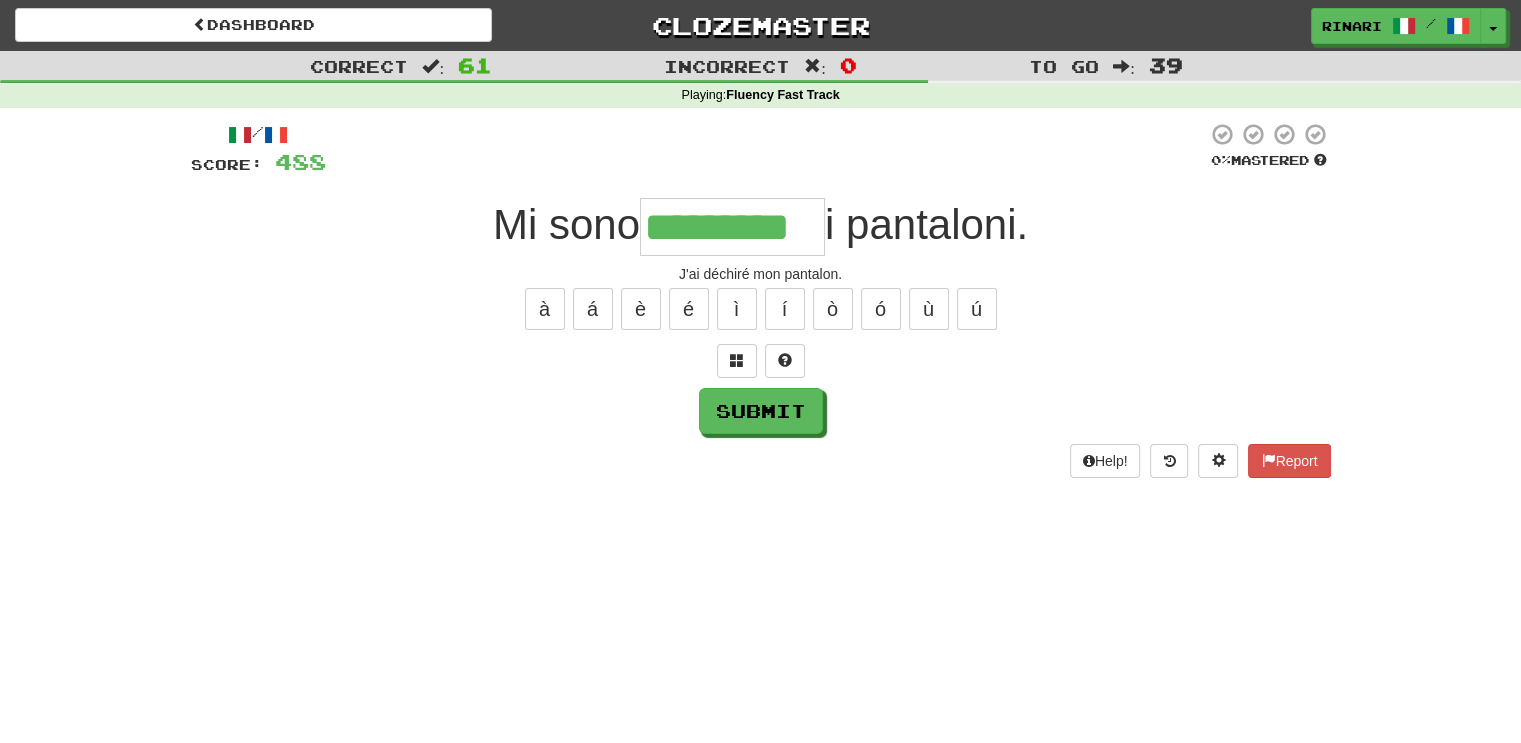 type on "*********" 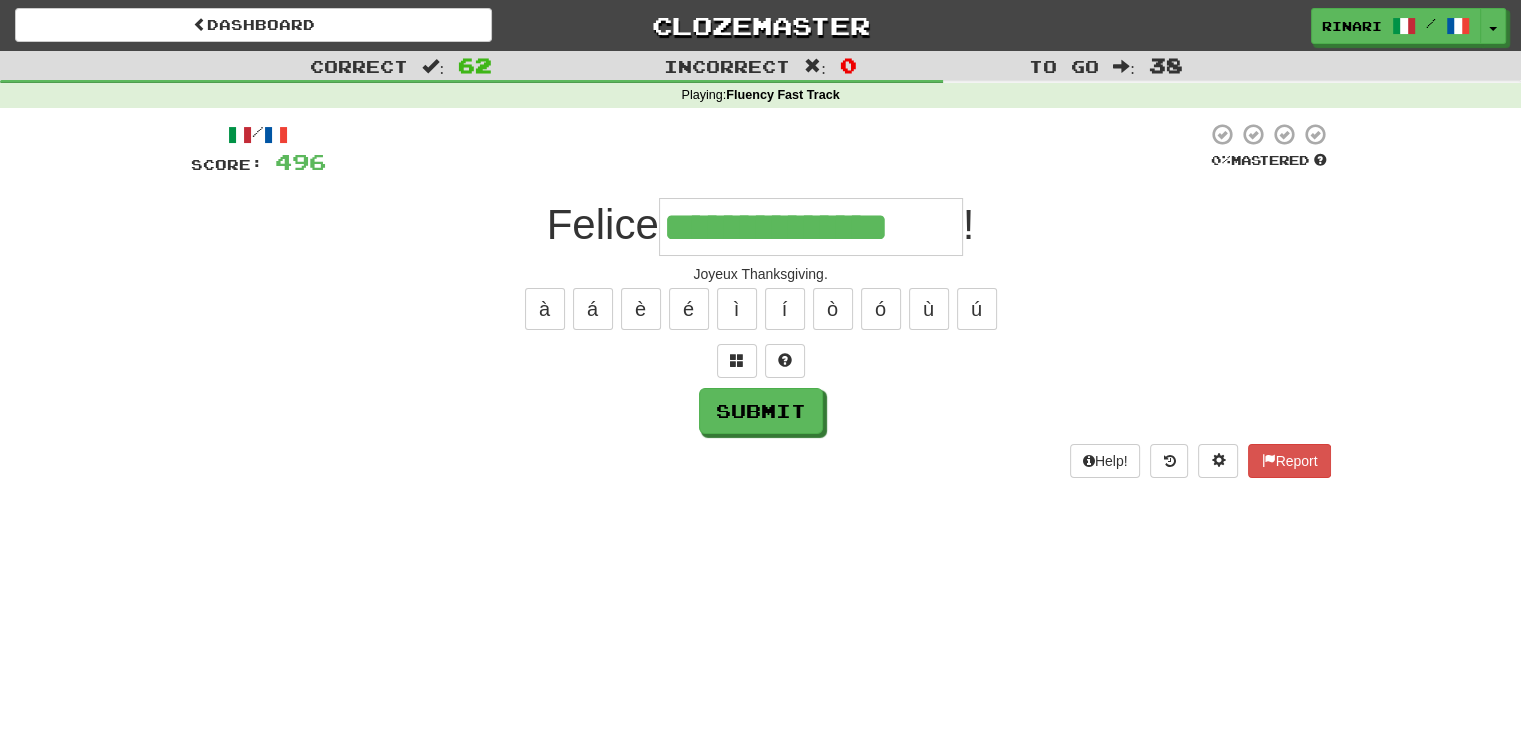type on "**********" 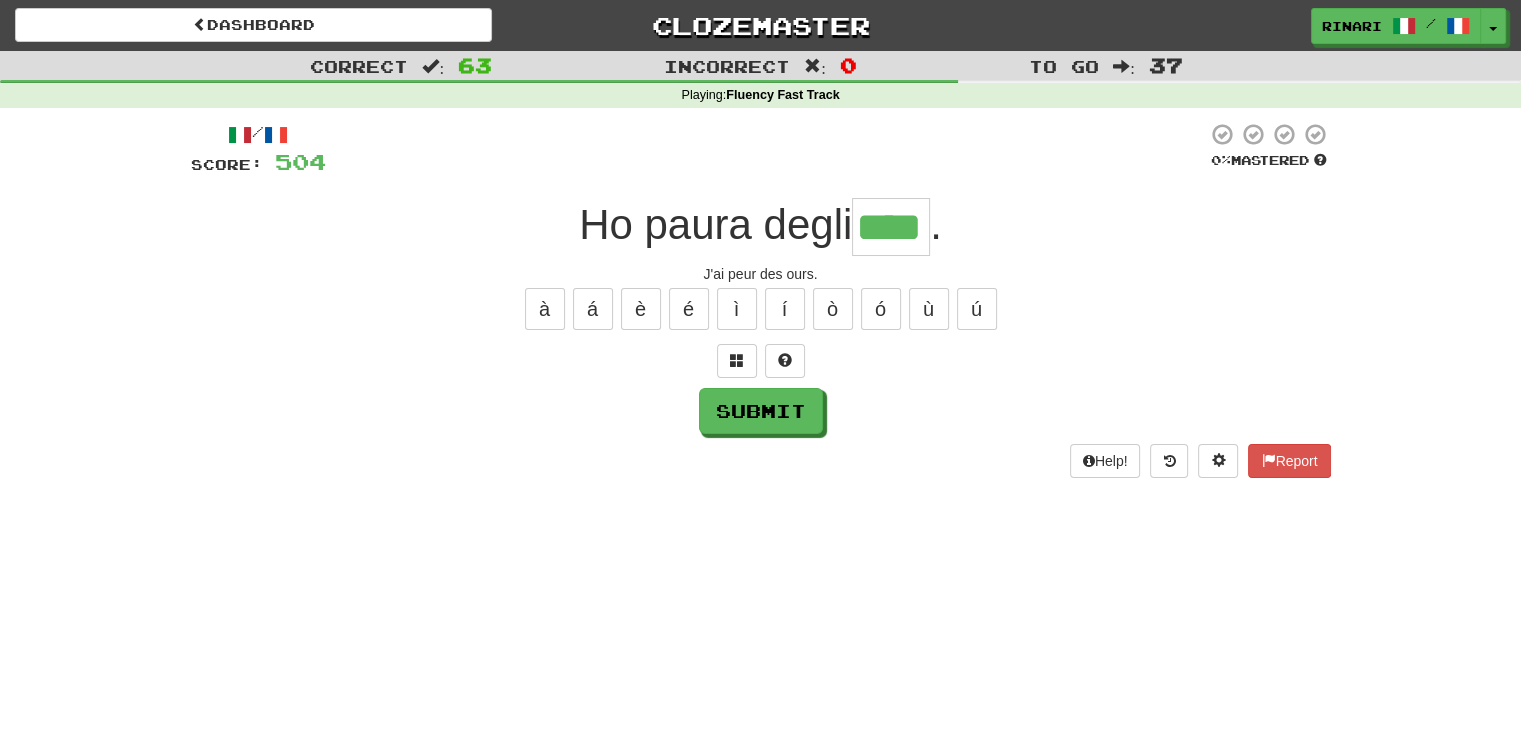 type on "****" 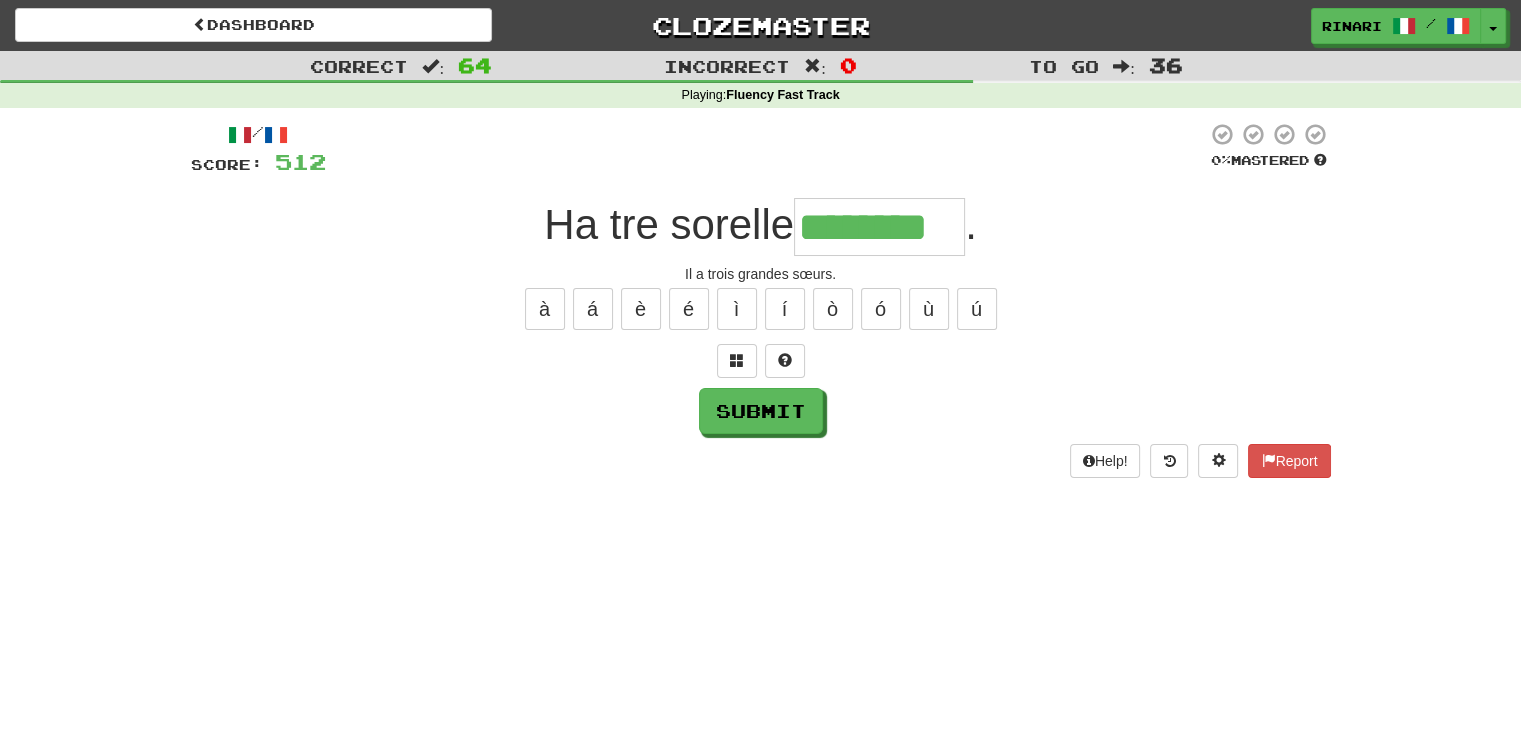 type on "********" 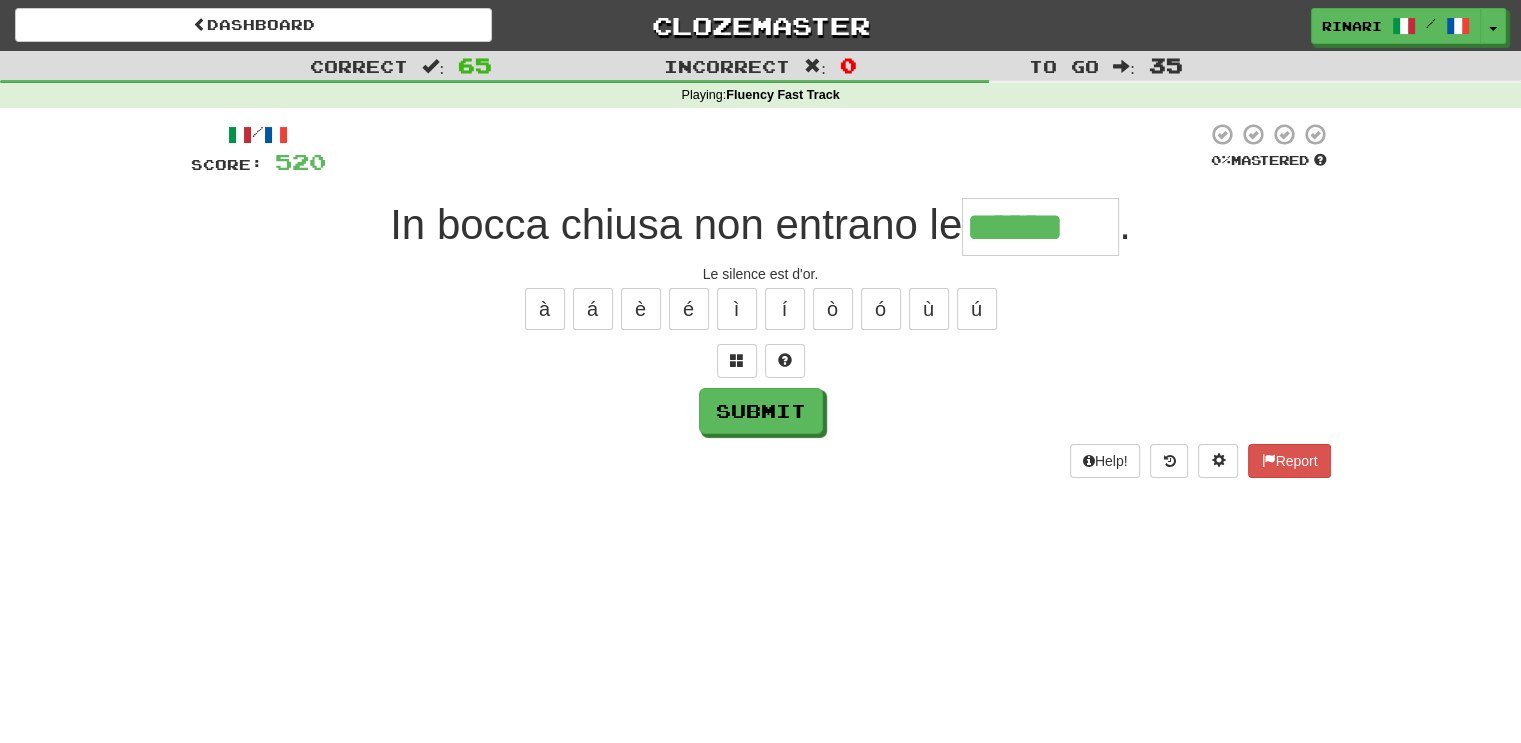 type on "******" 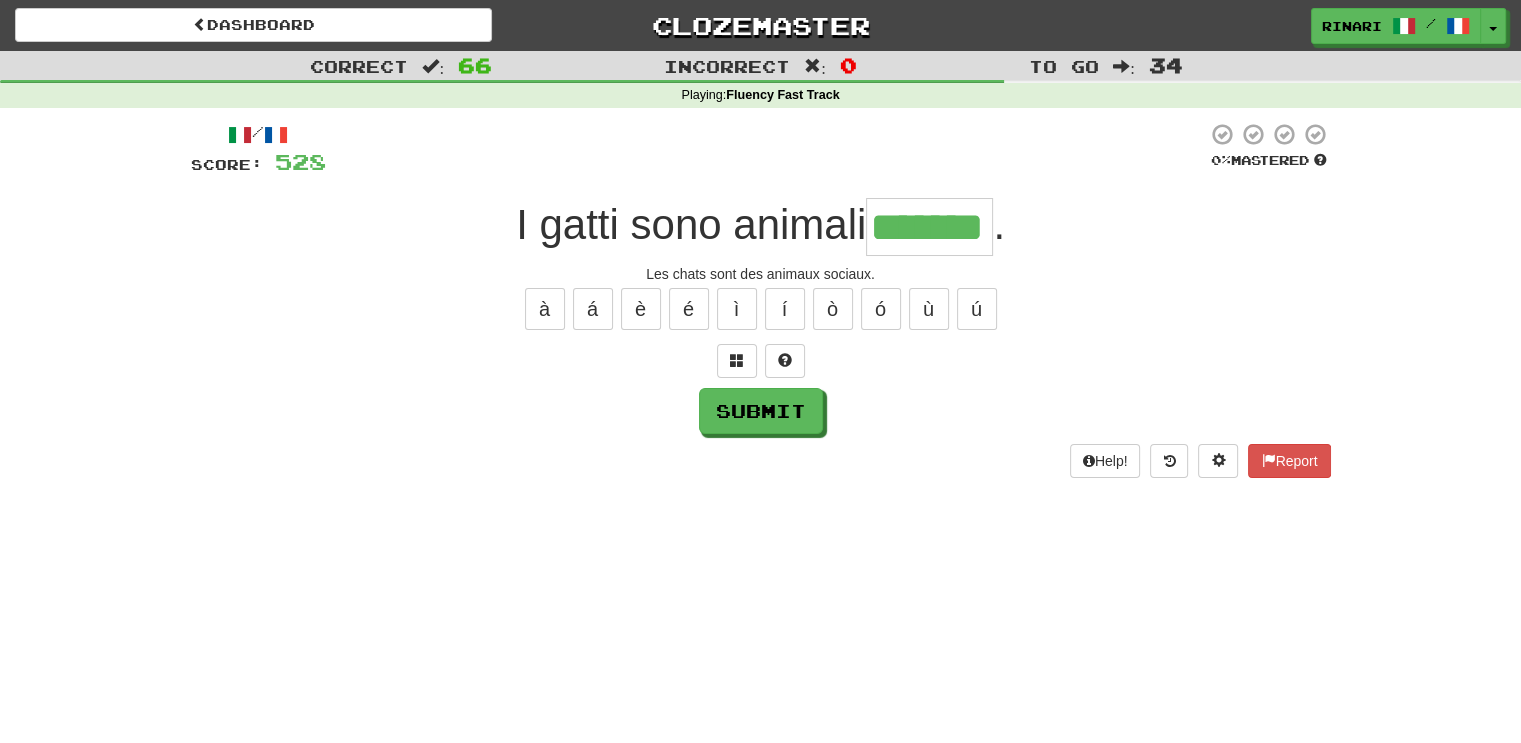 type on "*******" 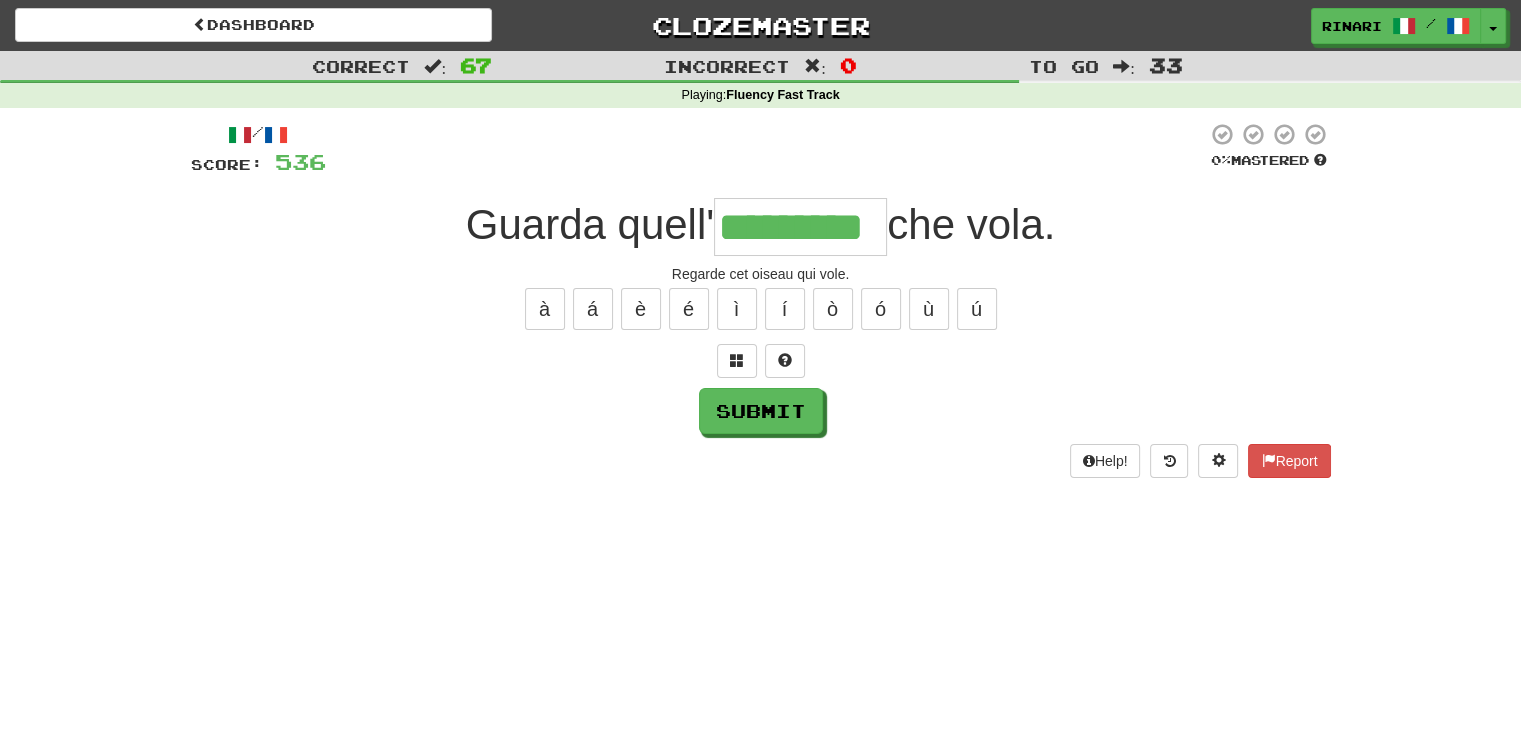 type on "*********" 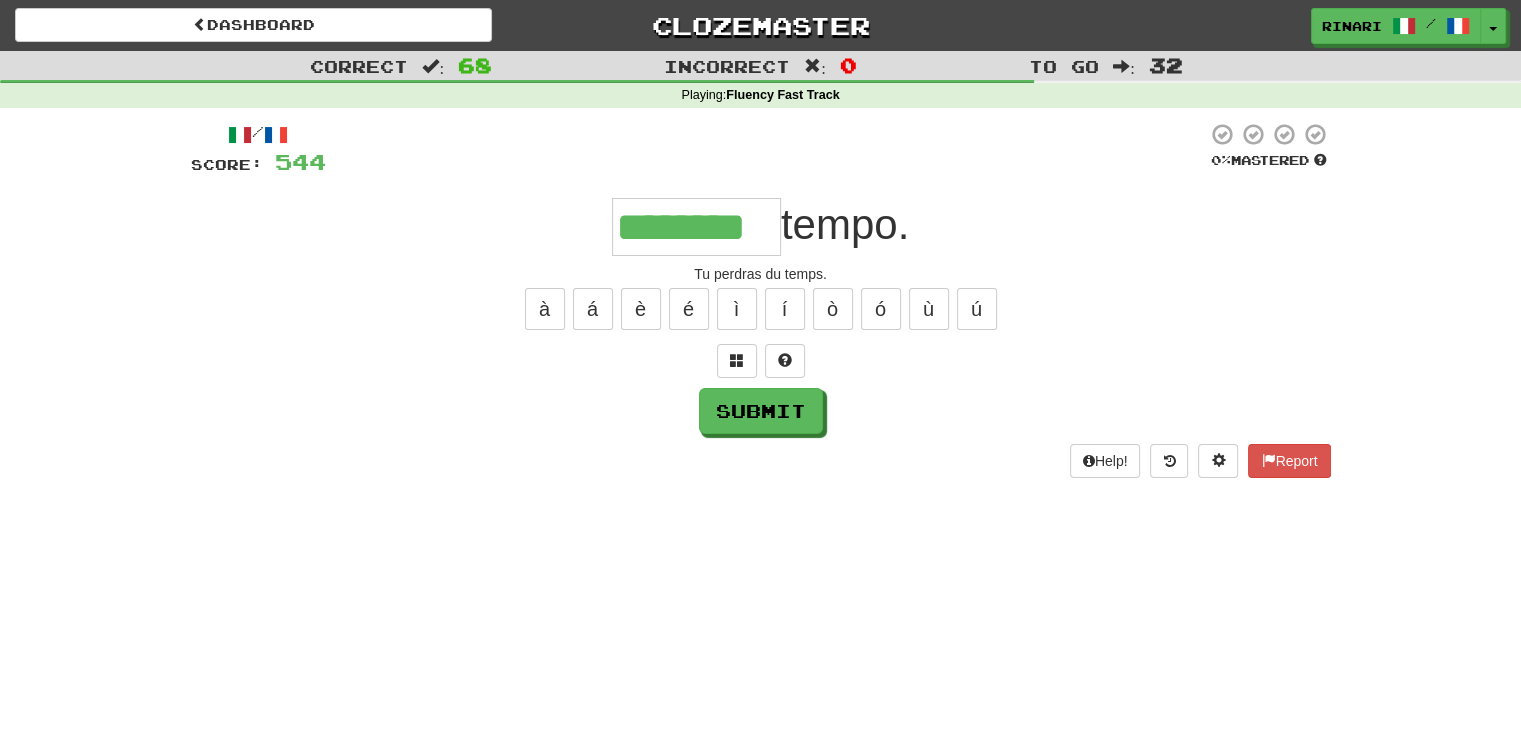 type on "********" 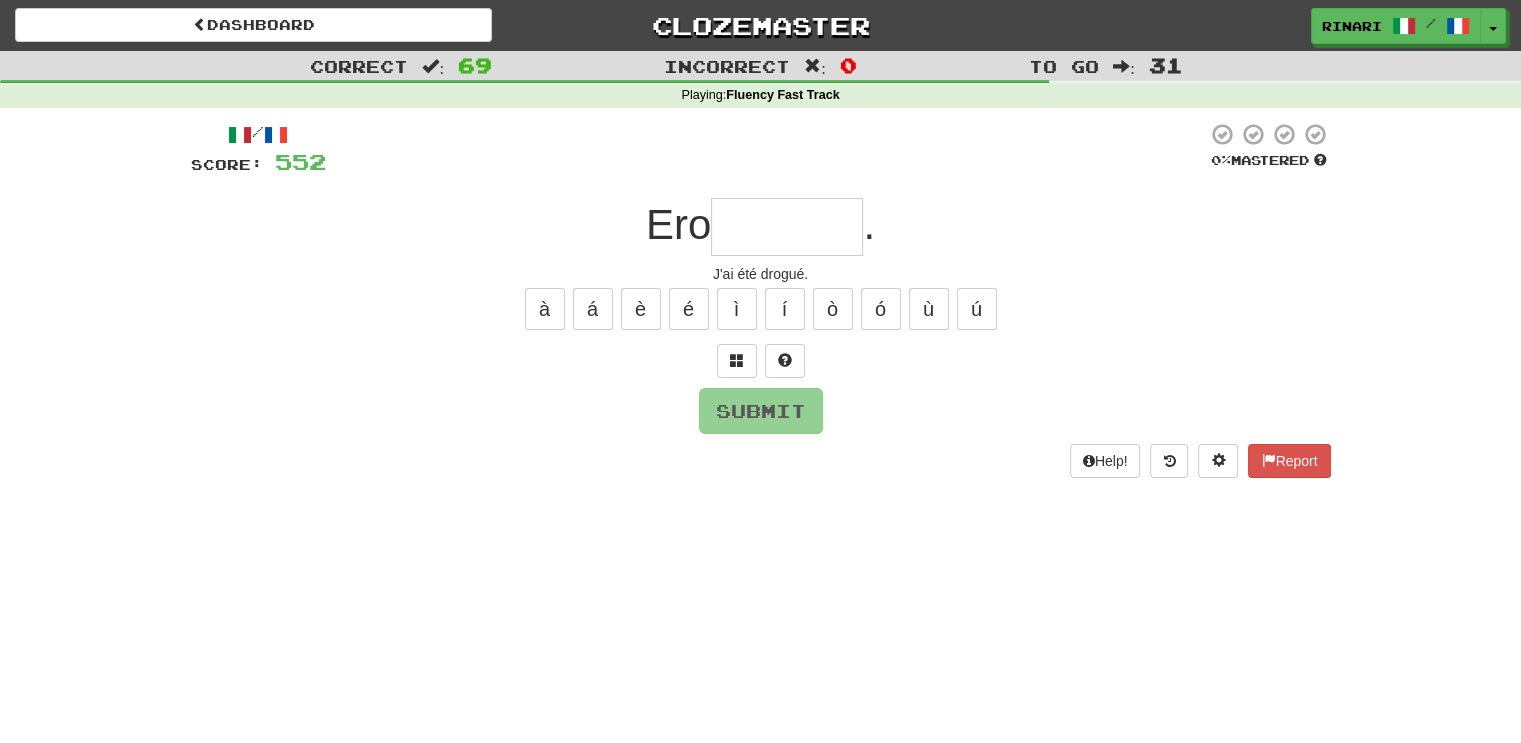 type on "*" 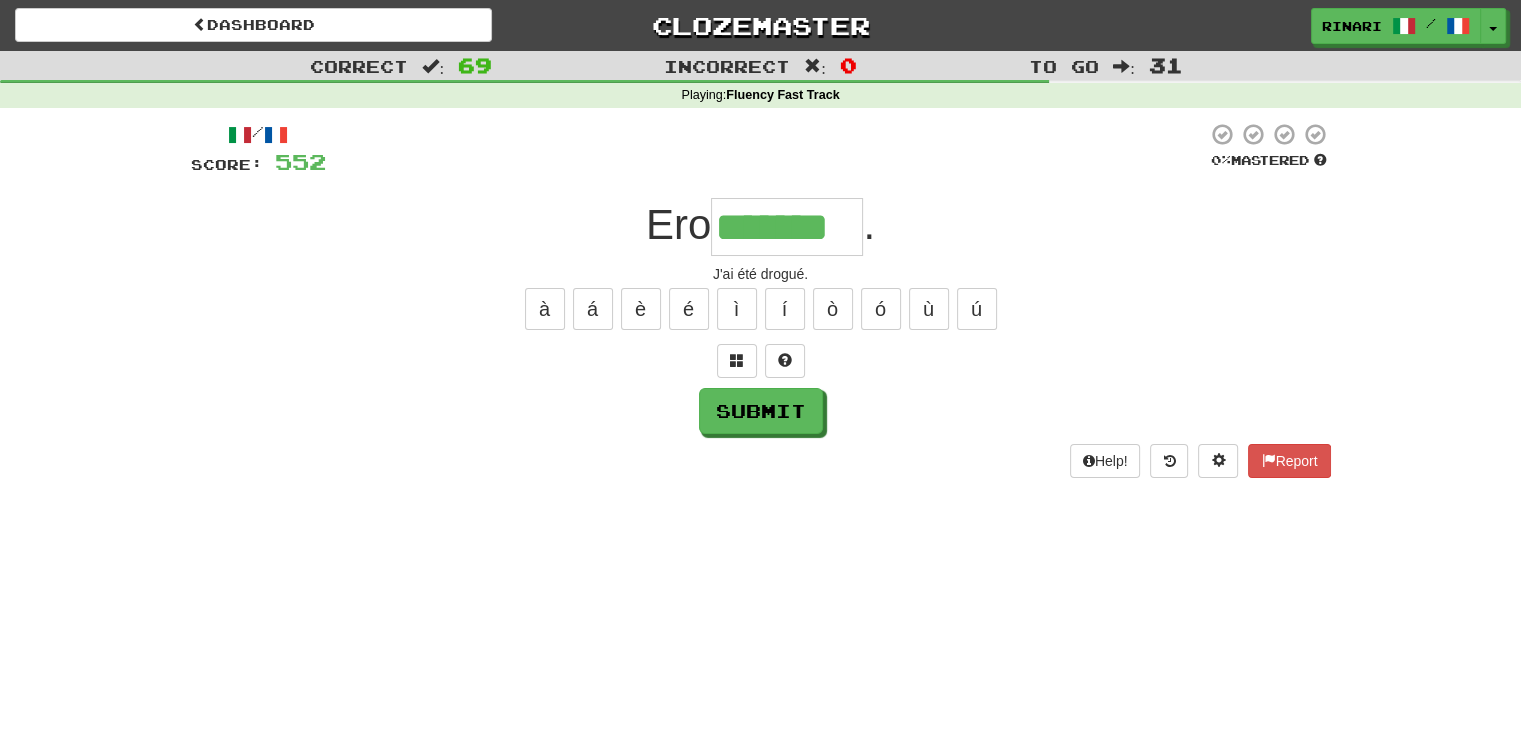 type on "*******" 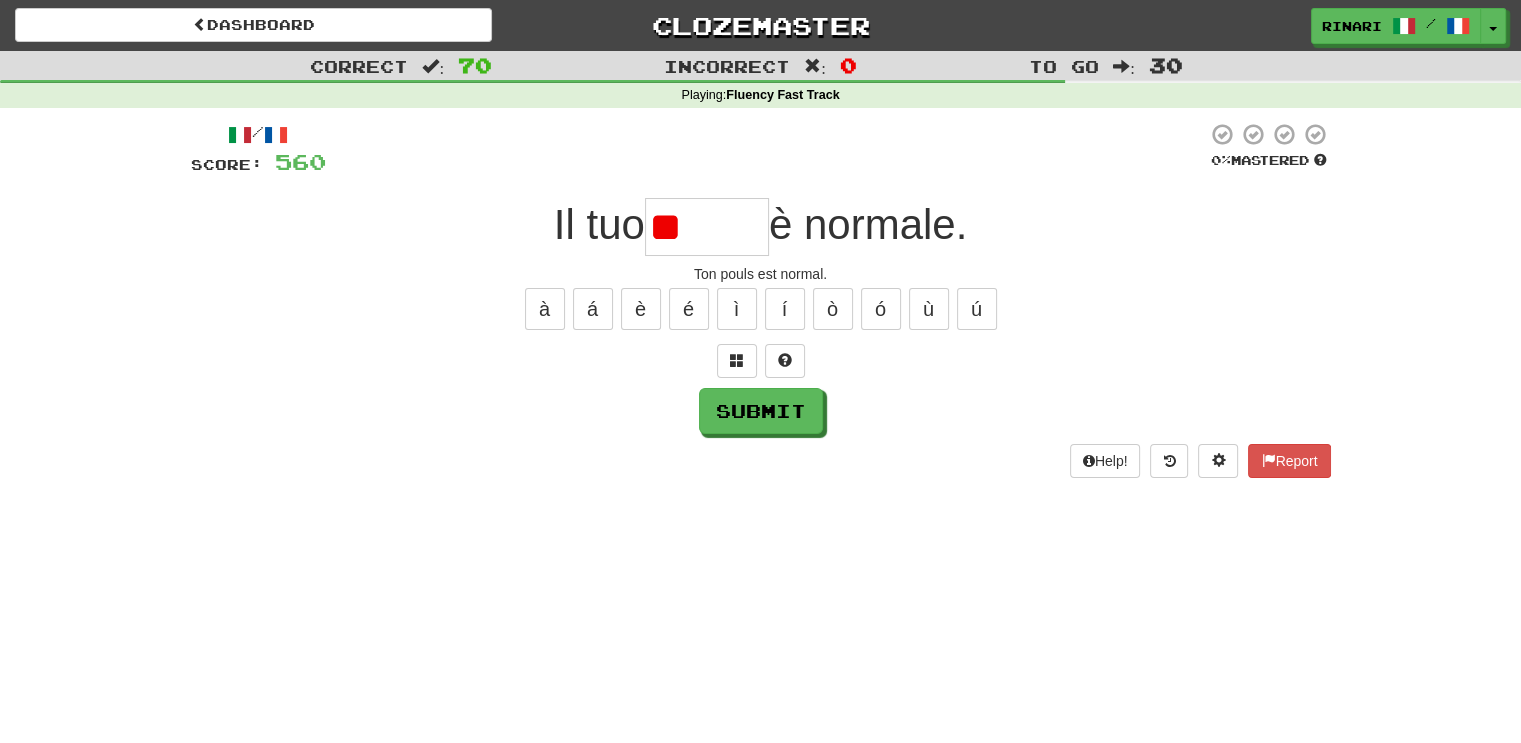 type on "*" 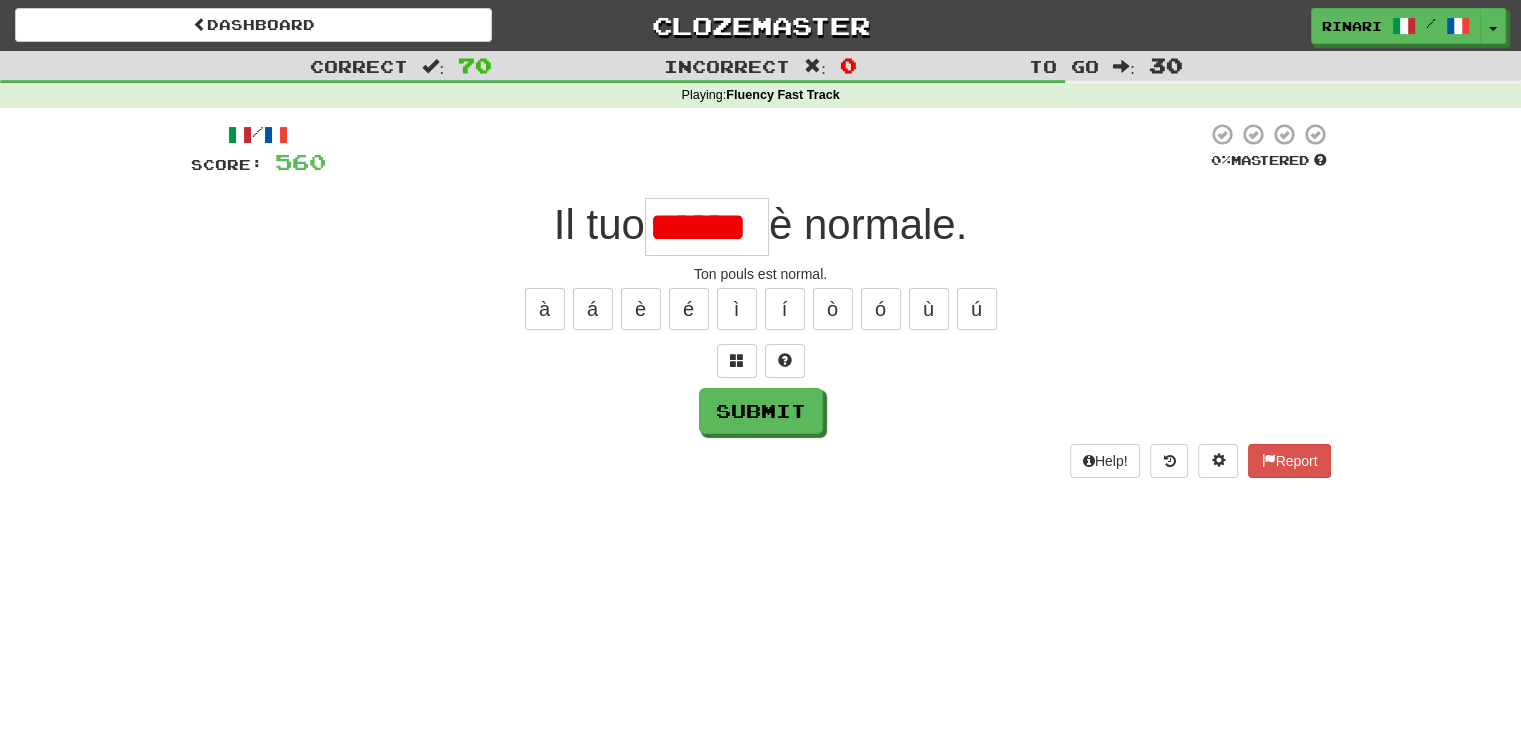 scroll, scrollTop: 0, scrollLeft: 0, axis: both 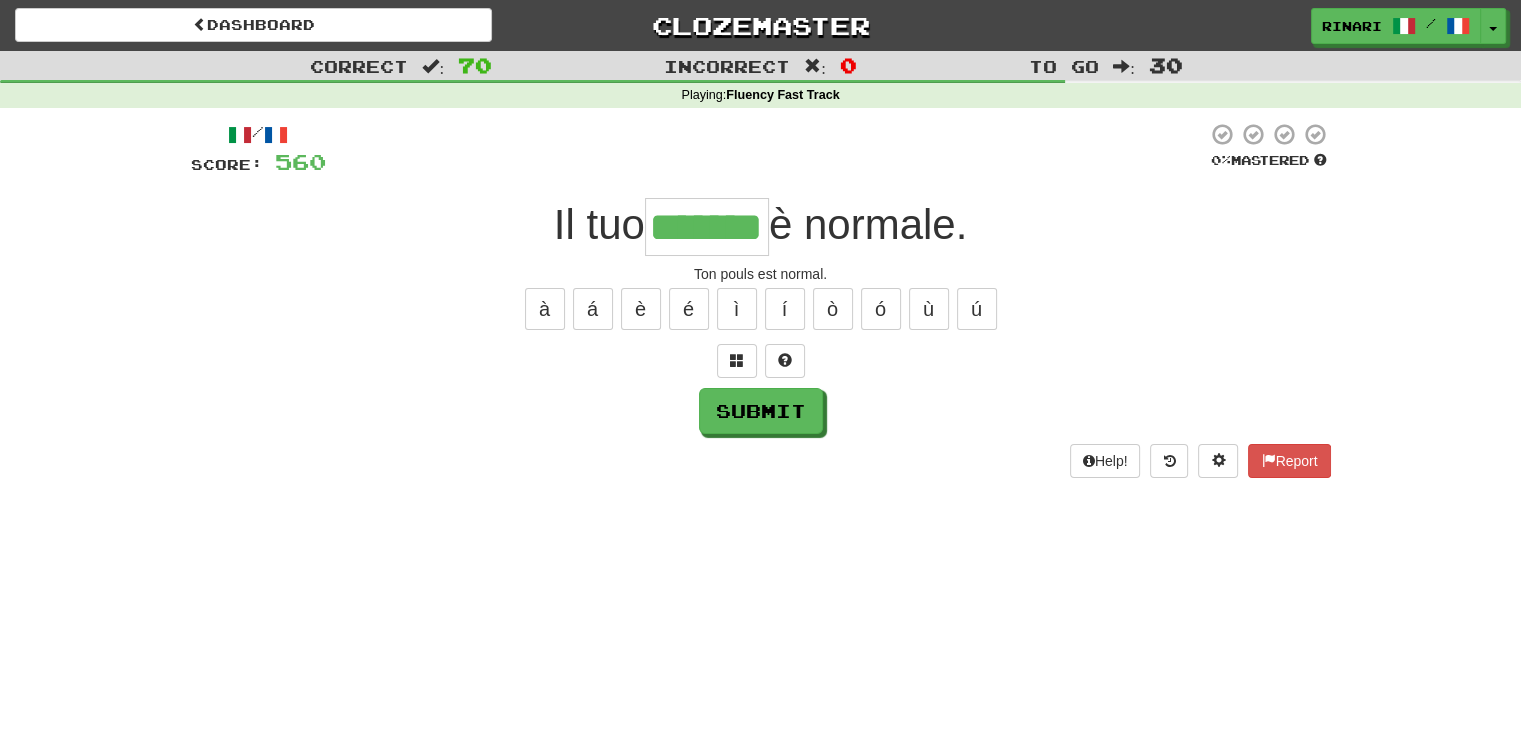 type on "*******" 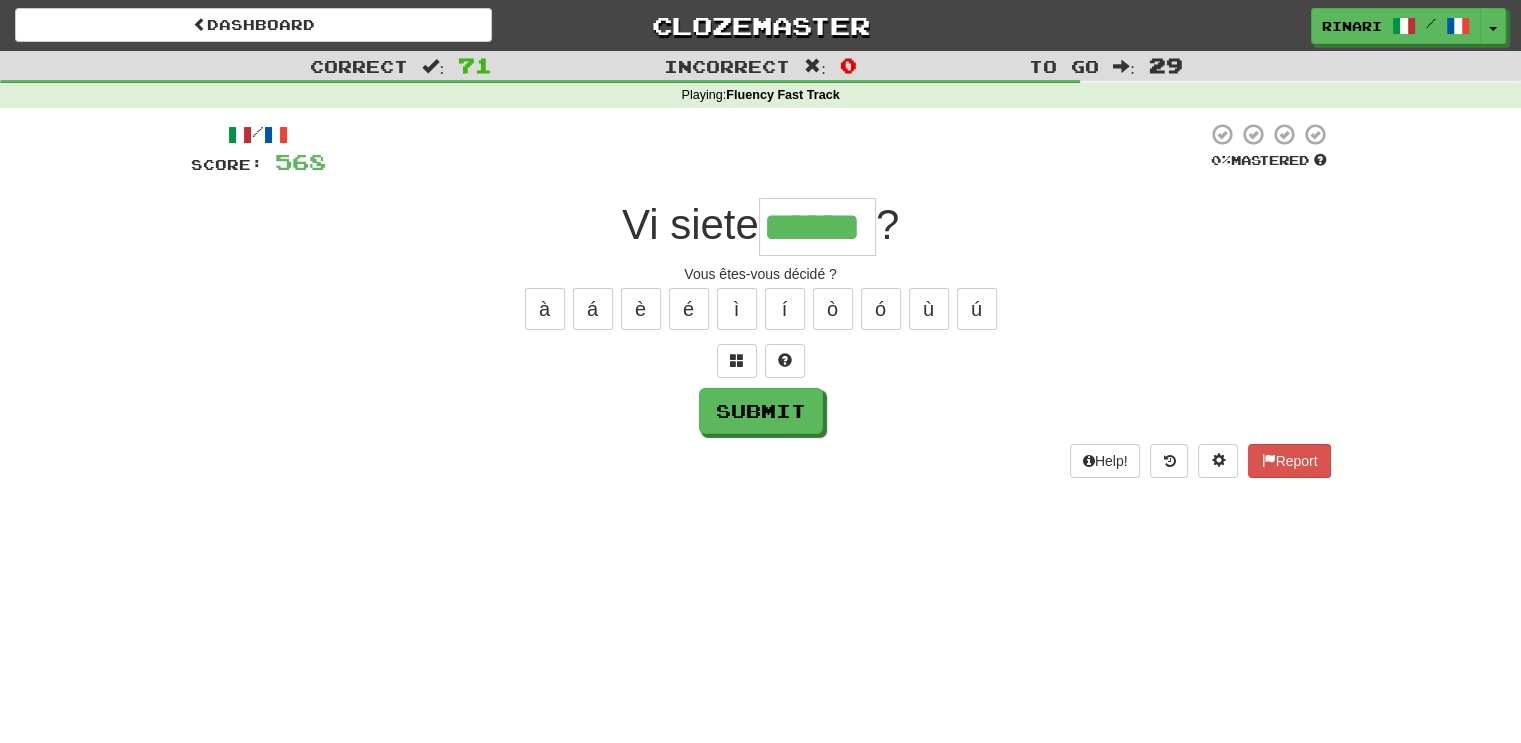 type on "******" 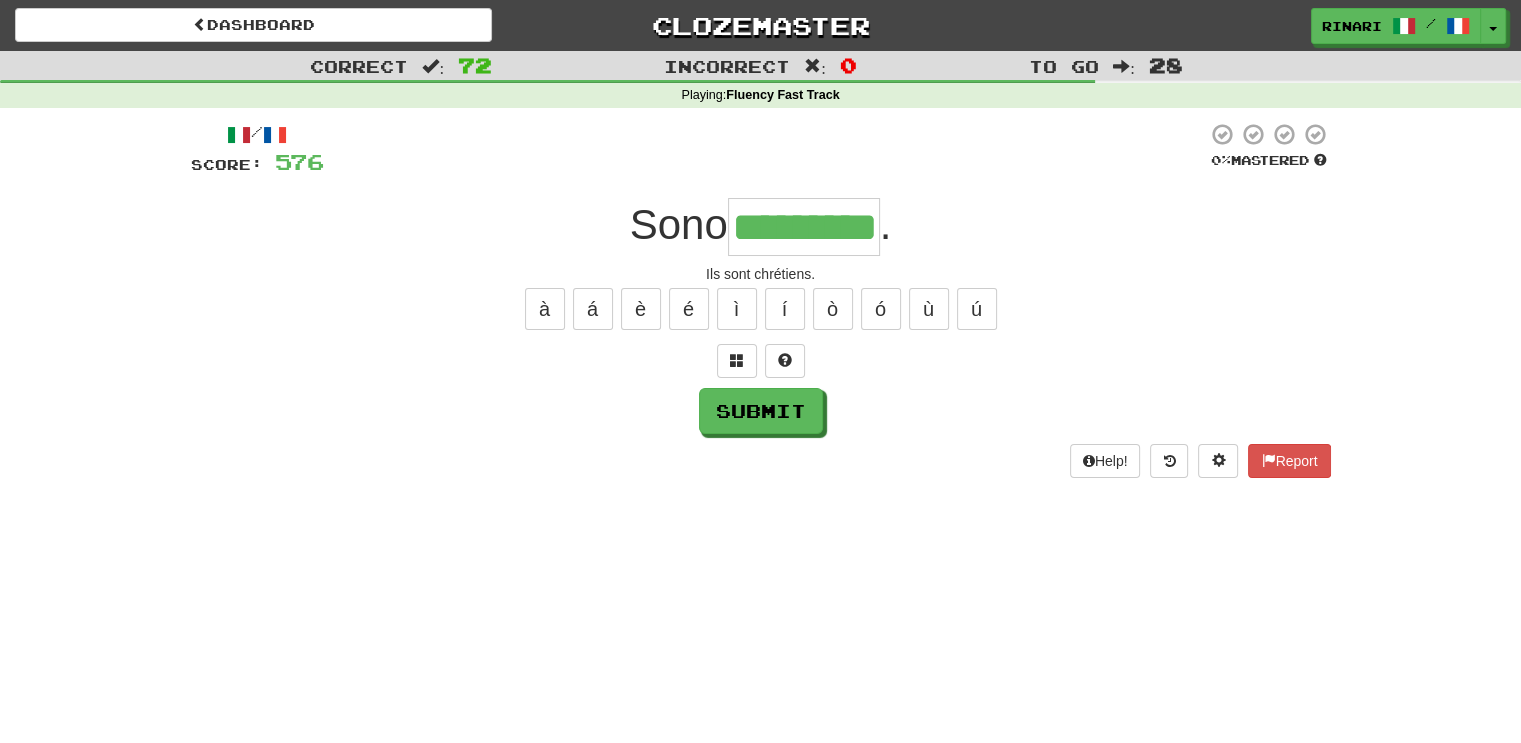 type on "*********" 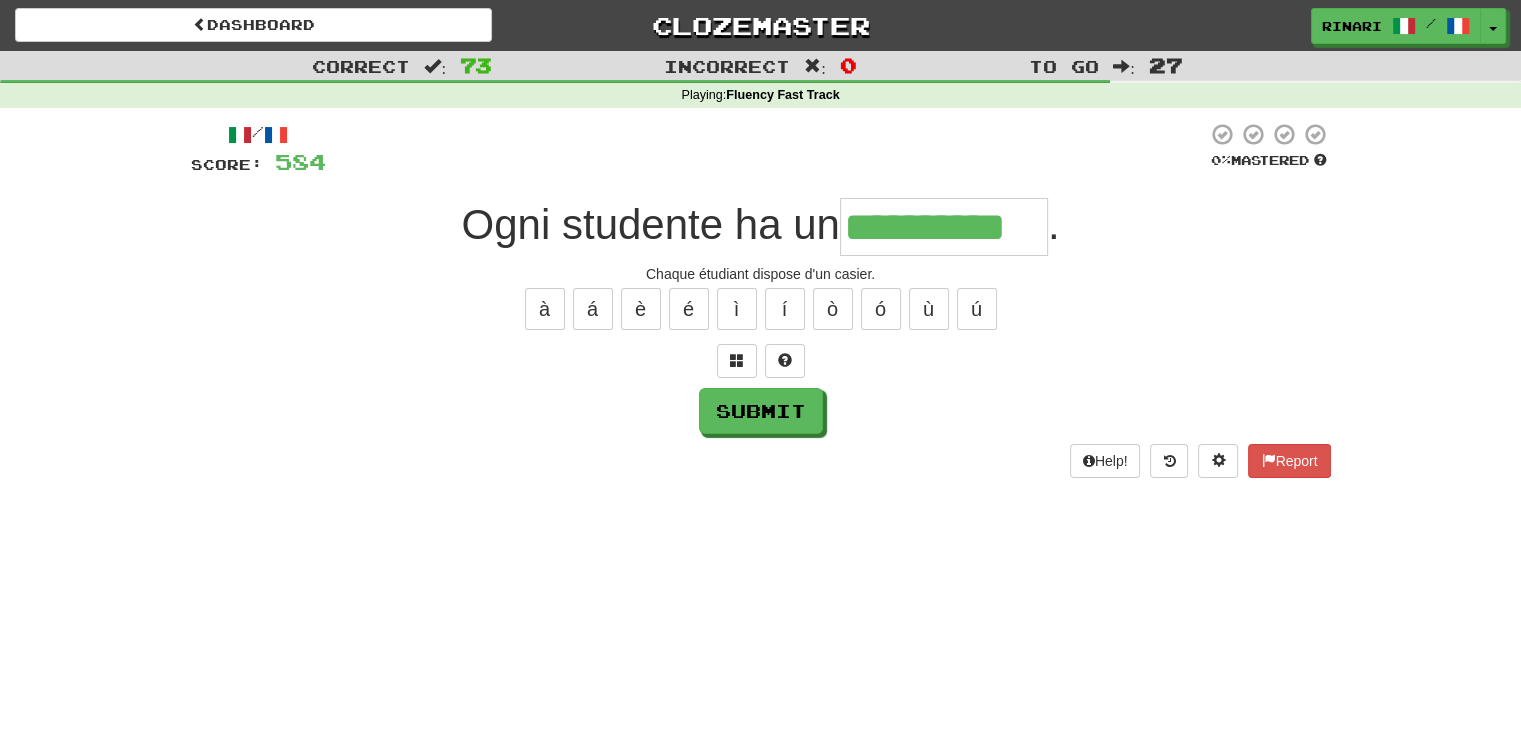 type on "**********" 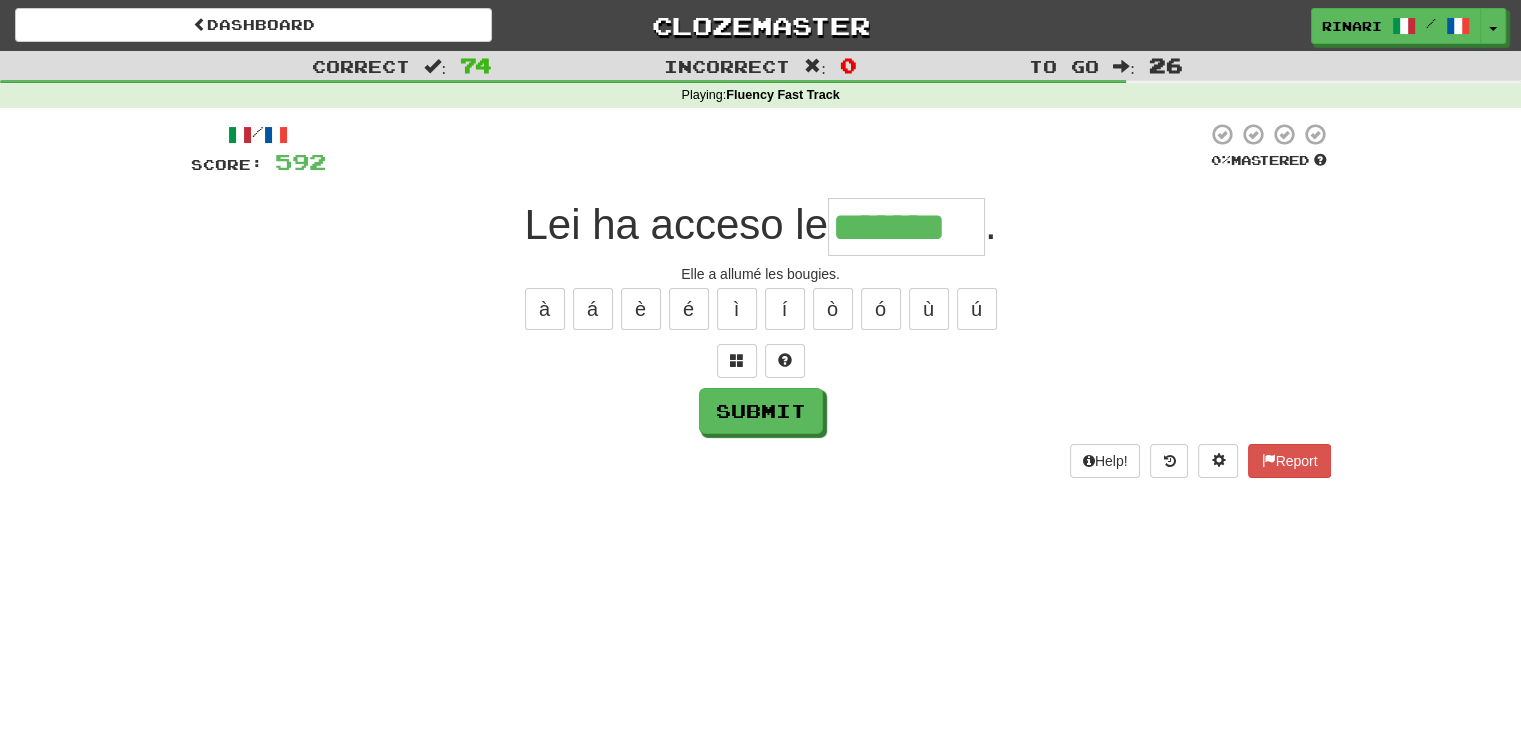 type on "*******" 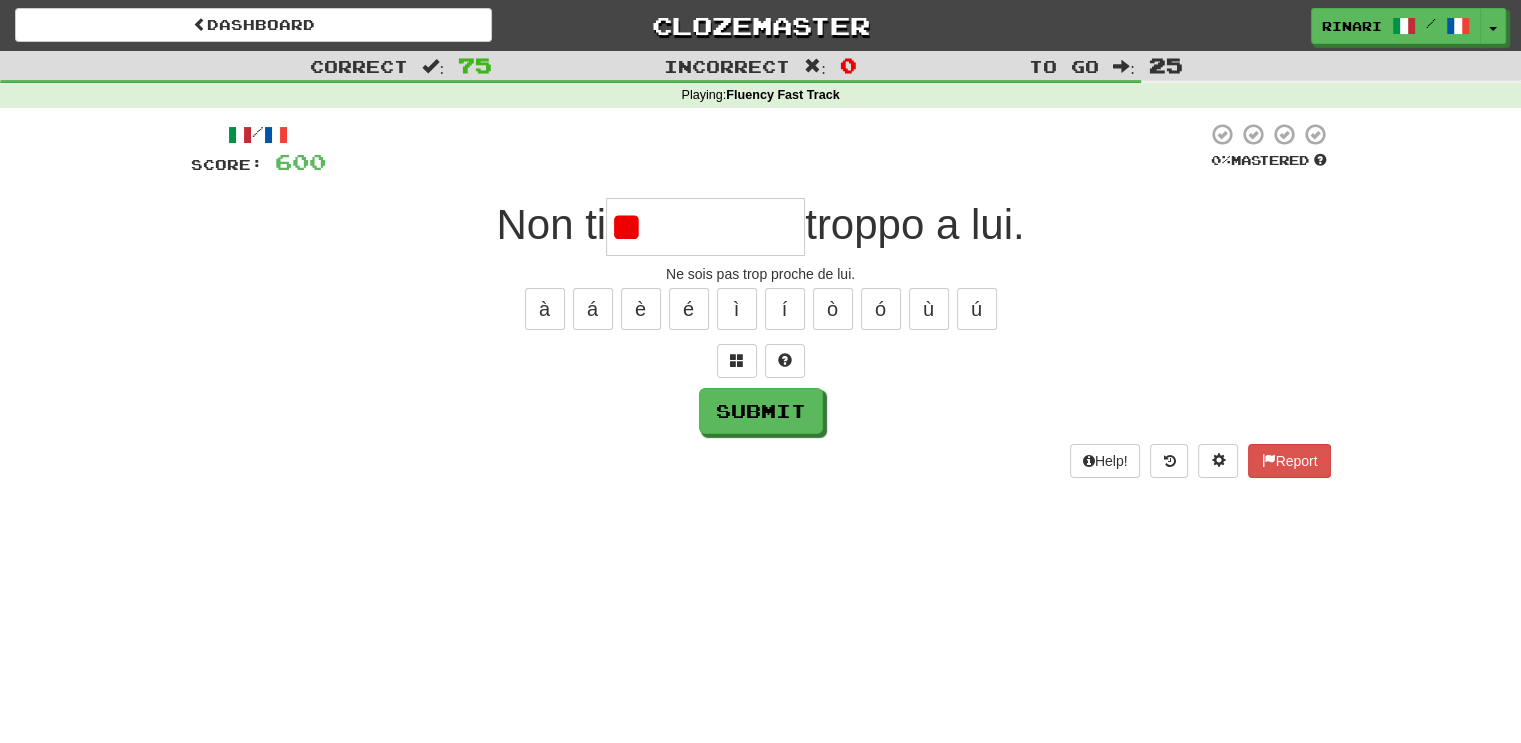 type on "*" 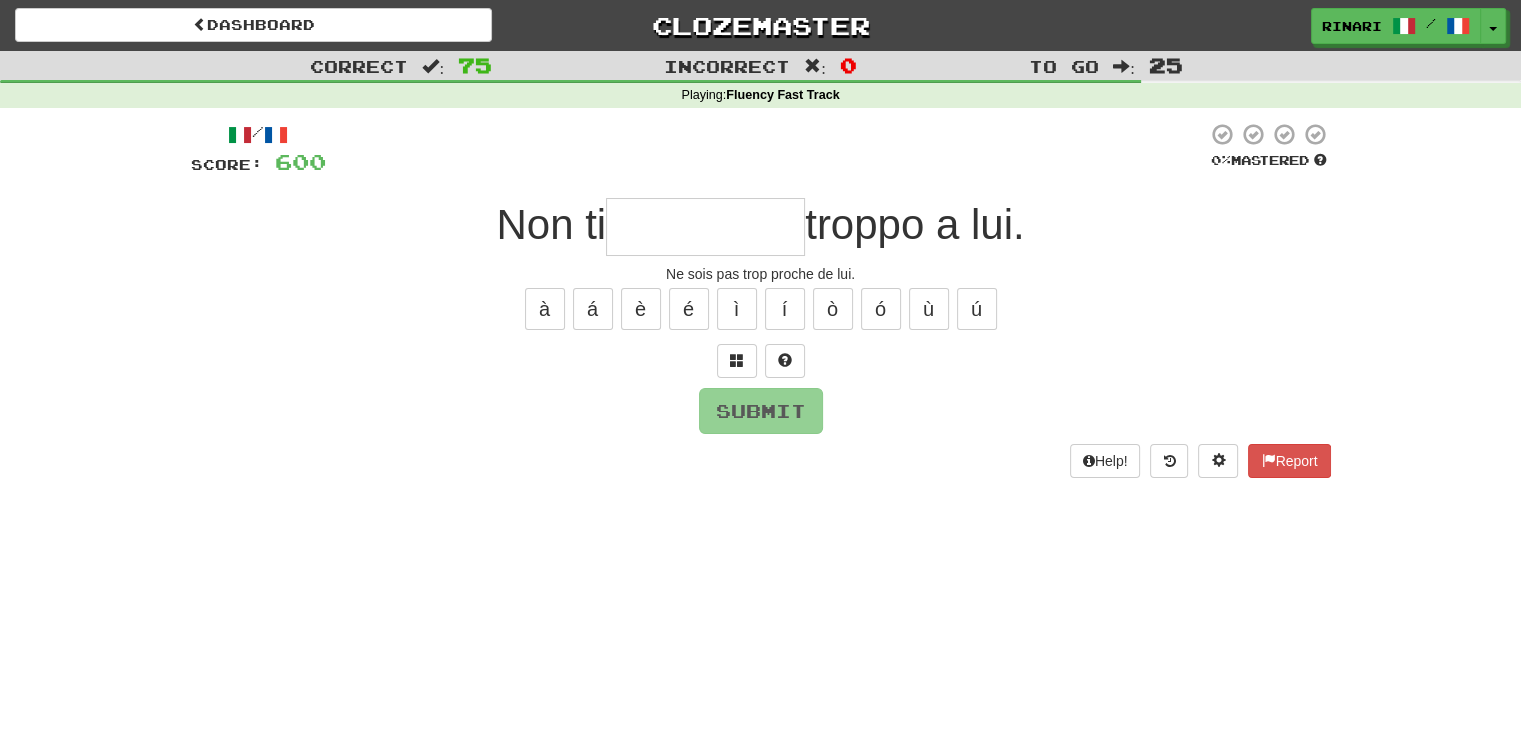 type on "*" 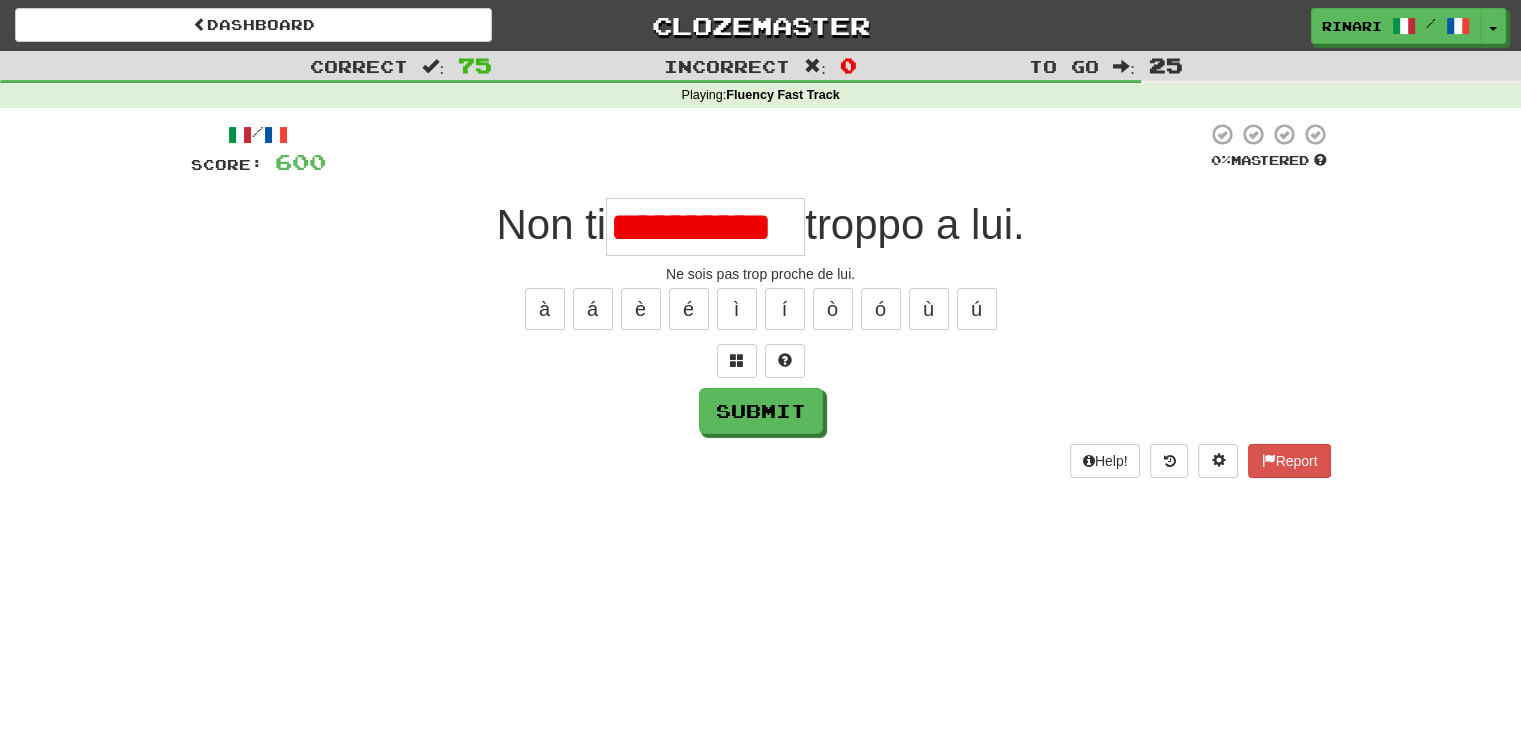 scroll, scrollTop: 0, scrollLeft: 0, axis: both 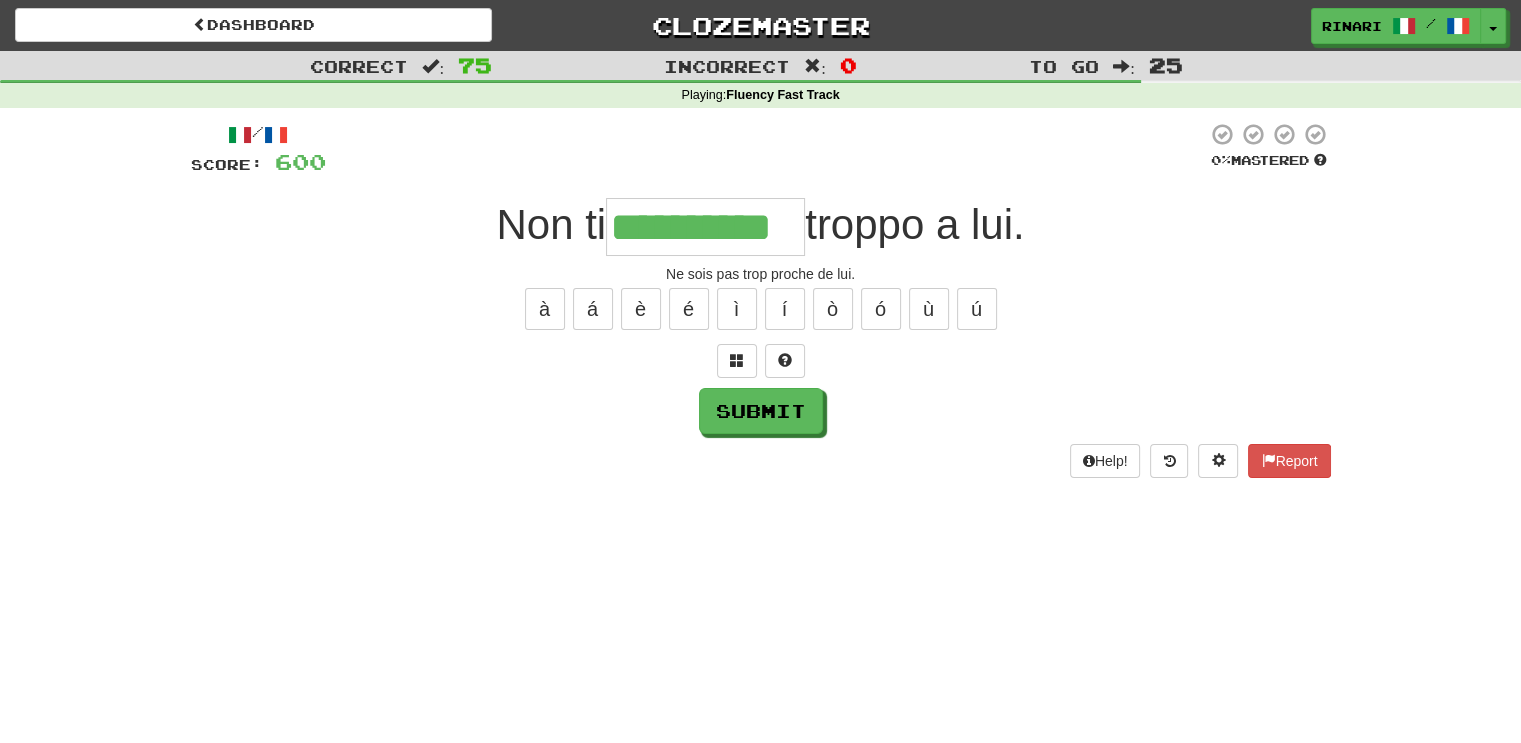 type on "**********" 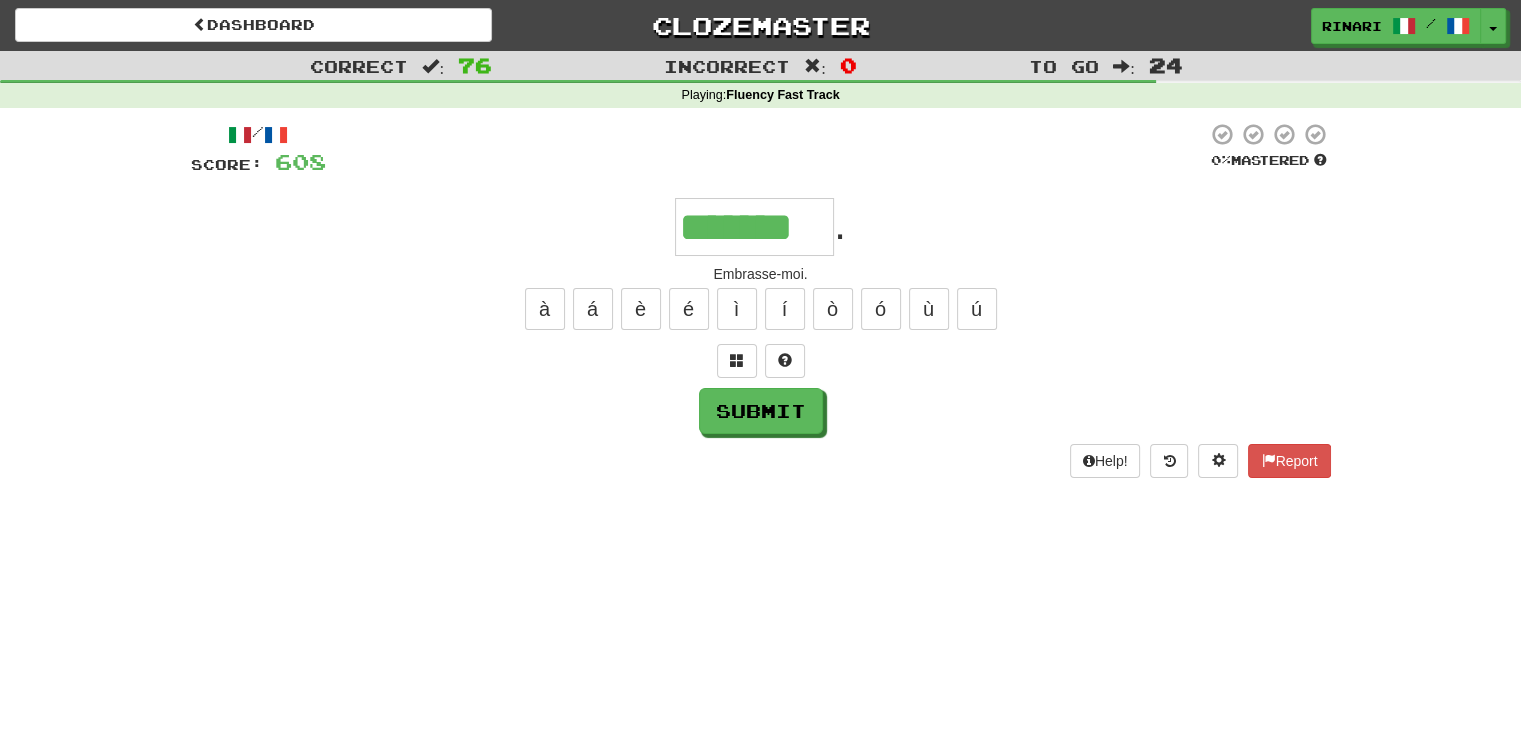 type on "*******" 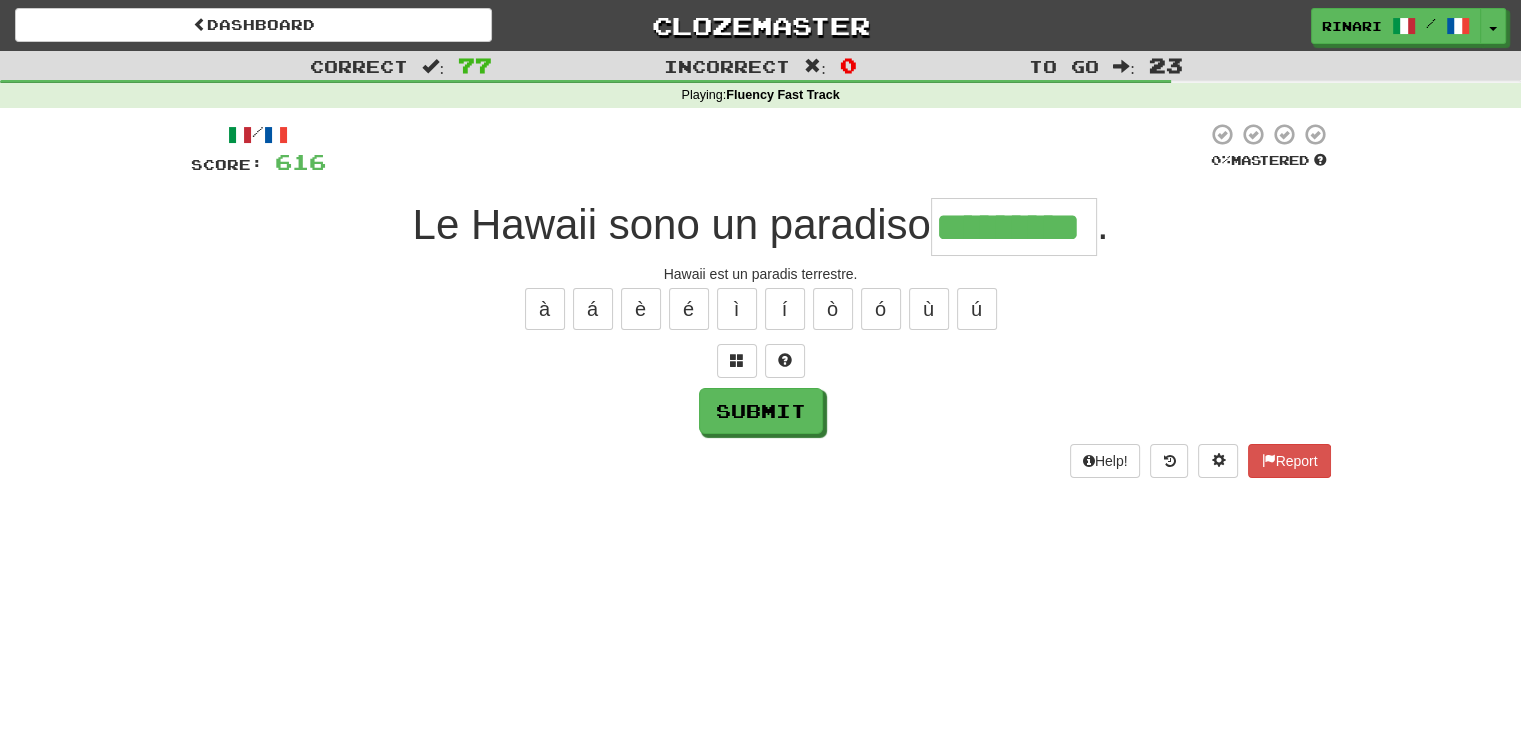 type on "*********" 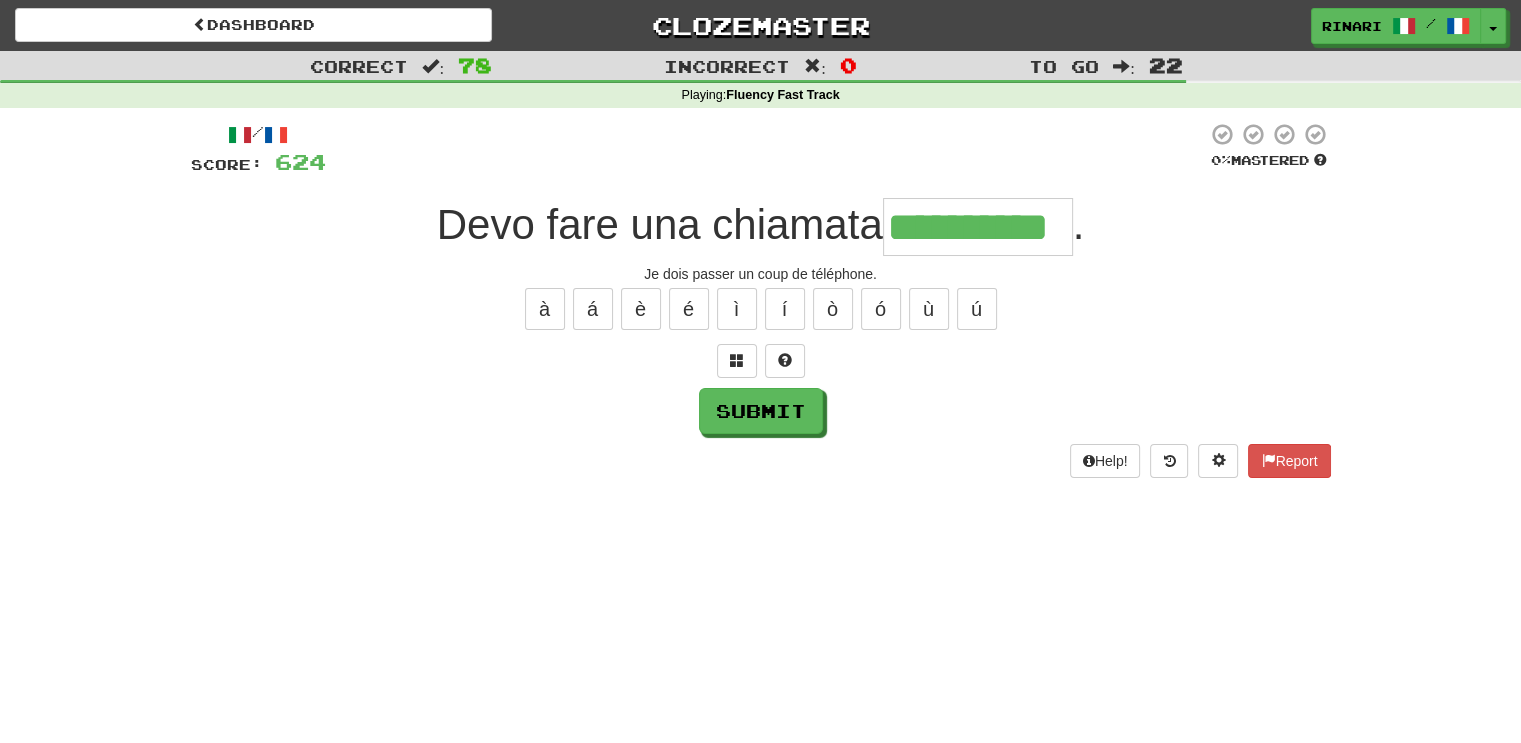 type on "**********" 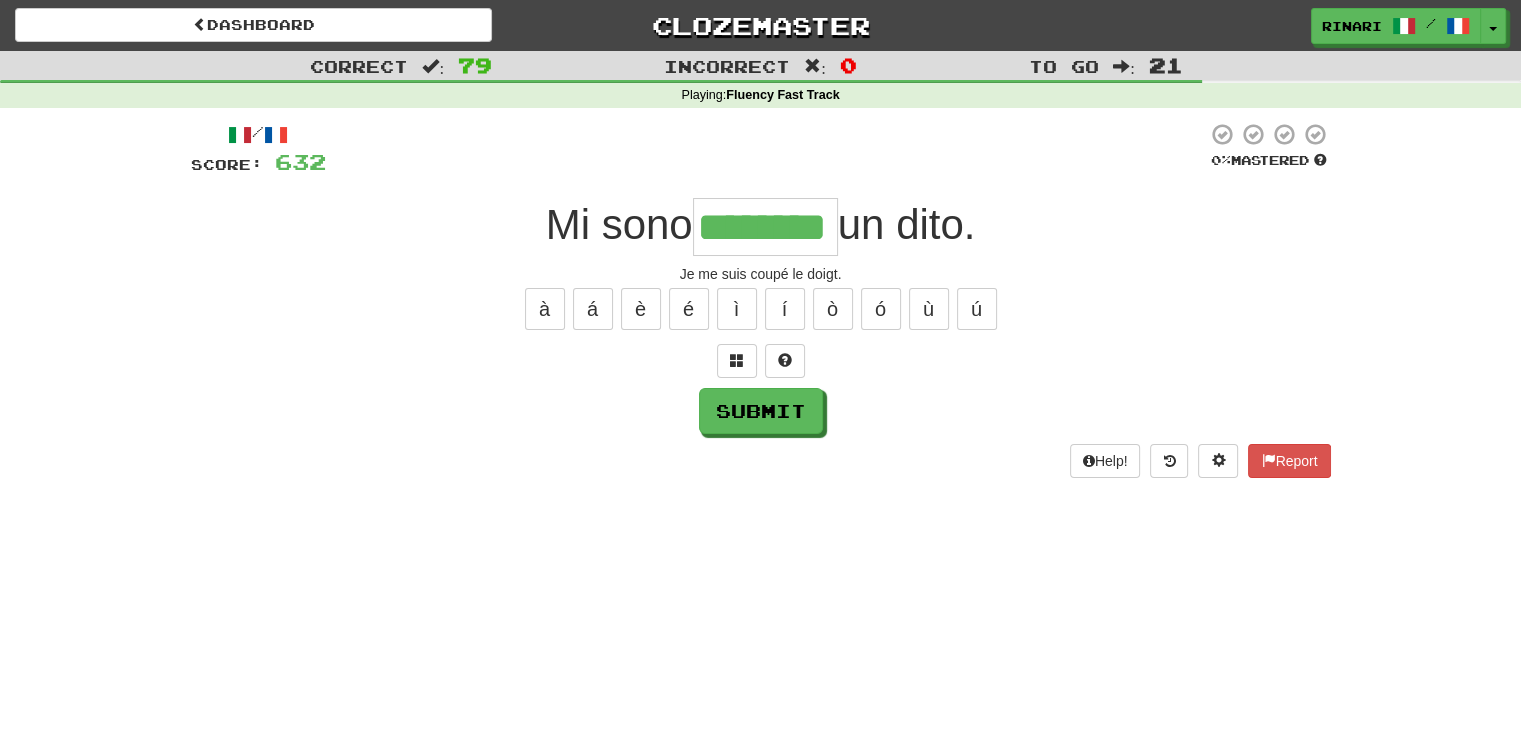 type on "********" 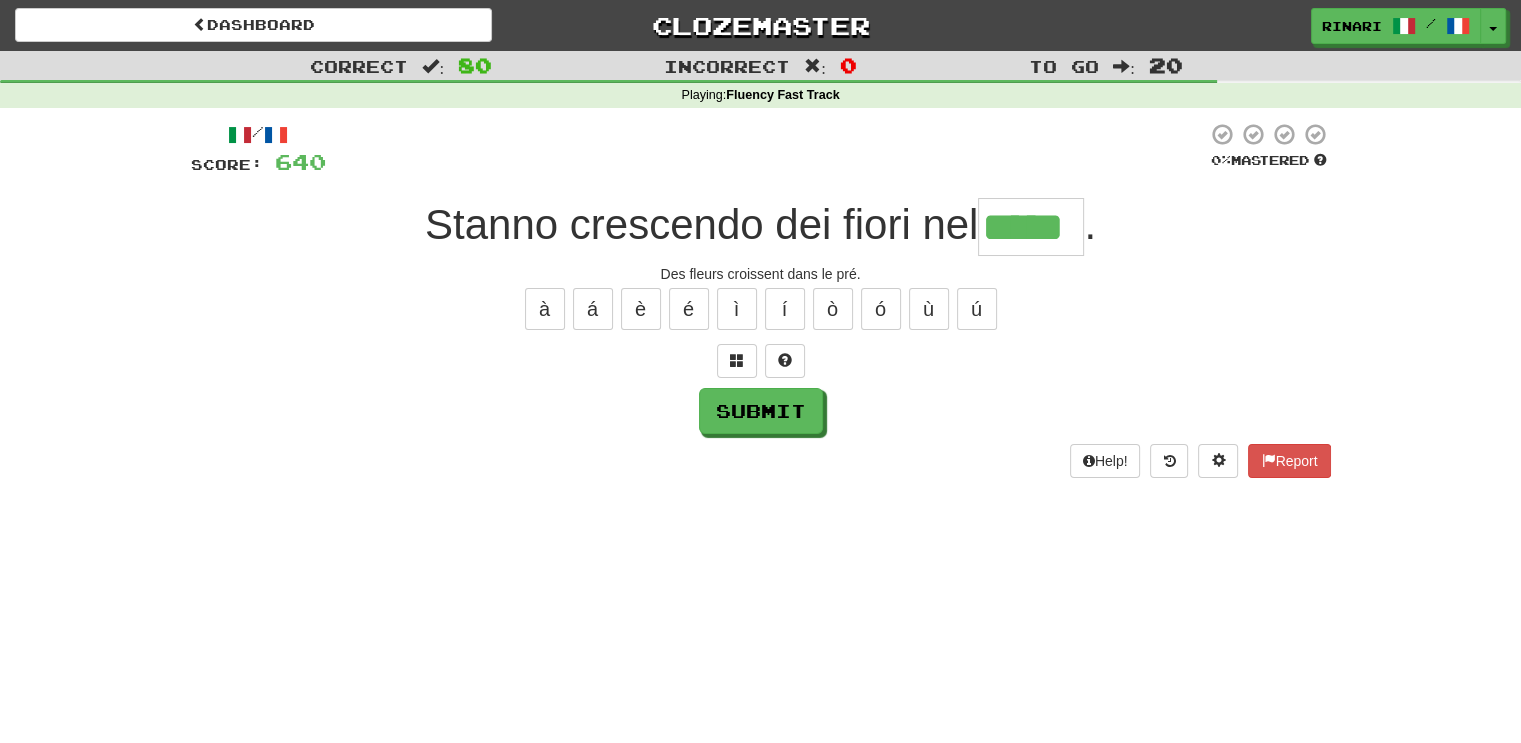 type on "*****" 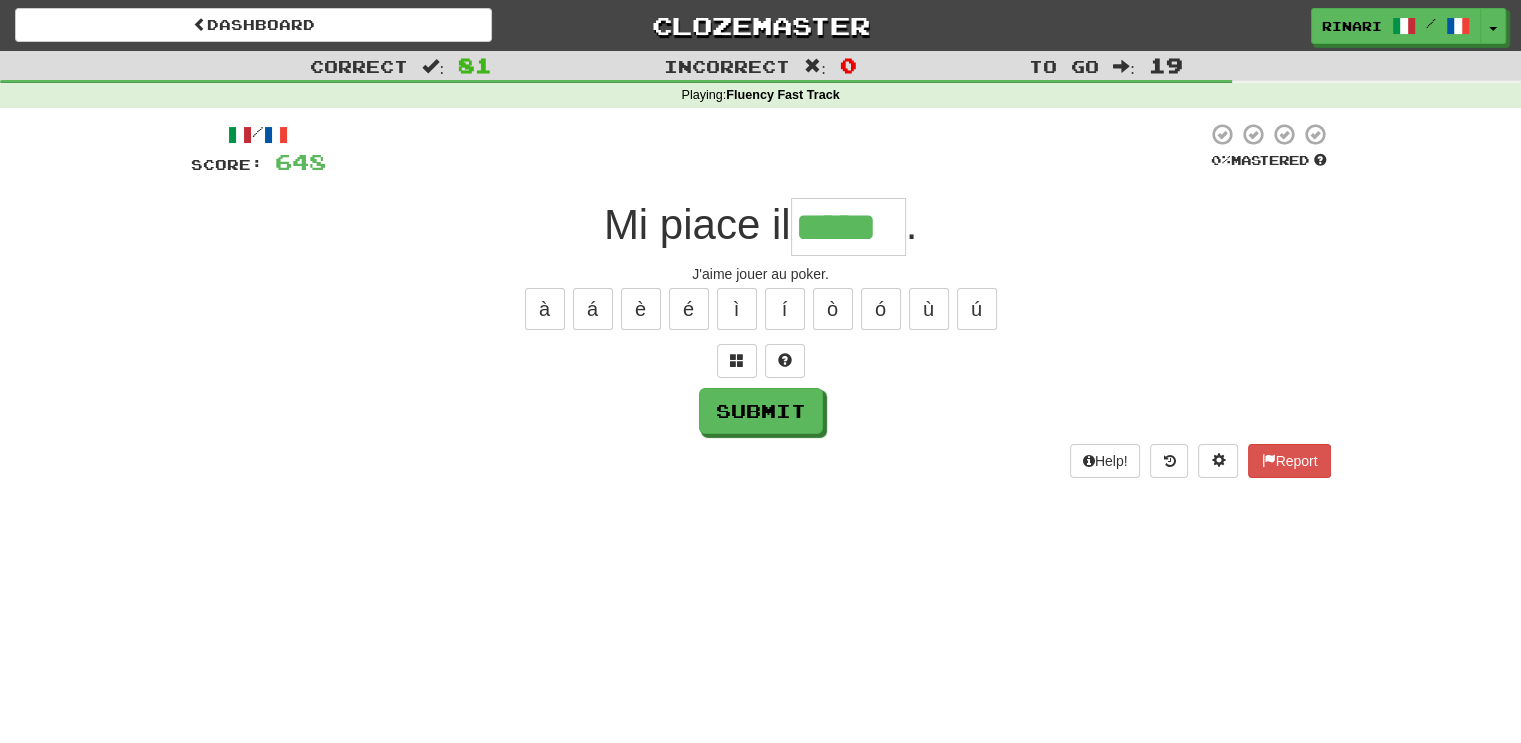type on "*****" 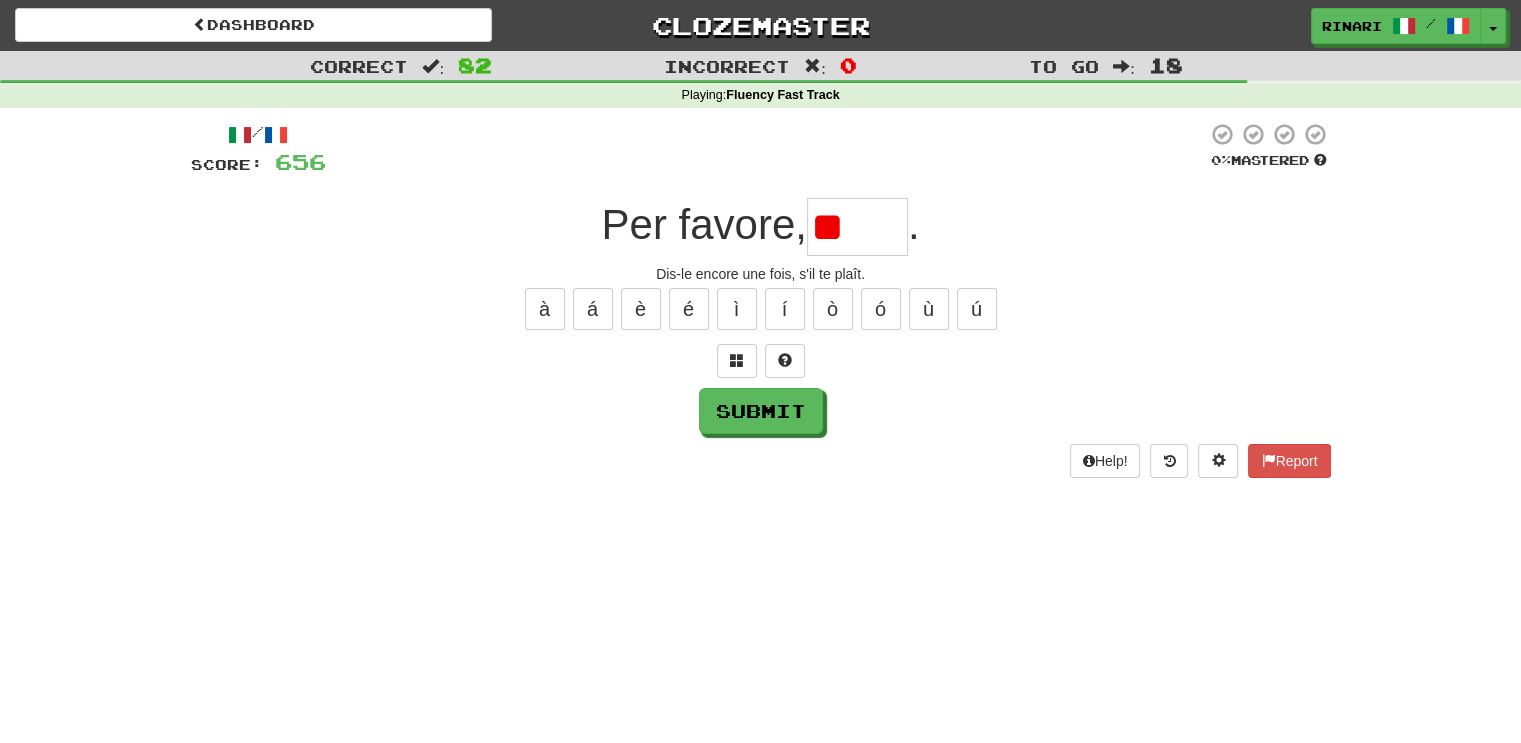 type on "*" 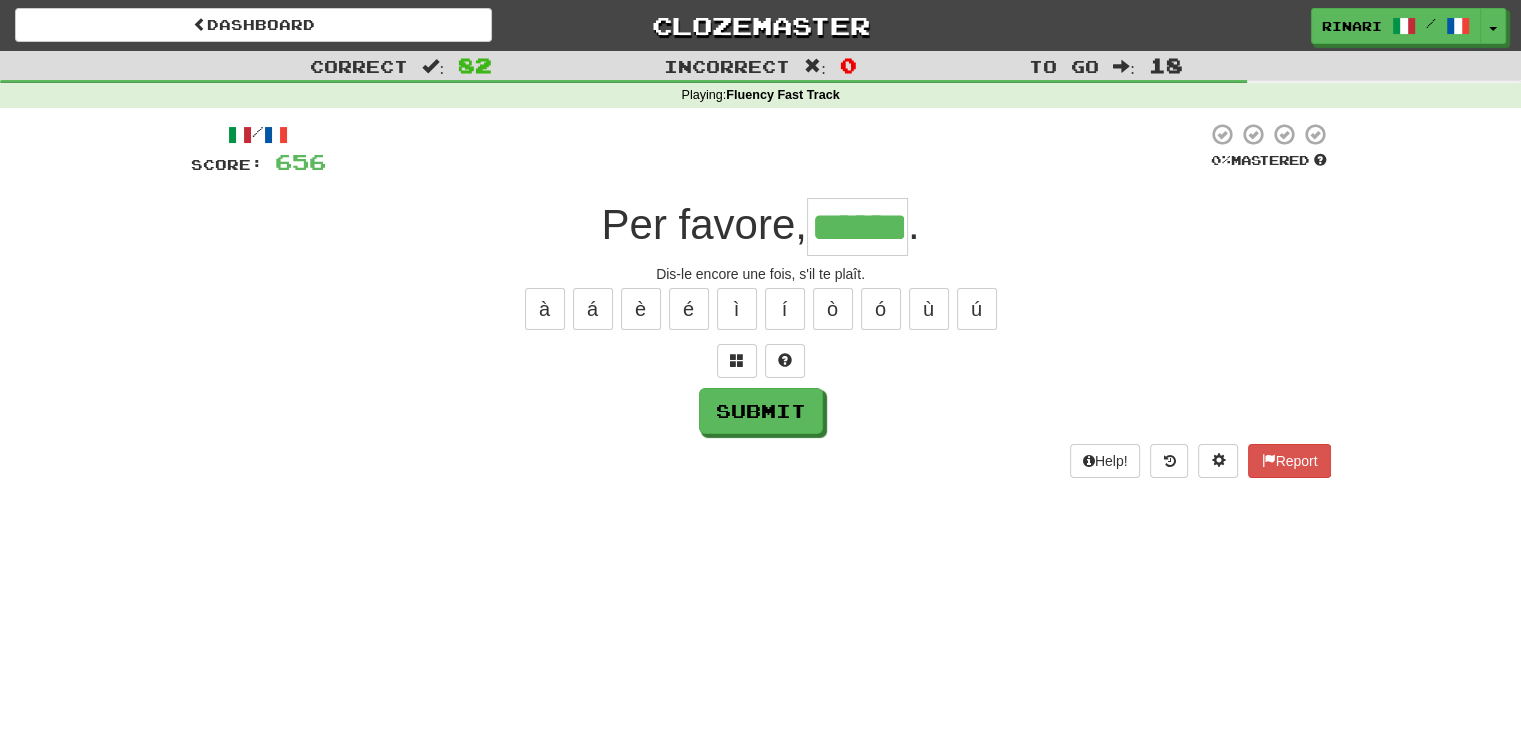 type on "******" 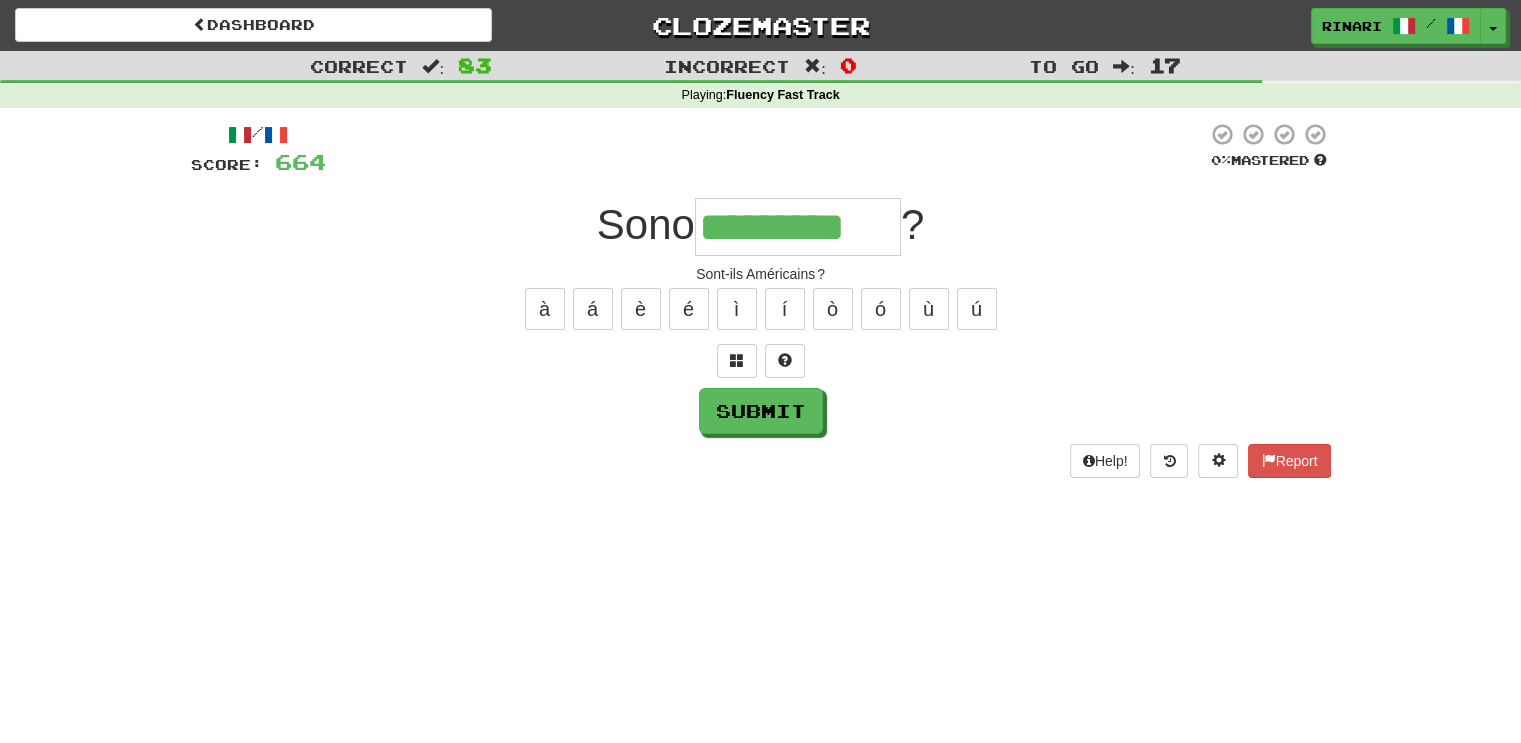 type on "*********" 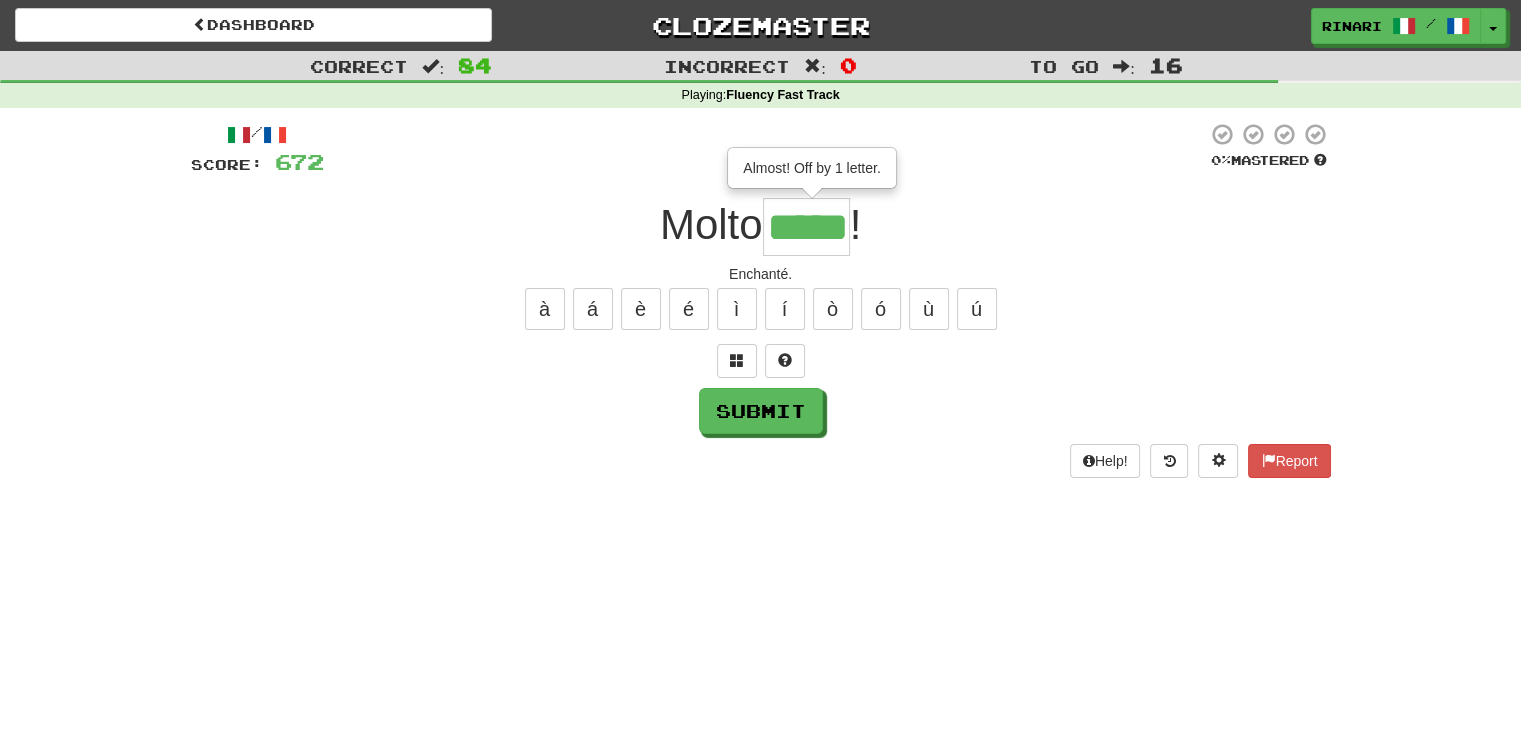 type on "*****" 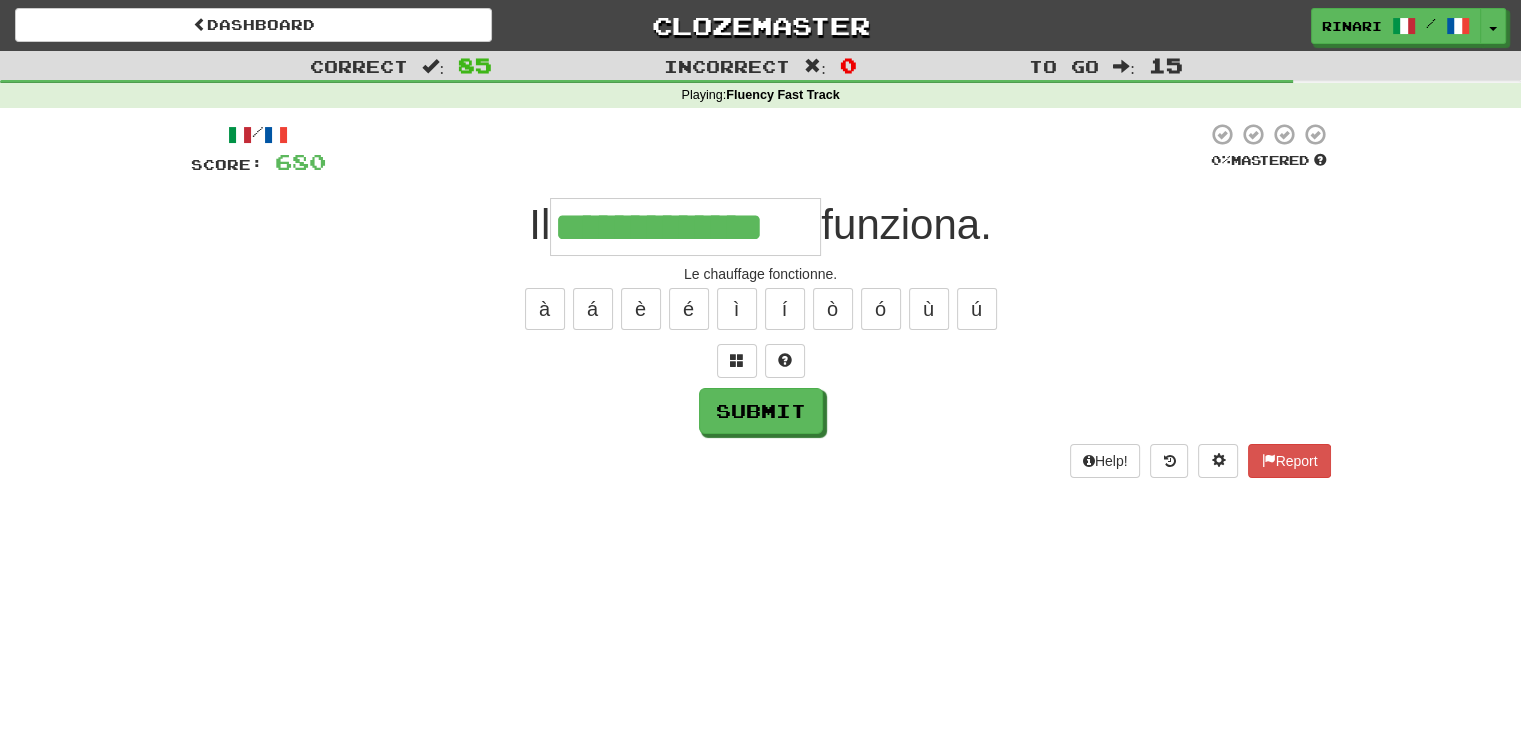 type on "**********" 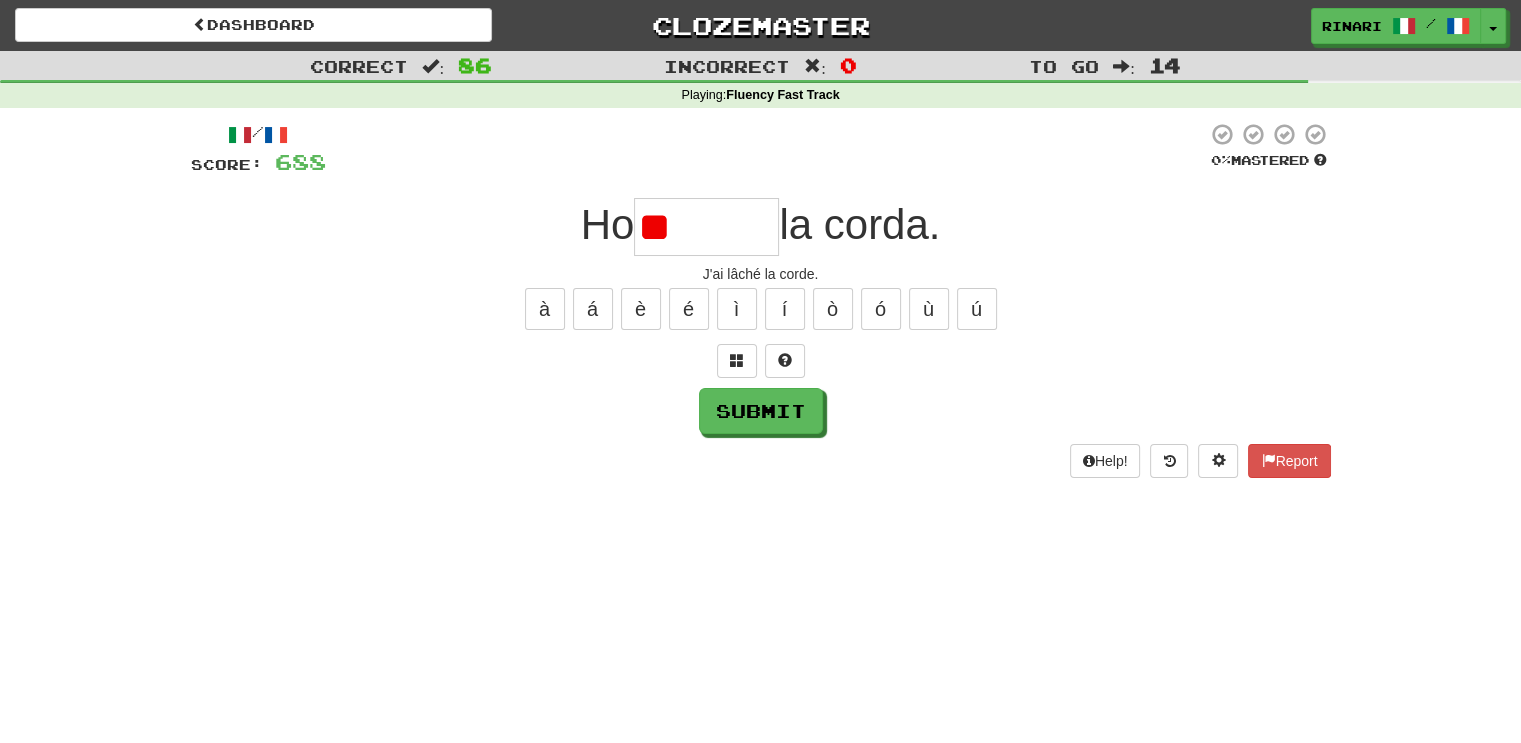 type on "*" 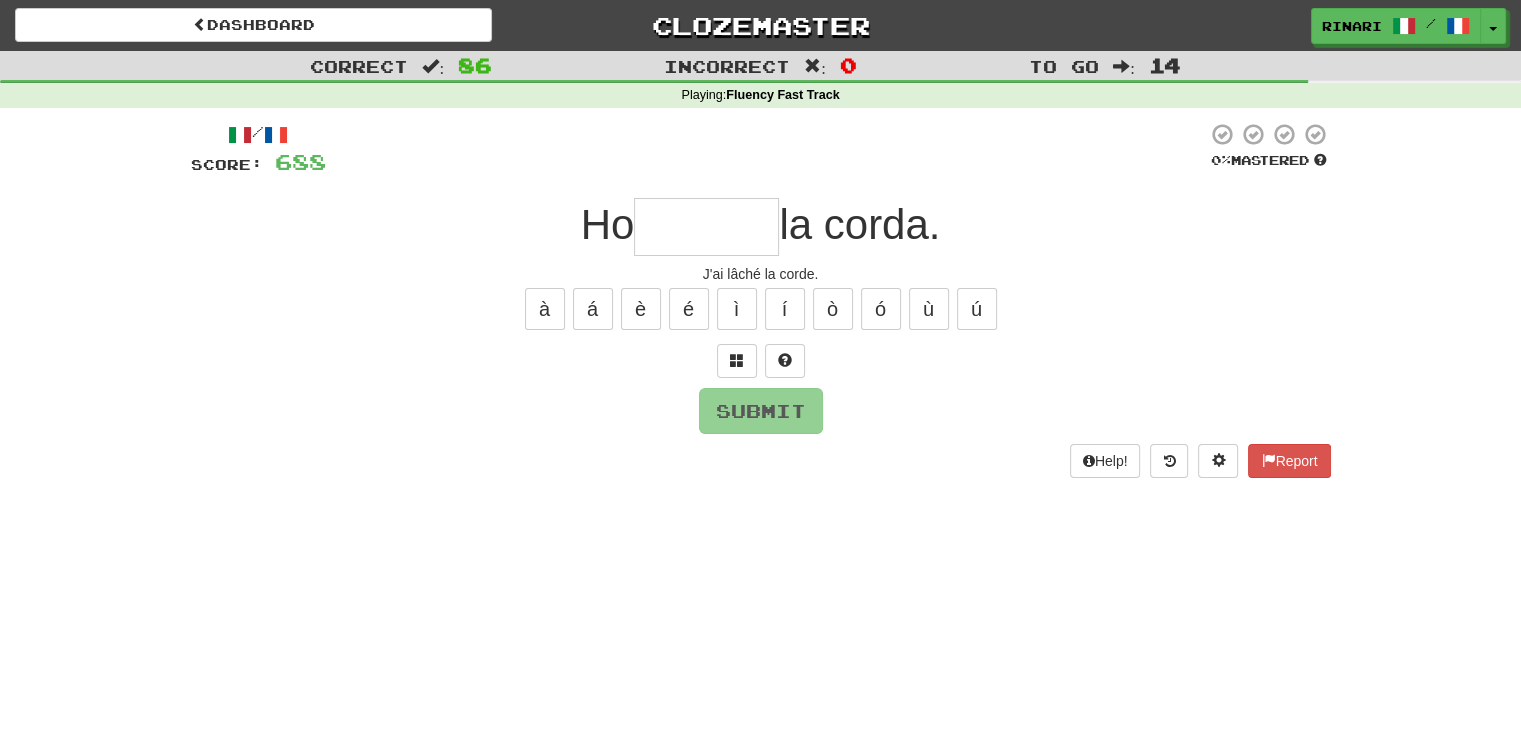 type on "*" 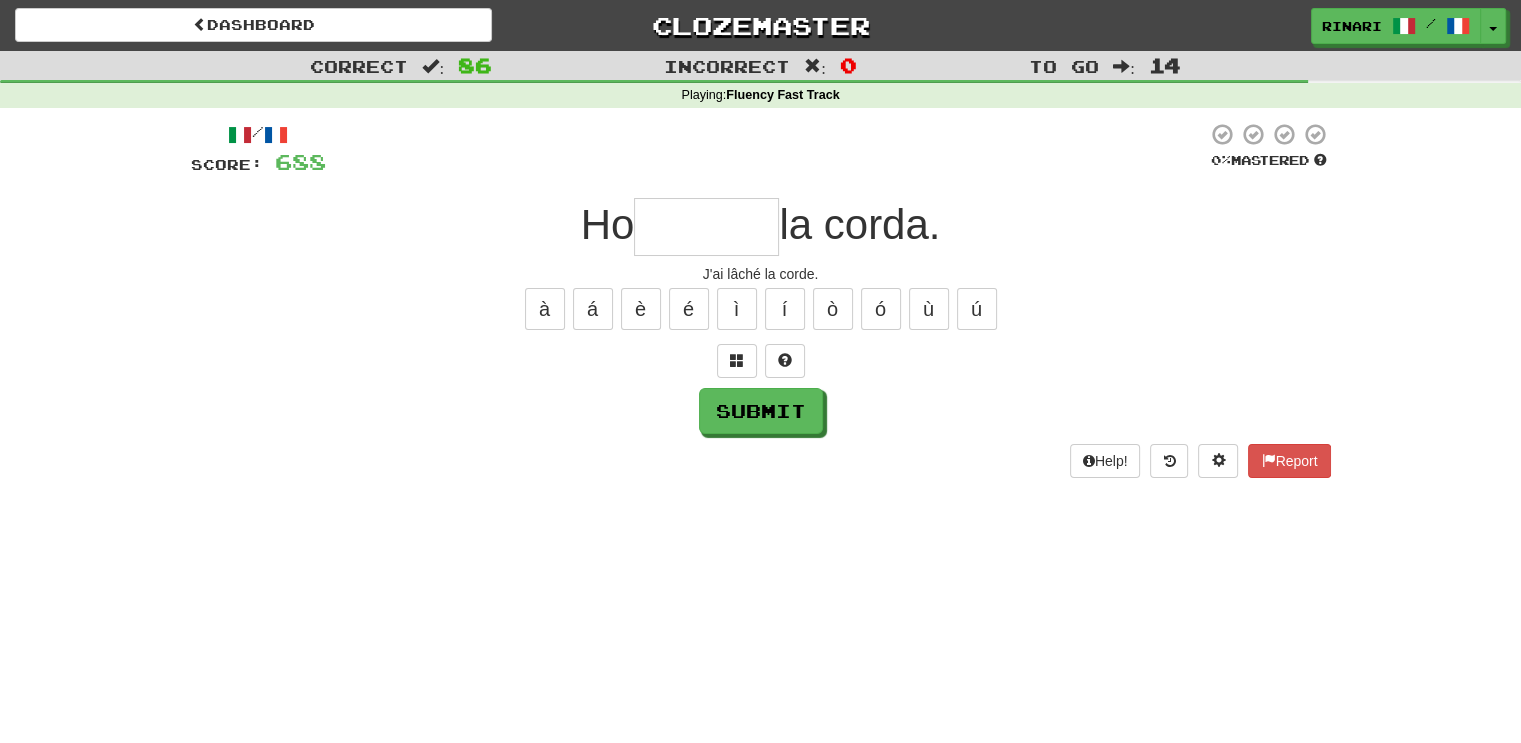 type on "*" 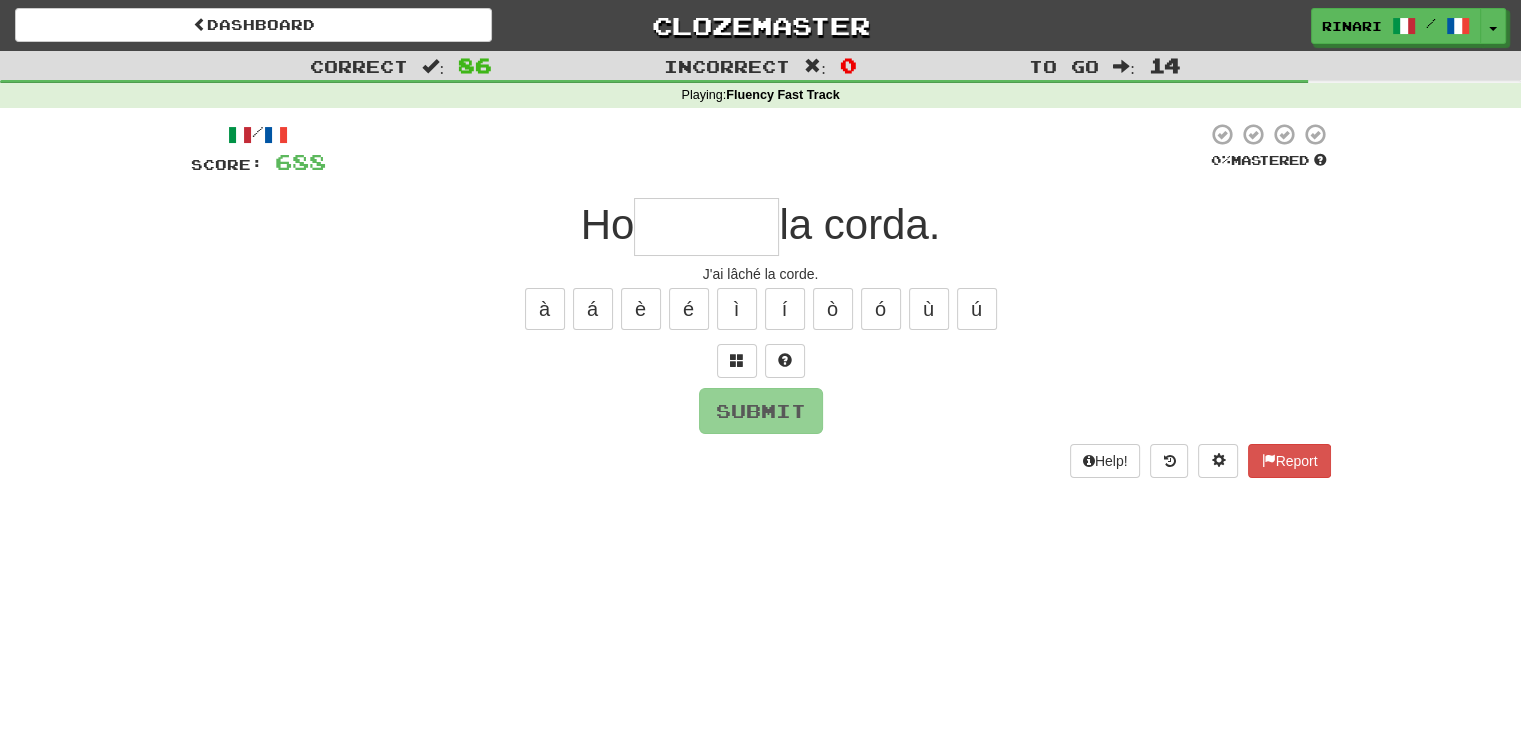 type on "*" 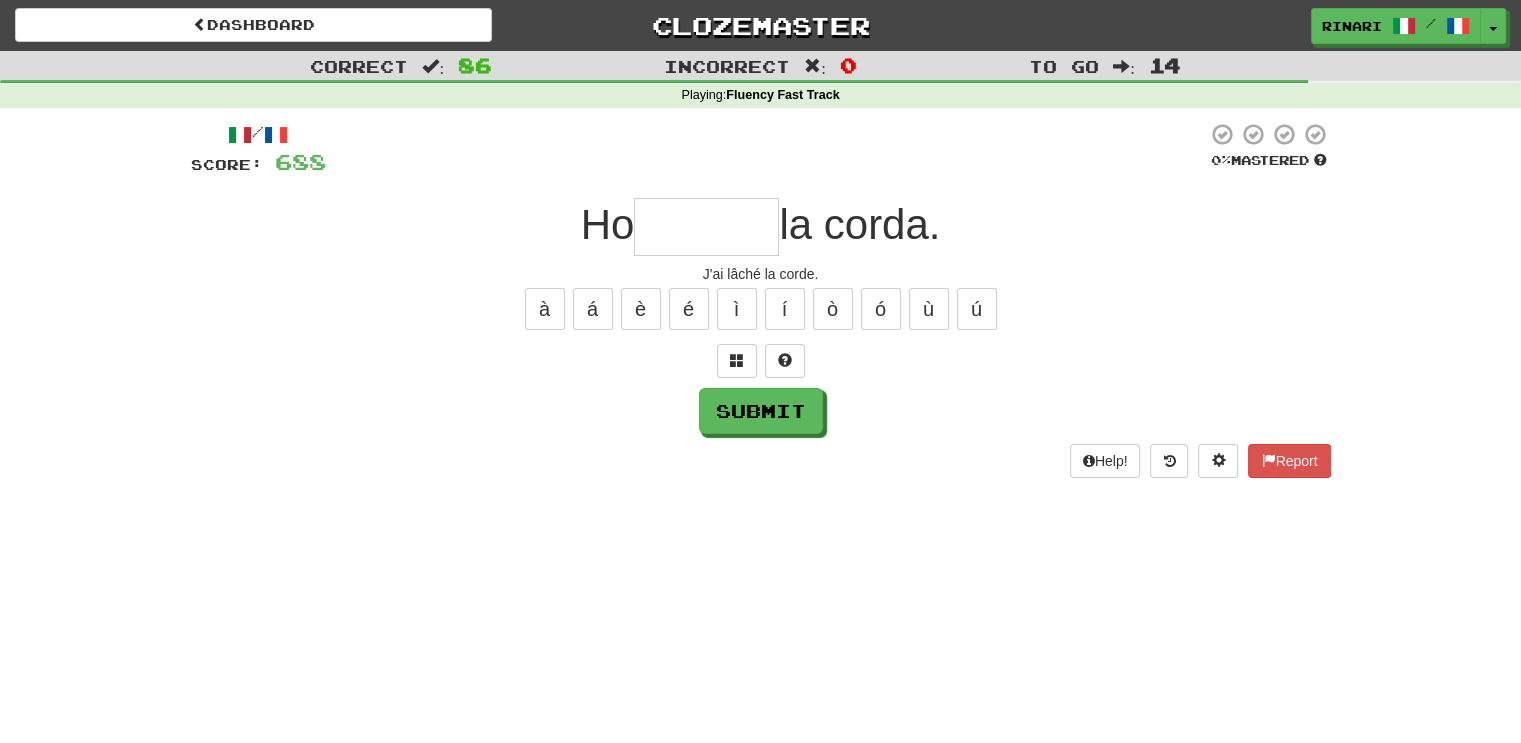 type on "*" 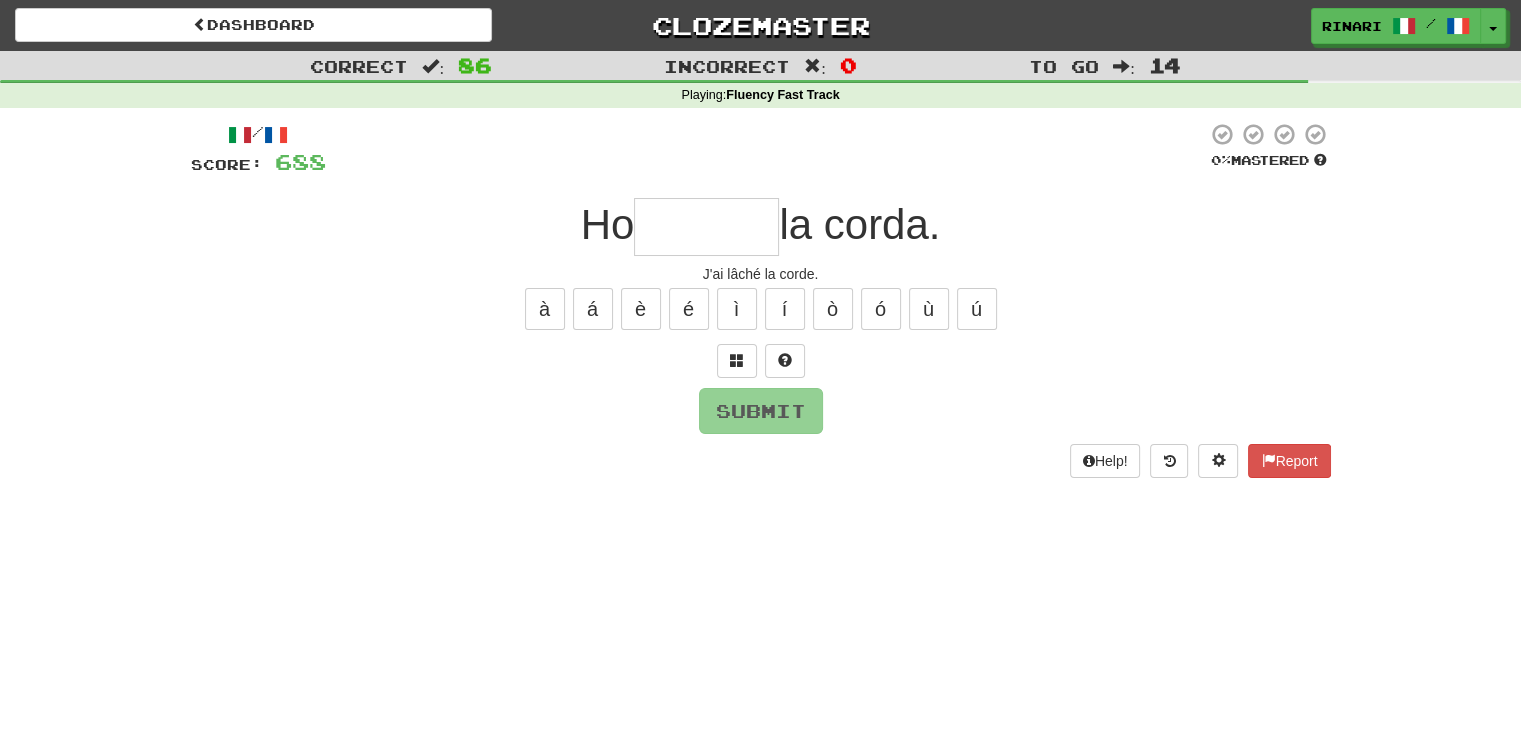 type on "*" 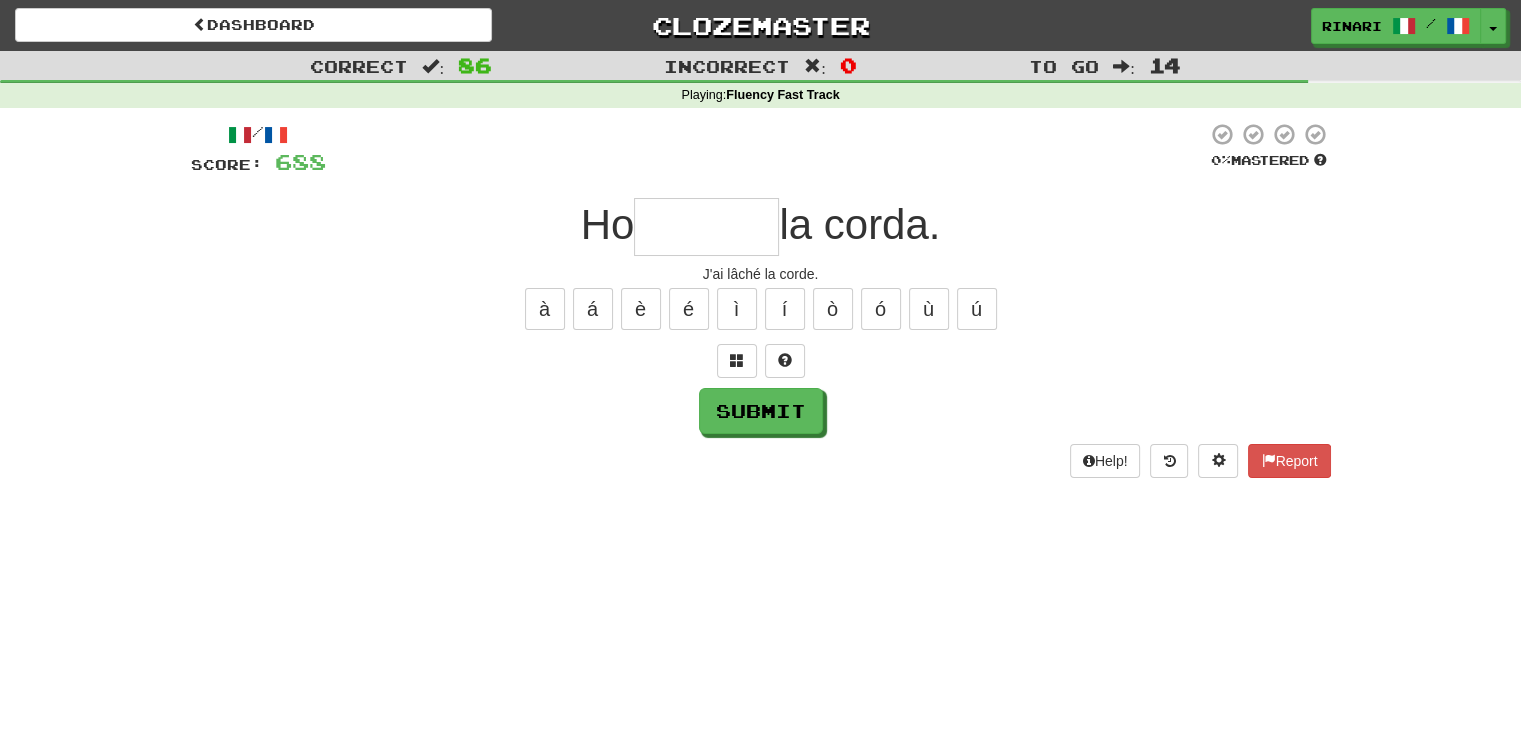 type on "*" 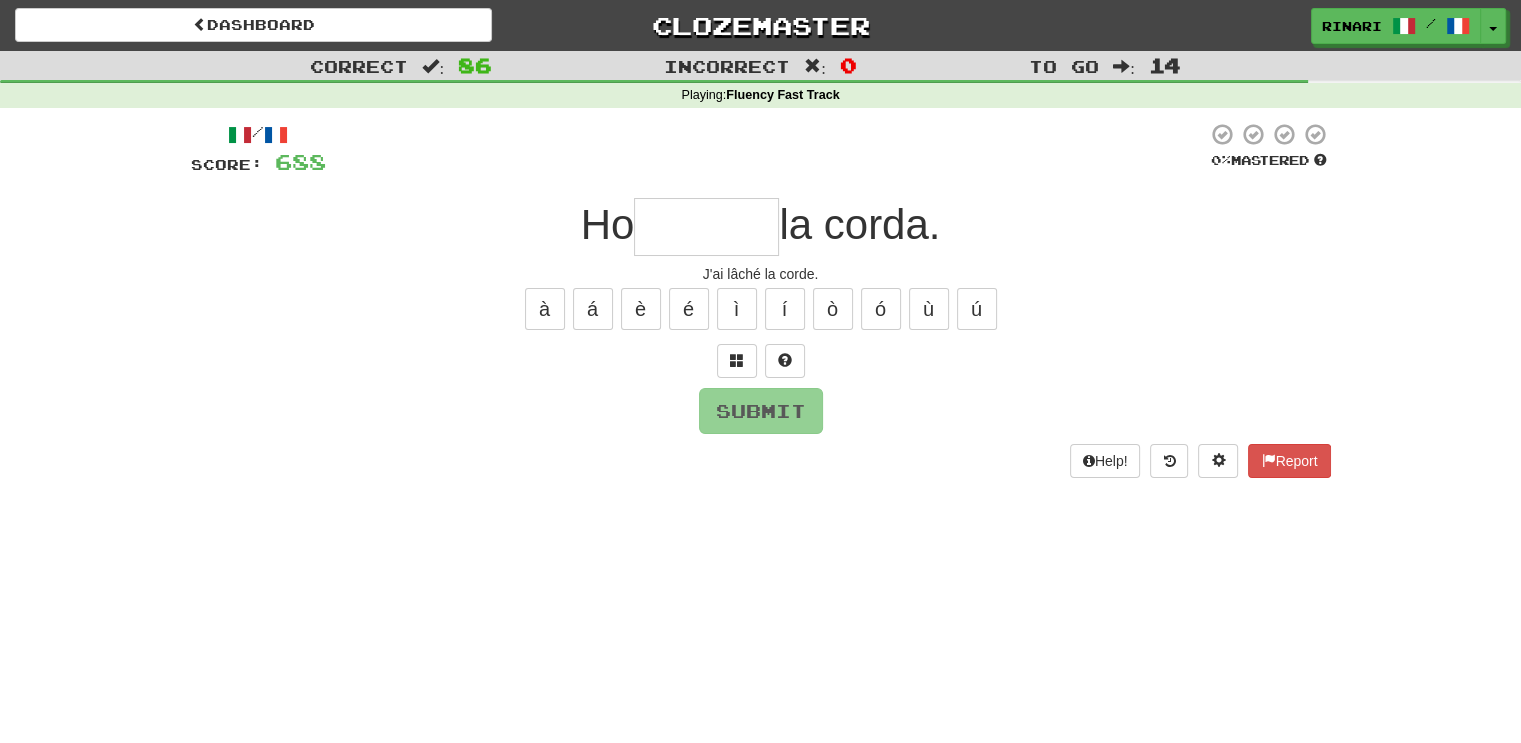 type on "*" 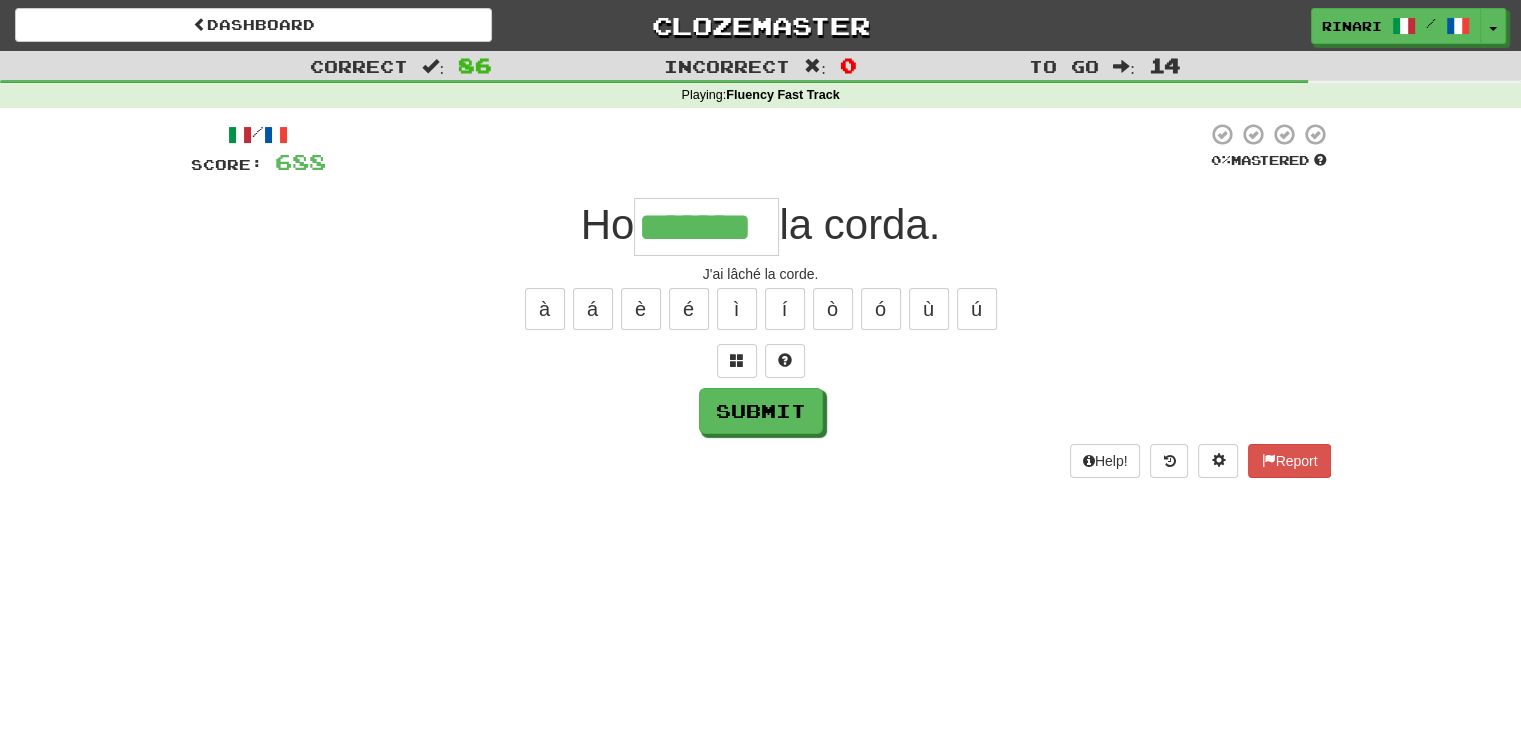 type on "*******" 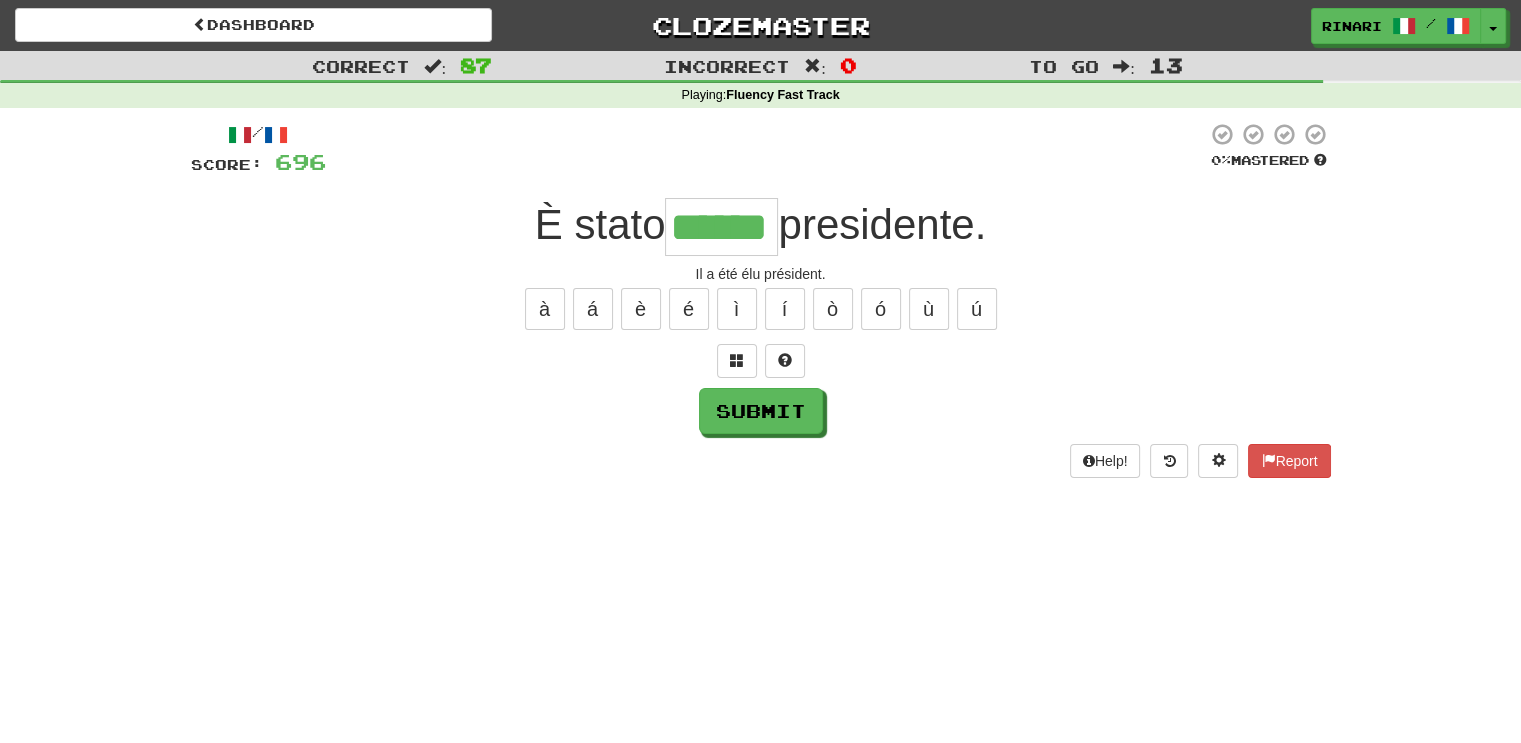 type on "******" 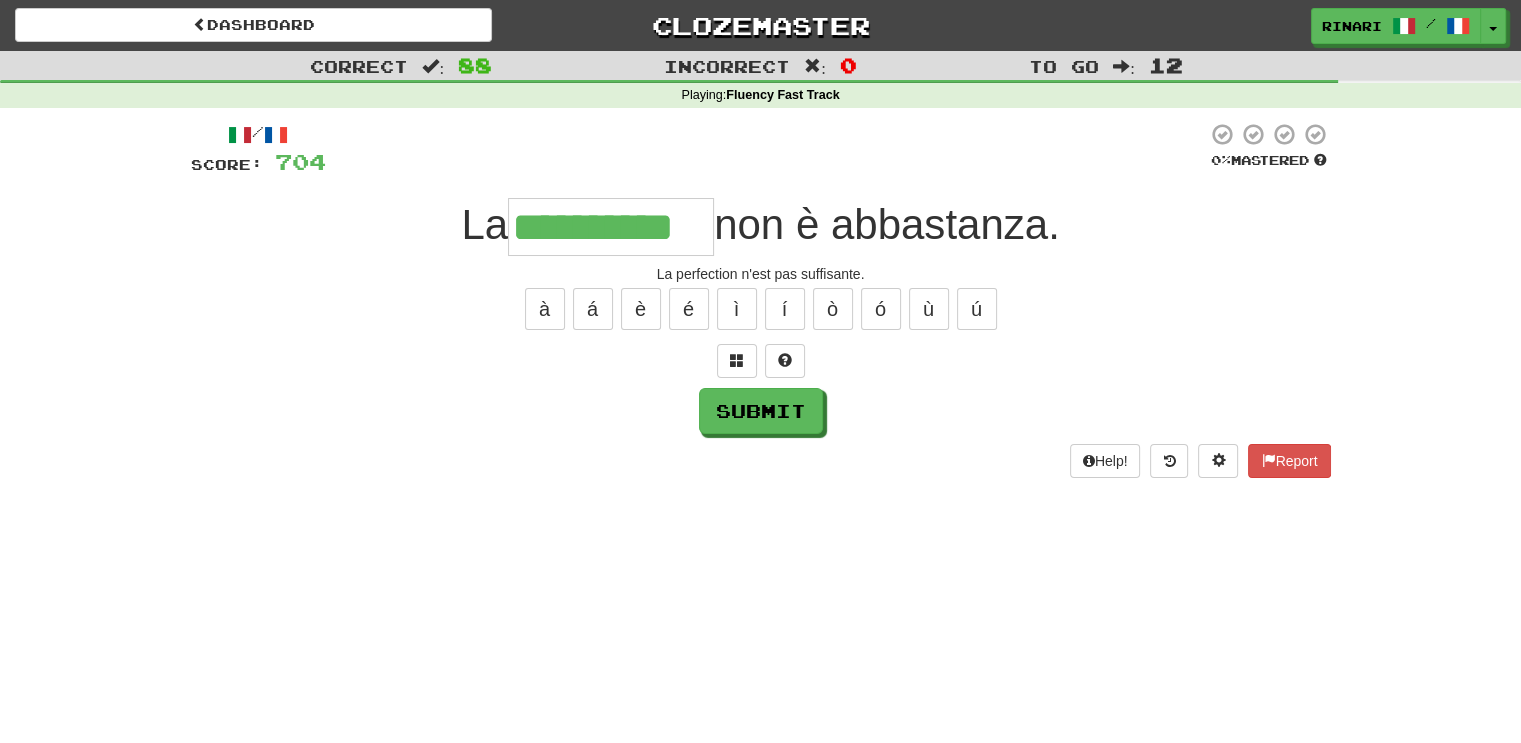type on "**********" 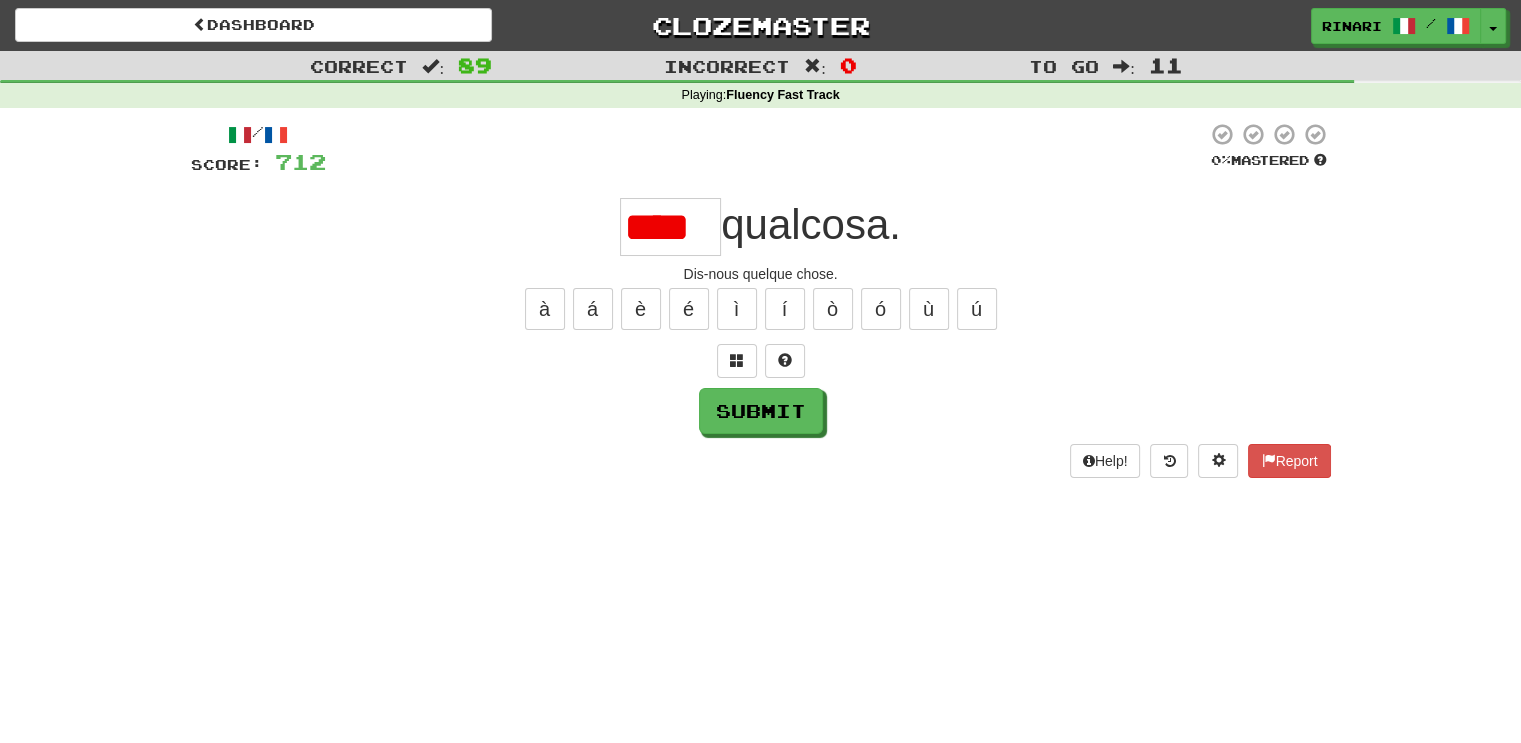 scroll, scrollTop: 0, scrollLeft: 0, axis: both 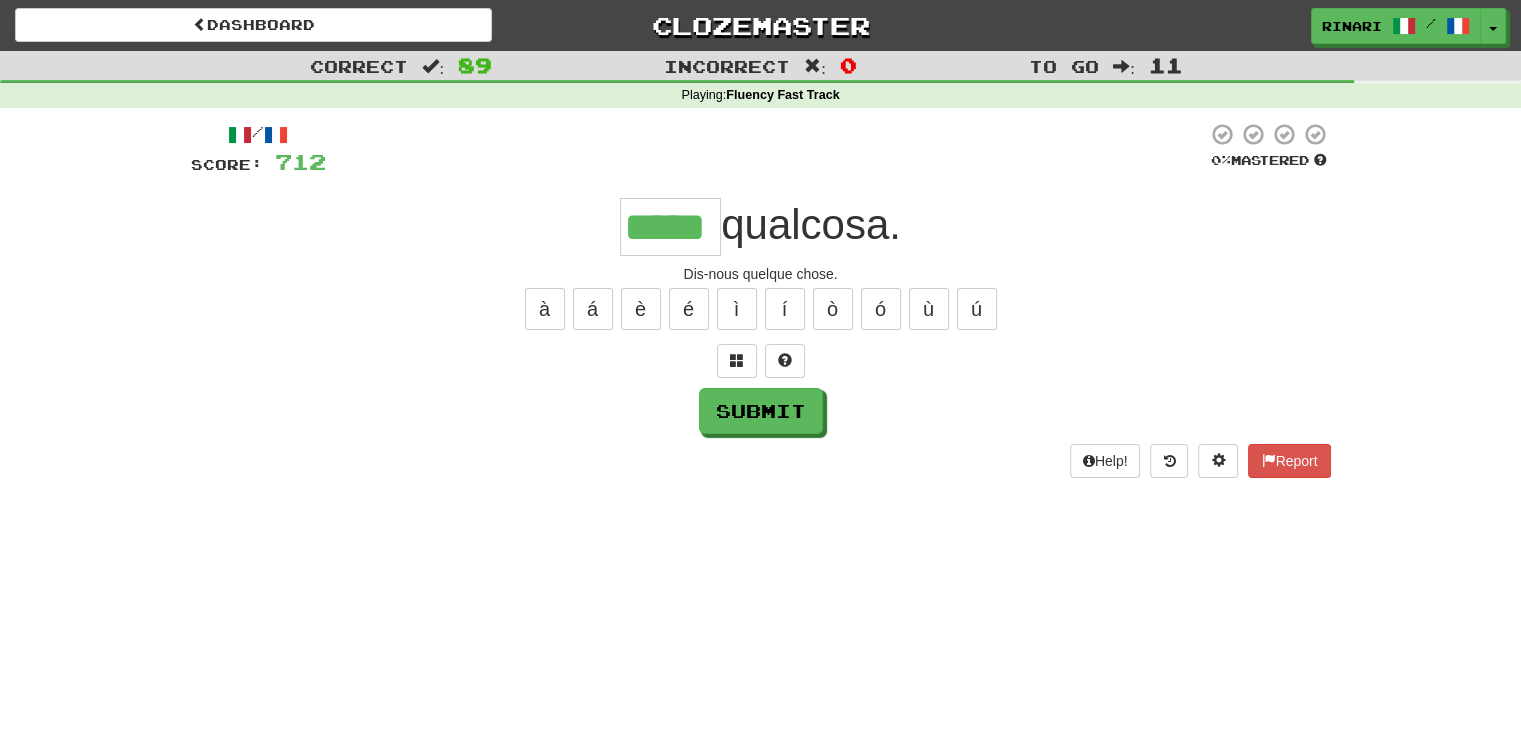 type on "*****" 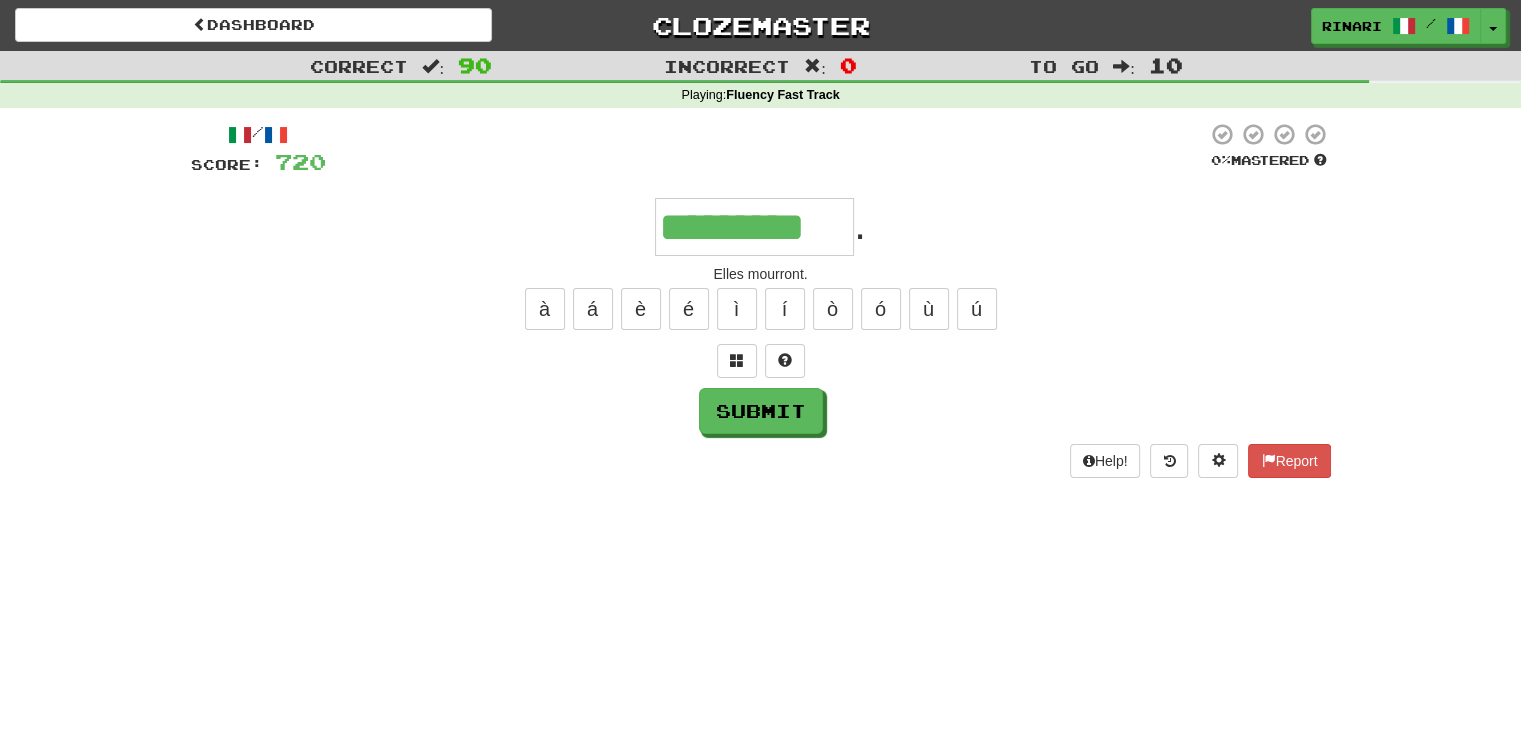 type on "*********" 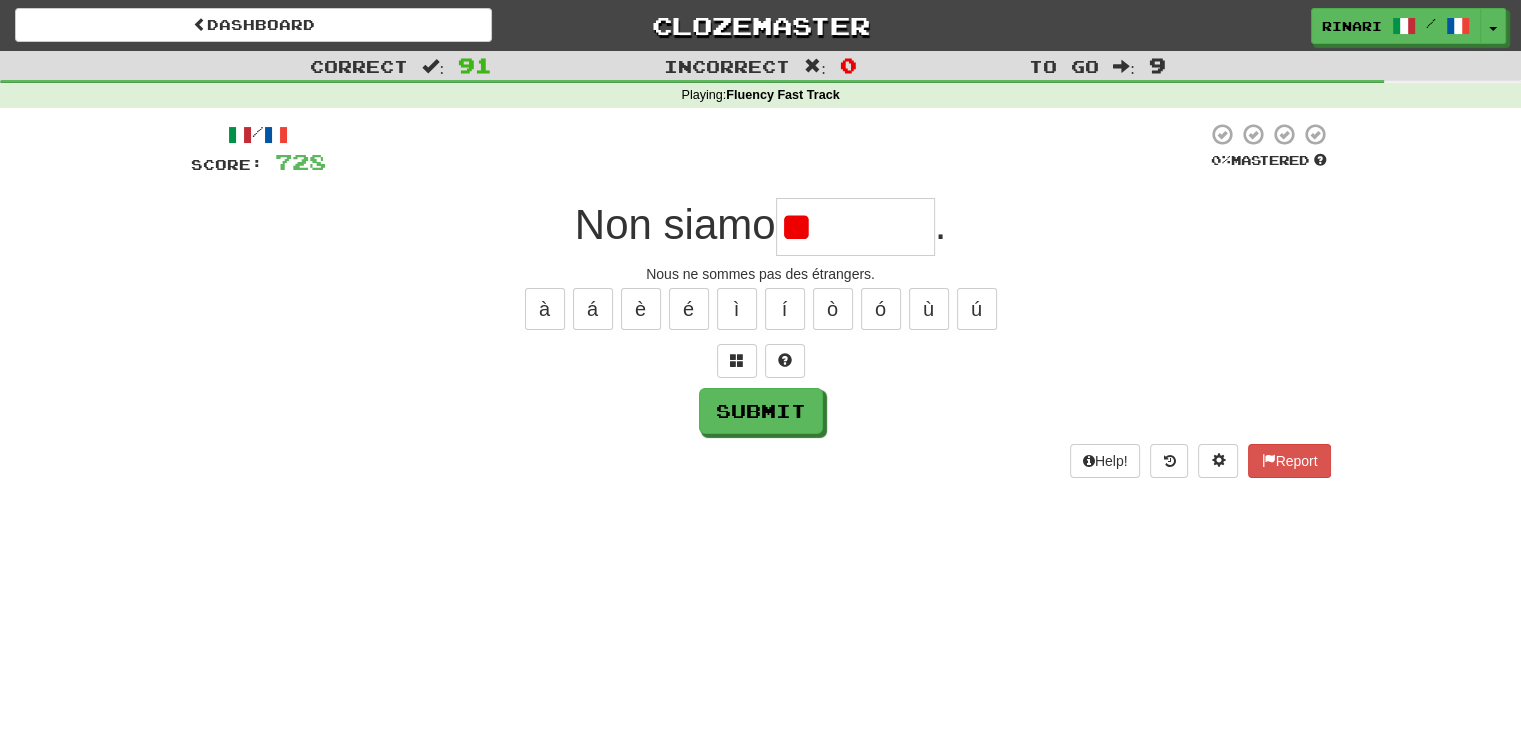type on "*" 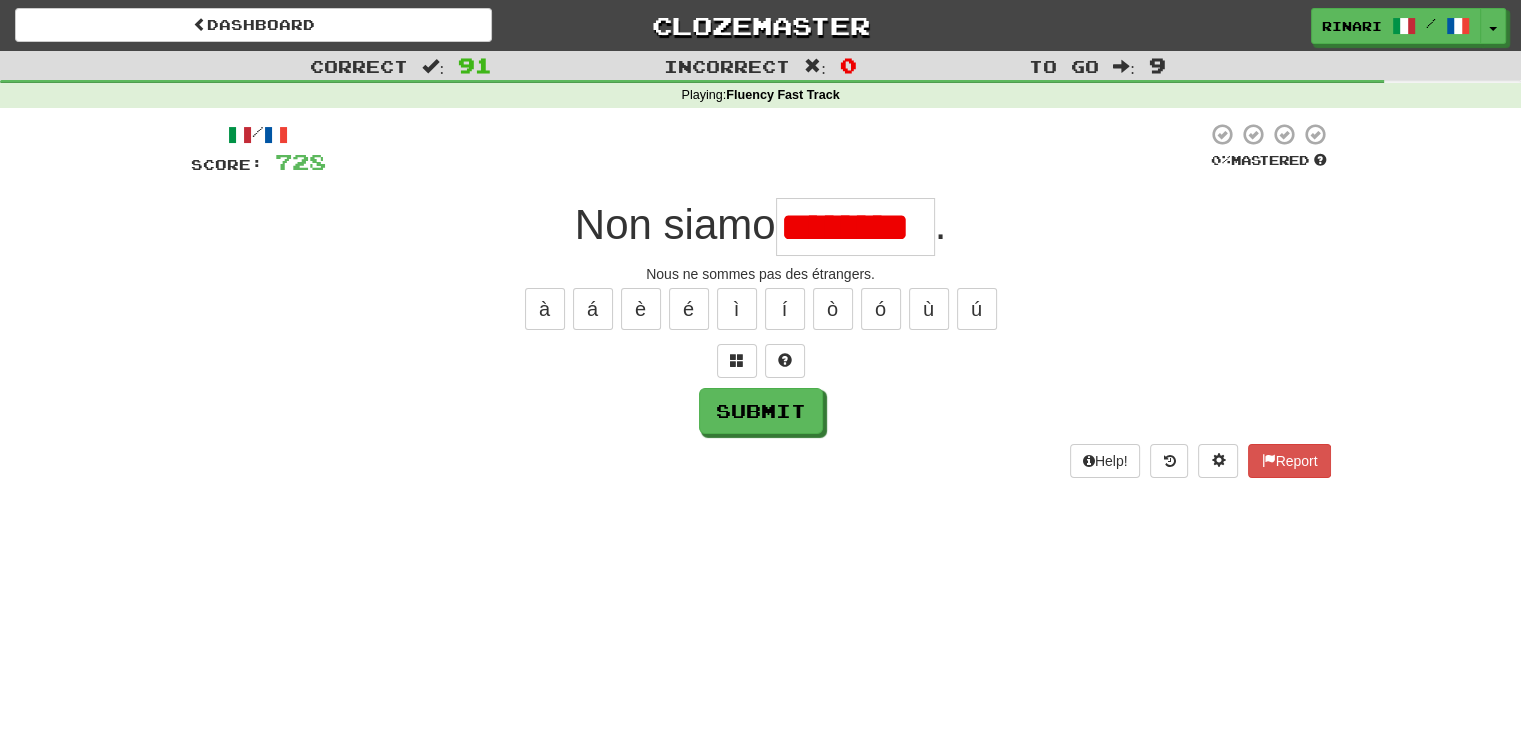scroll, scrollTop: 0, scrollLeft: 0, axis: both 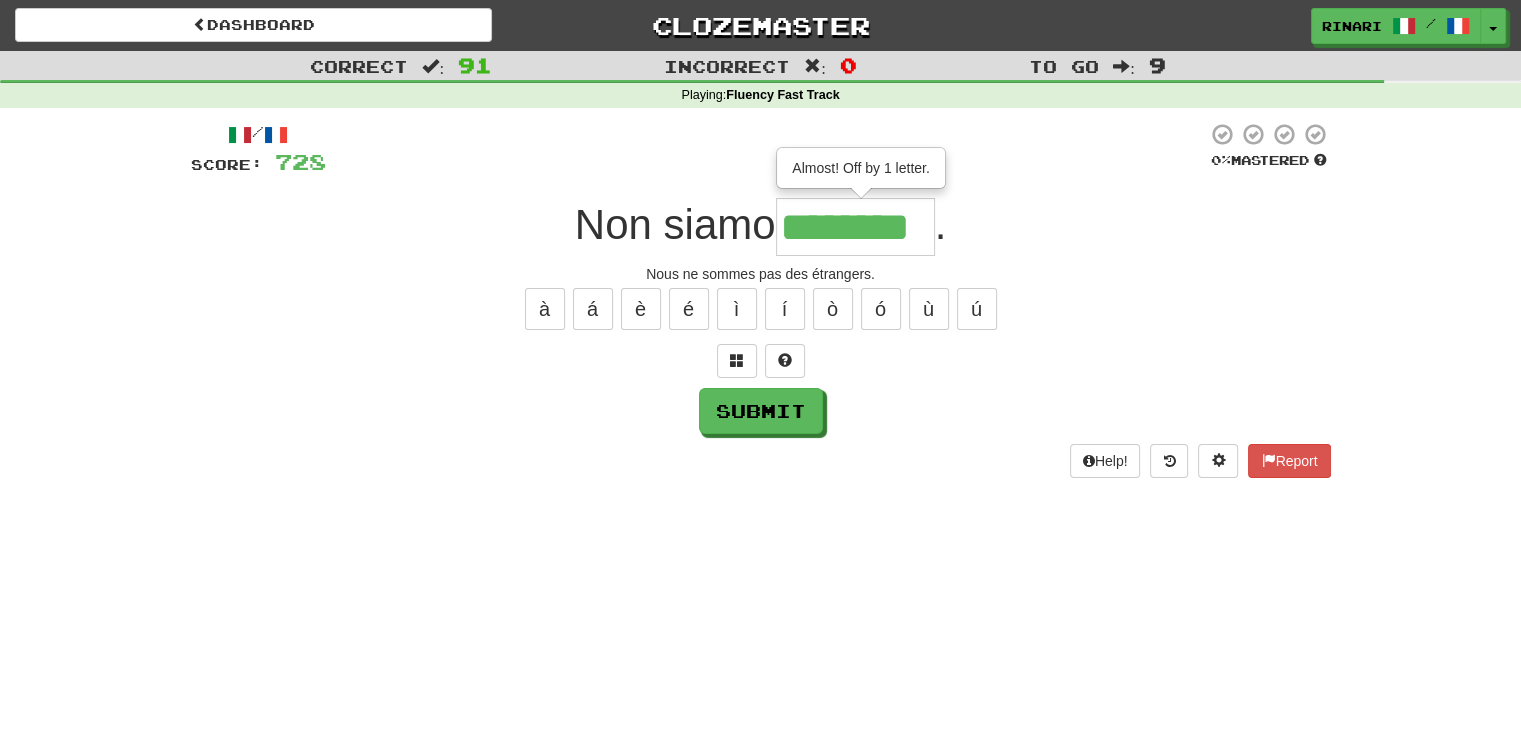 type on "********" 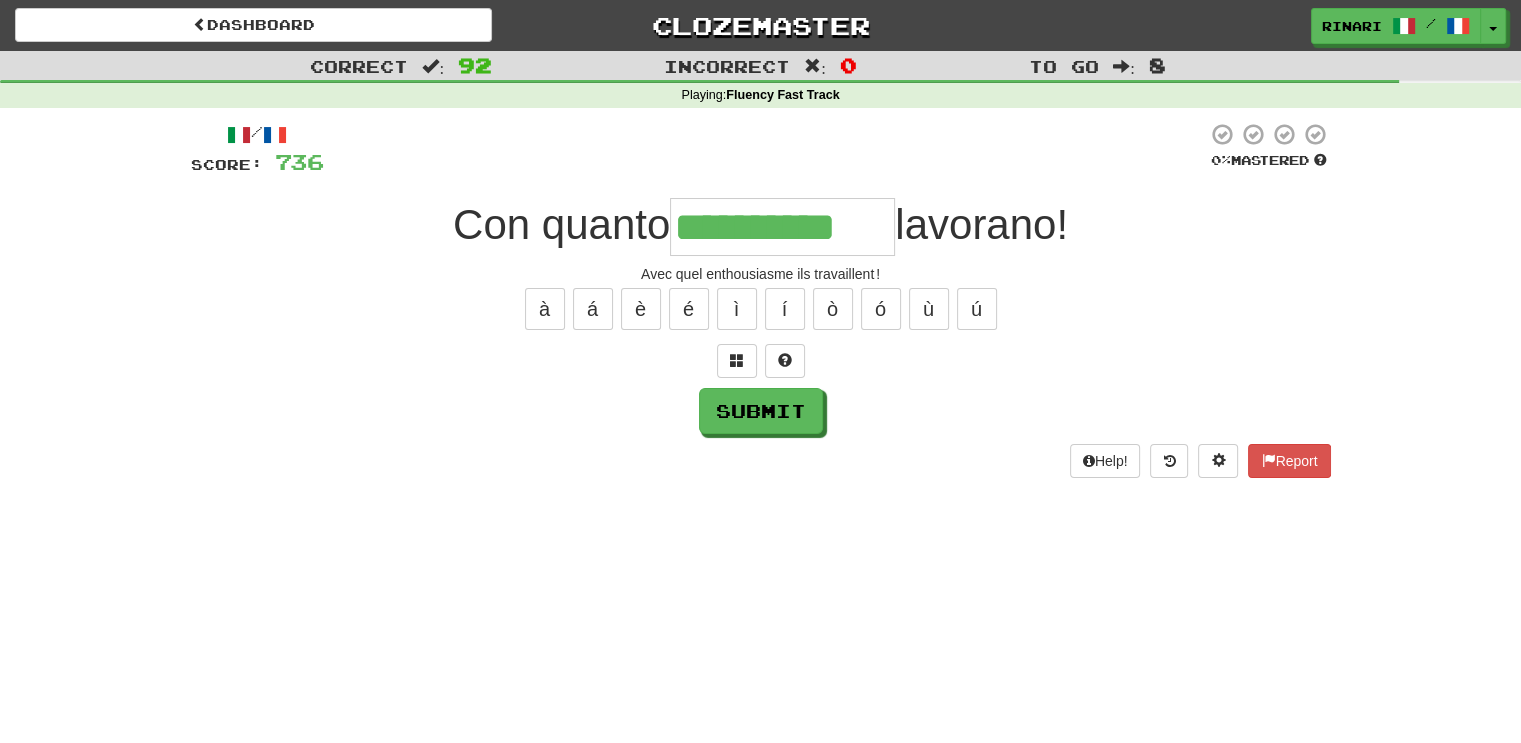 type on "**********" 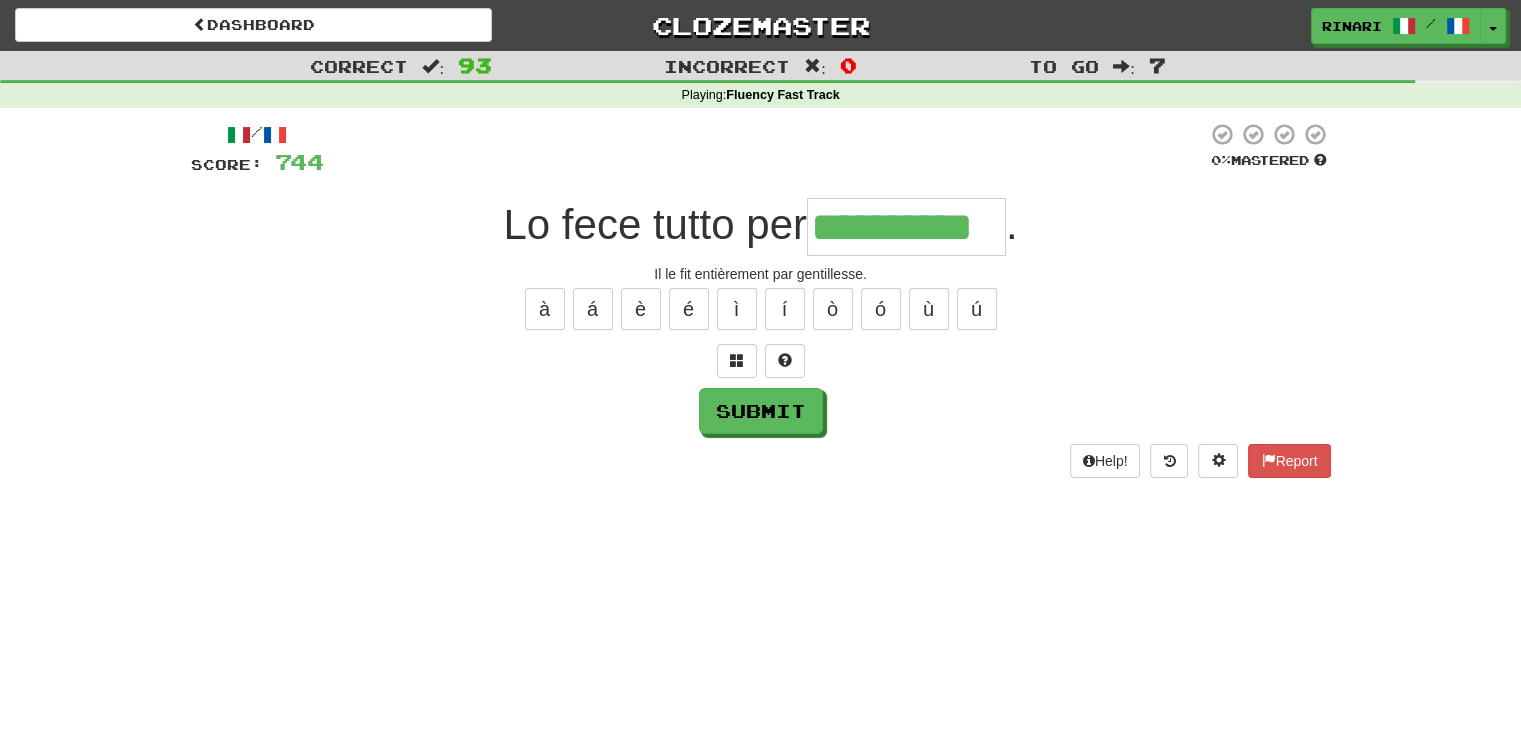 type on "**********" 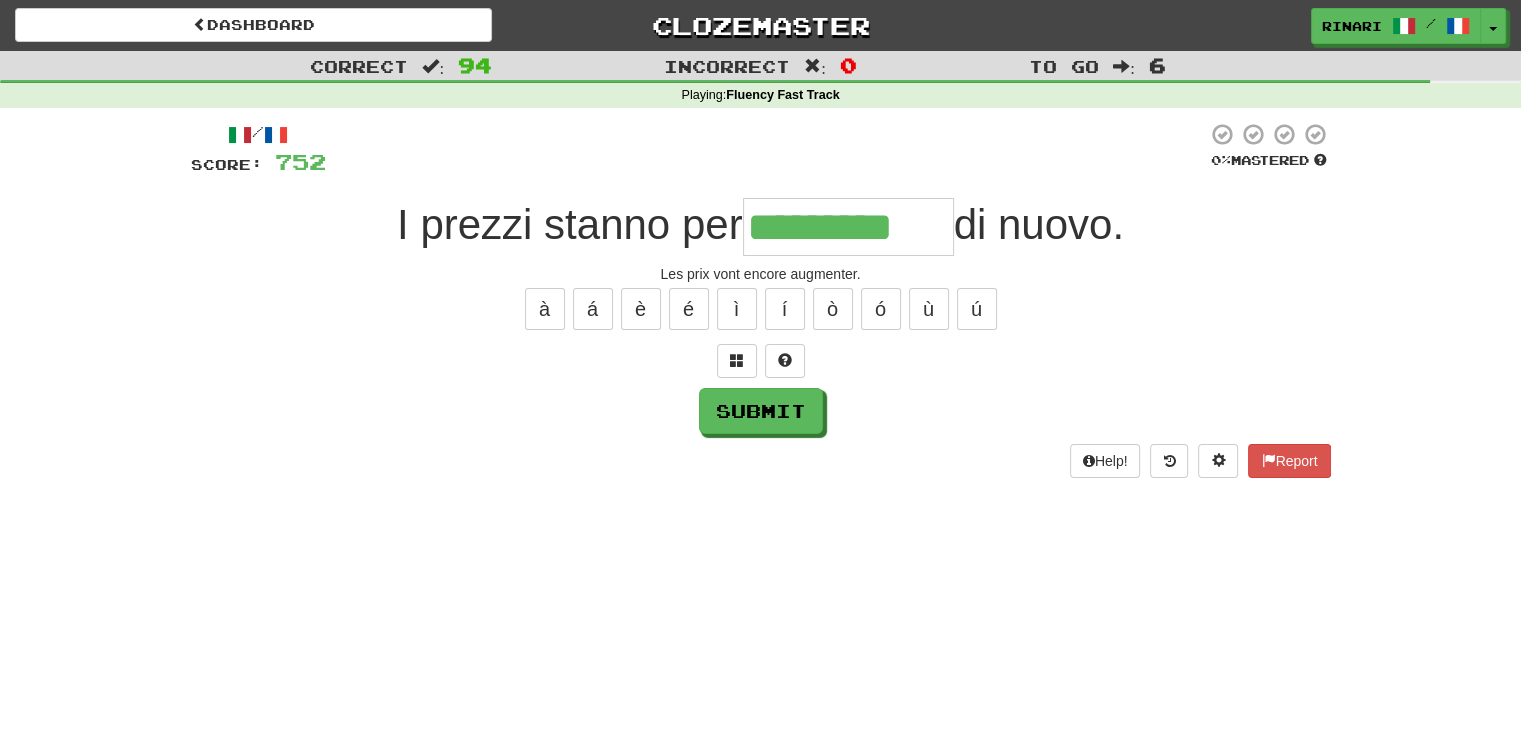 type on "*********" 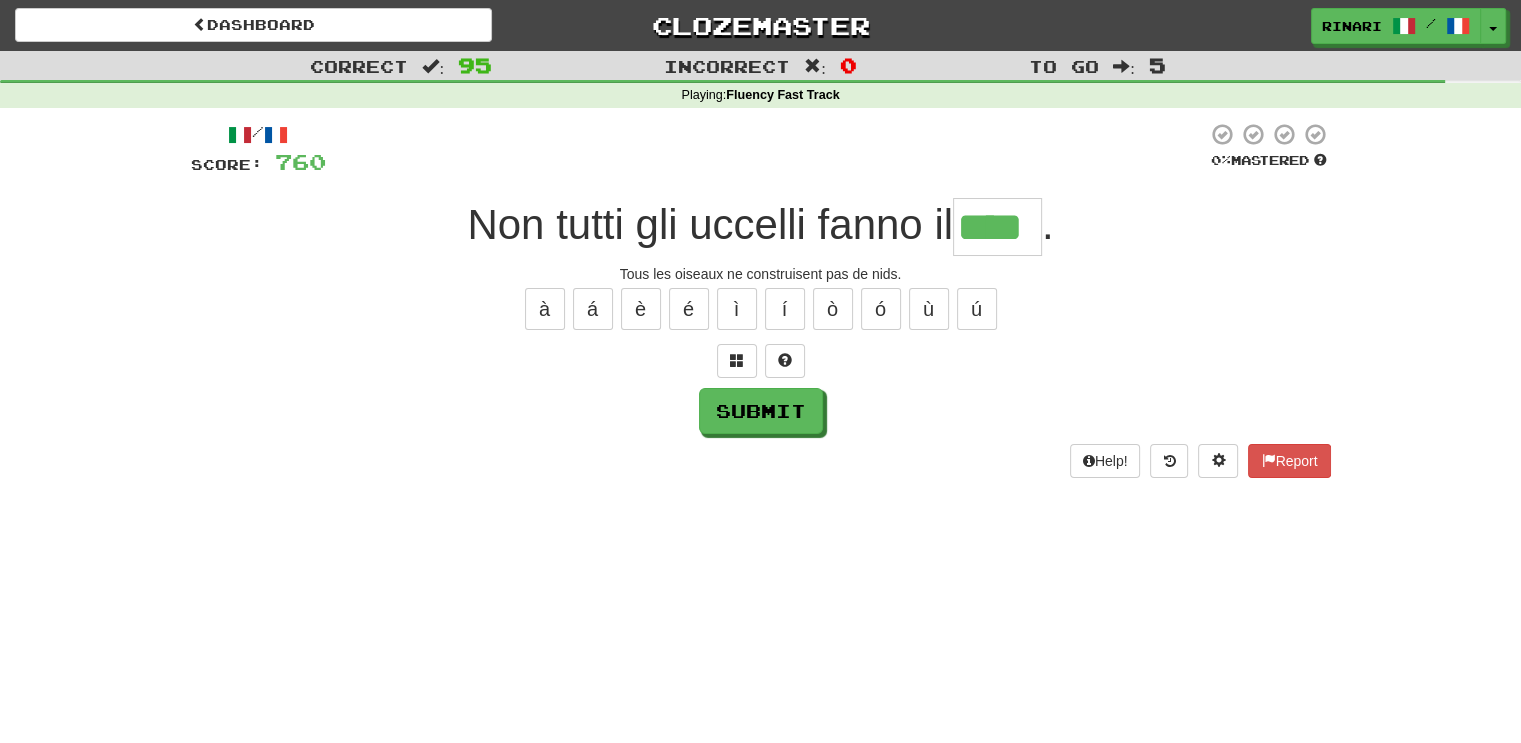 type on "****" 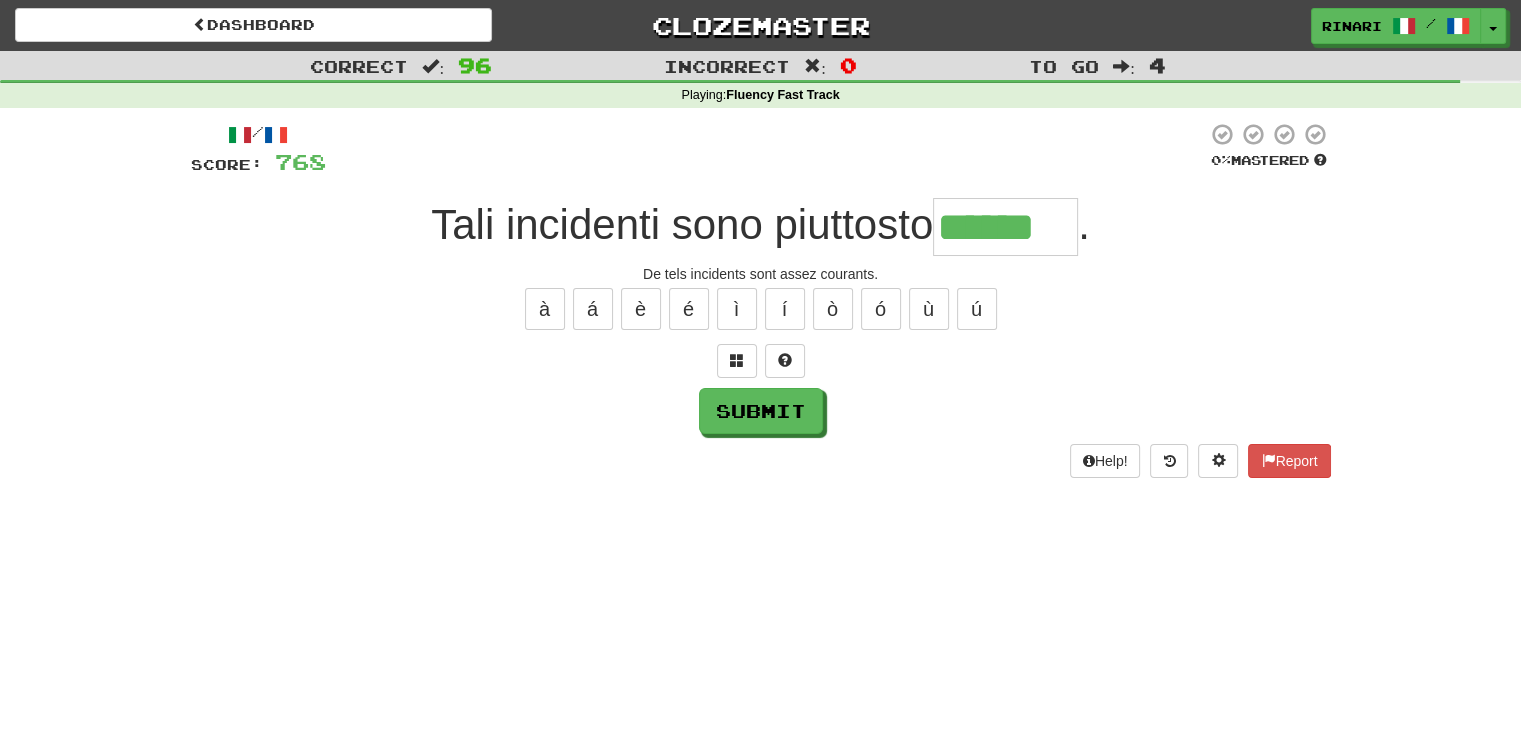 type on "******" 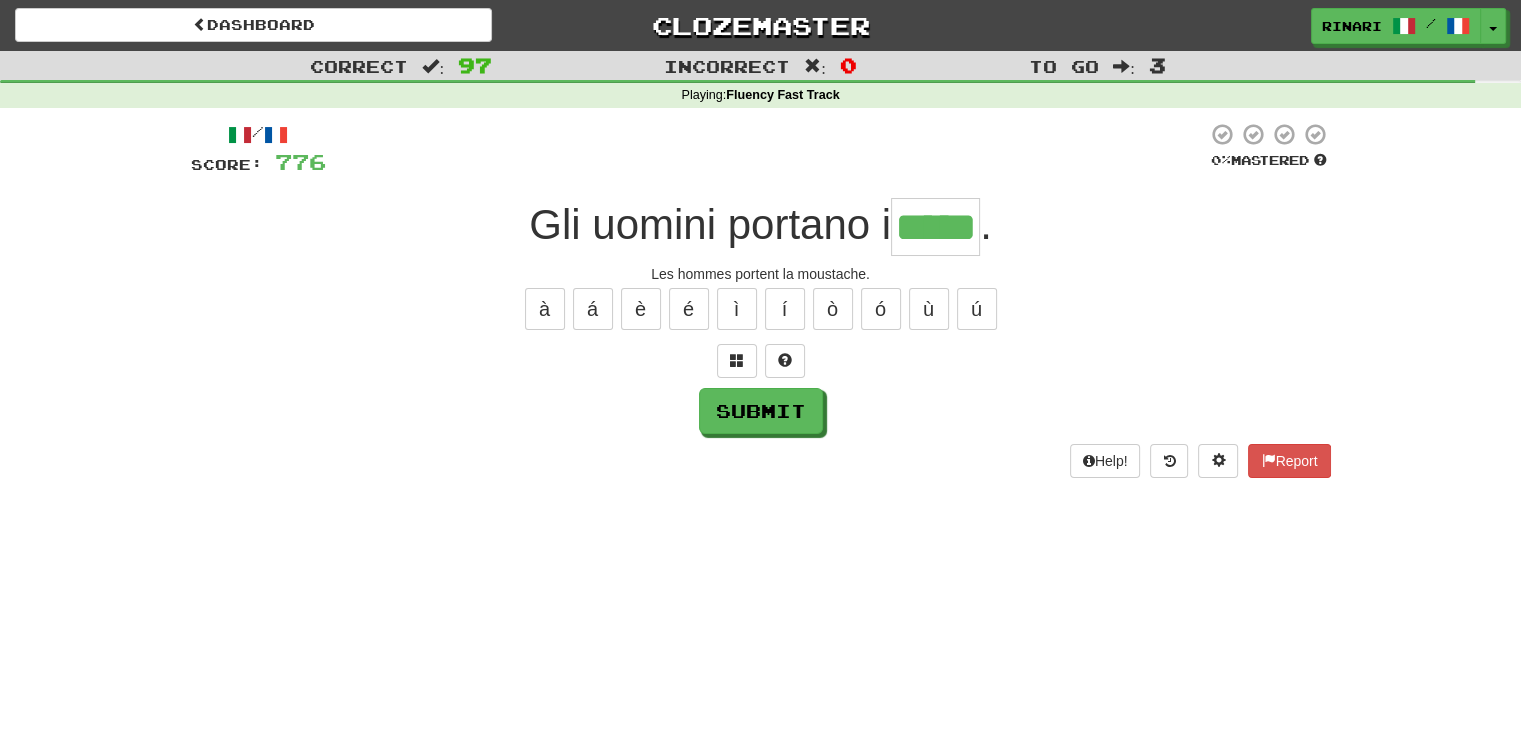 type on "*****" 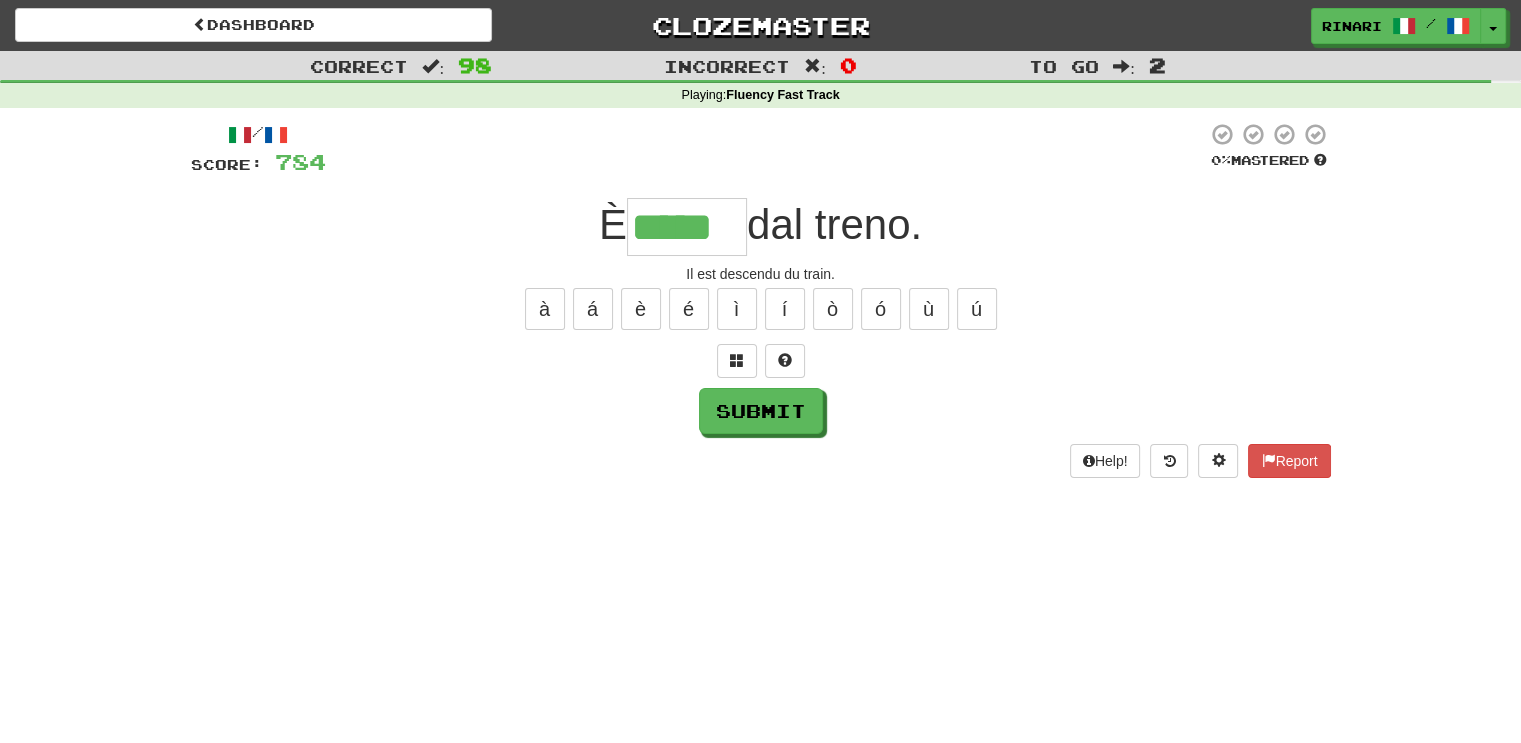 type on "*****" 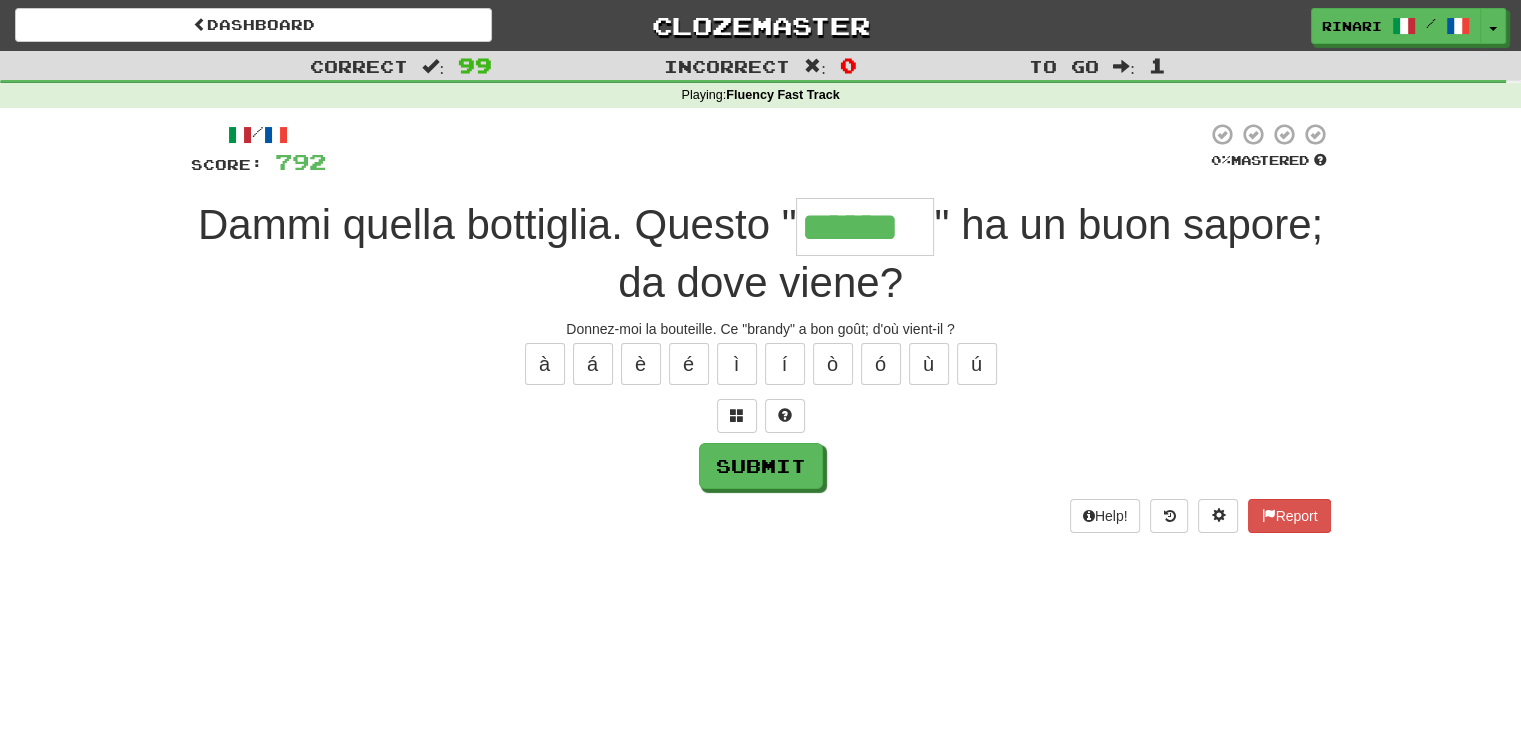 type on "******" 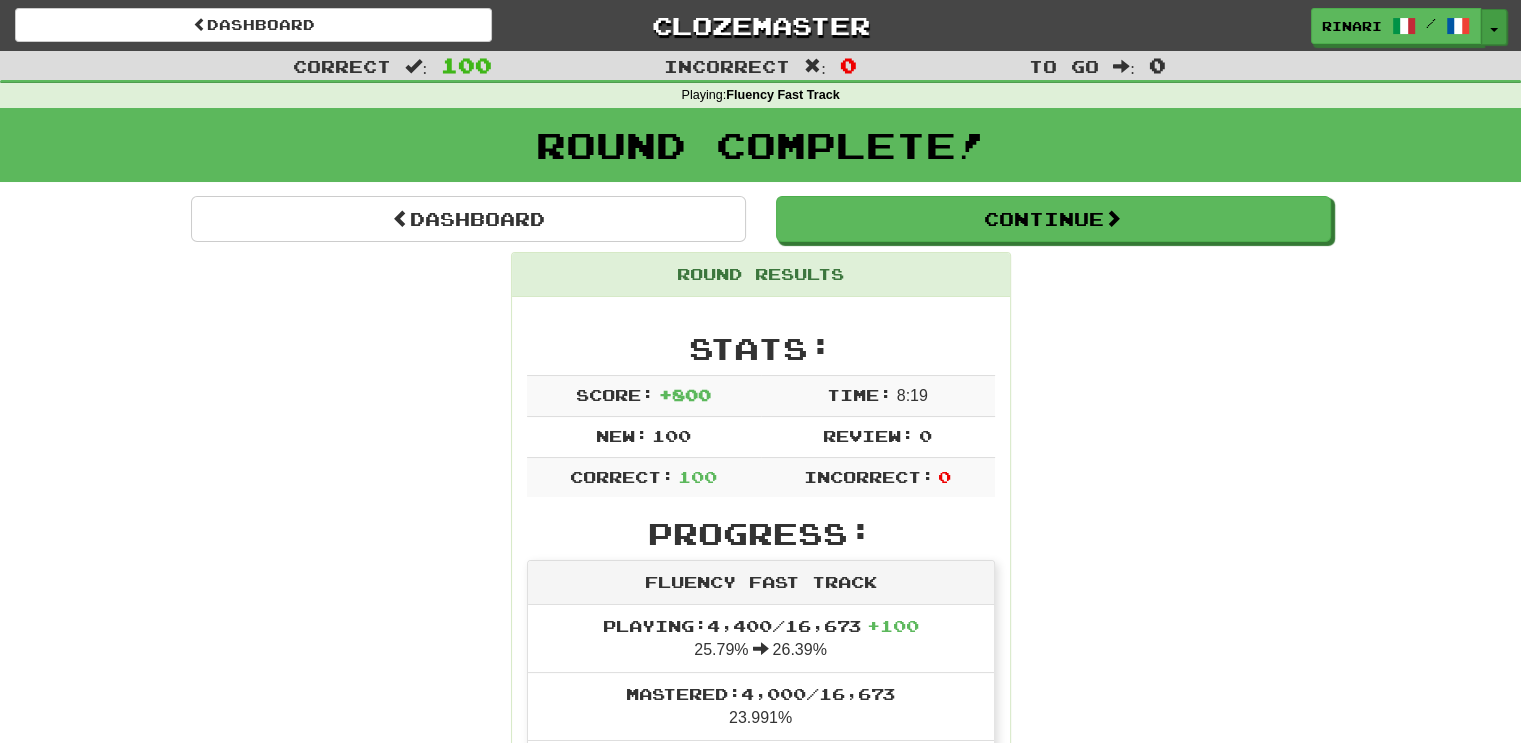 click on "Toggle Dropdown" at bounding box center [1494, 27] 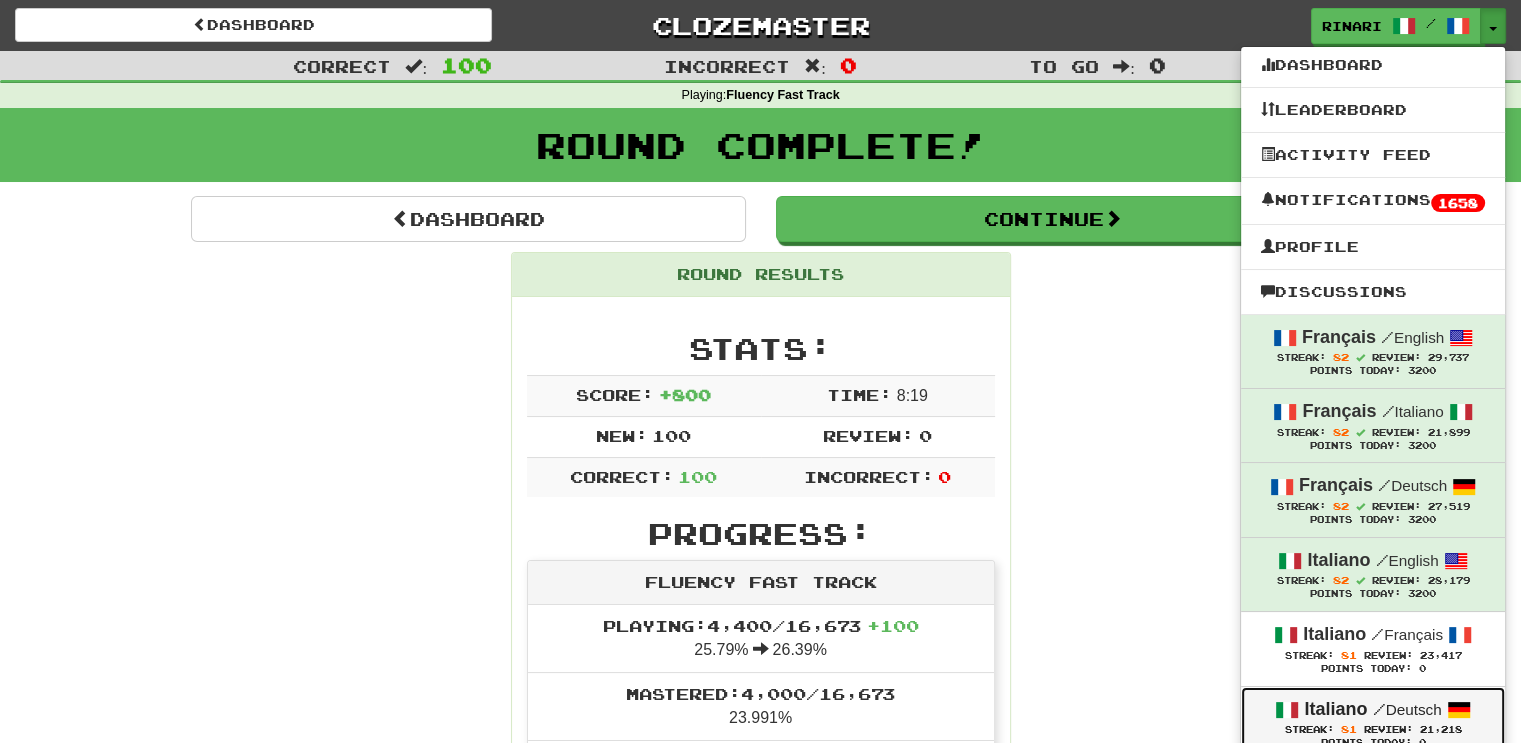 click on "Italiano
/
Deutsch" at bounding box center (1373, 710) 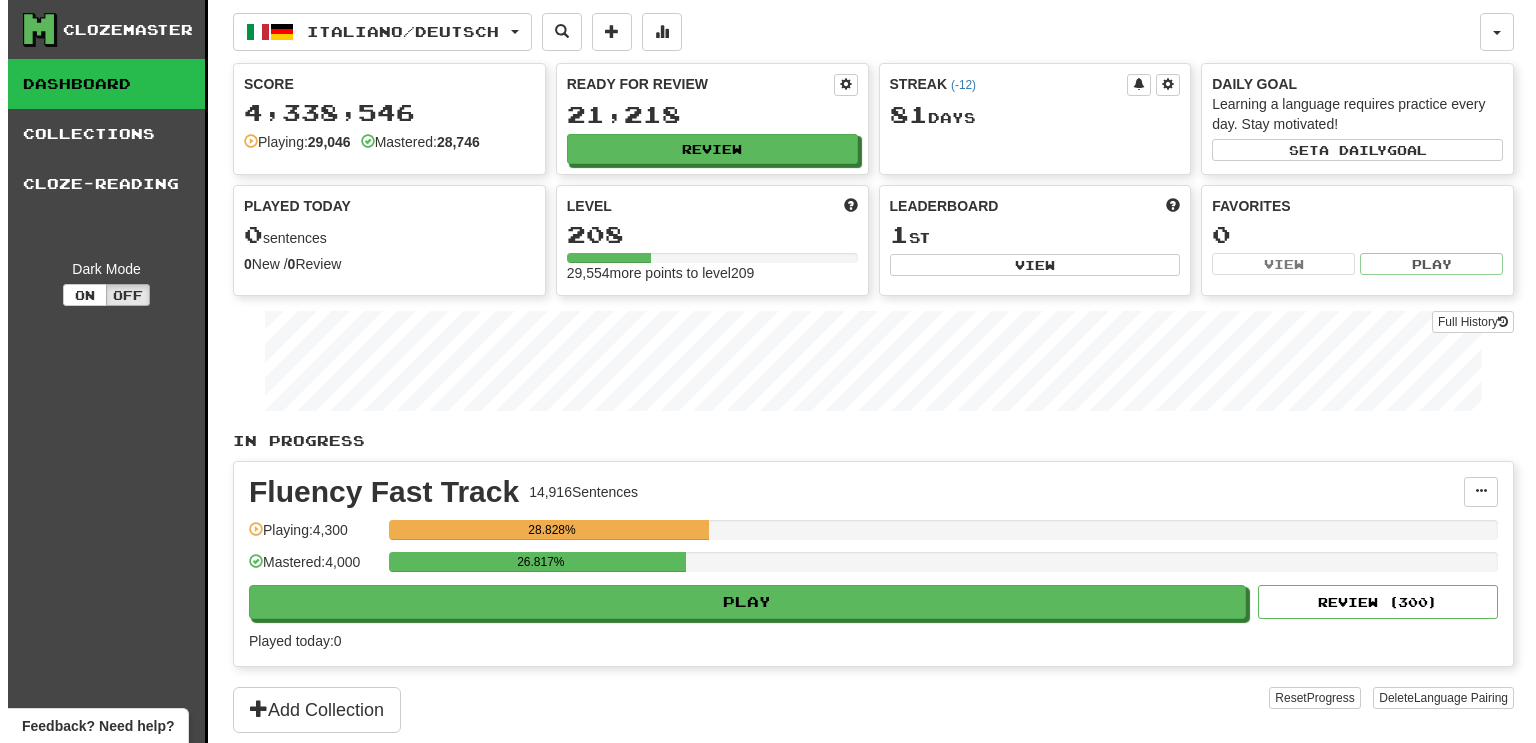 scroll, scrollTop: 0, scrollLeft: 0, axis: both 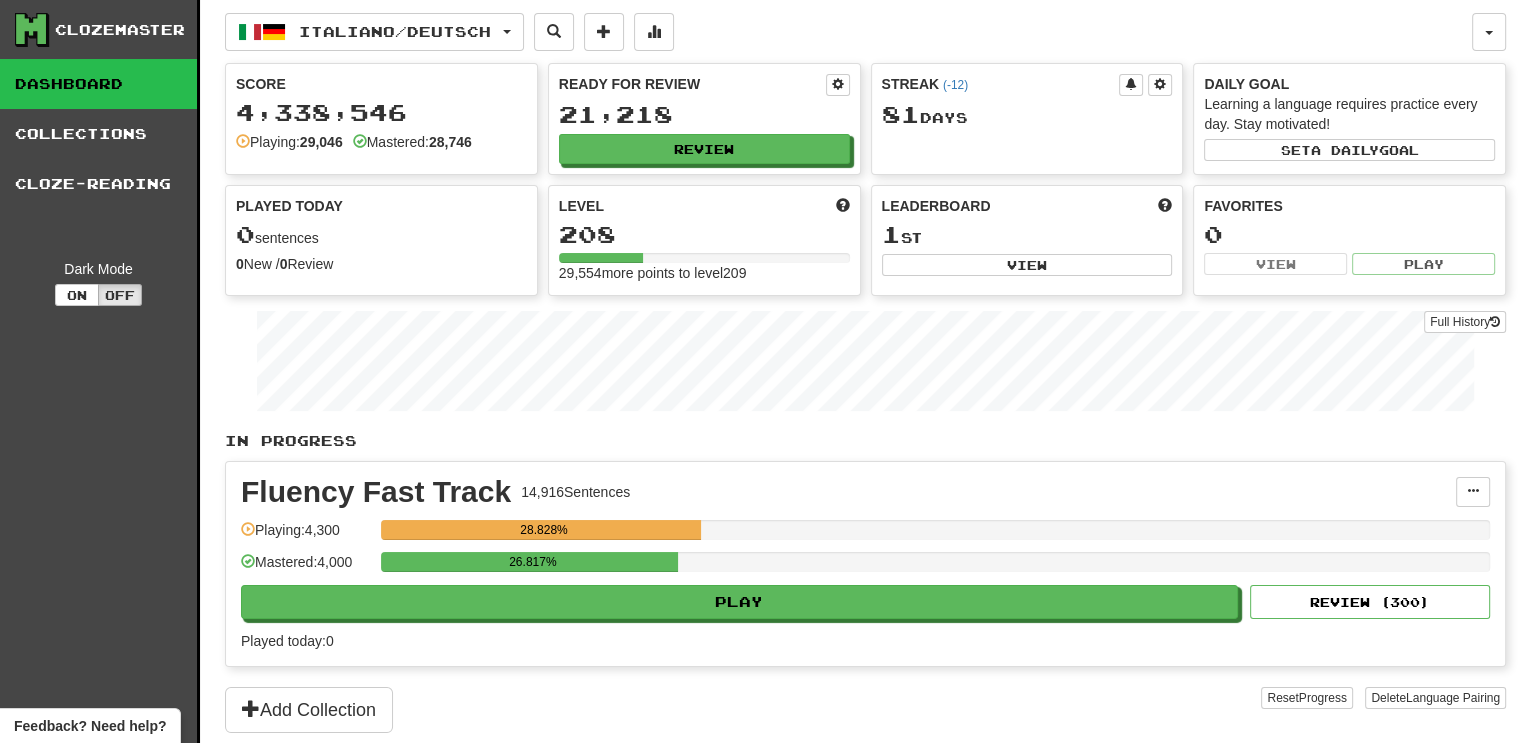 click on "26.817%" at bounding box center [935, 568] 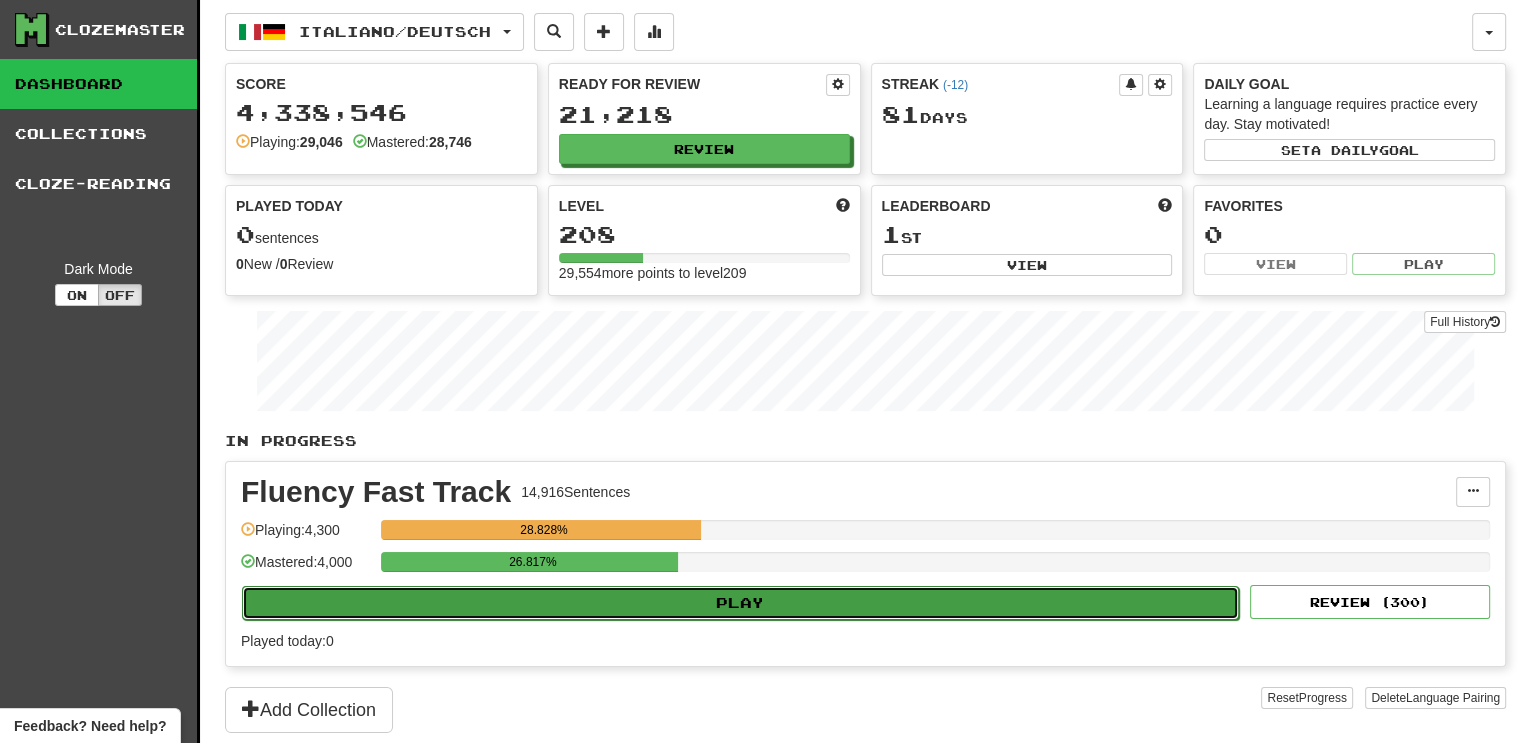 click on "Play" at bounding box center [740, 603] 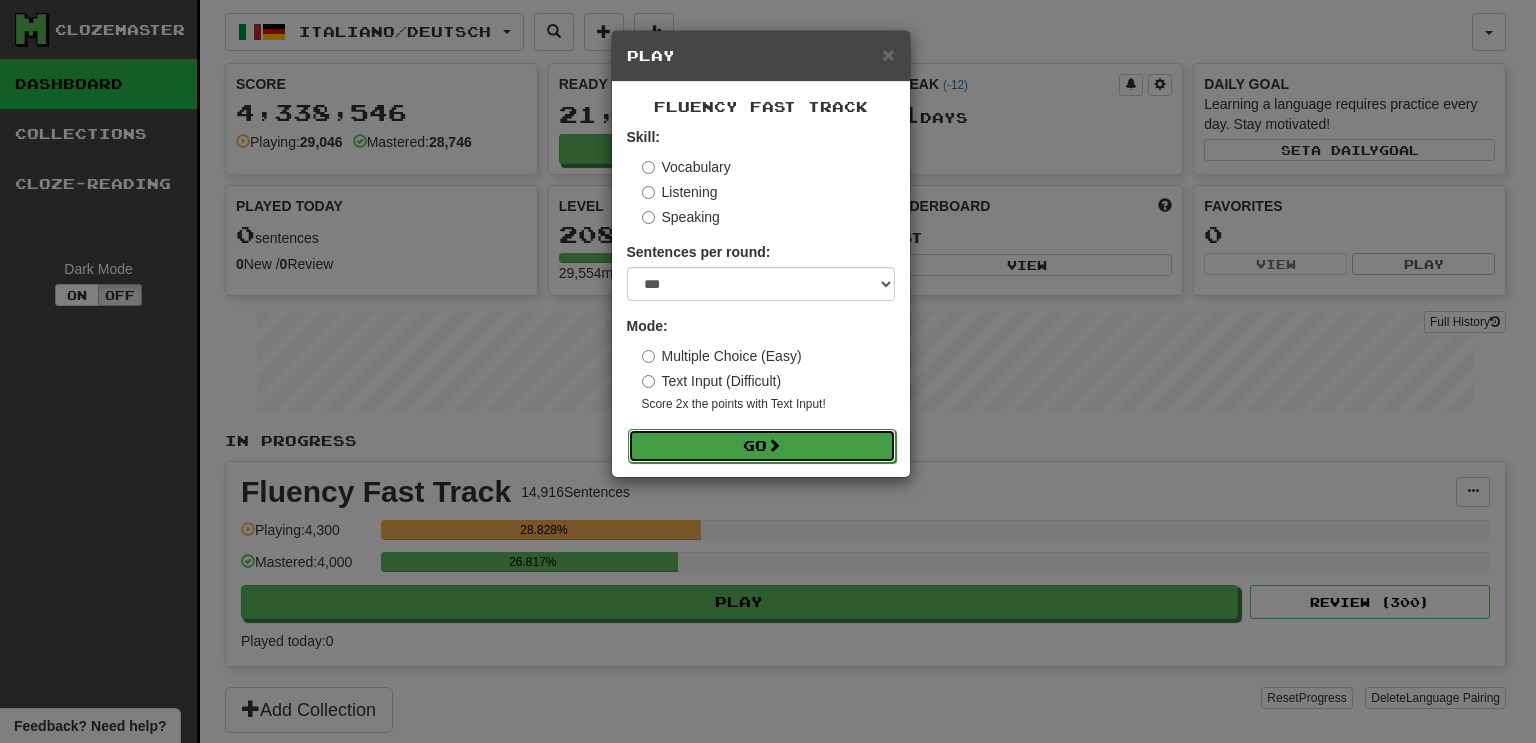 click on "Go" at bounding box center (762, 446) 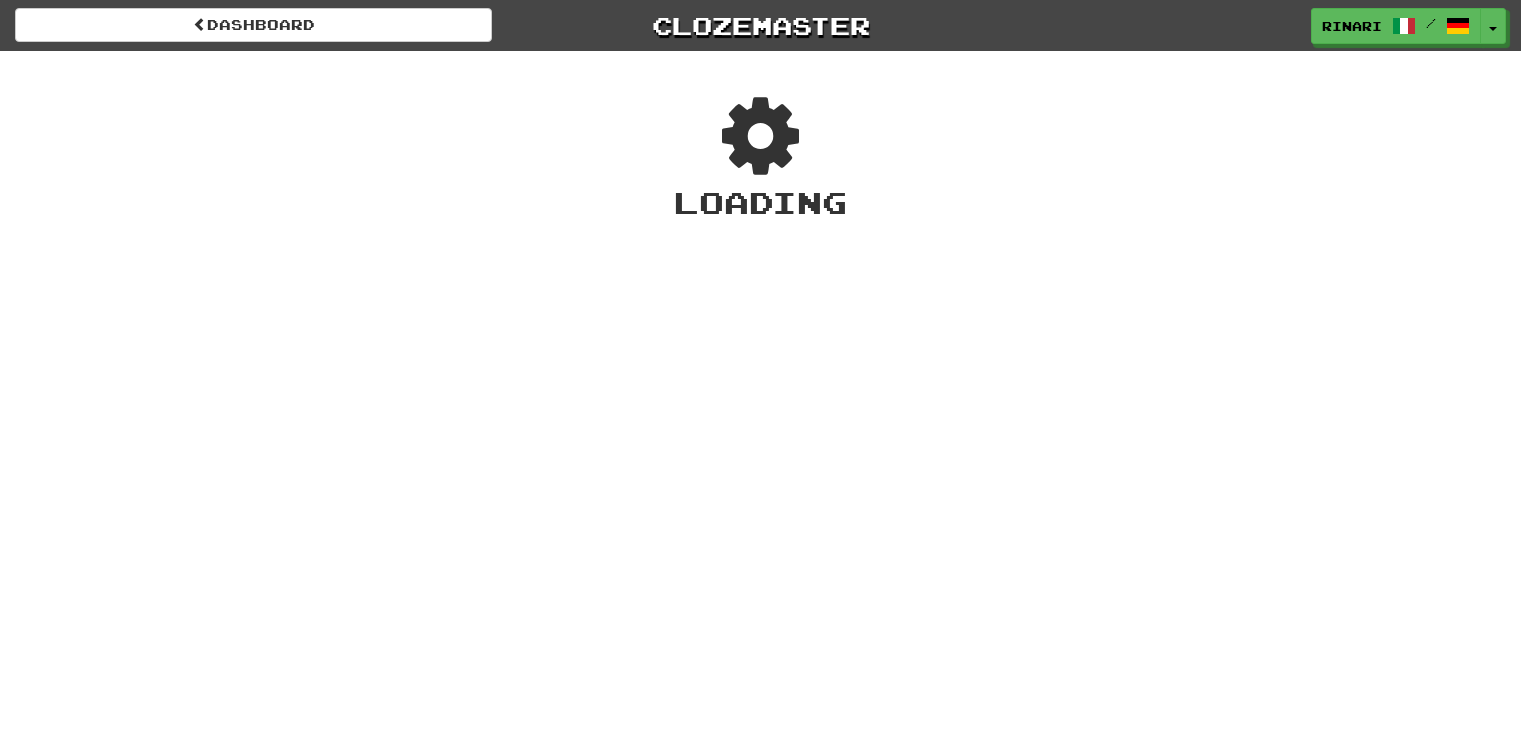 scroll, scrollTop: 0, scrollLeft: 0, axis: both 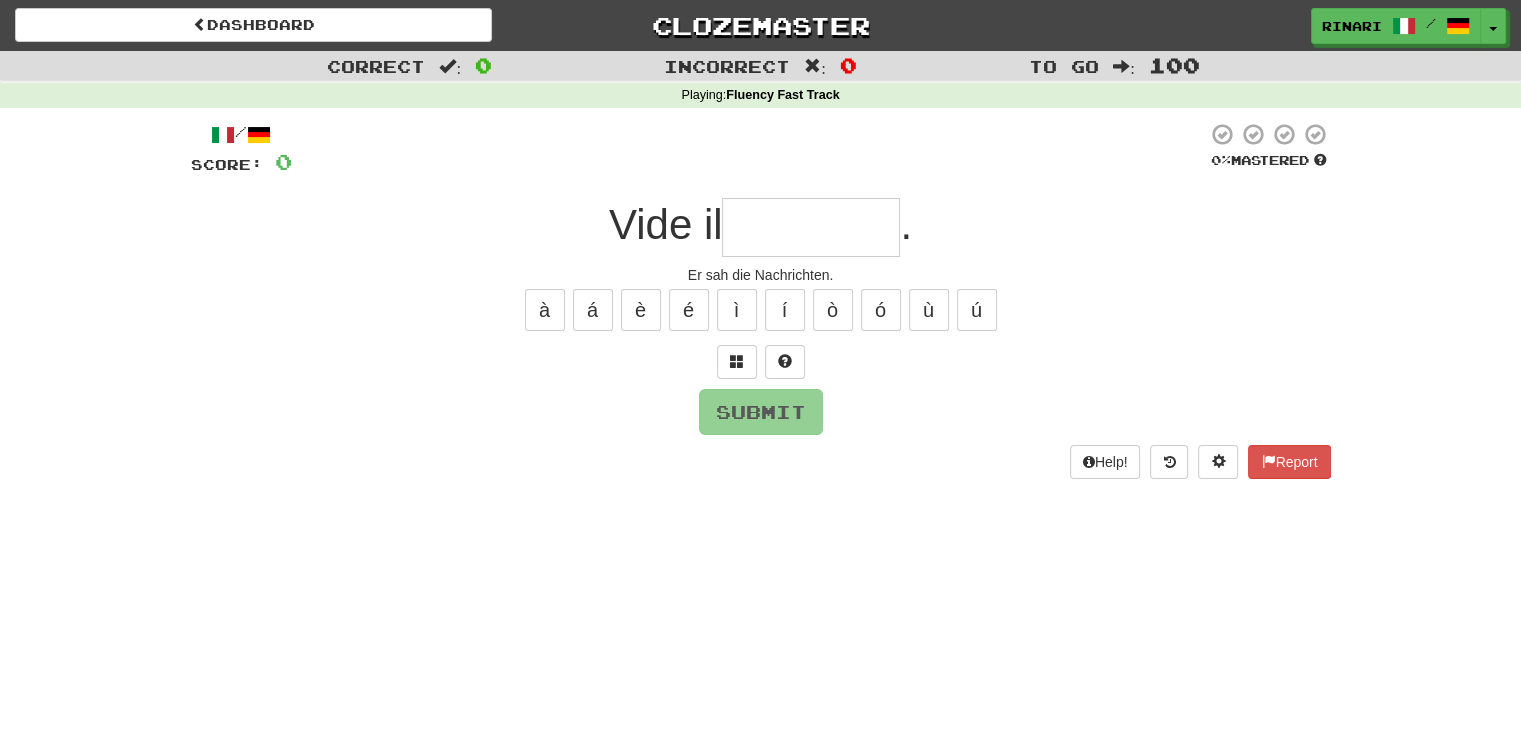 type on "*" 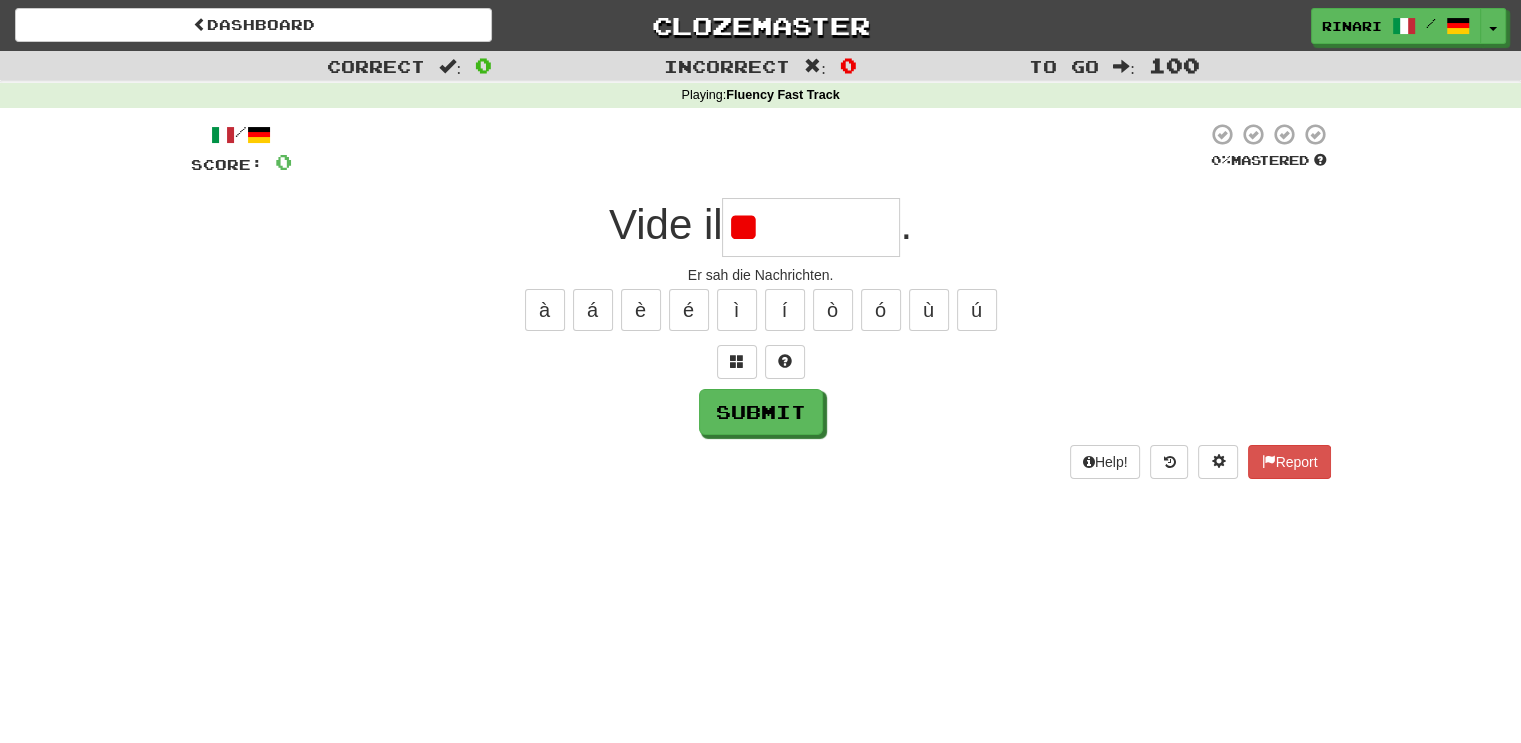 type on "*" 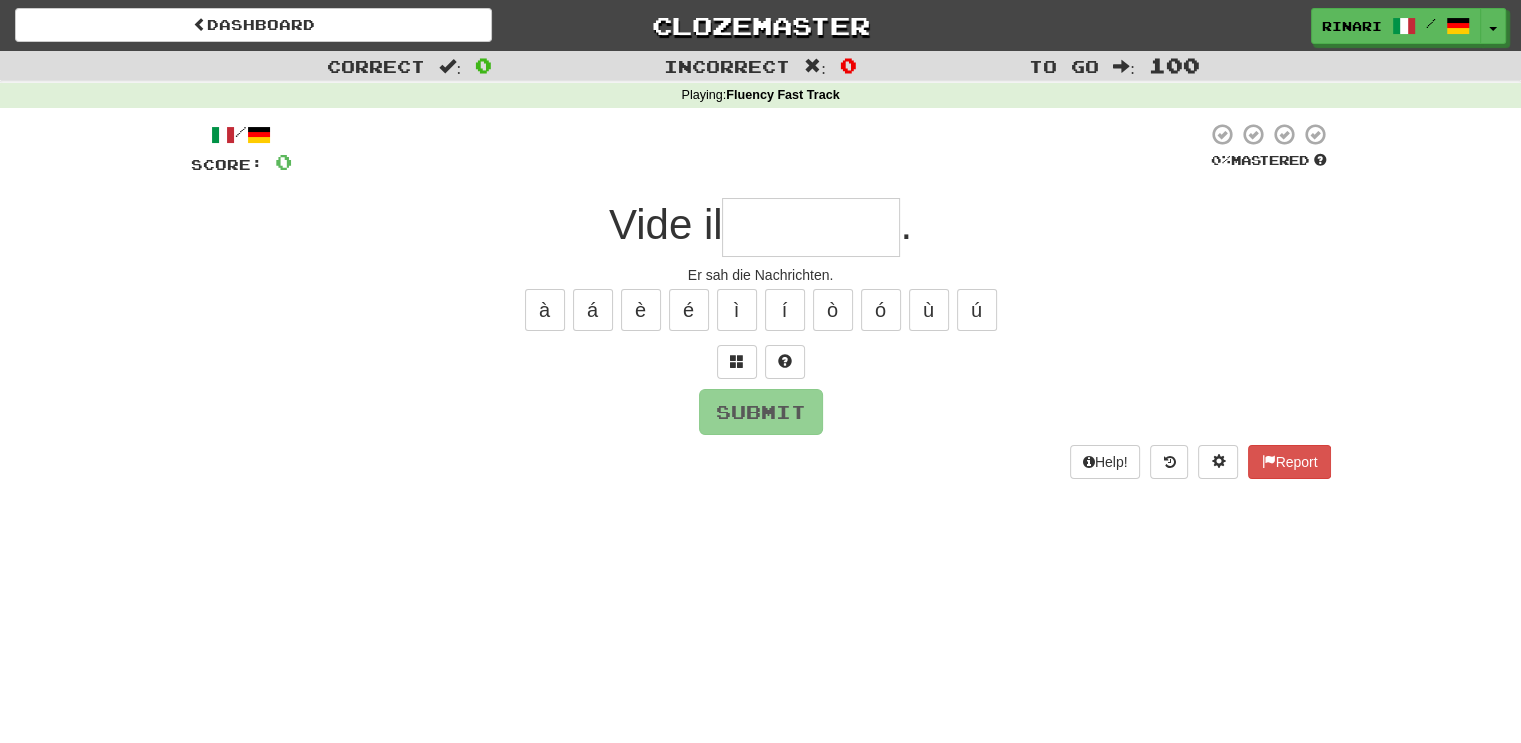 type on "*" 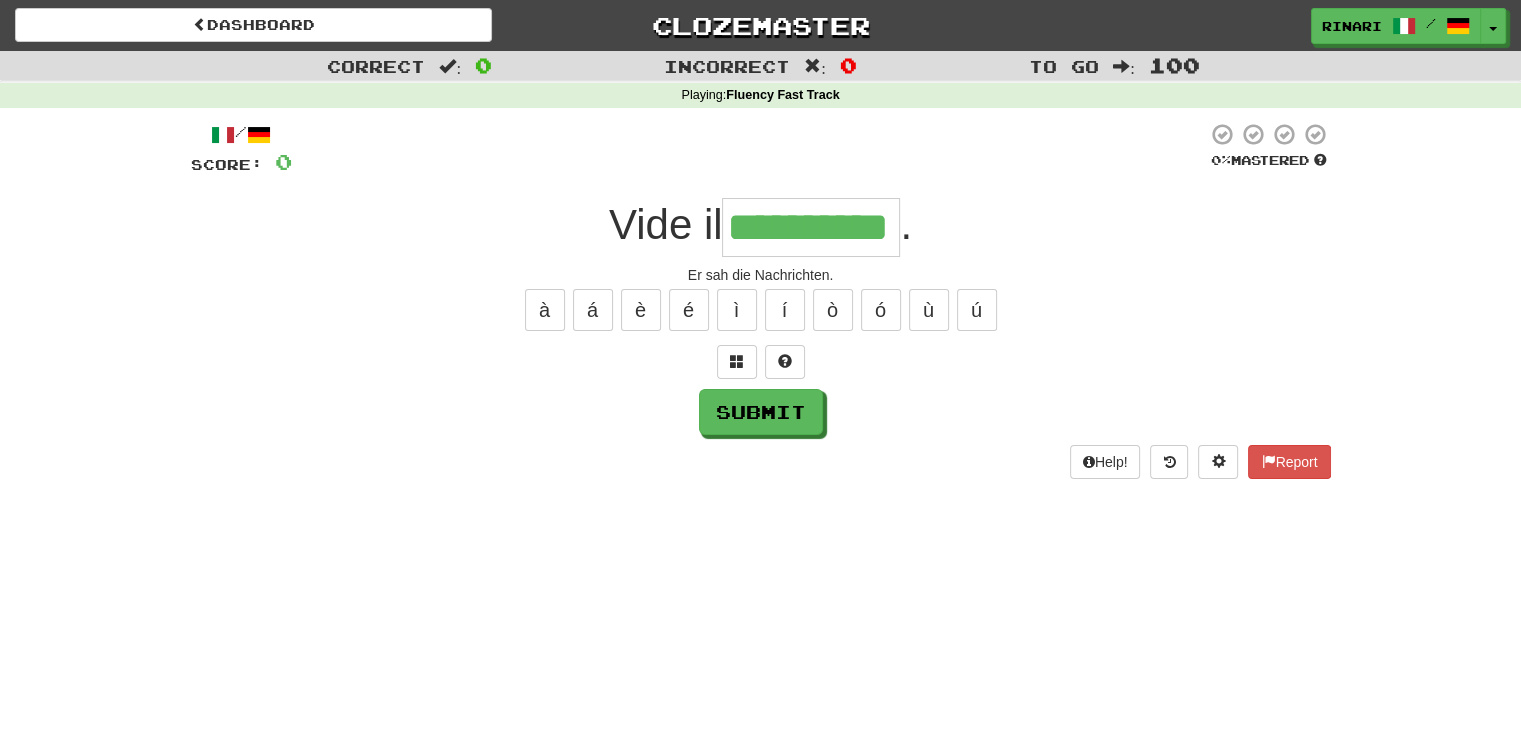 type on "**********" 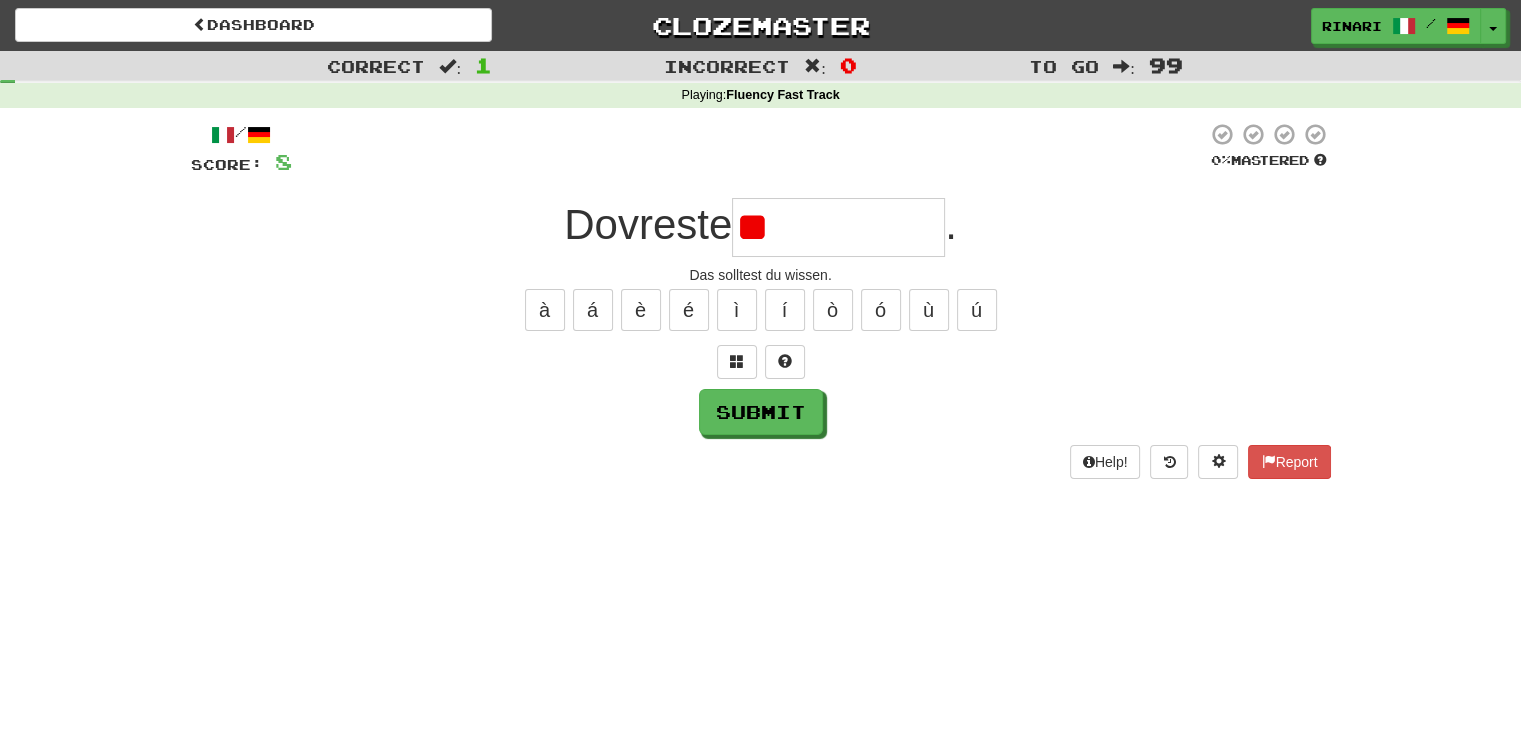 type on "*" 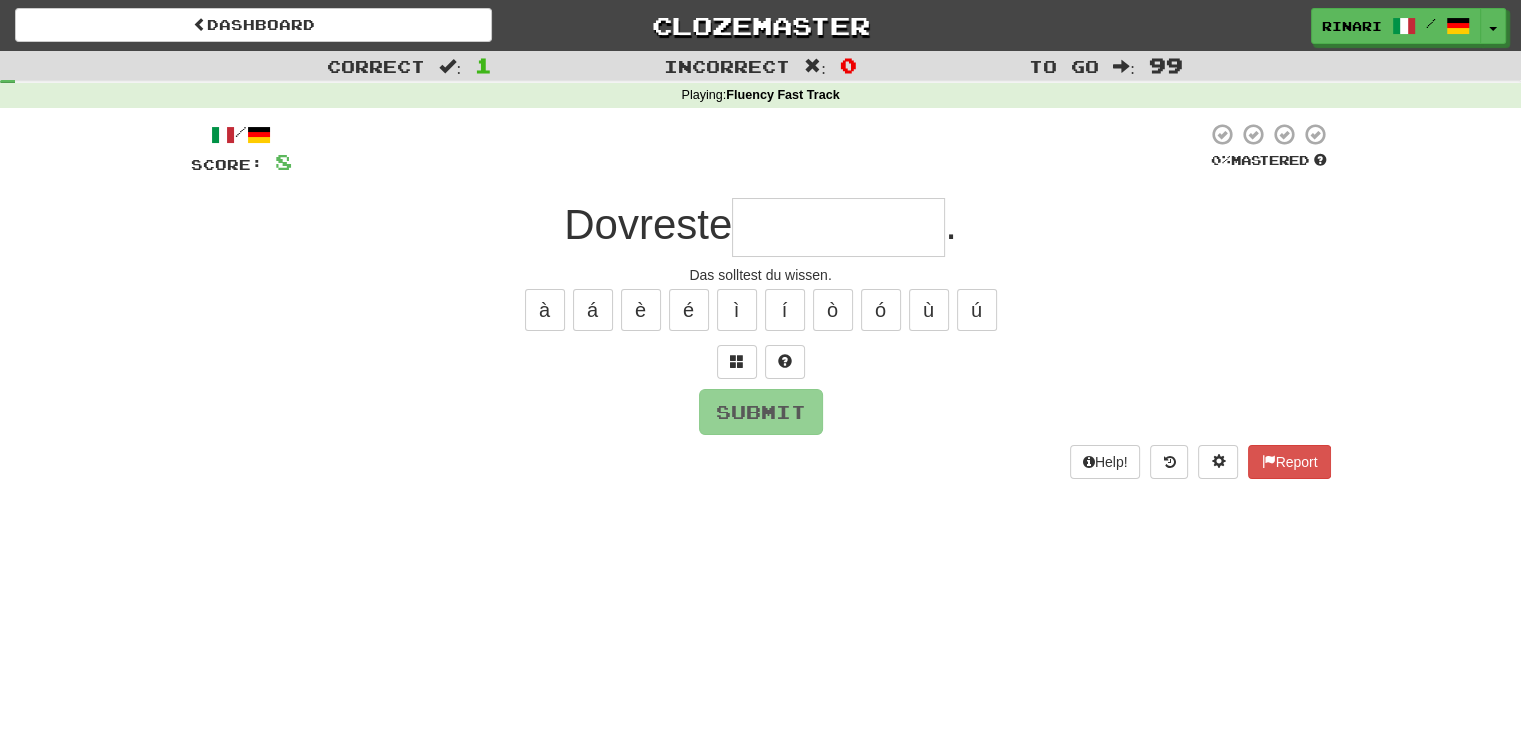 type on "*" 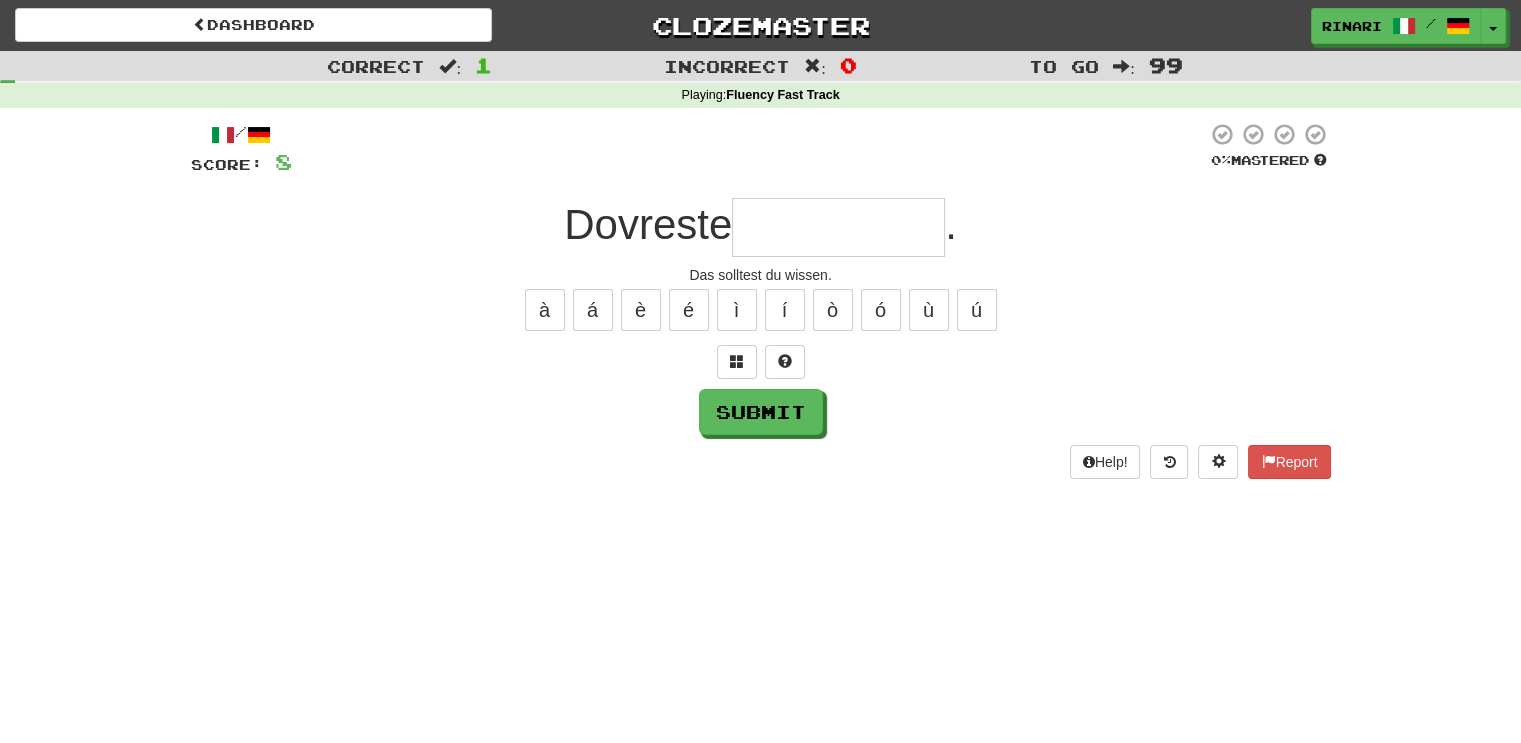 type on "*" 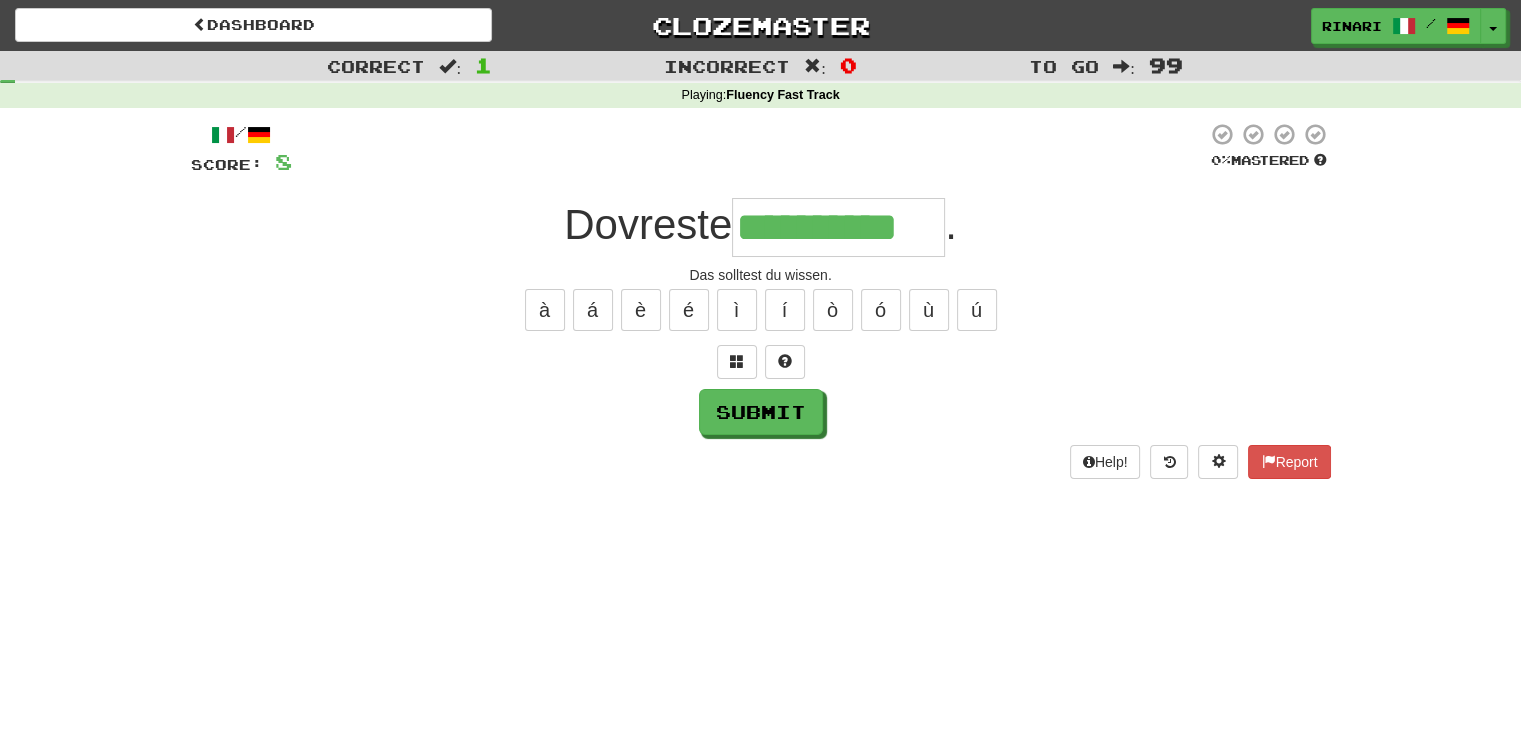 type on "**********" 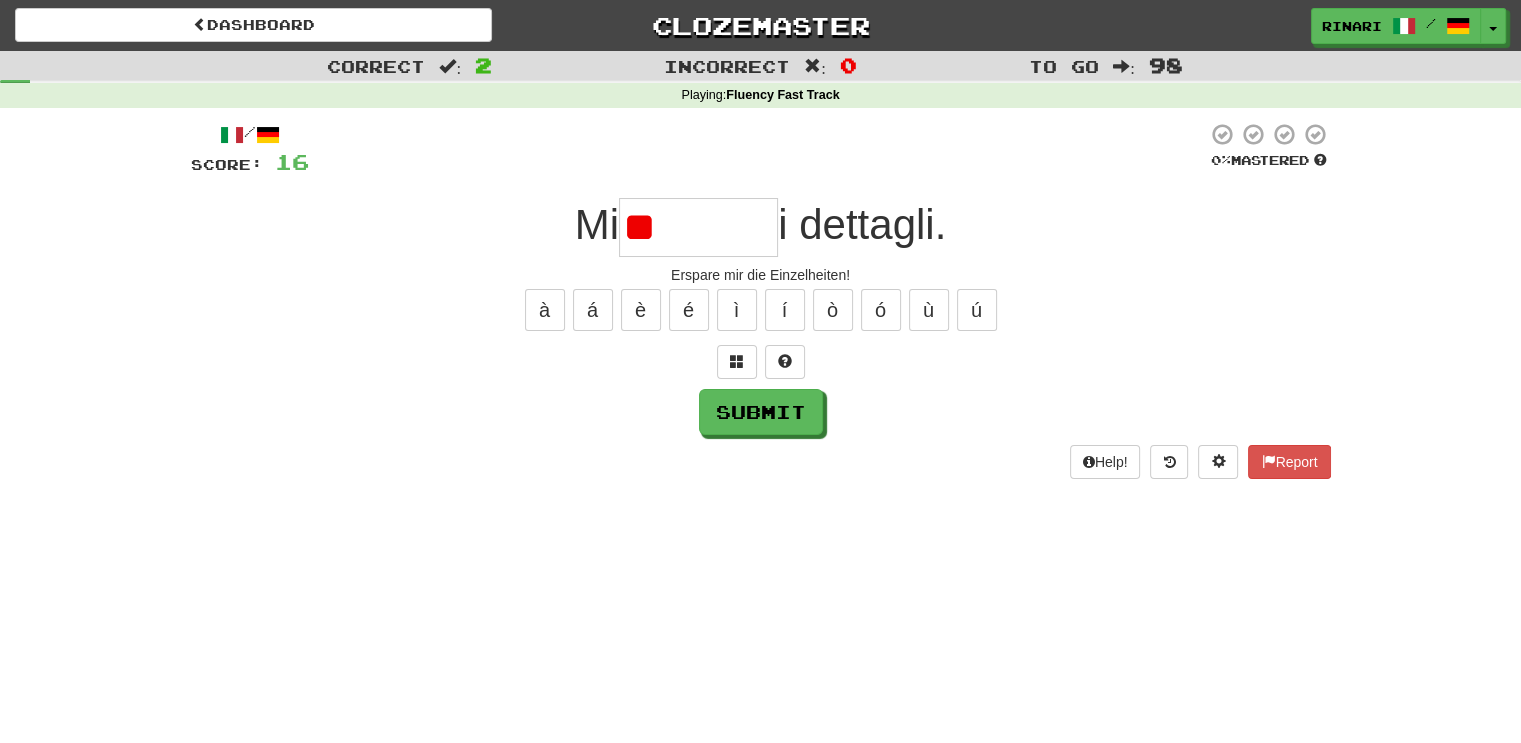 type on "*" 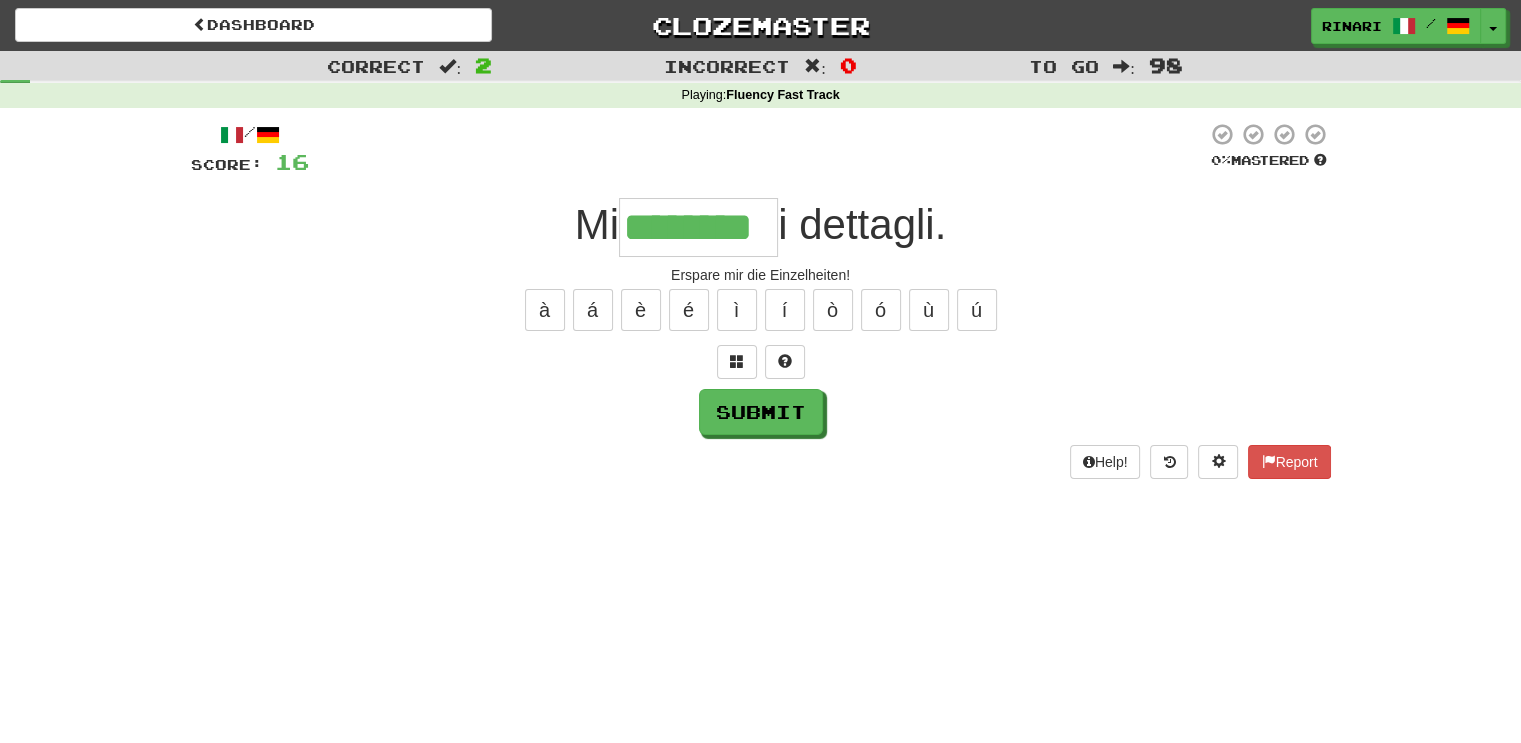 type on "********" 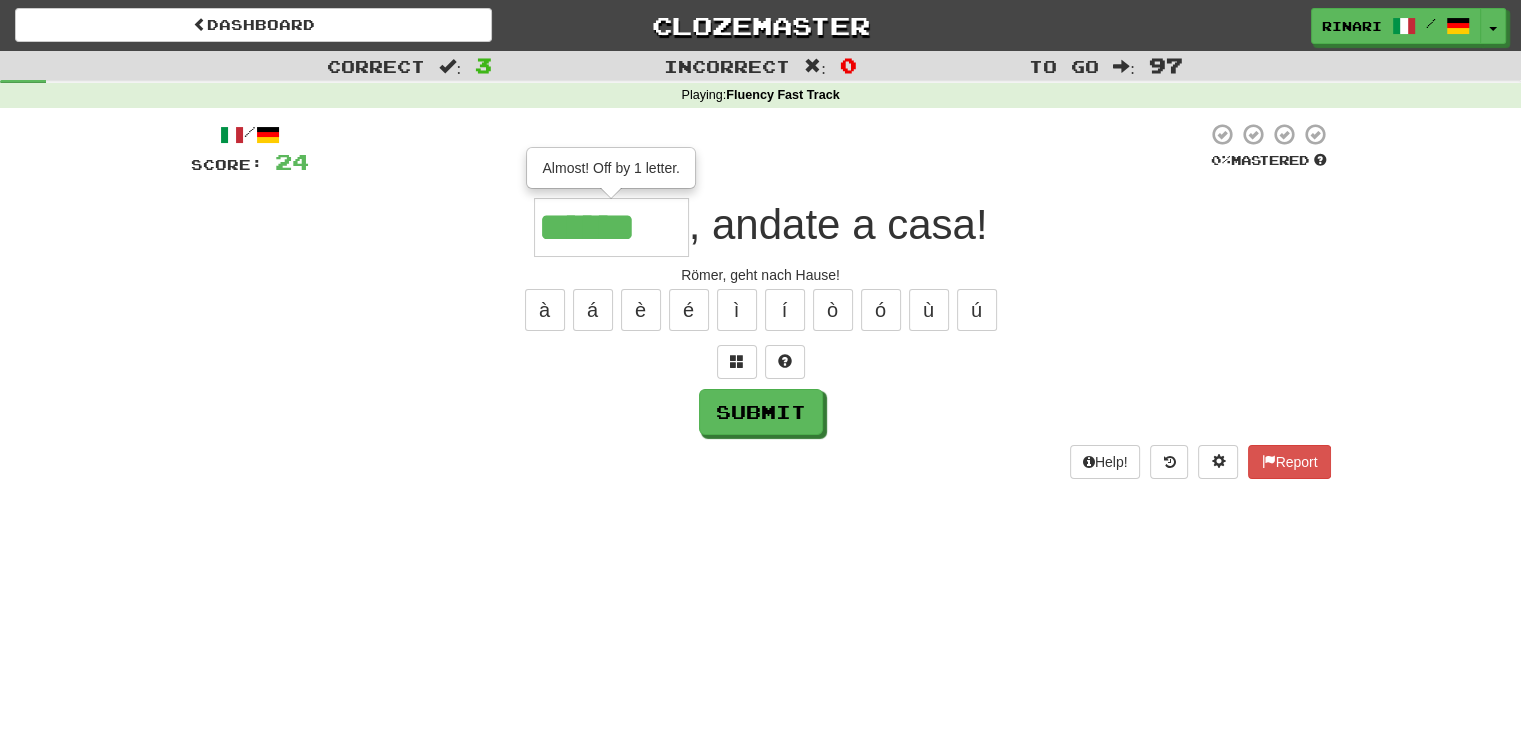 type on "******" 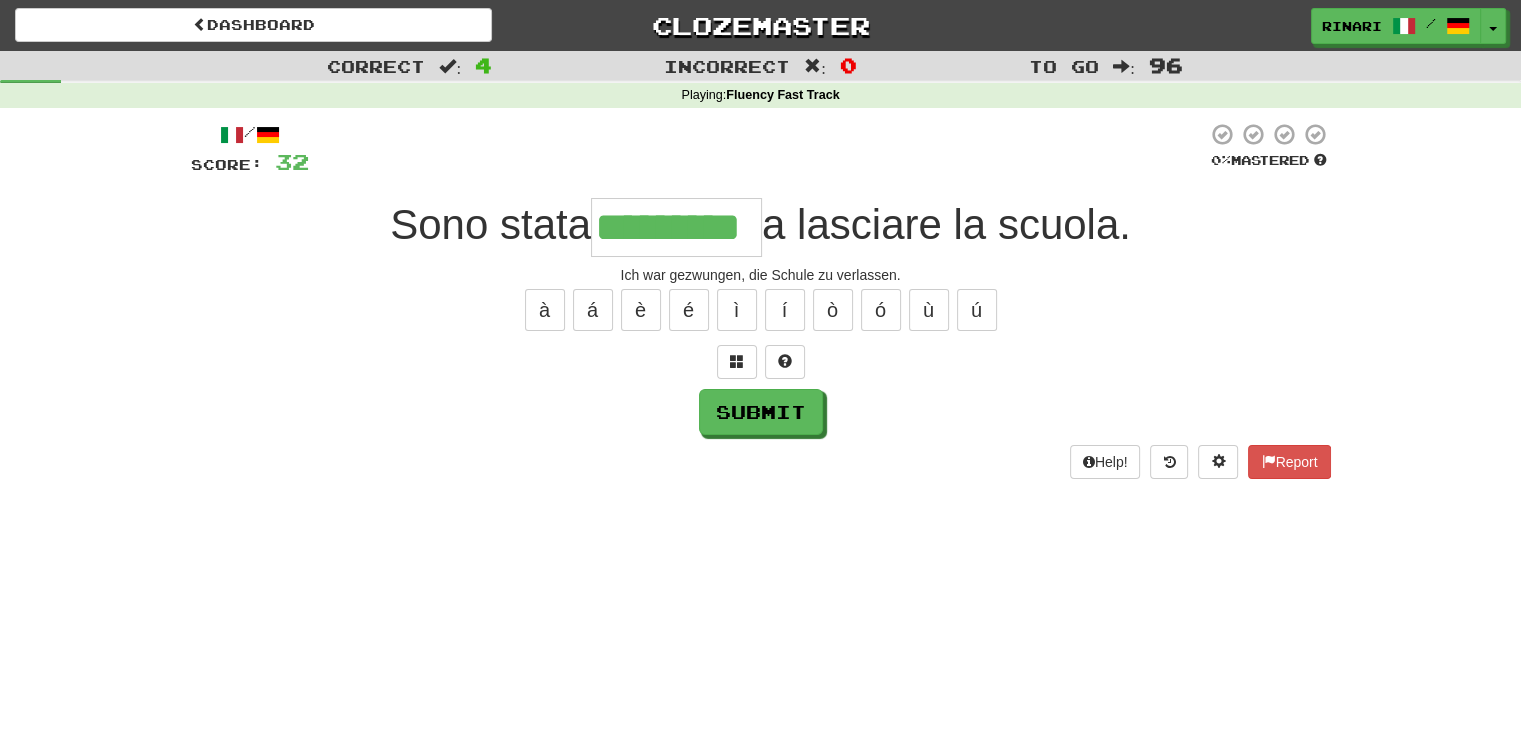 type on "*********" 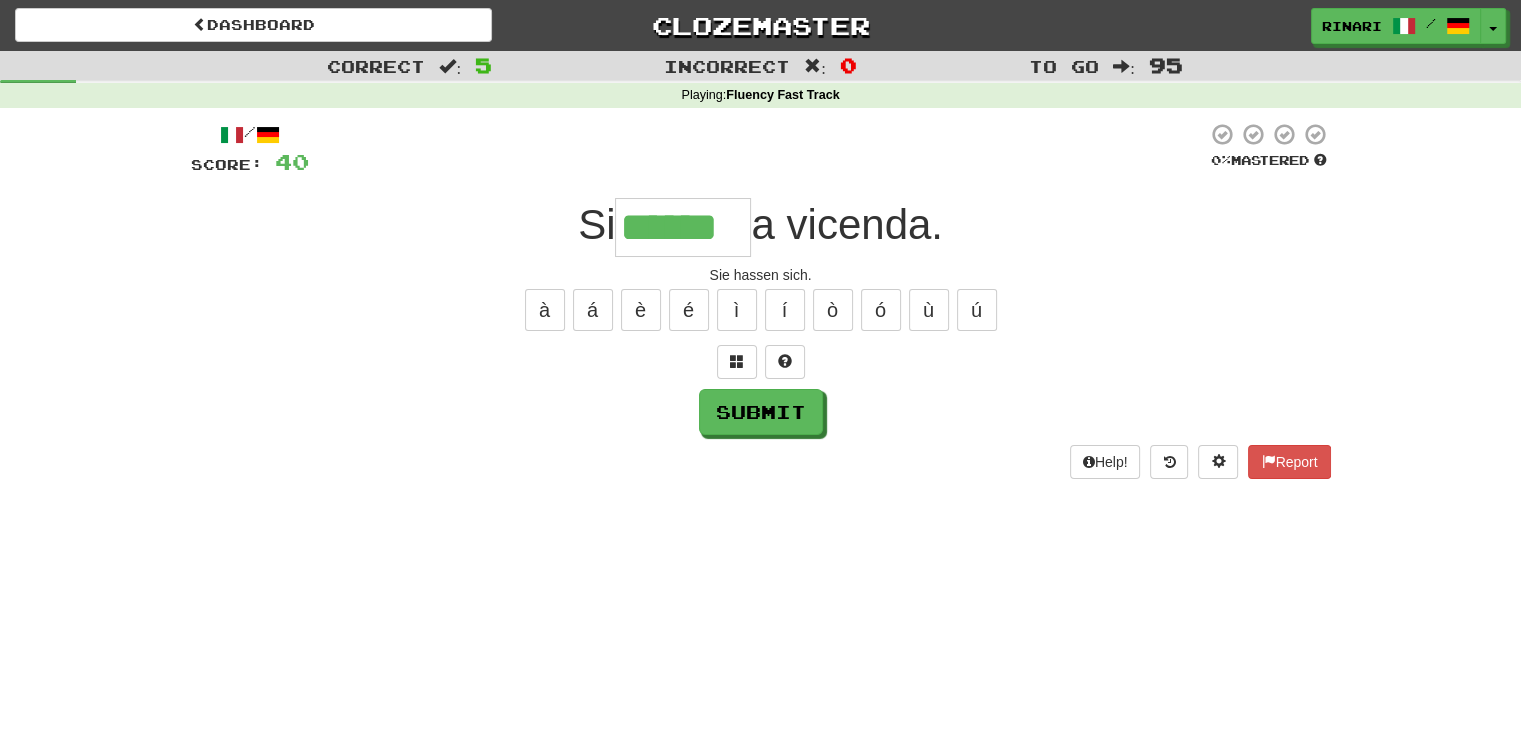 type on "******" 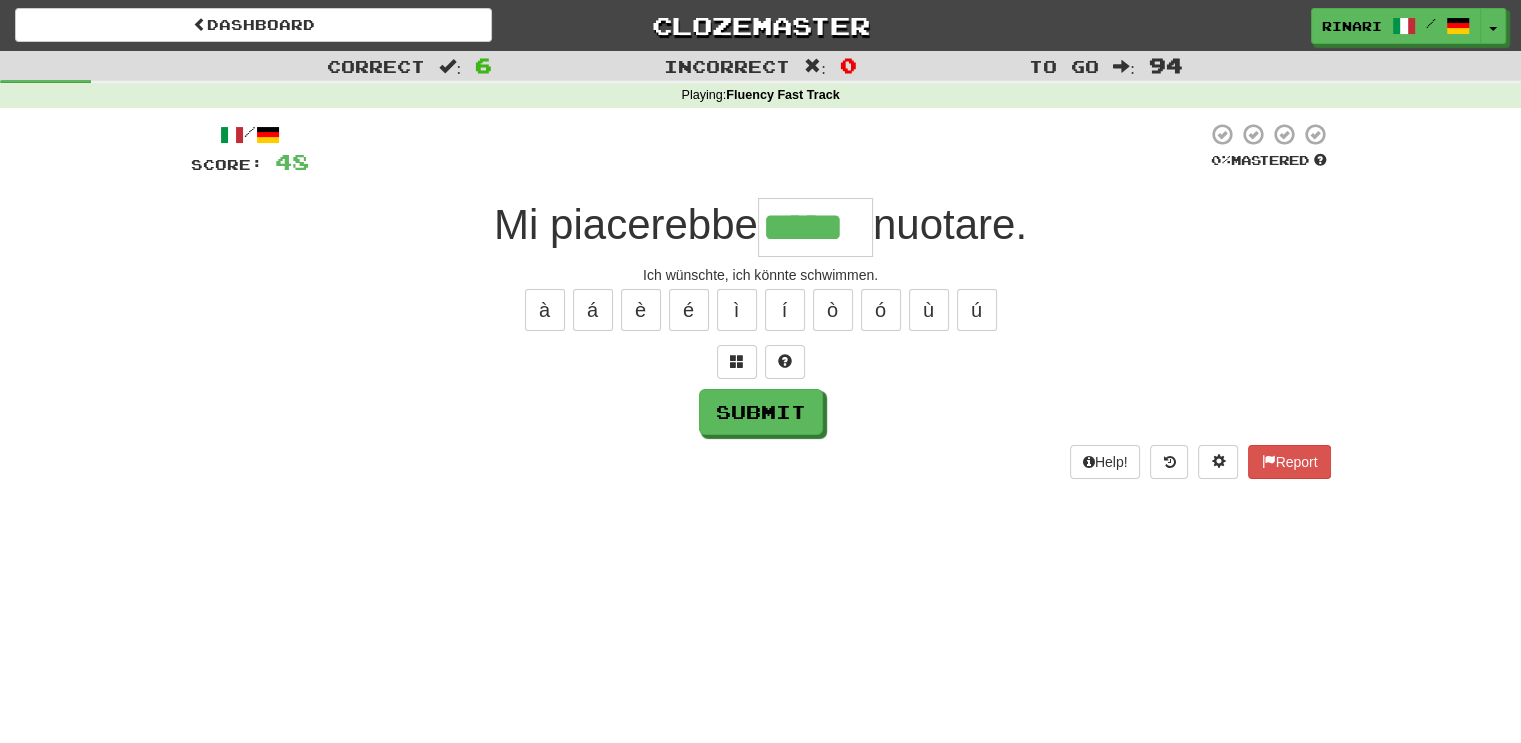 type on "*****" 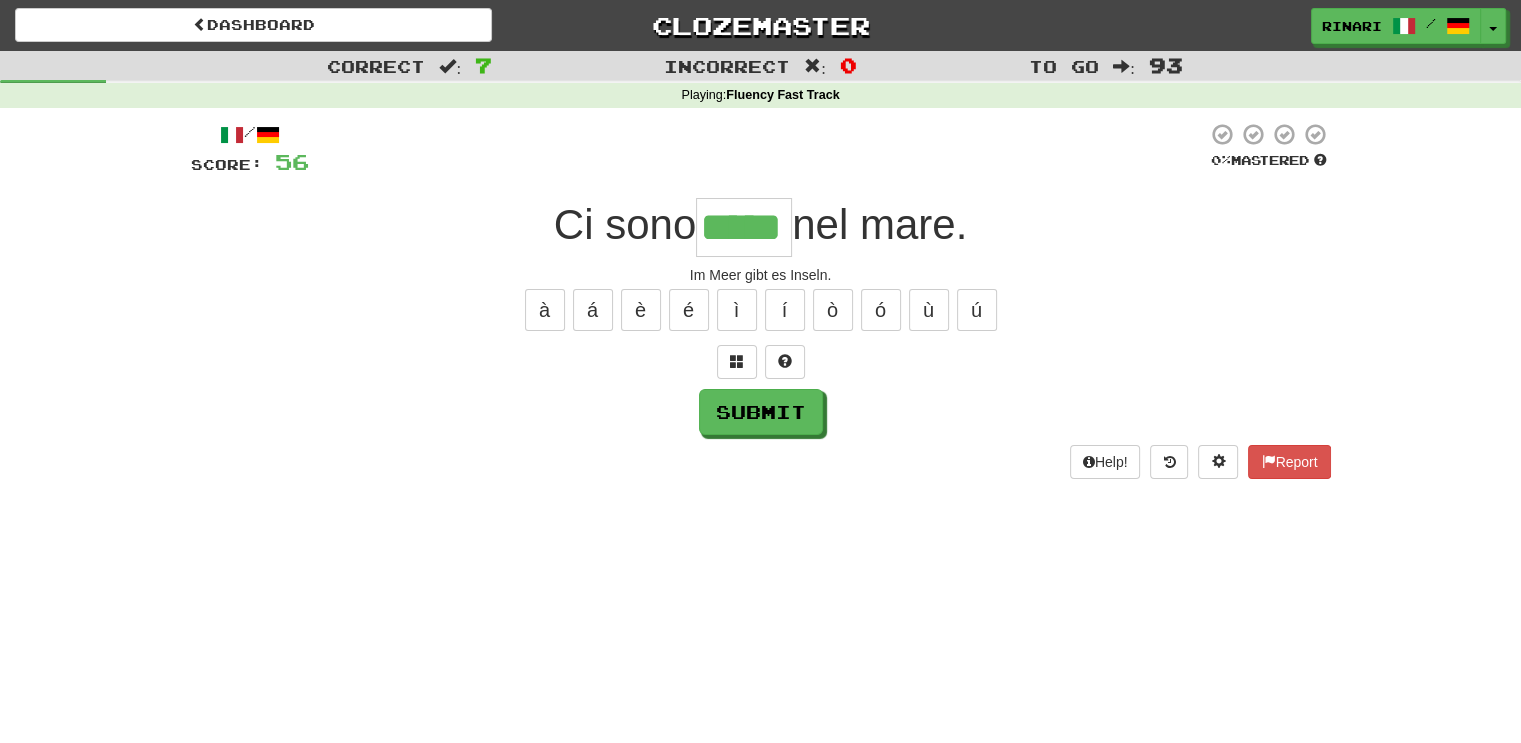 type on "*****" 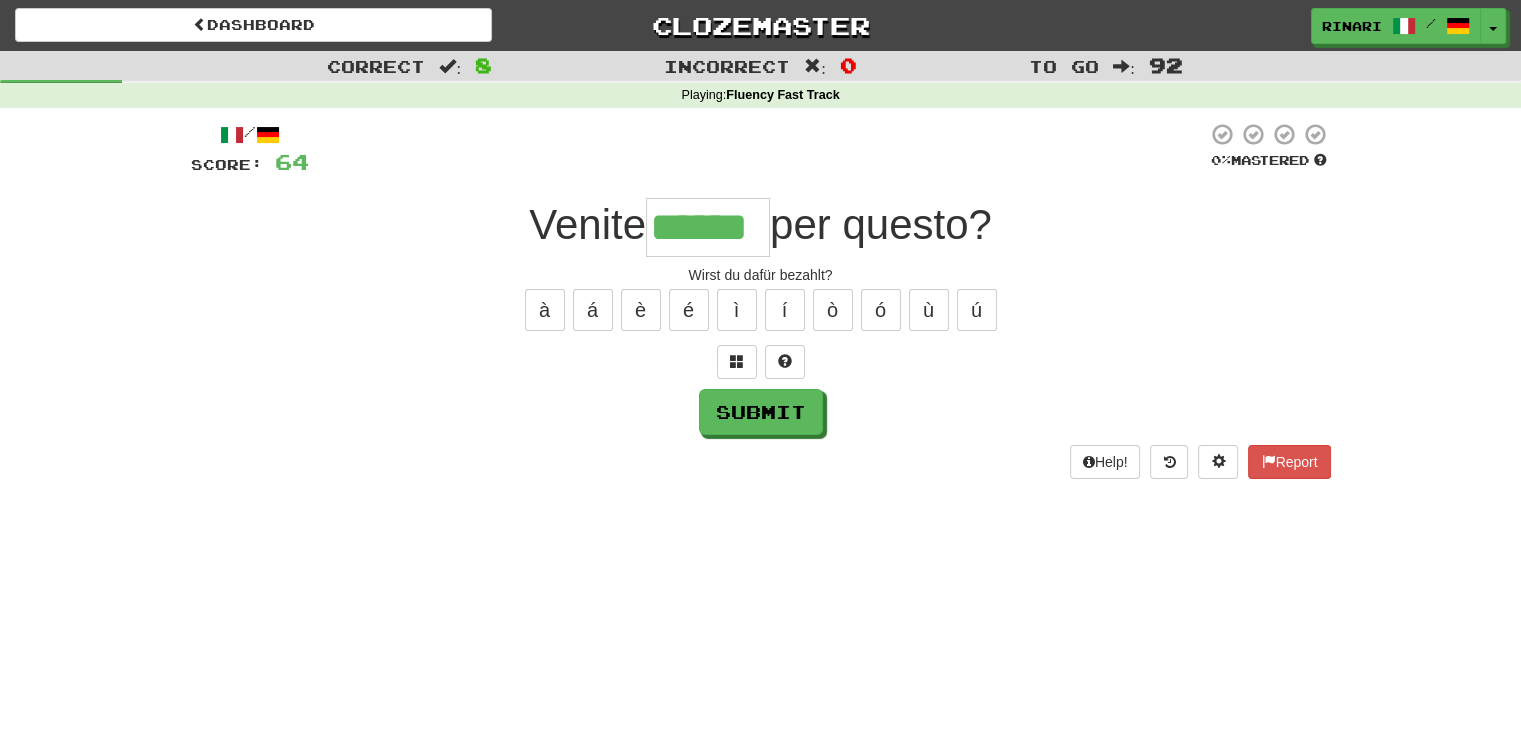 type on "******" 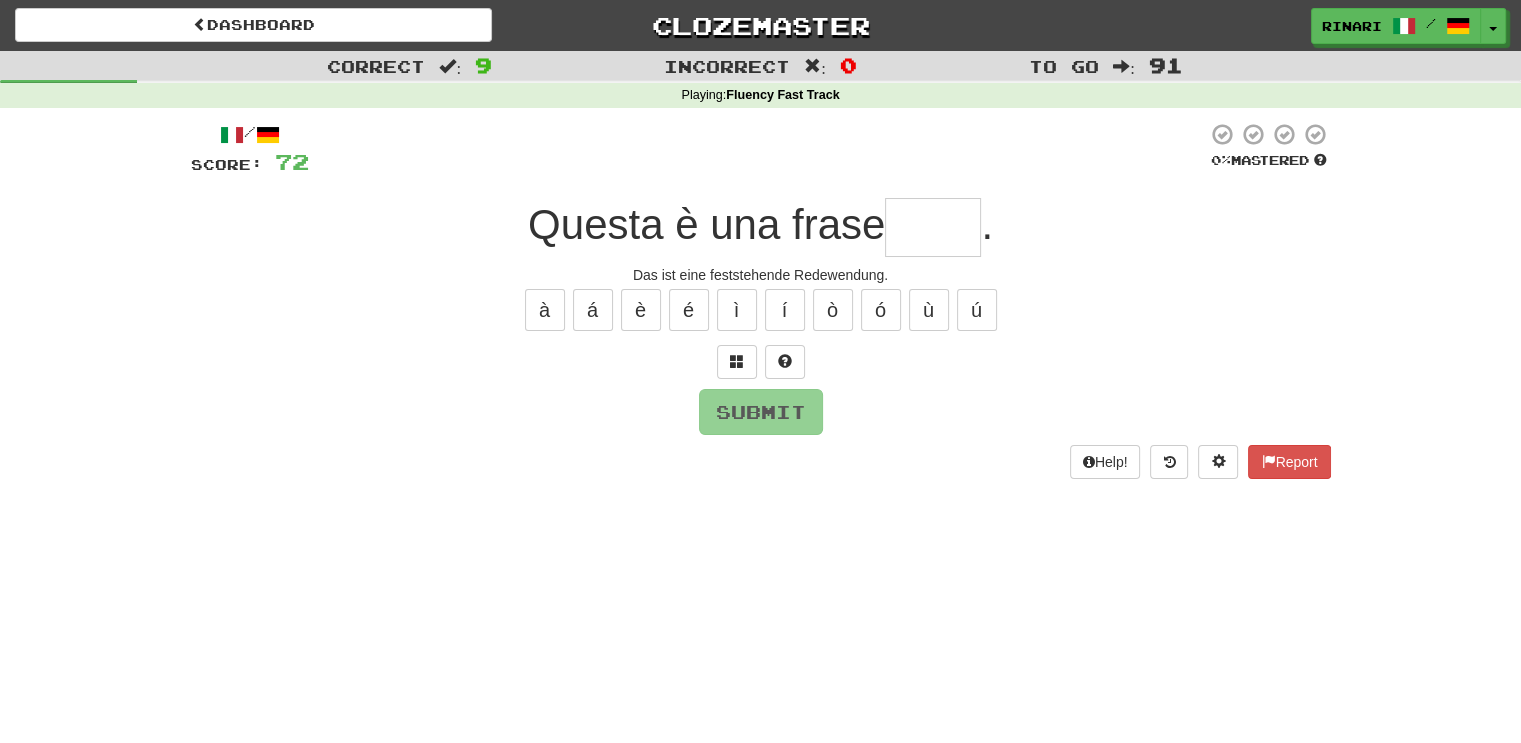 type on "*" 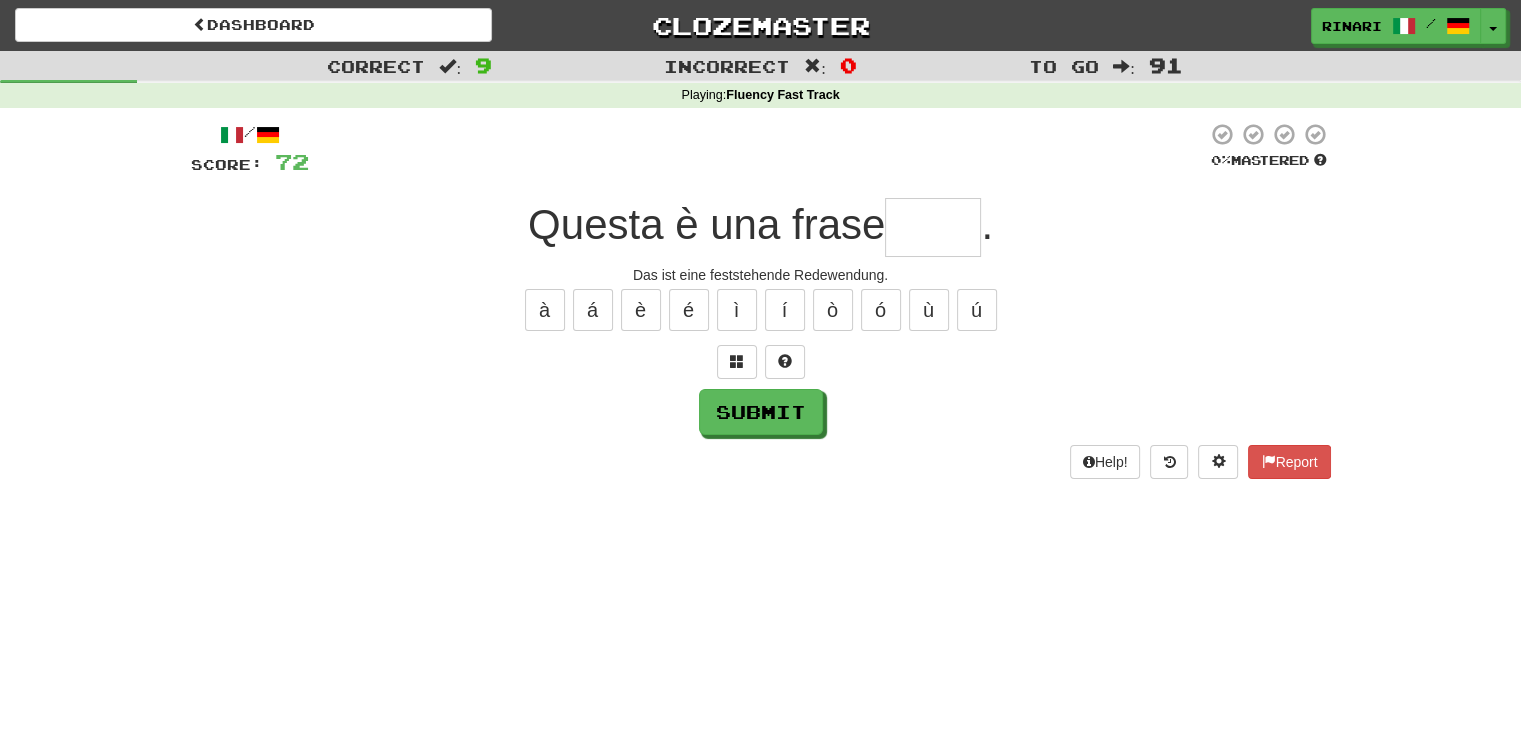 type on "*" 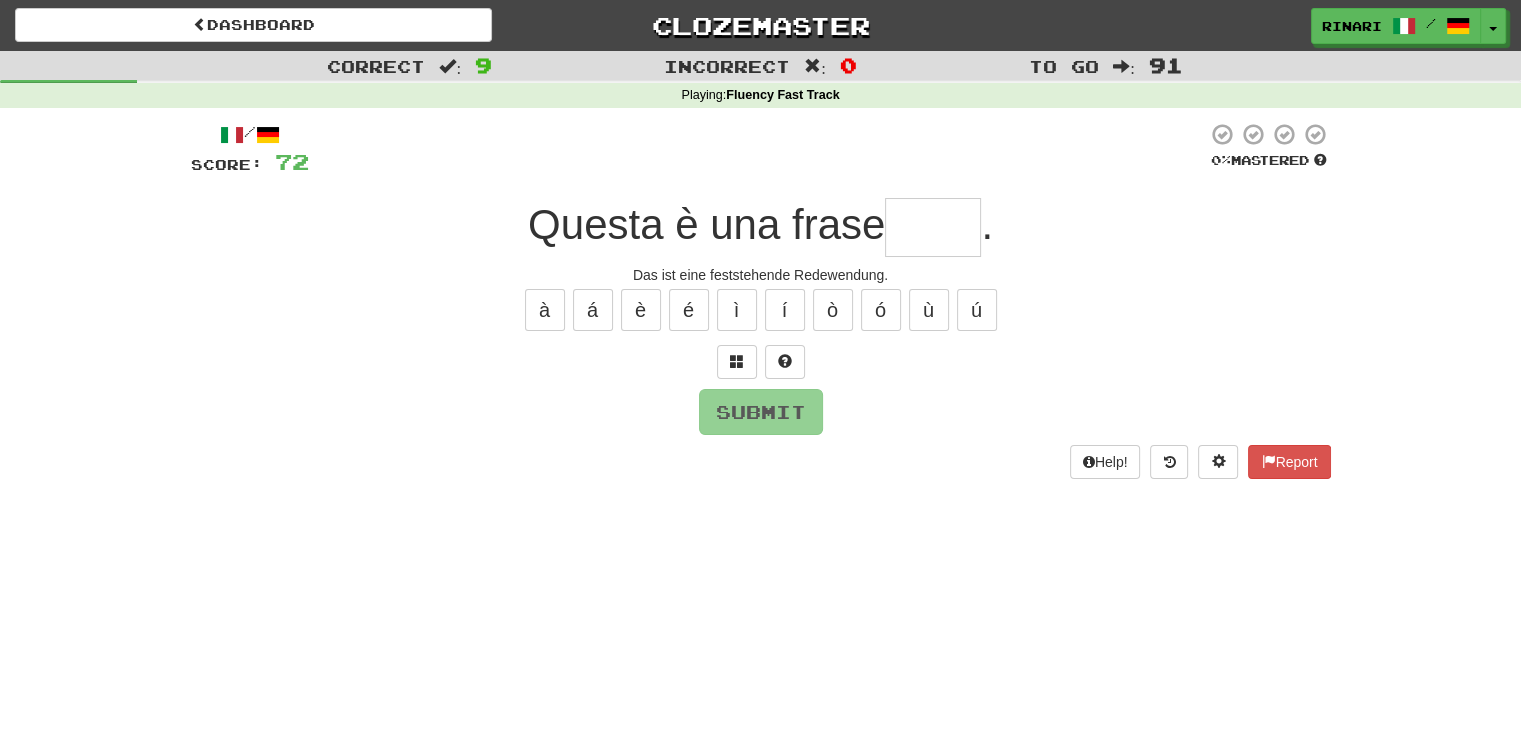 type on "*" 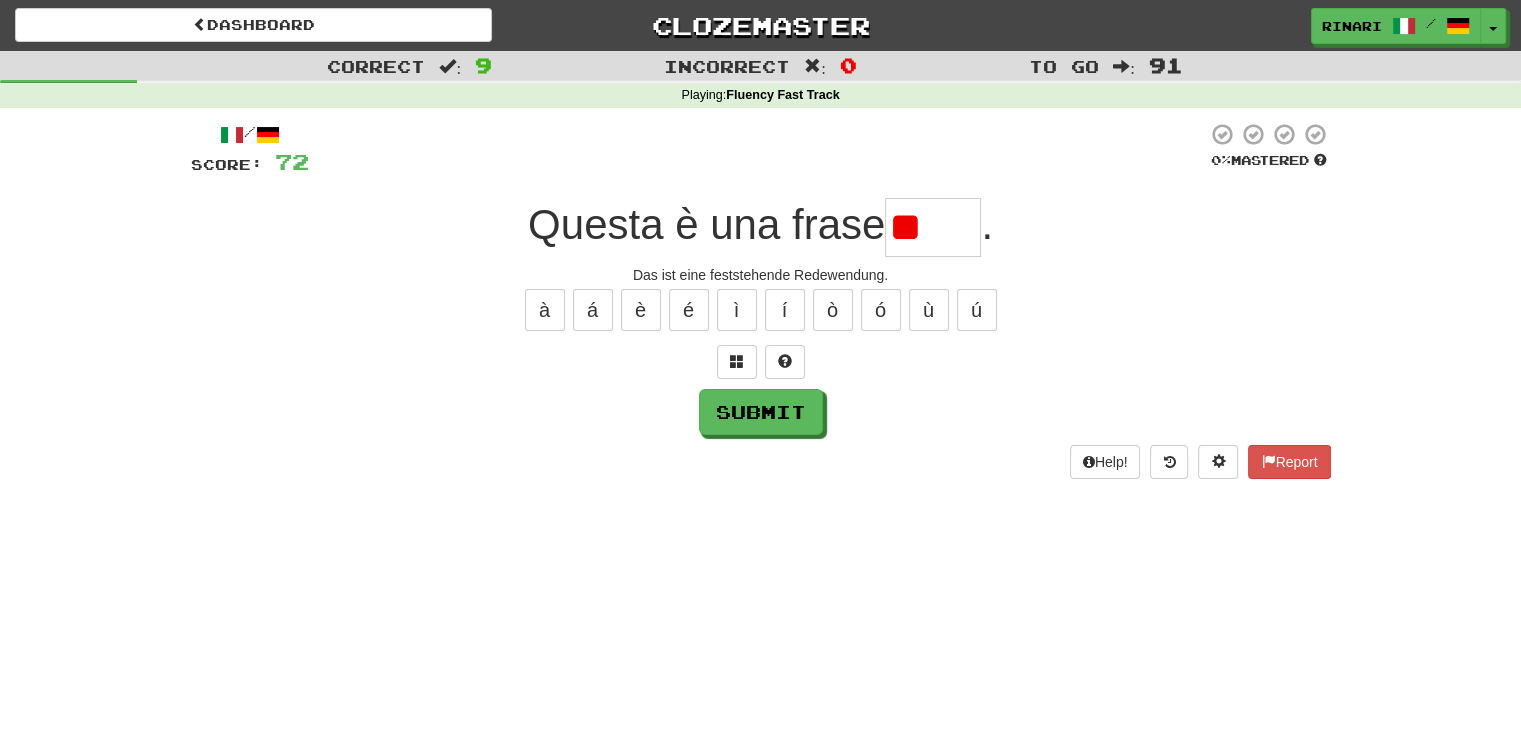 type on "*" 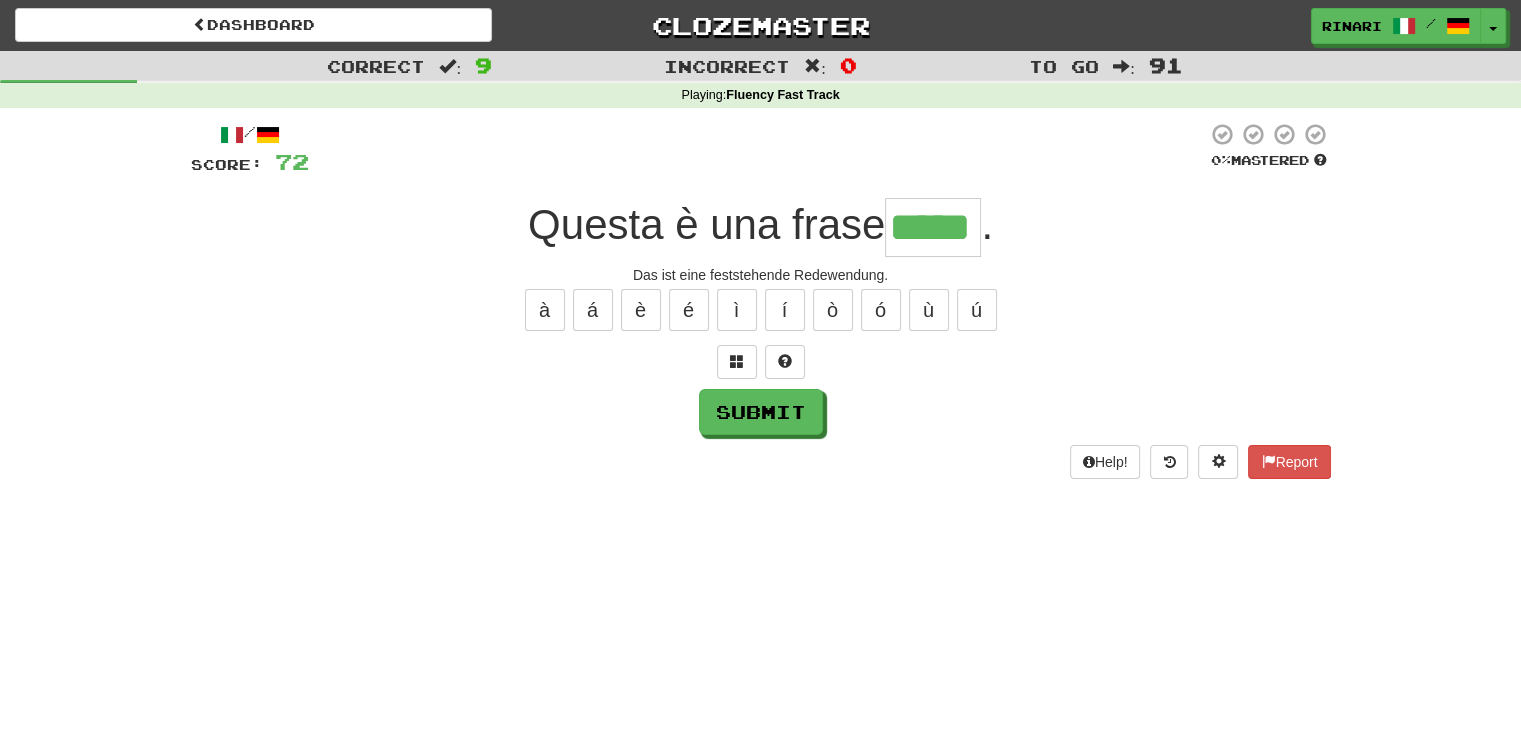 type on "*****" 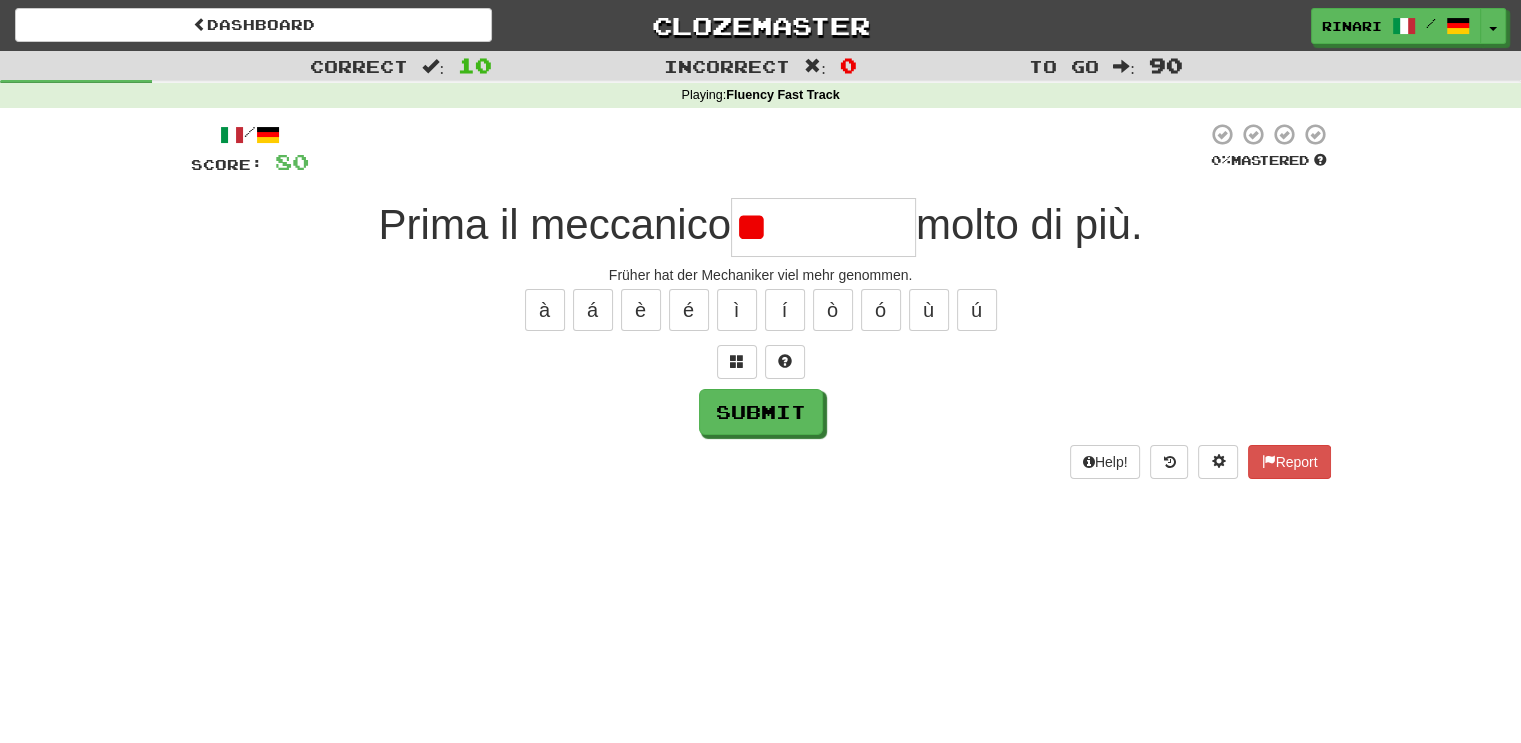type on "*" 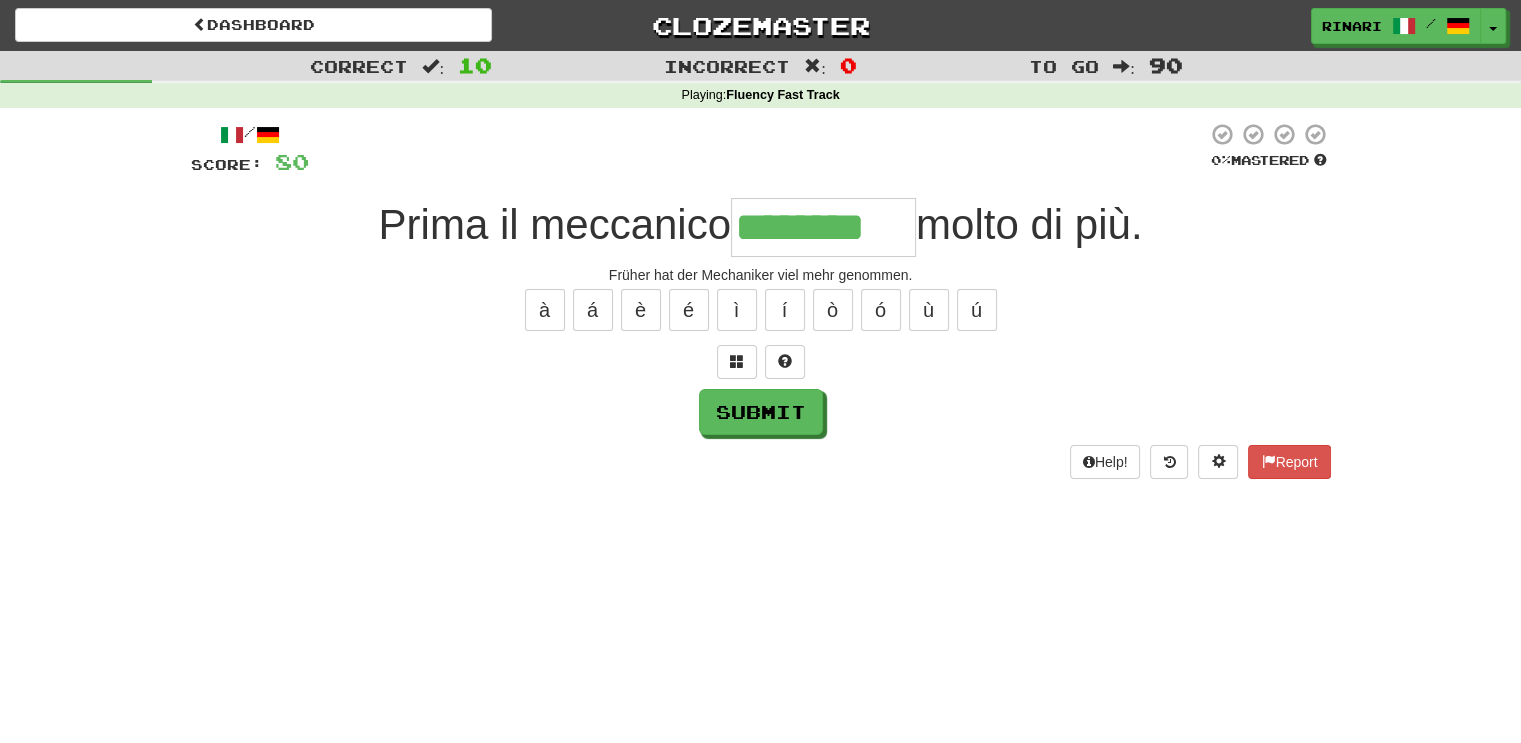 type on "********" 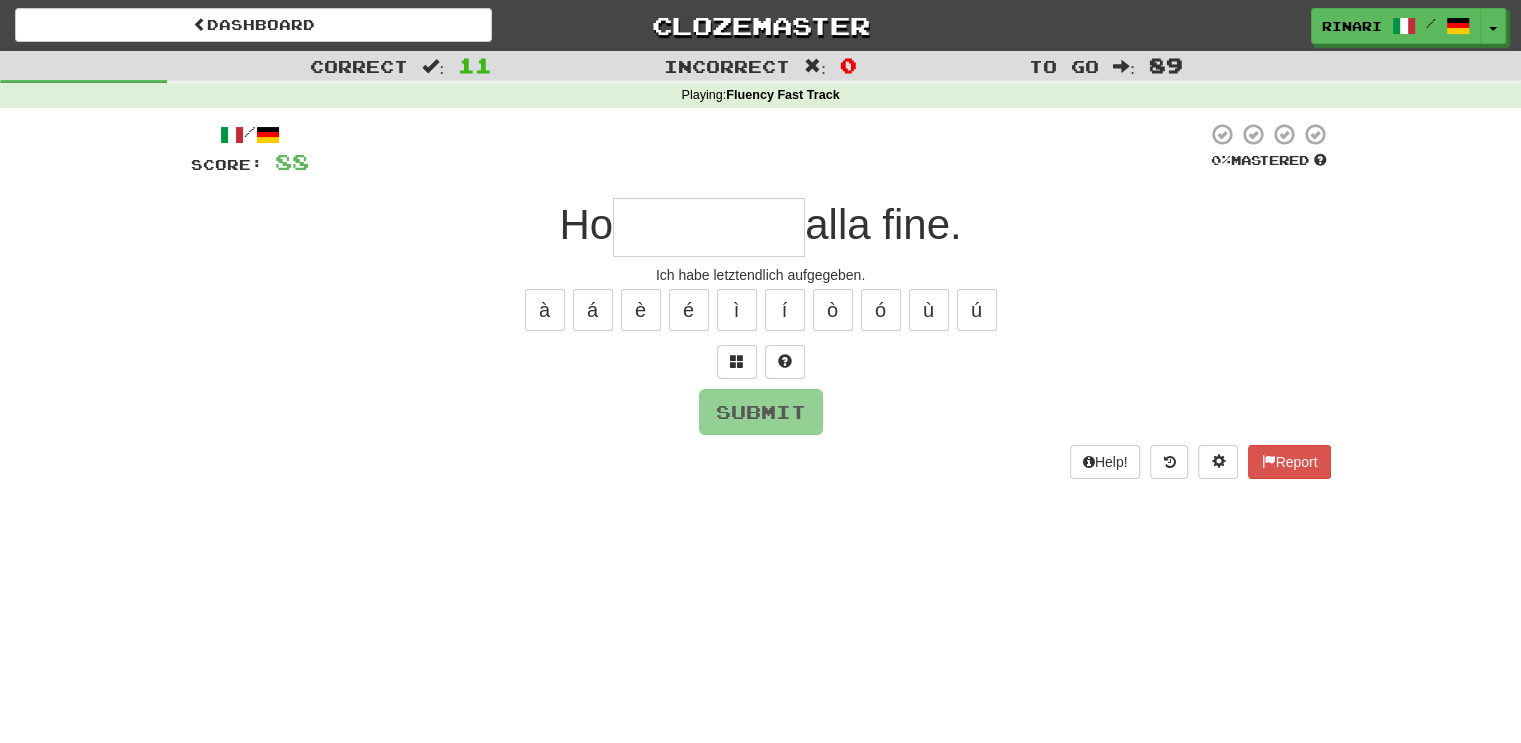 type on "*" 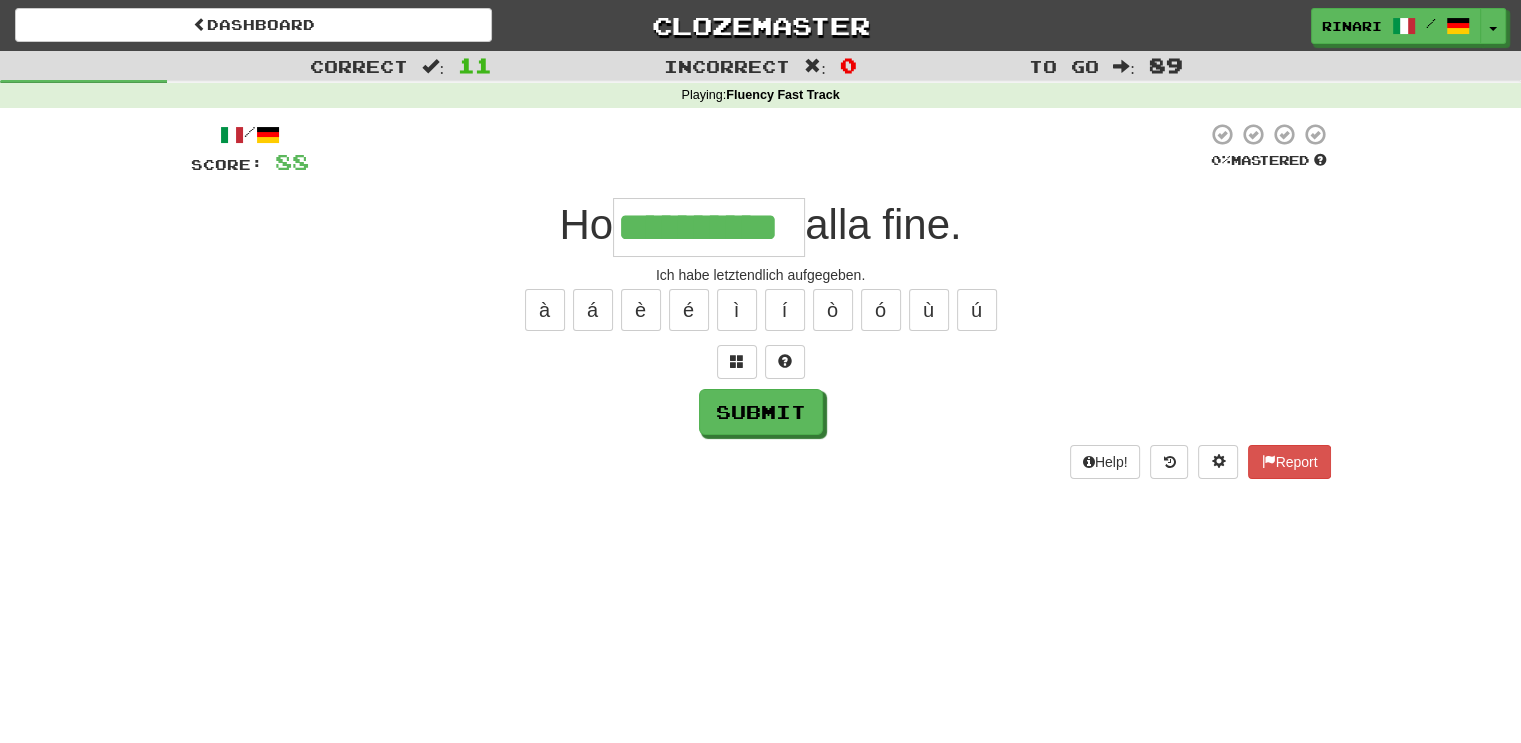 type on "**********" 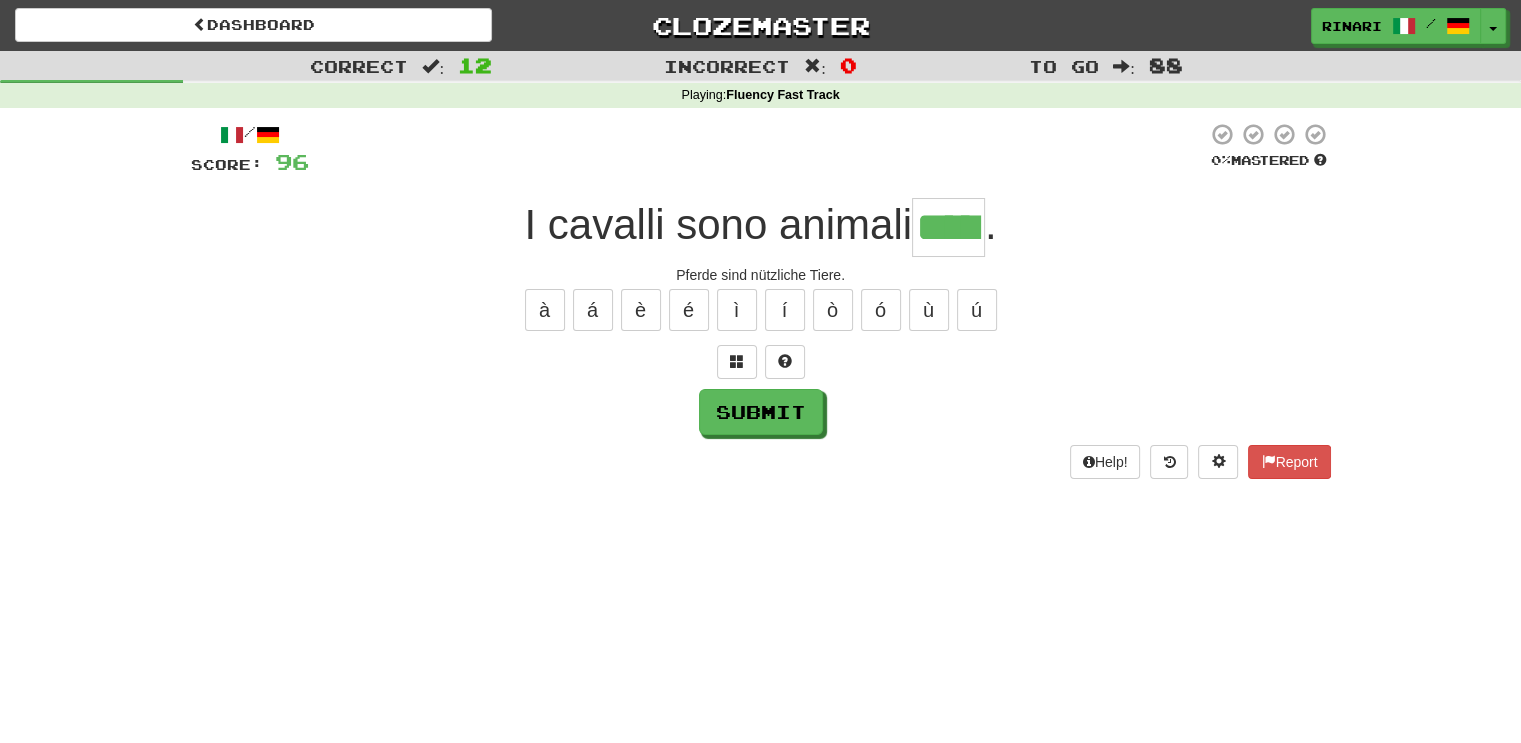 type on "*****" 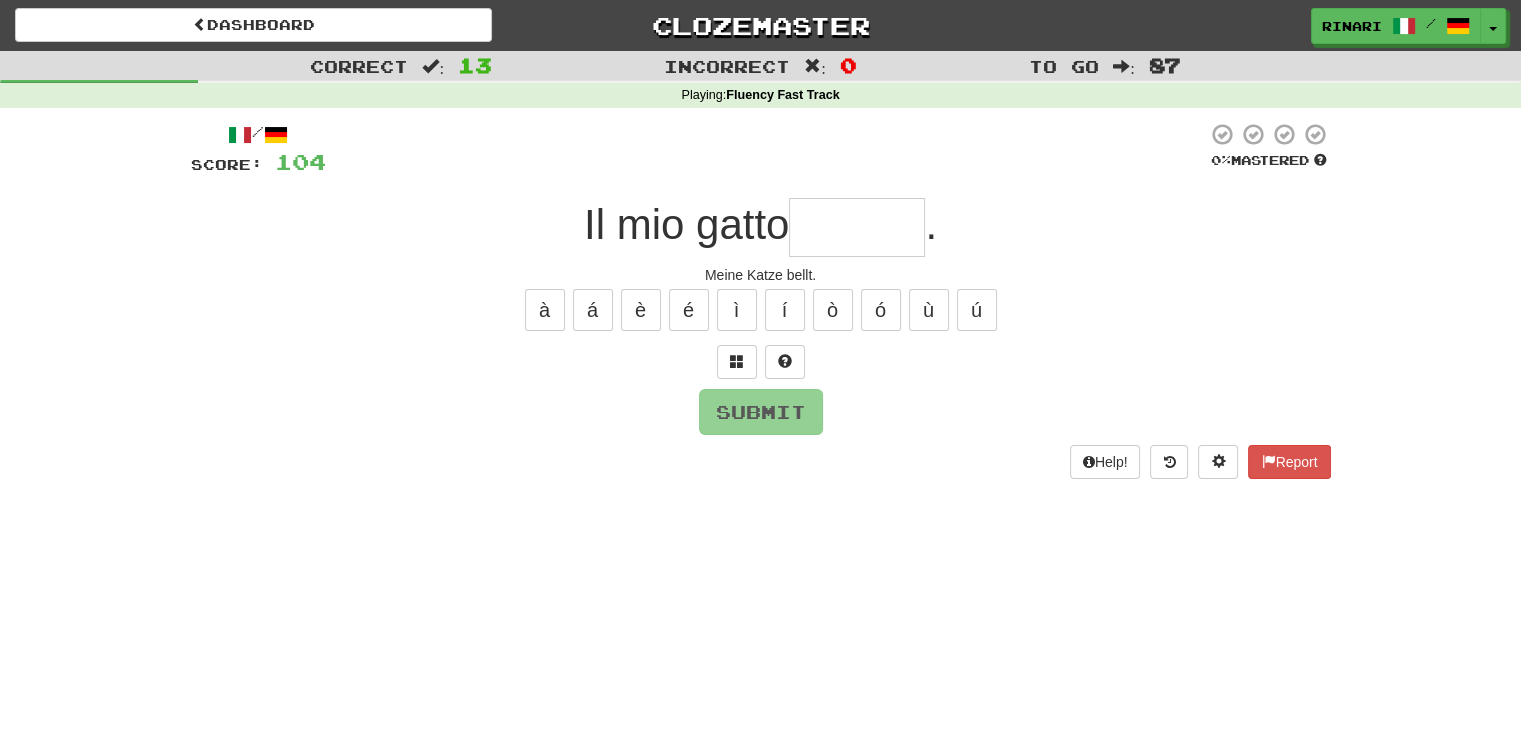 type on "*" 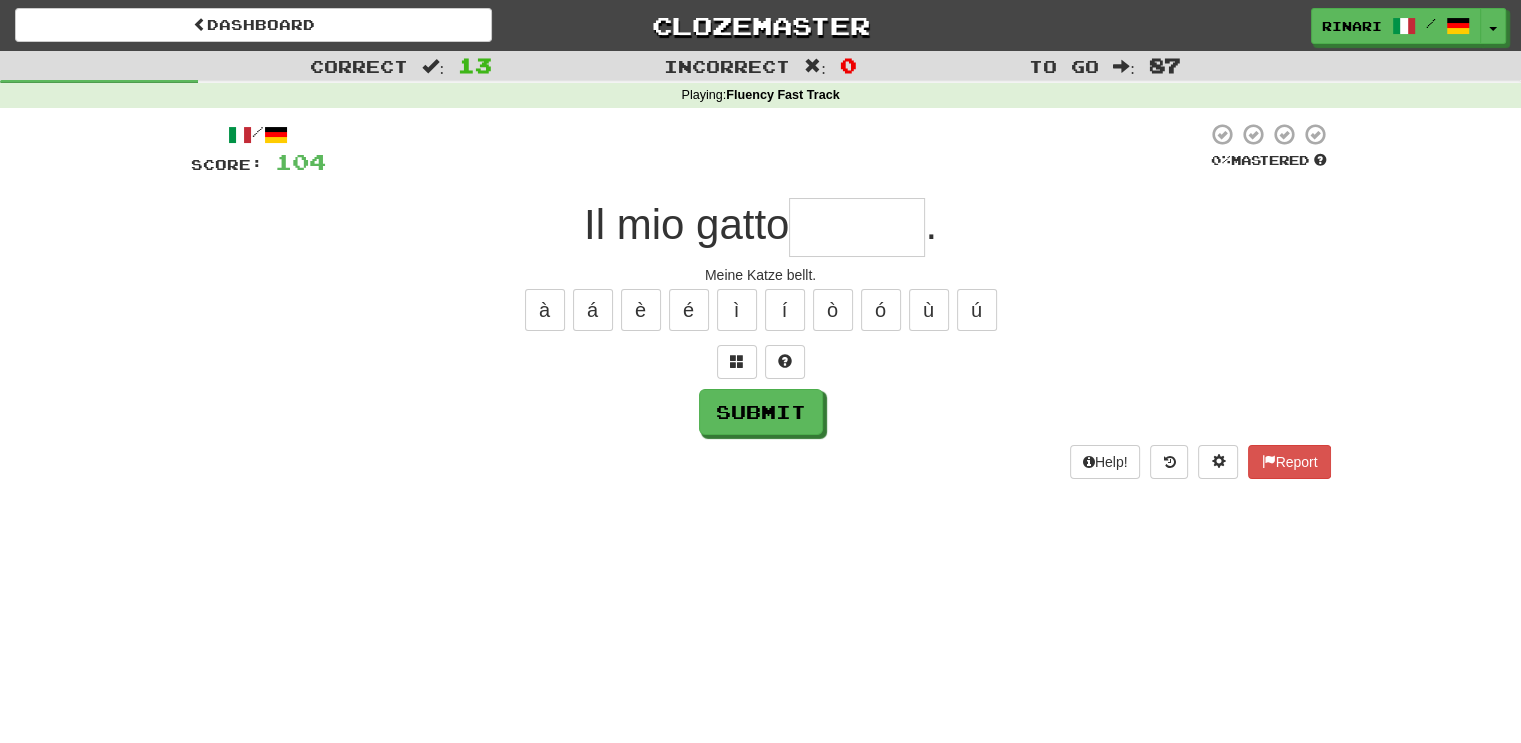 type on "*" 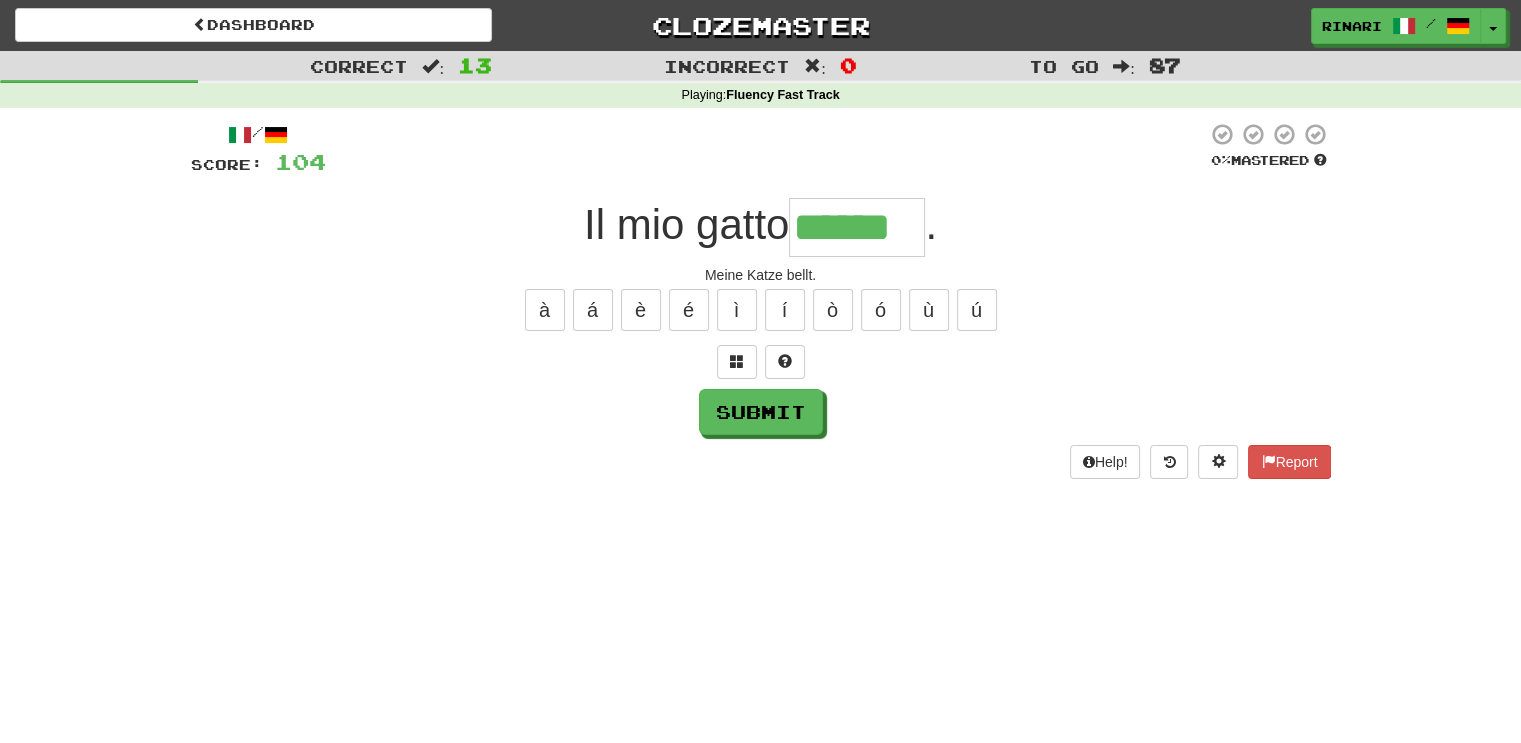 type on "******" 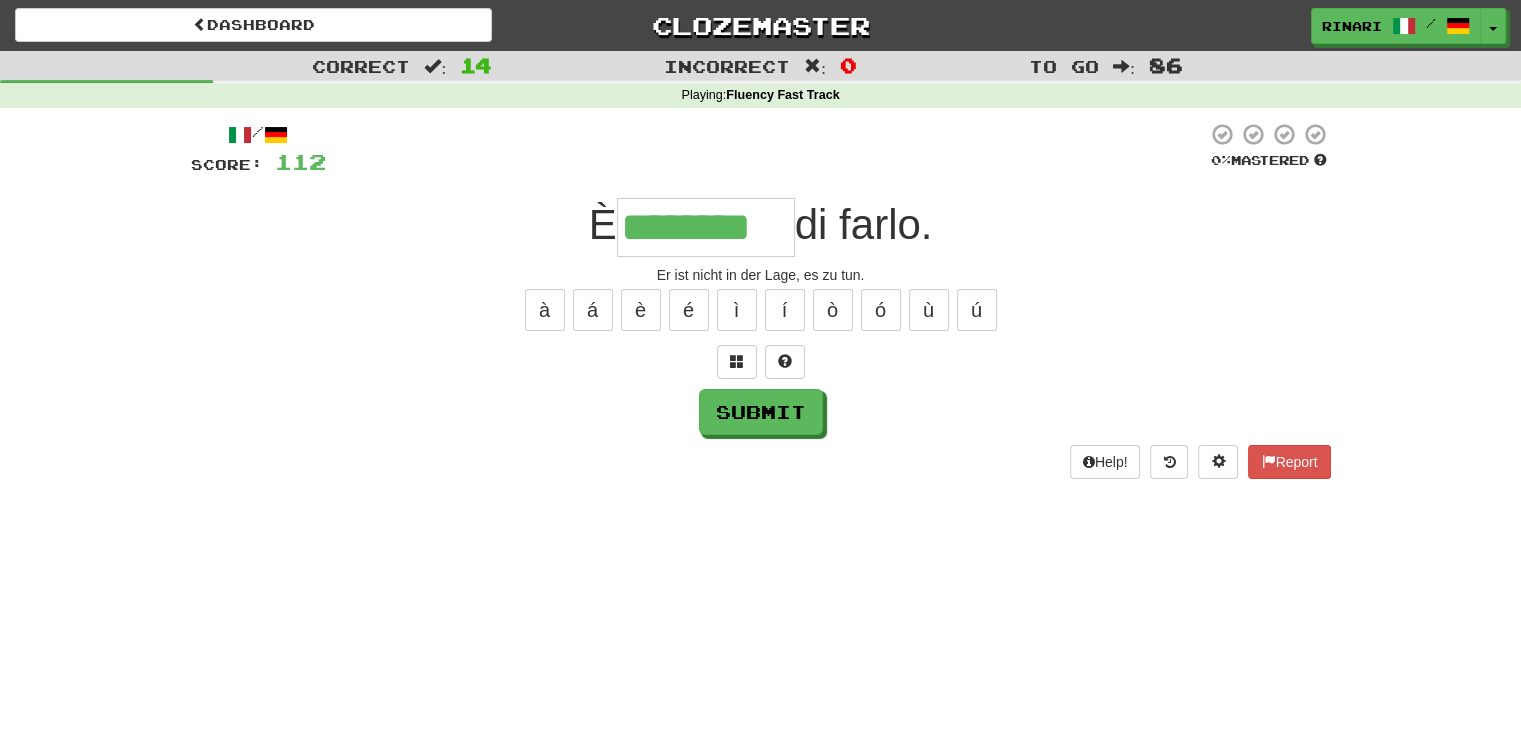 type on "********" 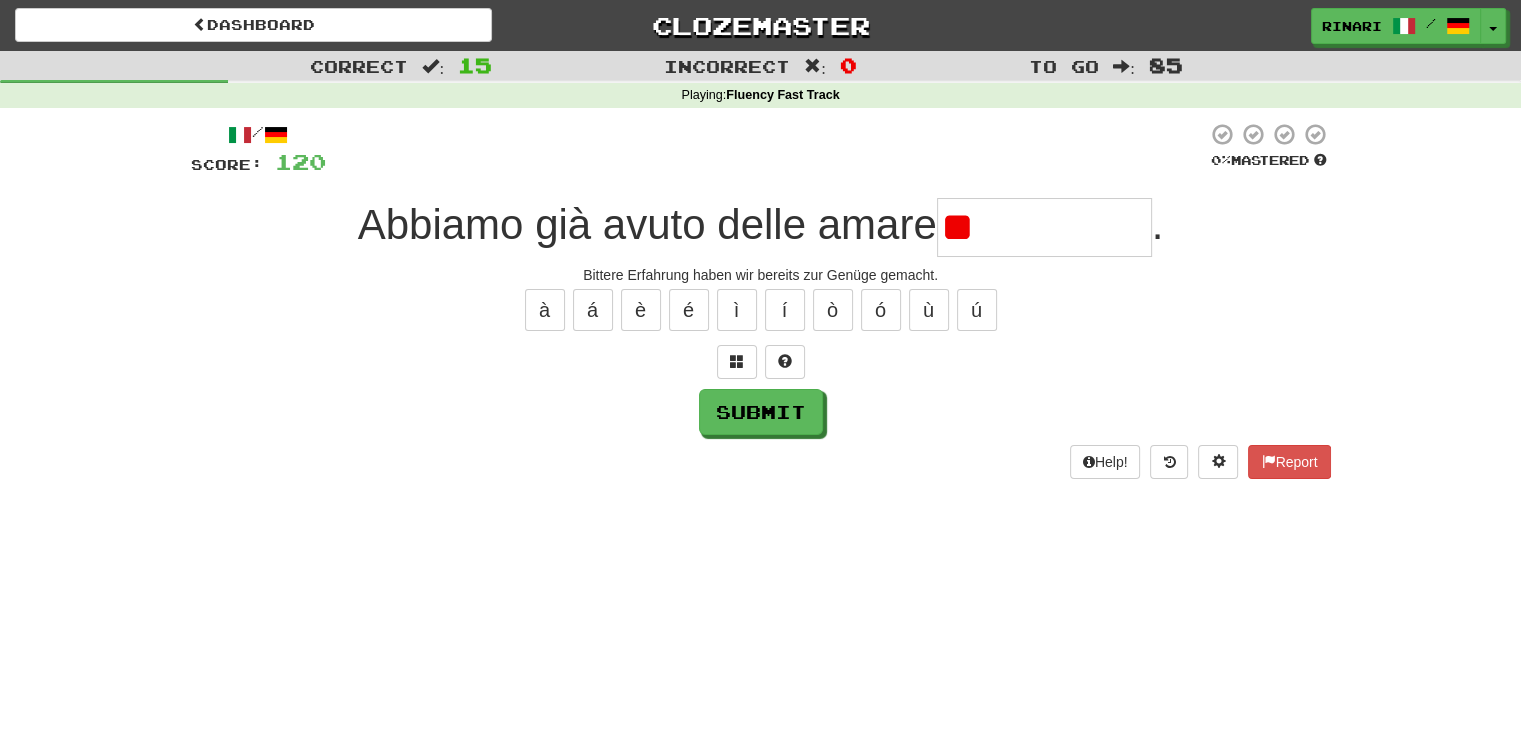 type on "*" 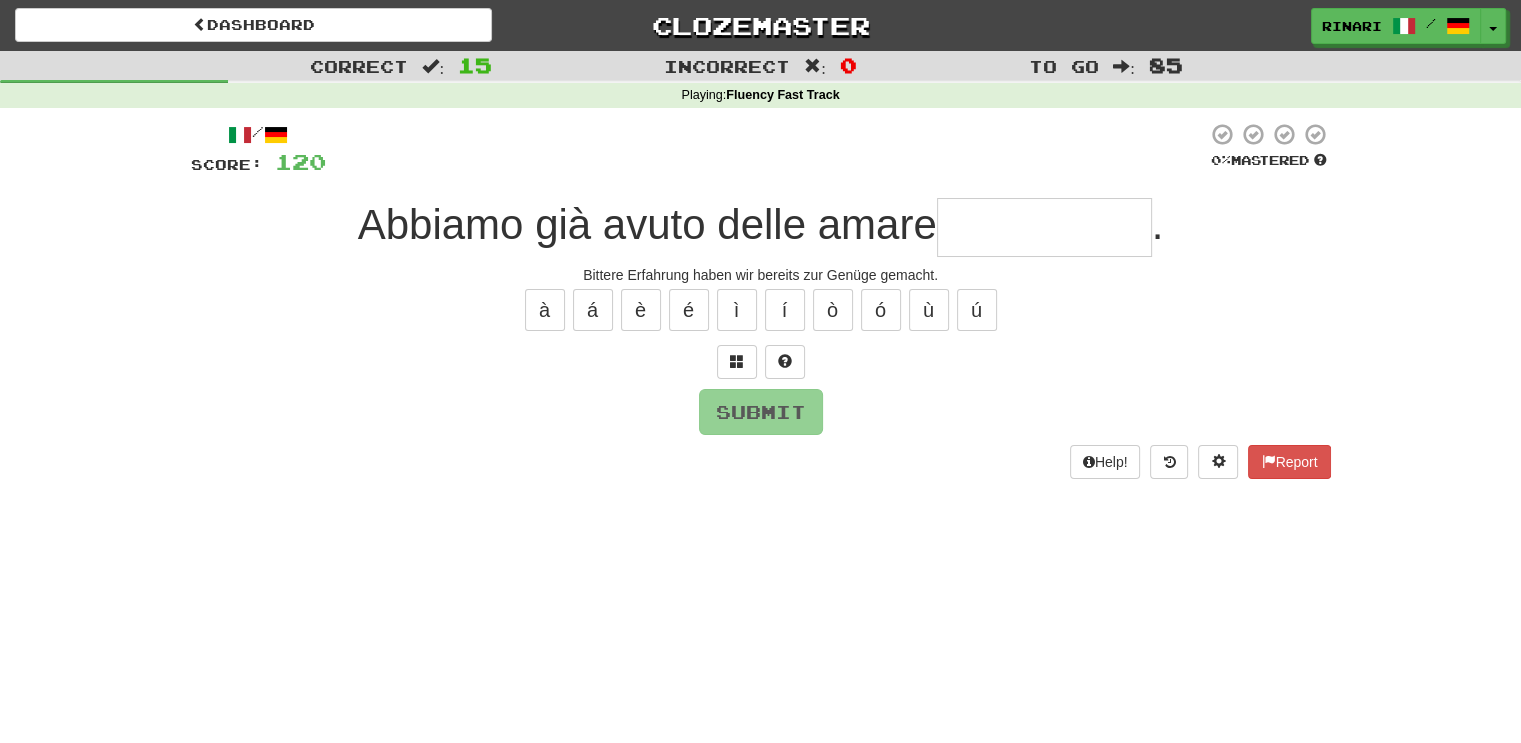 type on "*" 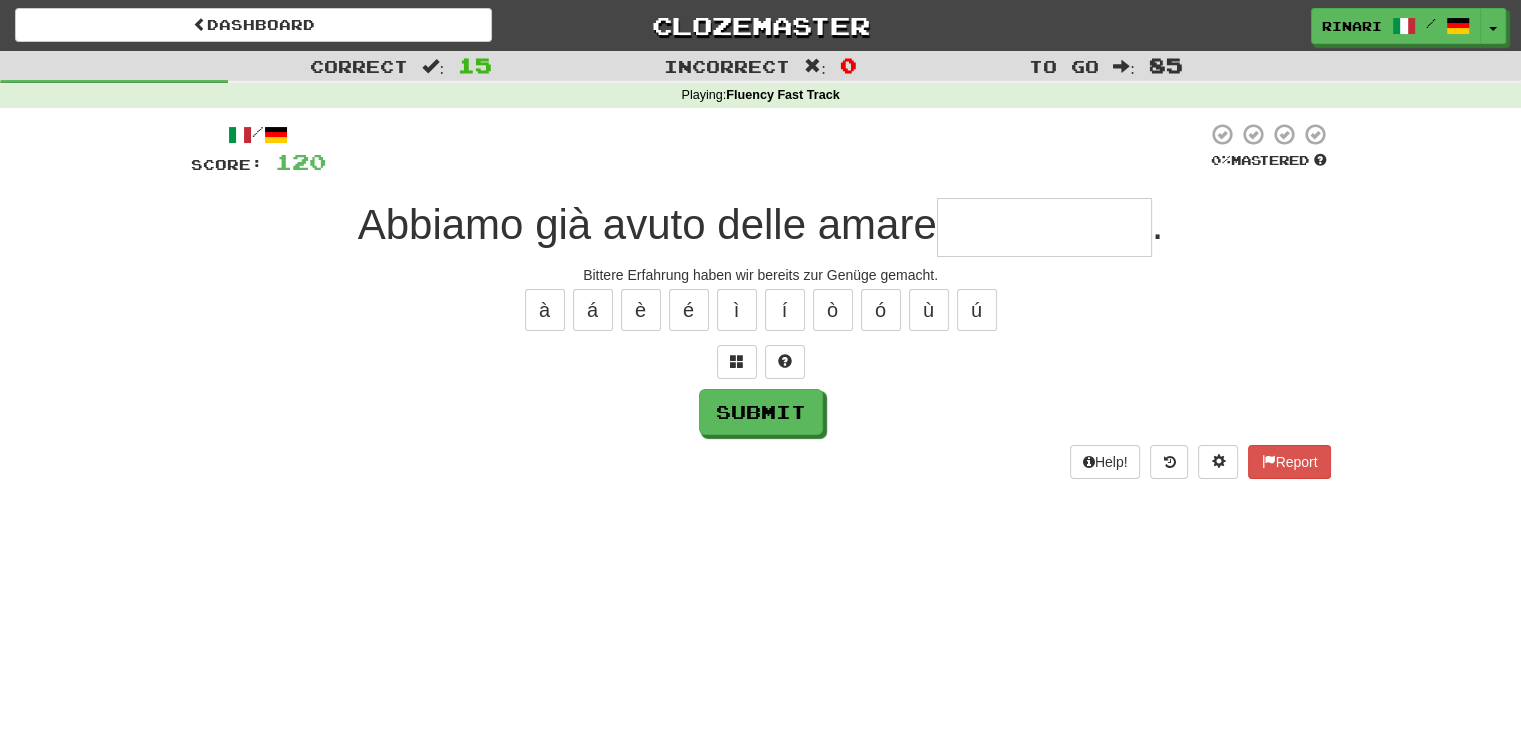 type on "*" 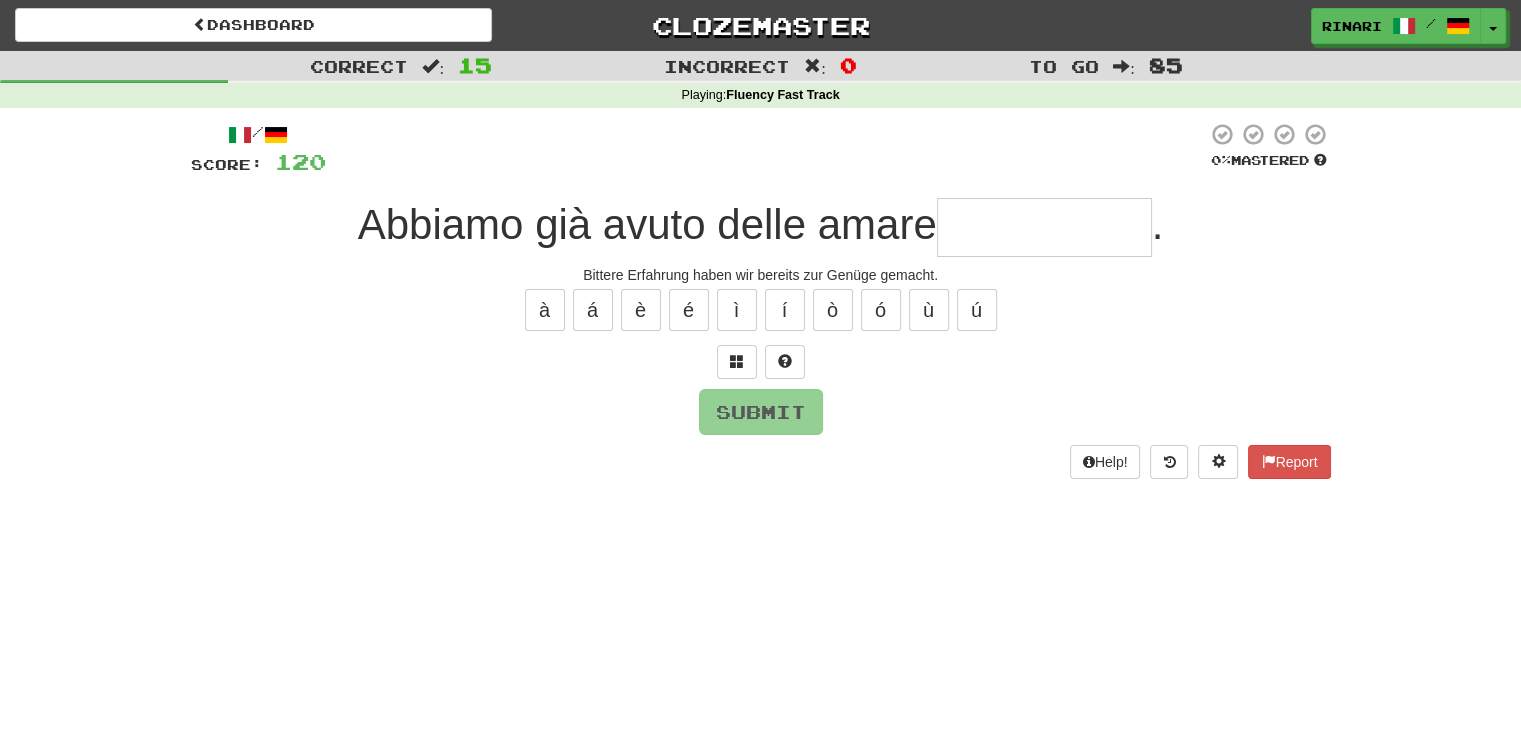 type on "*" 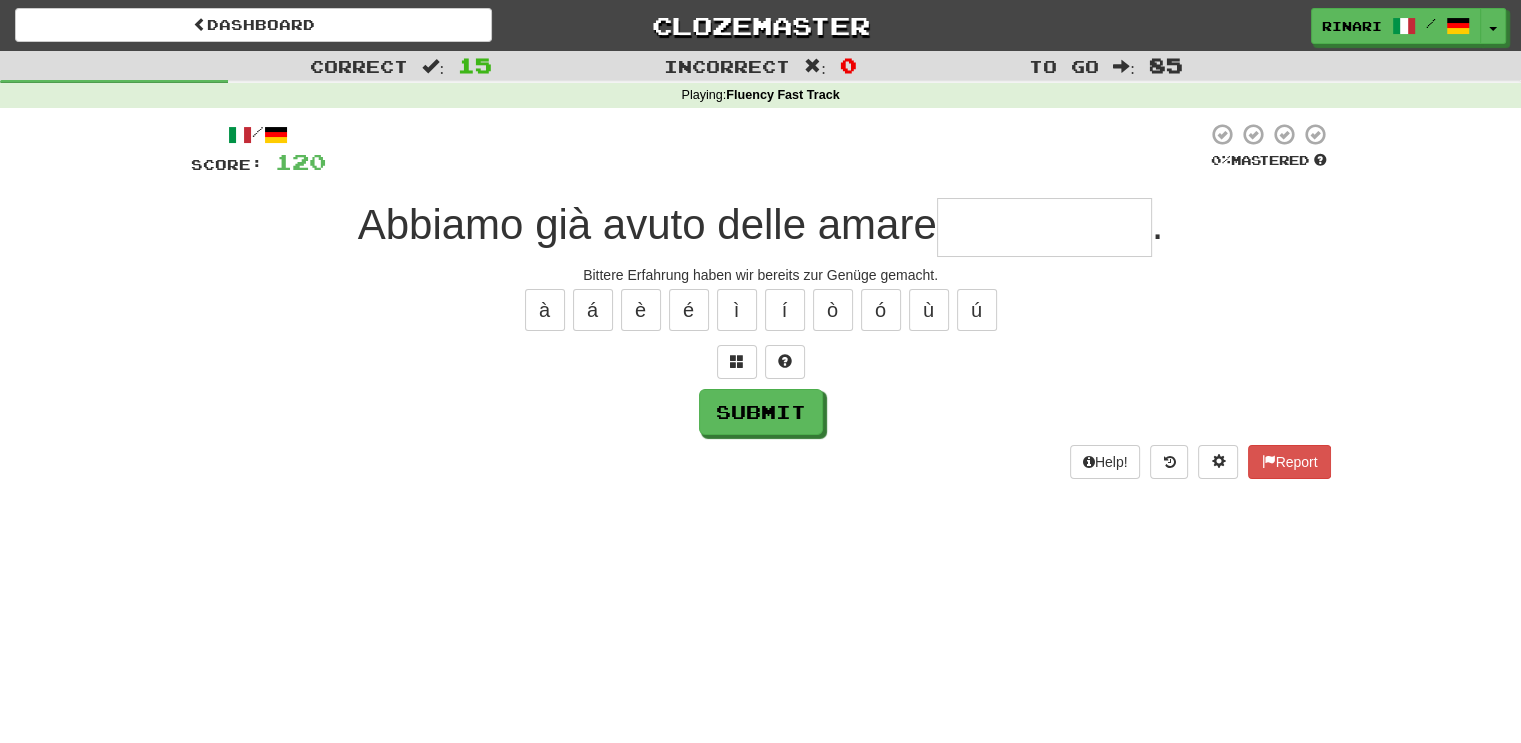 type on "*" 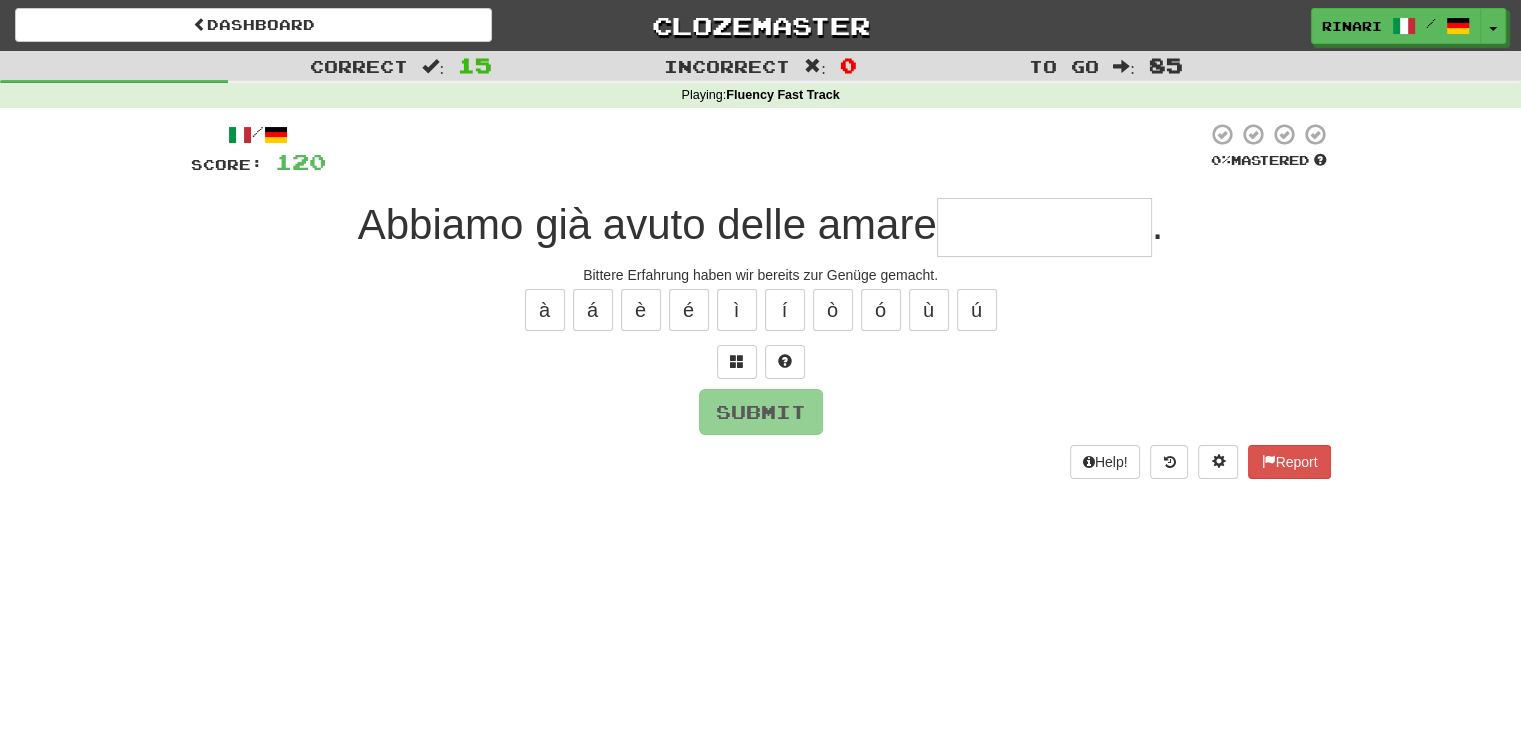 type on "*" 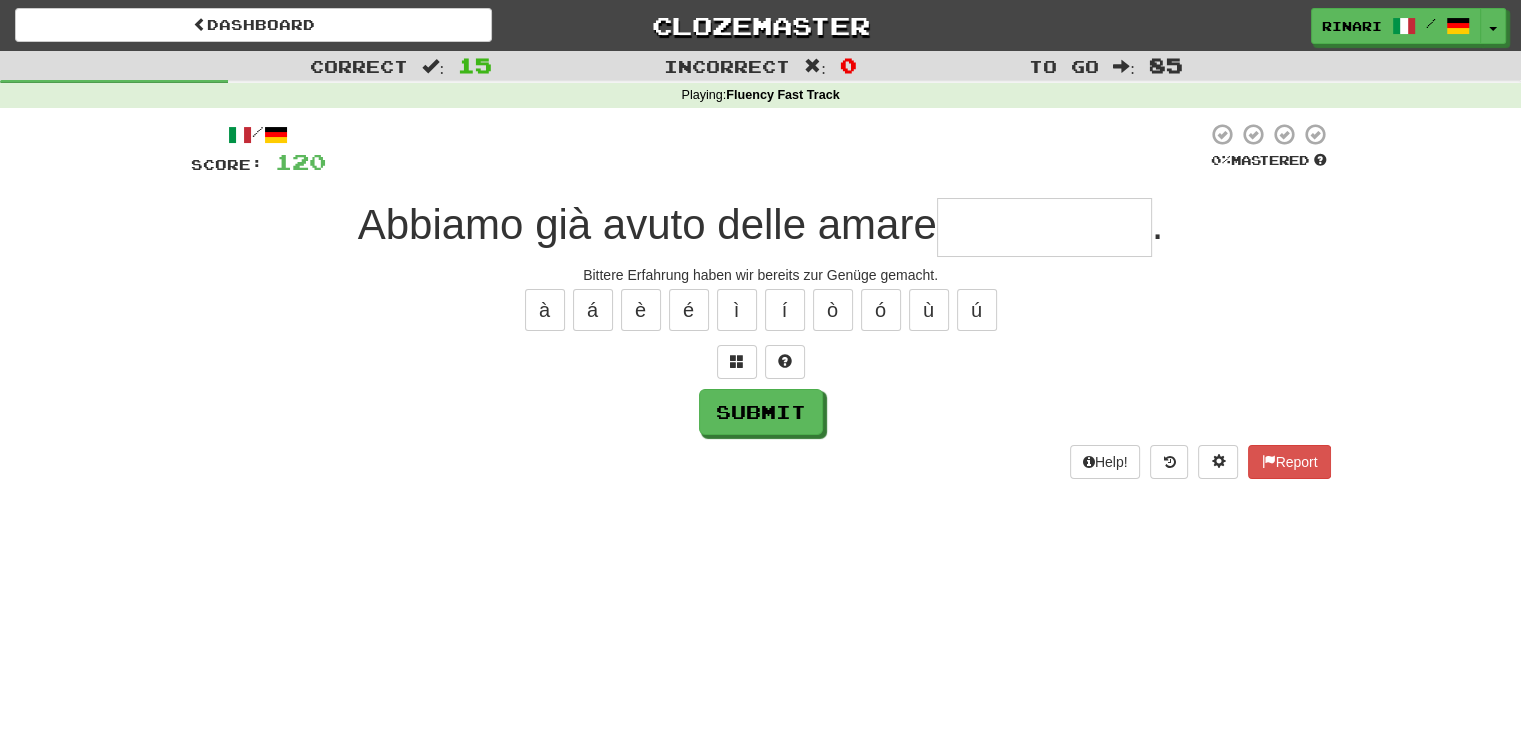 type on "*" 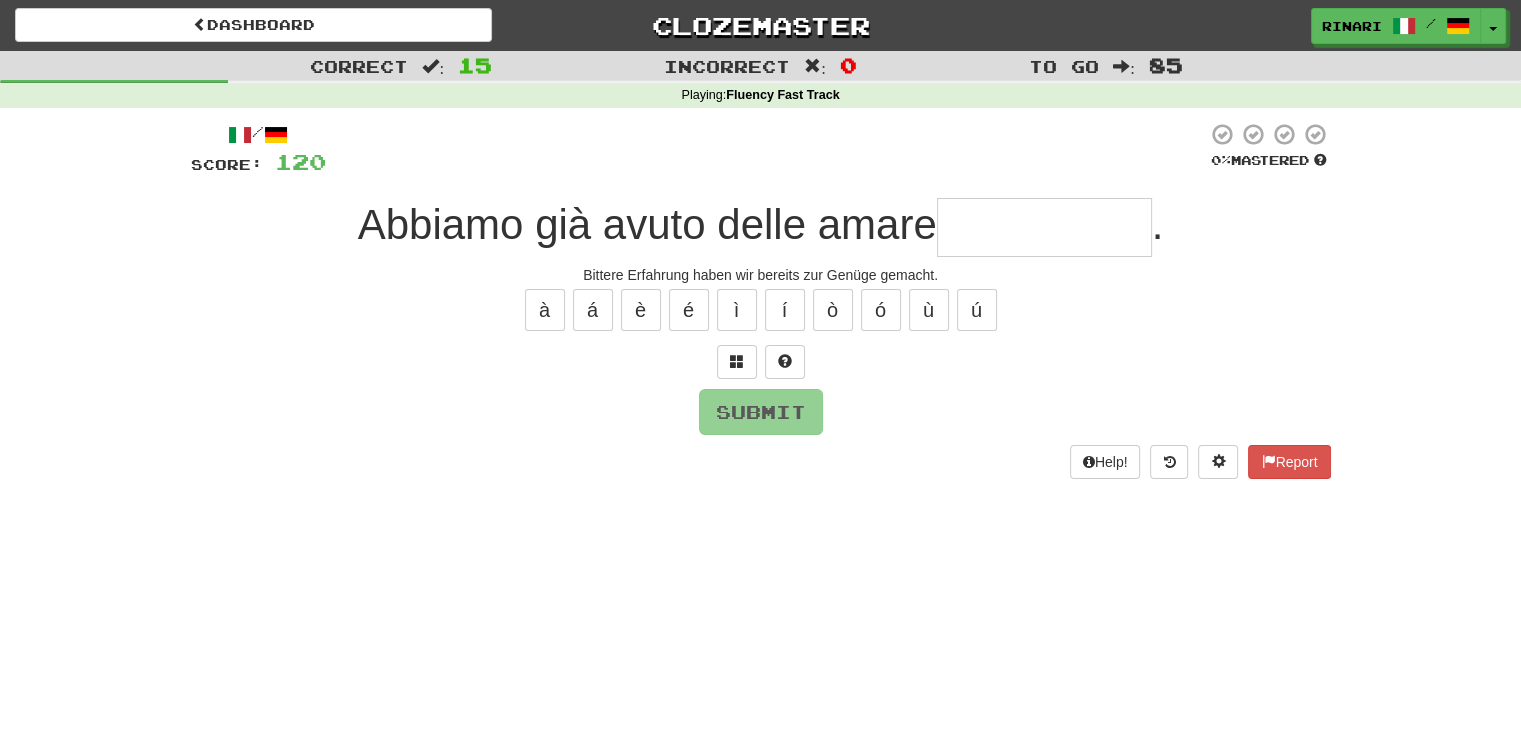 type on "*" 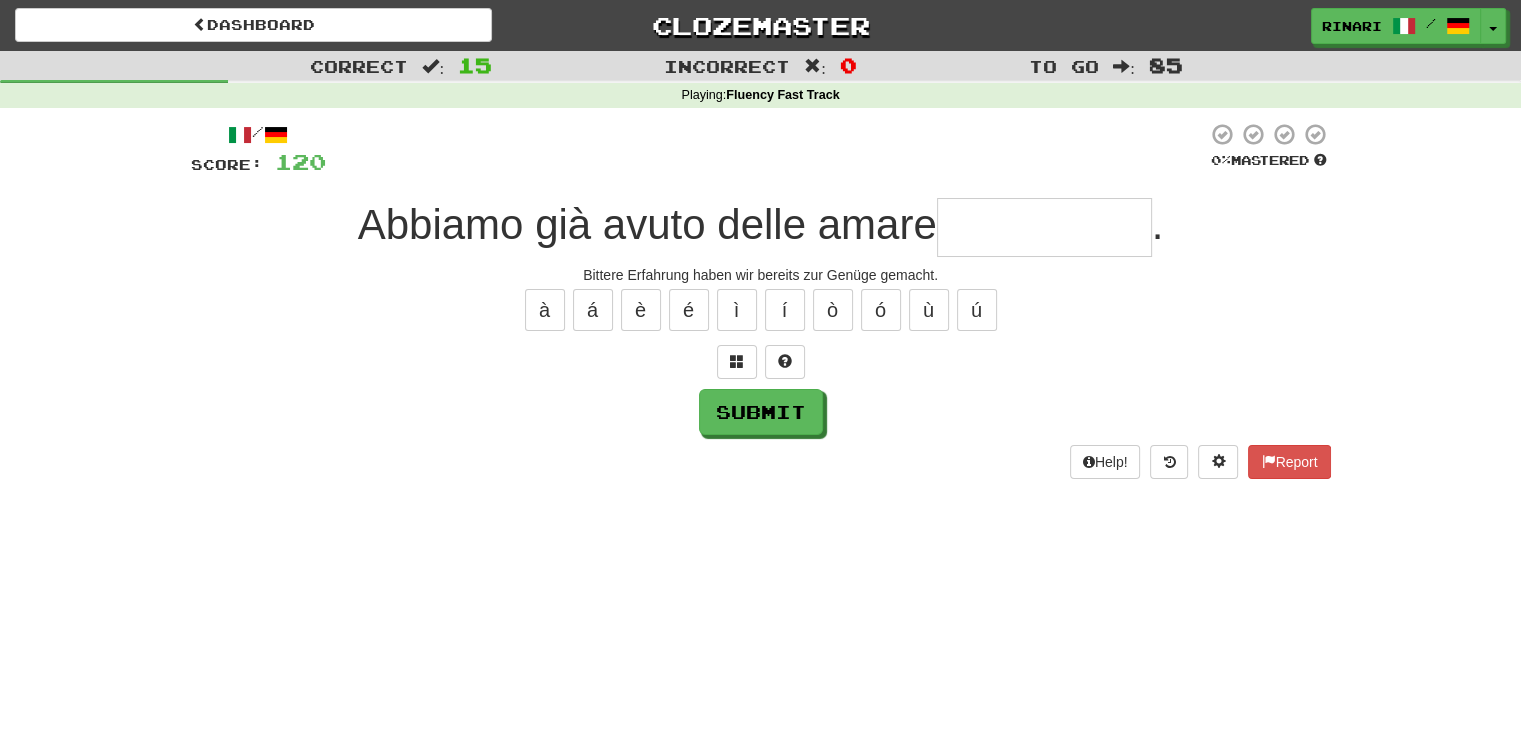 type on "*" 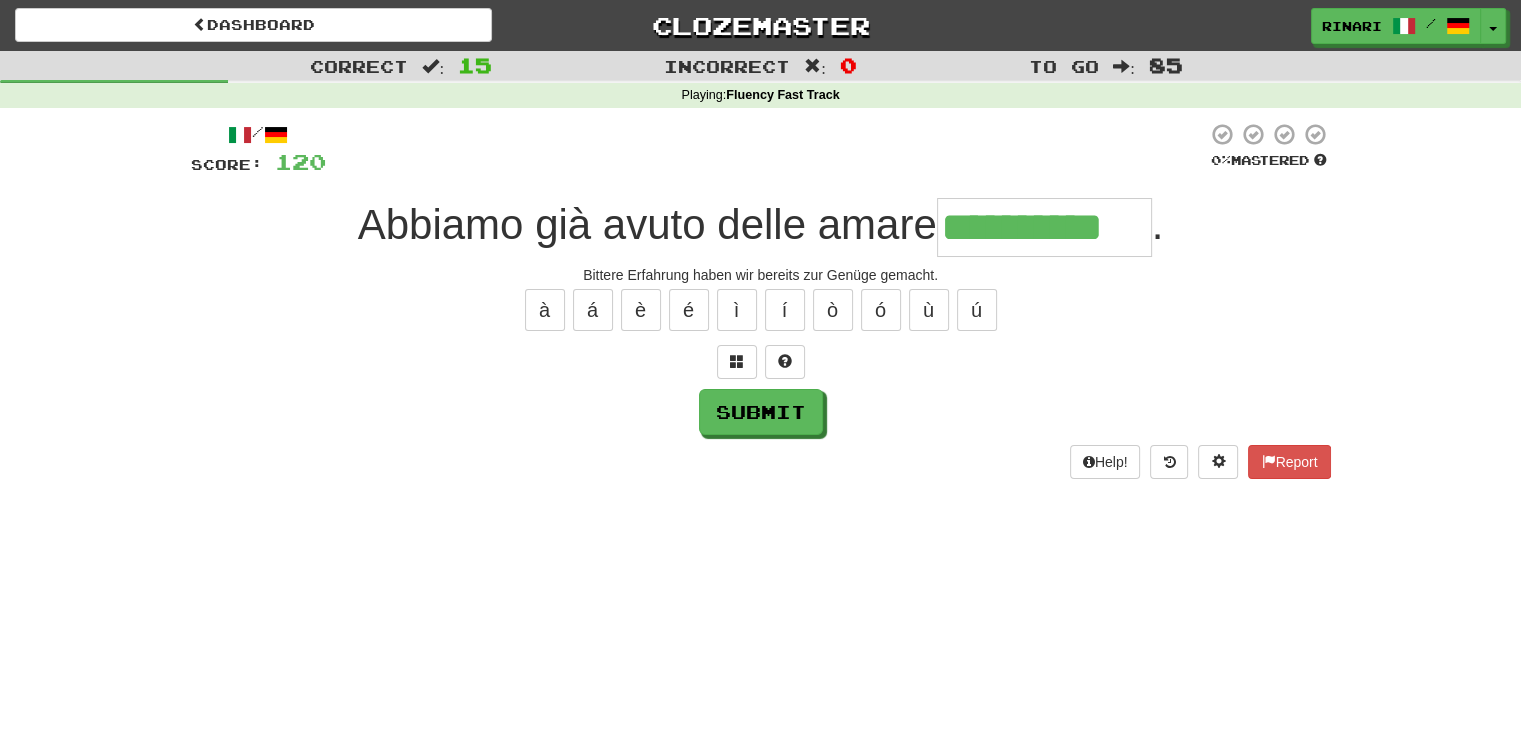 type on "**********" 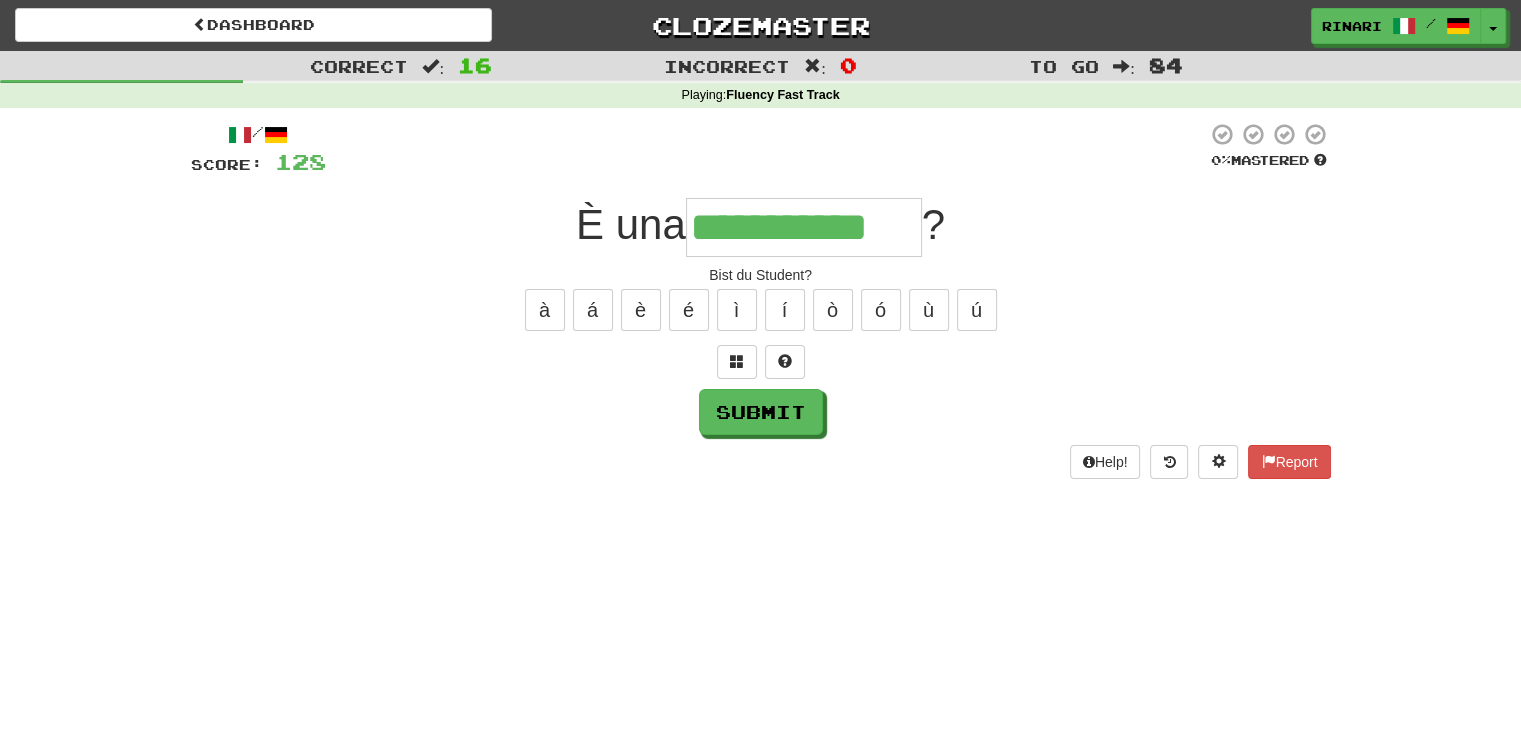 type on "**********" 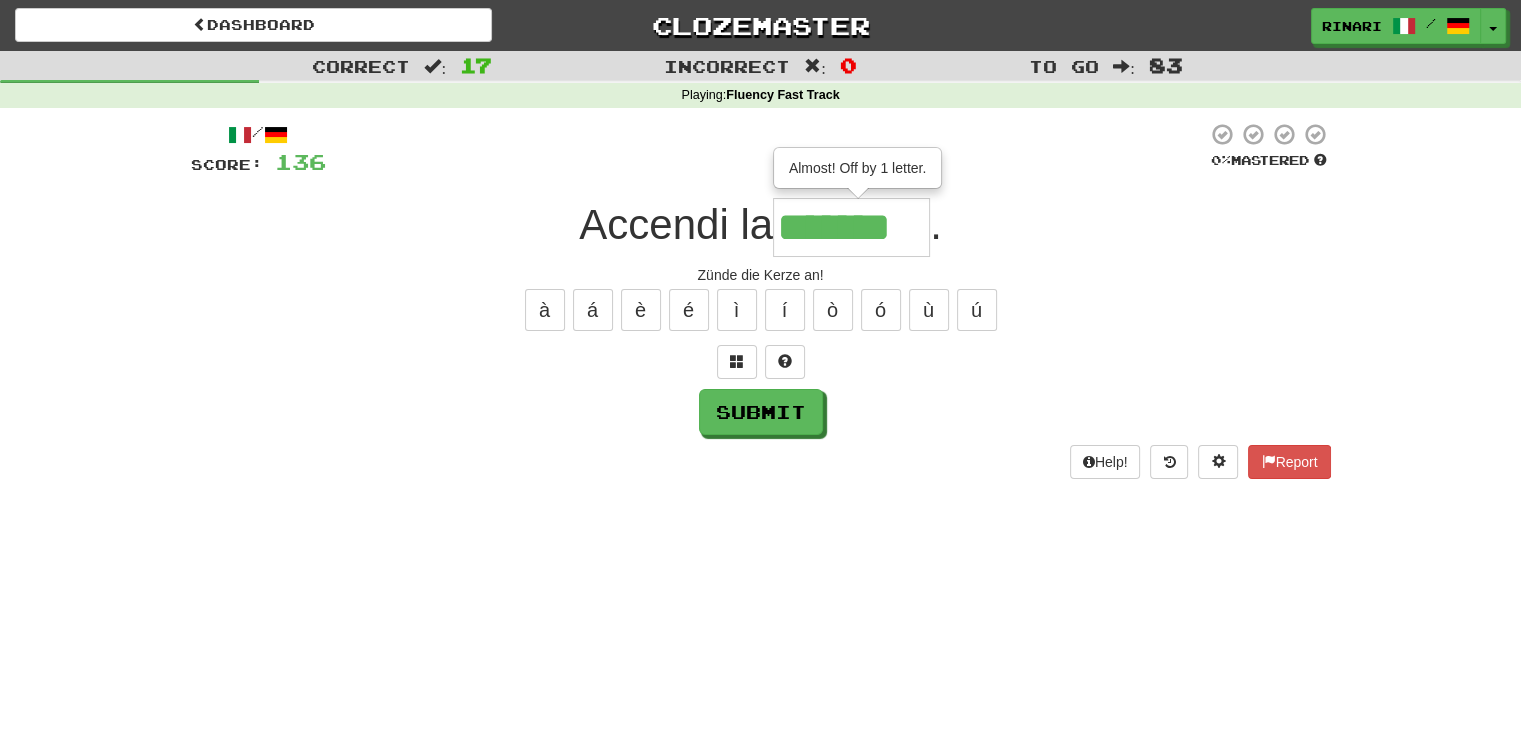 type on "*******" 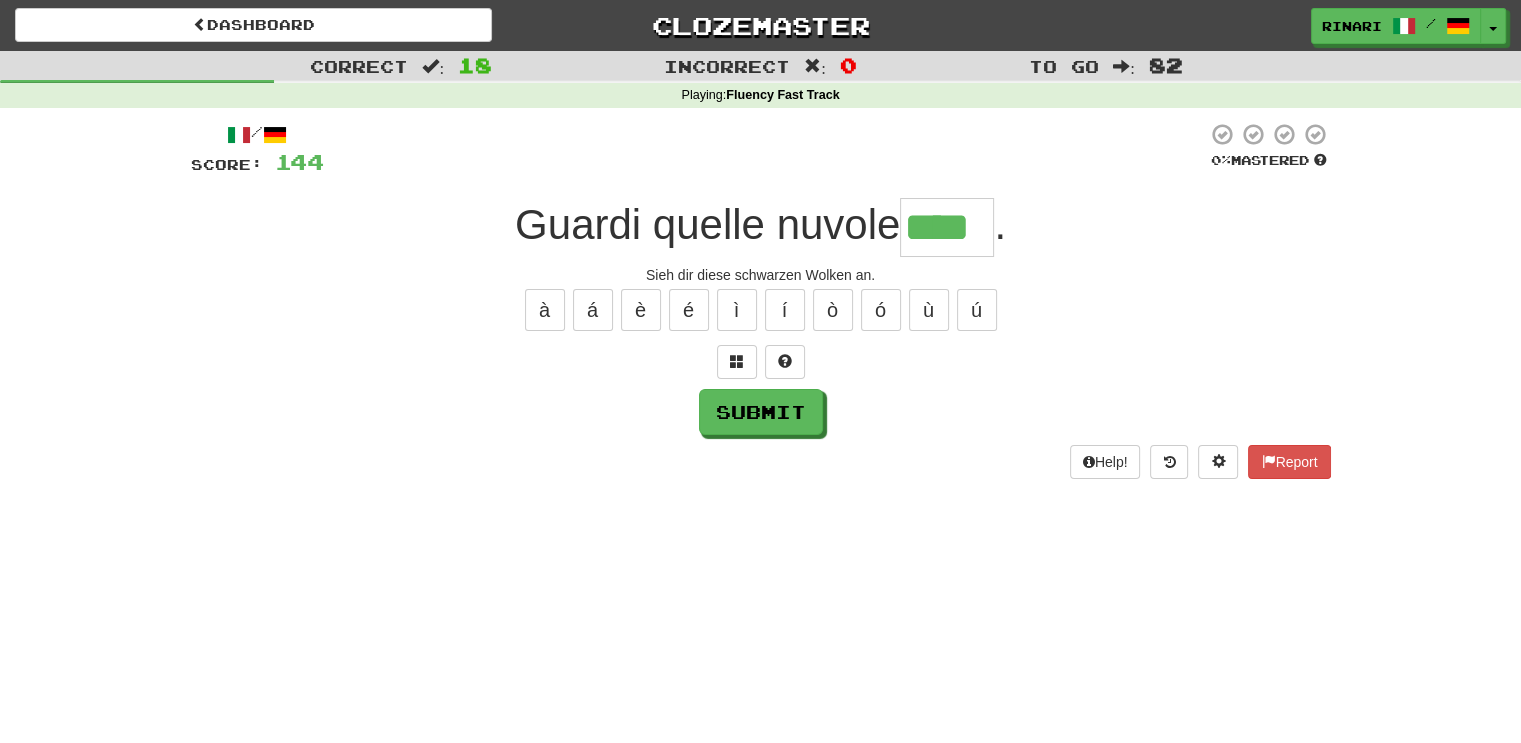 type on "****" 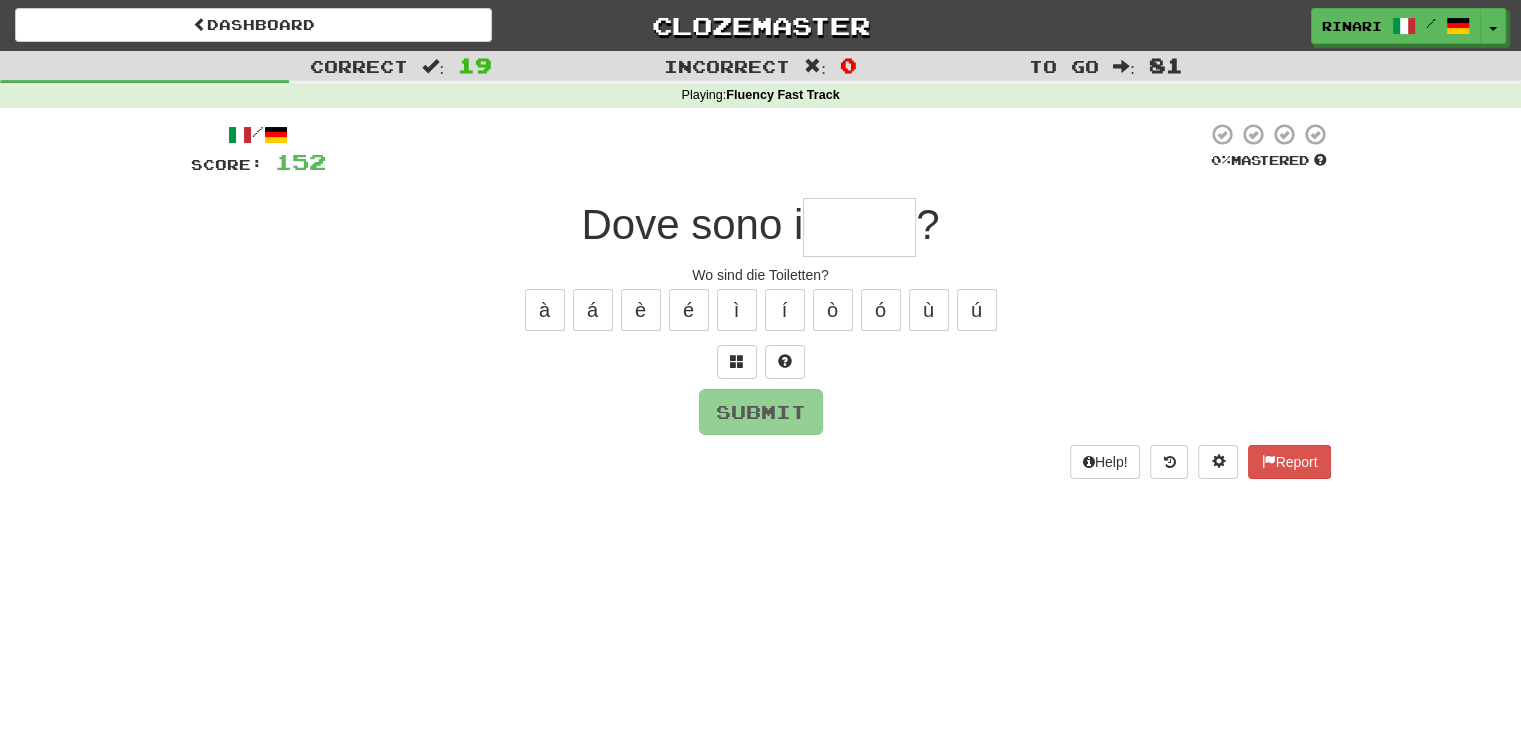 type on "*" 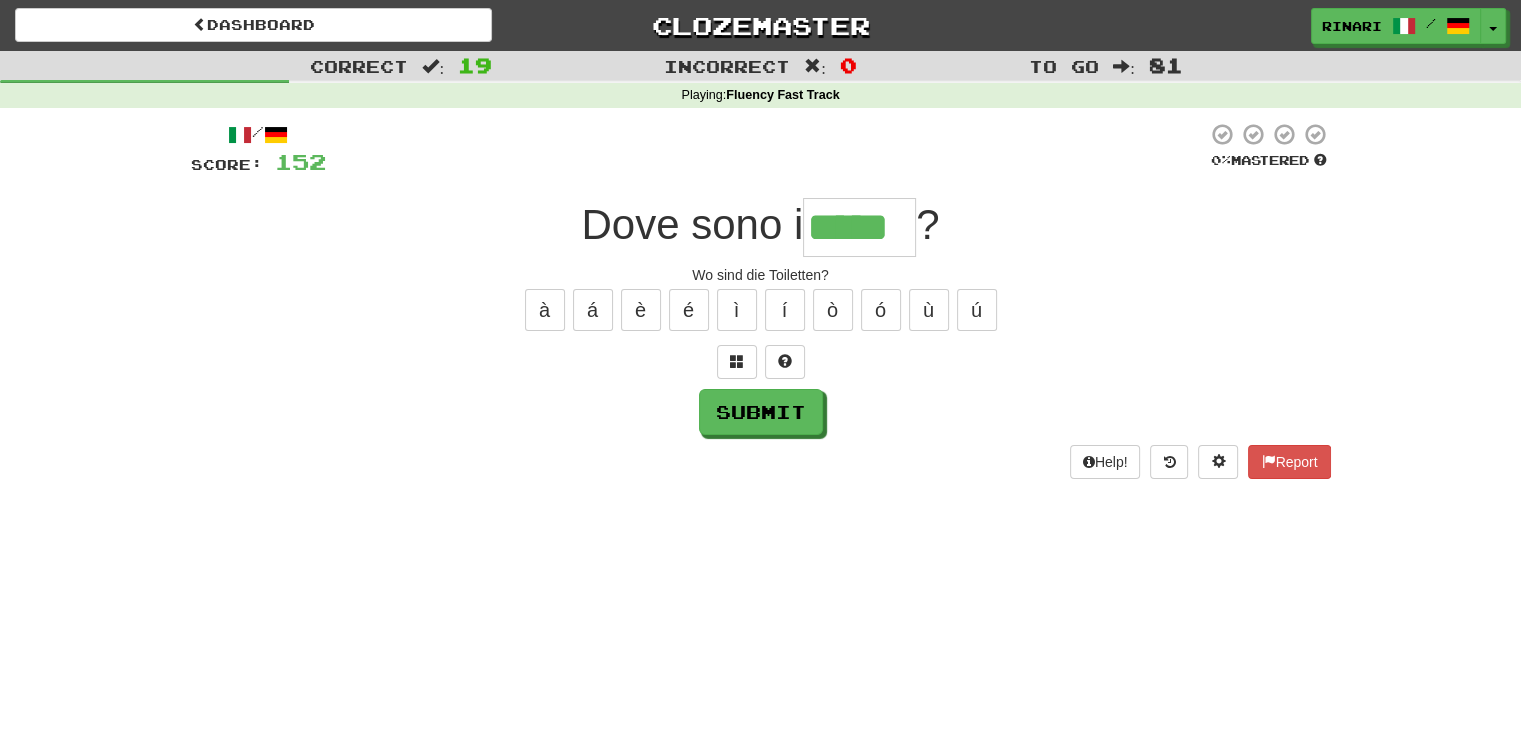 type on "*****" 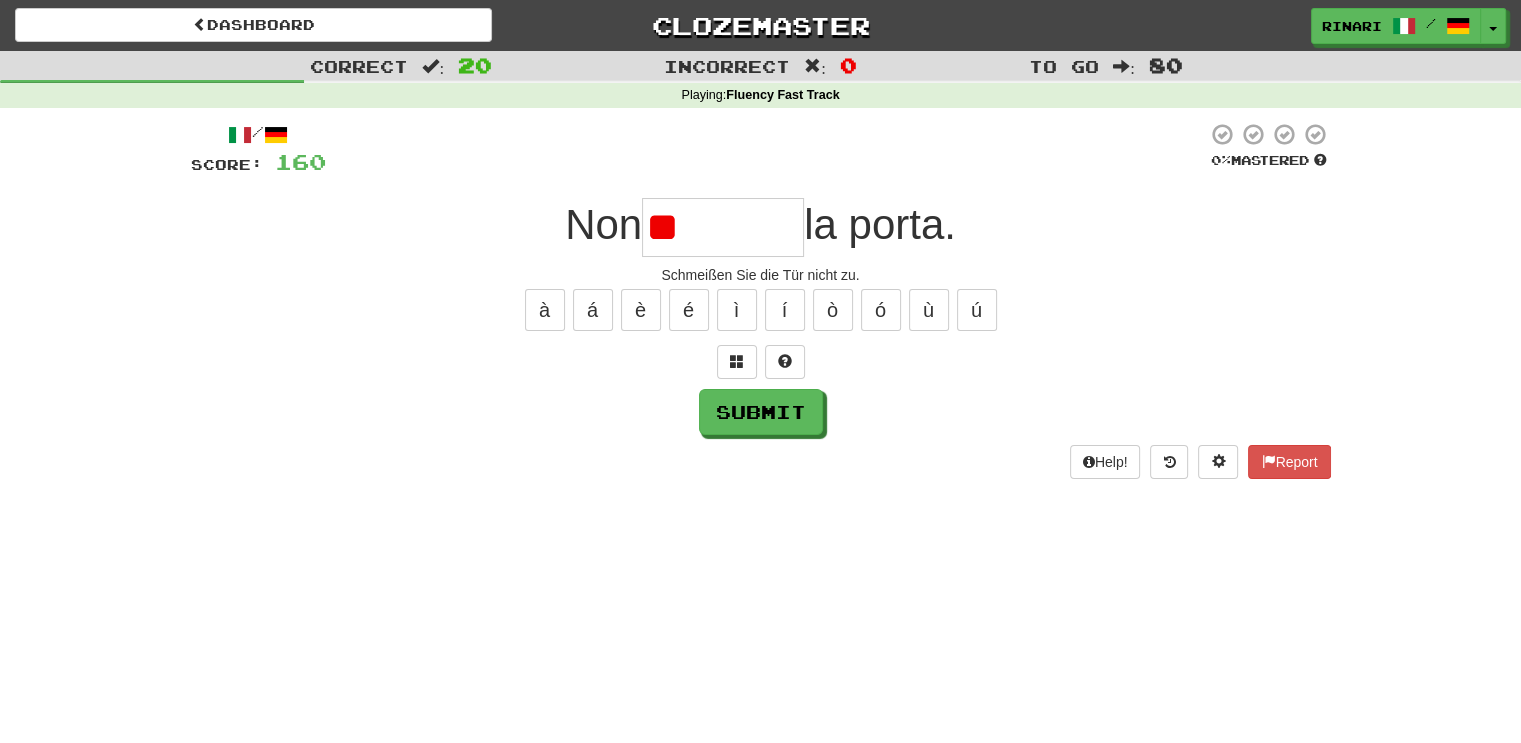 type on "*" 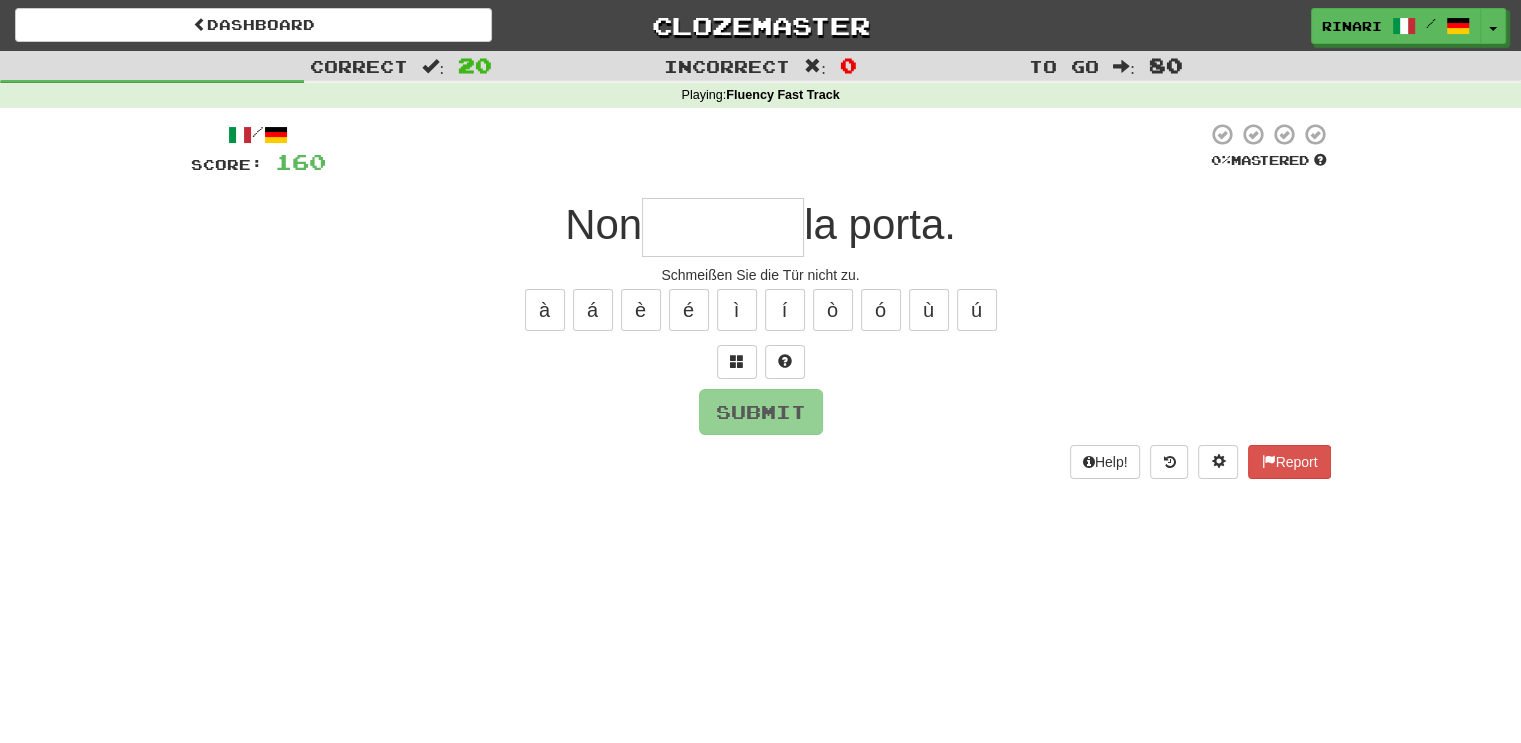 type on "*" 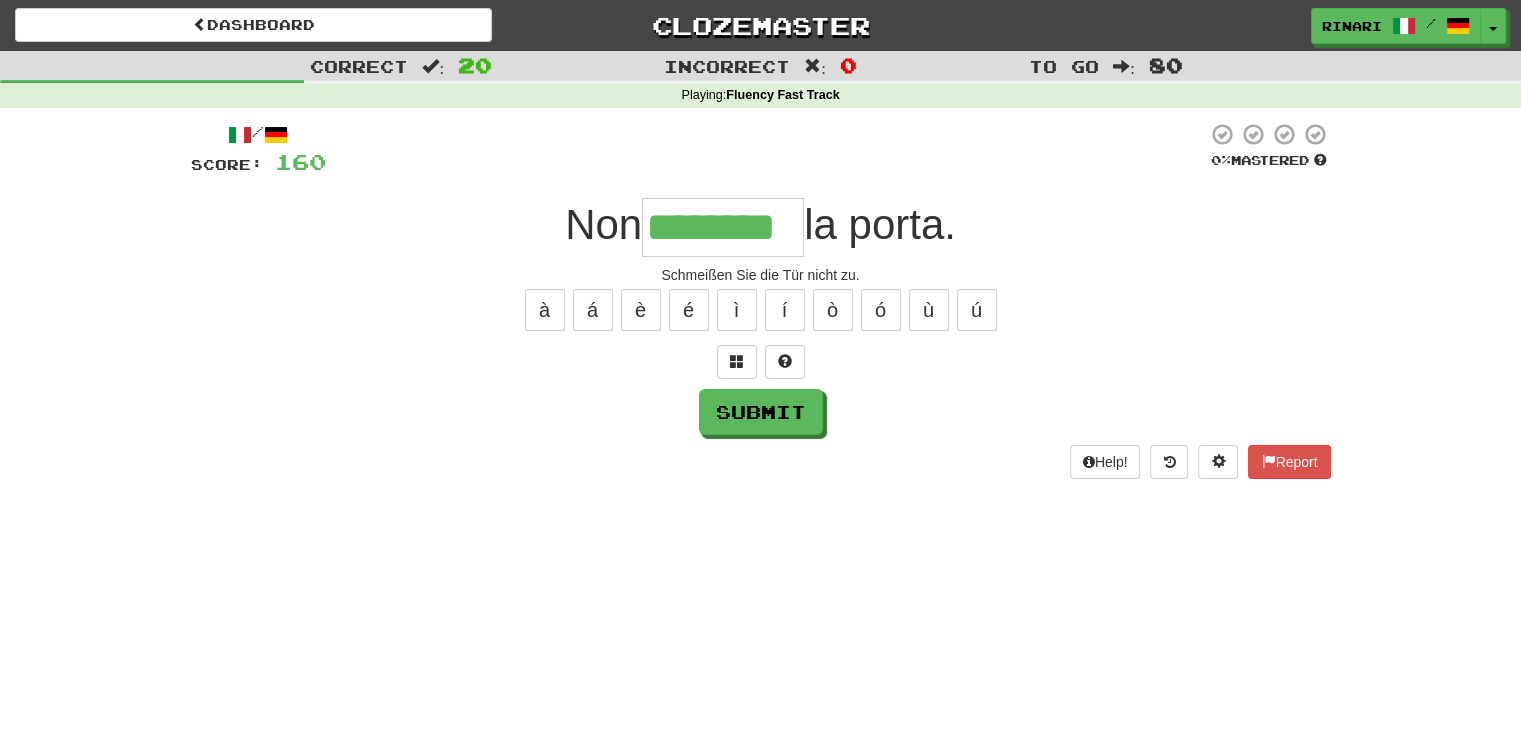 type on "********" 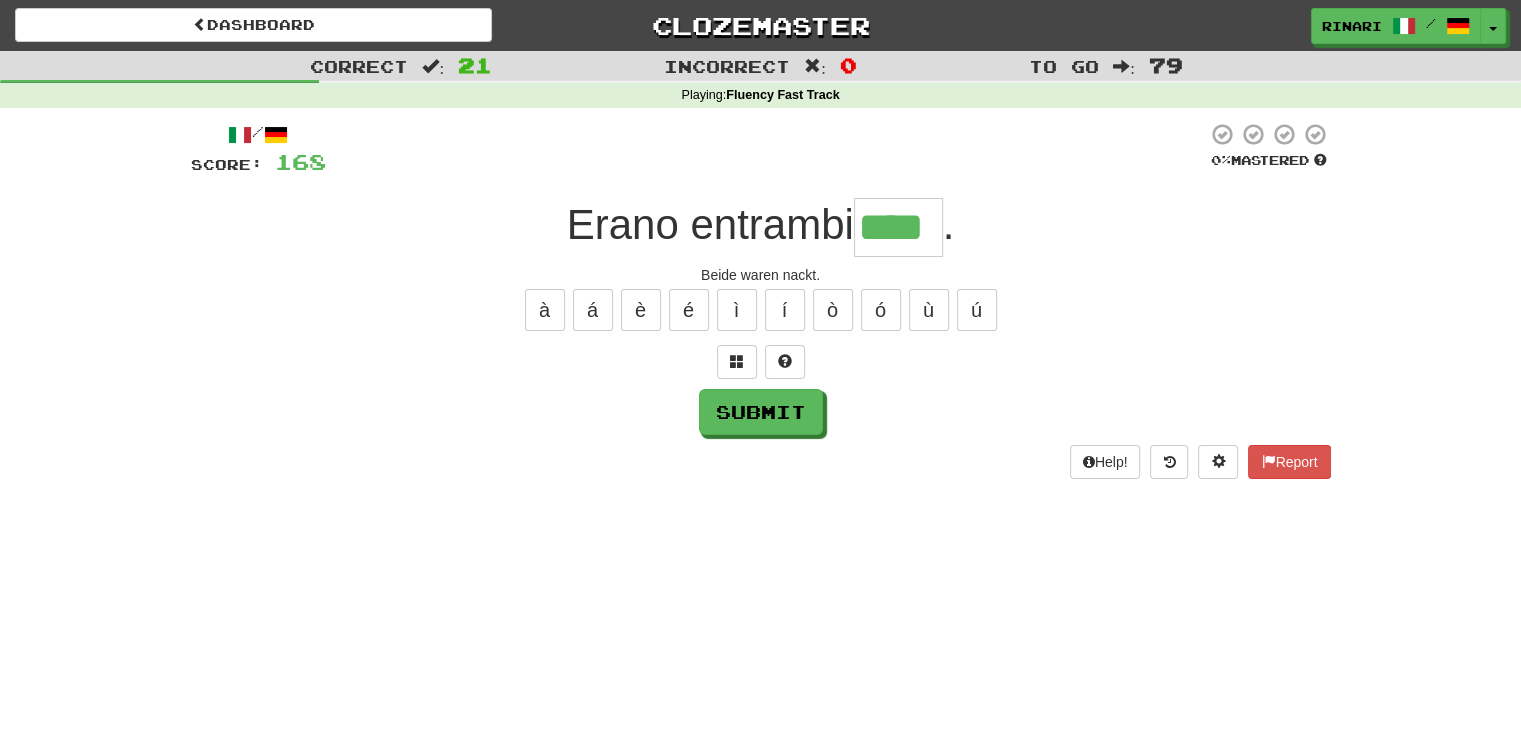 type on "****" 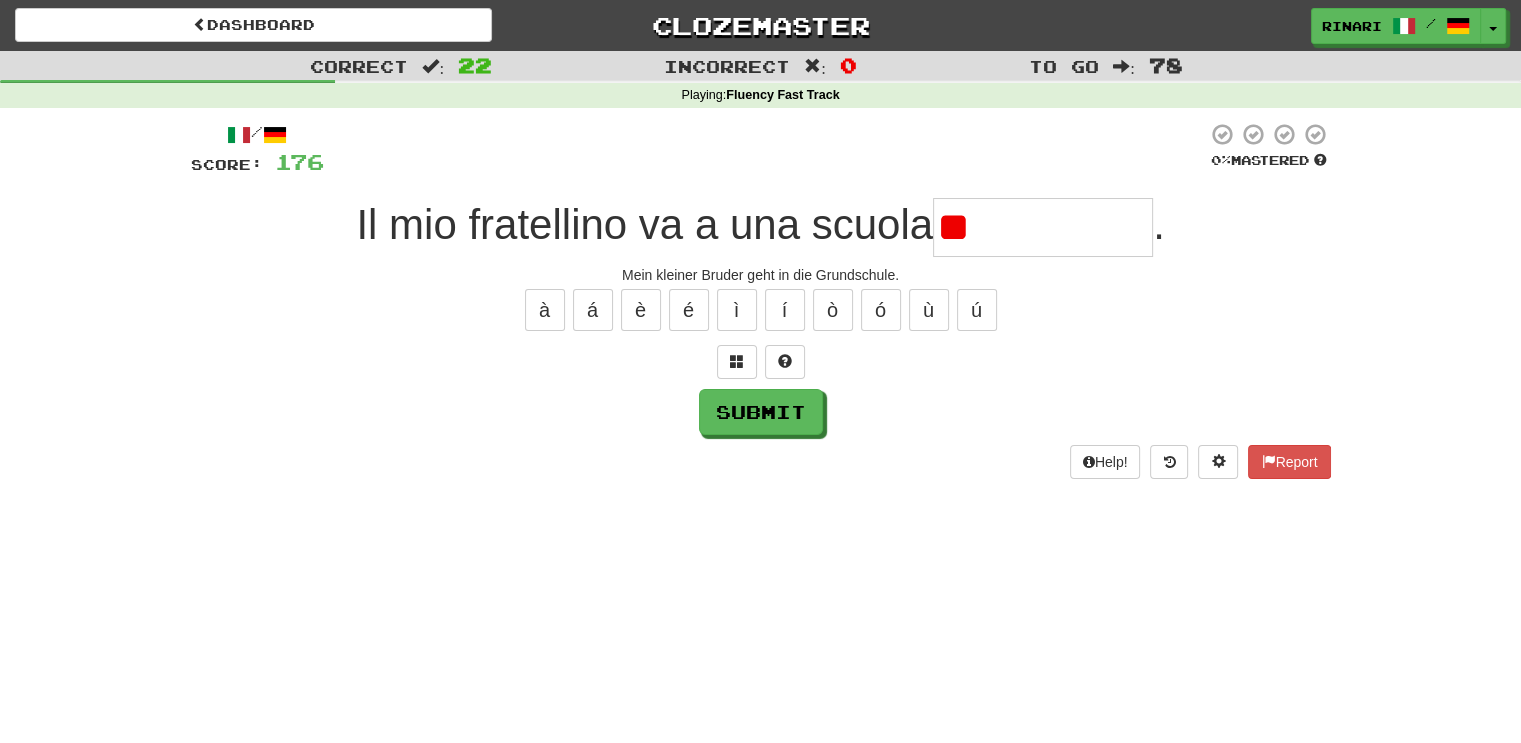type on "*" 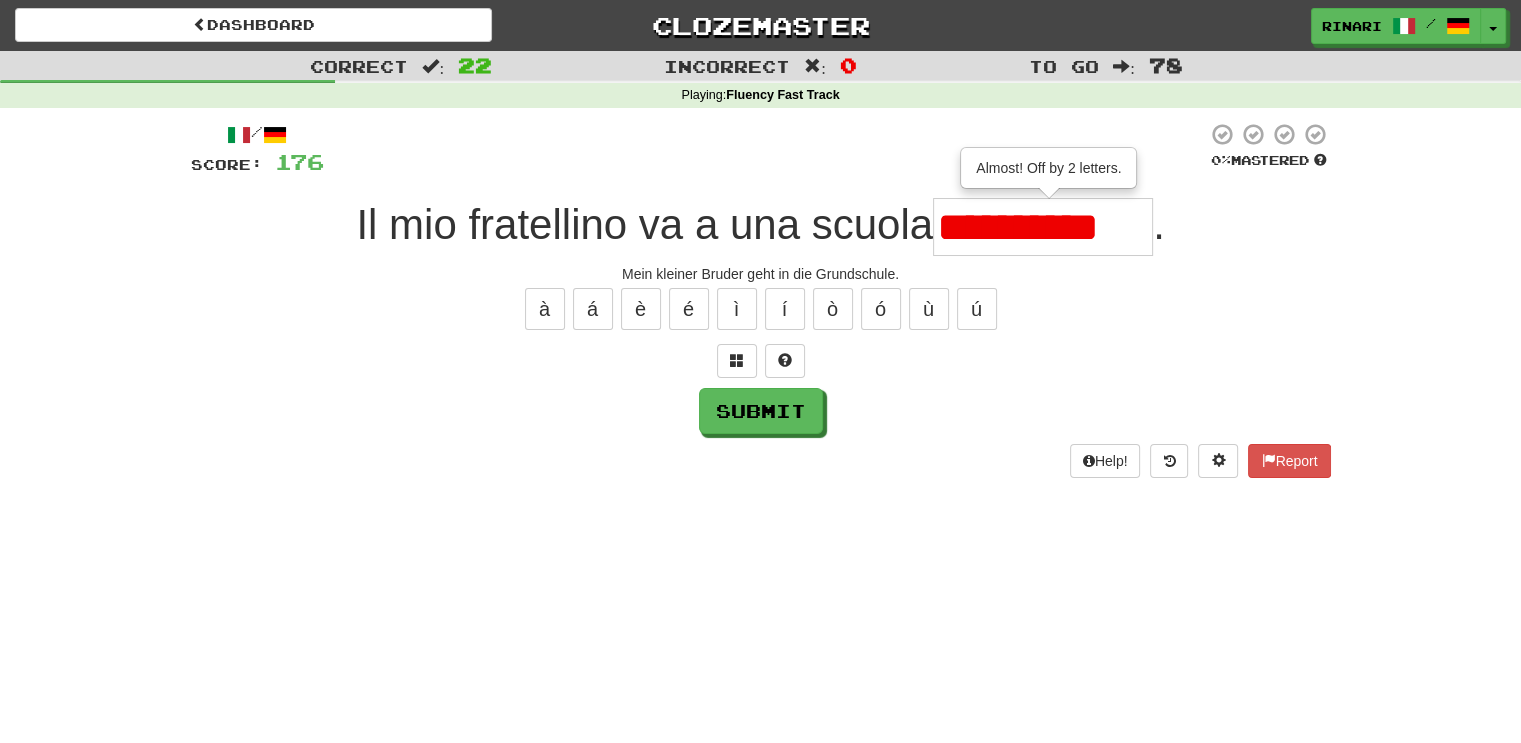scroll, scrollTop: 0, scrollLeft: 0, axis: both 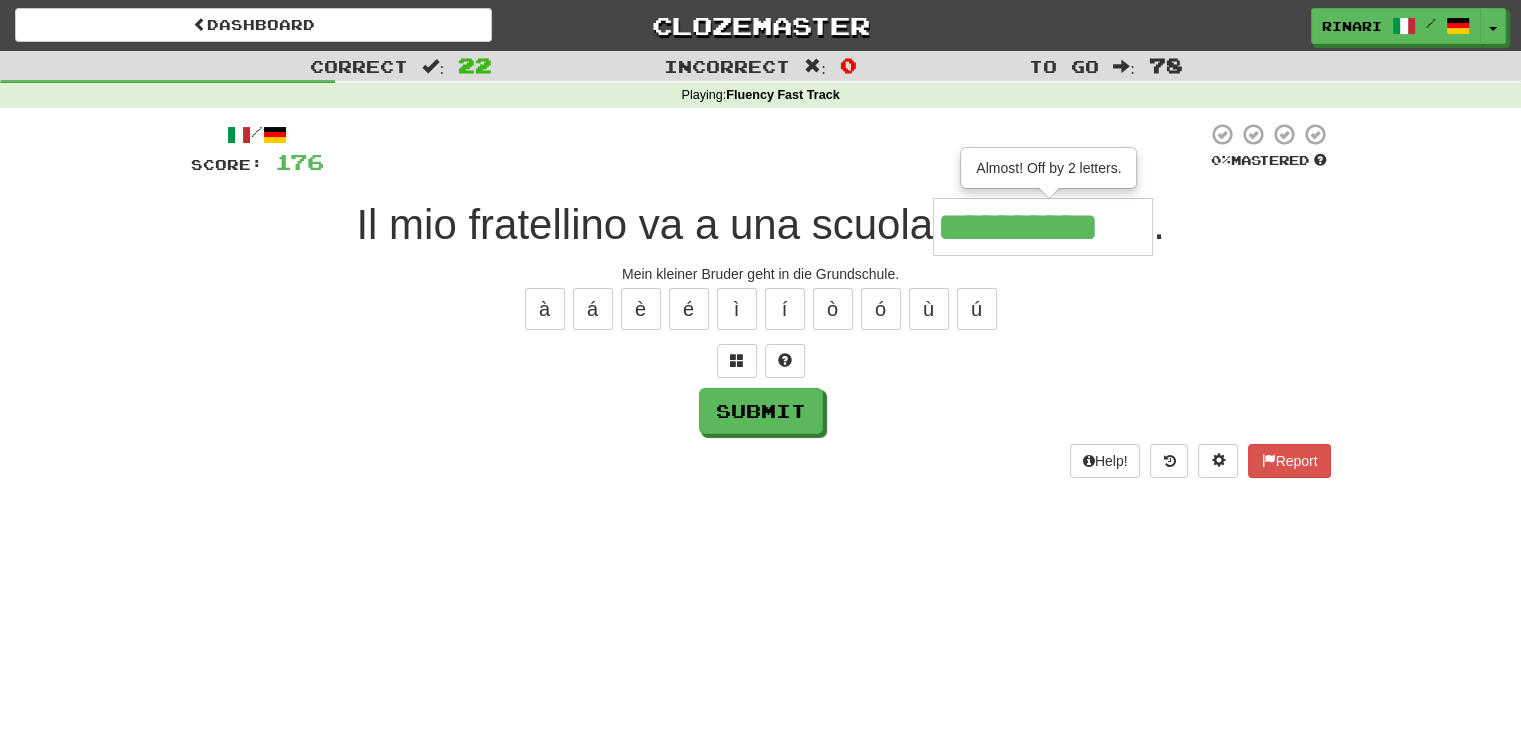 type on "**********" 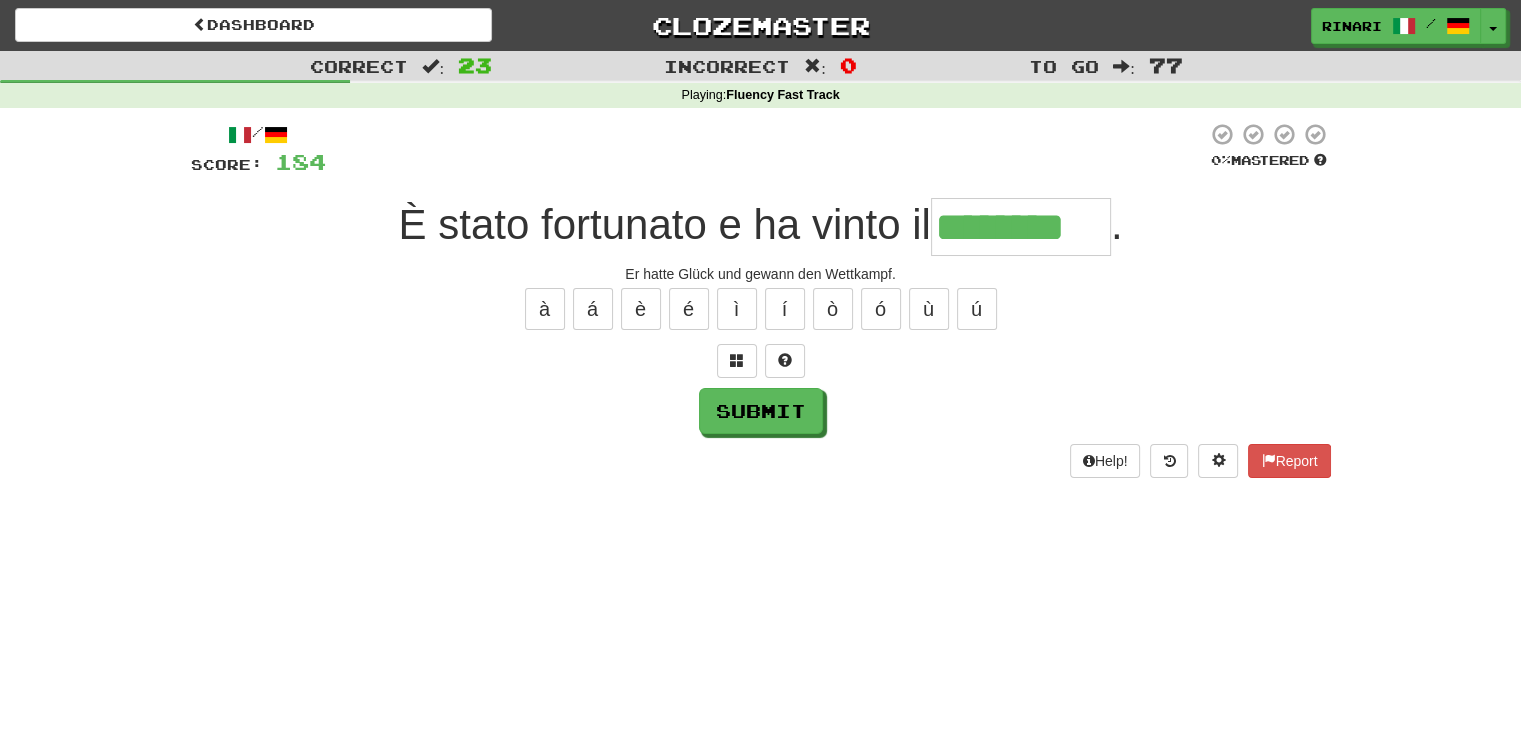 type on "********" 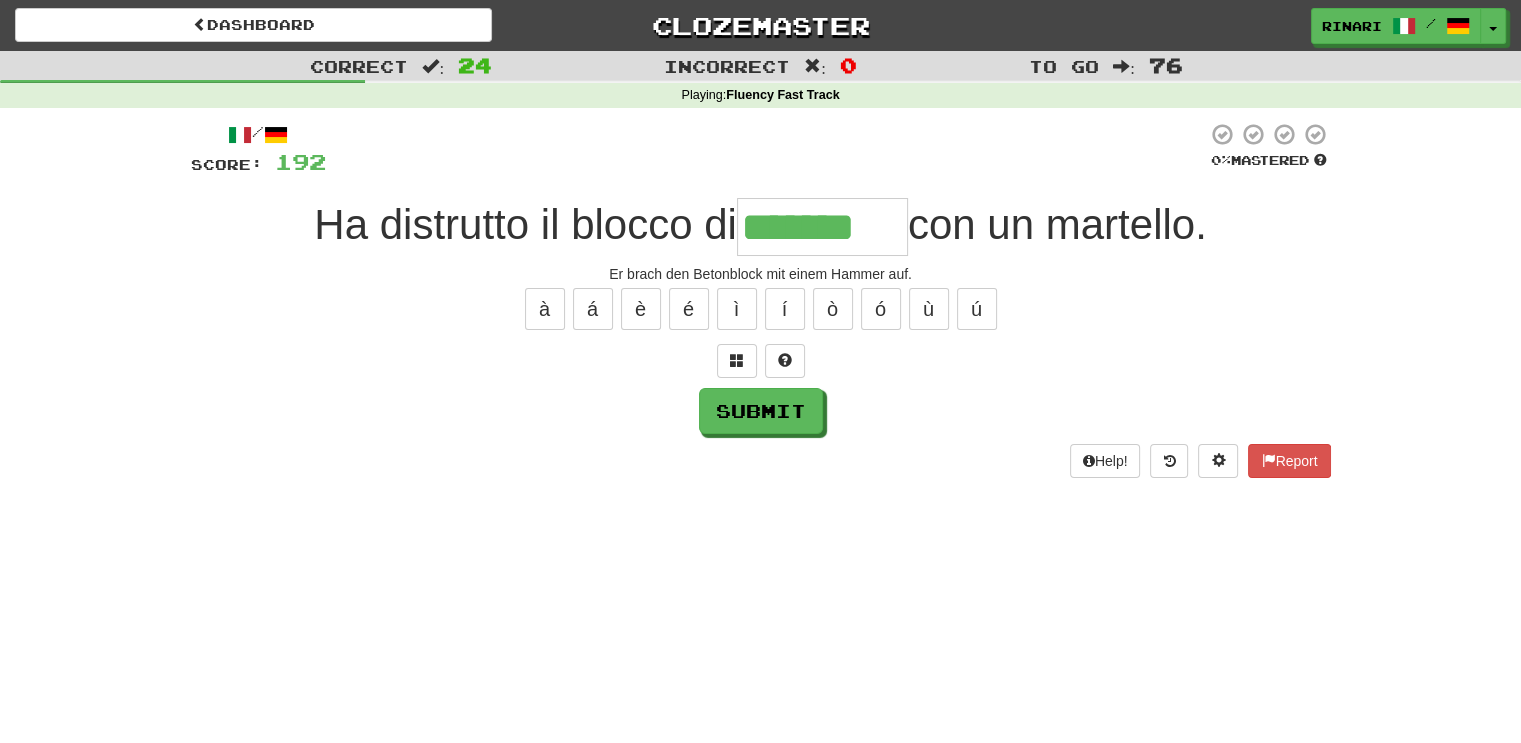 type on "*******" 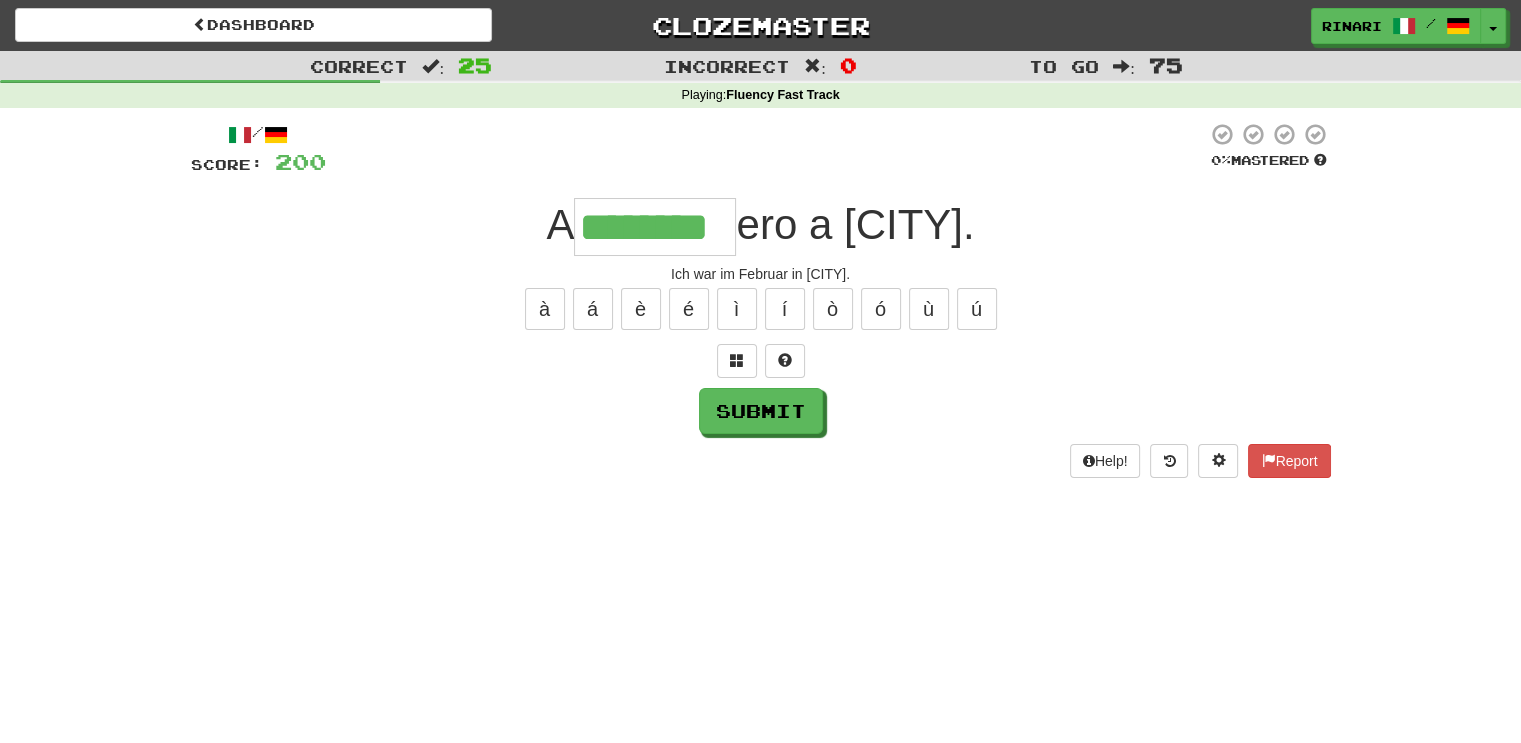 type on "********" 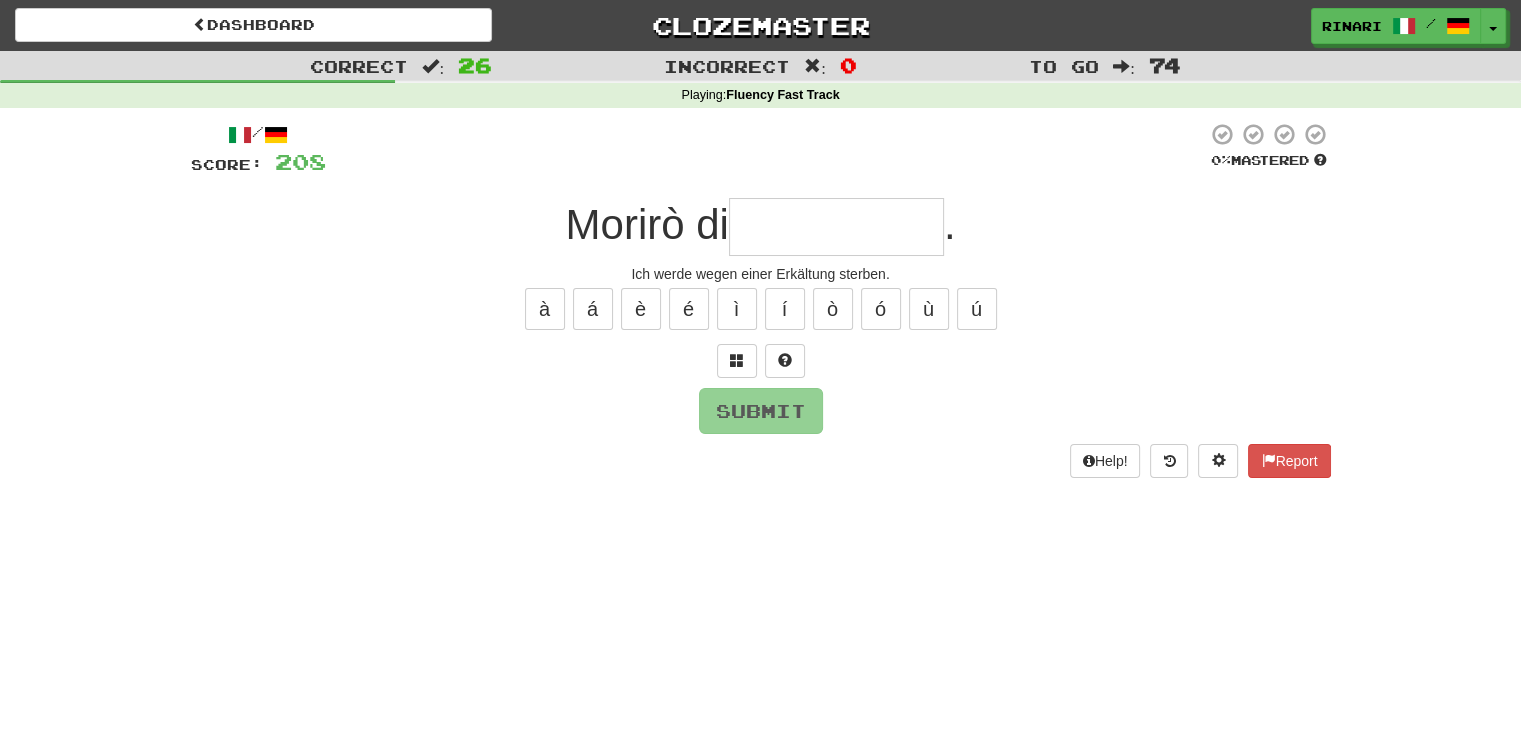 type on "*" 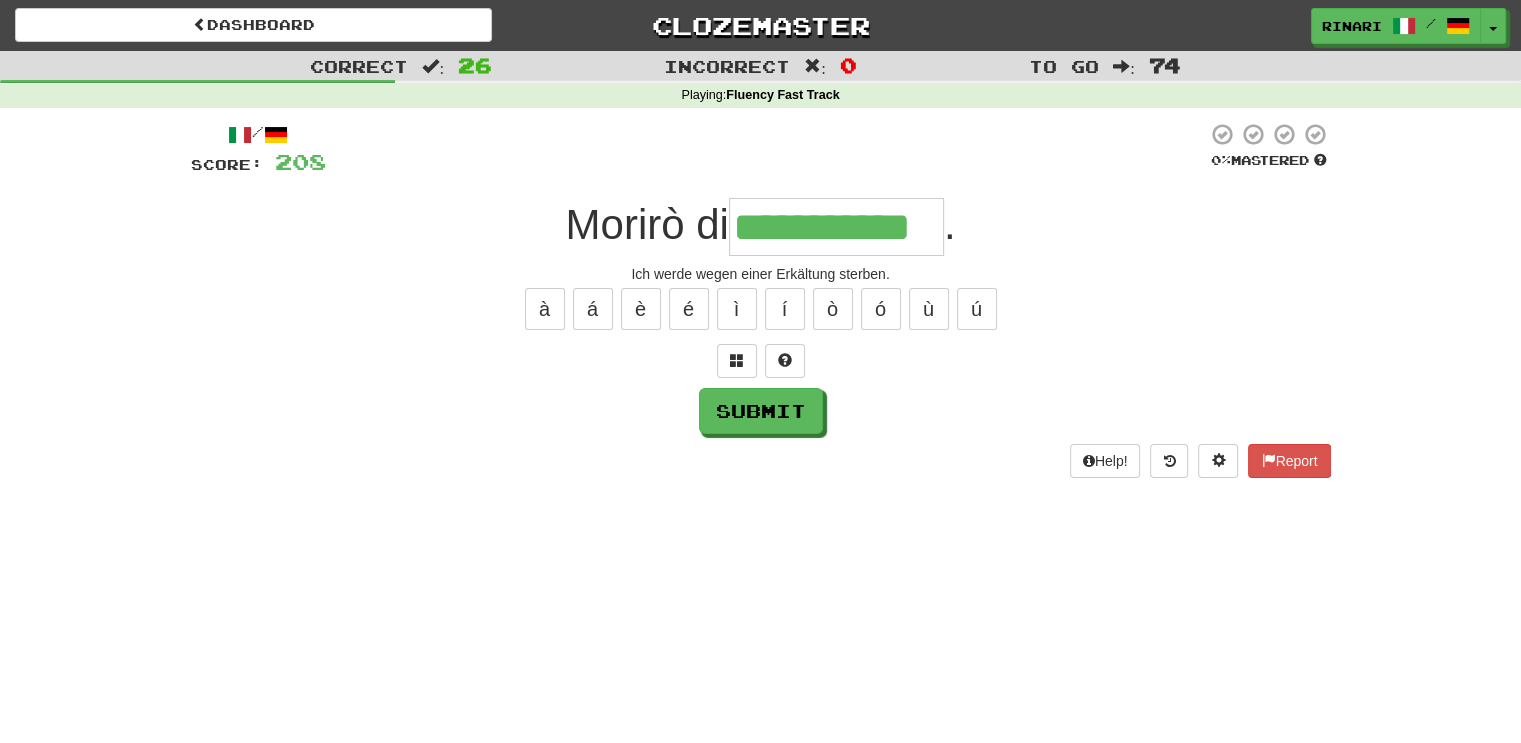 type on "**********" 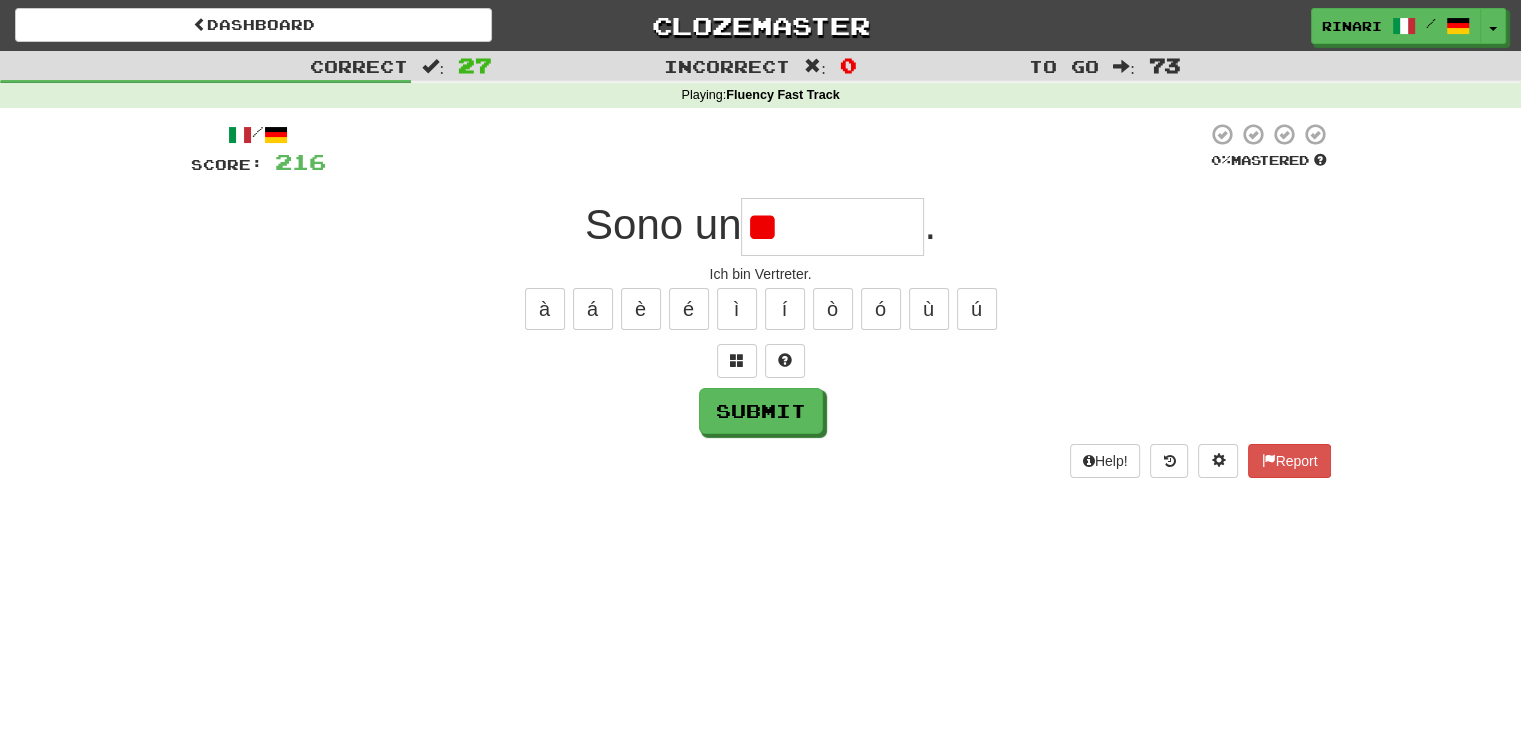type on "*" 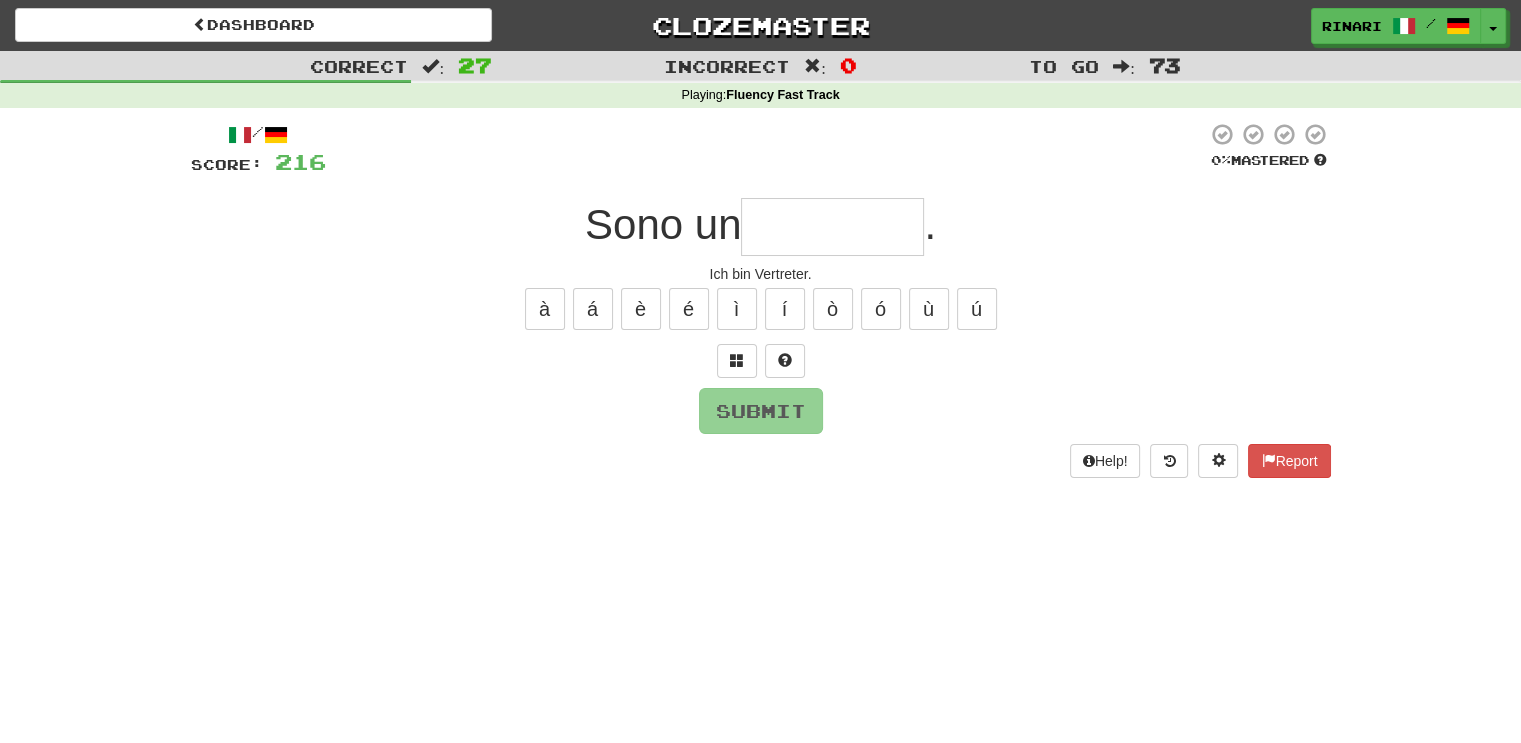 type on "*" 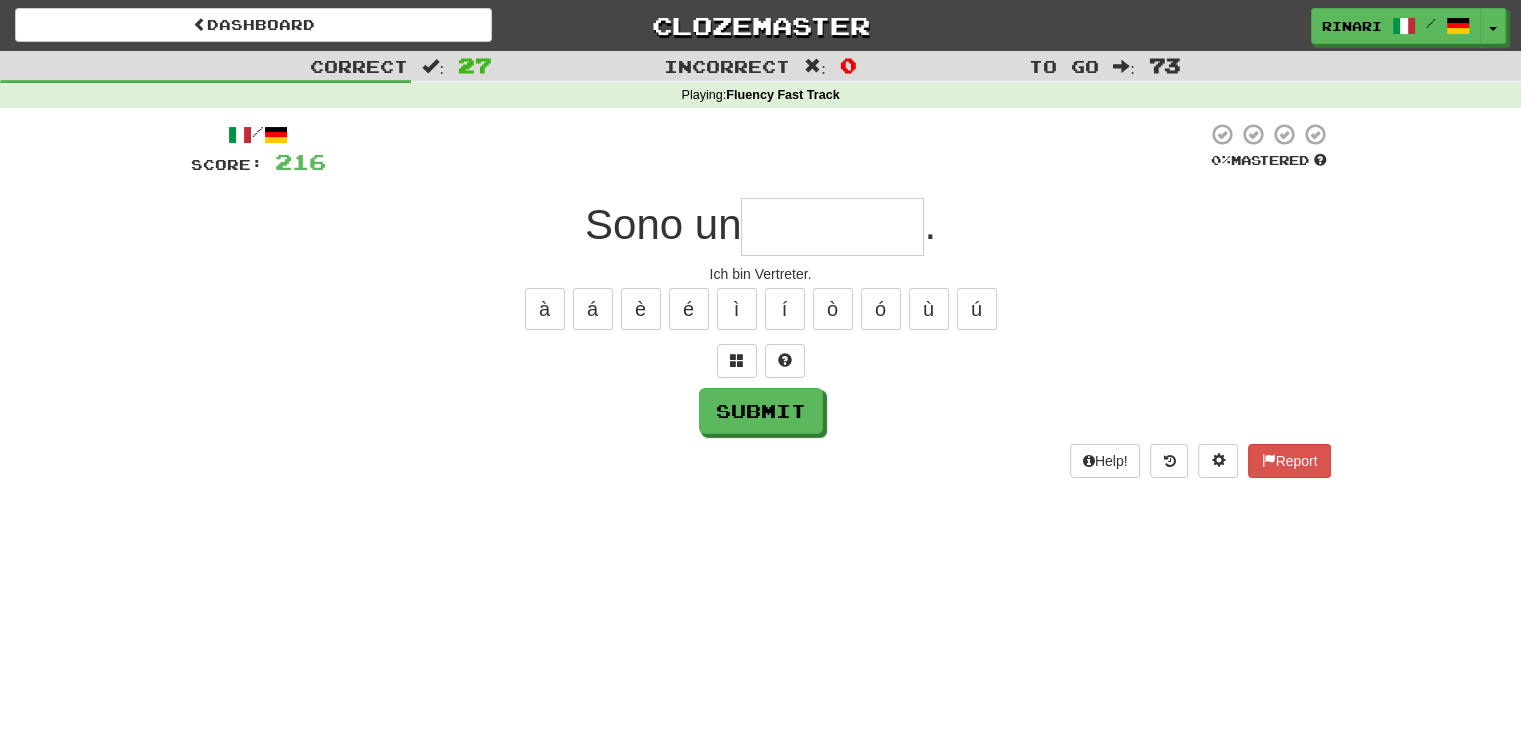 type on "*" 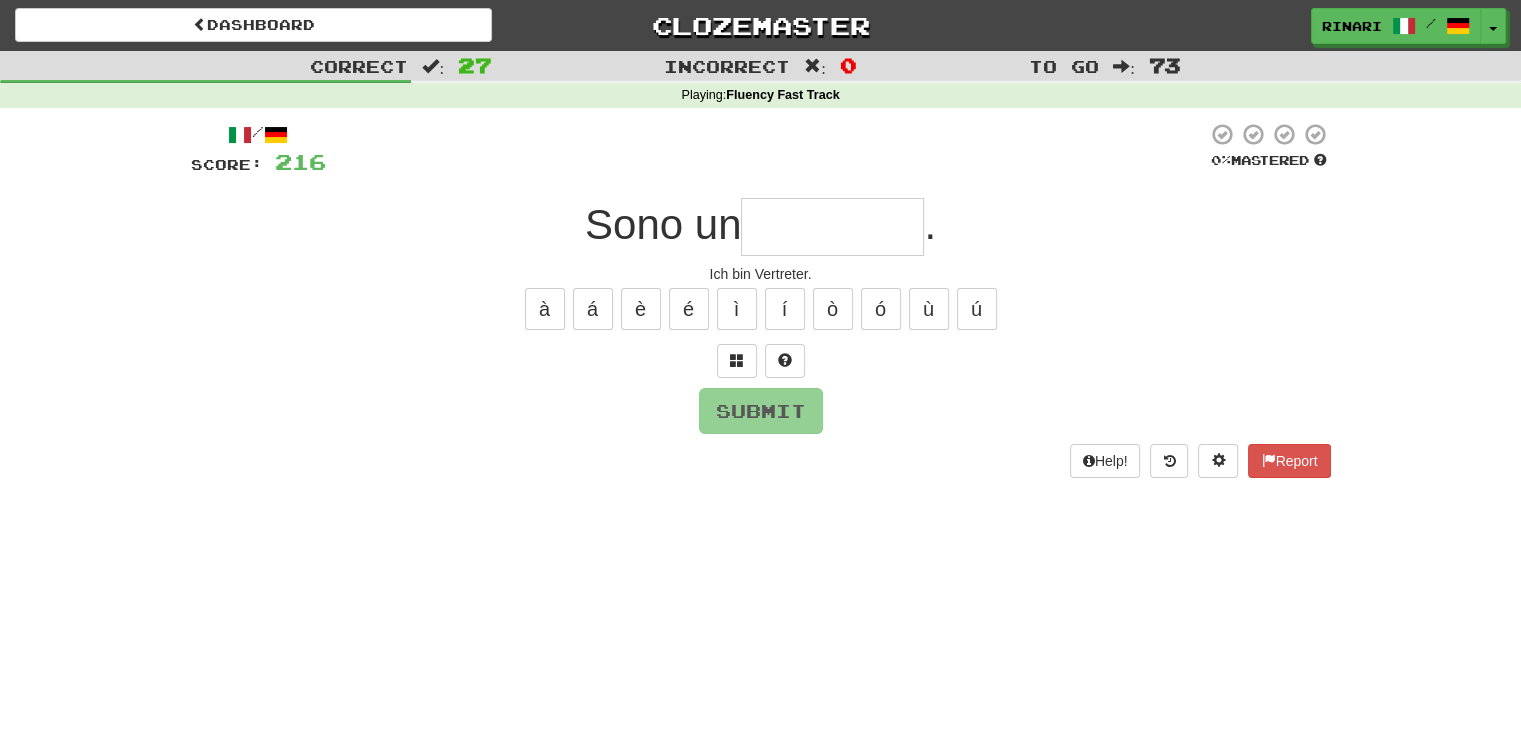 type on "*" 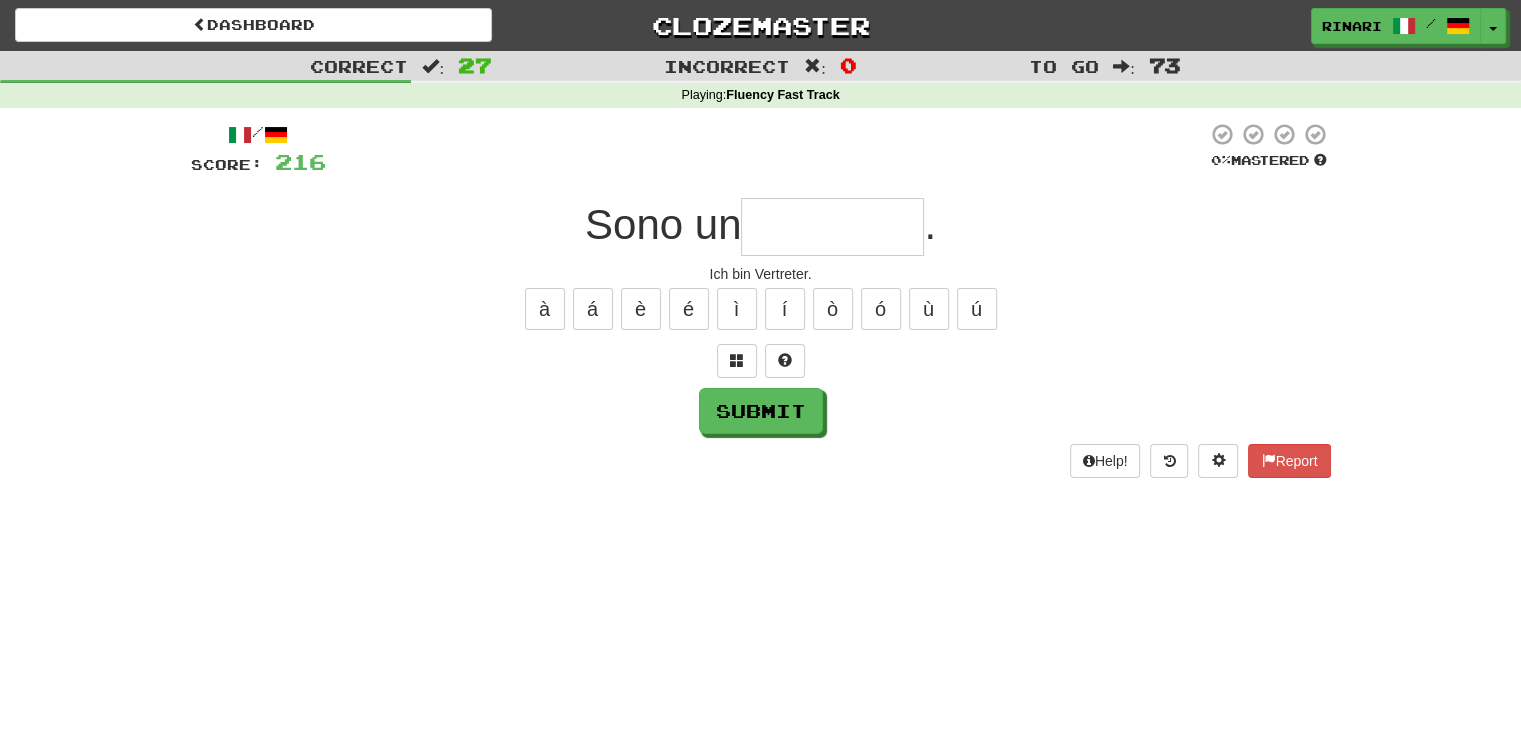 type on "*" 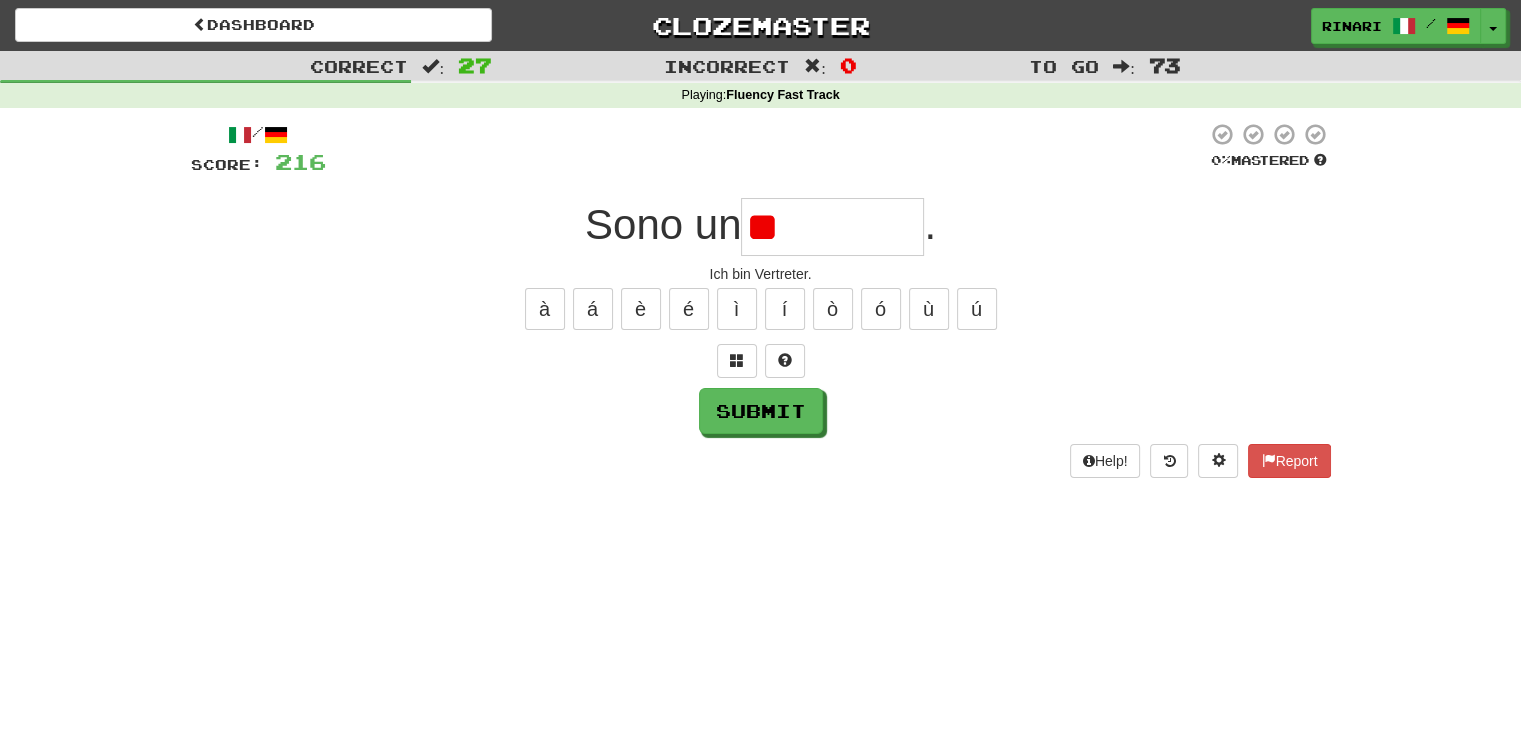 type on "*" 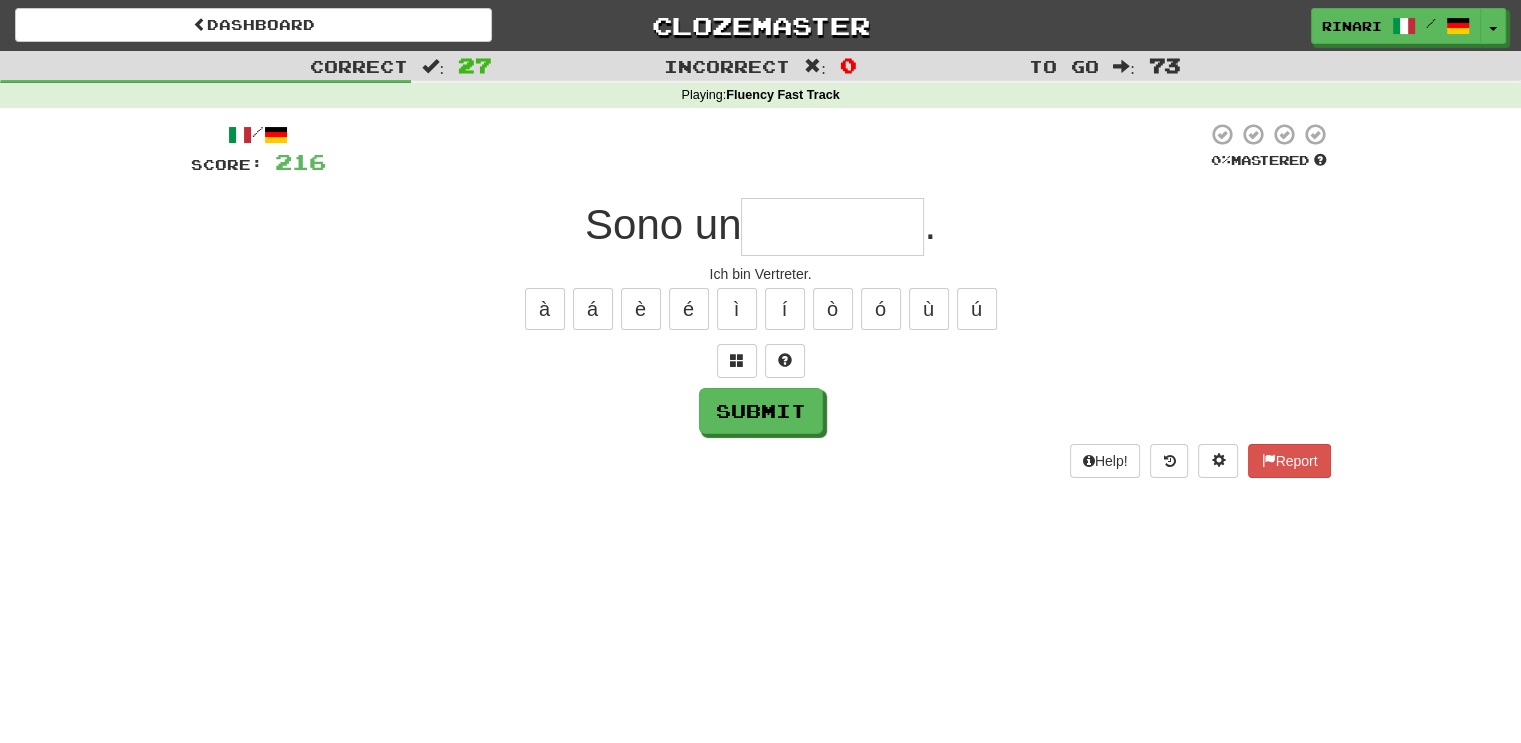 type on "*" 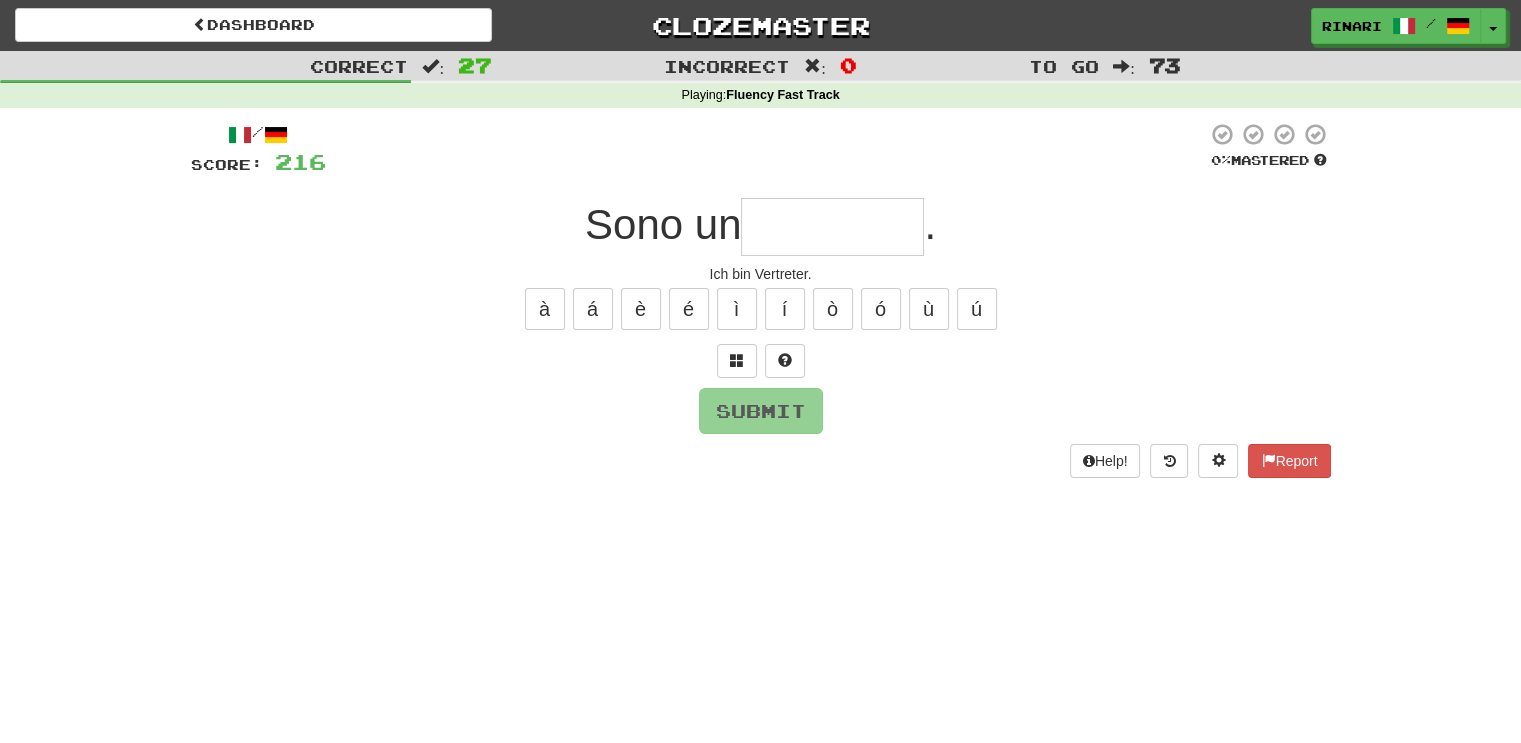 type on "*" 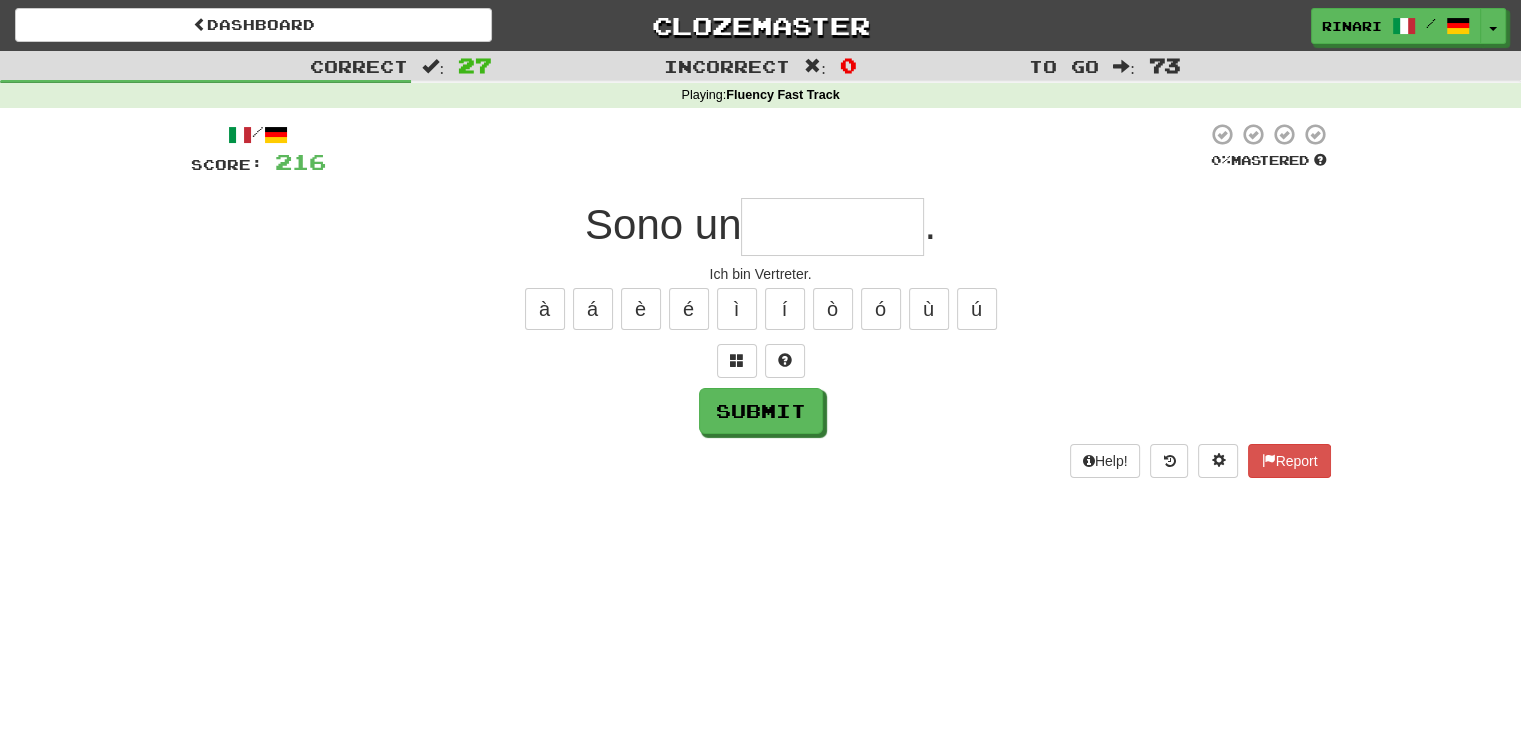 type on "*" 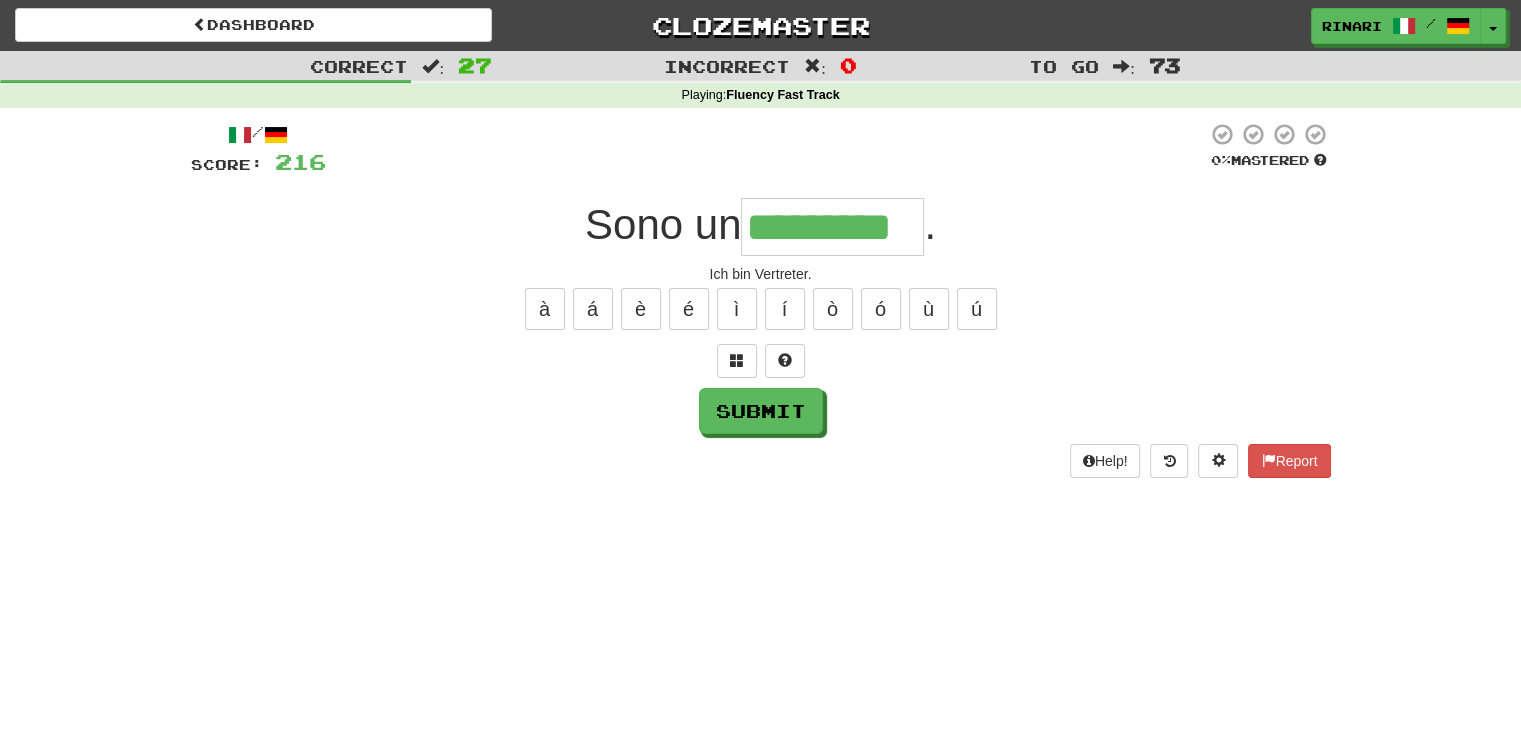 type on "*********" 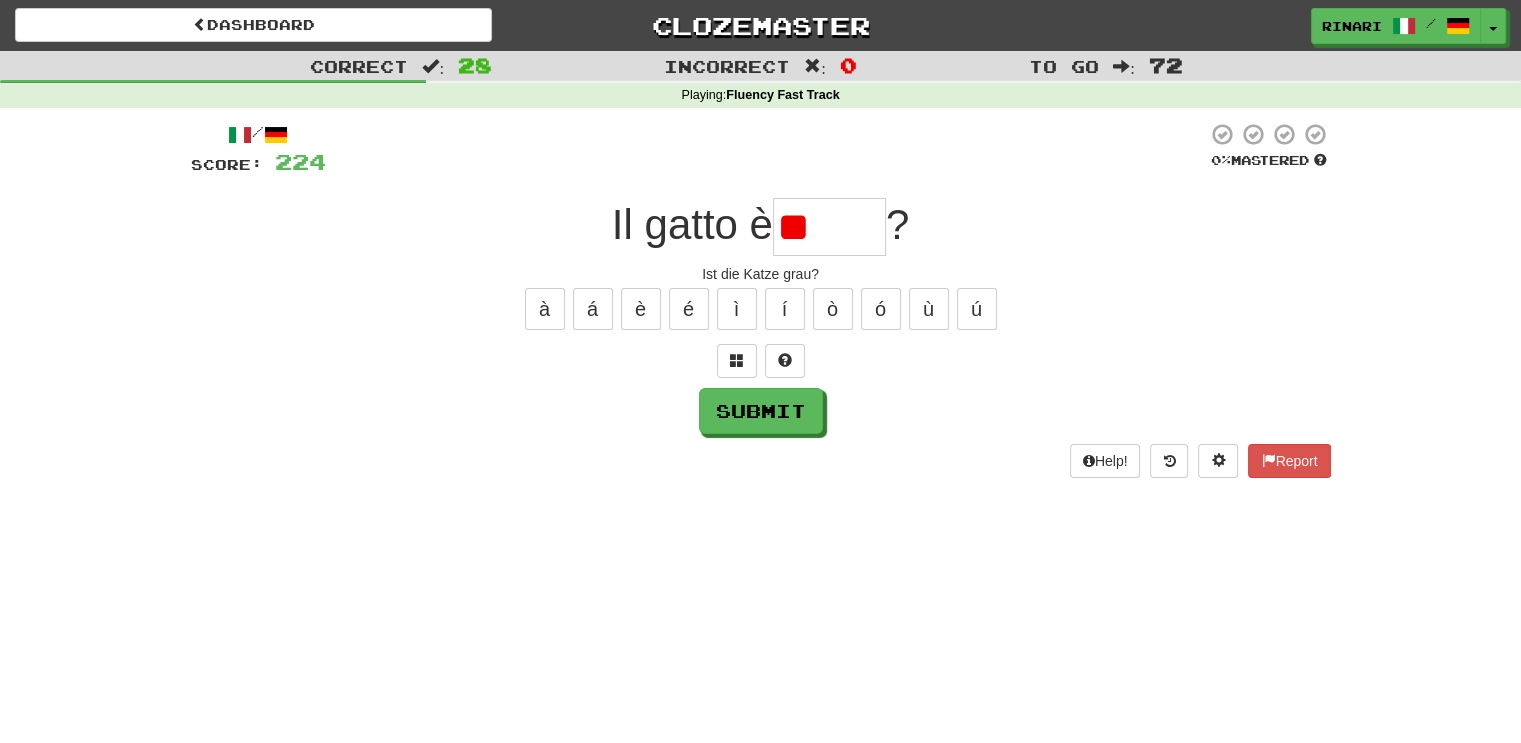 type on "*" 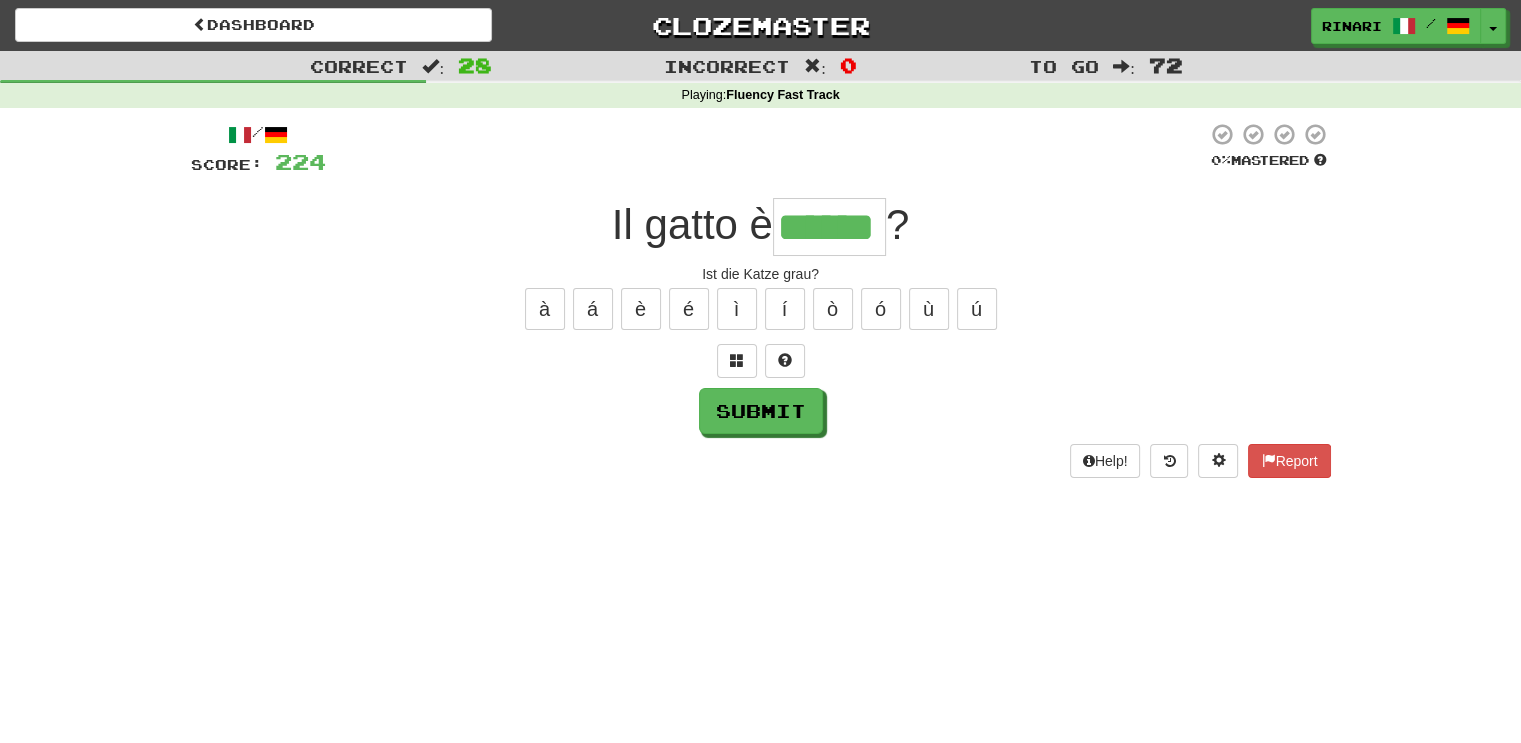 type on "******" 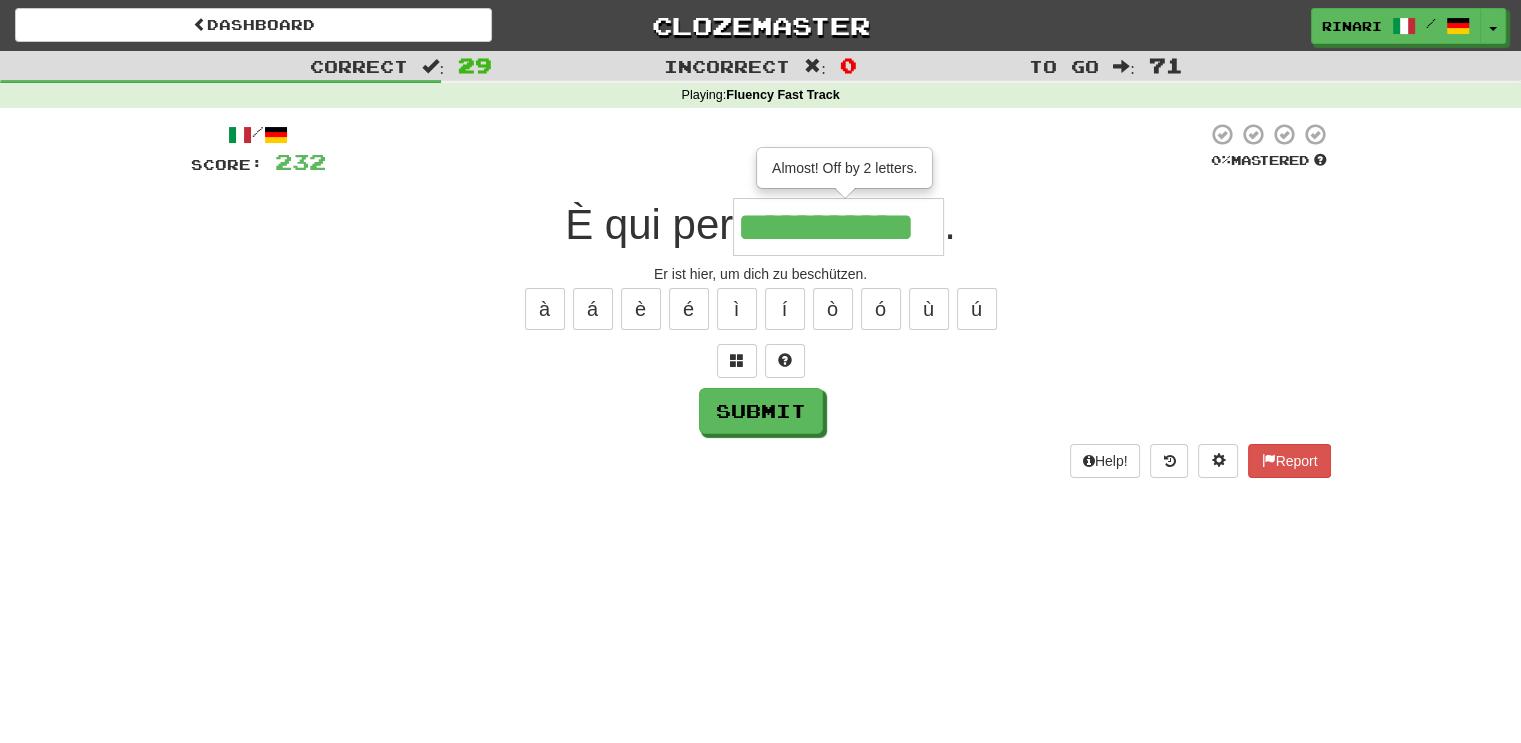 type on "**********" 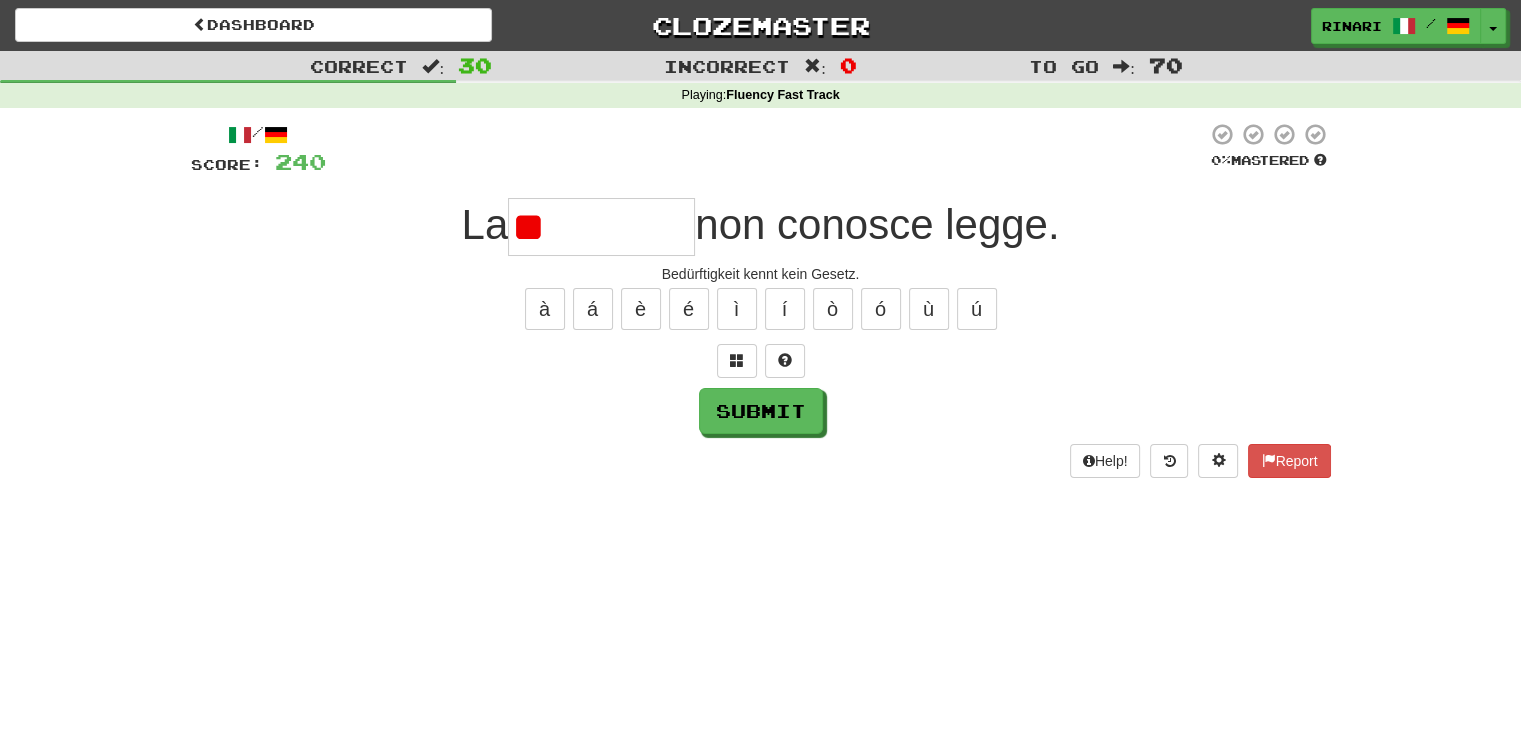 type on "*" 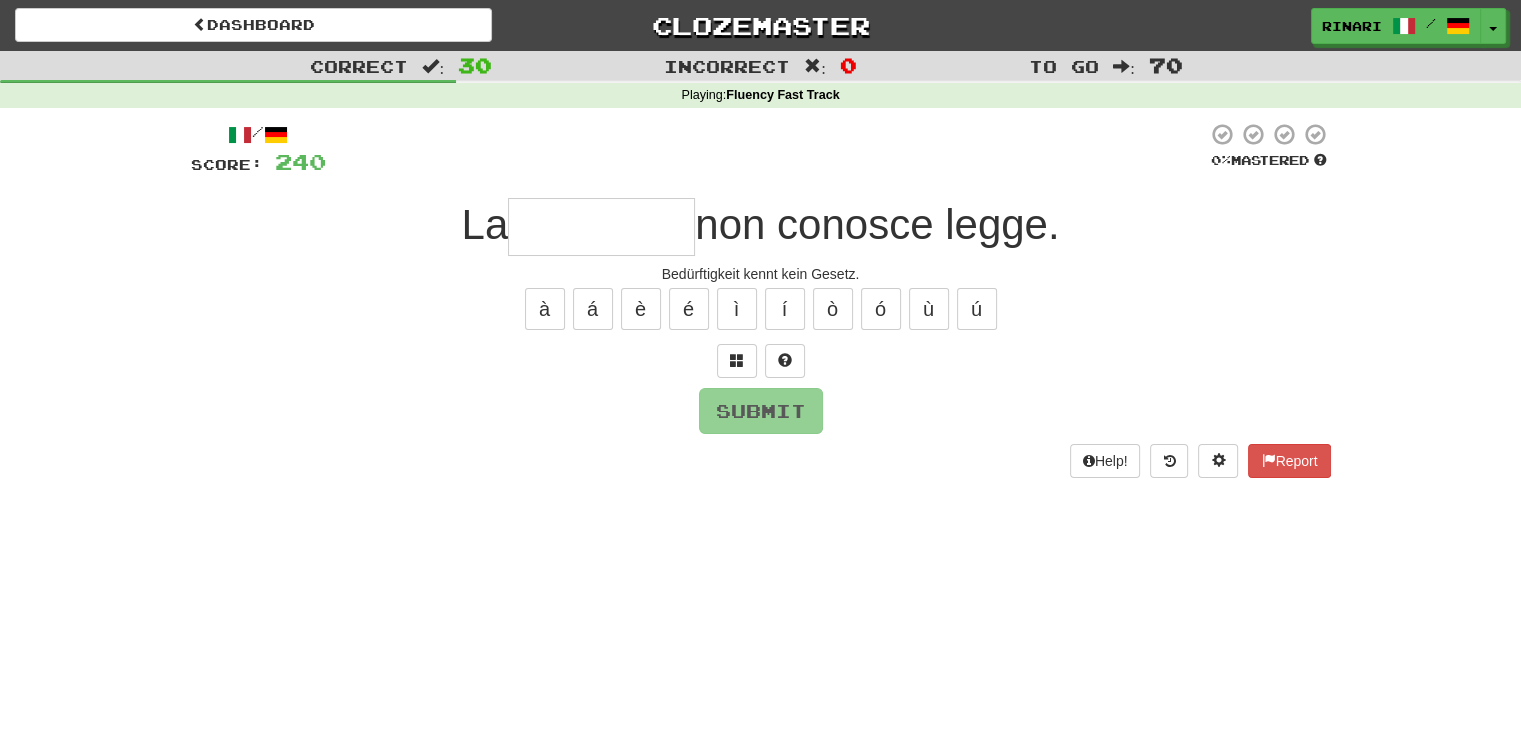 type on "*" 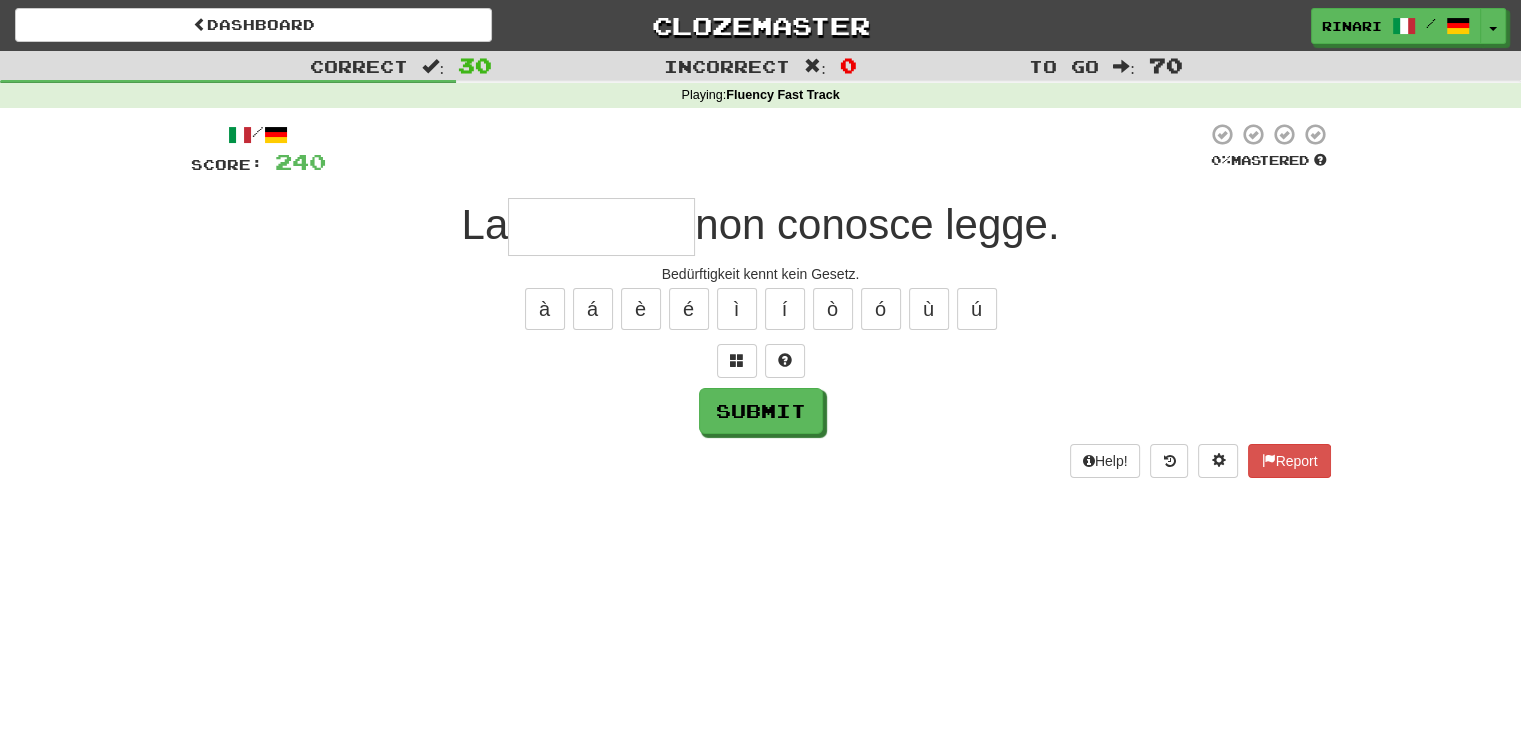 type on "*" 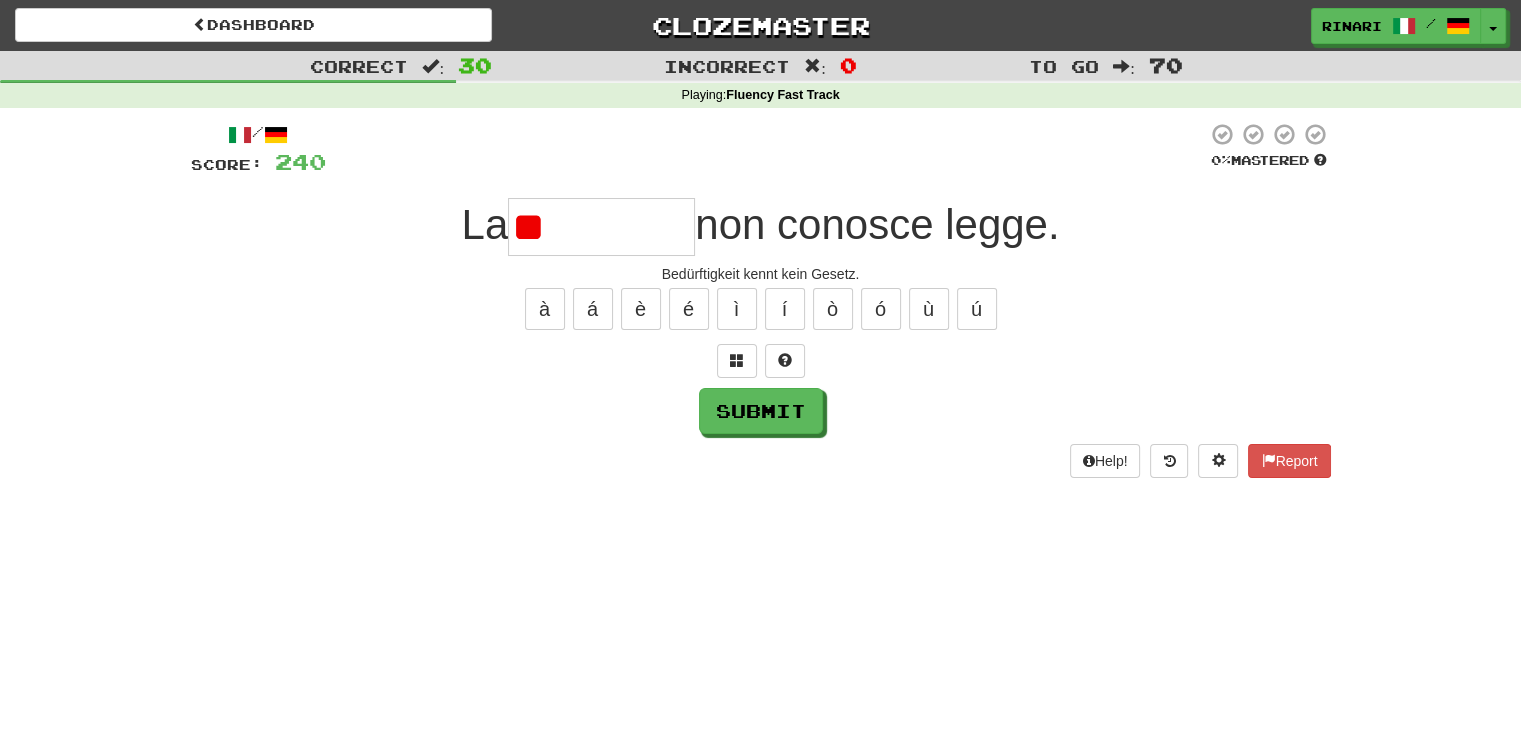 type on "*" 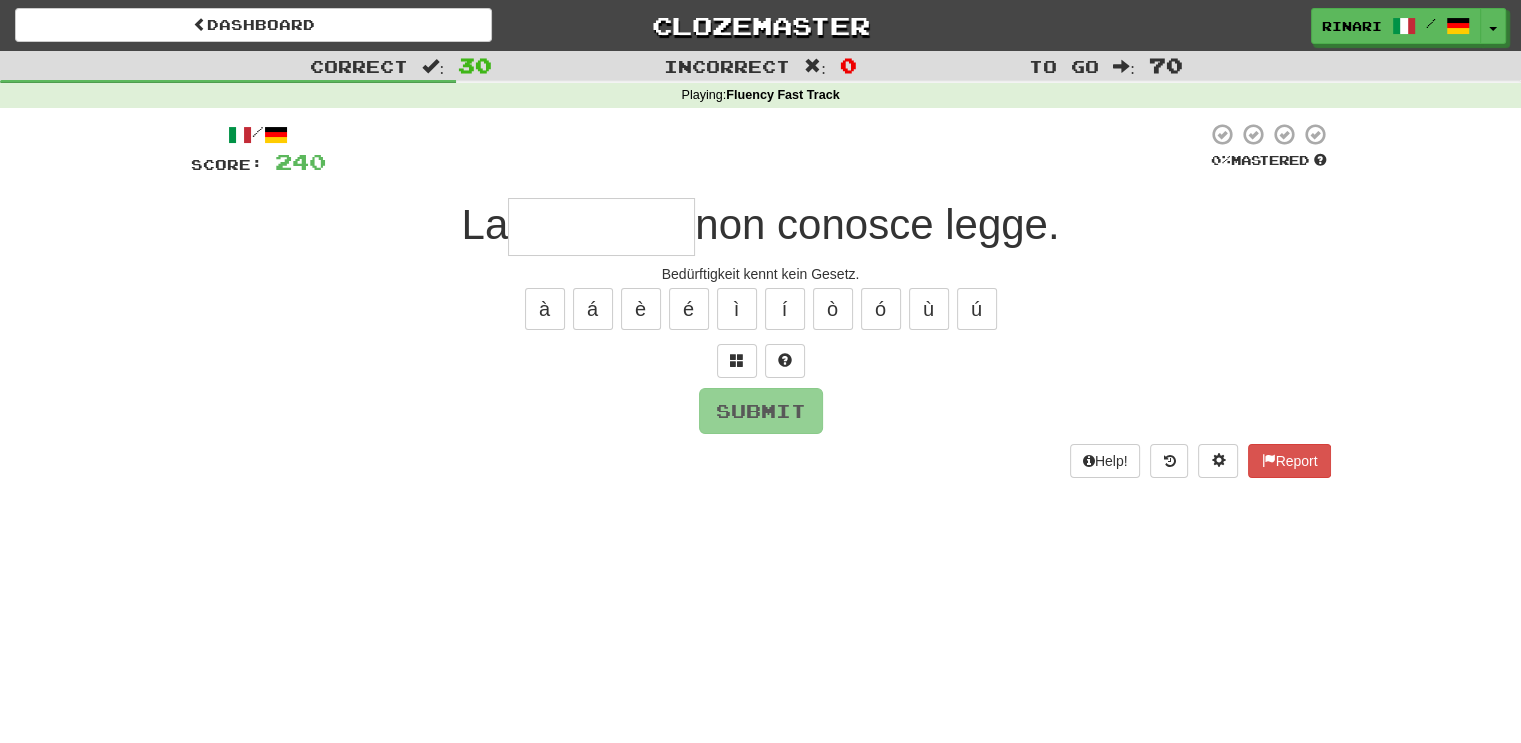 type on "*" 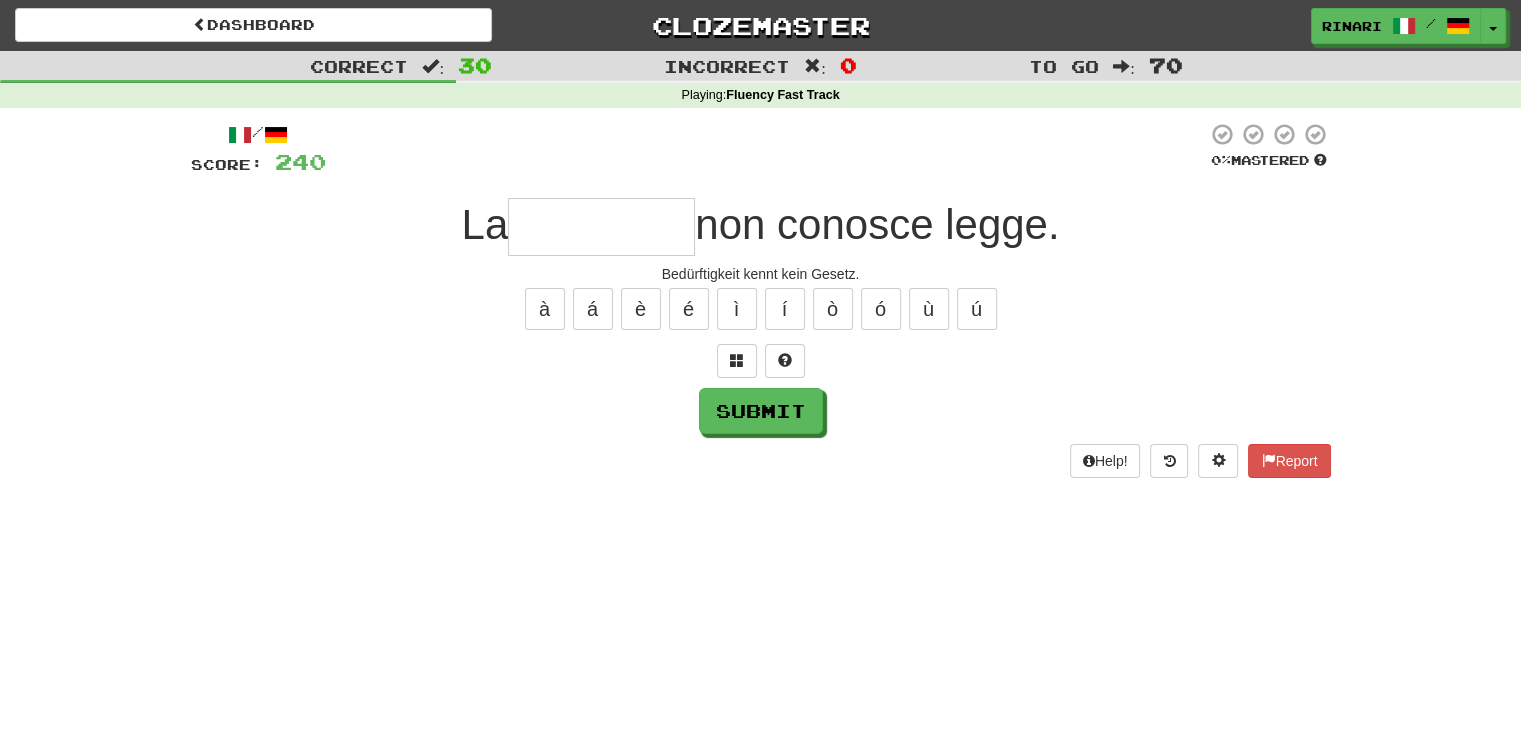 type on "*" 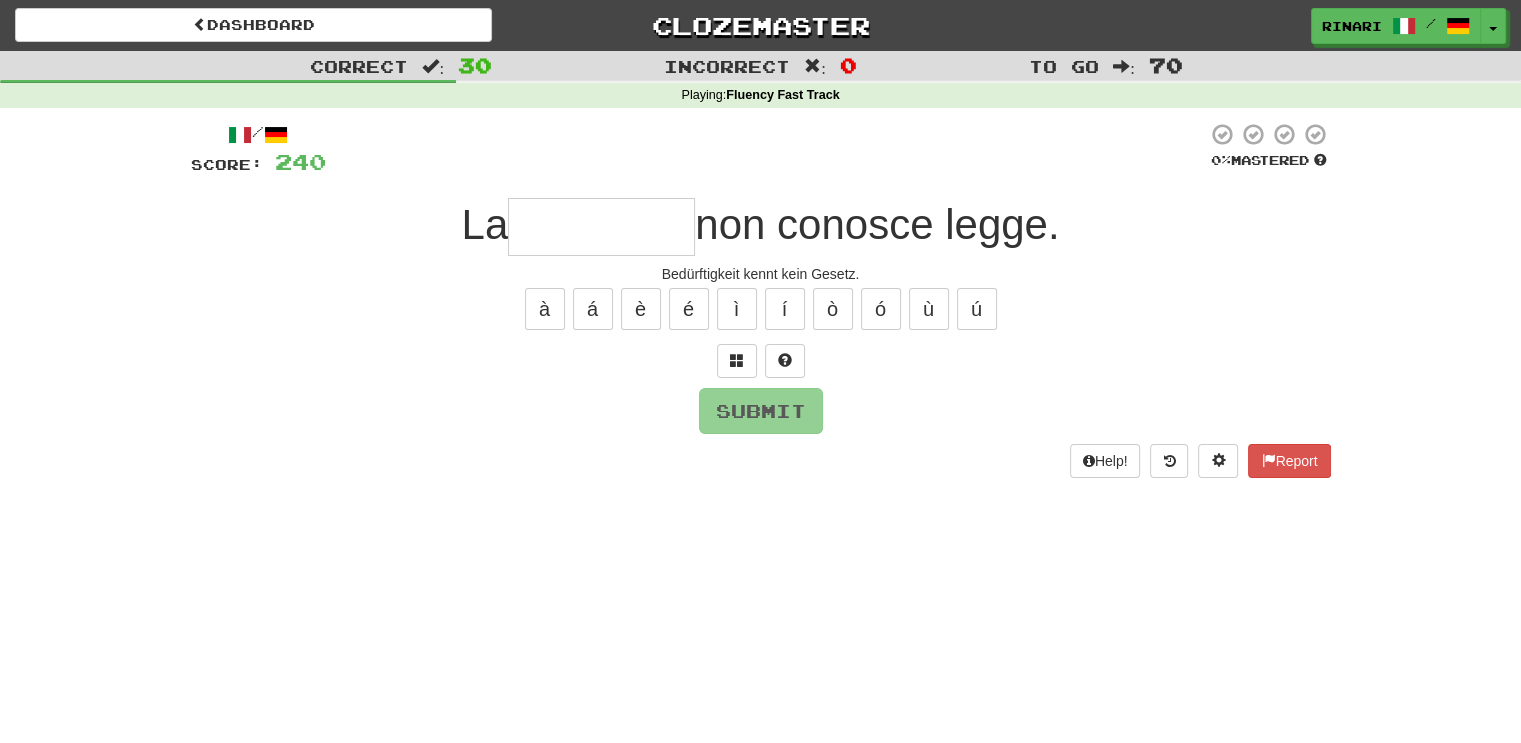 type on "*" 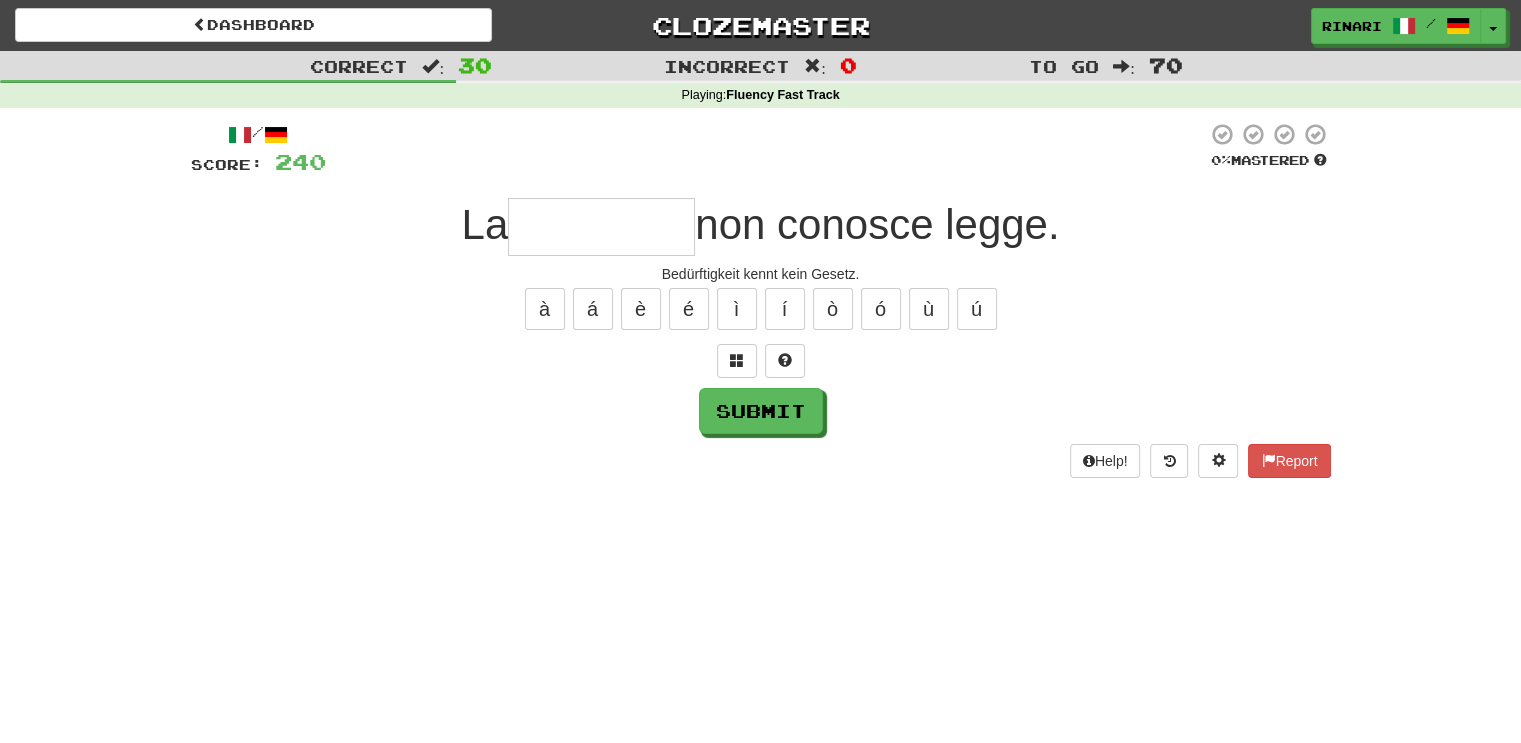 type on "*" 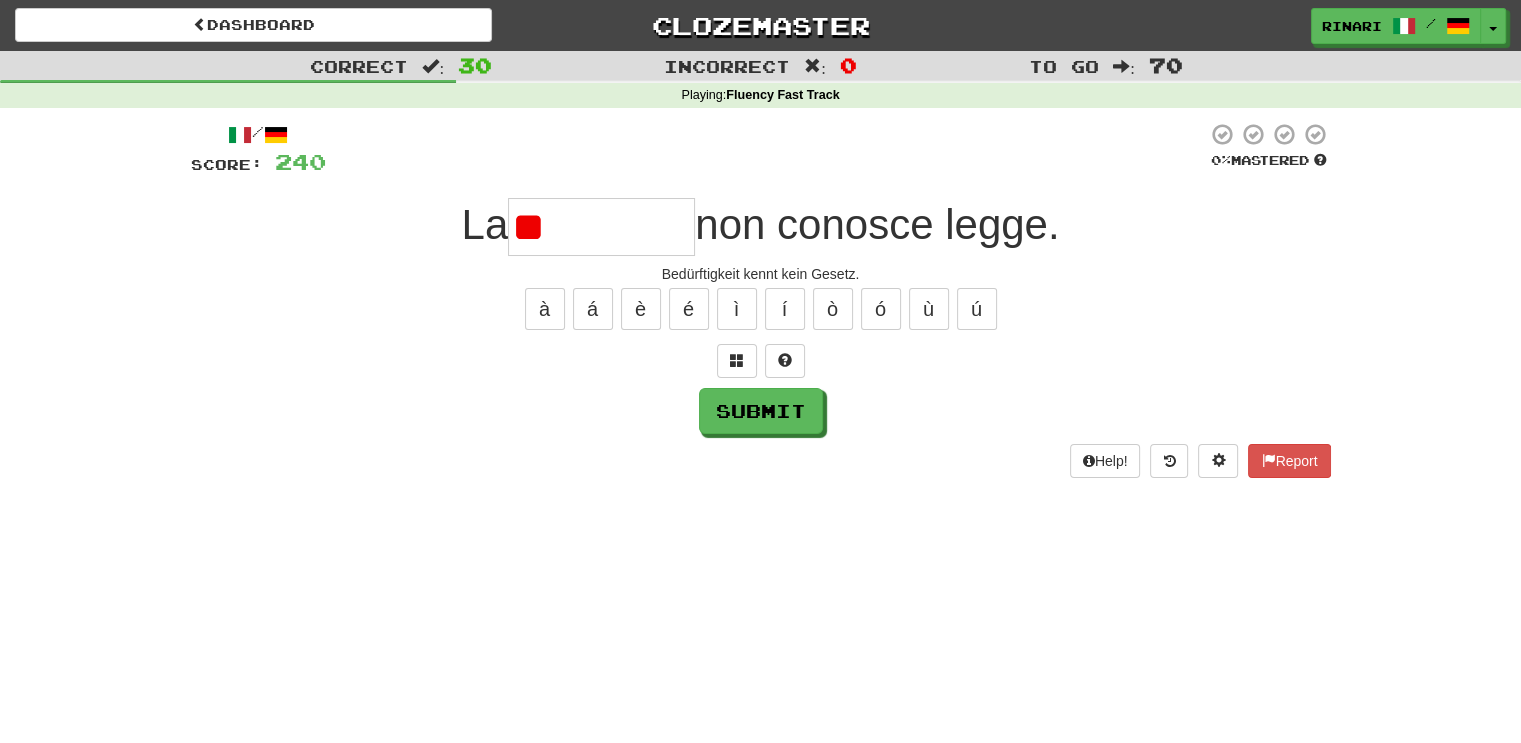 type on "*" 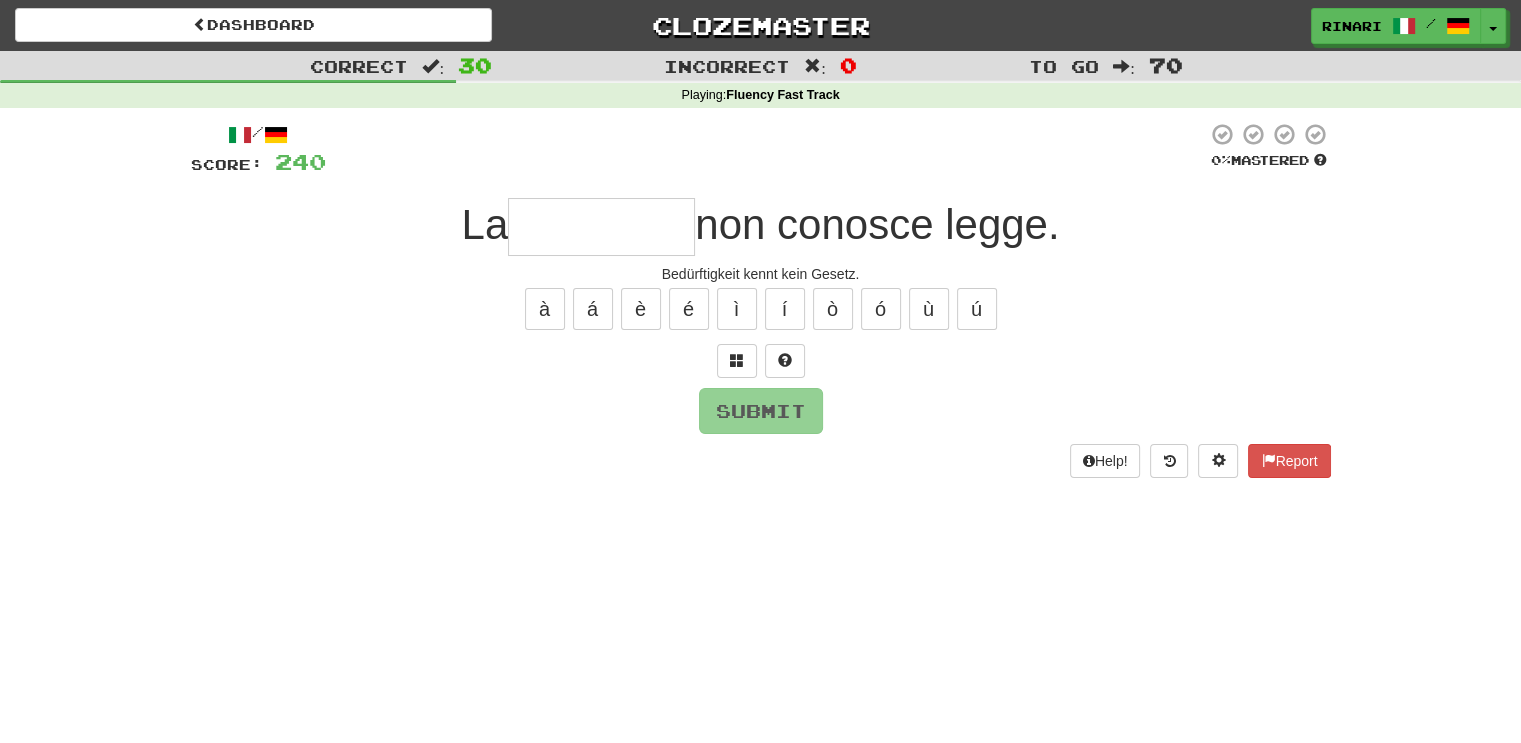 type on "*" 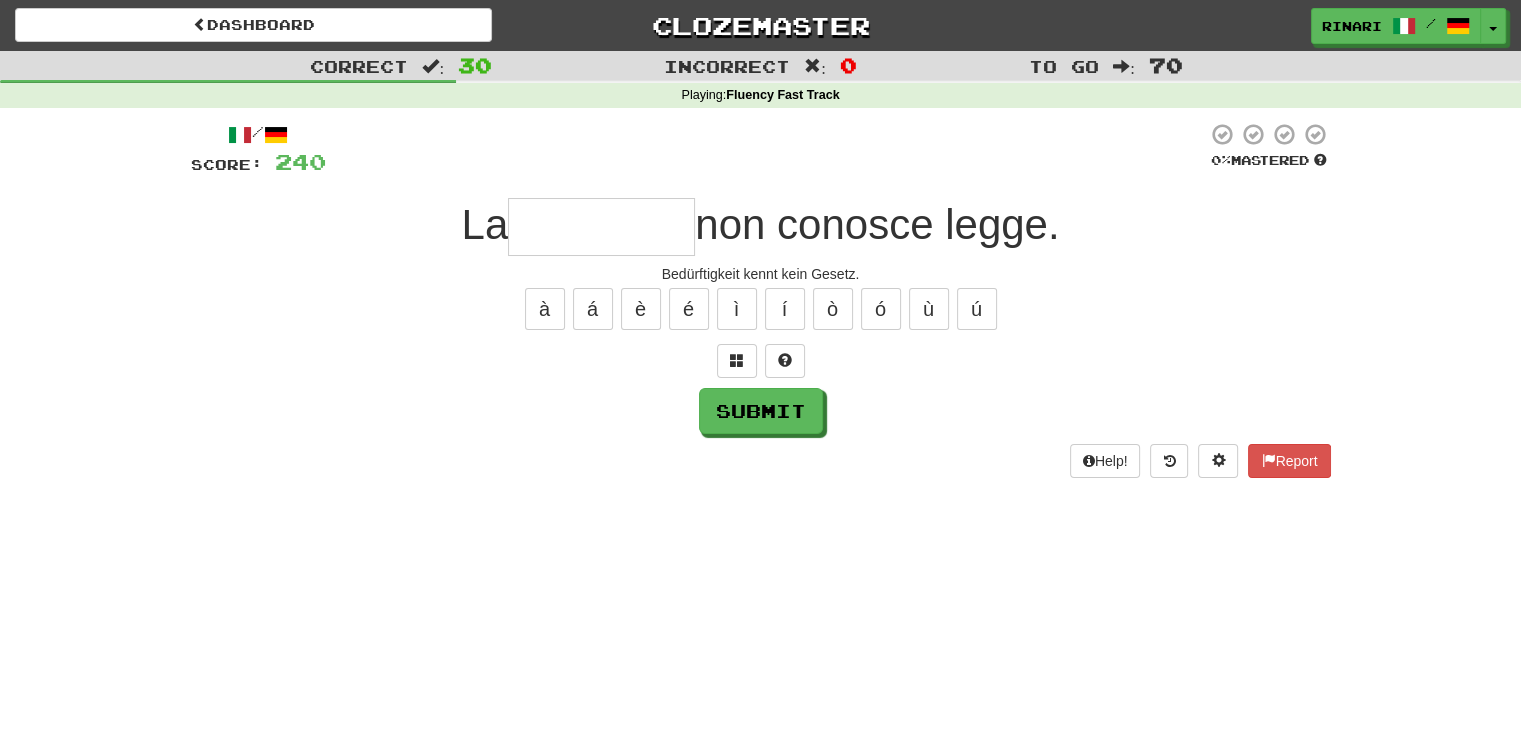 type on "*" 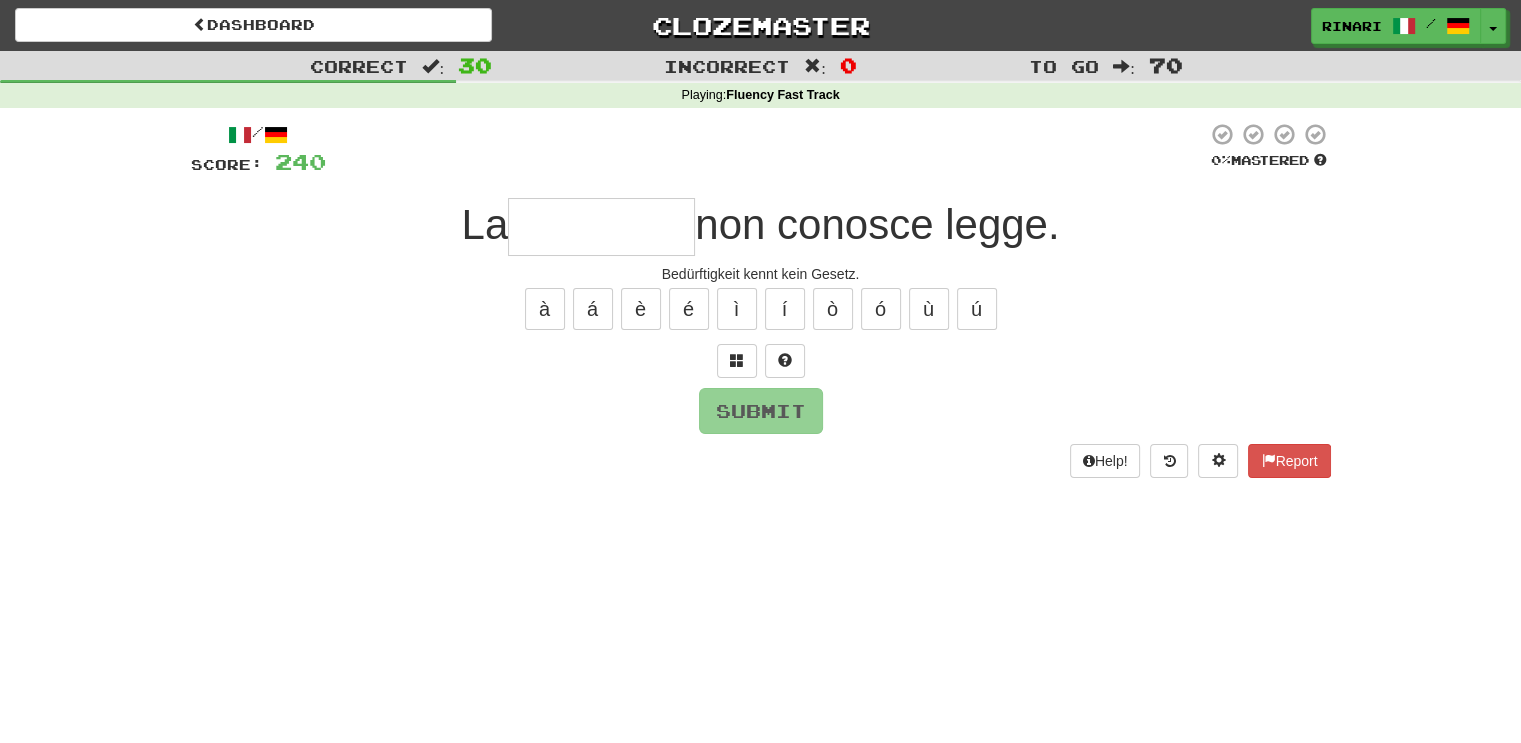 type on "*" 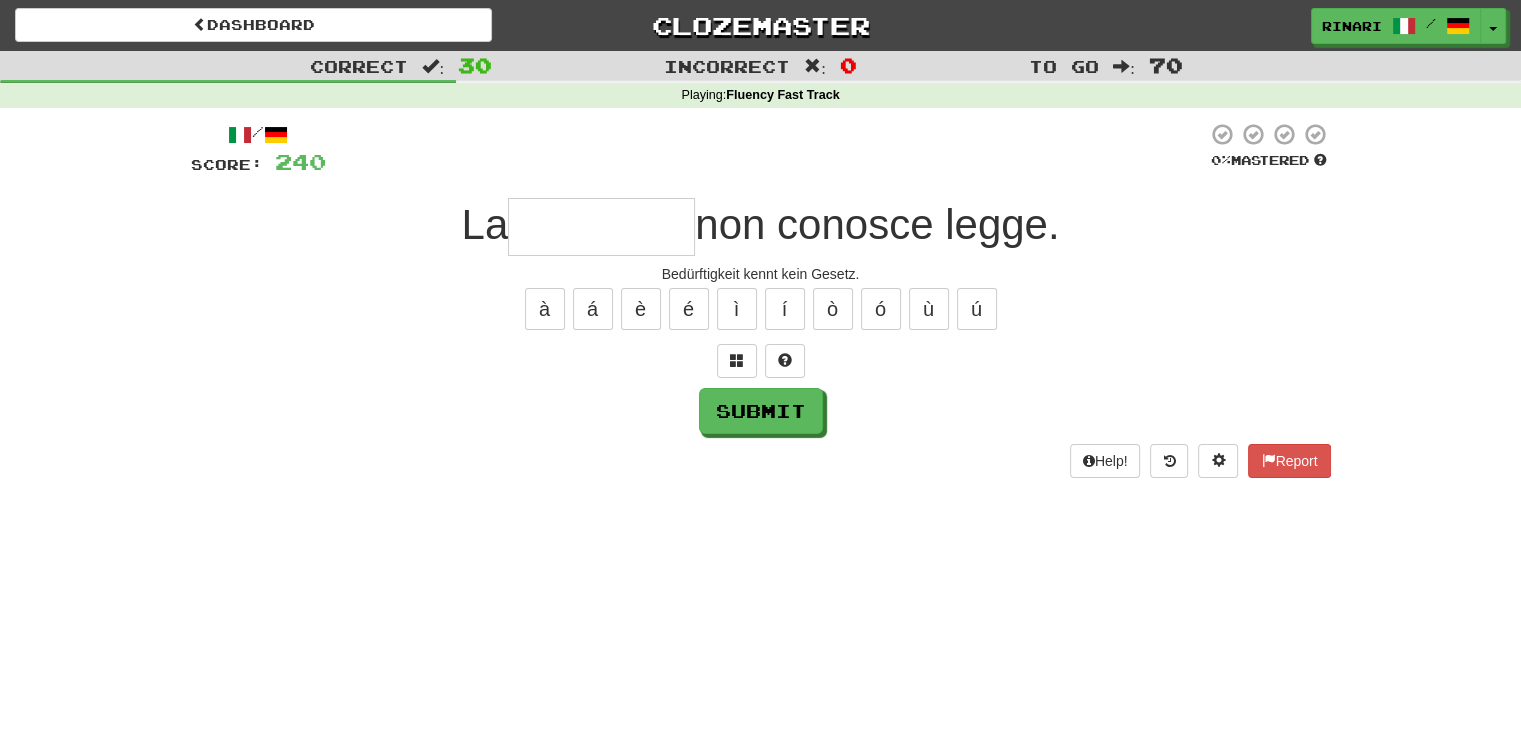 type on "*" 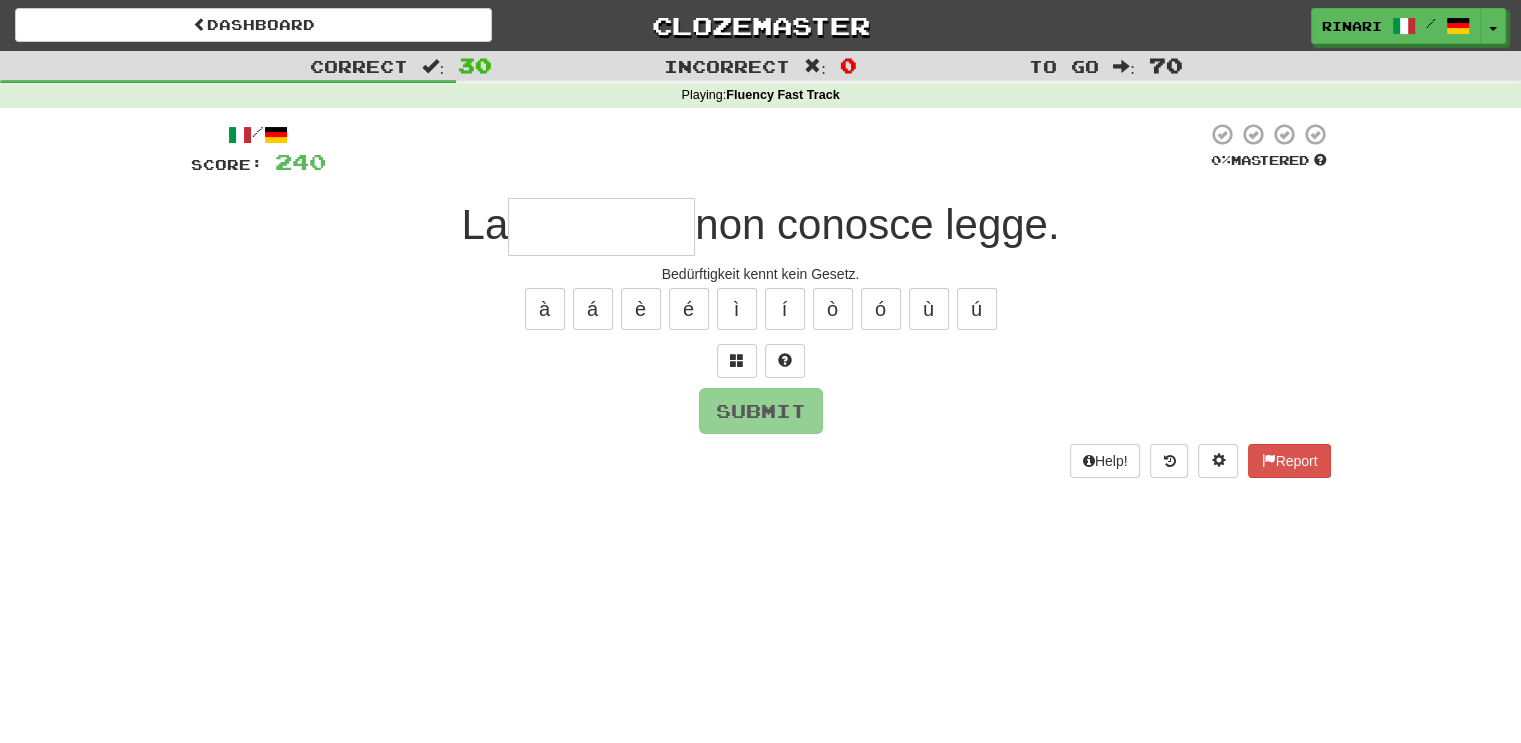 type on "*" 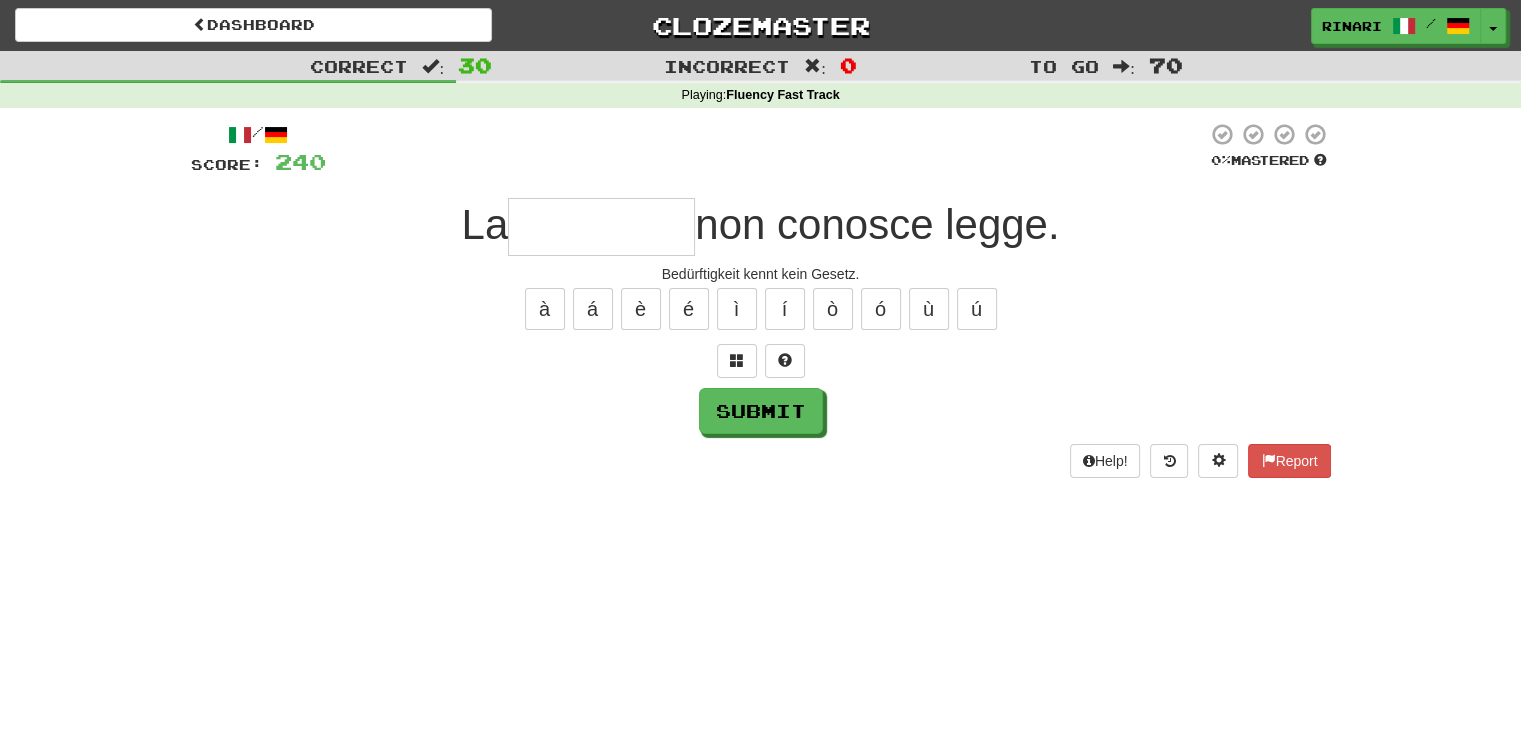 type on "*" 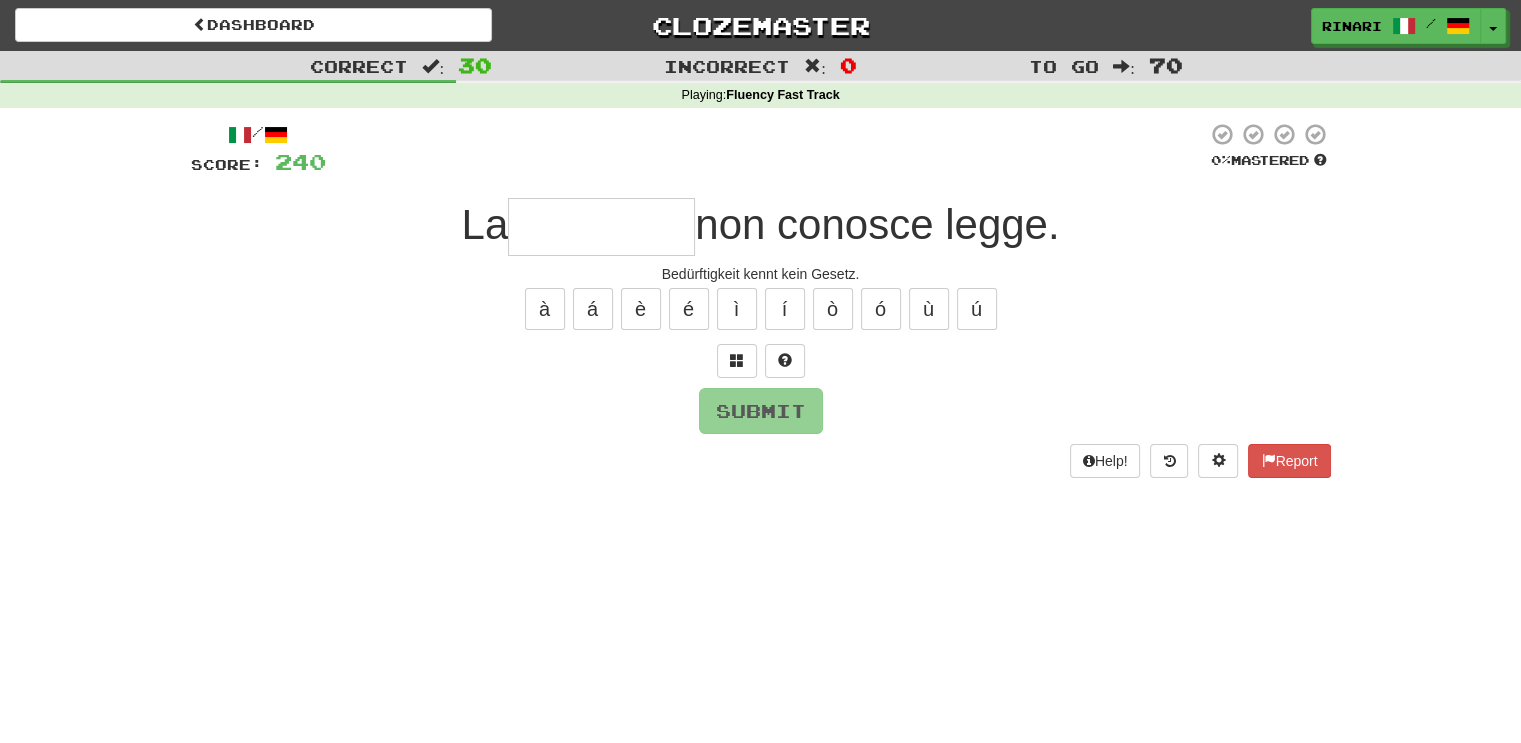 type on "*" 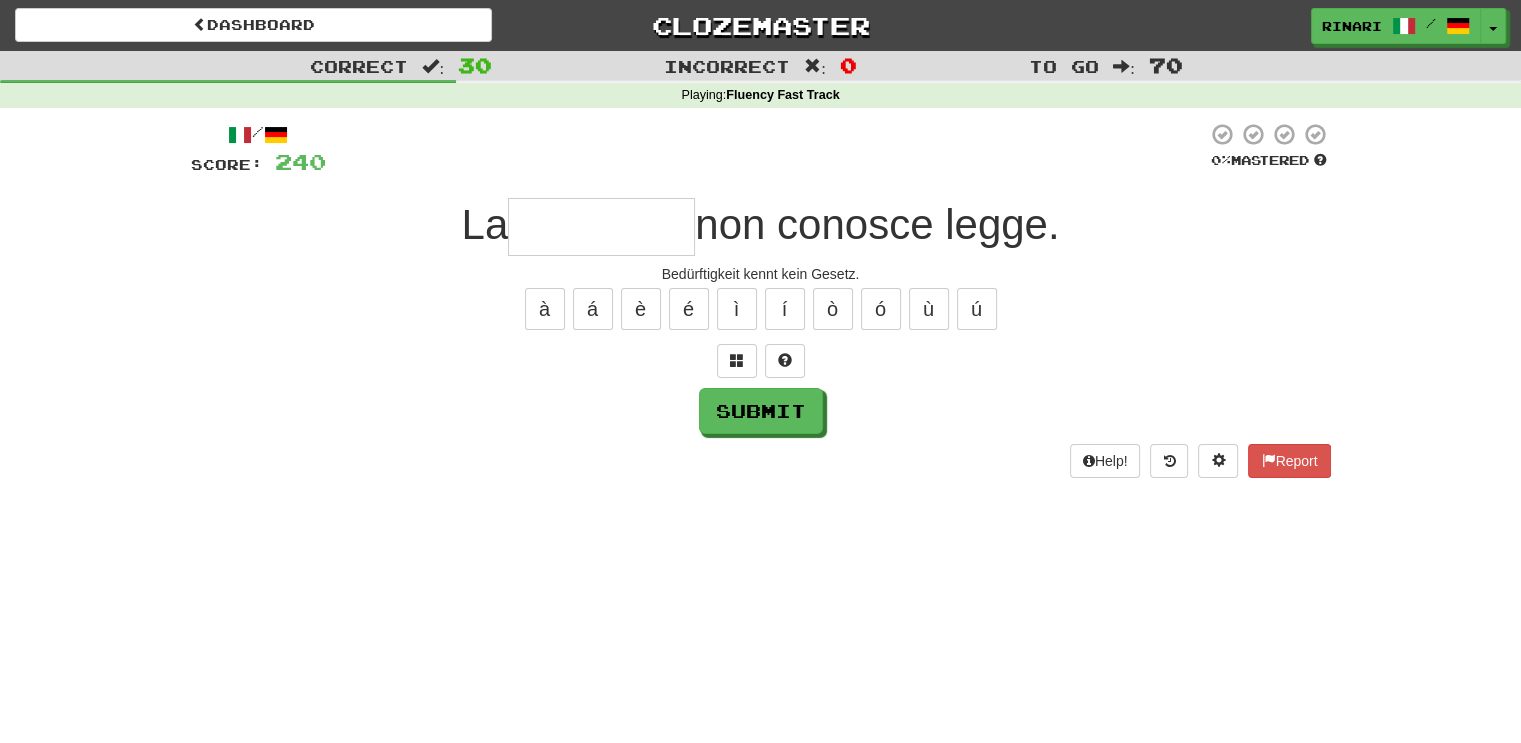 type on "*" 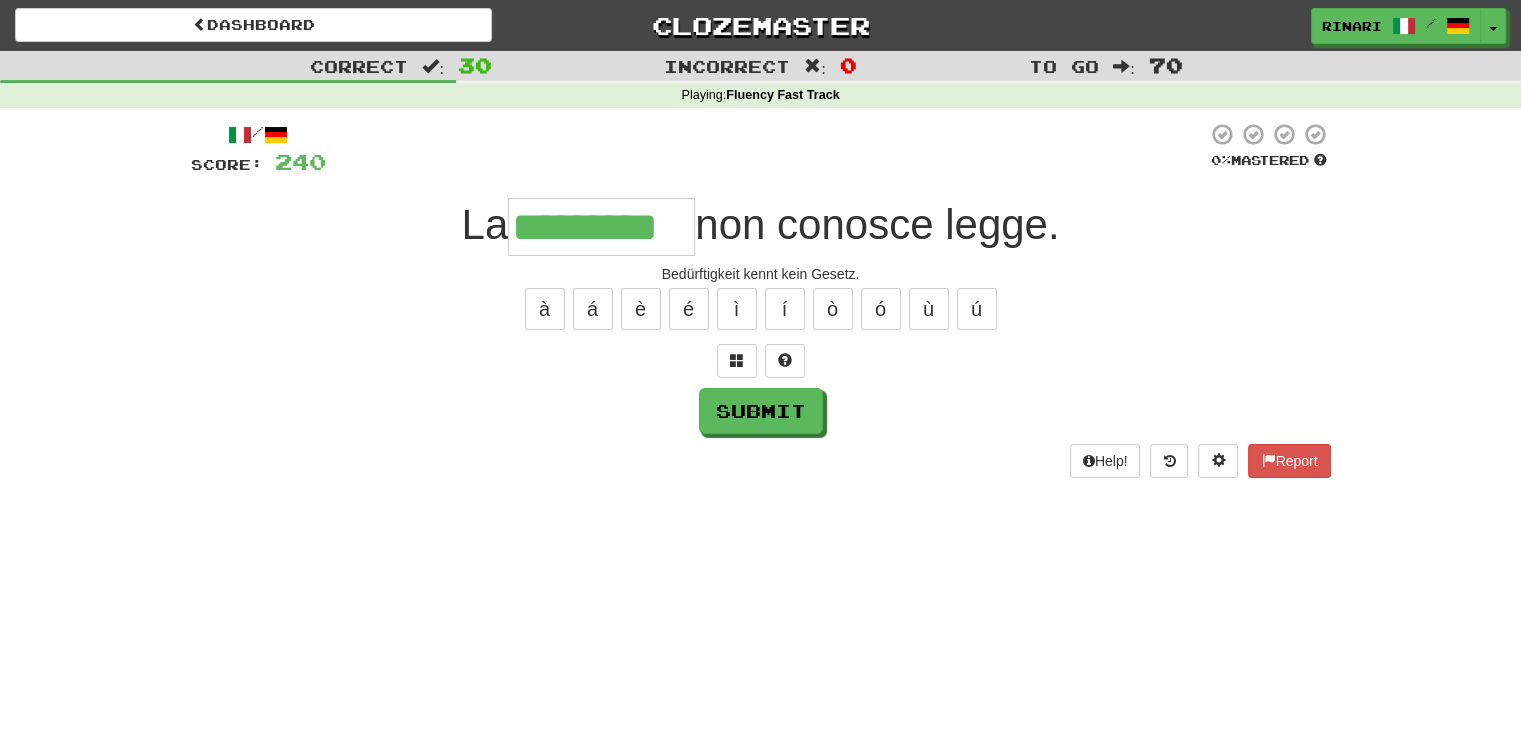 type on "*********" 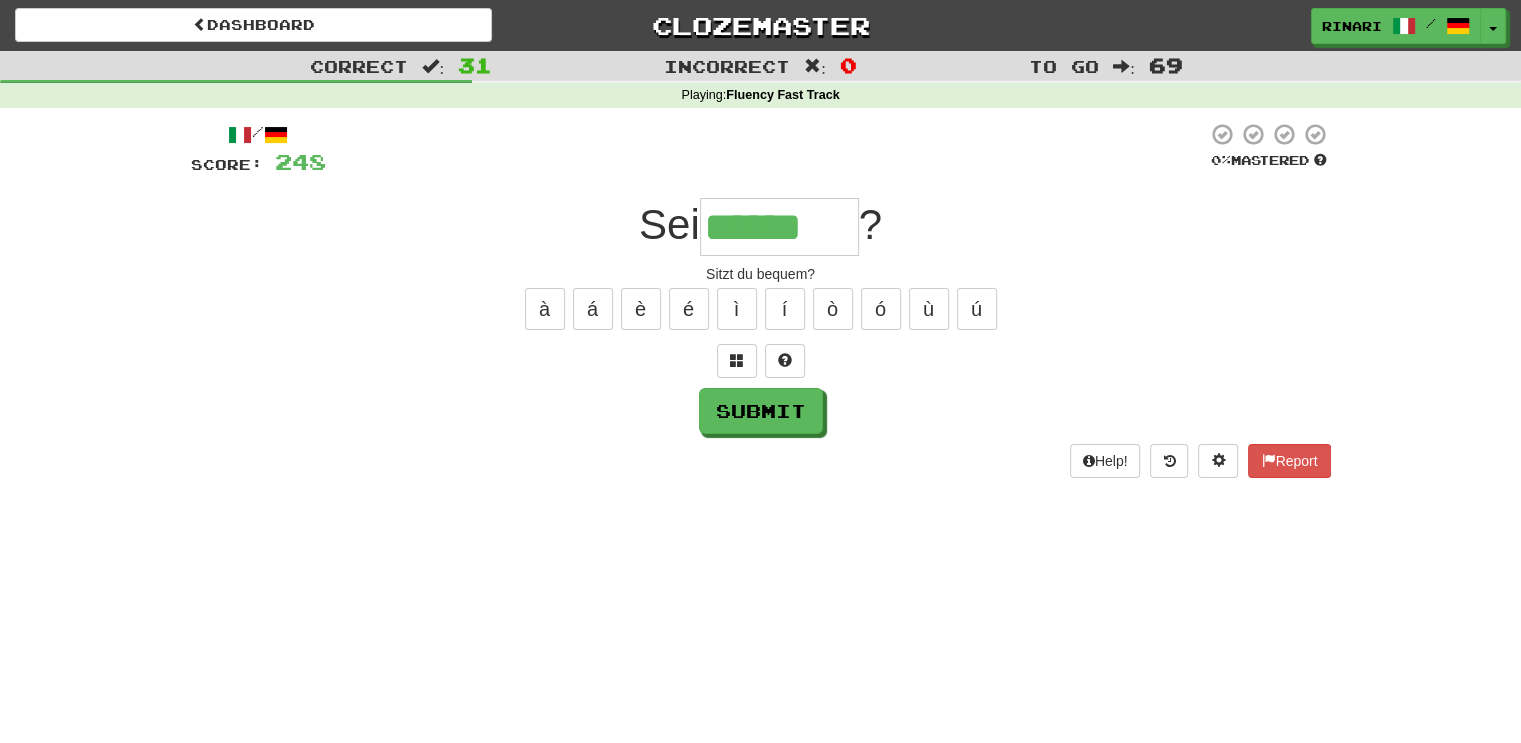 type on "******" 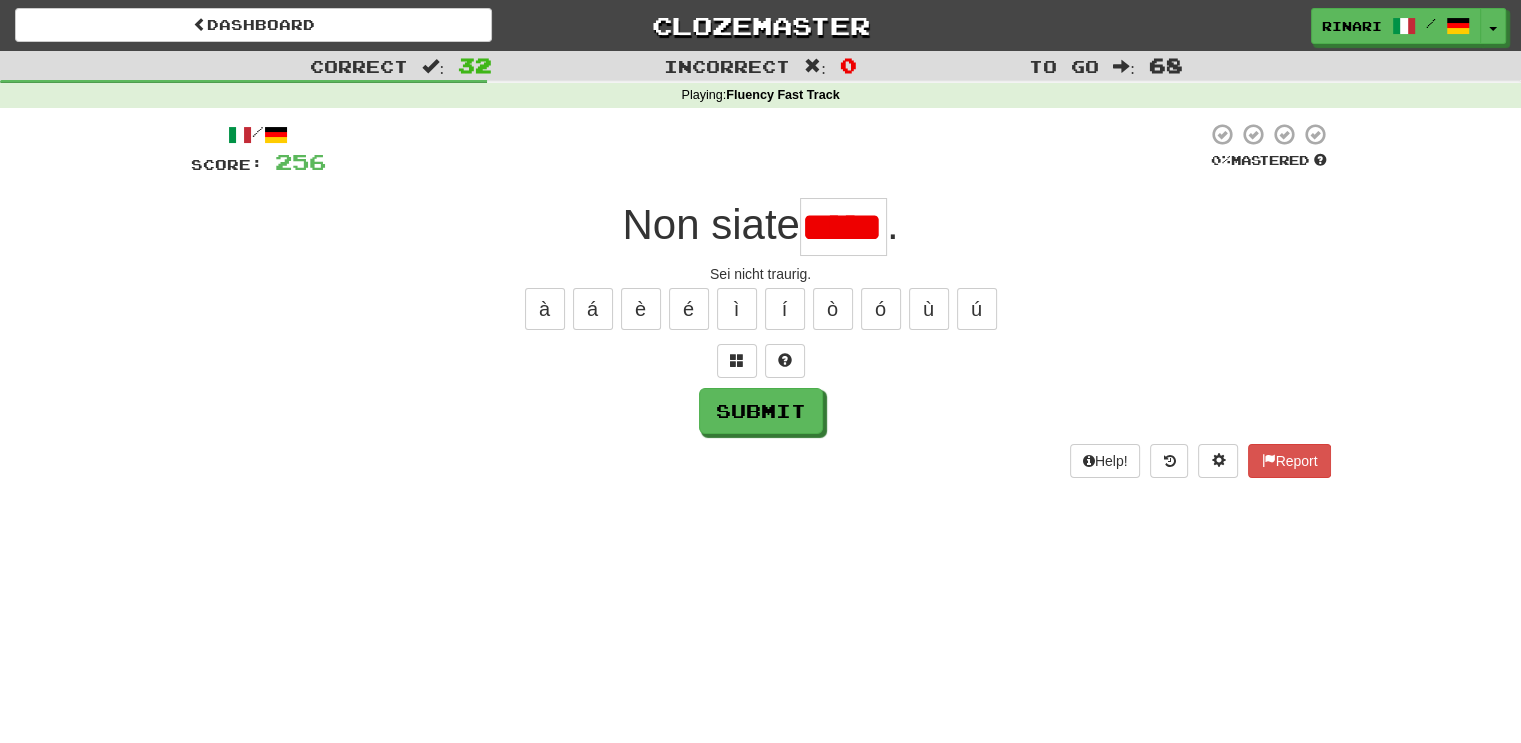 scroll, scrollTop: 0, scrollLeft: 0, axis: both 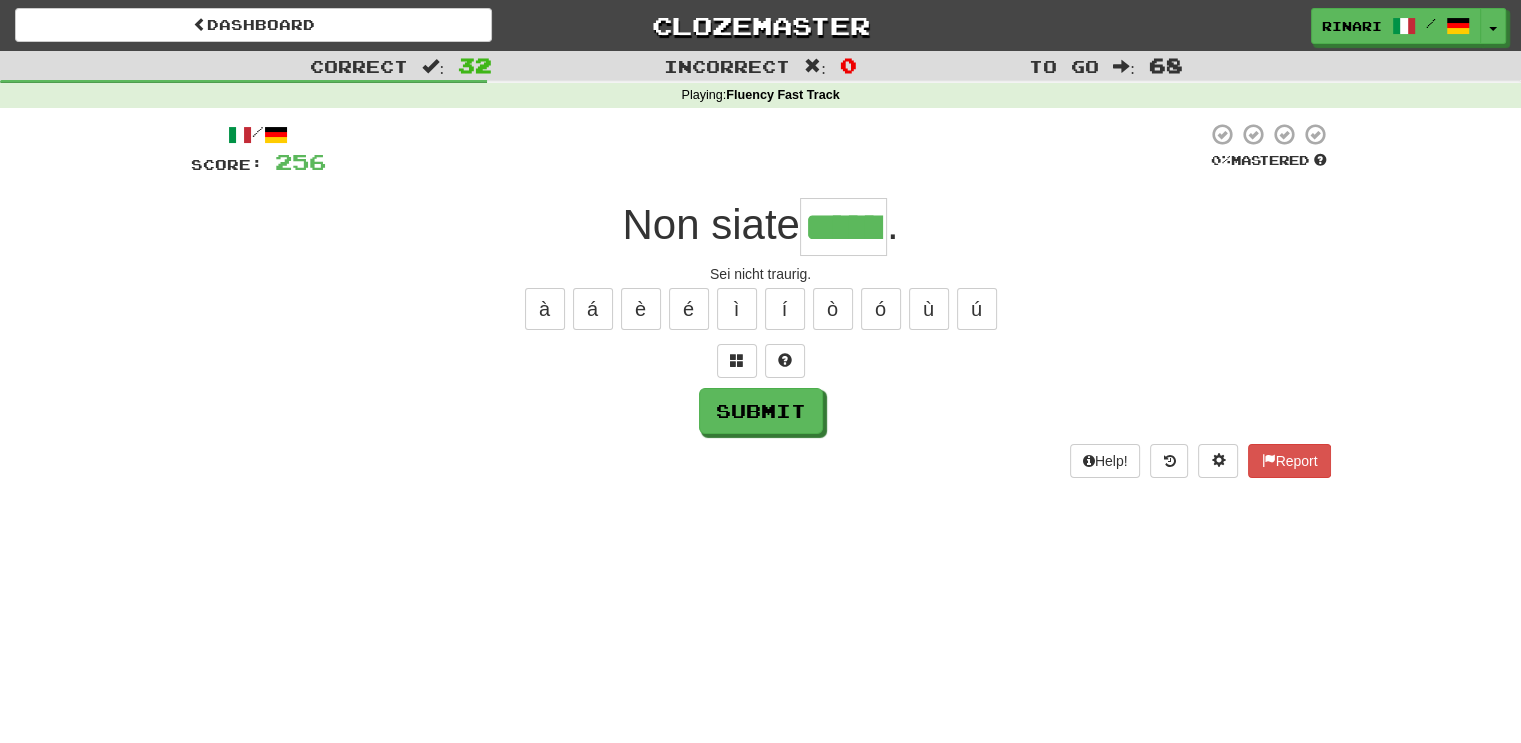 type on "******" 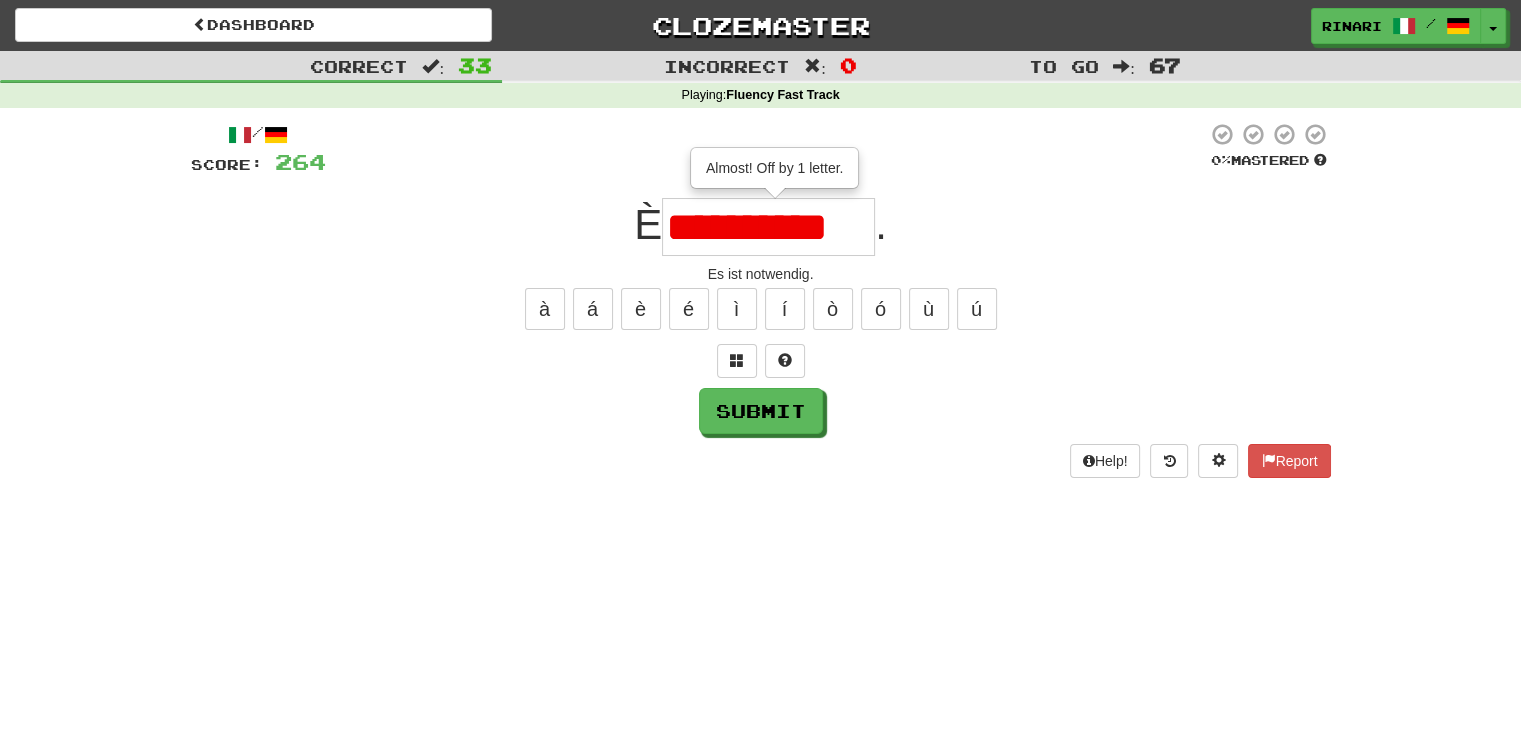 type on "**********" 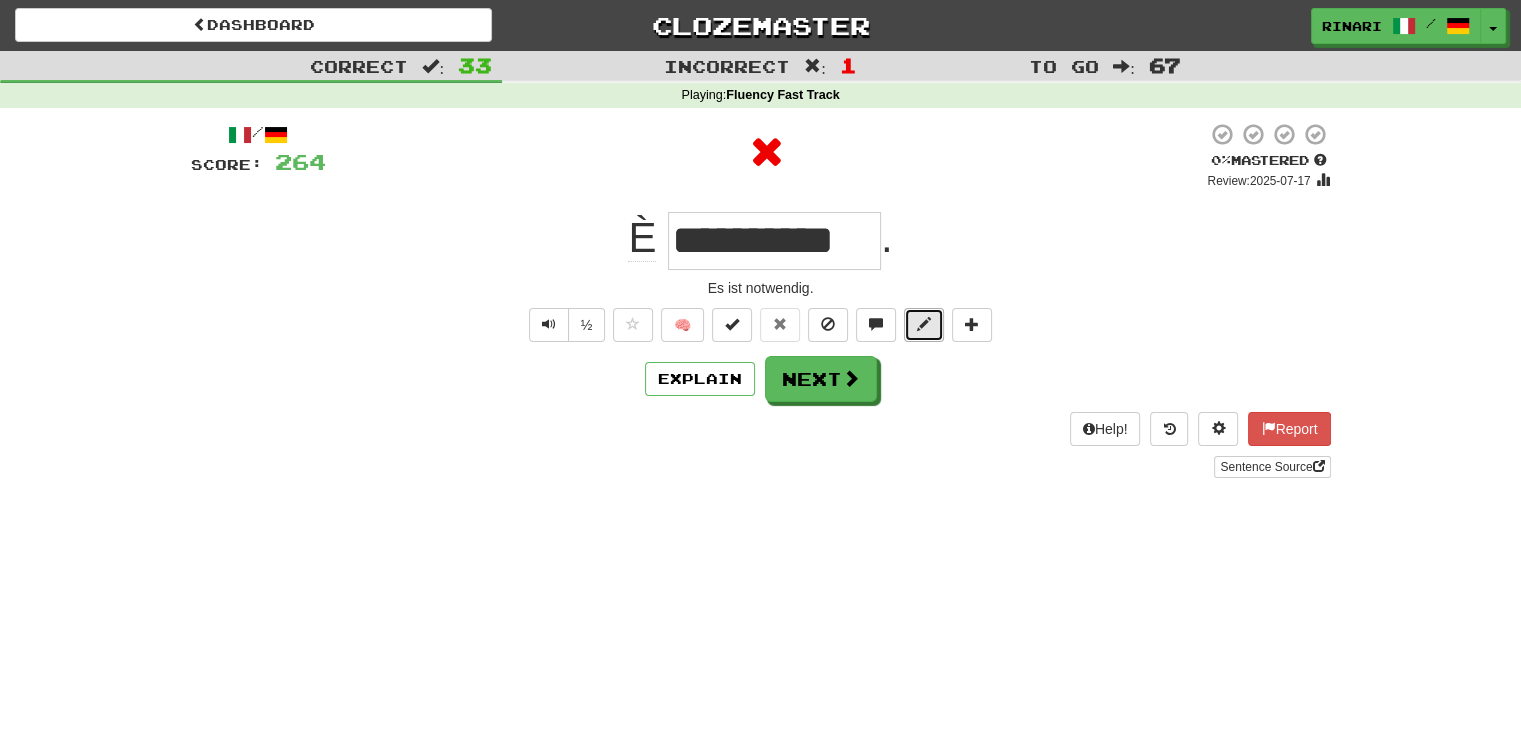 click at bounding box center [924, 324] 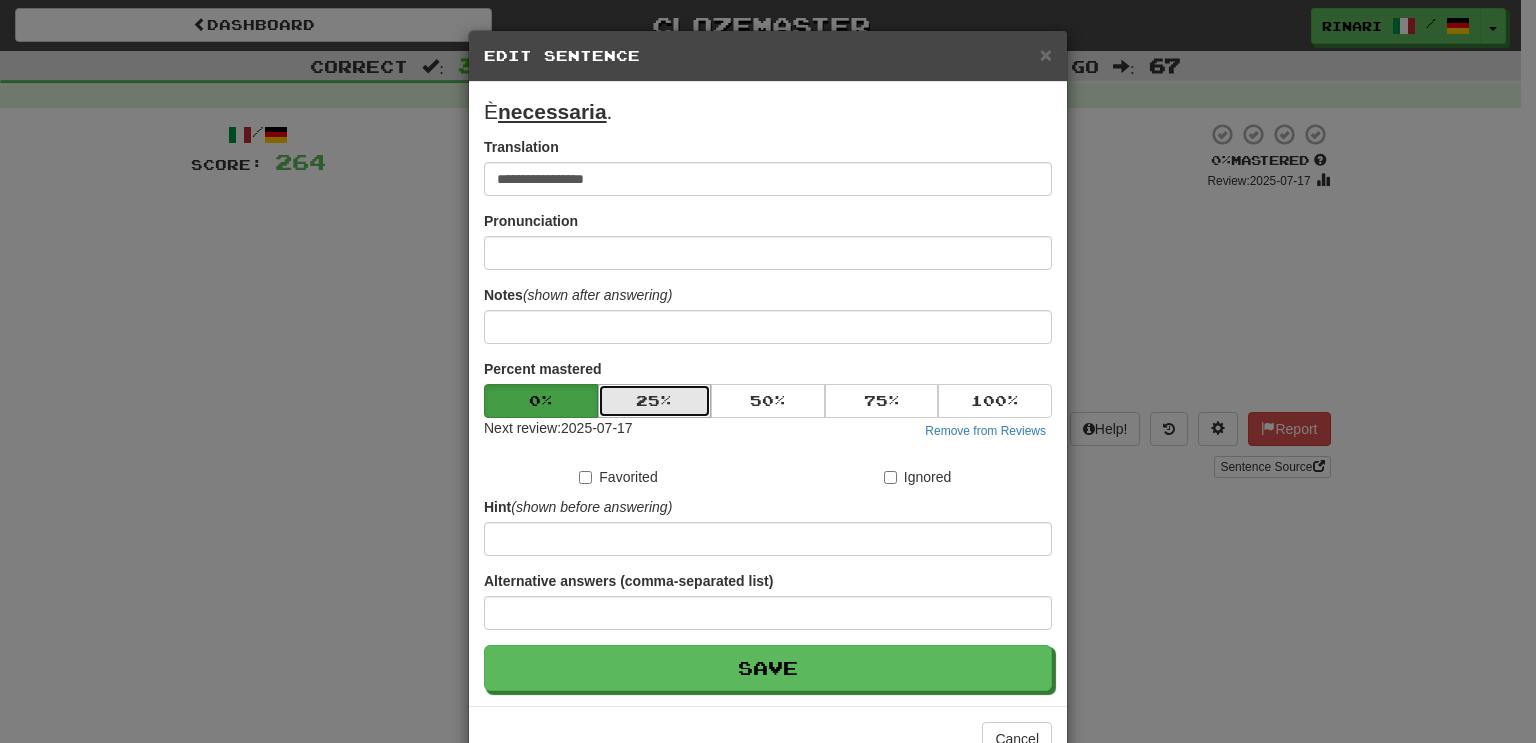 click on "25 %" at bounding box center (655, 401) 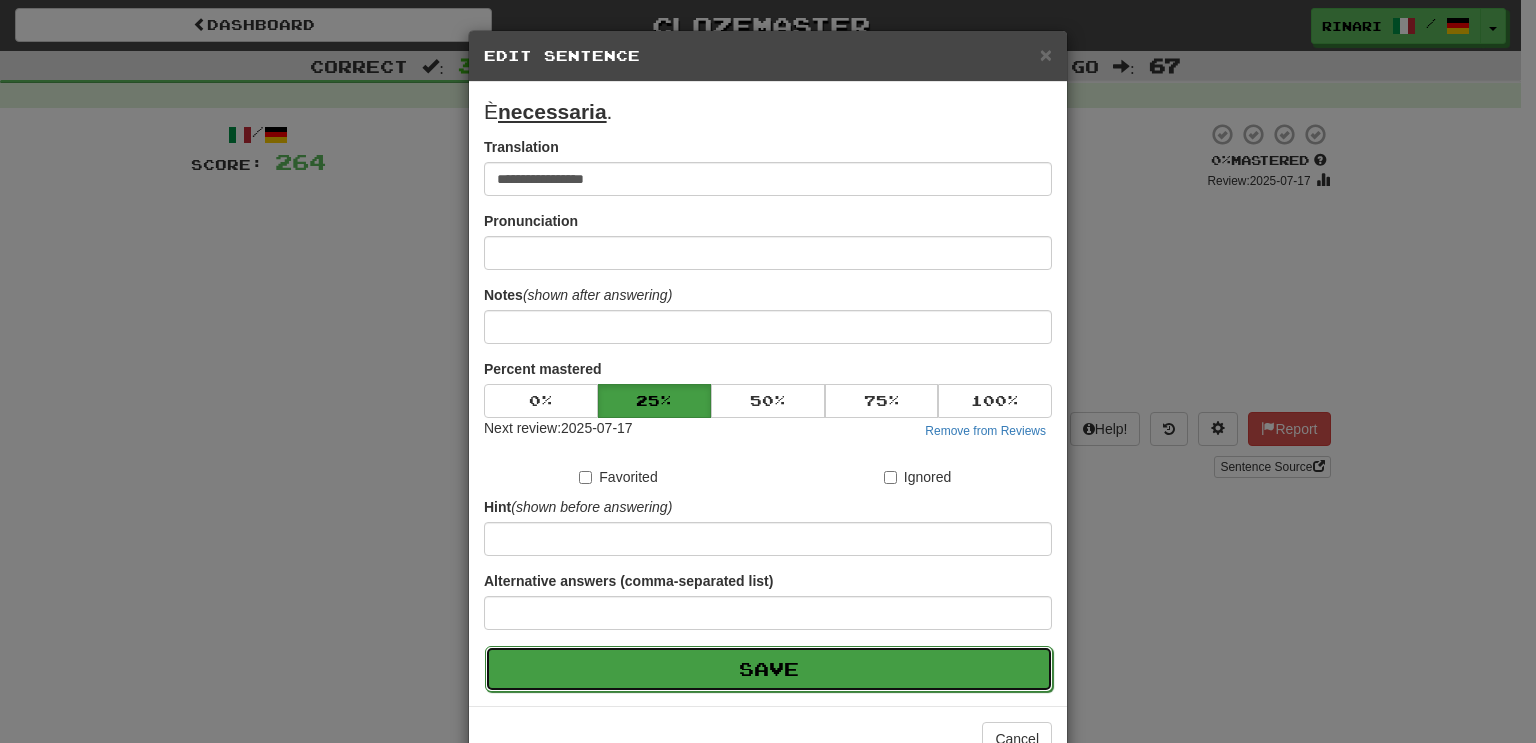 click on "Save" at bounding box center (769, 669) 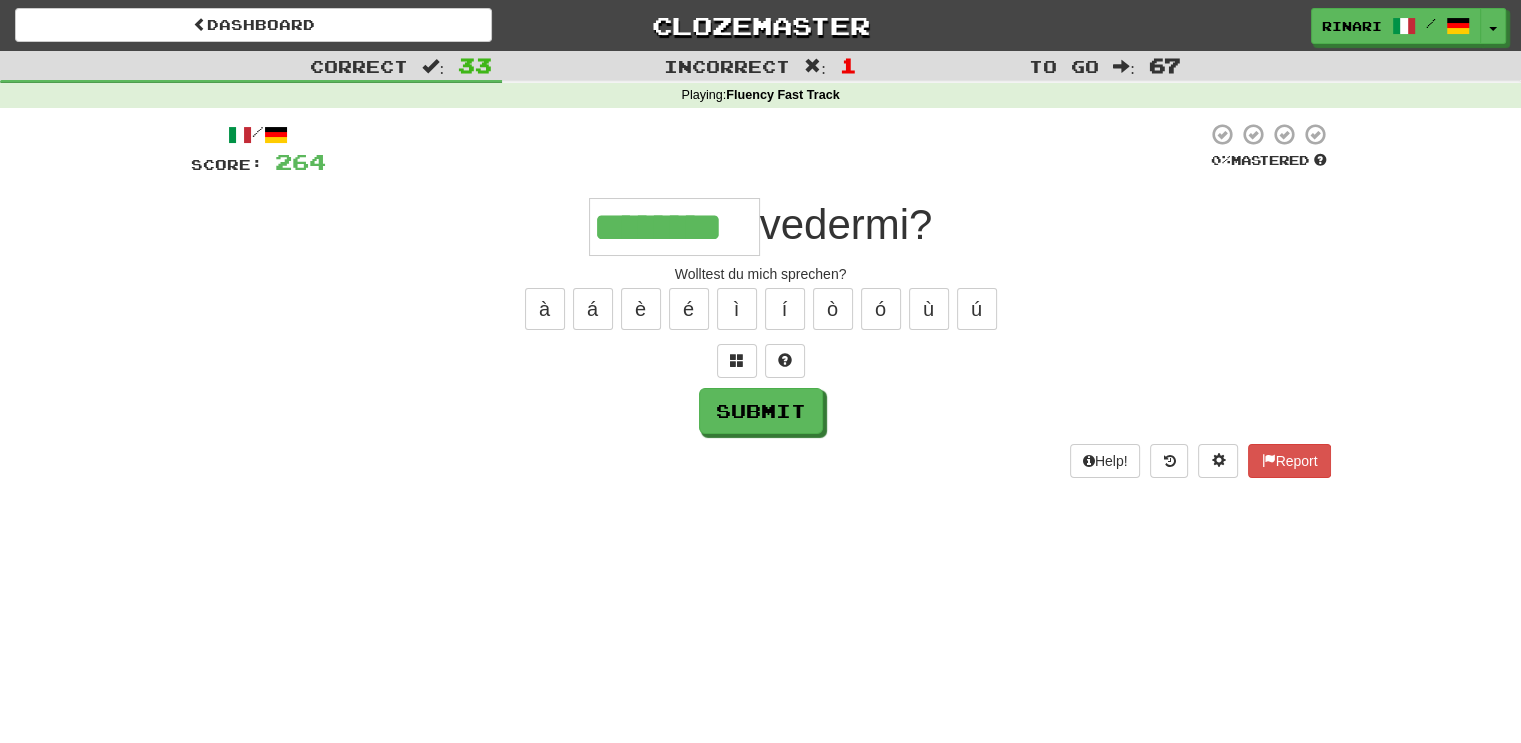 type on "********" 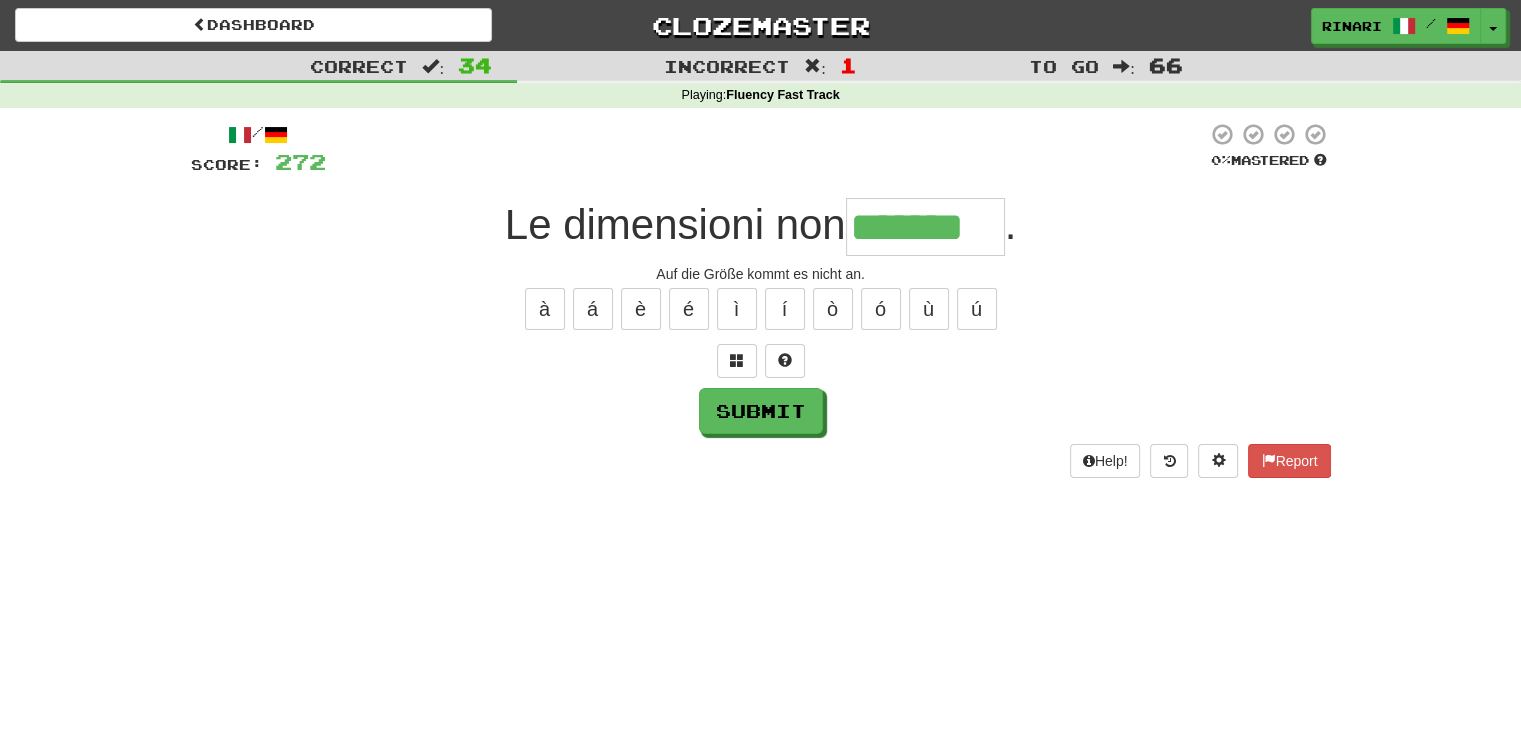 type on "*******" 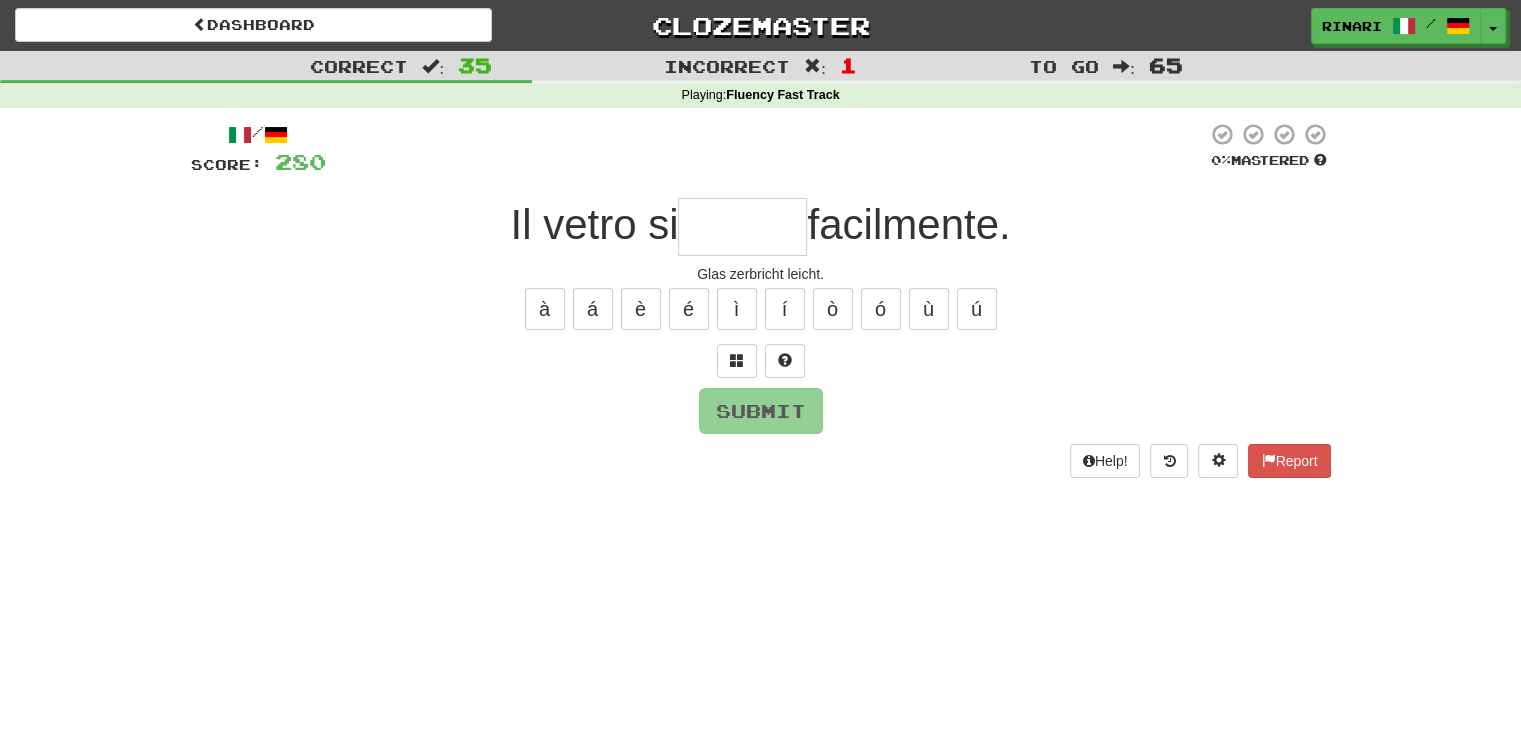 type on "*" 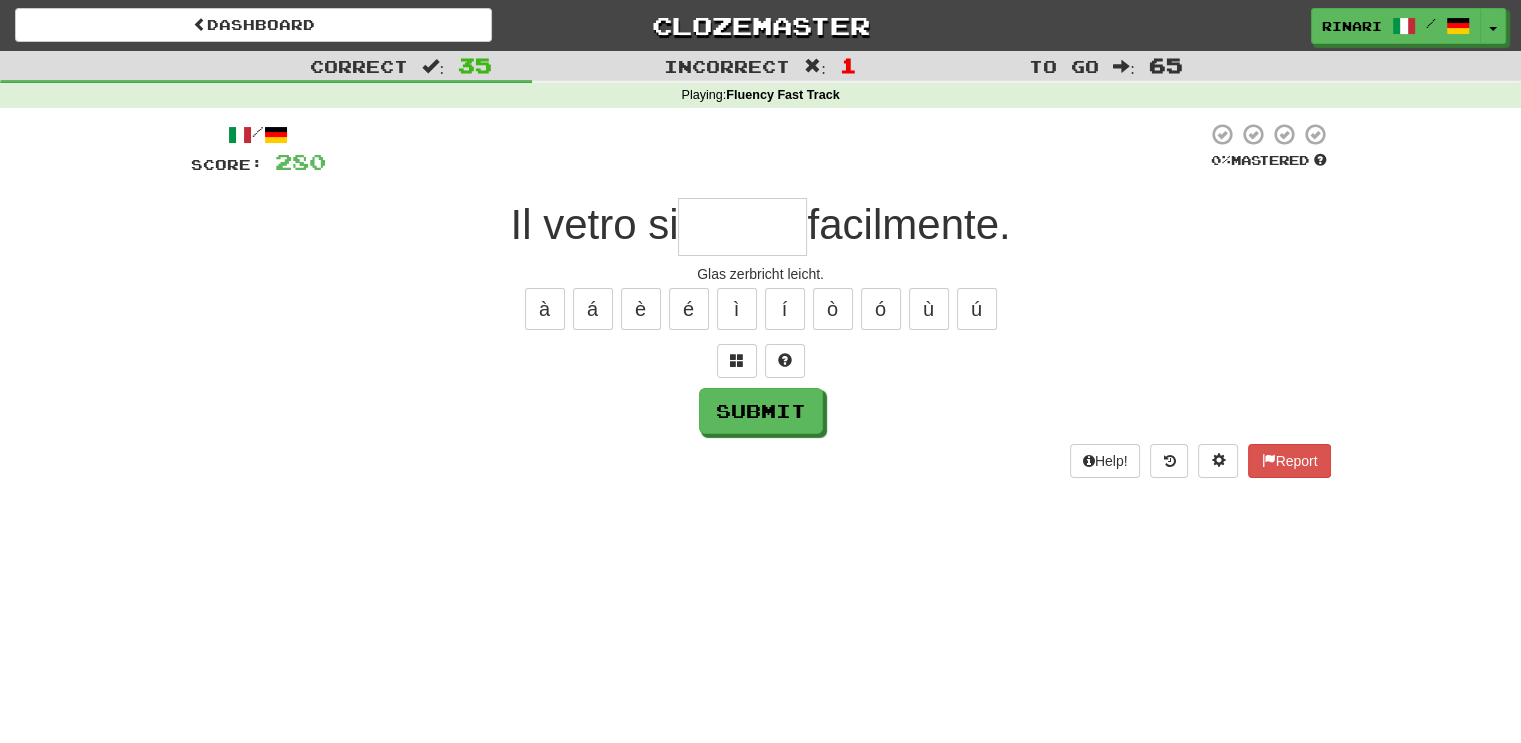type on "*" 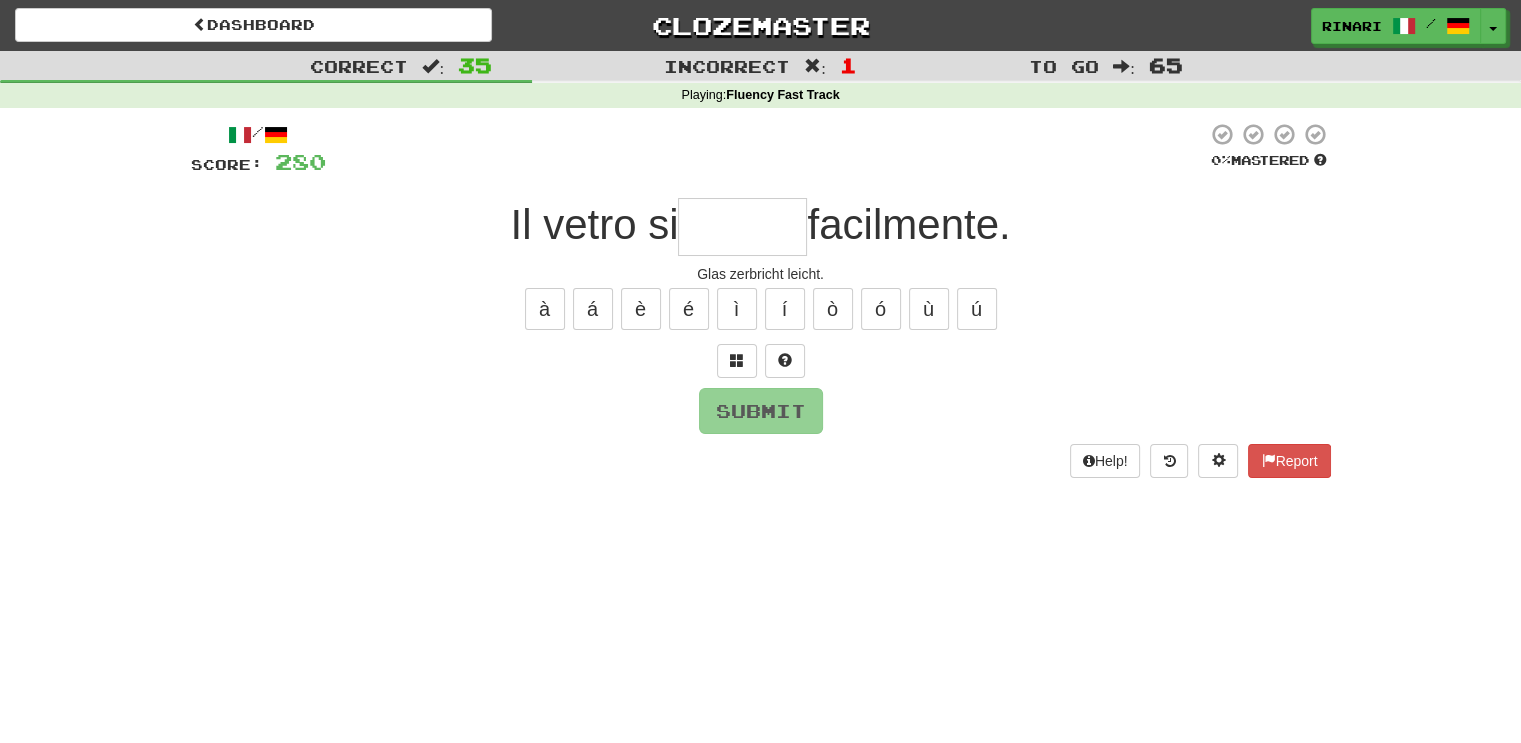 type on "*" 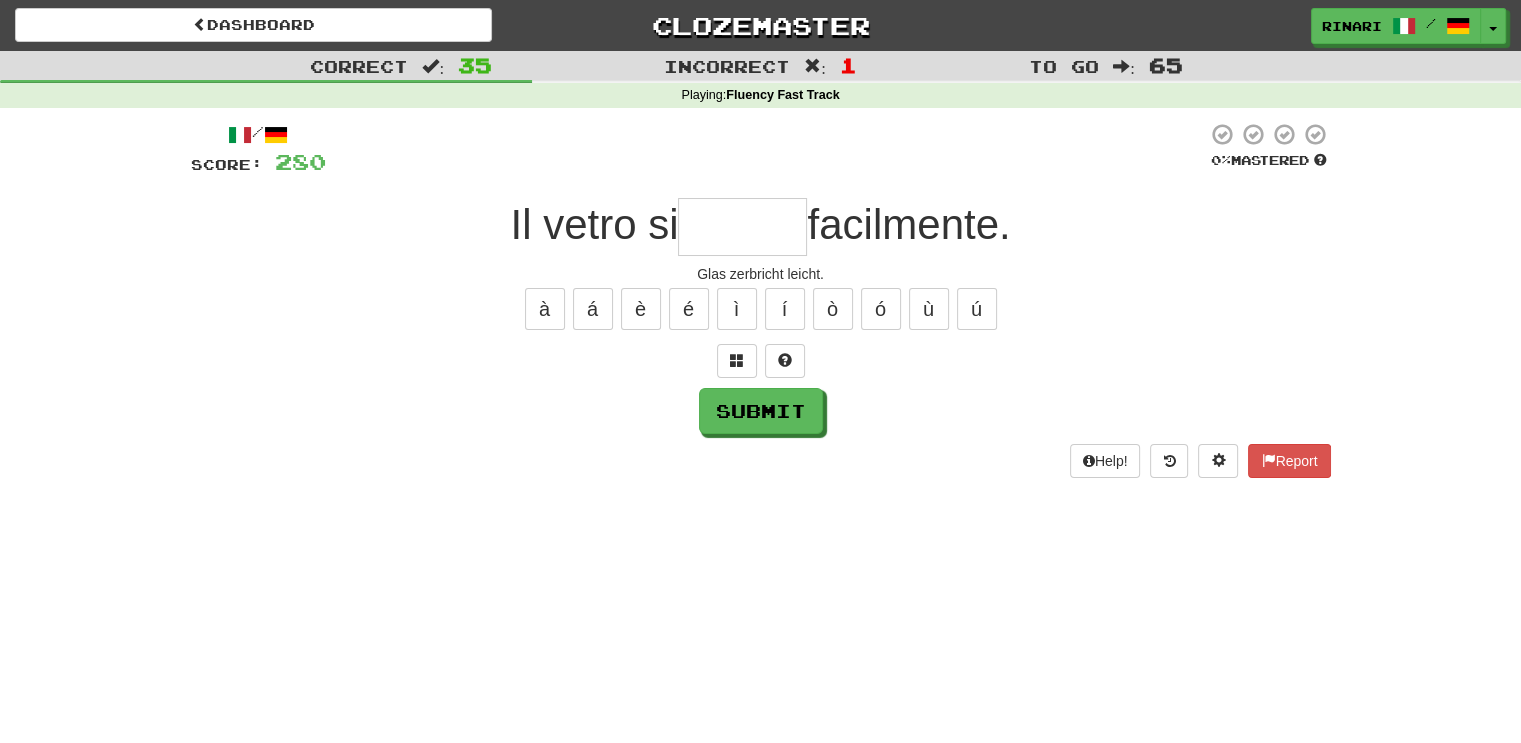 type on "*" 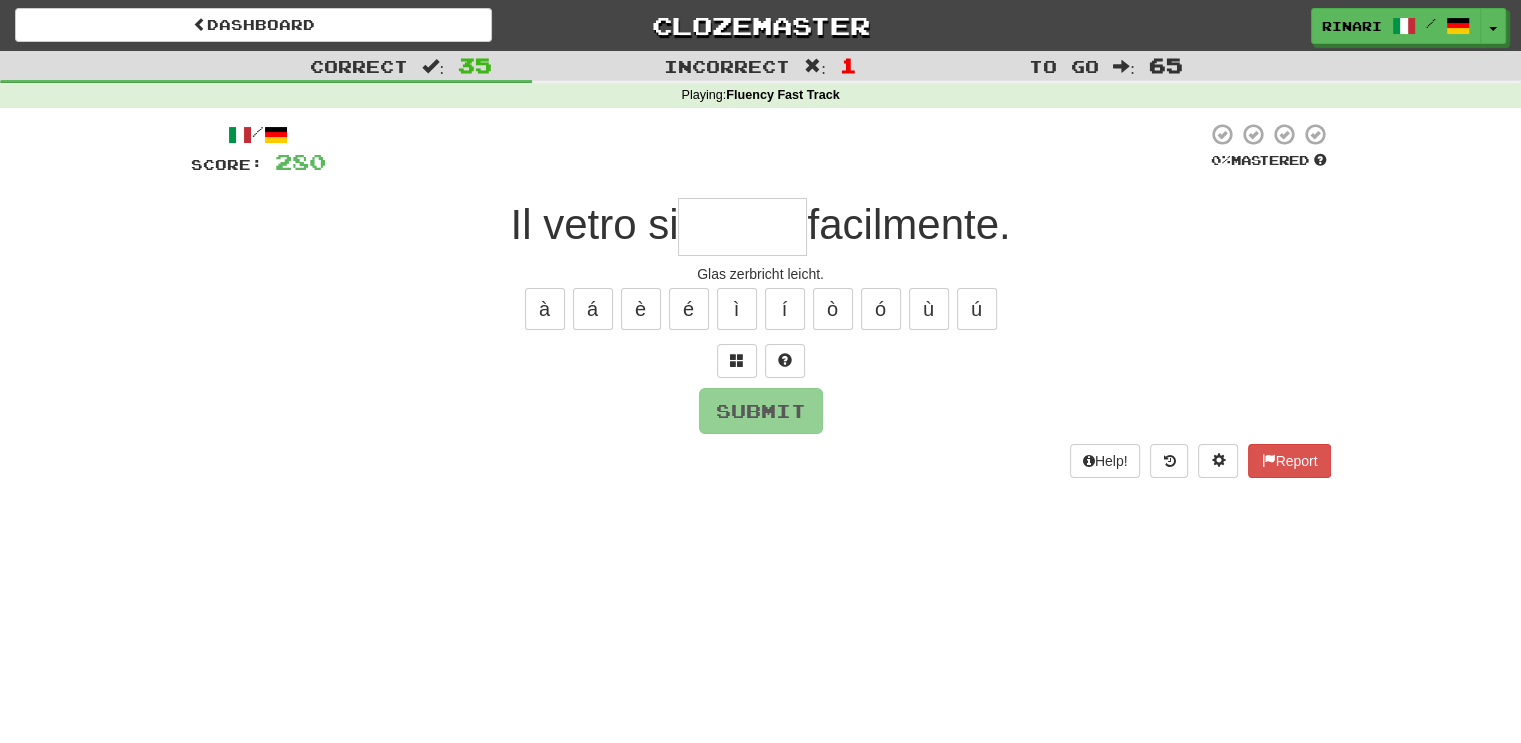 type on "*" 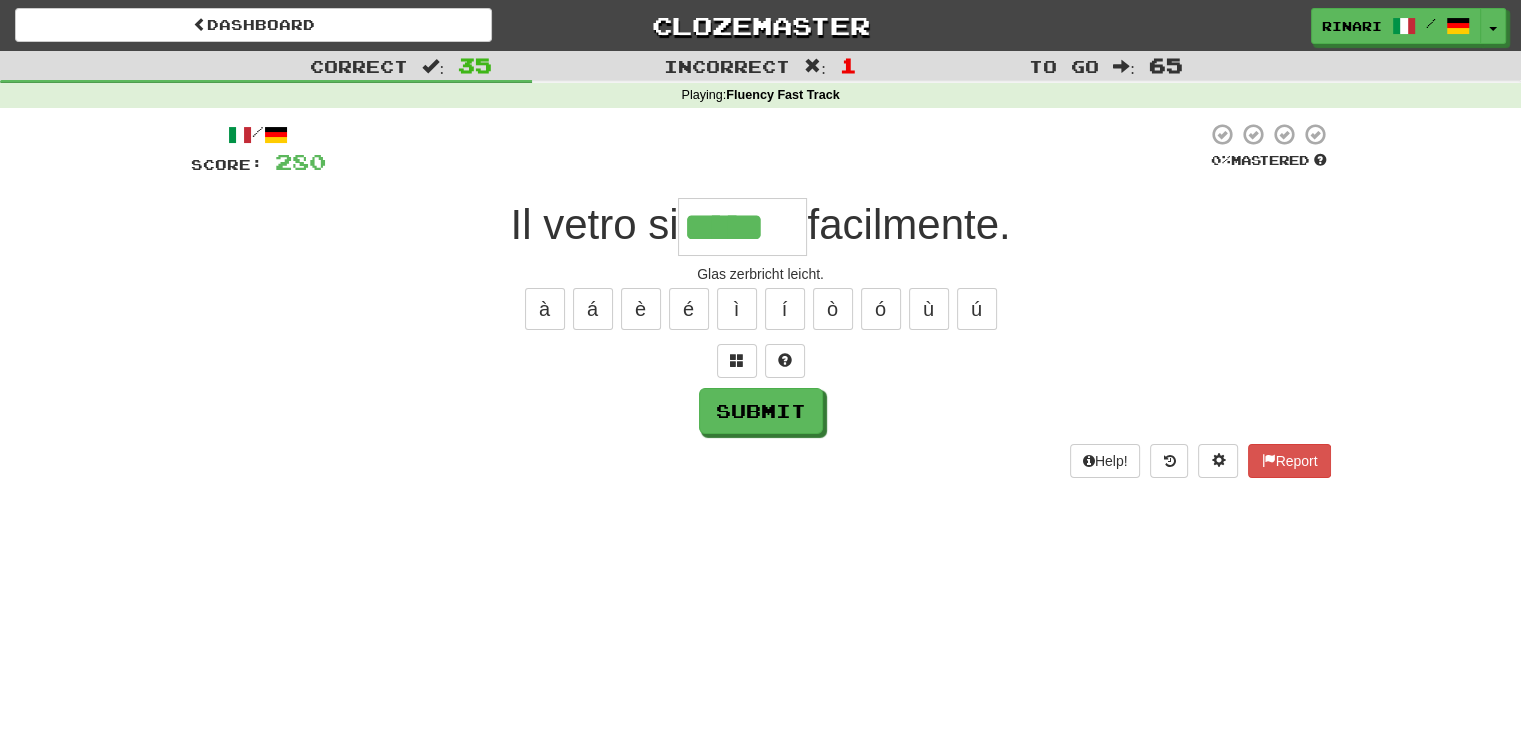 type on "*****" 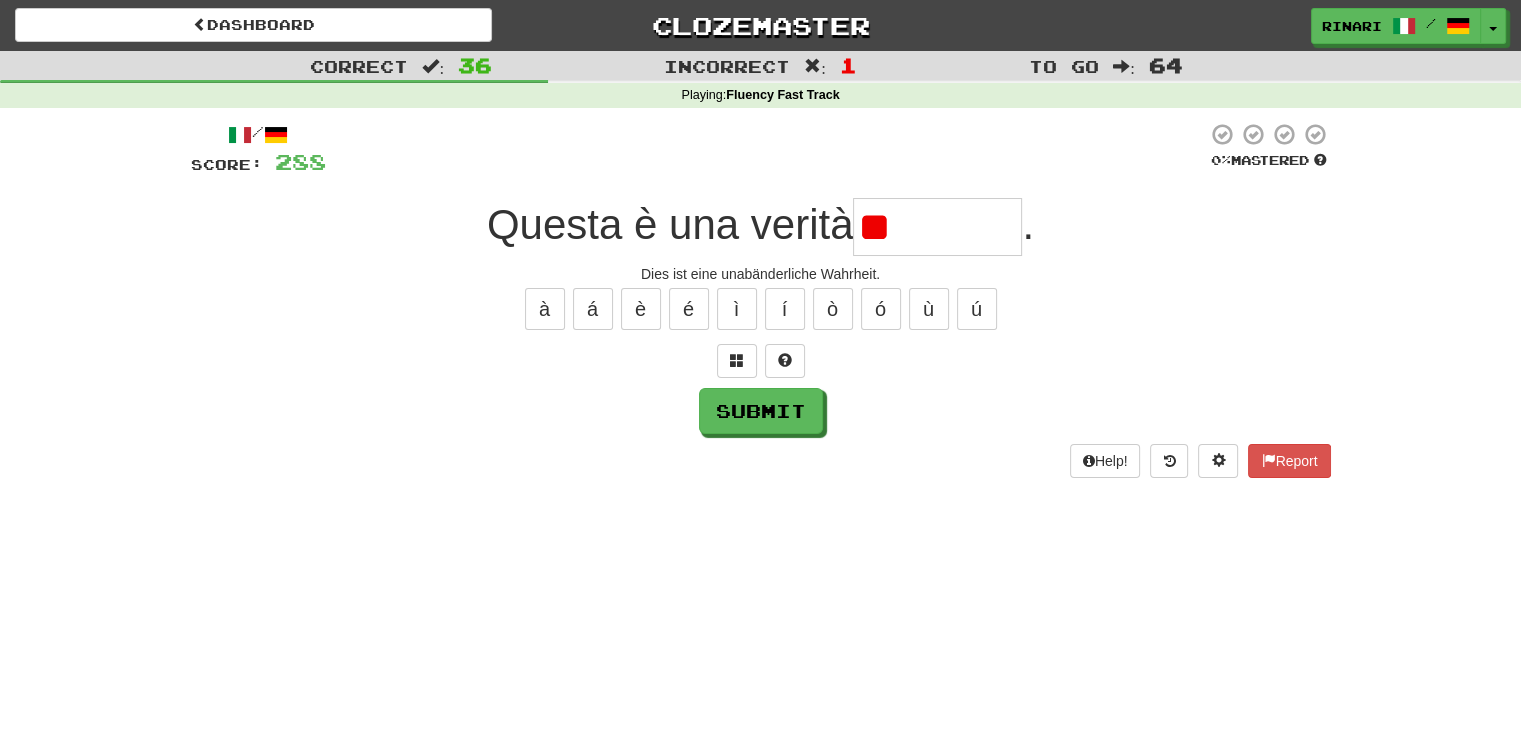 type on "*" 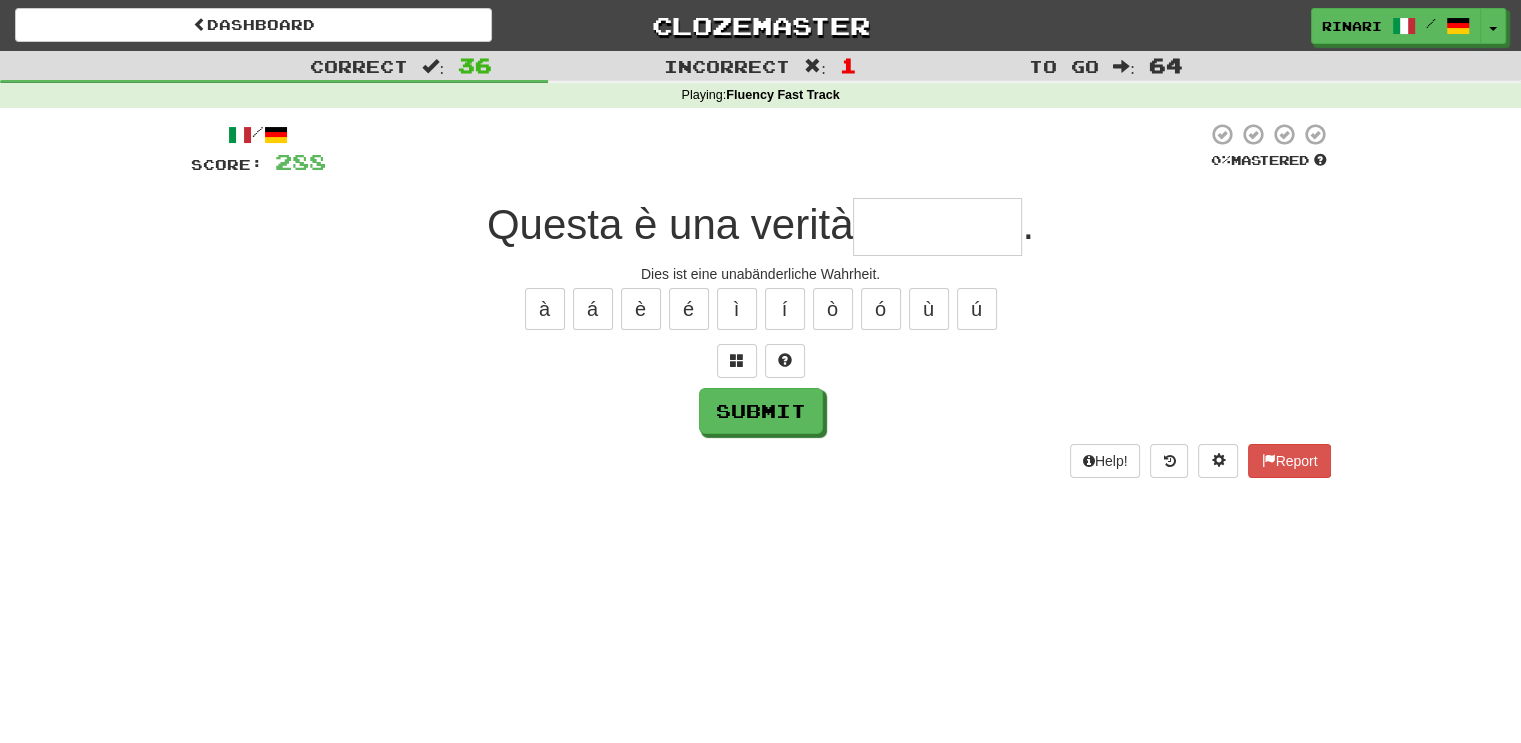 type on "*" 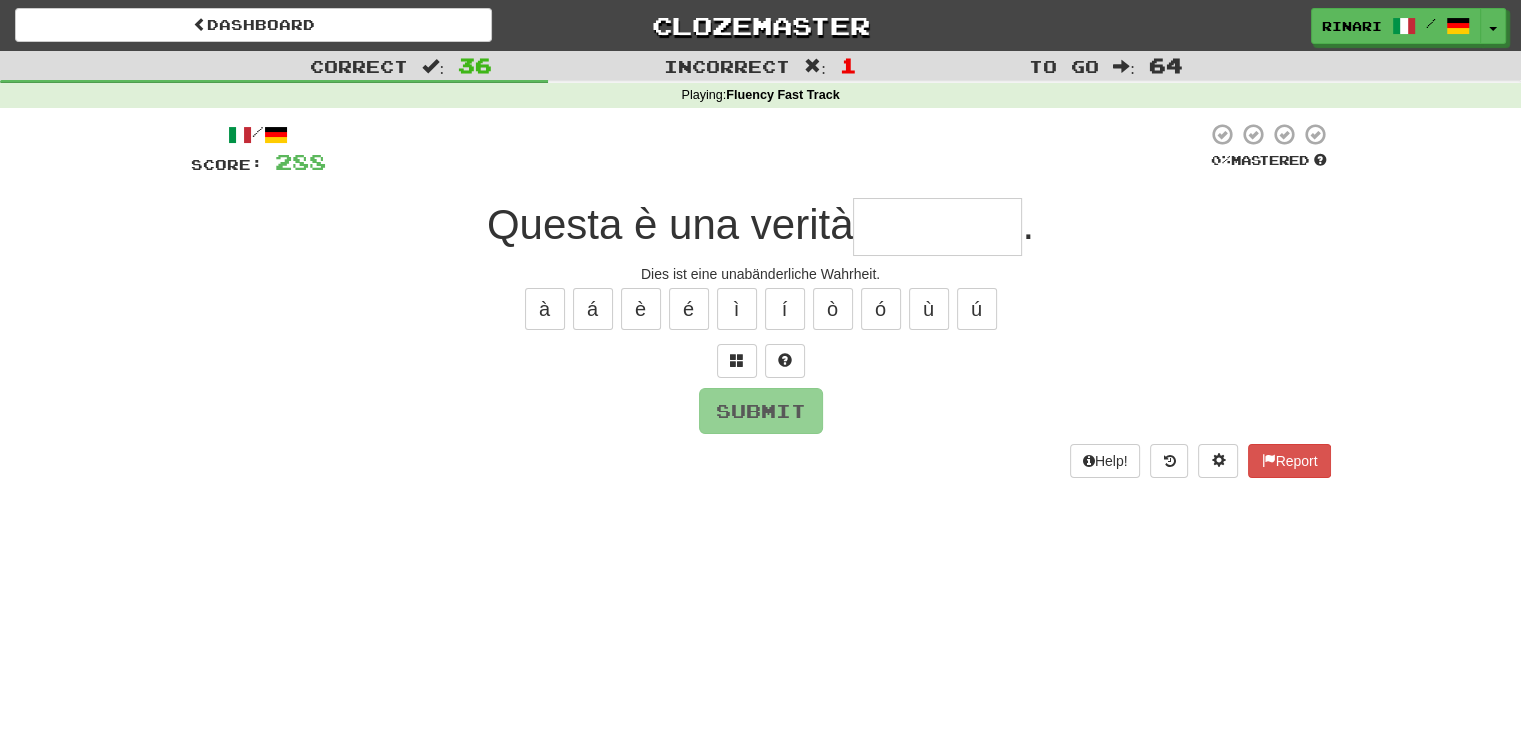 type on "*" 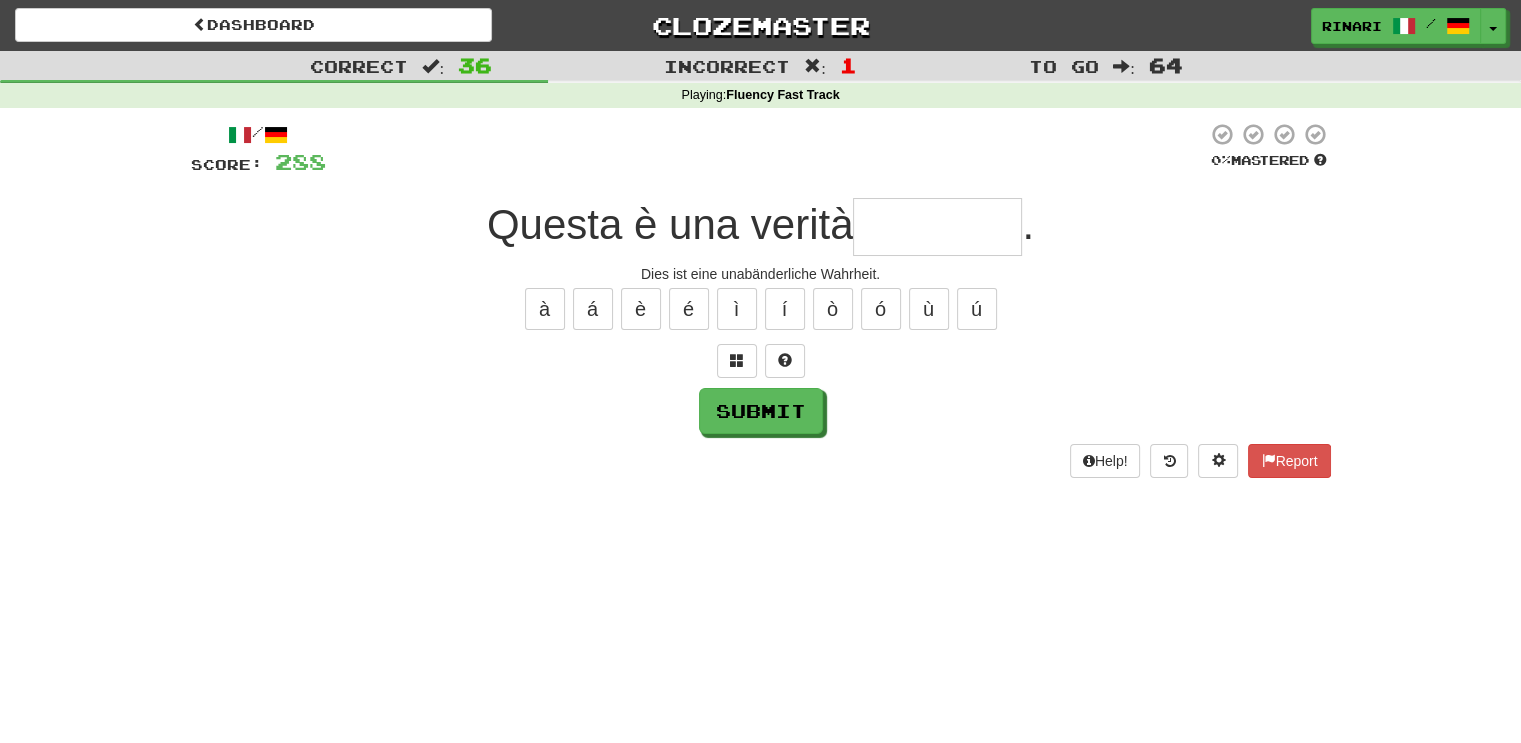 type on "*" 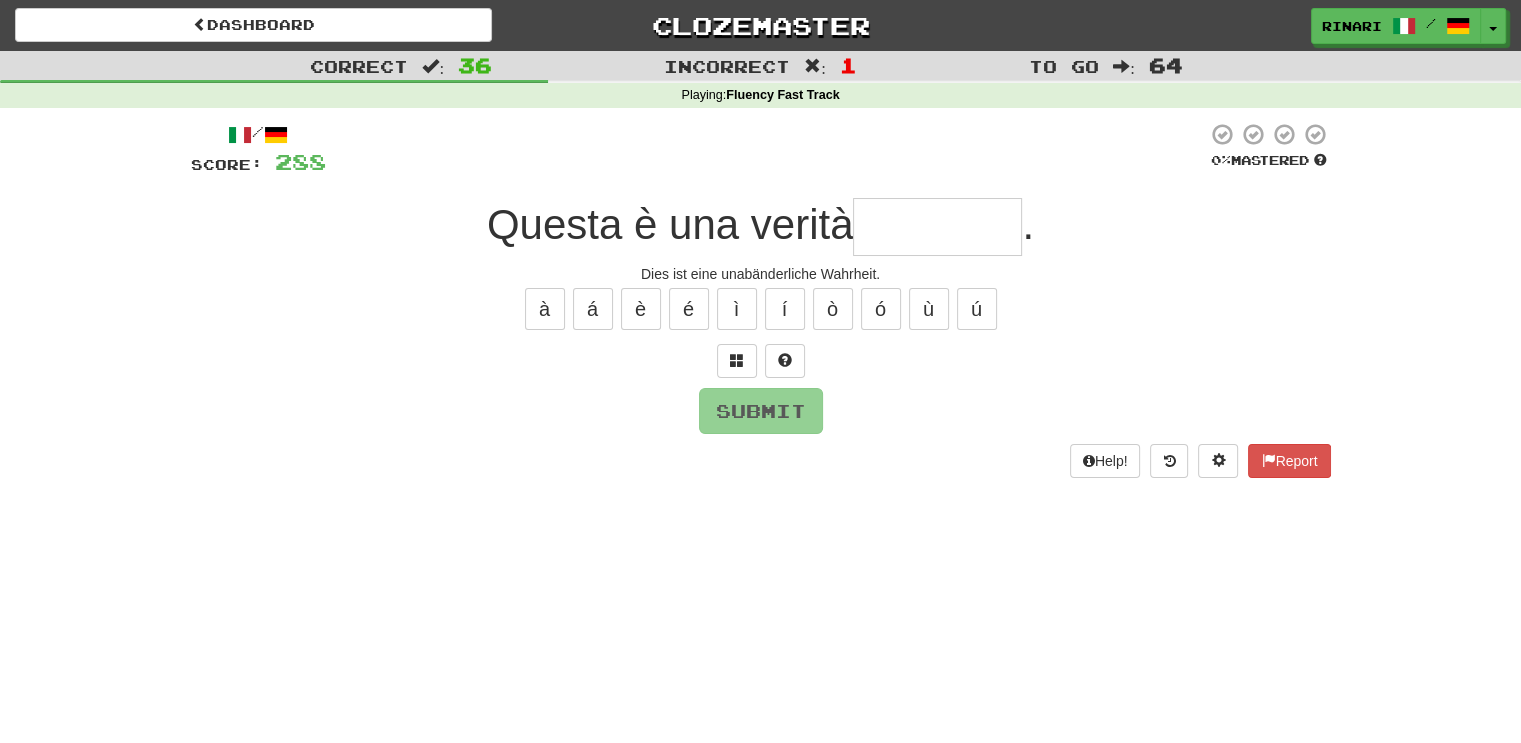 type on "*" 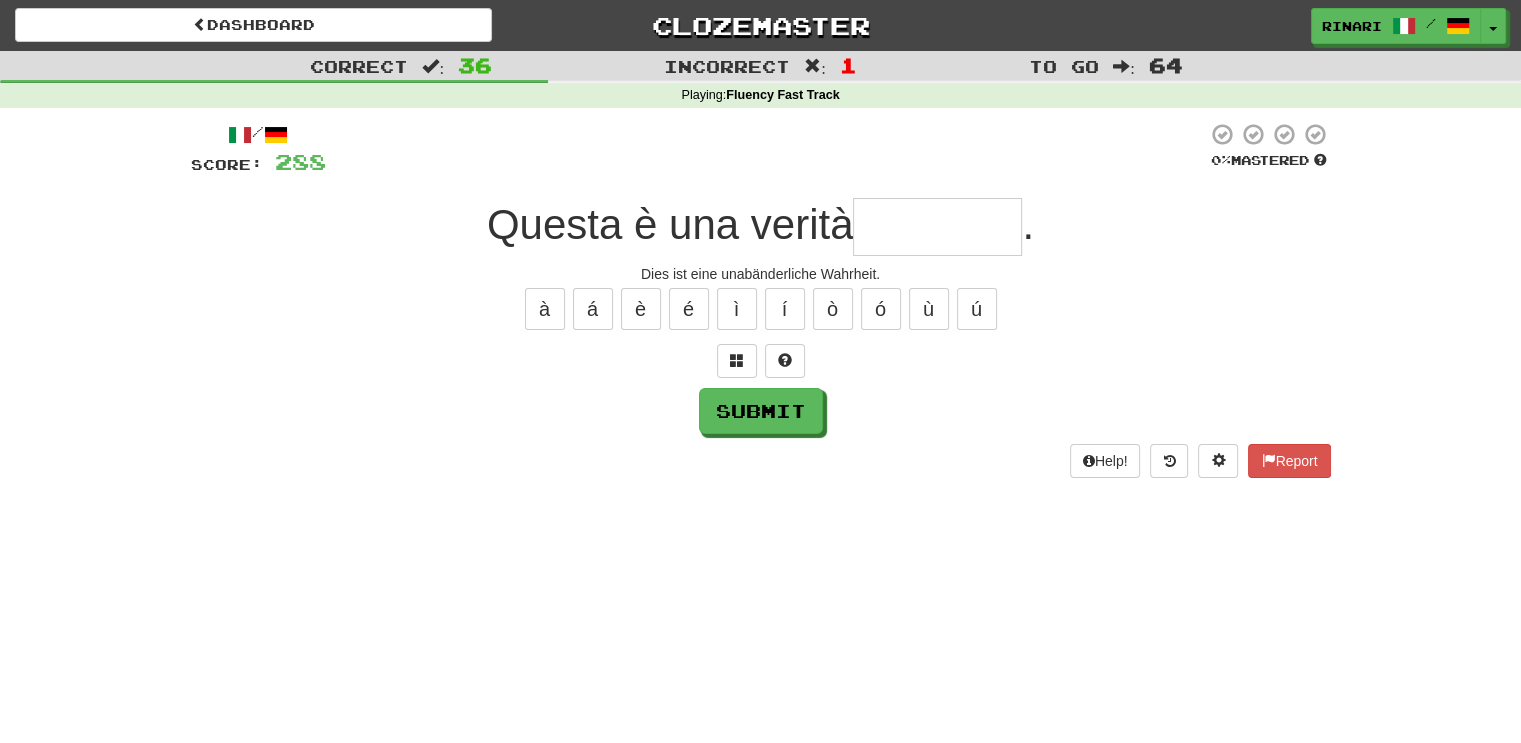type on "*" 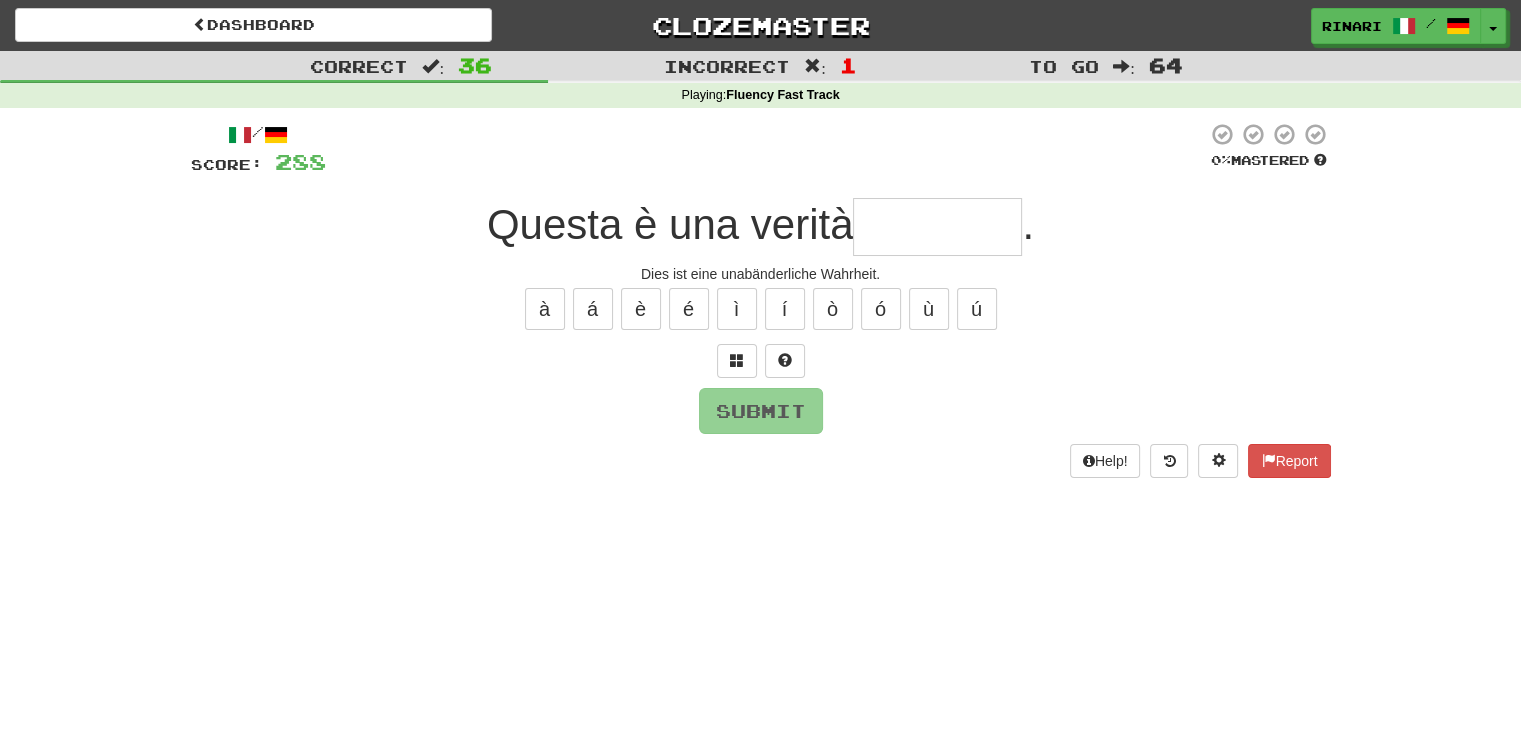 type on "*" 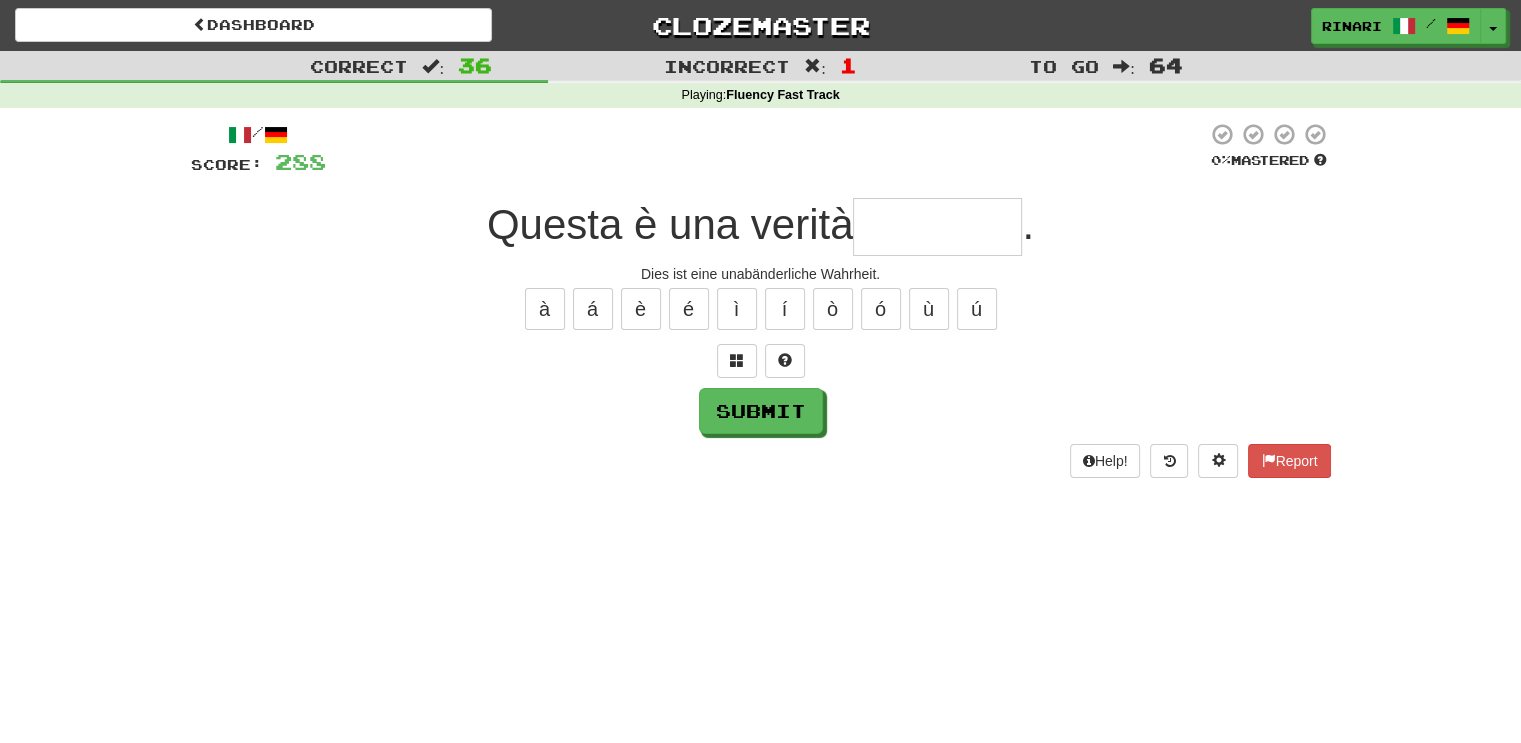type on "*" 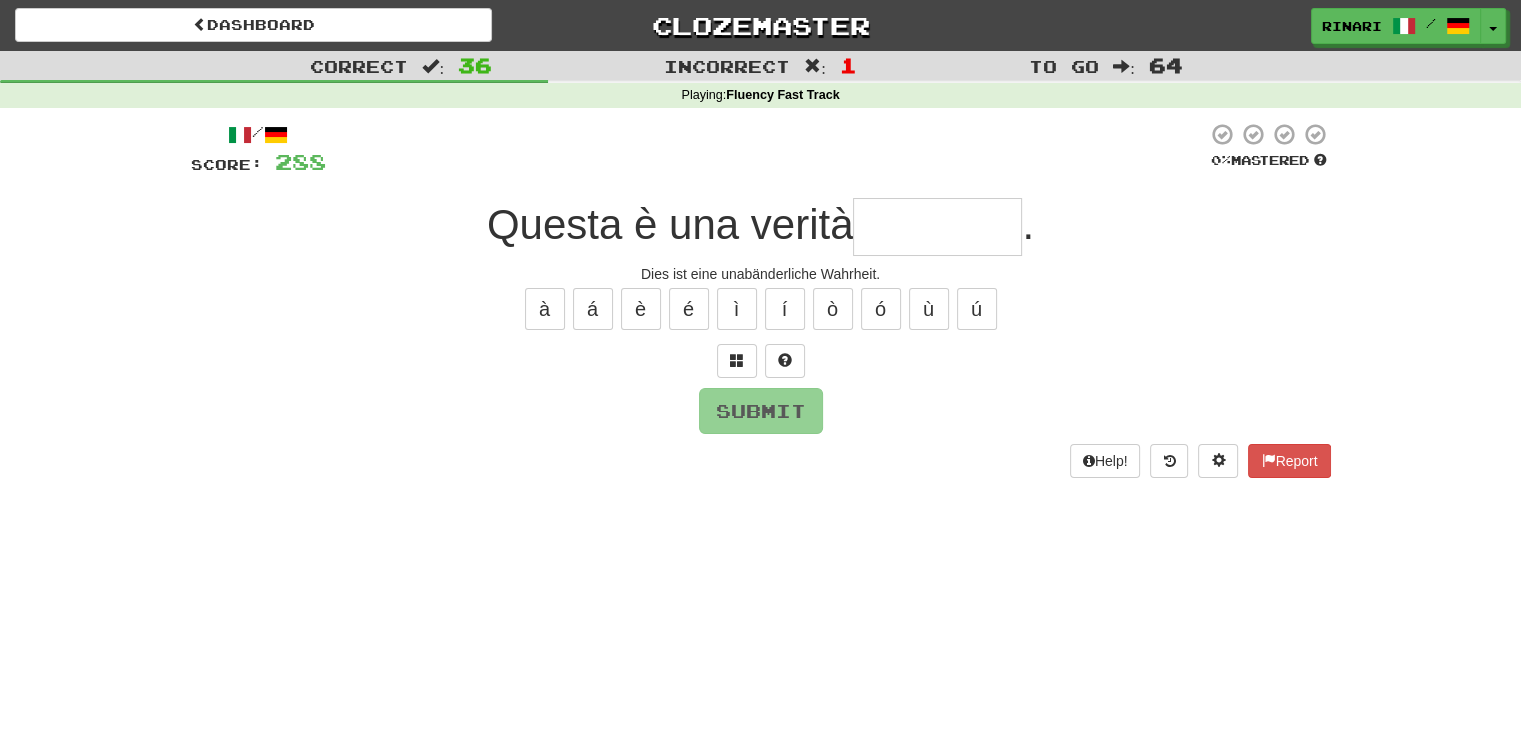 type on "*" 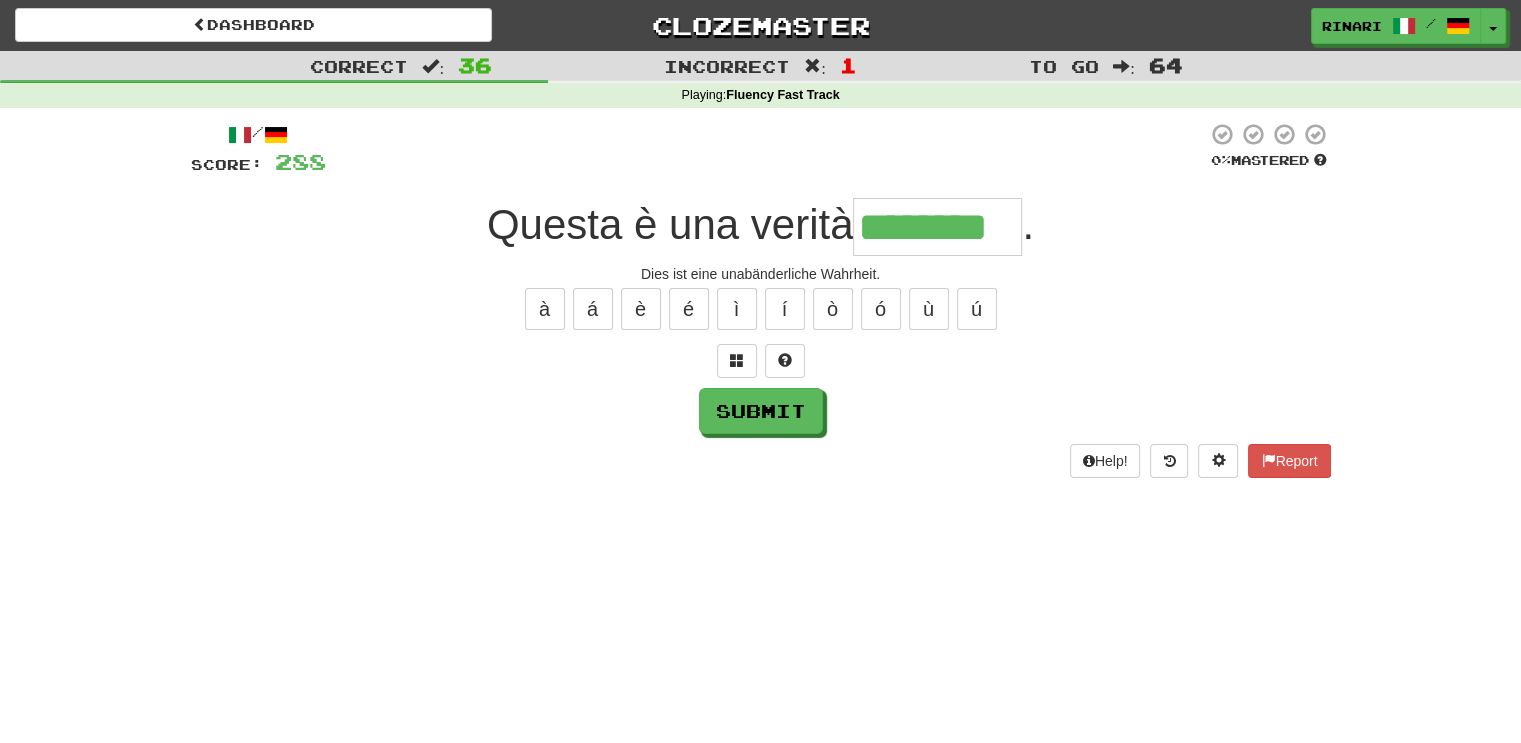 type on "********" 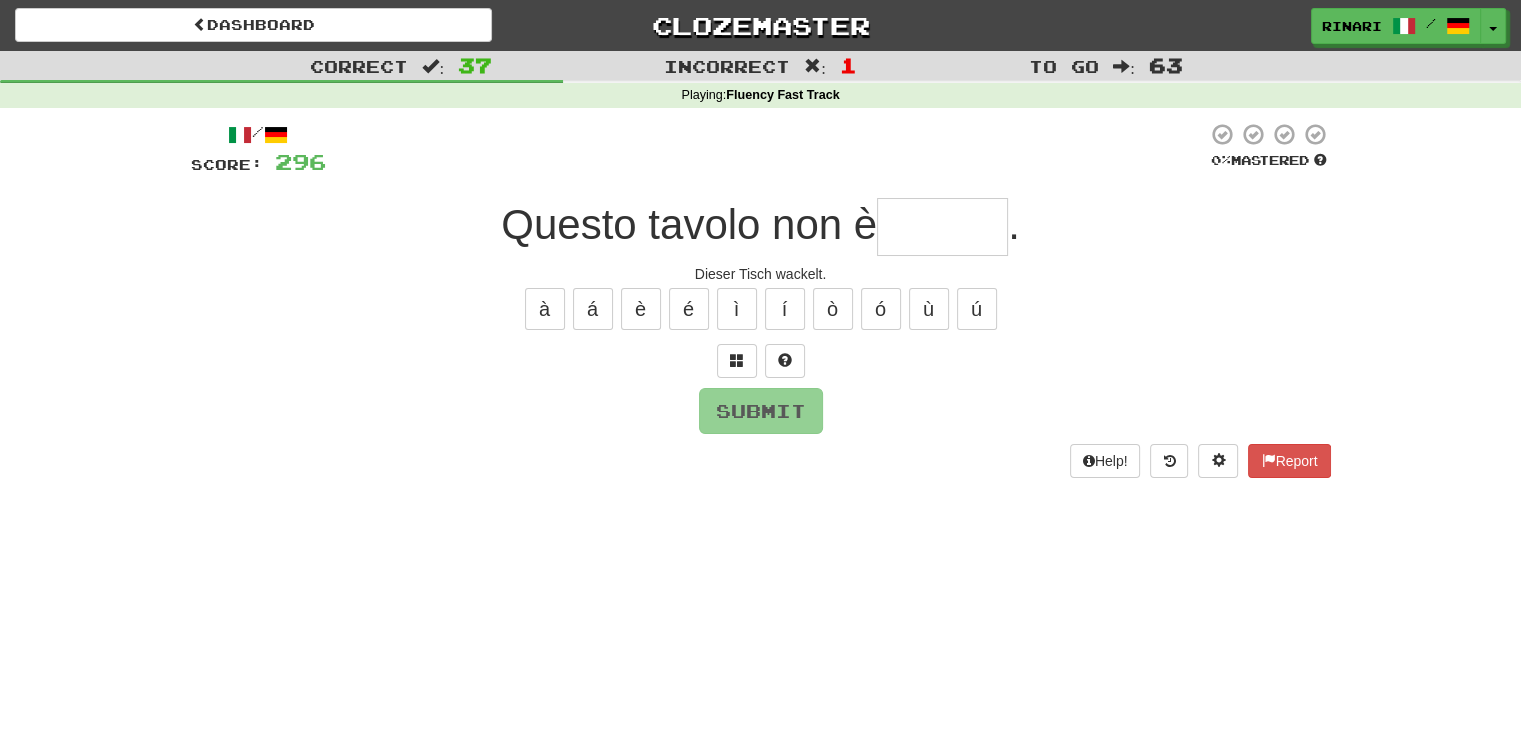 type on "*" 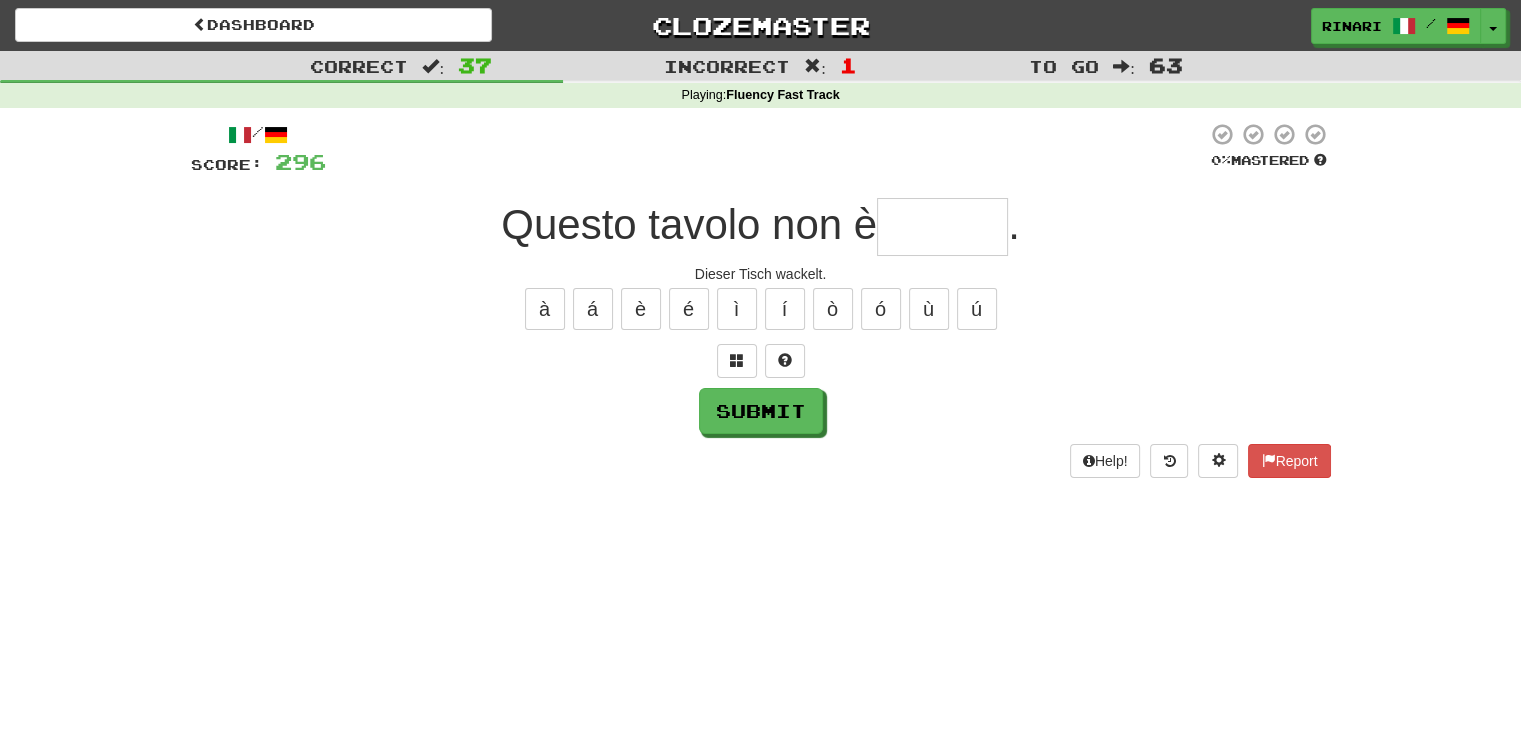 type on "*" 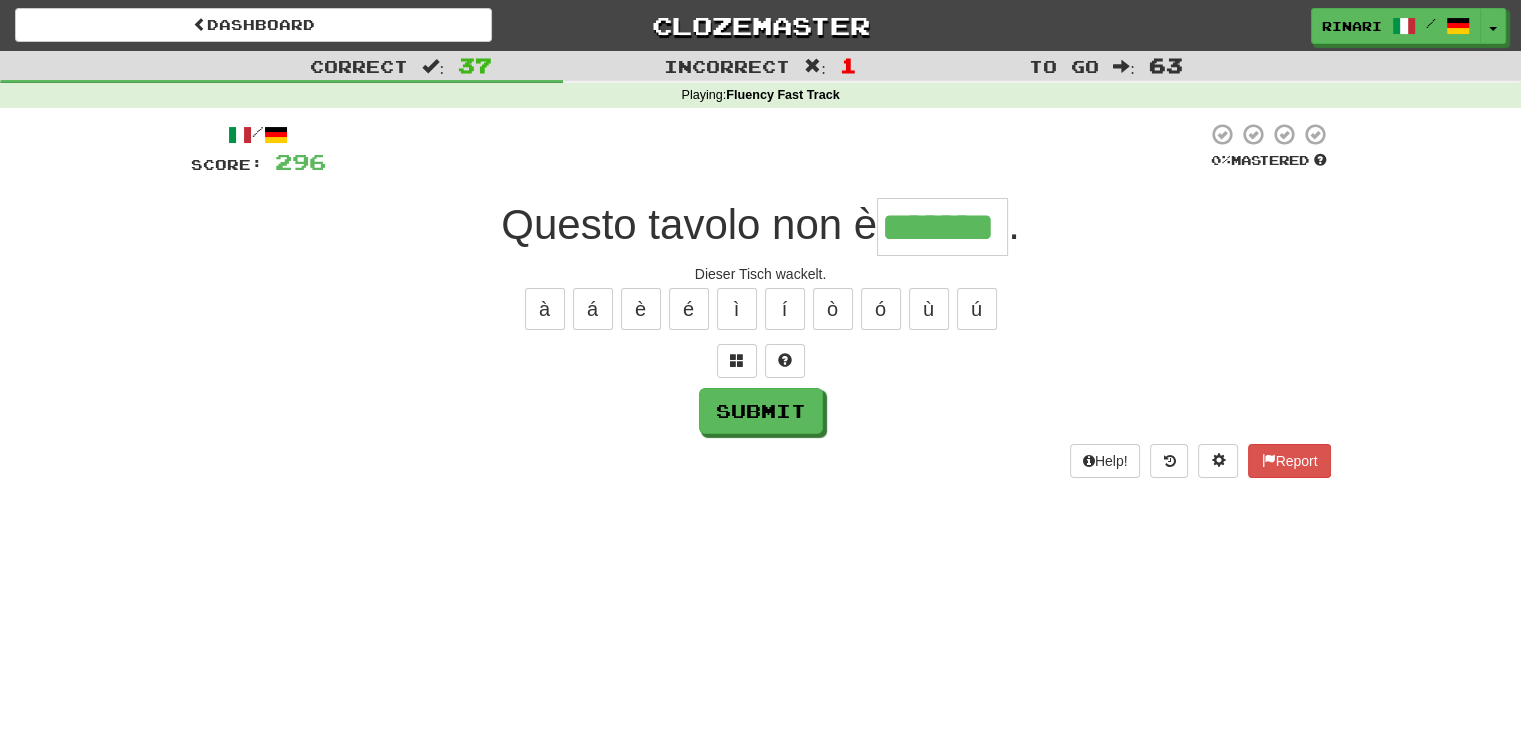 type on "*******" 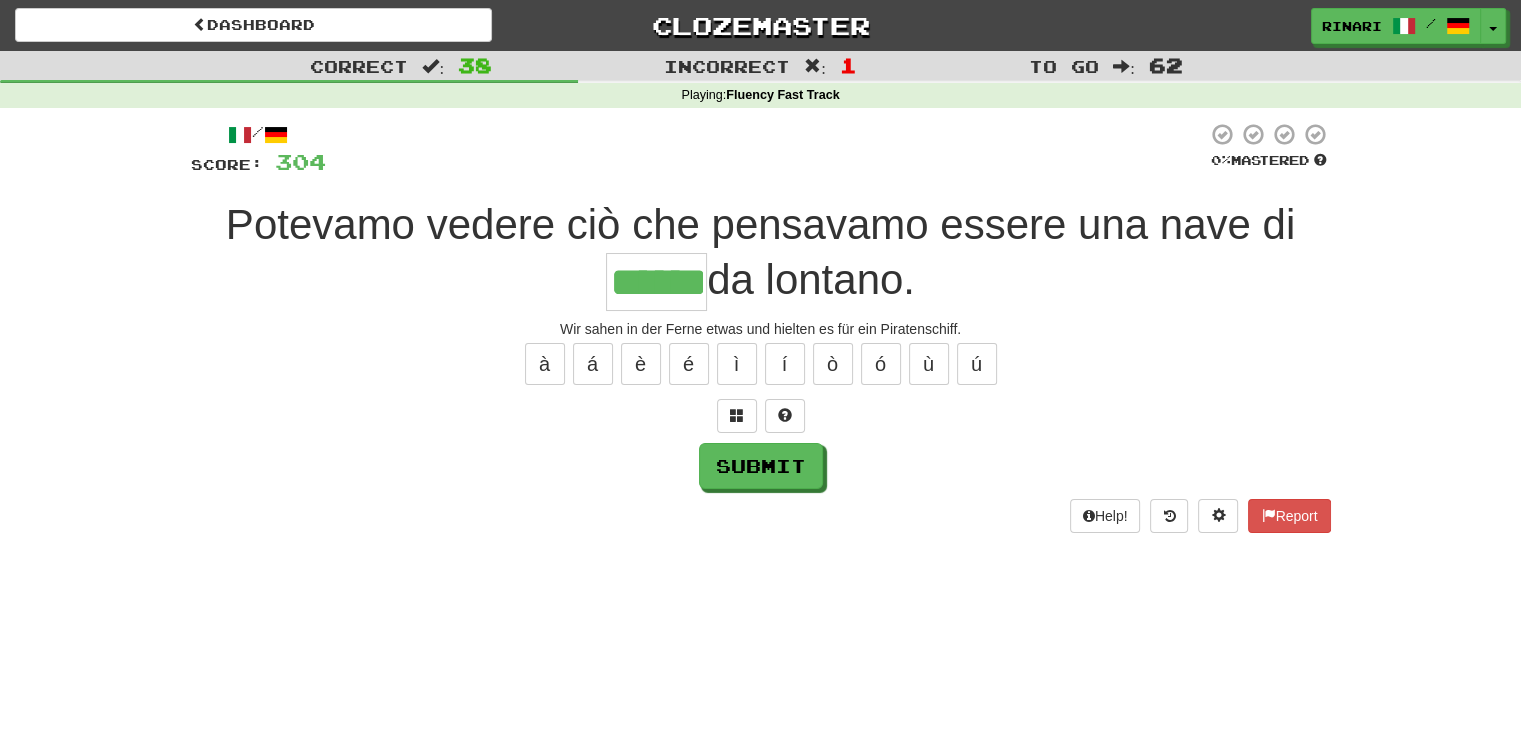 type on "******" 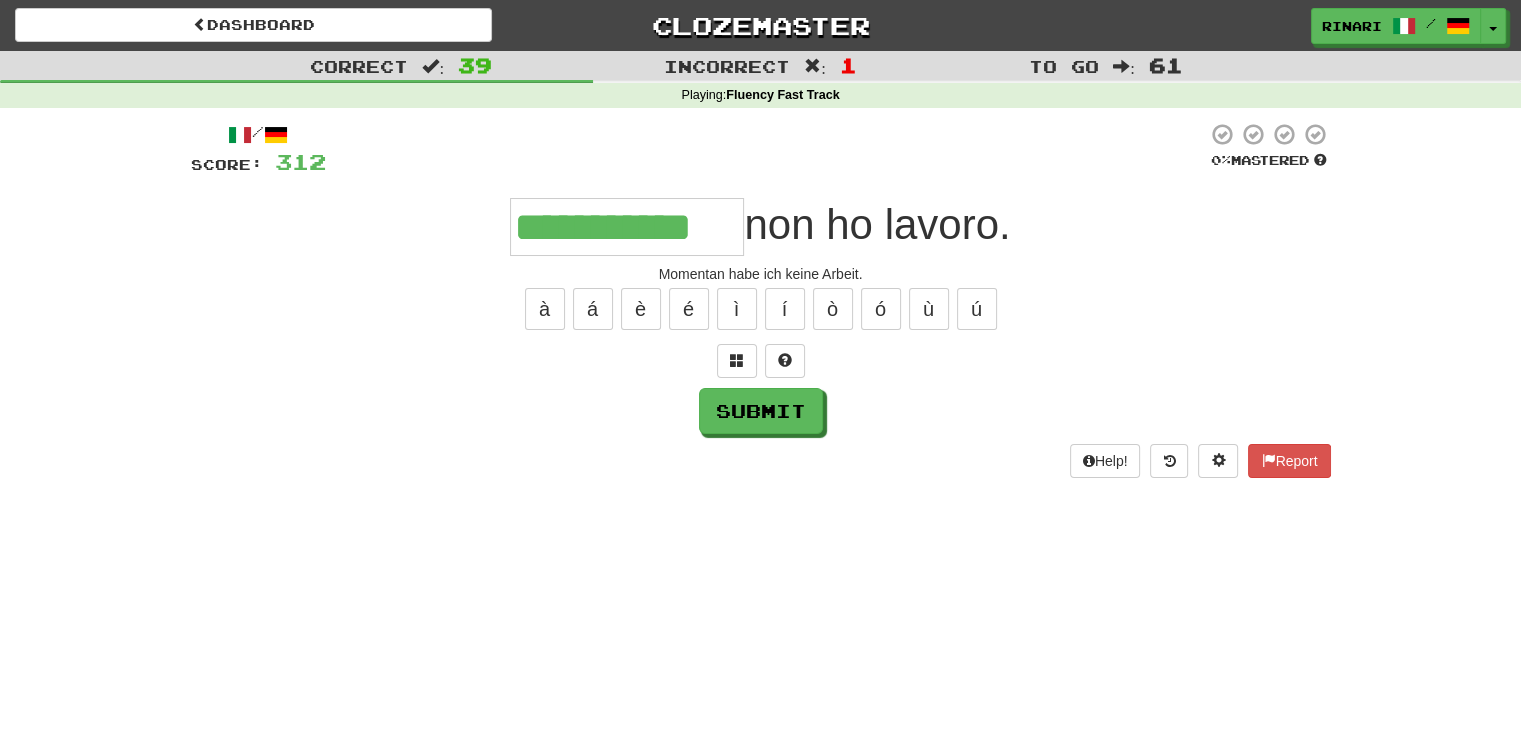 type on "**********" 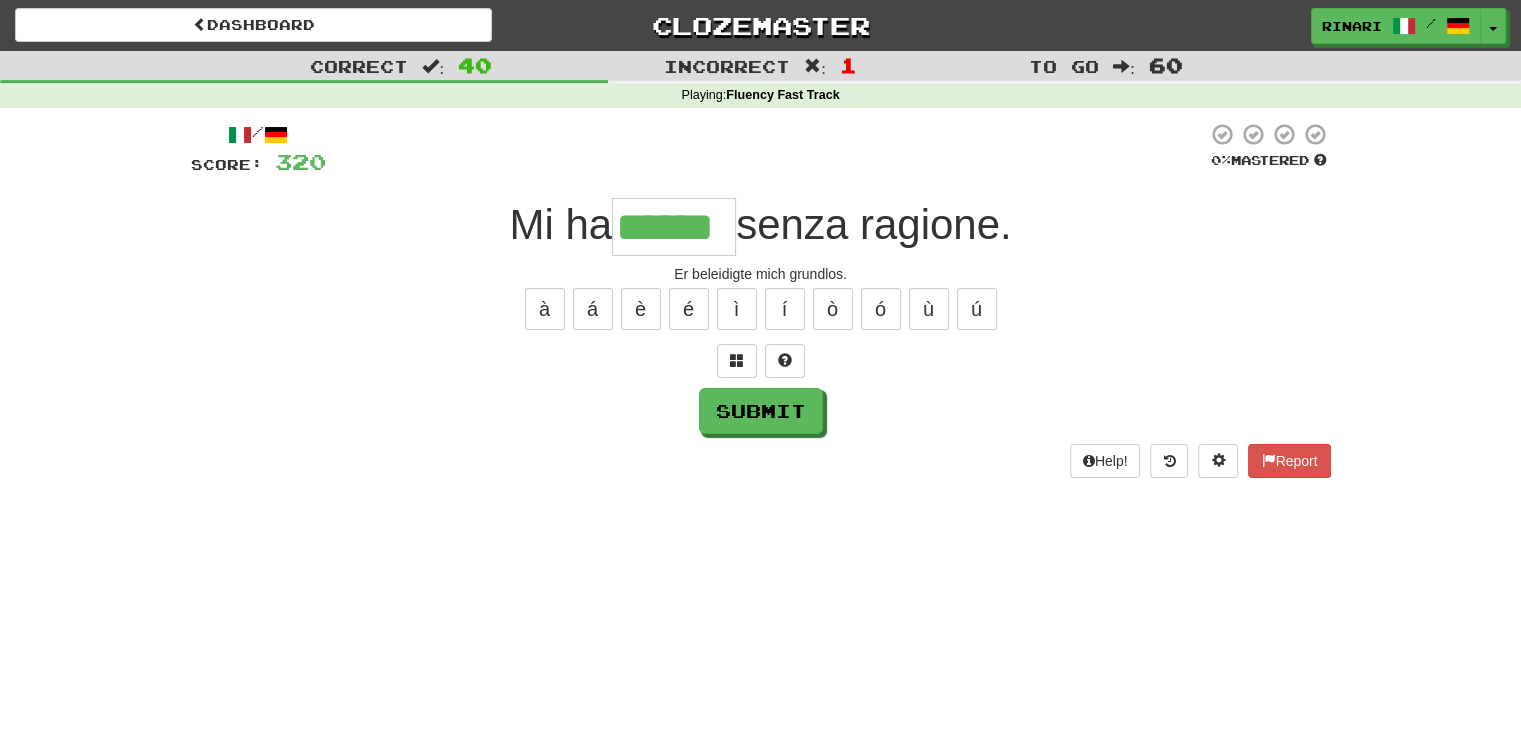 type on "******" 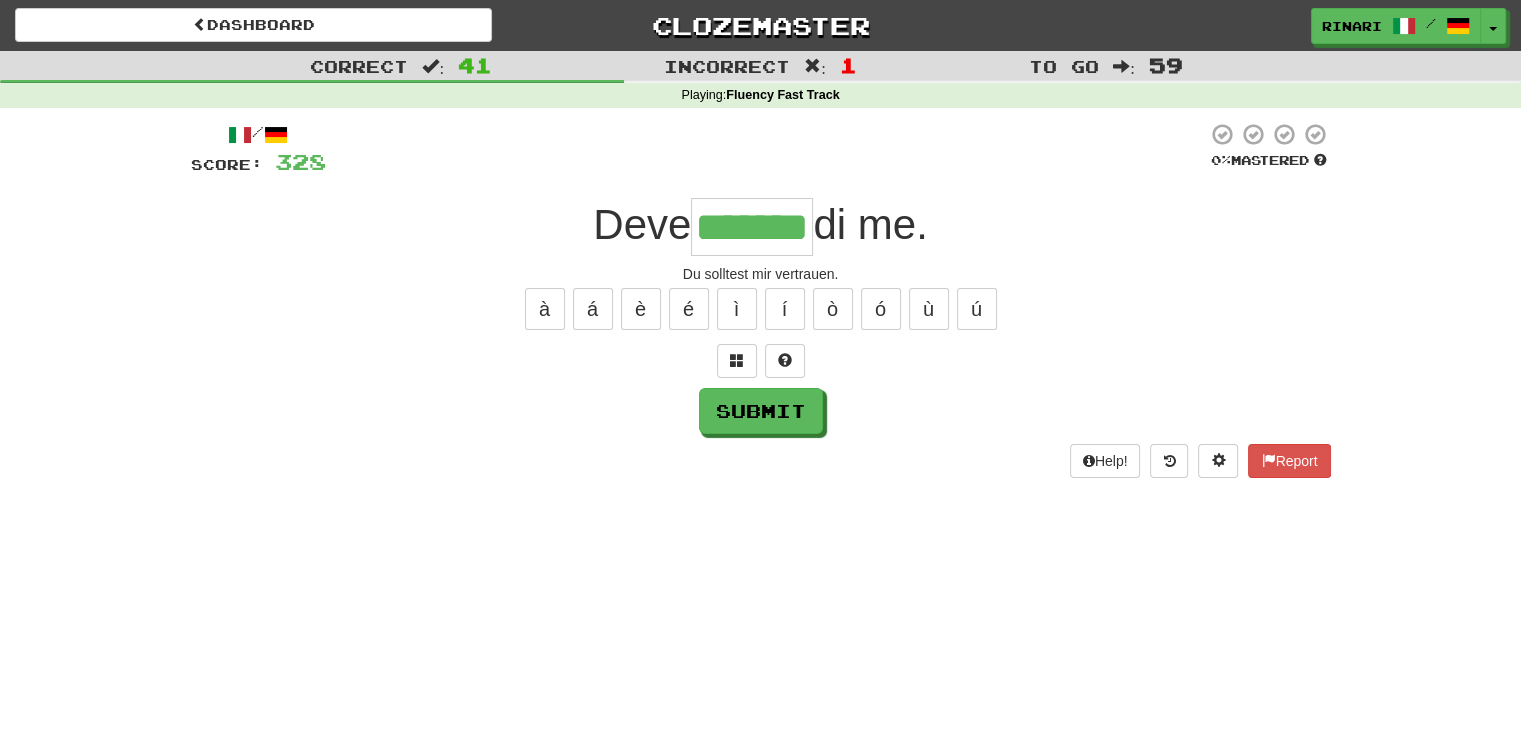 type on "*******" 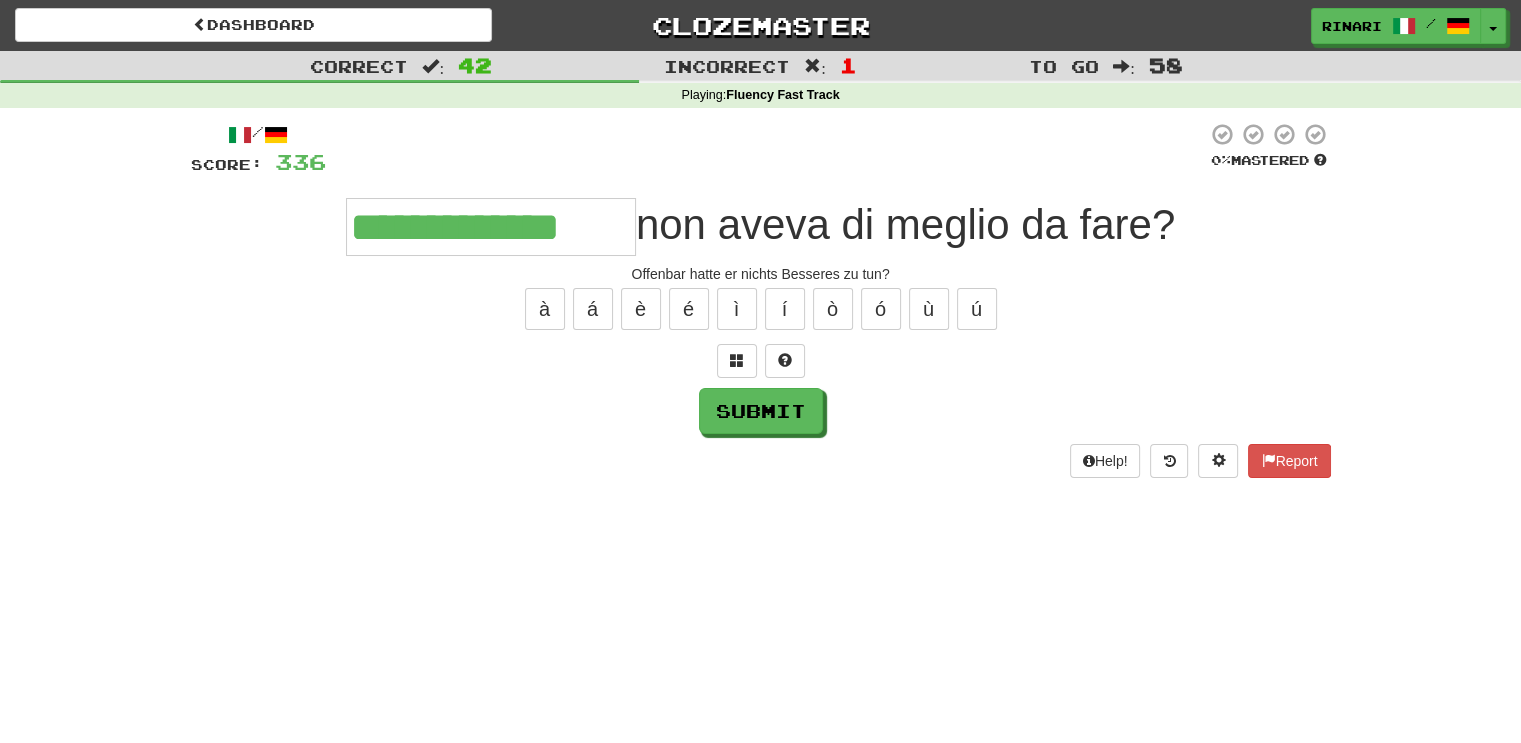 type on "**********" 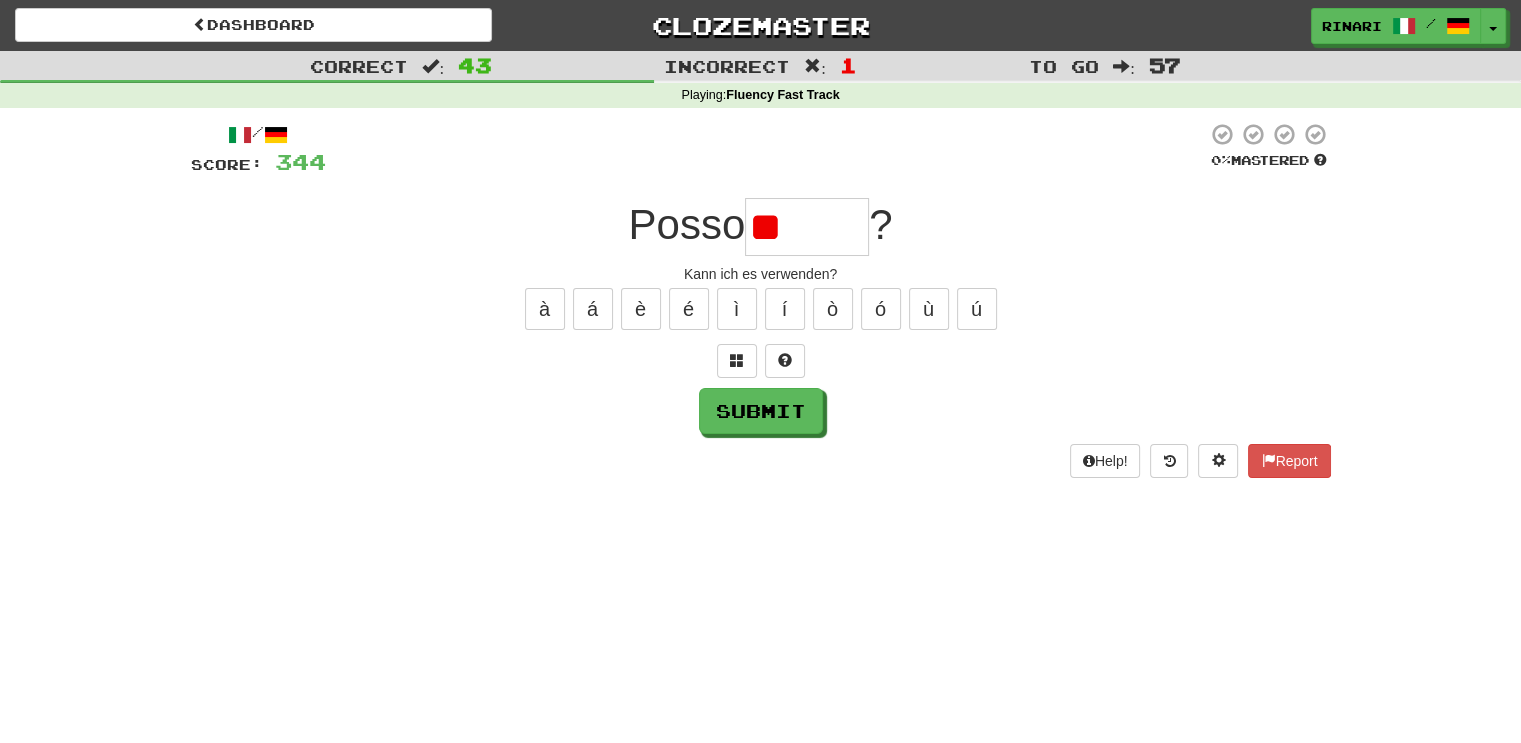 type on "*" 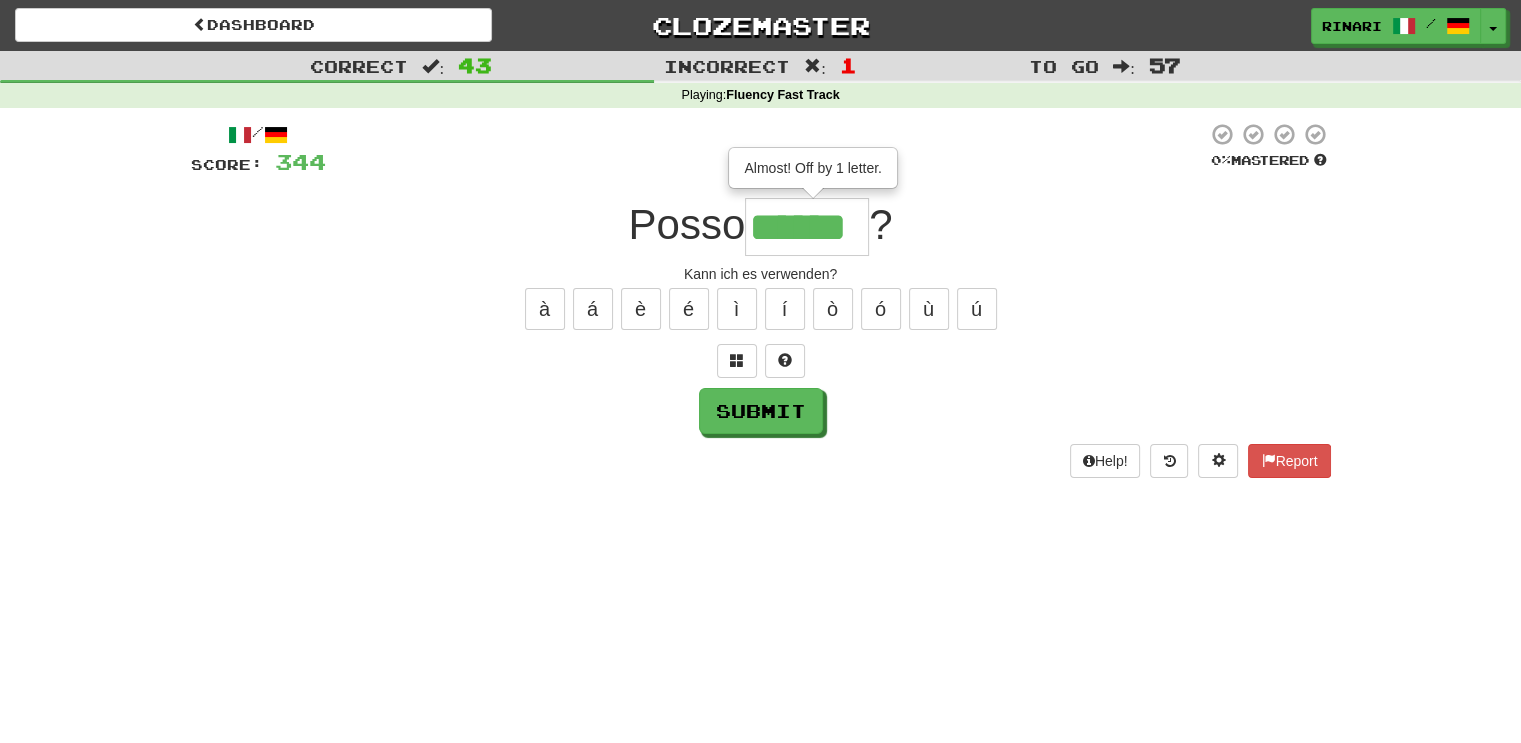 type 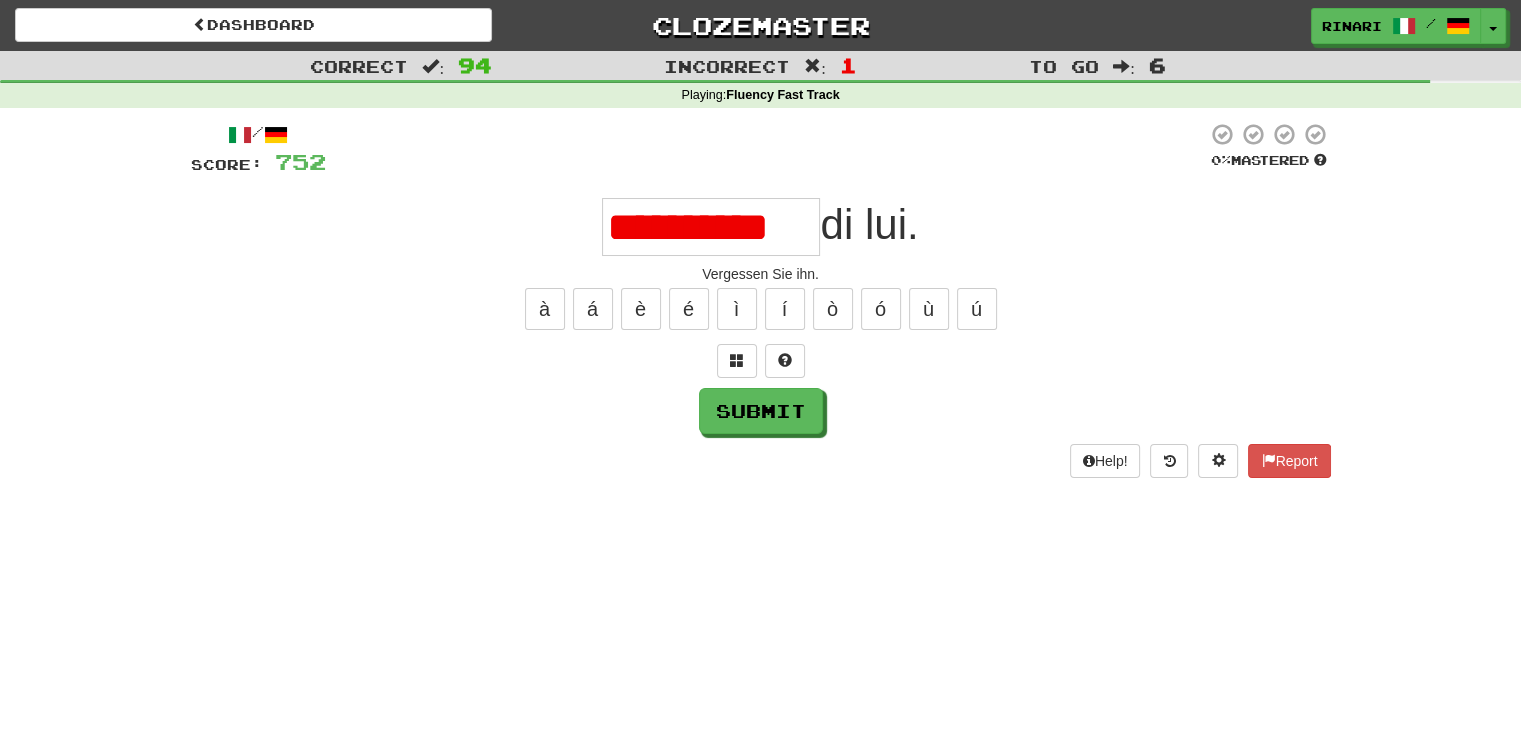 scroll, scrollTop: 0, scrollLeft: 0, axis: both 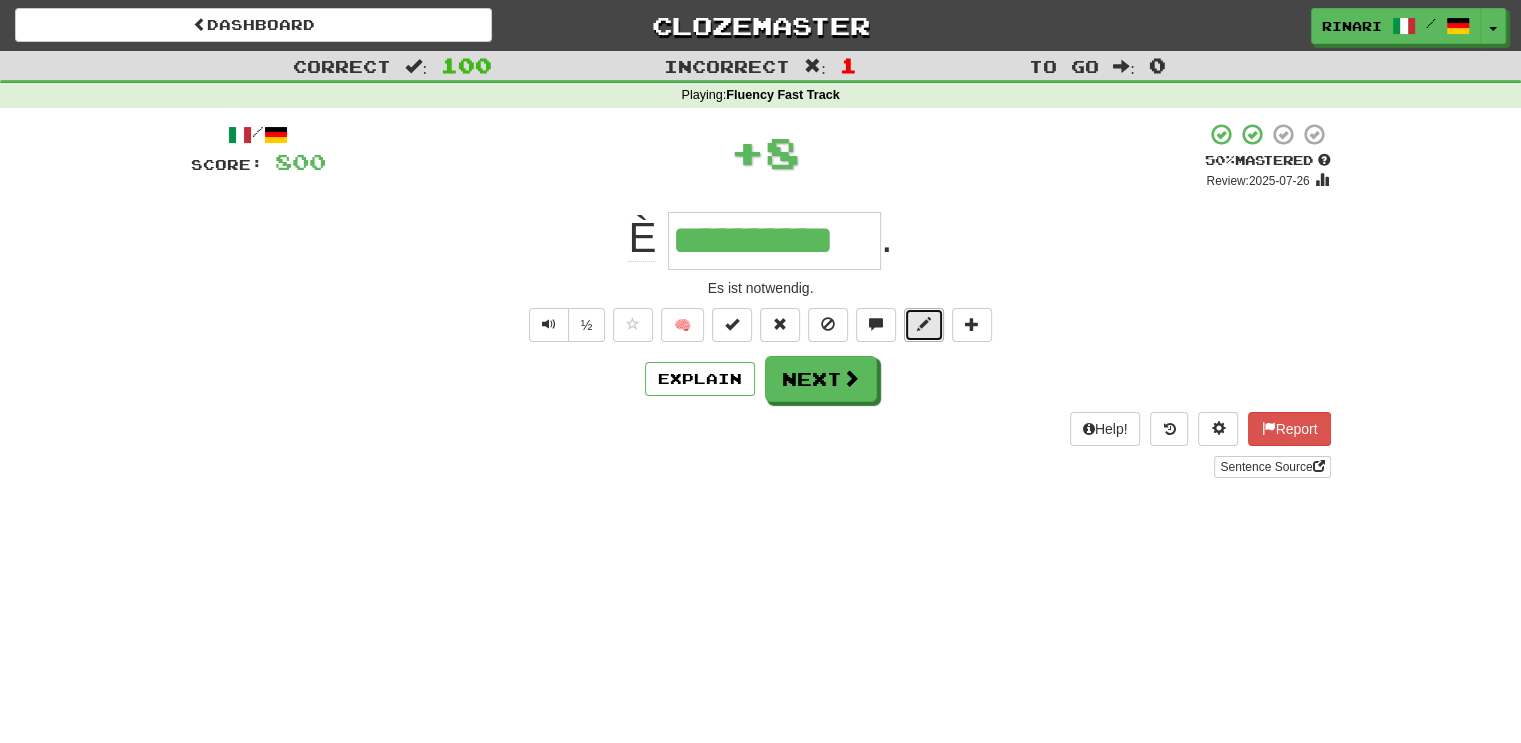 click at bounding box center [924, 325] 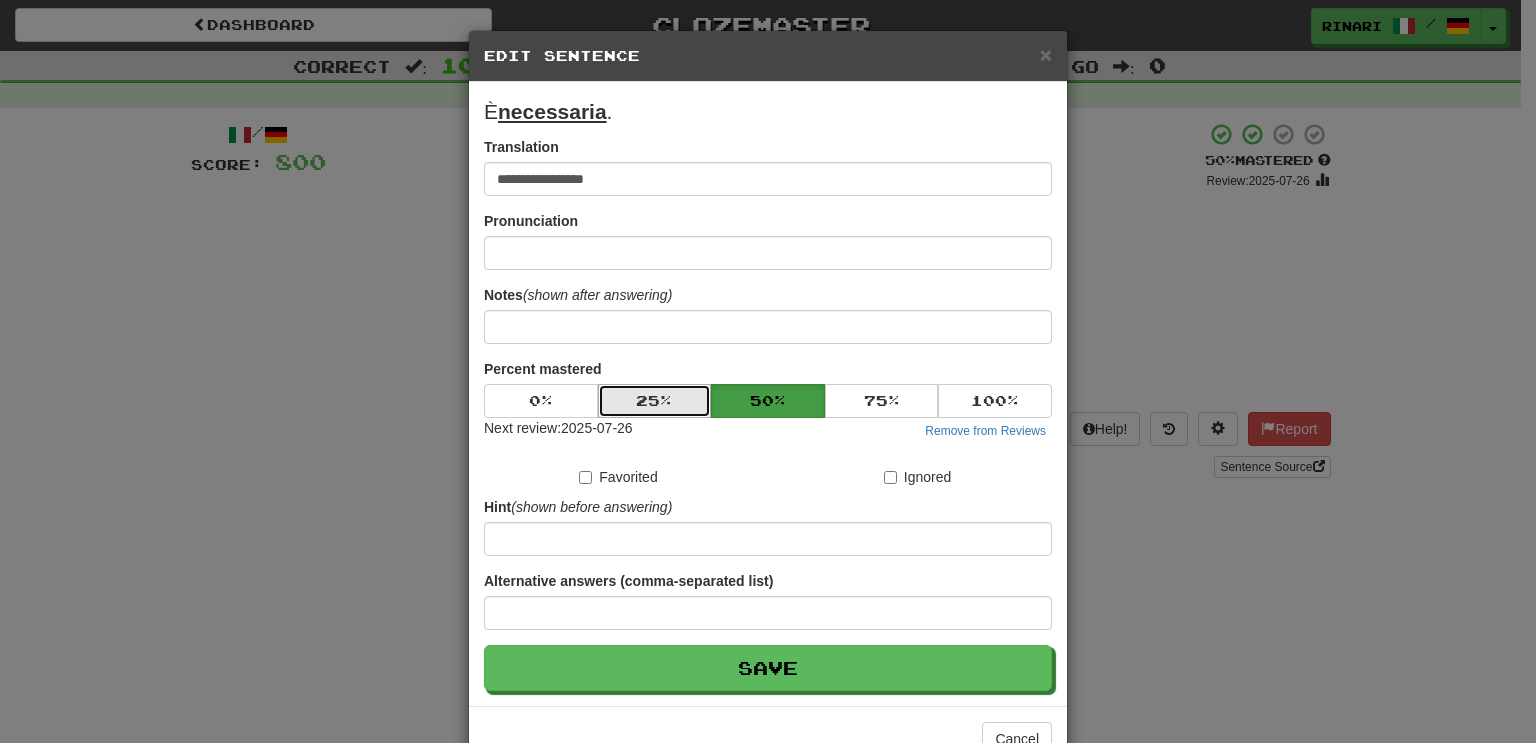 click on "25 %" at bounding box center (655, 401) 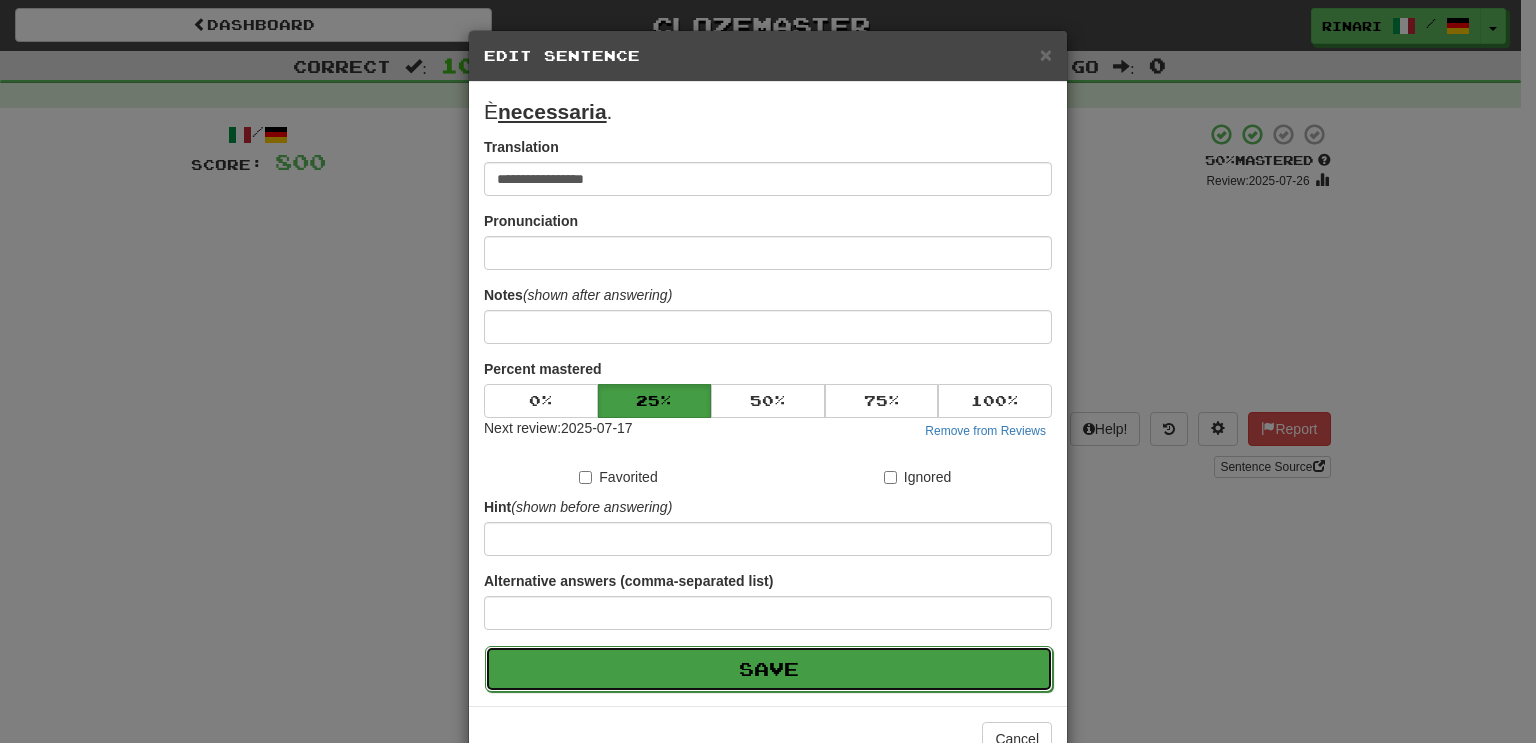 click on "Save" at bounding box center (769, 669) 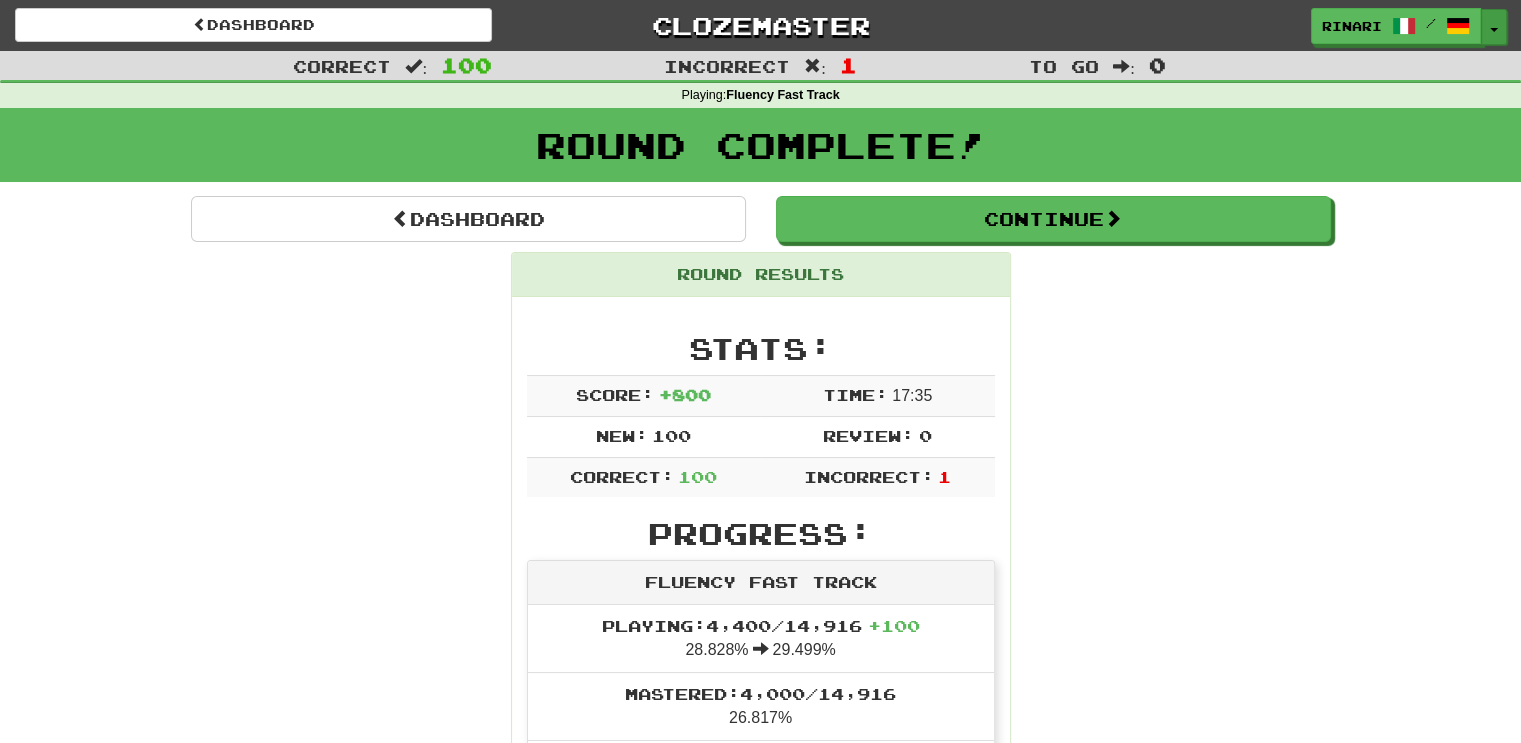 click on "Toggle Dropdown" at bounding box center [1494, 27] 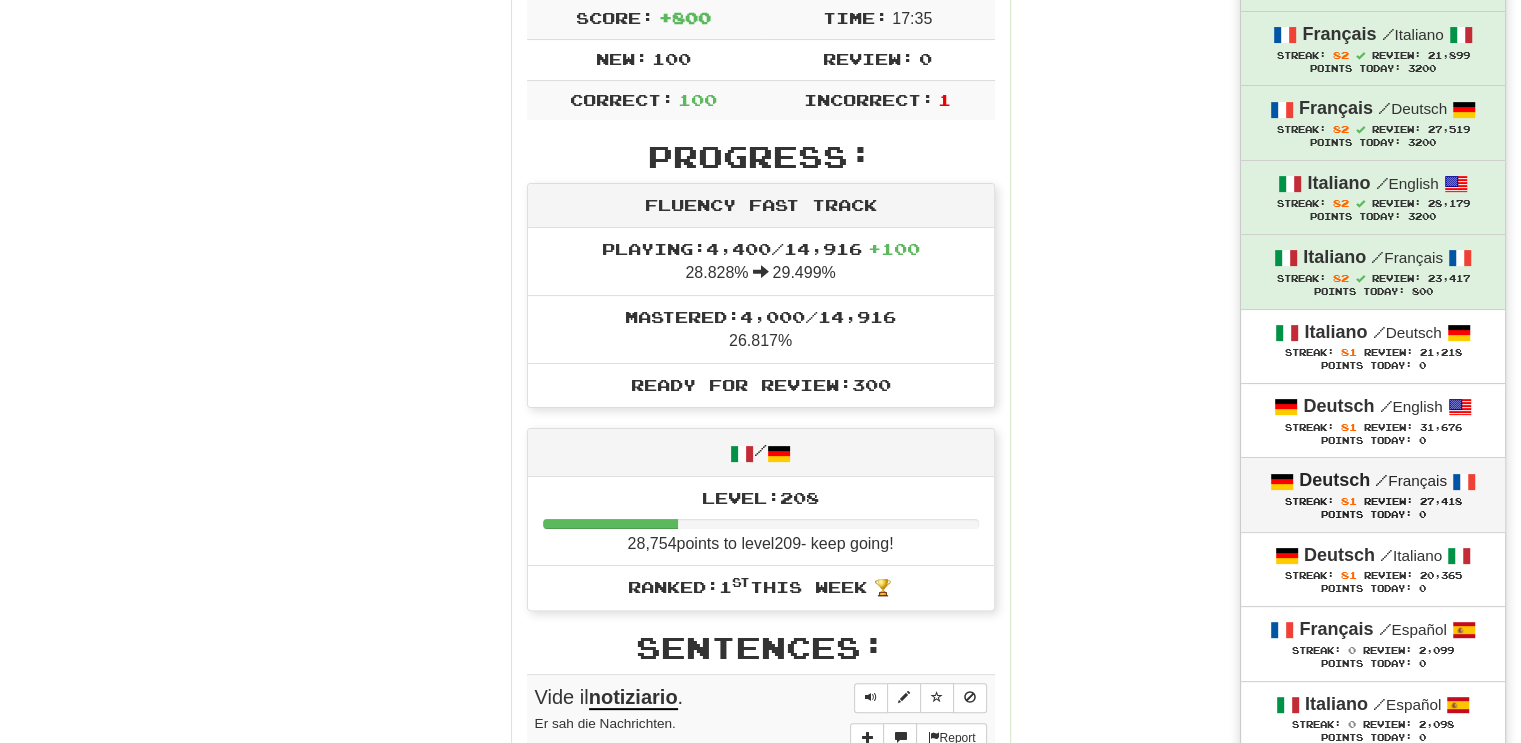 scroll, scrollTop: 383, scrollLeft: 0, axis: vertical 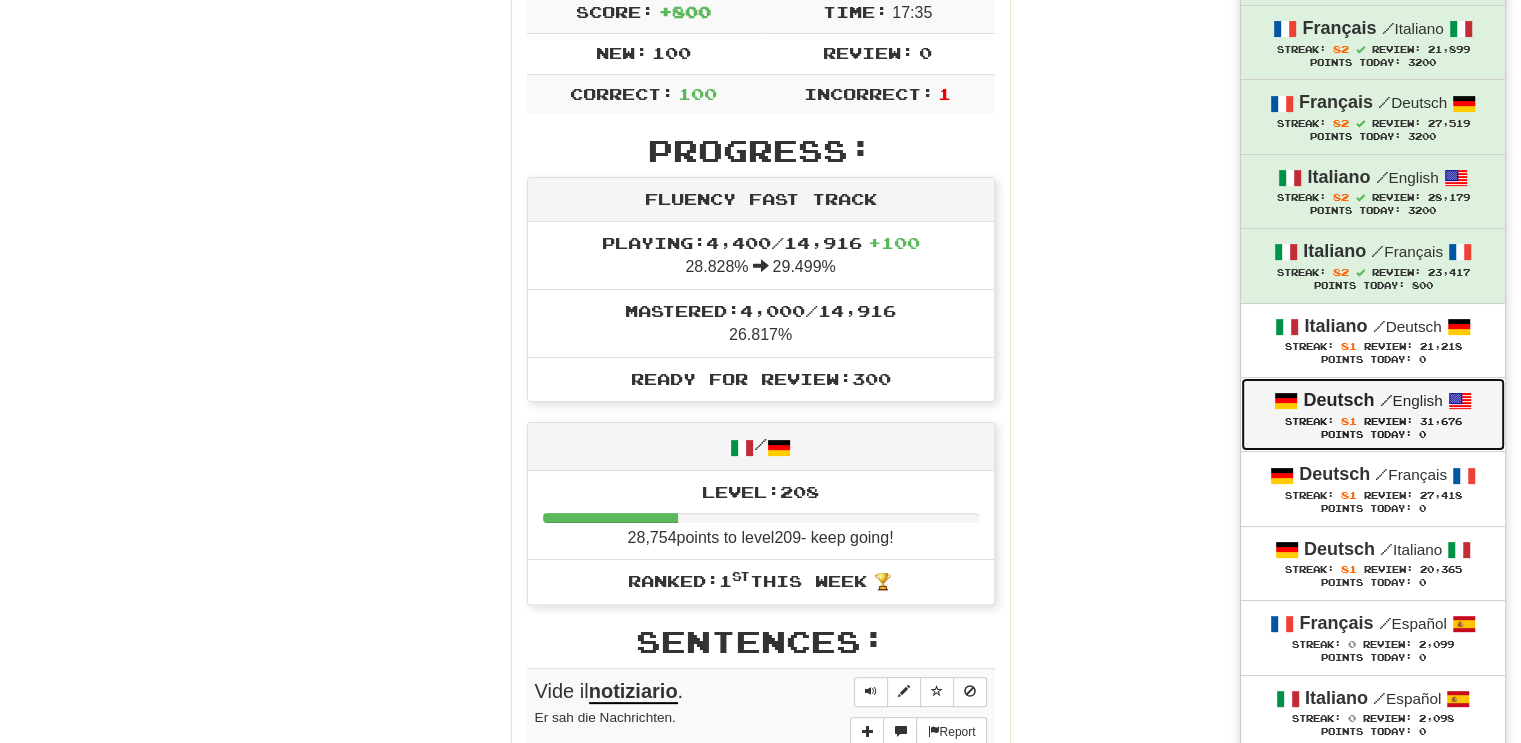 click on "Deutsch
/
English" at bounding box center [1373, 401] 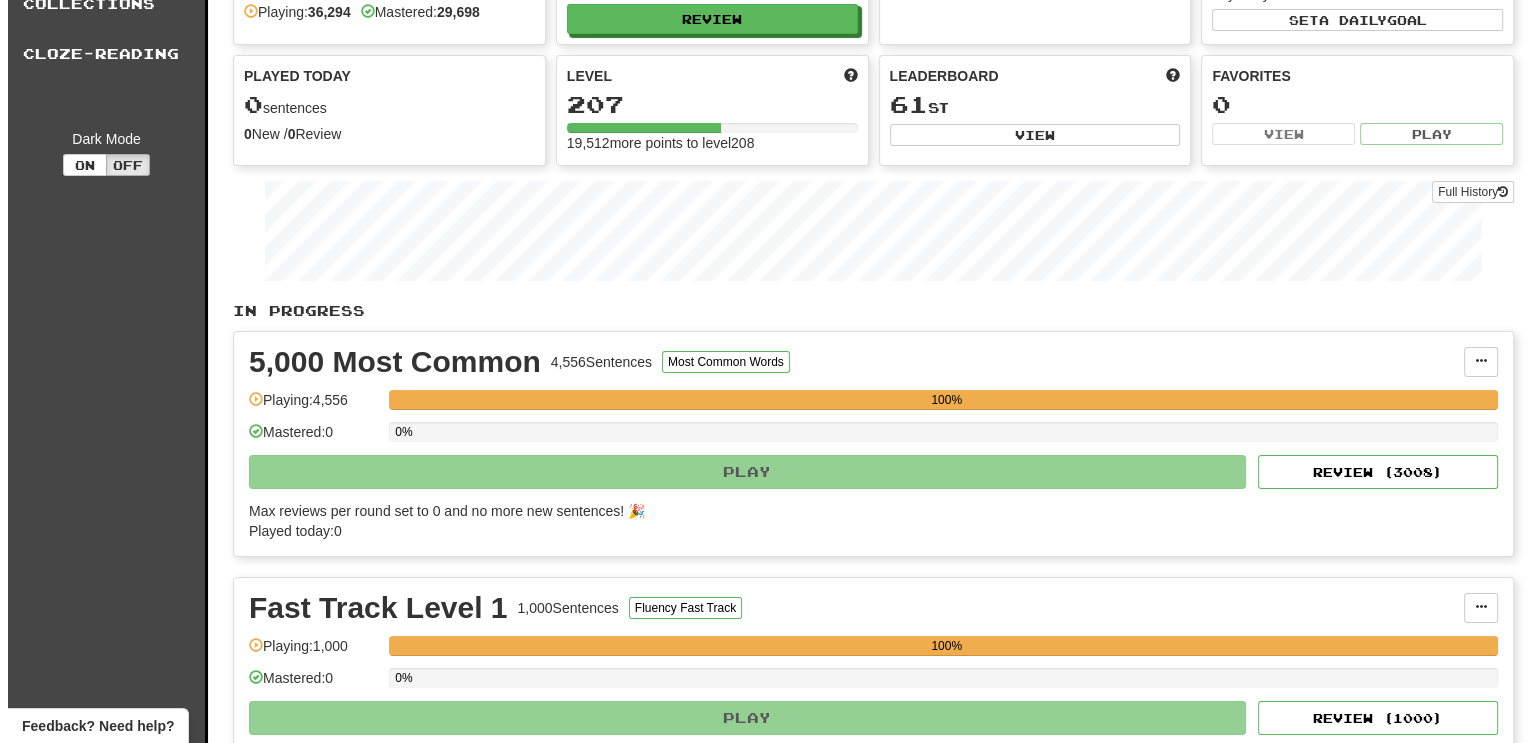 scroll, scrollTop: 121, scrollLeft: 0, axis: vertical 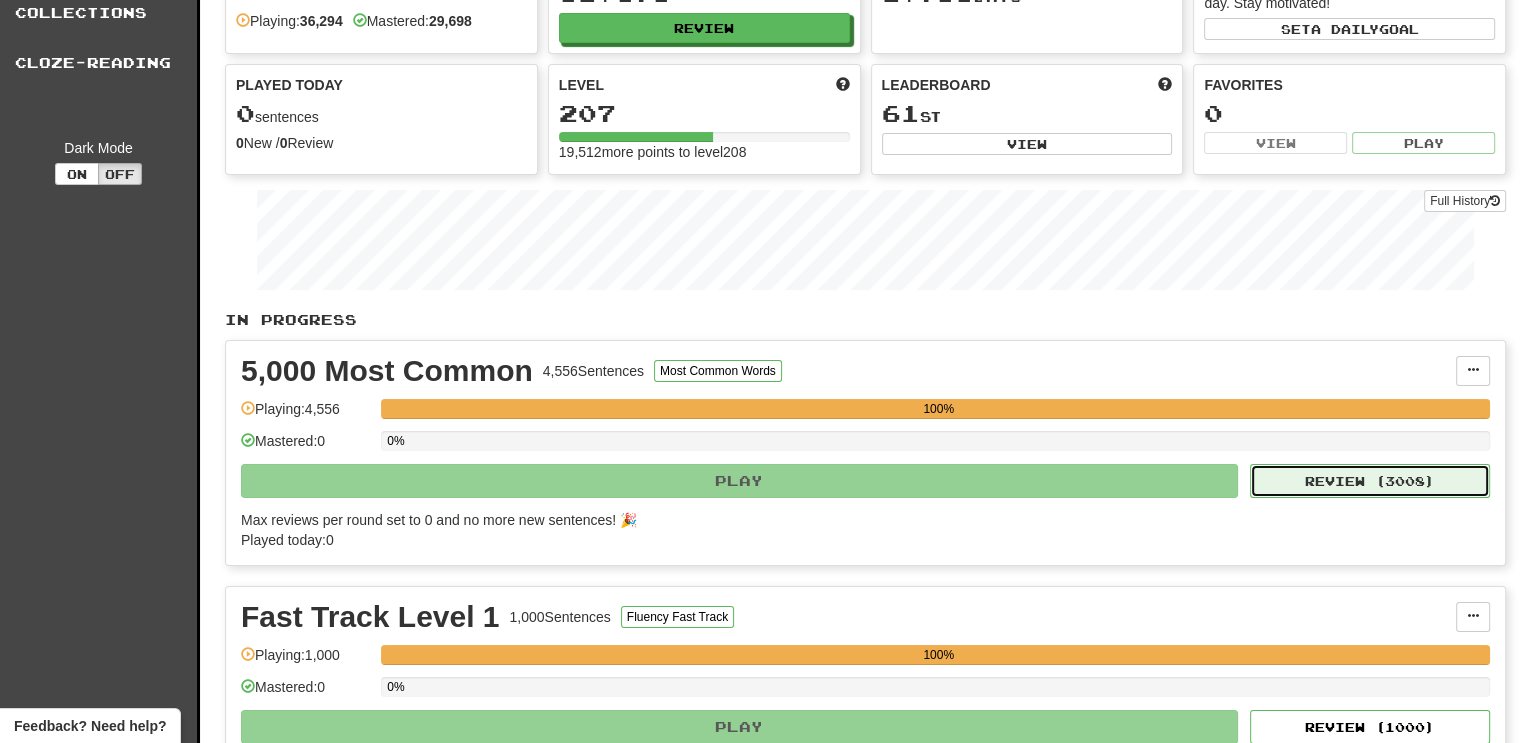 click on "Review ( 3008 )" at bounding box center [1370, 481] 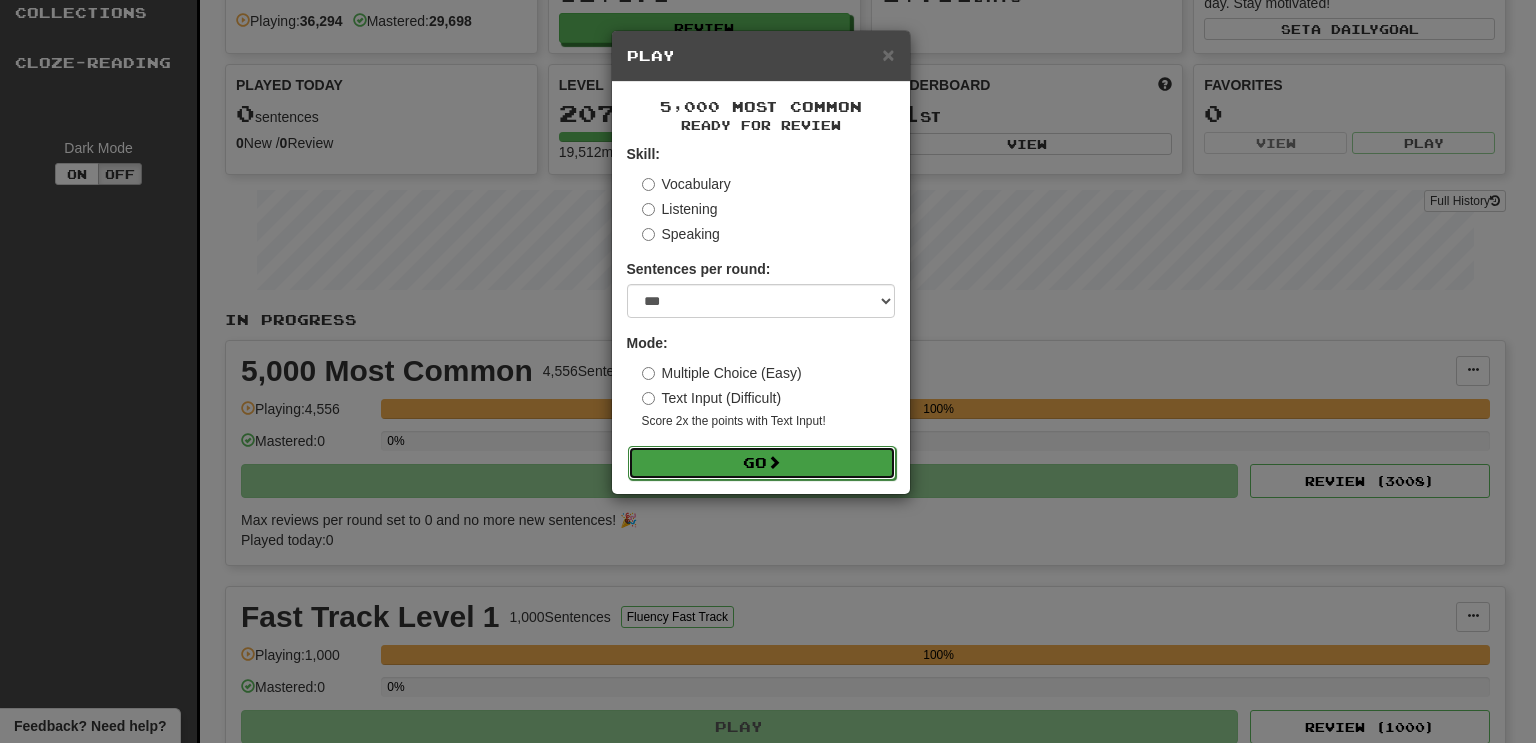 click on "Go" at bounding box center [762, 463] 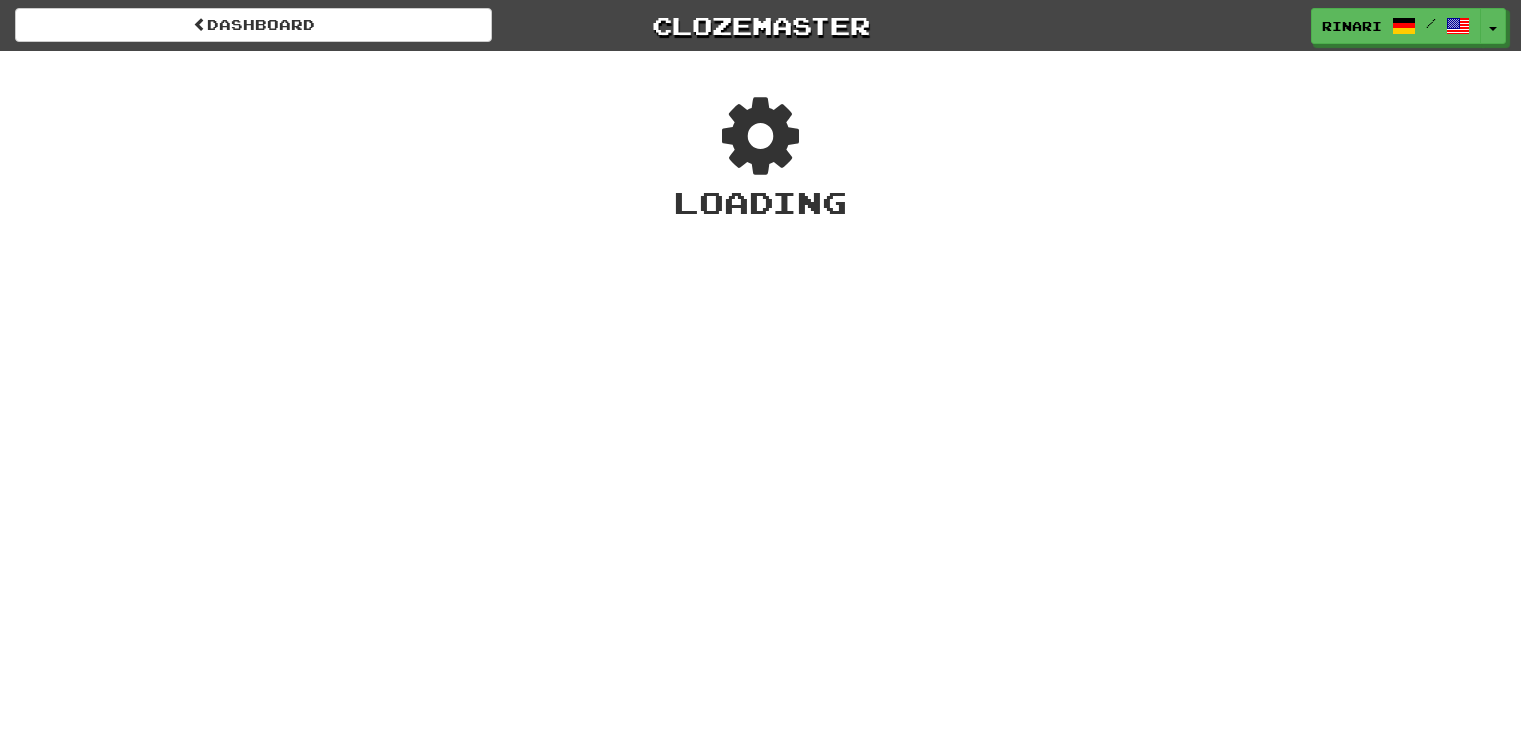 scroll, scrollTop: 0, scrollLeft: 0, axis: both 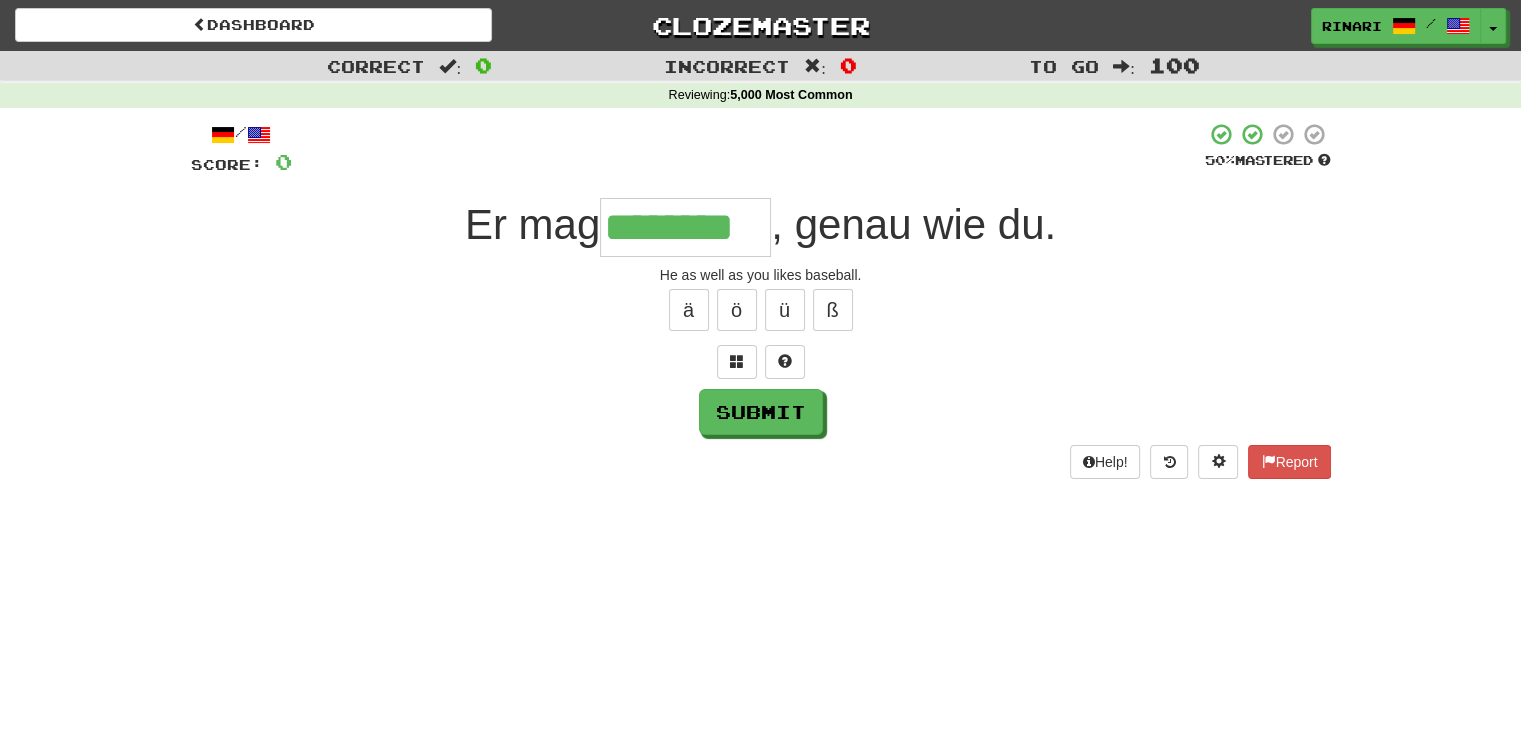 type on "********" 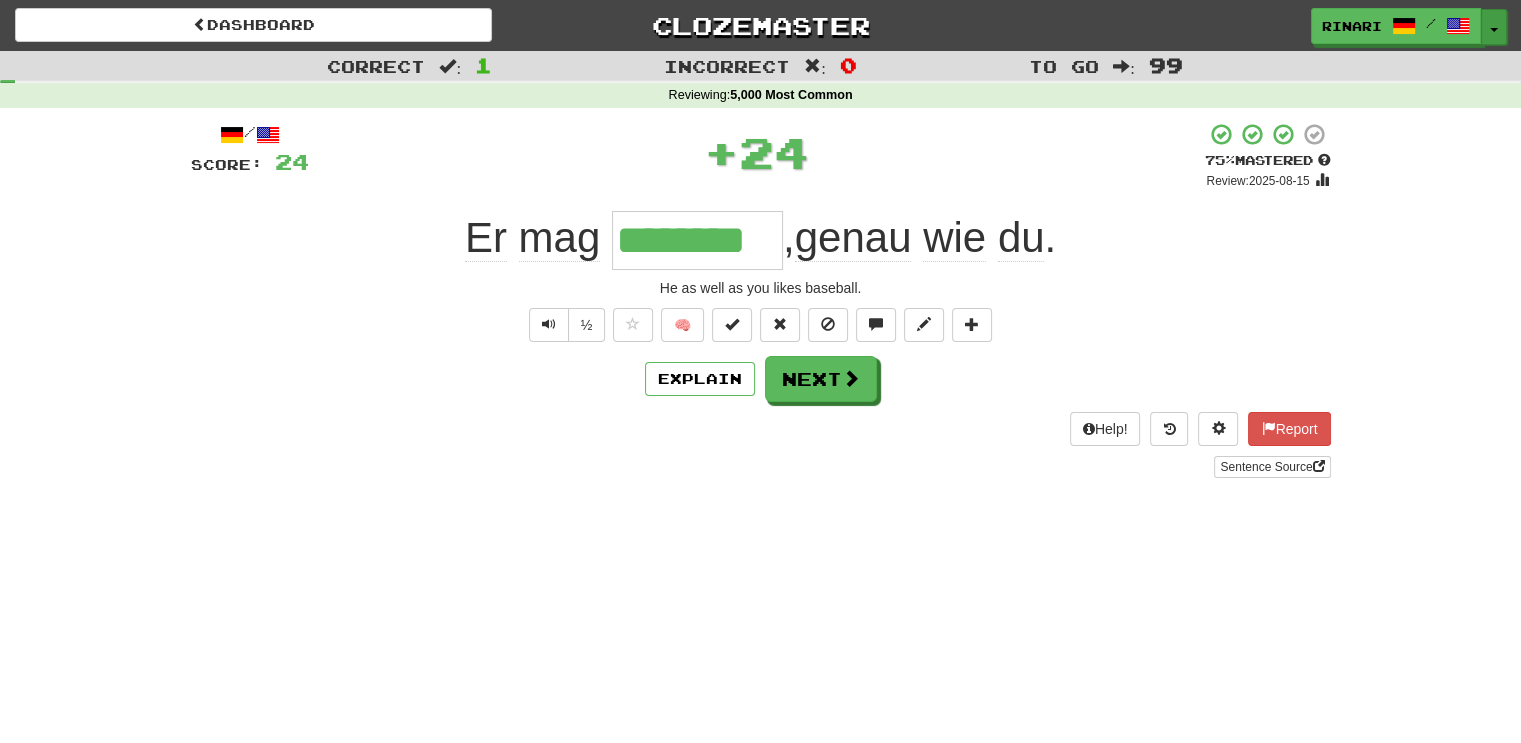 click at bounding box center (1494, 30) 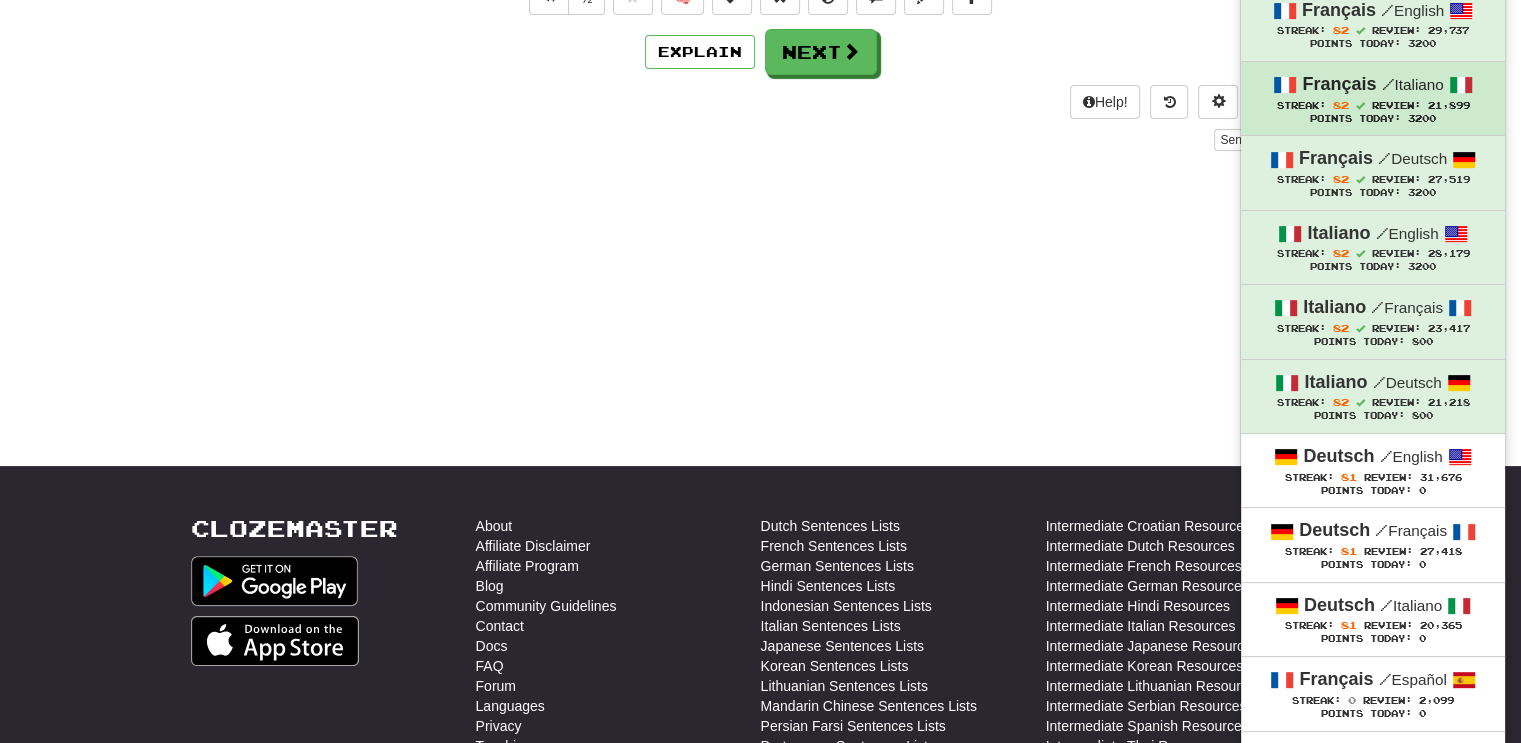 scroll, scrollTop: 330, scrollLeft: 0, axis: vertical 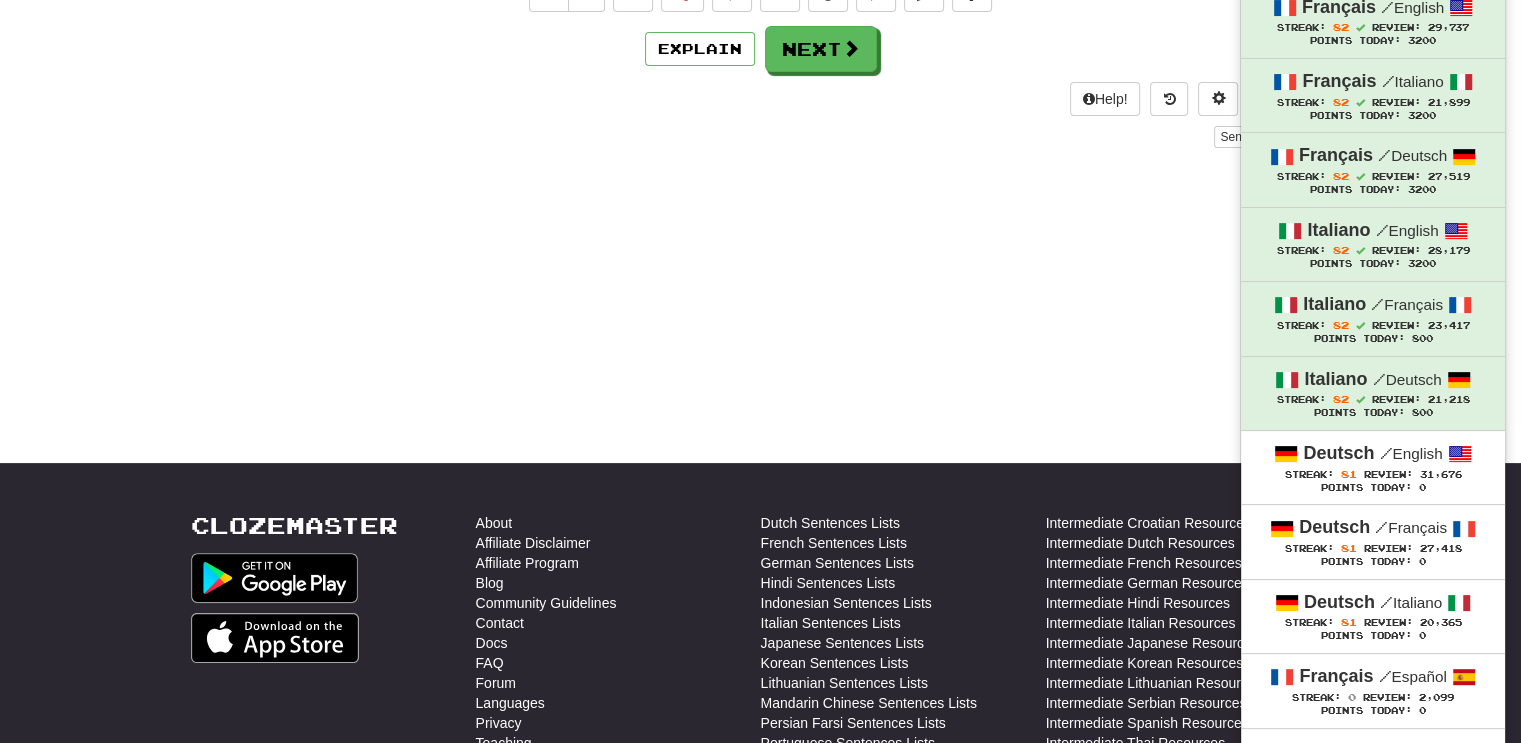 click on "Dashboard
Clozemaster
Rinari
/
Toggle Dropdown
Dashboard
Leaderboard
Activity Feed
Notifications
[NUMBER]
Profile
Discussions
Français
/
English
Streak:
[NUMBER]
Review:
[NUMBER]
Points Today: 3200
Français
/
Italiano
Streak:
[NUMBER]
Review:
[NUMBER]
Points Today: 3200
Français
/
Deutsch
Streak:
[NUMBER]
Review:
[NUMBER]
Points Today: 3200
Italiano
/
English
Streak:
[NUMBER]
Review:
[NUMBER]
Points Today: 3200
Italiano
/
Français
Streak:
[NUMBER]
Review:
[NUMBER]
Points Today: 800
Italiano
/
Deutsch
Streak:
[NUMBER]
Review:
[NUMBER]
Points Today: 800
Deutsch
/
English
Streak:
[NUMBER]
Review:
[NUMBER]" at bounding box center (760, 41) 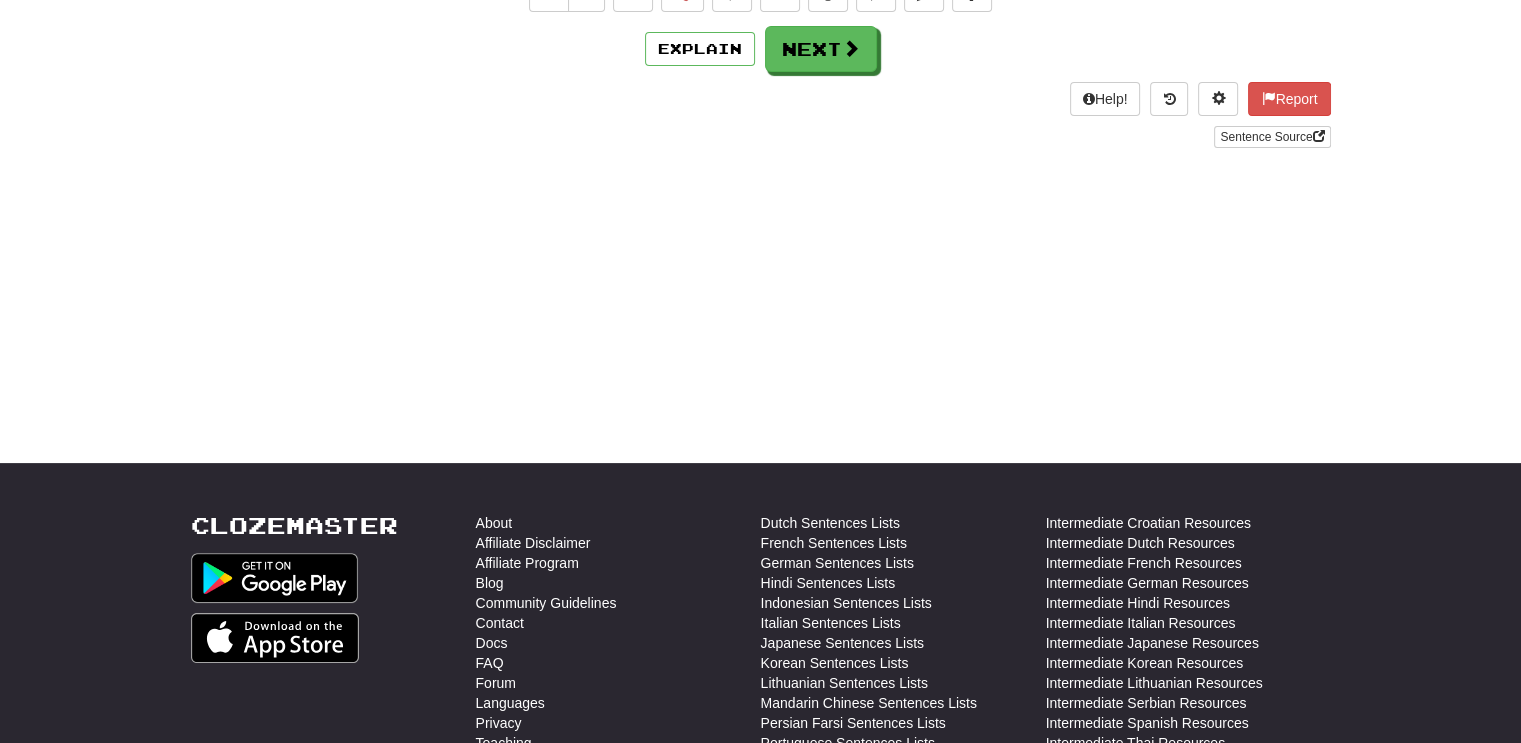 scroll, scrollTop: 0, scrollLeft: 0, axis: both 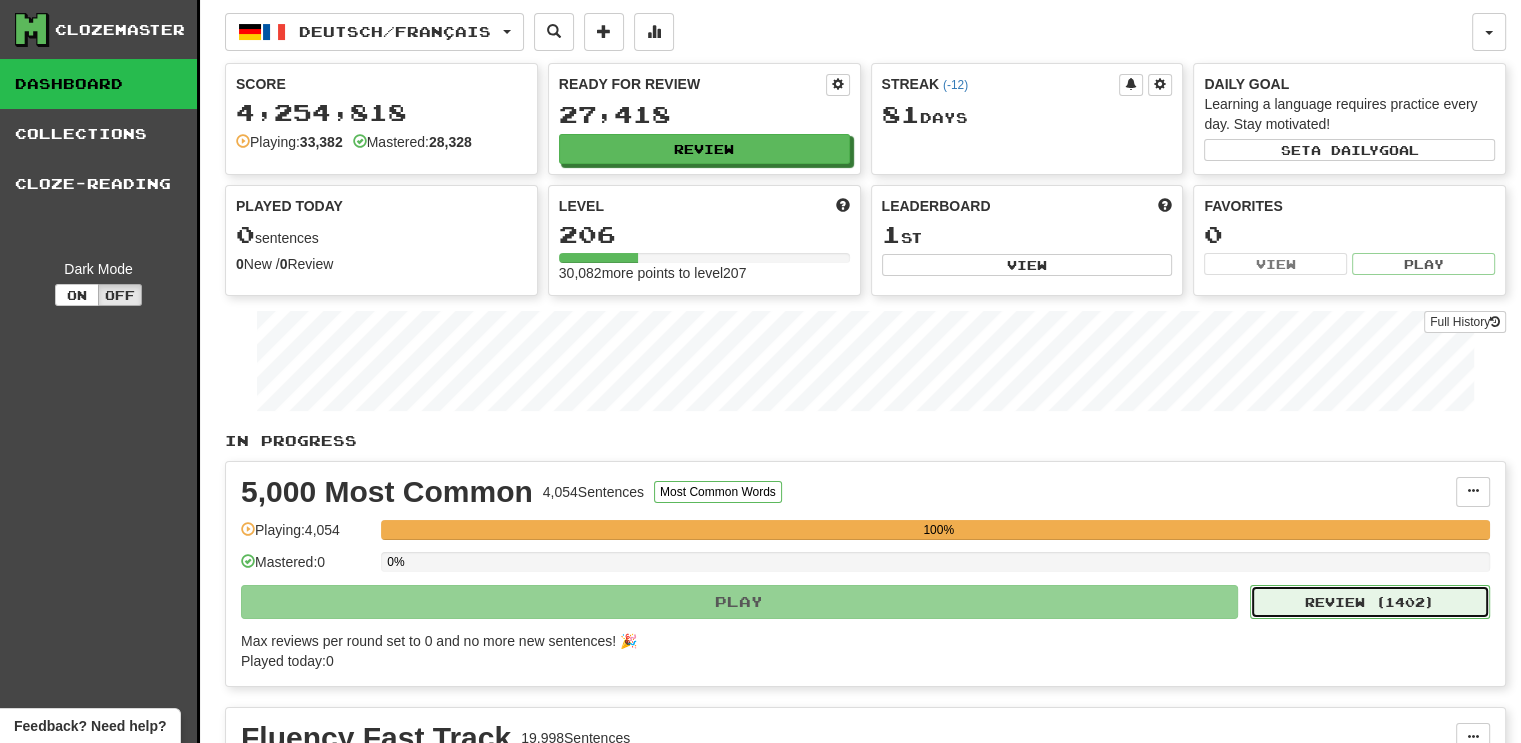 click on "Review ( 1402 )" at bounding box center [1370, 602] 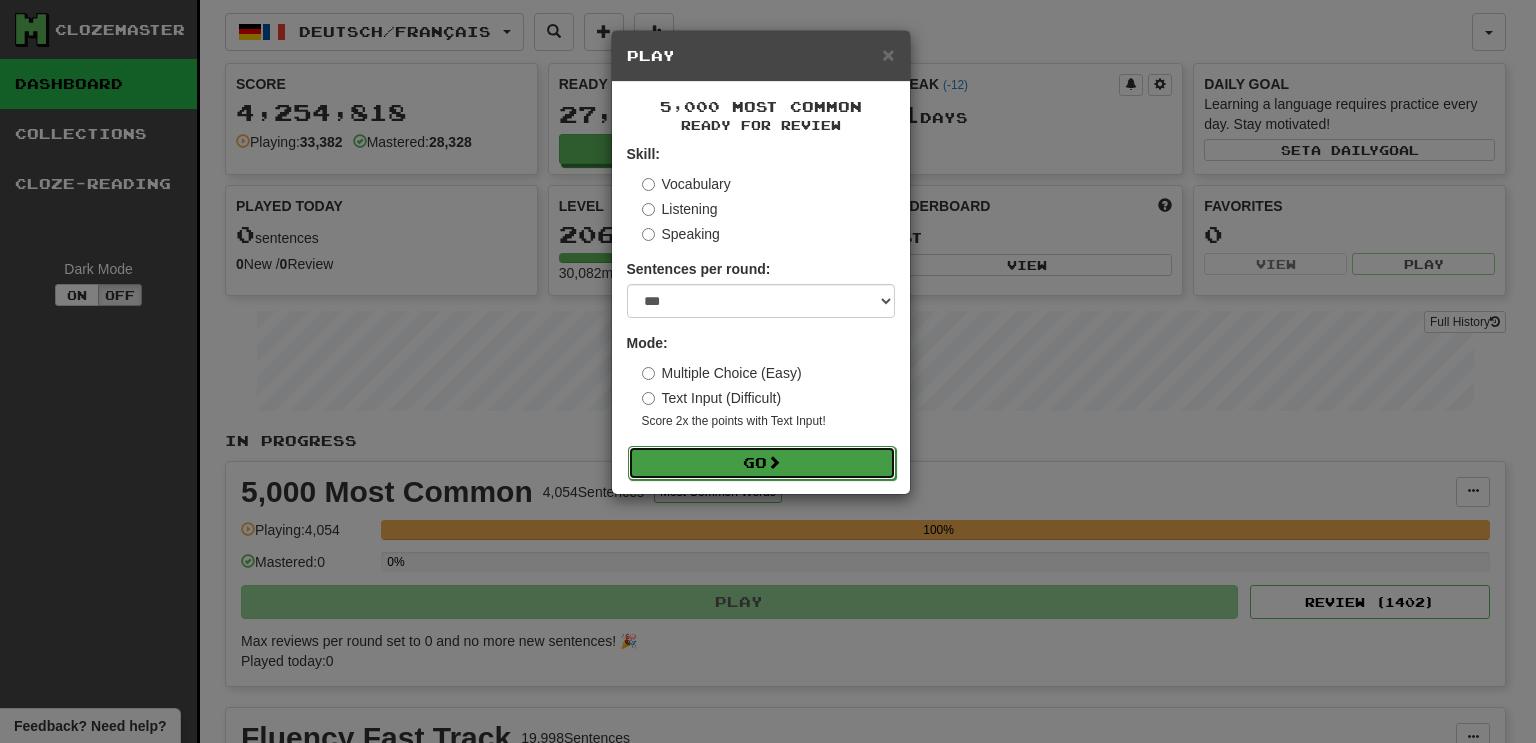 click on "Go" at bounding box center [762, 463] 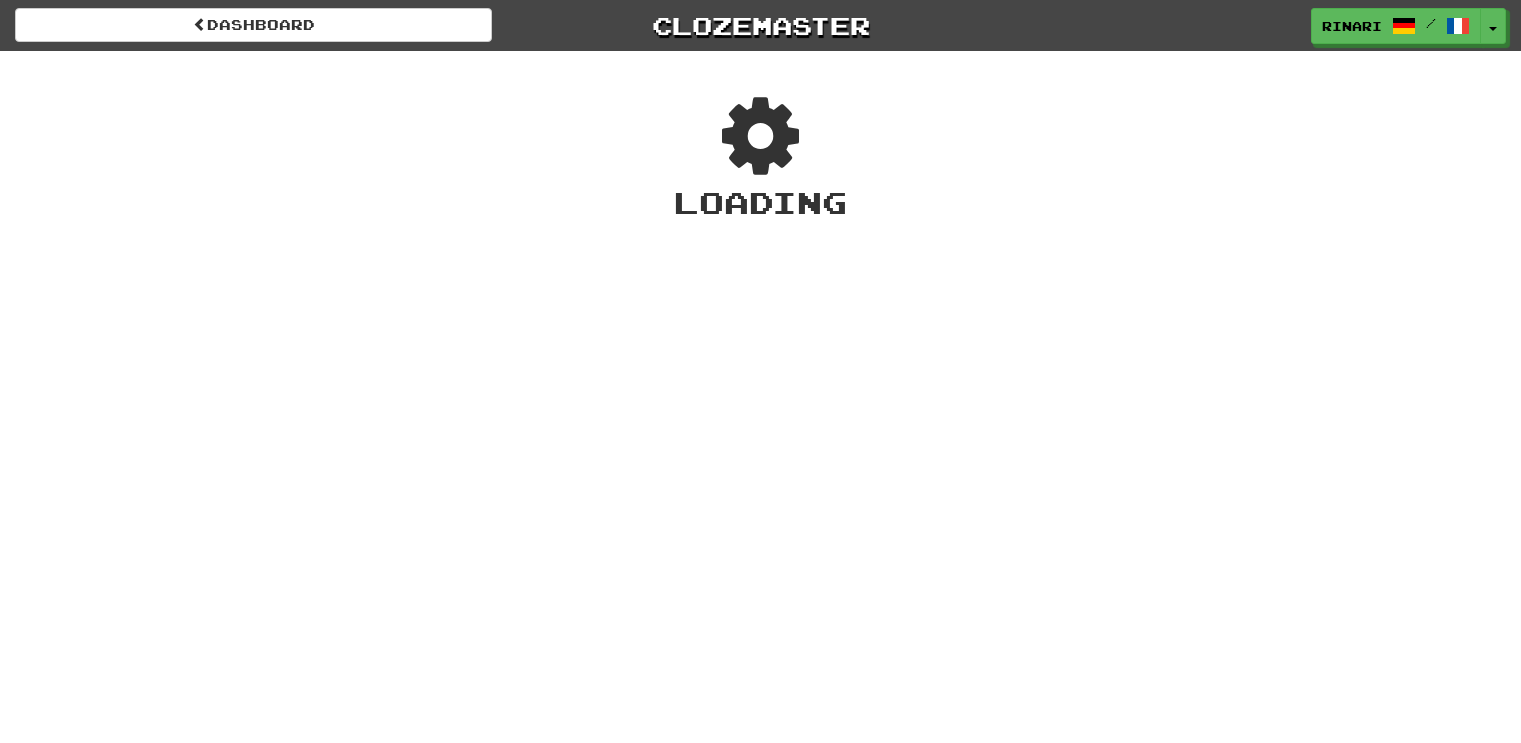scroll, scrollTop: 0, scrollLeft: 0, axis: both 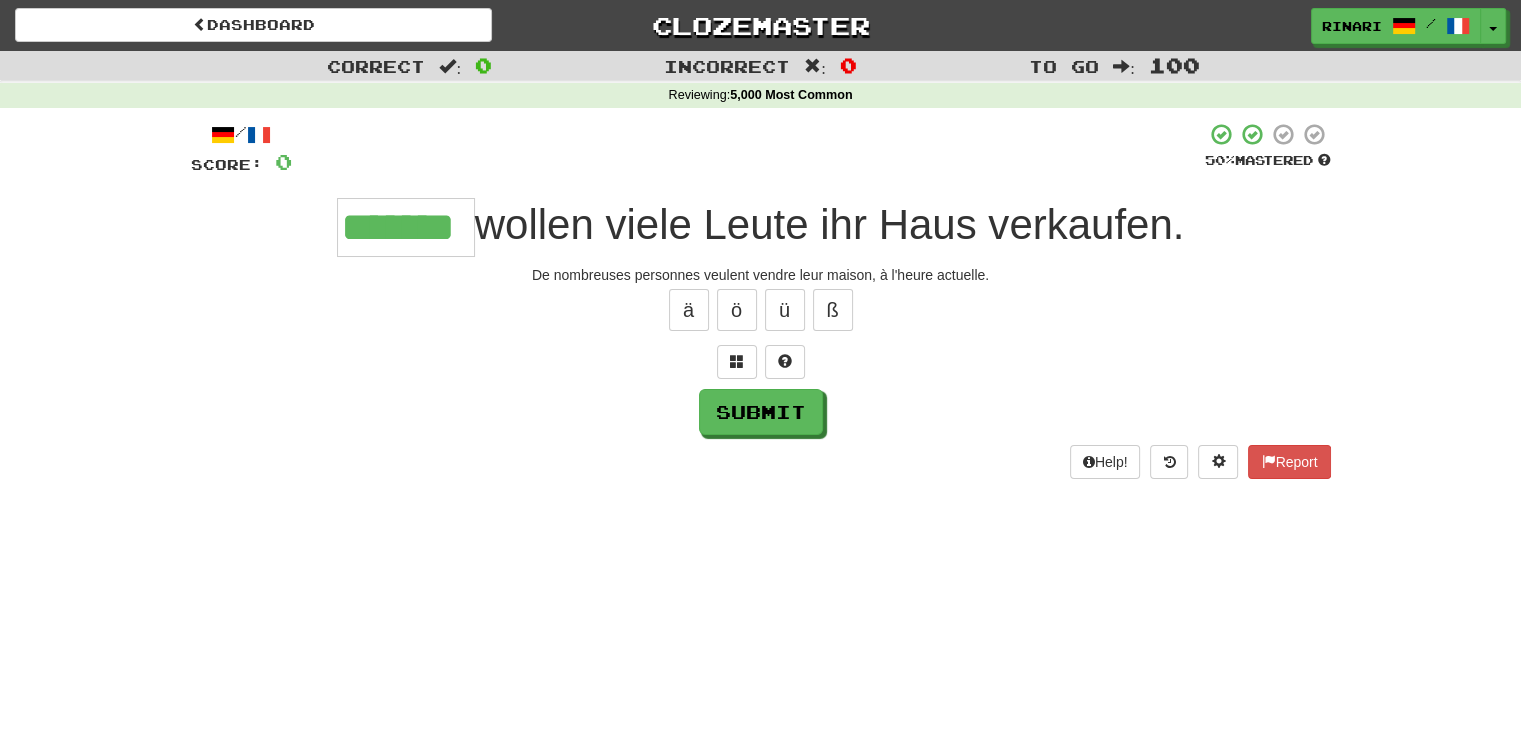 type on "*******" 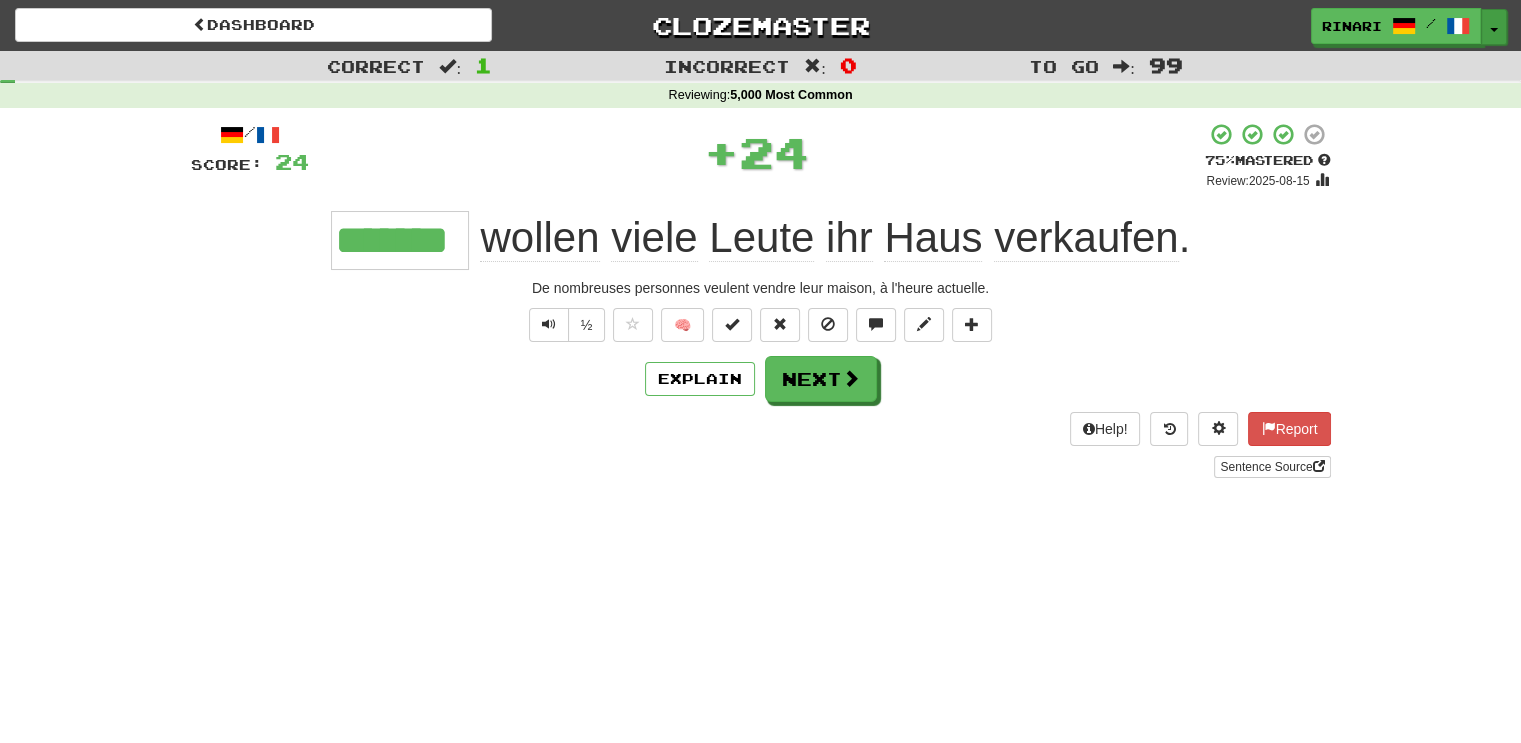 click on "Toggle Dropdown" at bounding box center [1494, 27] 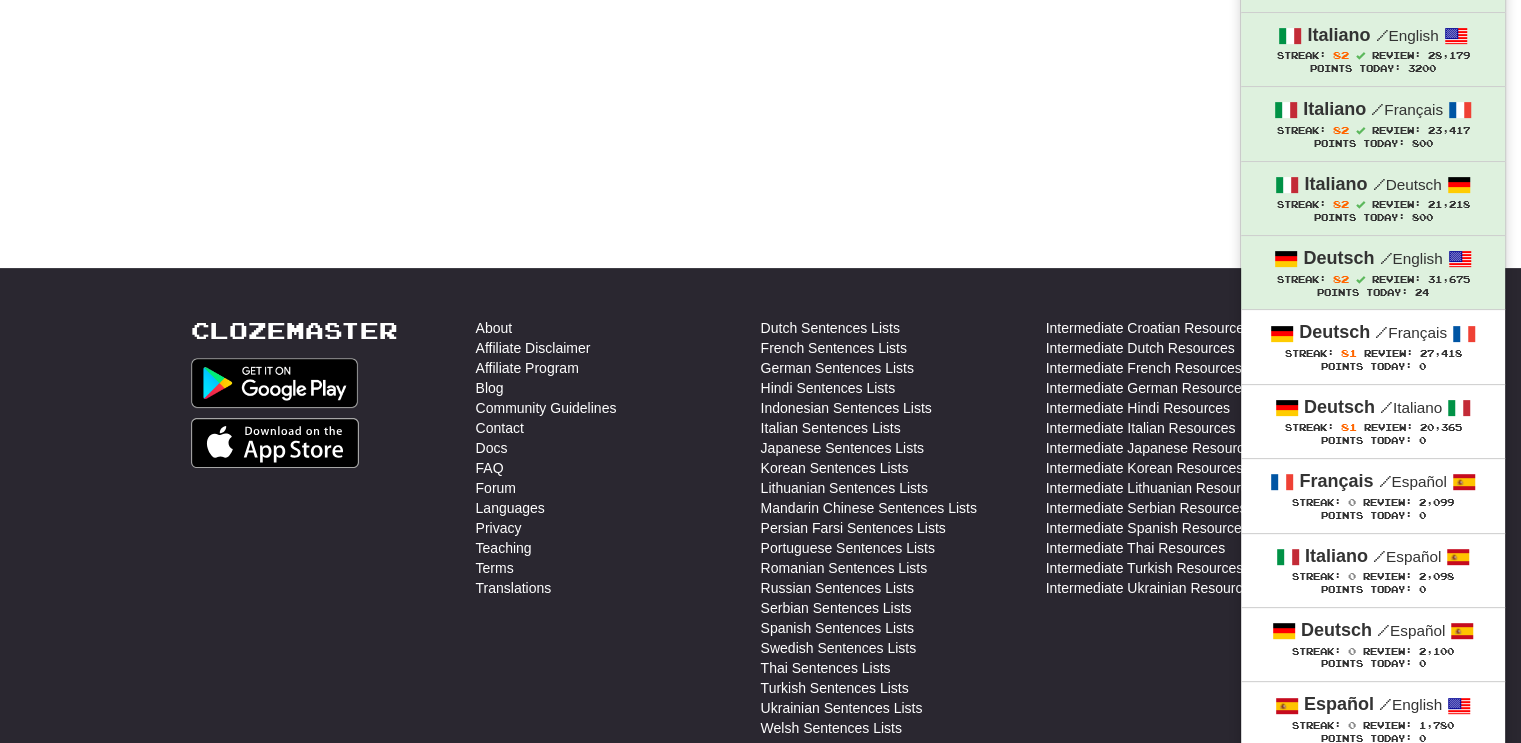 scroll, scrollTop: 543, scrollLeft: 0, axis: vertical 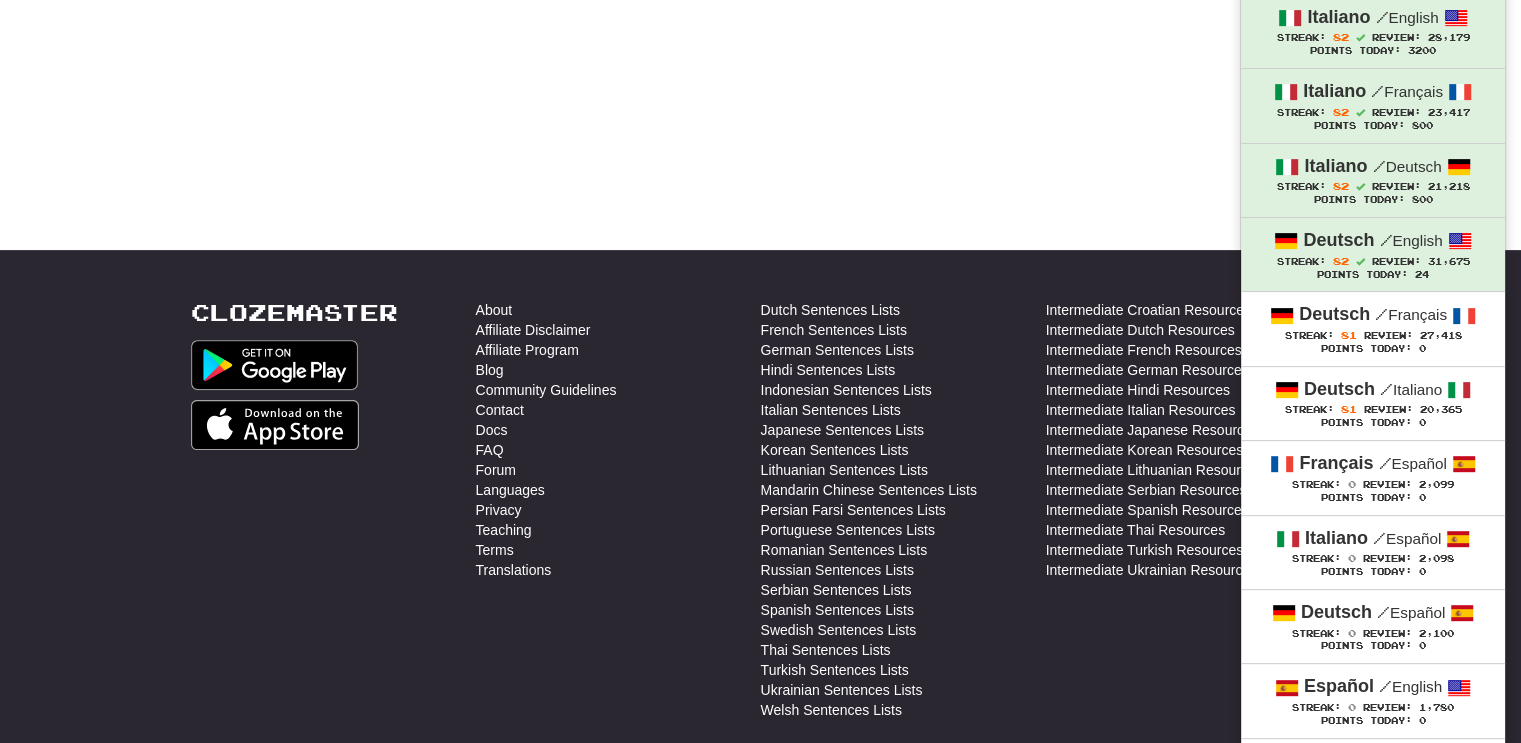 click on "Dashboard
Clozemaster
Rinari
/
Toggle Dropdown
Dashboard
Leaderboard
Activity Feed
Notifications
1658
Profile
Discussions
Français
/
English
Streak:
82
Review:
29,737
Points Today: 3200
Français
/
Italiano
Streak:
82
Review:
21,899
Points Today: 3200
Français
/
Deutsch
Streak:
82
Review:
27,519
Points Today: 3200
Italiano
/
English
Streak:
82
Review:
28,179
Points Today: 3200
Italiano
/
Français
Streak:
82
Review:
23,417
Points Today: 800
Italiano
/
Deutsch
Streak:
82
Review:
21,218
Points Today: 800
Deutsch
/
English
Streak:
82
Review:
28,179
Points Today: 3200
Deutsch
/
Français
Streak:
82
Review:
23,417
Points Today: 800
Deutsch
/
Italiano
Streak:
82
Review:
21,218
Points Today: 800
Streak:
82
Review:
27,519
Points Today: 3200" at bounding box center [760, -172] 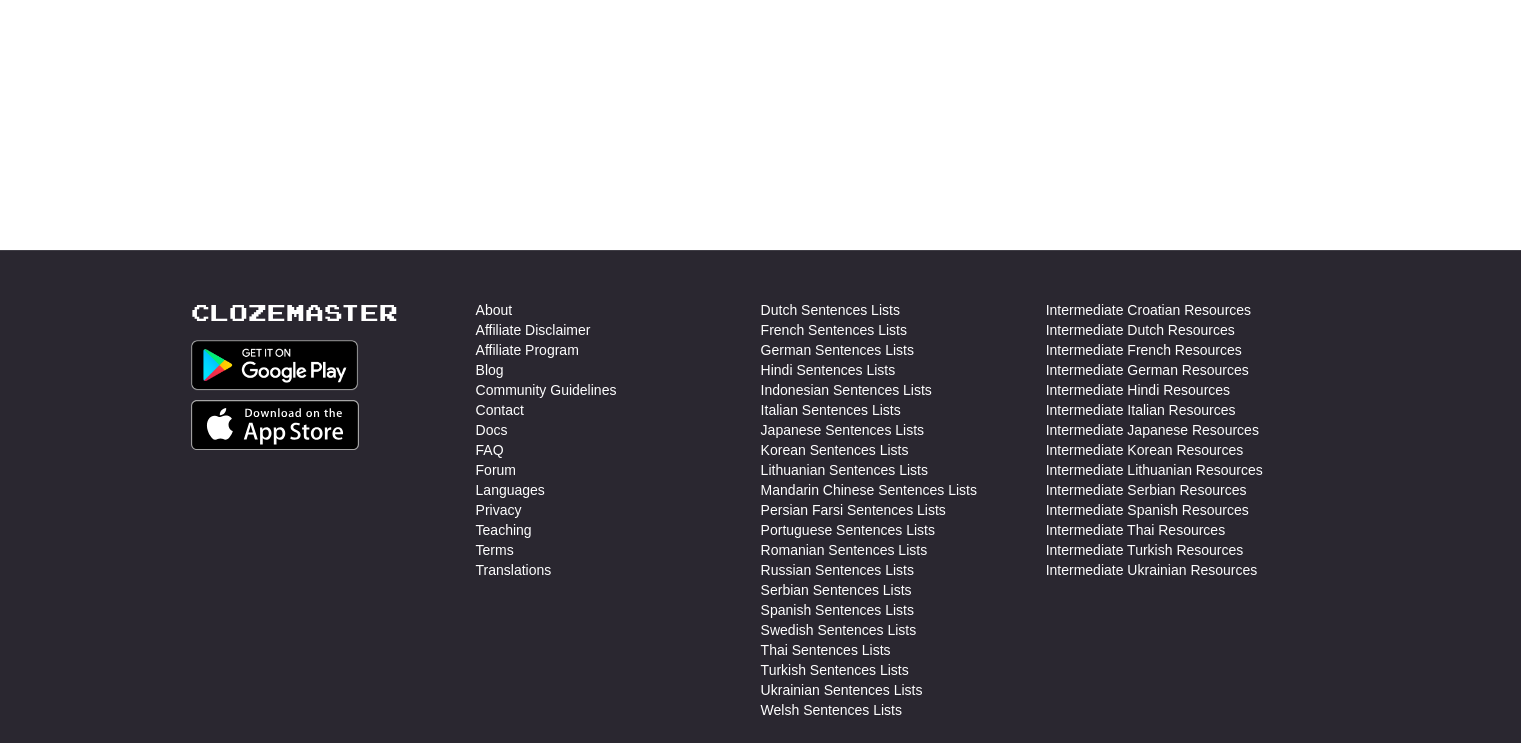 scroll, scrollTop: 0, scrollLeft: 0, axis: both 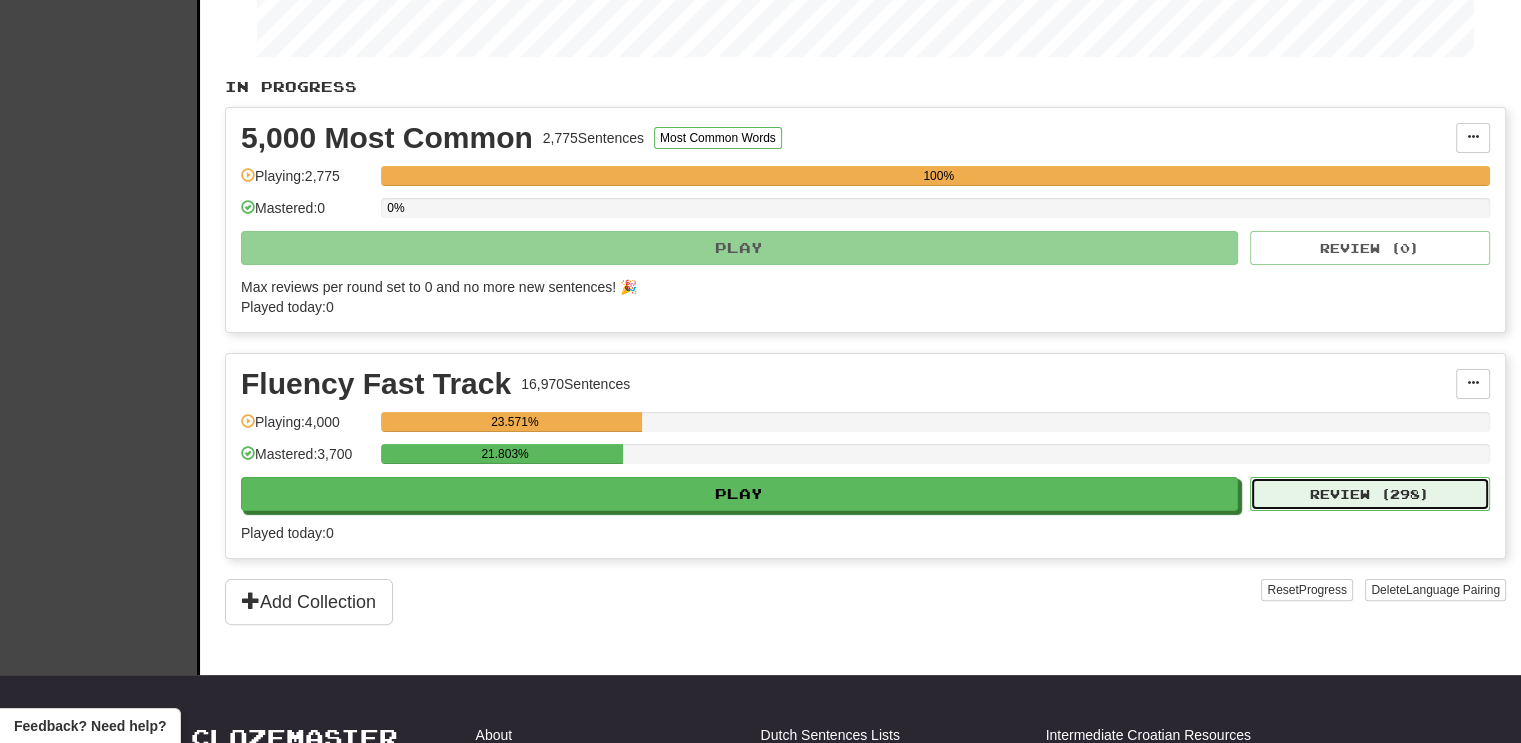 click on "Review ( 298 )" at bounding box center [1370, 494] 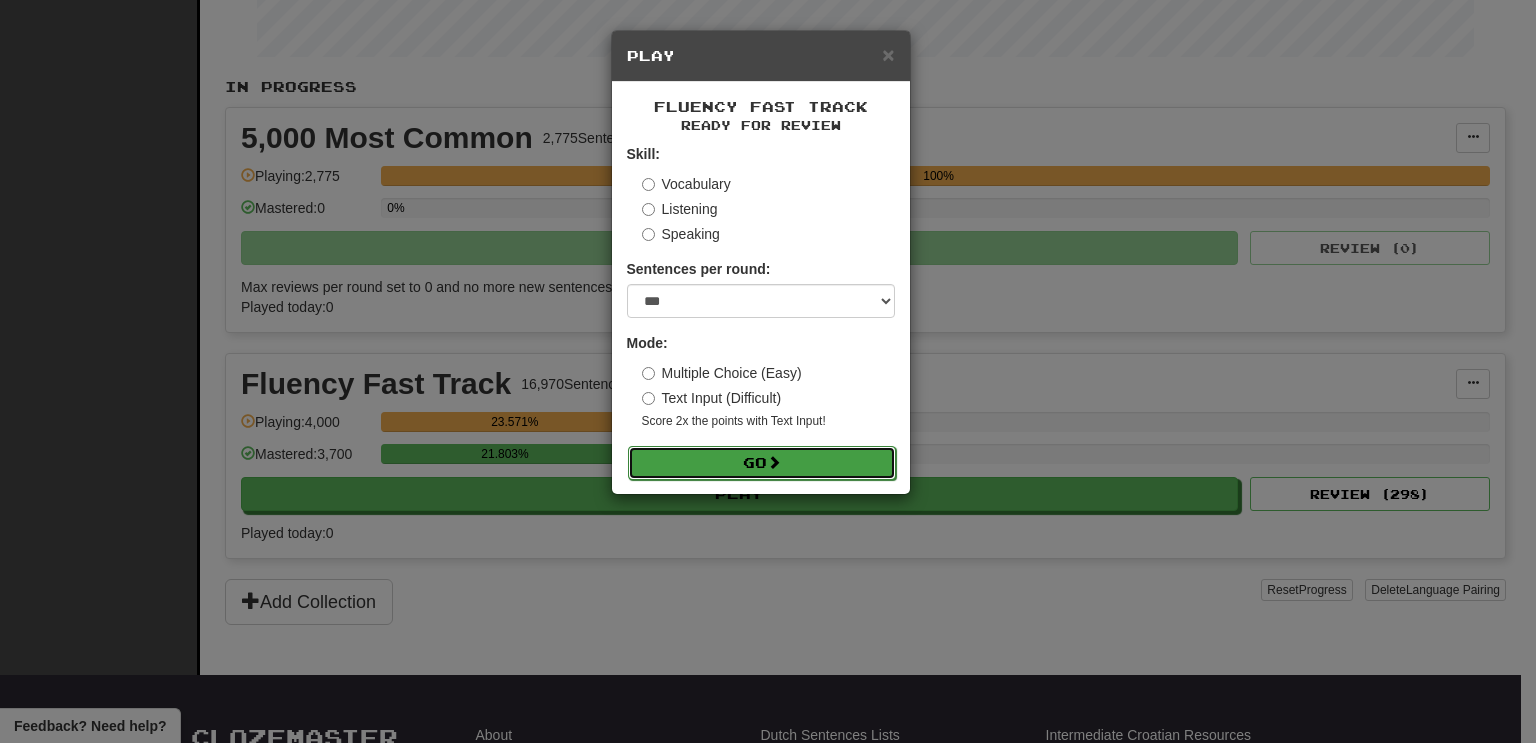 click on "Go" at bounding box center (762, 463) 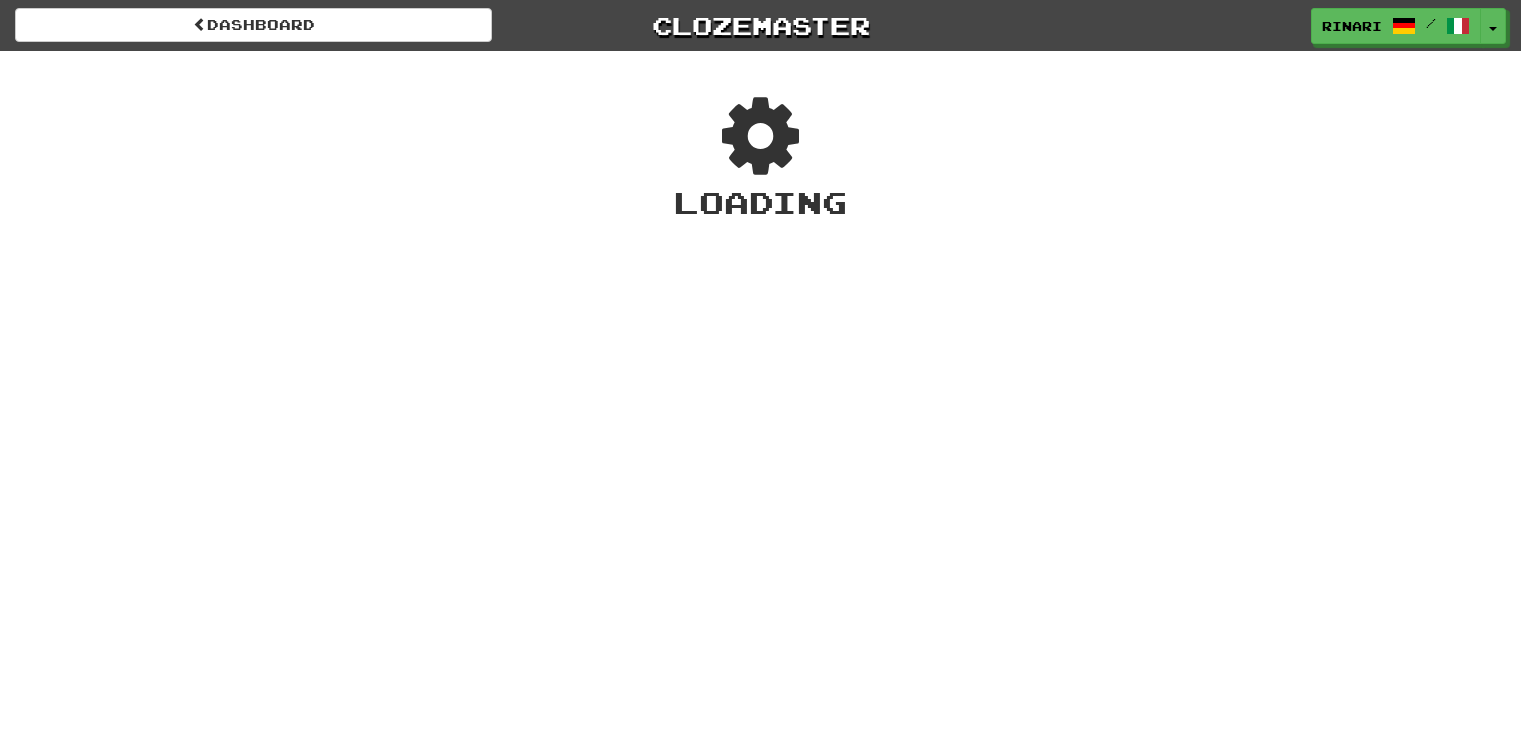 scroll, scrollTop: 0, scrollLeft: 0, axis: both 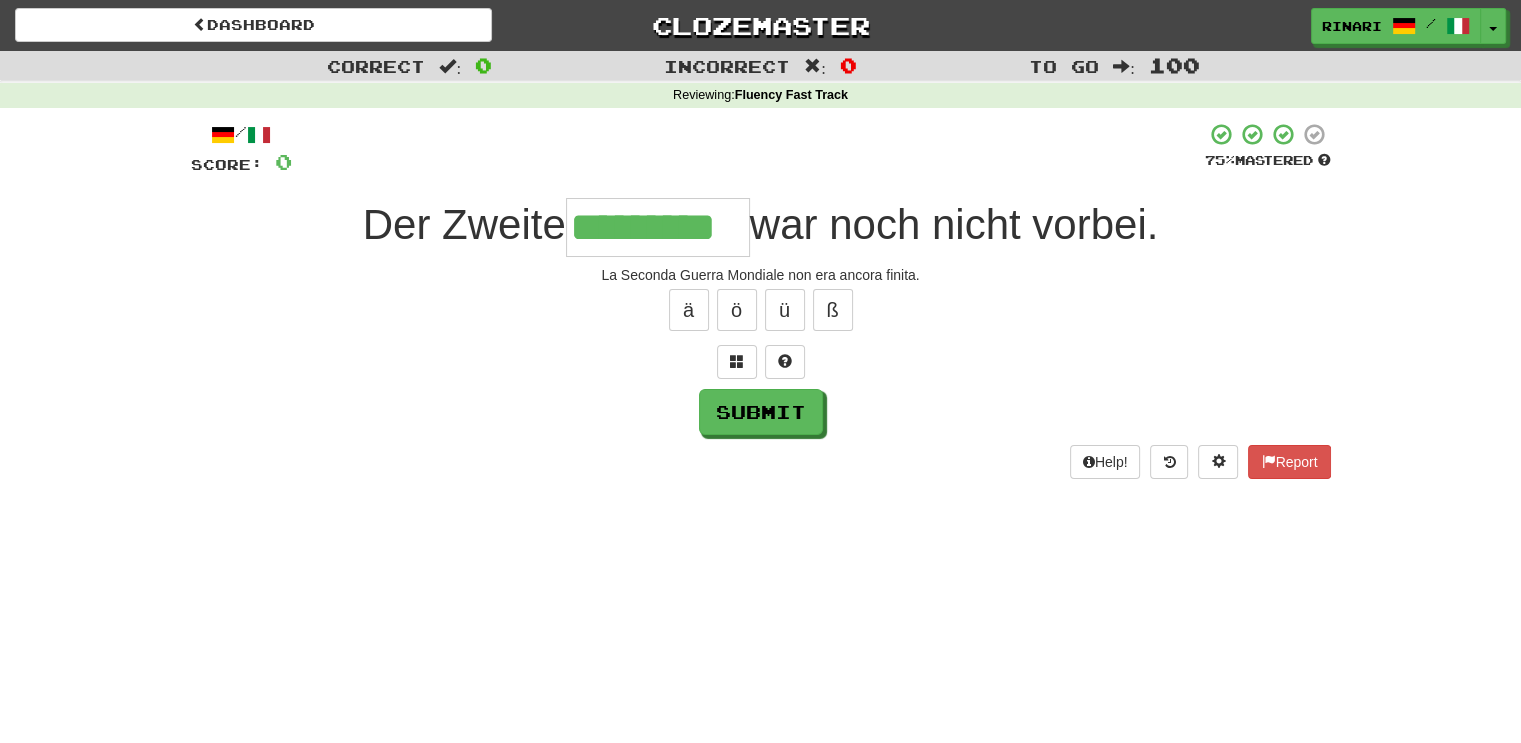 type on "*********" 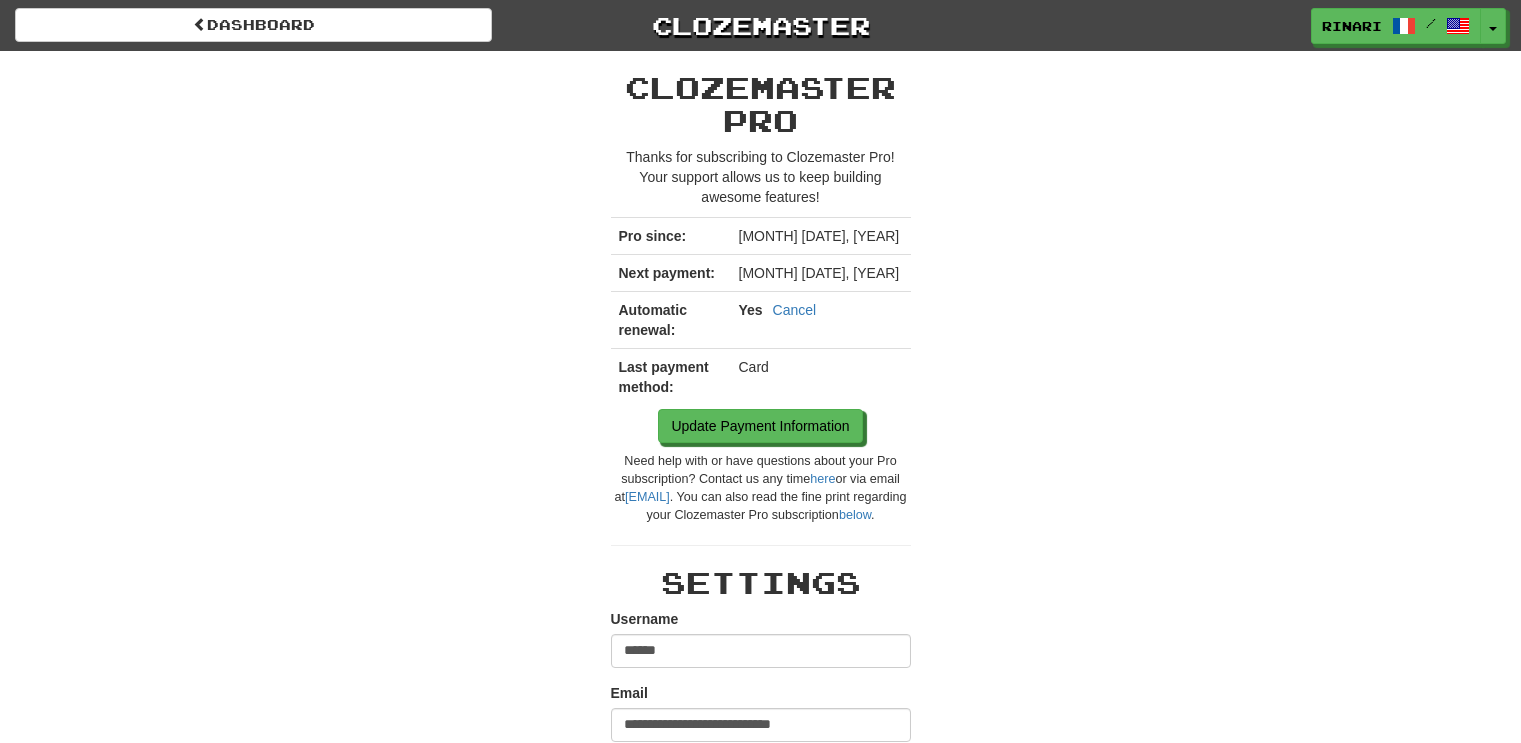 scroll, scrollTop: 698, scrollLeft: 0, axis: vertical 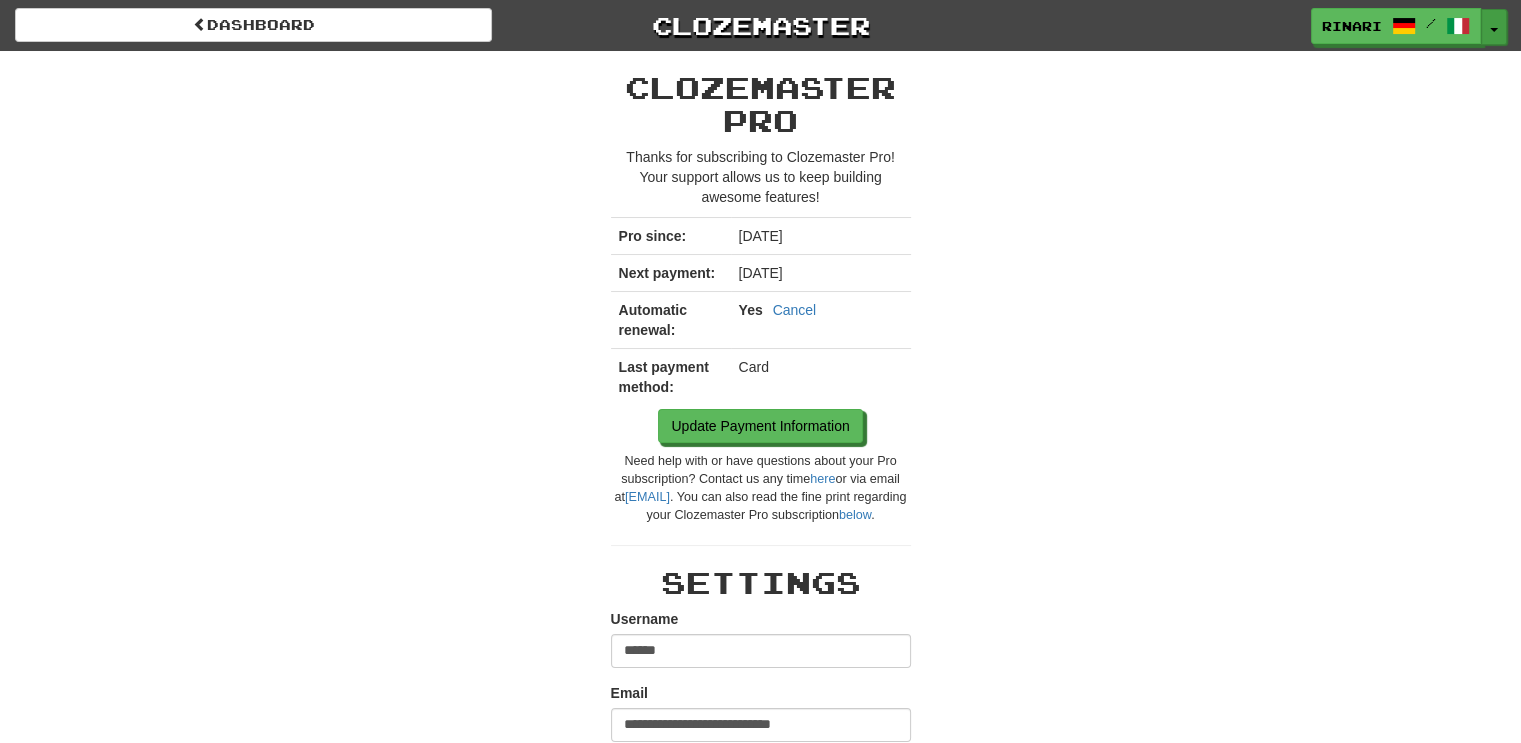 click on "Toggle Dropdown" at bounding box center [1494, 27] 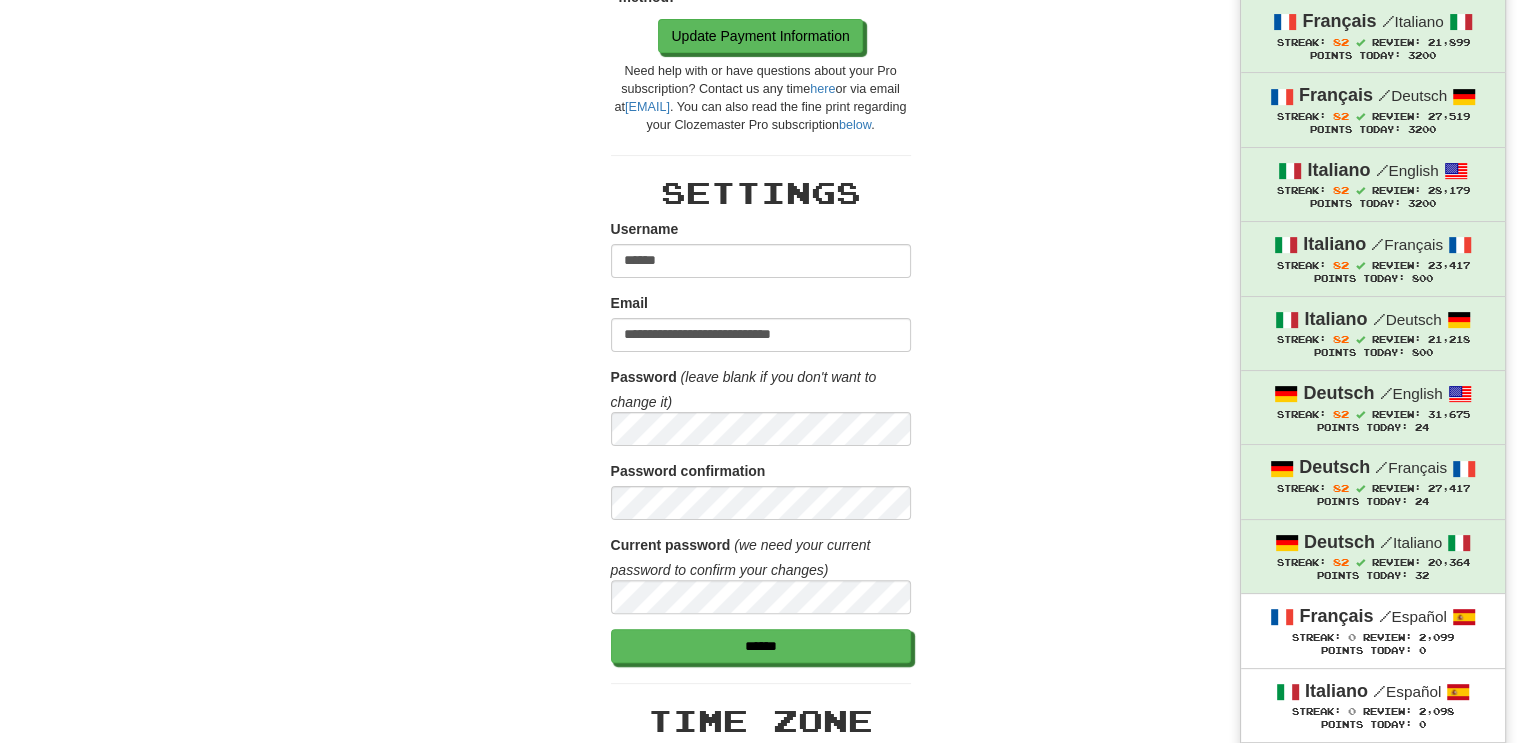 scroll, scrollTop: 0, scrollLeft: 0, axis: both 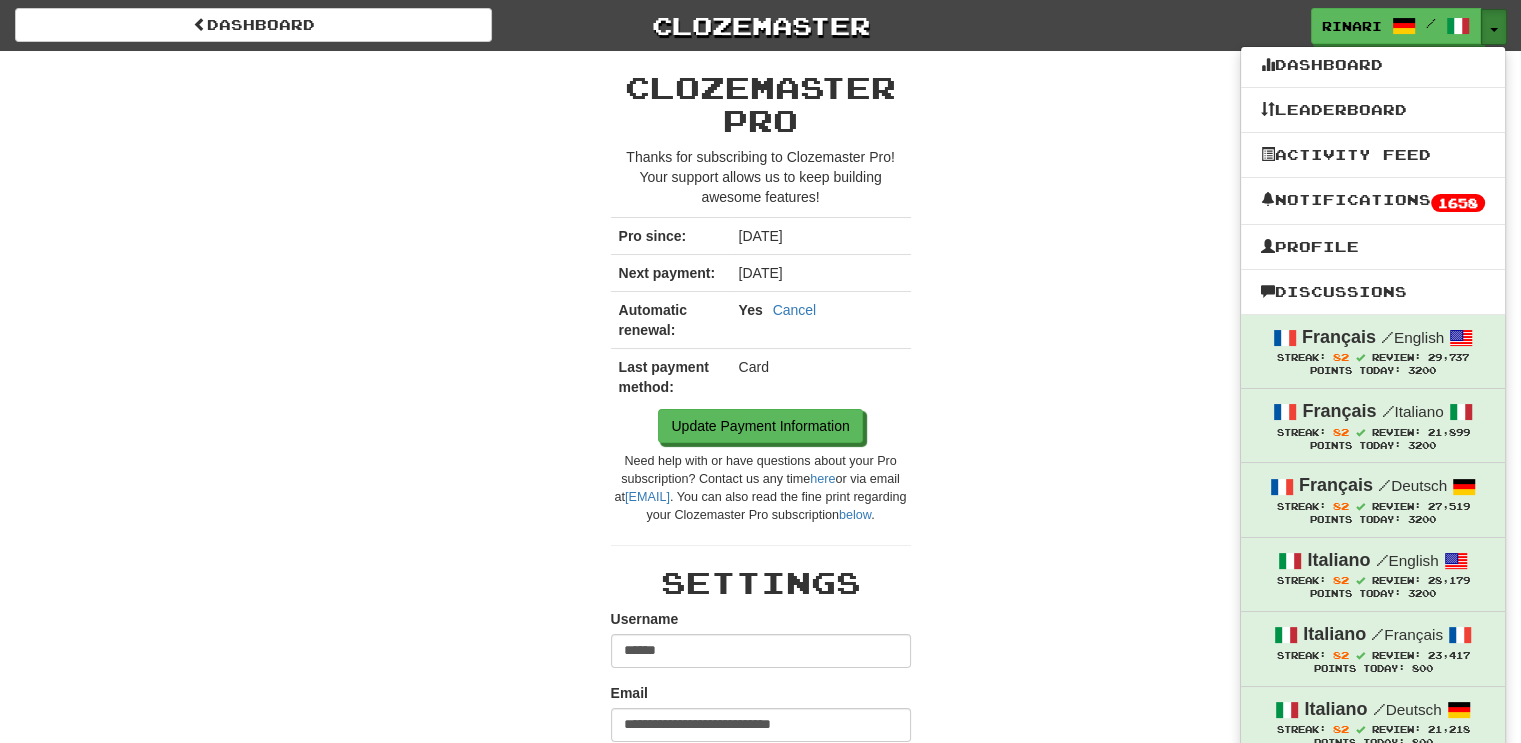click at bounding box center [1494, 30] 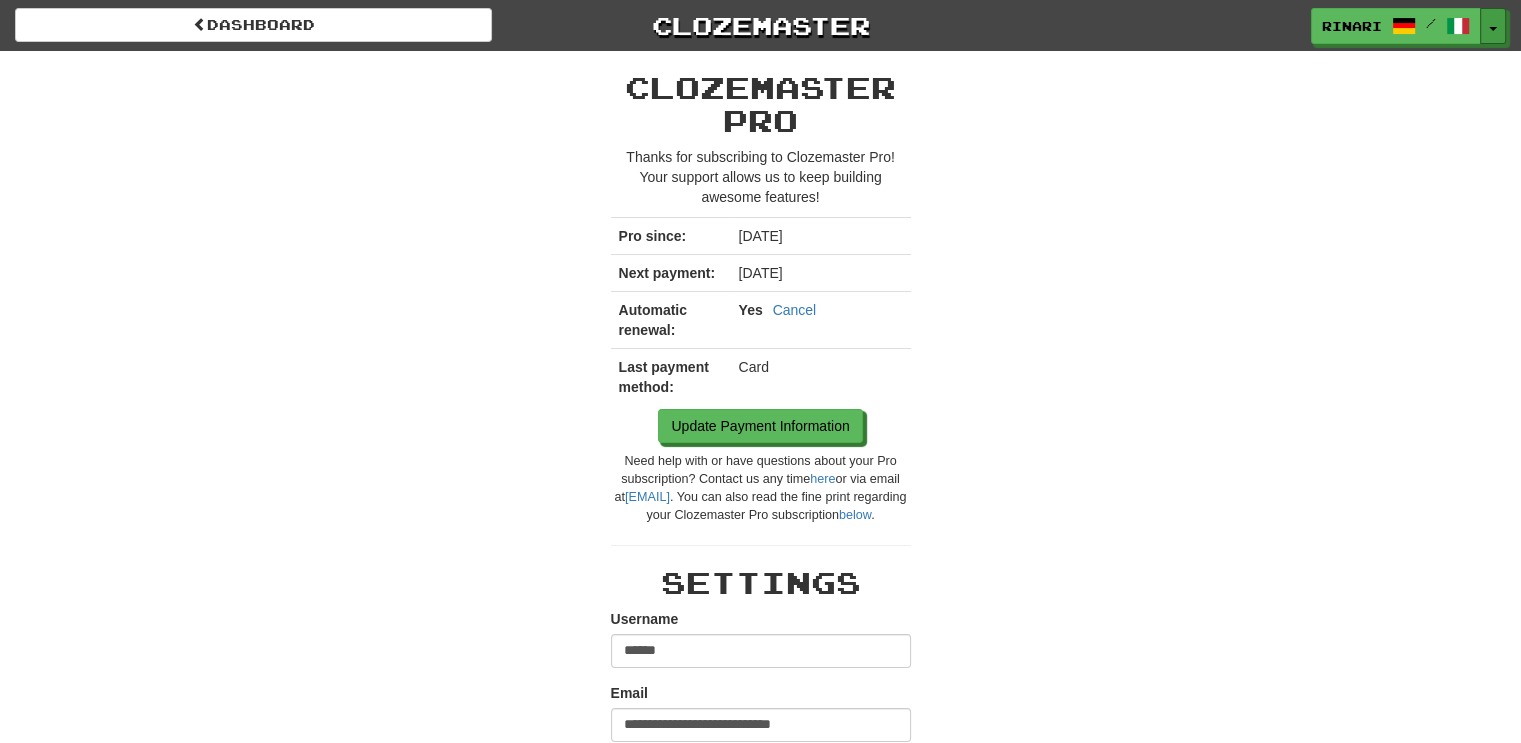 drag, startPoint x: 1492, startPoint y: 27, endPoint x: 599, endPoint y: -69, distance: 898.1453 